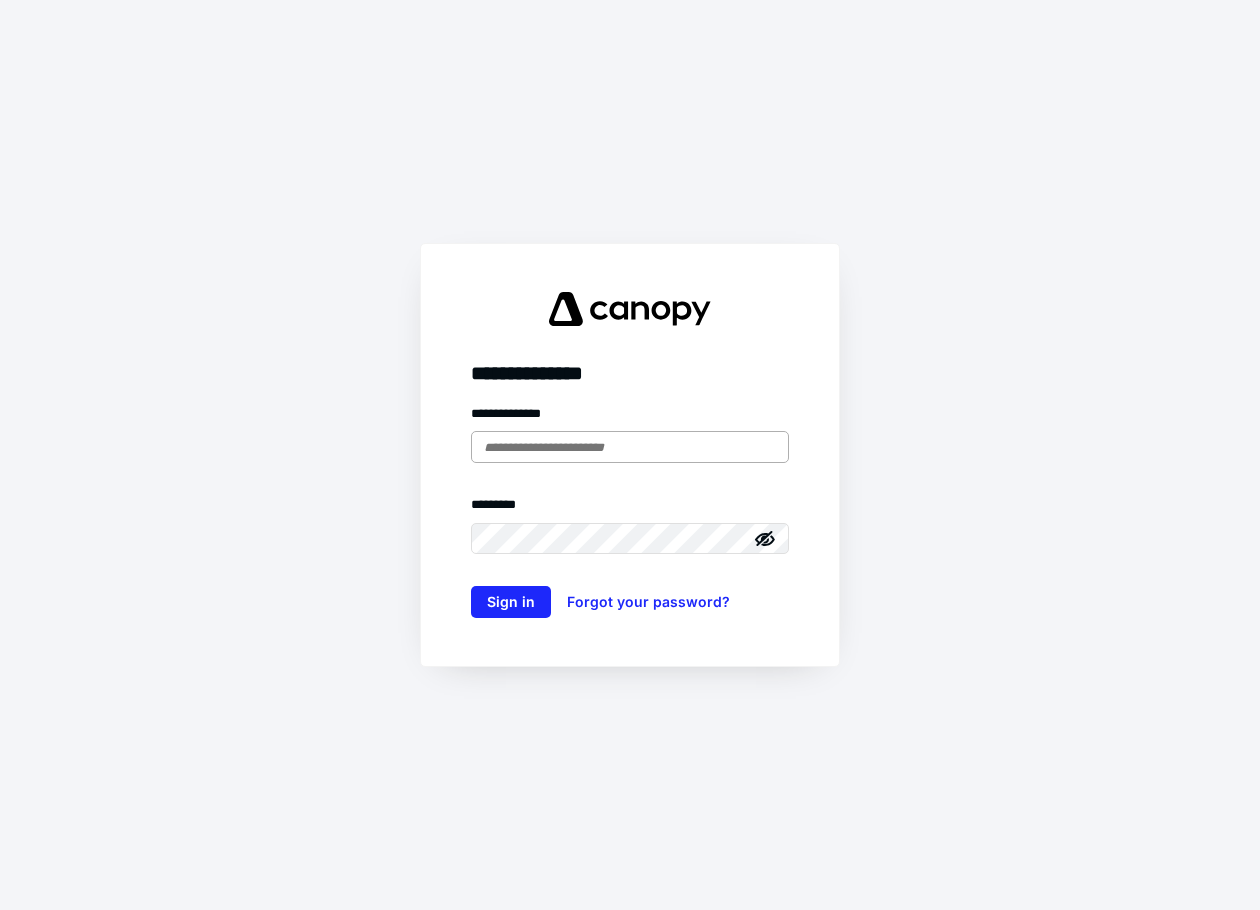 scroll, scrollTop: 0, scrollLeft: 0, axis: both 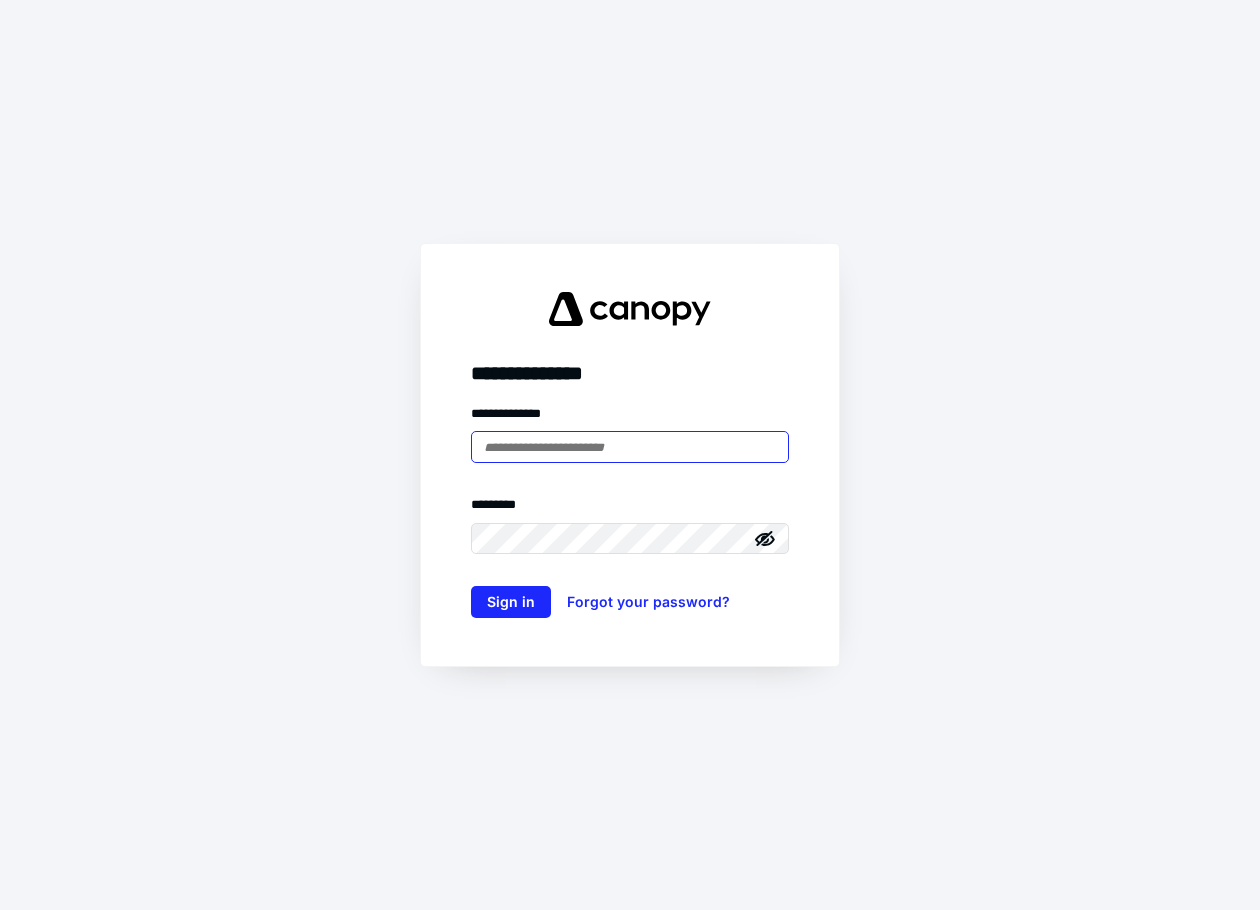 click at bounding box center [630, 447] 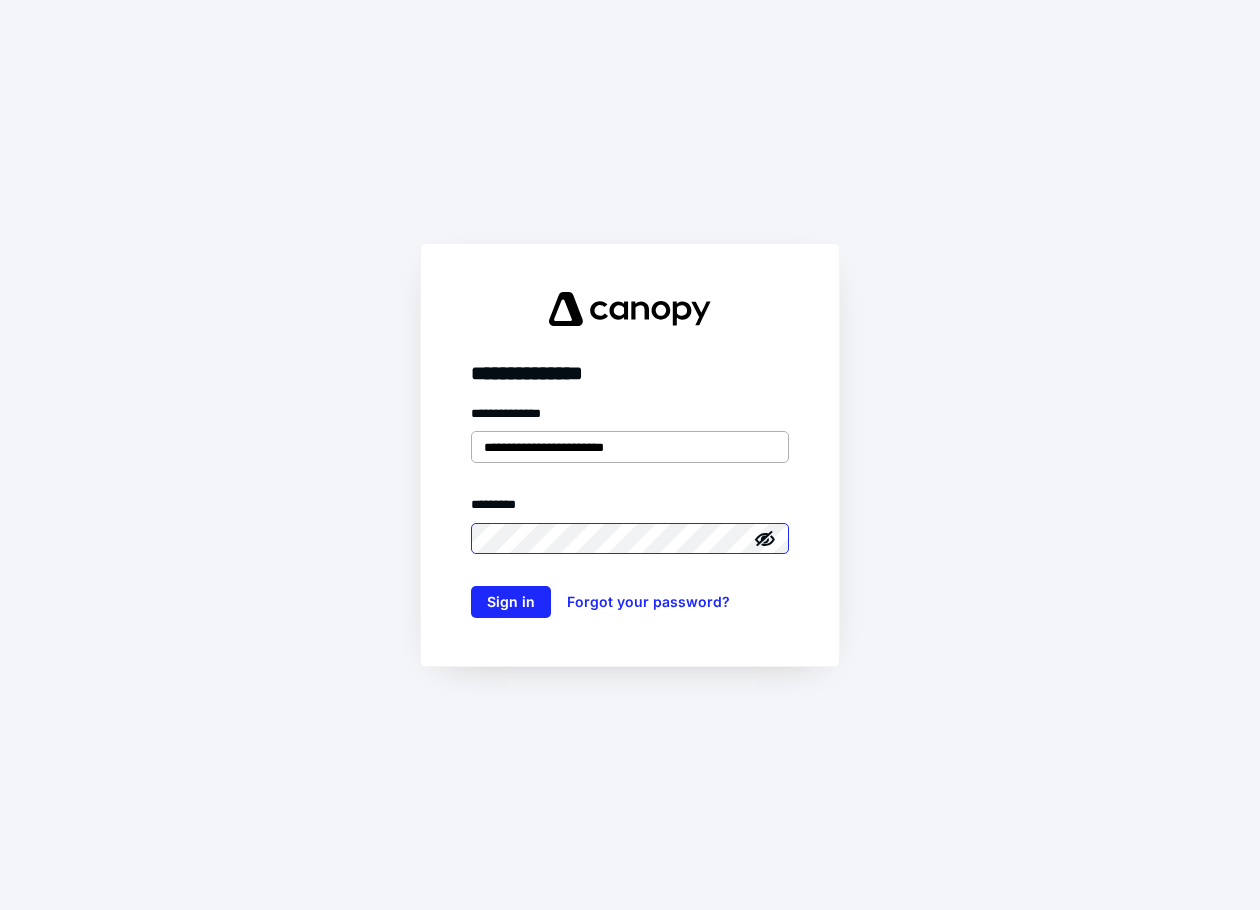 click on "Sign in" at bounding box center (511, 602) 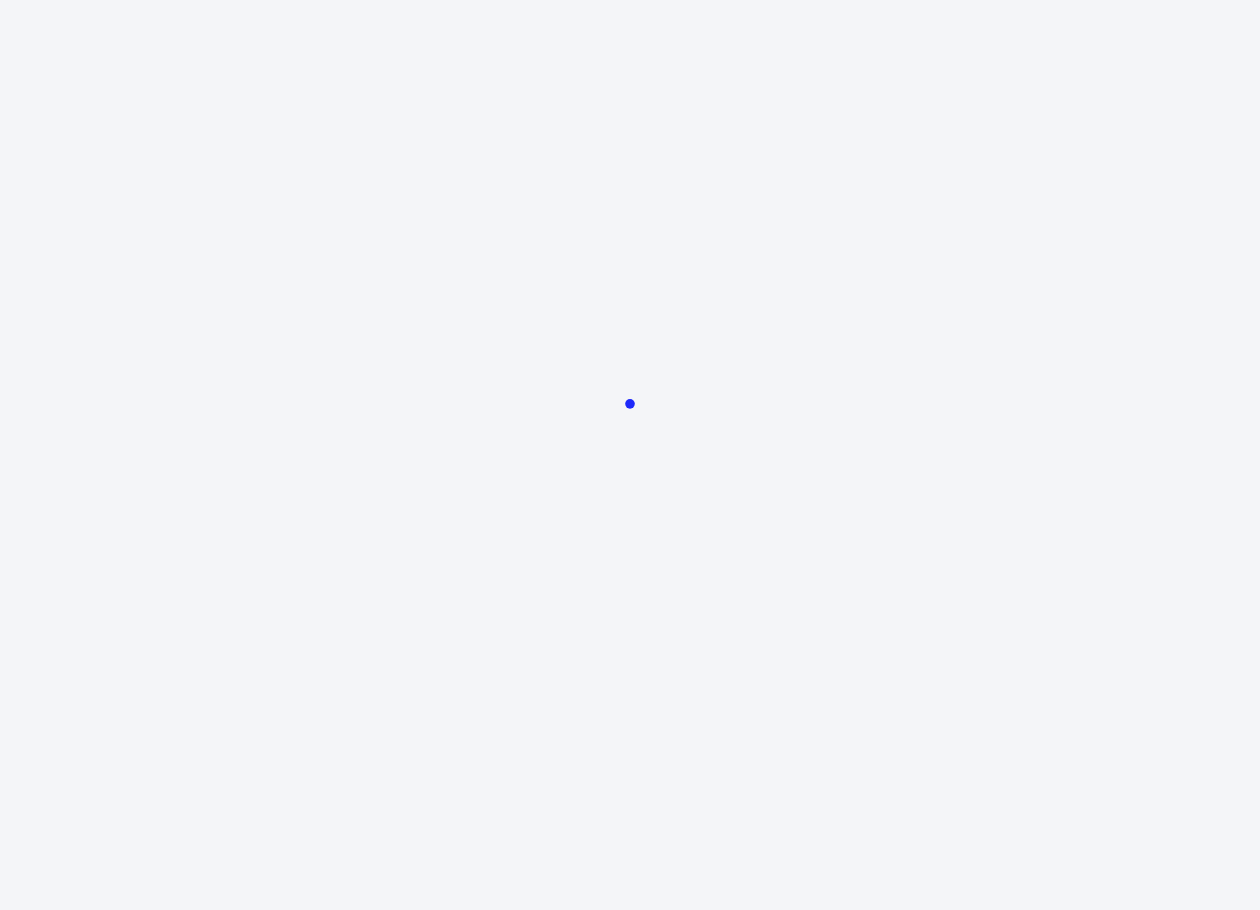 scroll, scrollTop: 0, scrollLeft: 0, axis: both 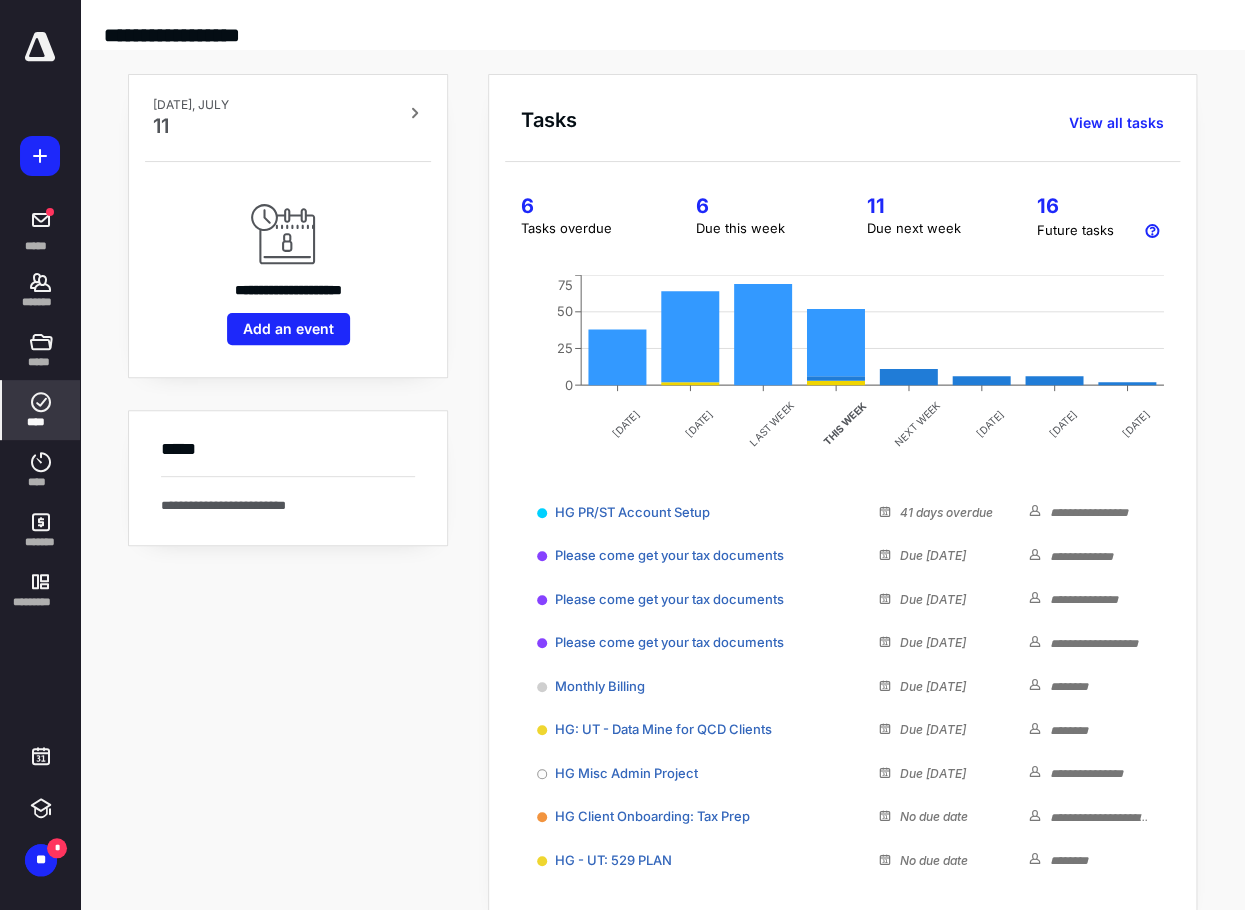 drag, startPoint x: 48, startPoint y: 396, endPoint x: 44, endPoint y: 406, distance: 10.770329 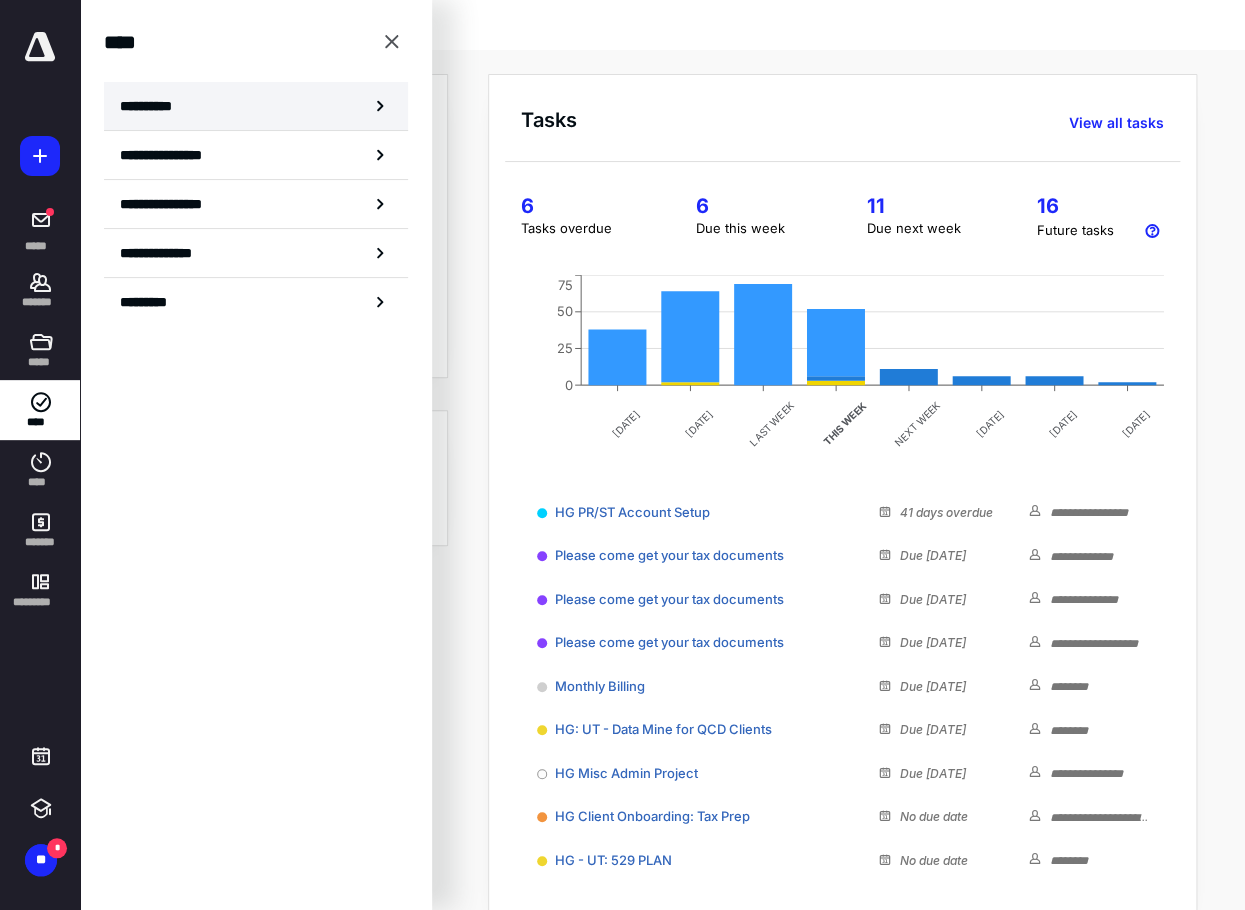 click on "**********" at bounding box center (256, 106) 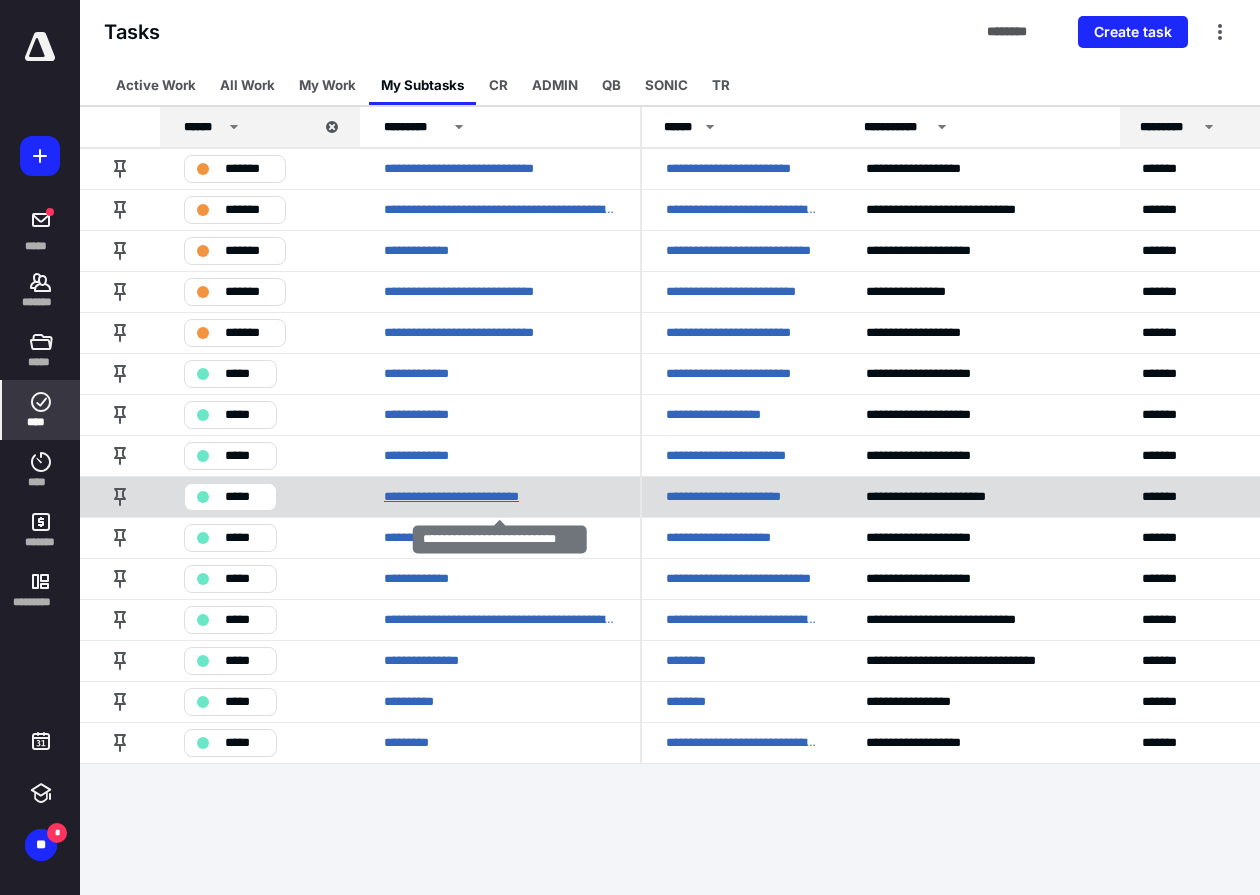 click on "**********" at bounding box center (466, 496) 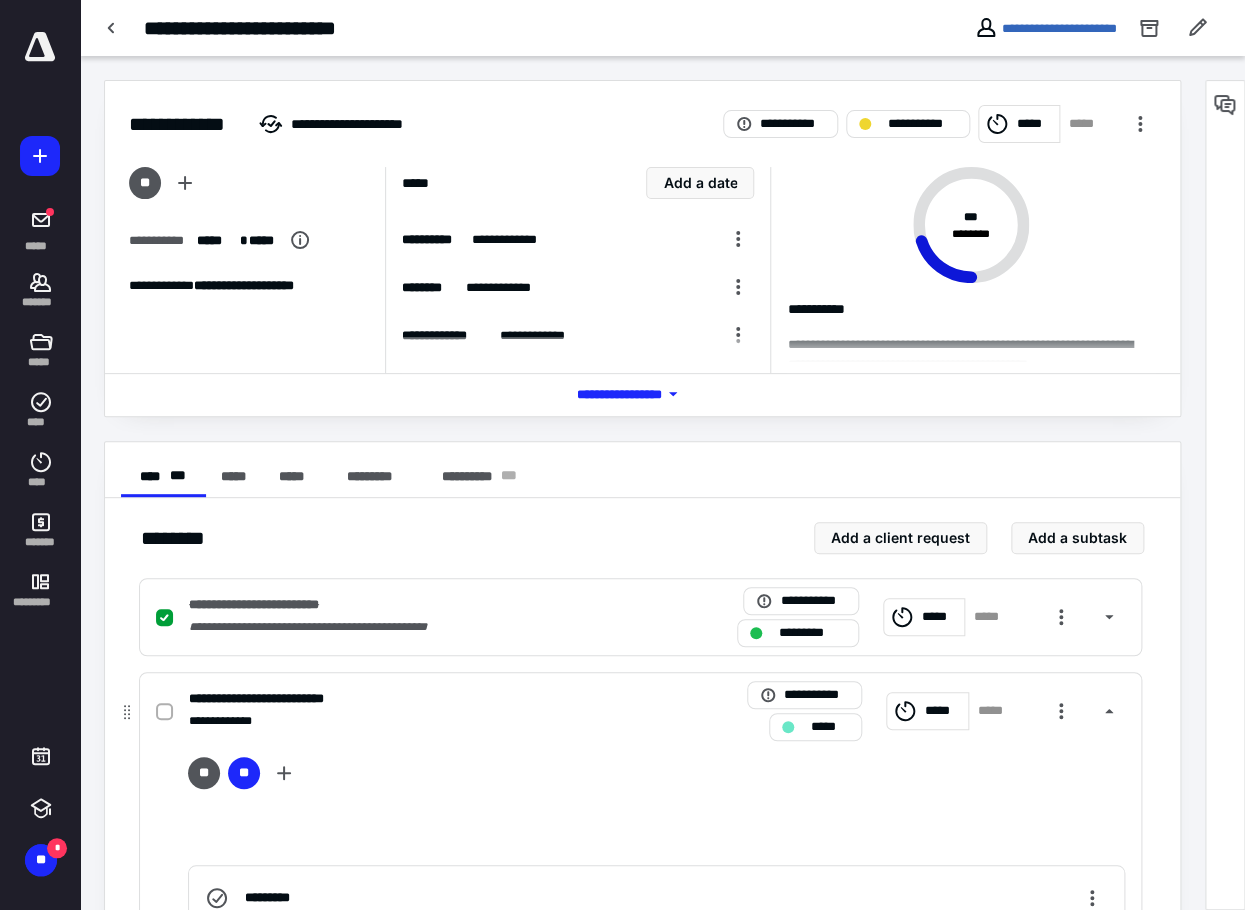 click on "*****" at bounding box center (927, 711) 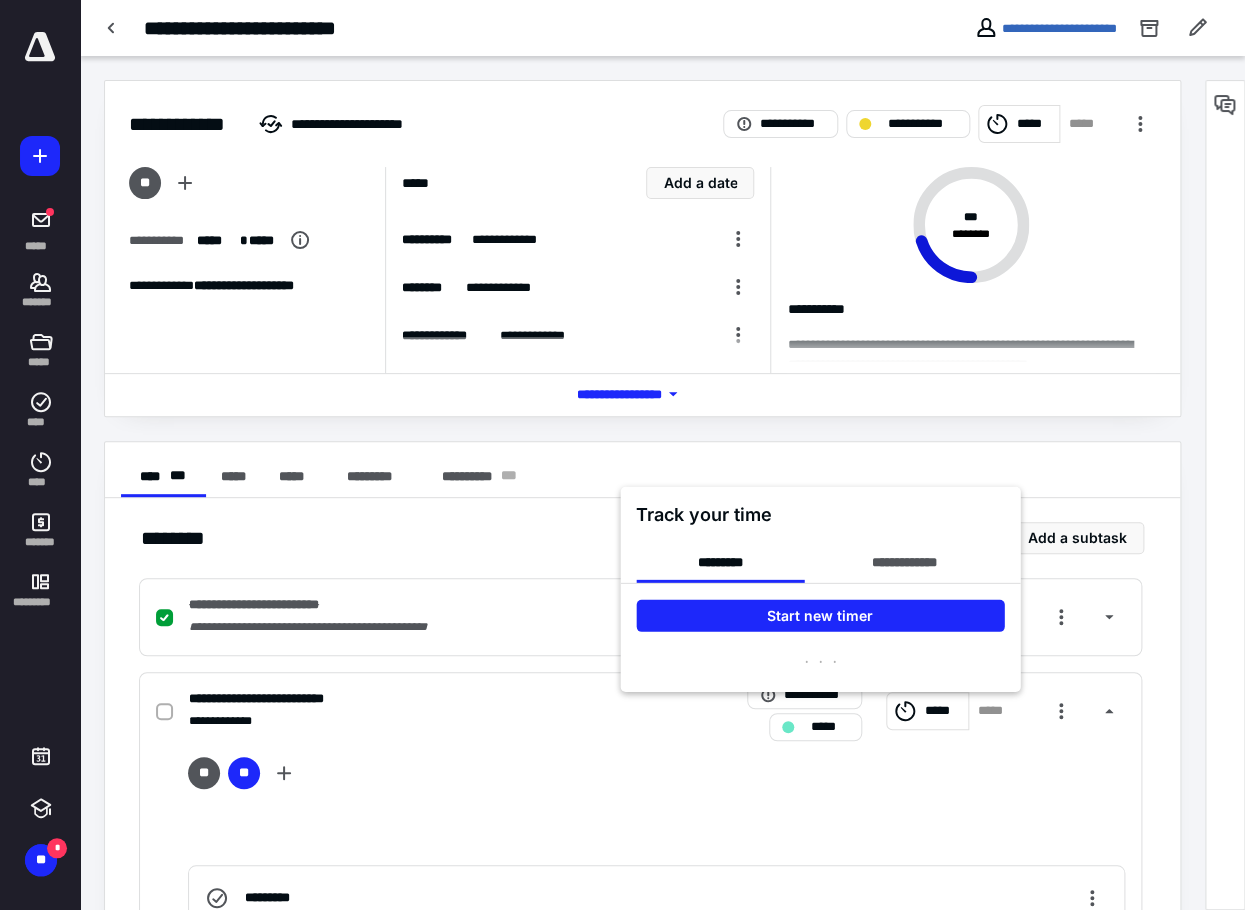 click on "**********" at bounding box center [820, 581] 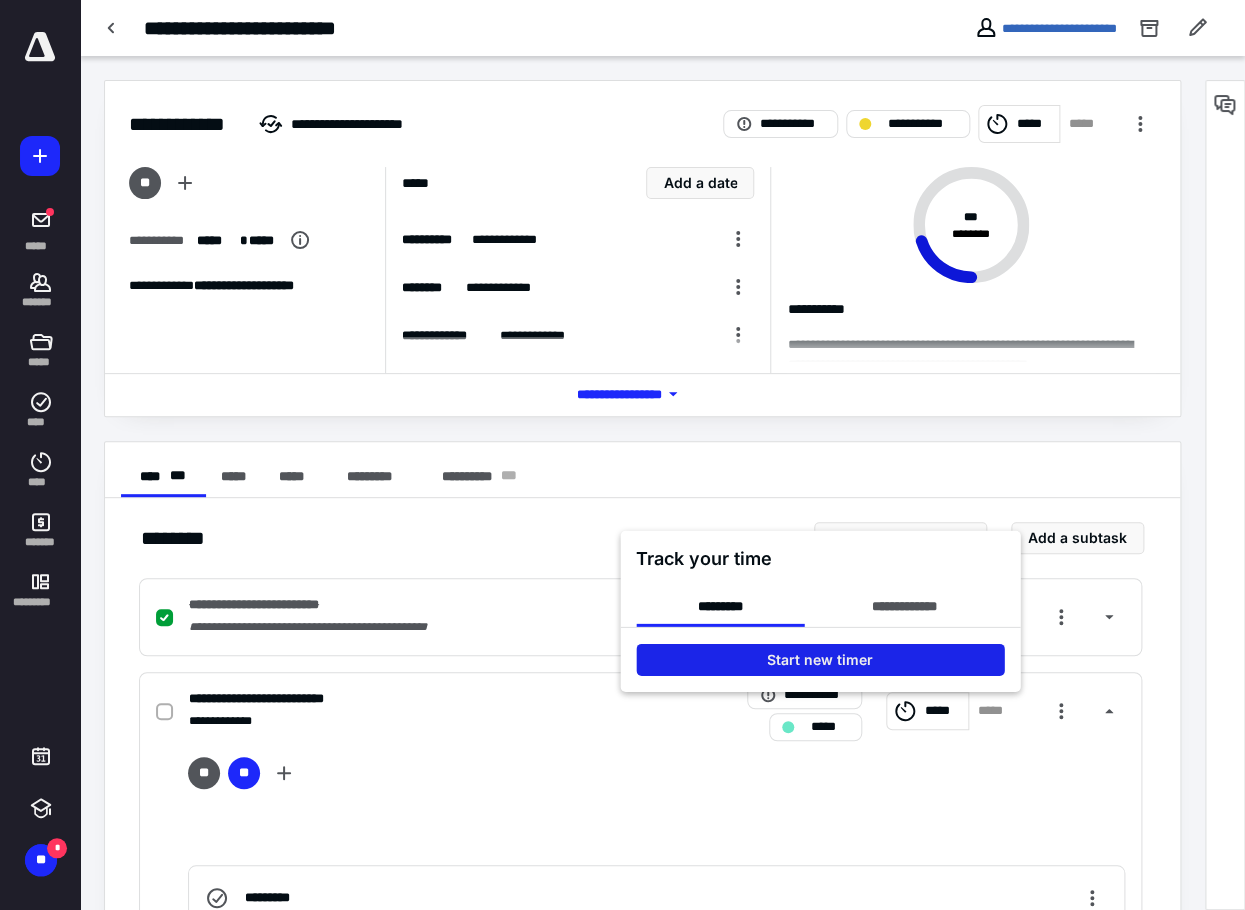 click on "Start new timer" at bounding box center (820, 660) 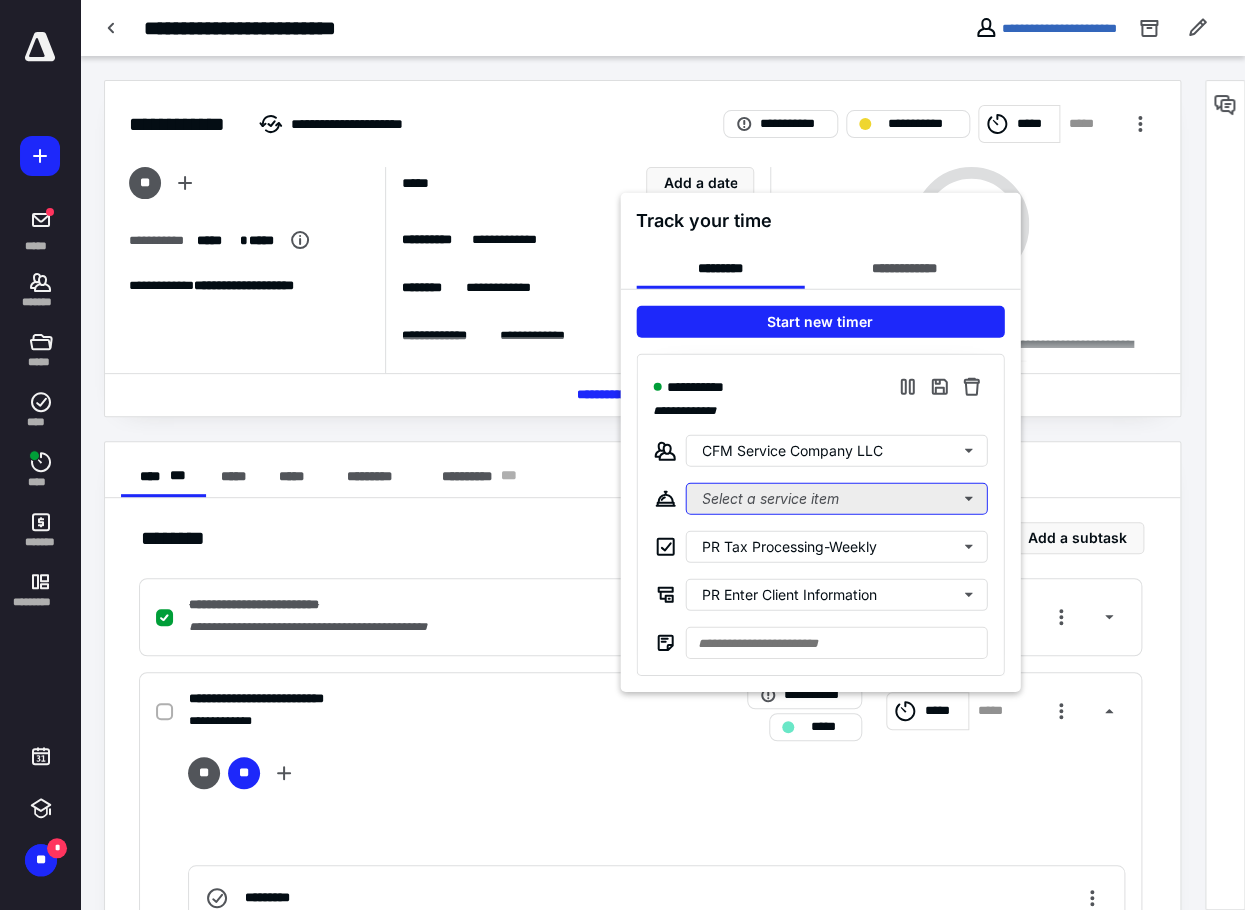 click on "Select a service item" at bounding box center (836, 499) 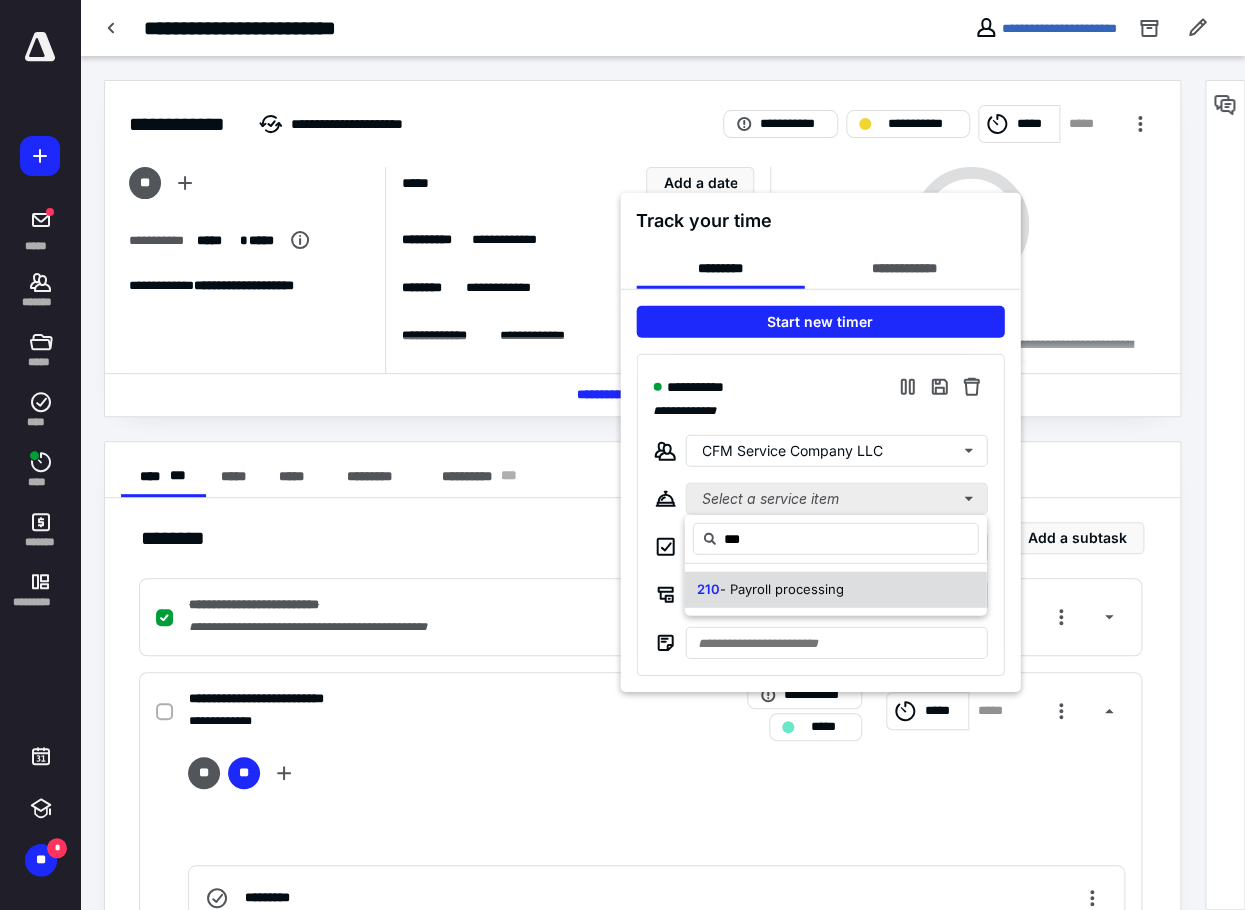 type on "***" 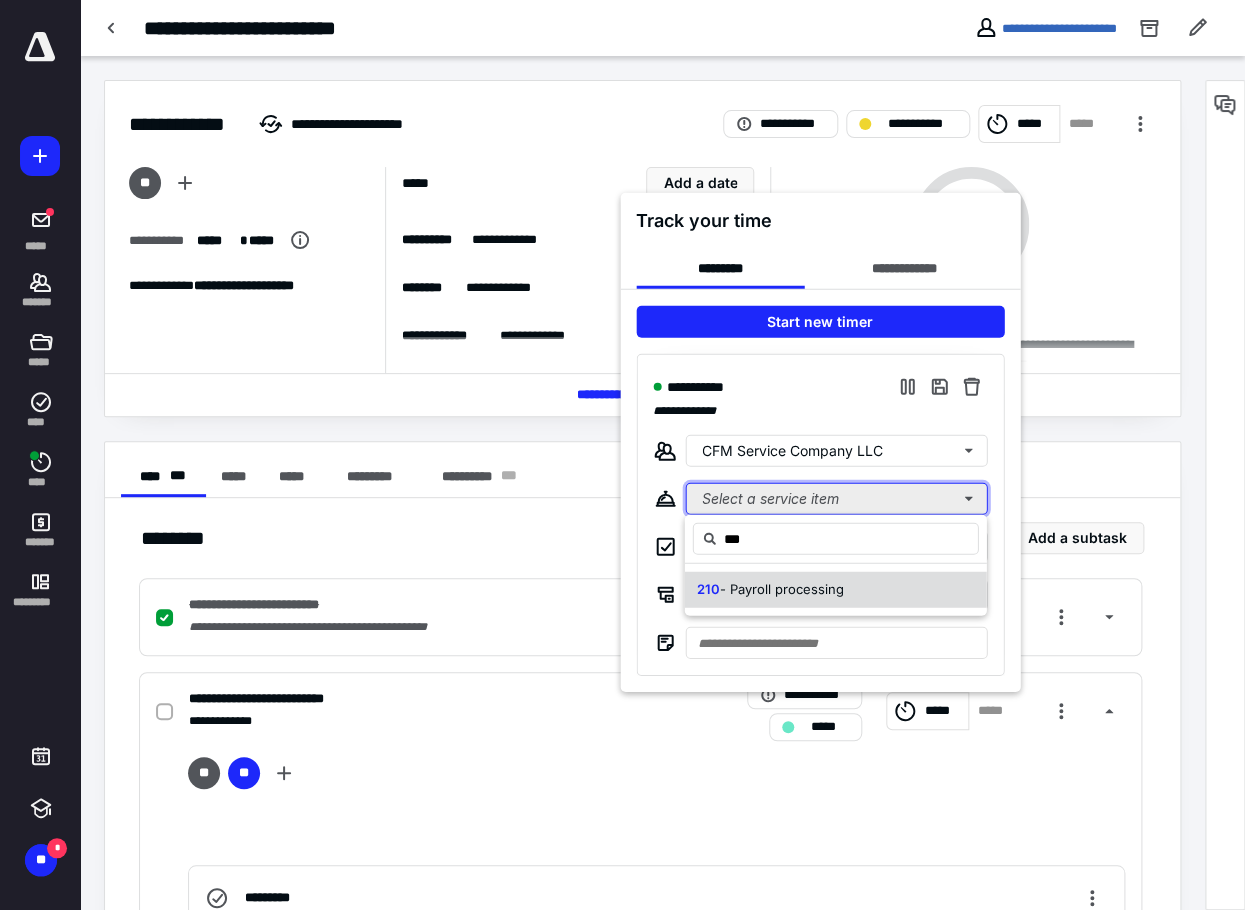 type 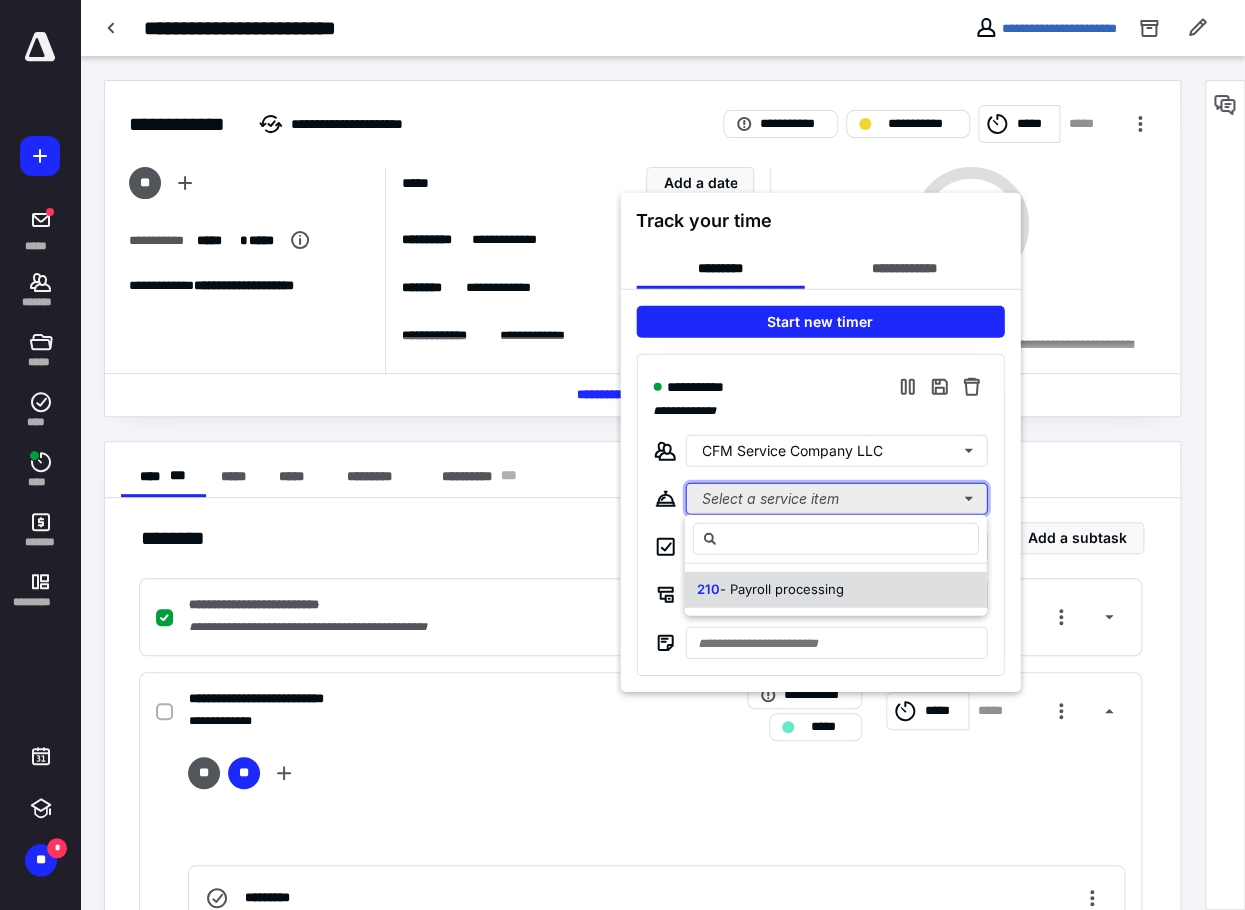 type 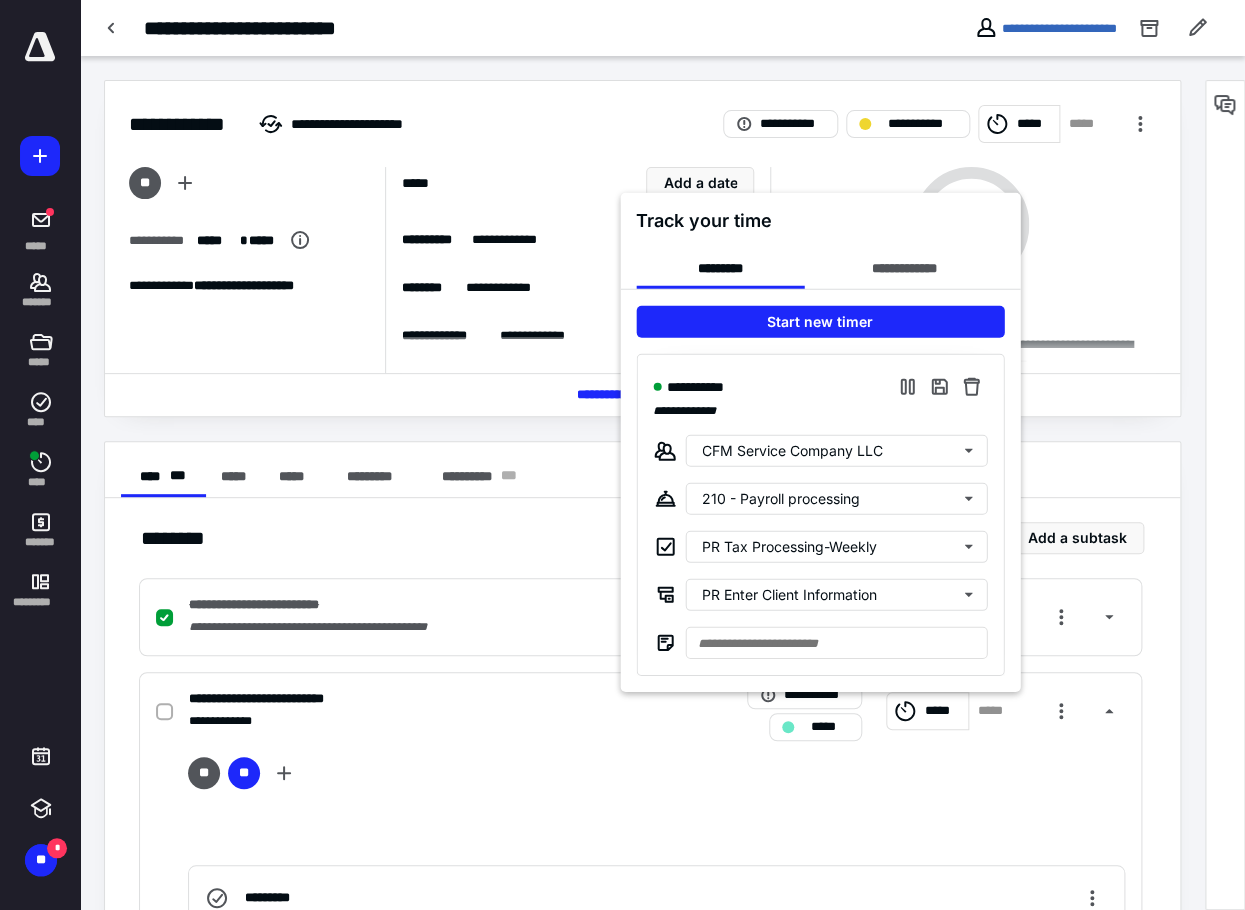 click at bounding box center [622, 455] 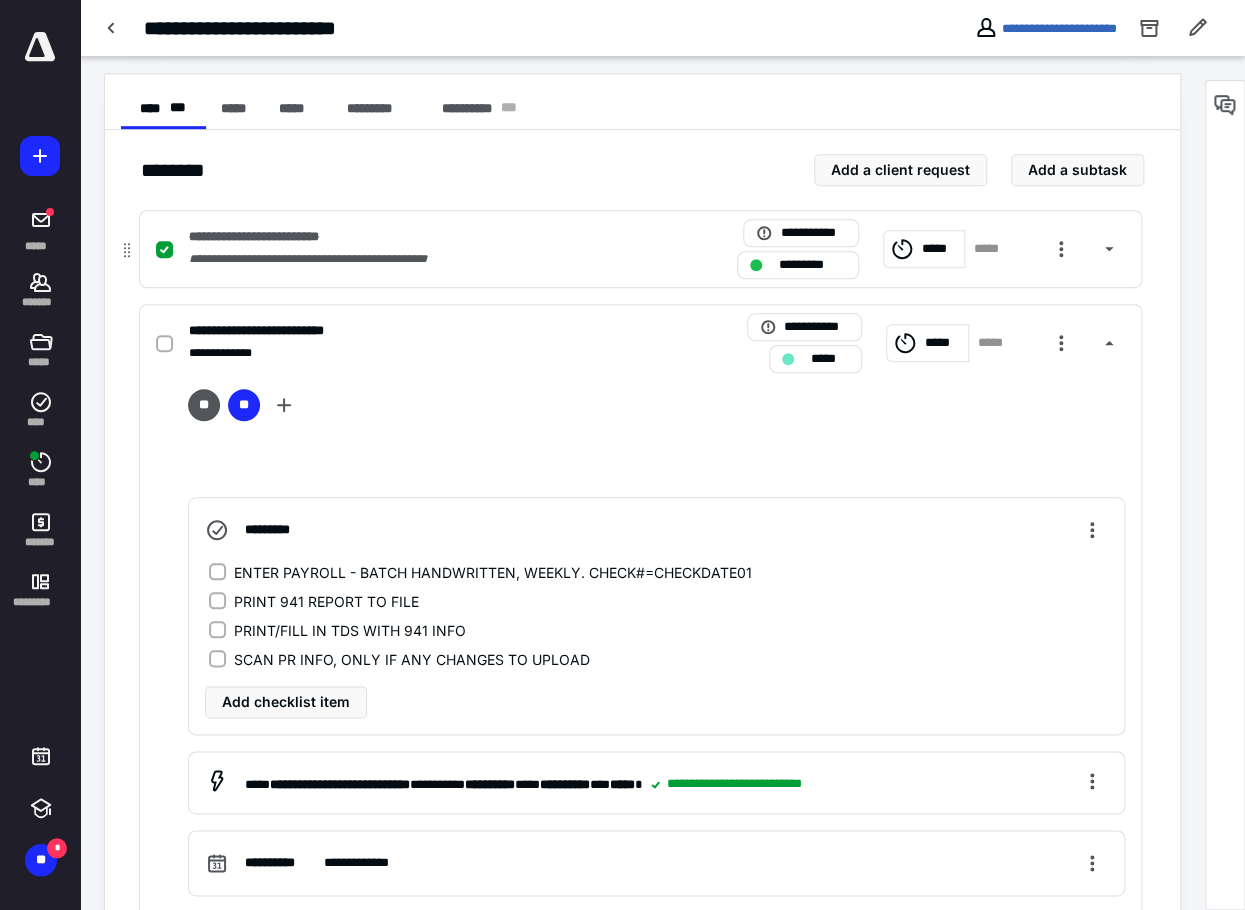 scroll, scrollTop: 400, scrollLeft: 0, axis: vertical 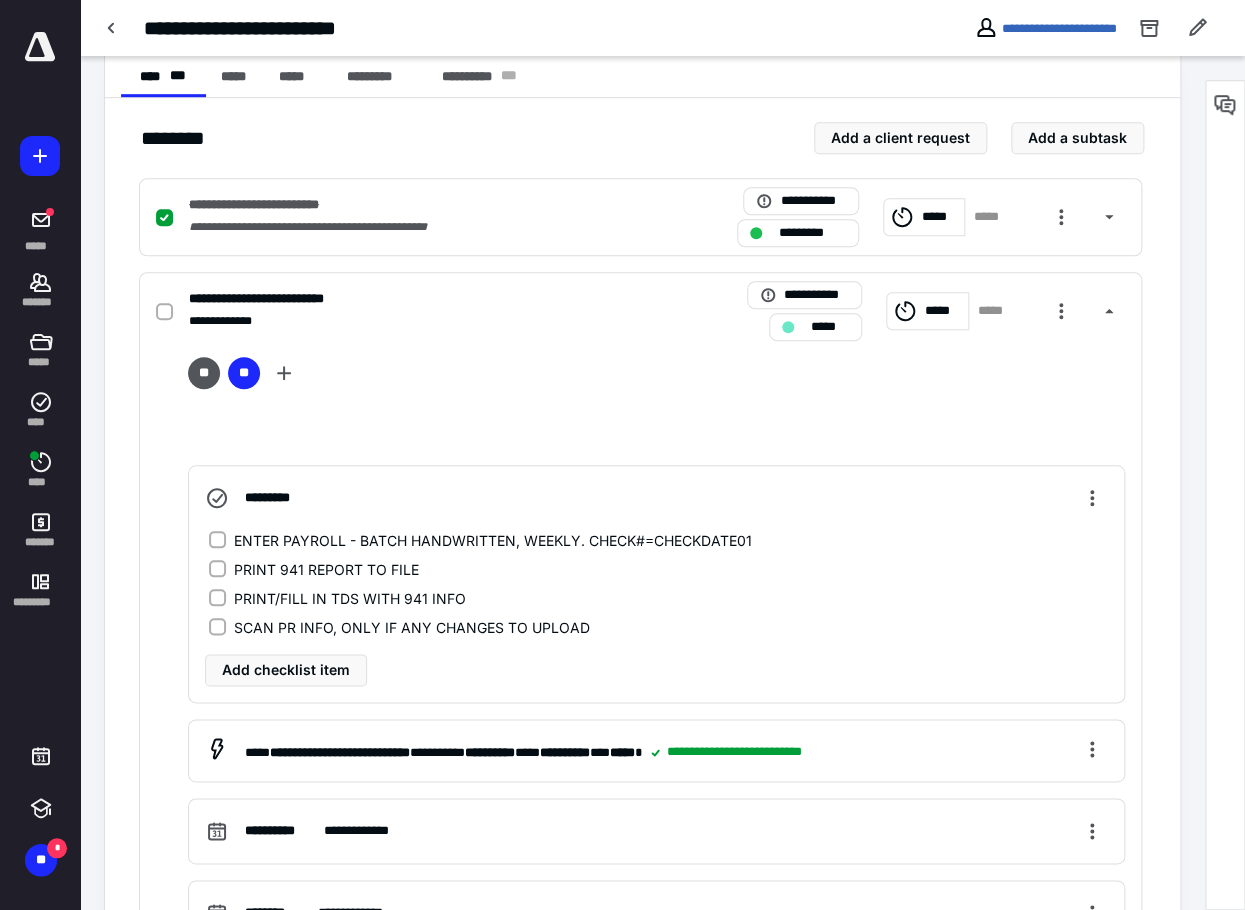 click on "**********" at bounding box center (642, 711) 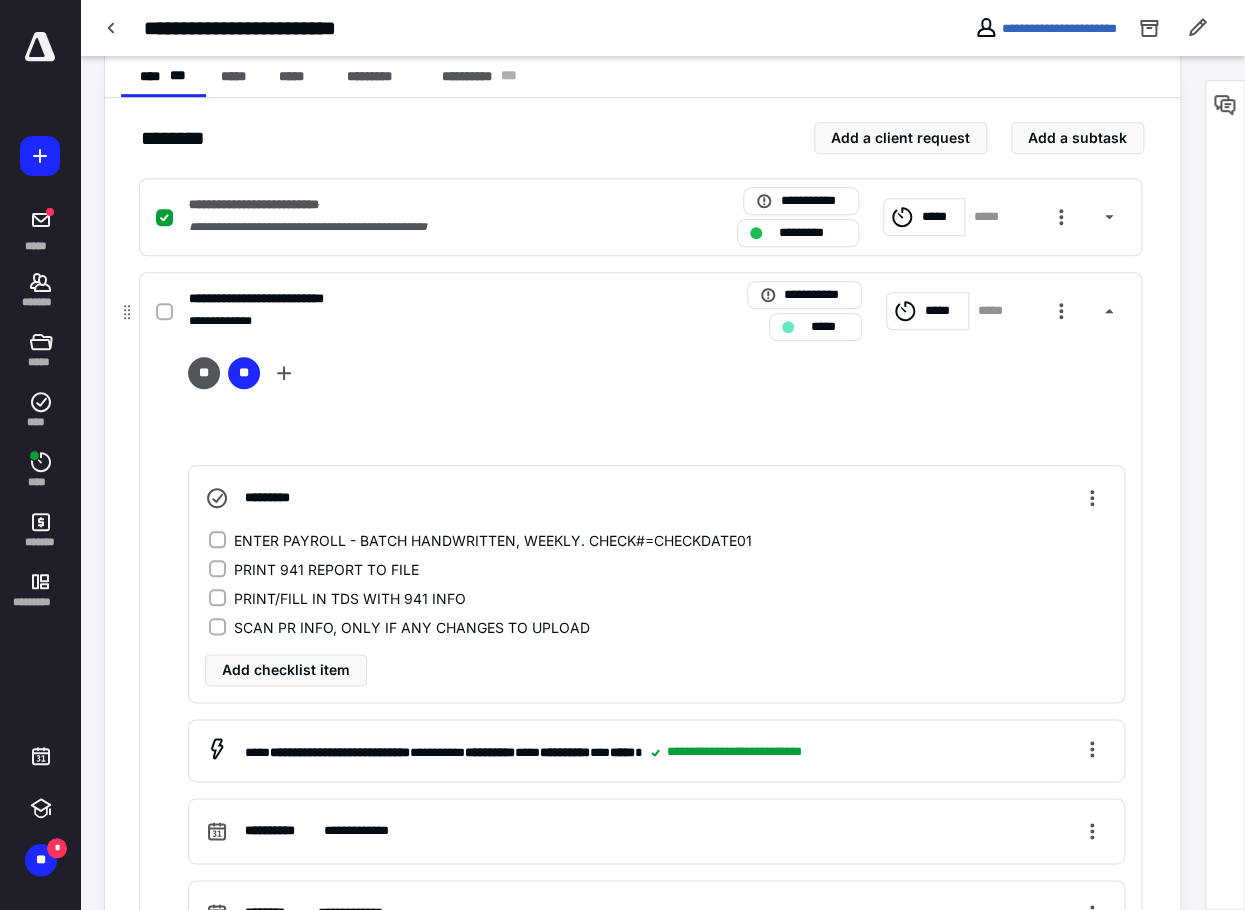 click on "ENTER PAYROLL - BATCH HANDWRITTEN, WEEKLY. CHECK#=CHECKDATE01" at bounding box center [493, 540] 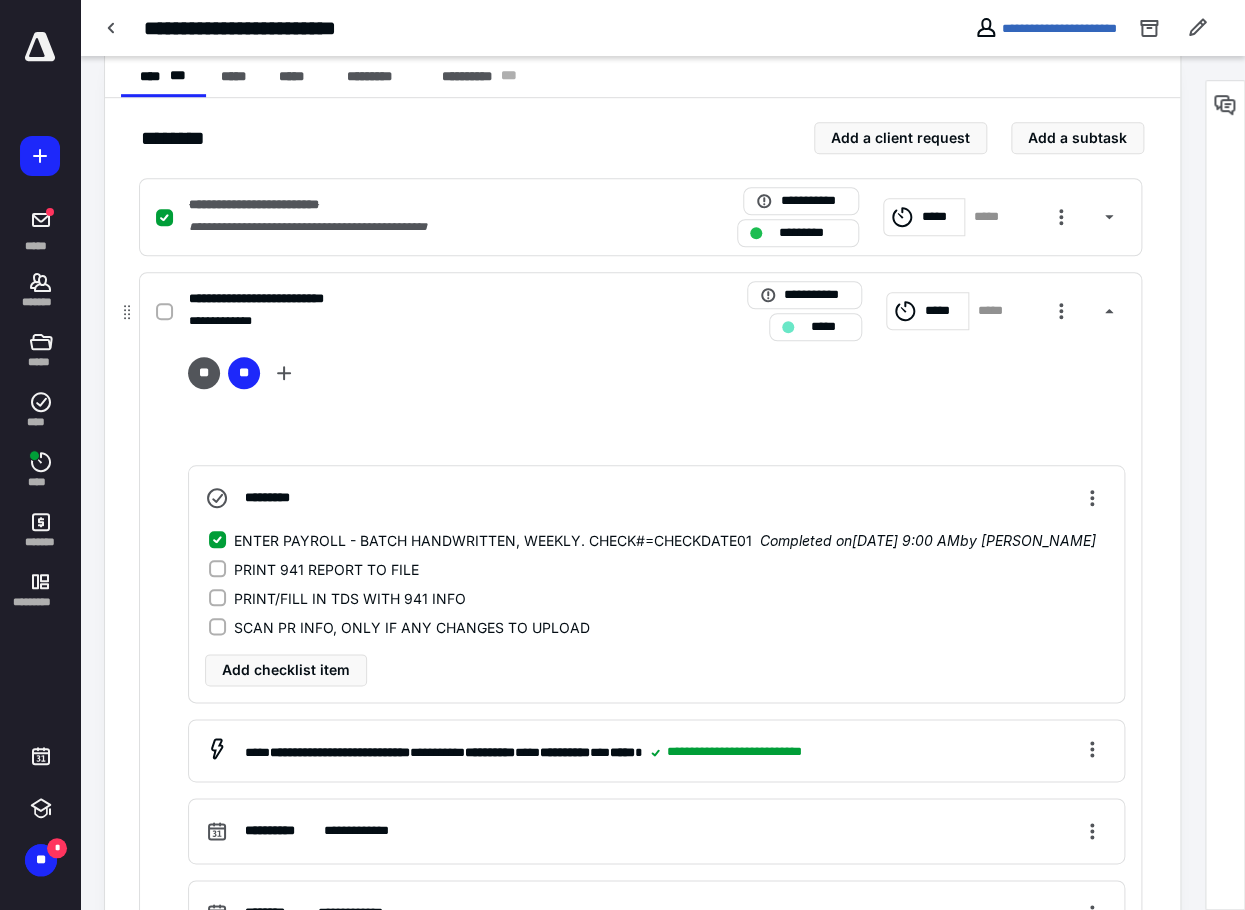 click on "PRINT 941 REPORT TO FILE" at bounding box center (326, 569) 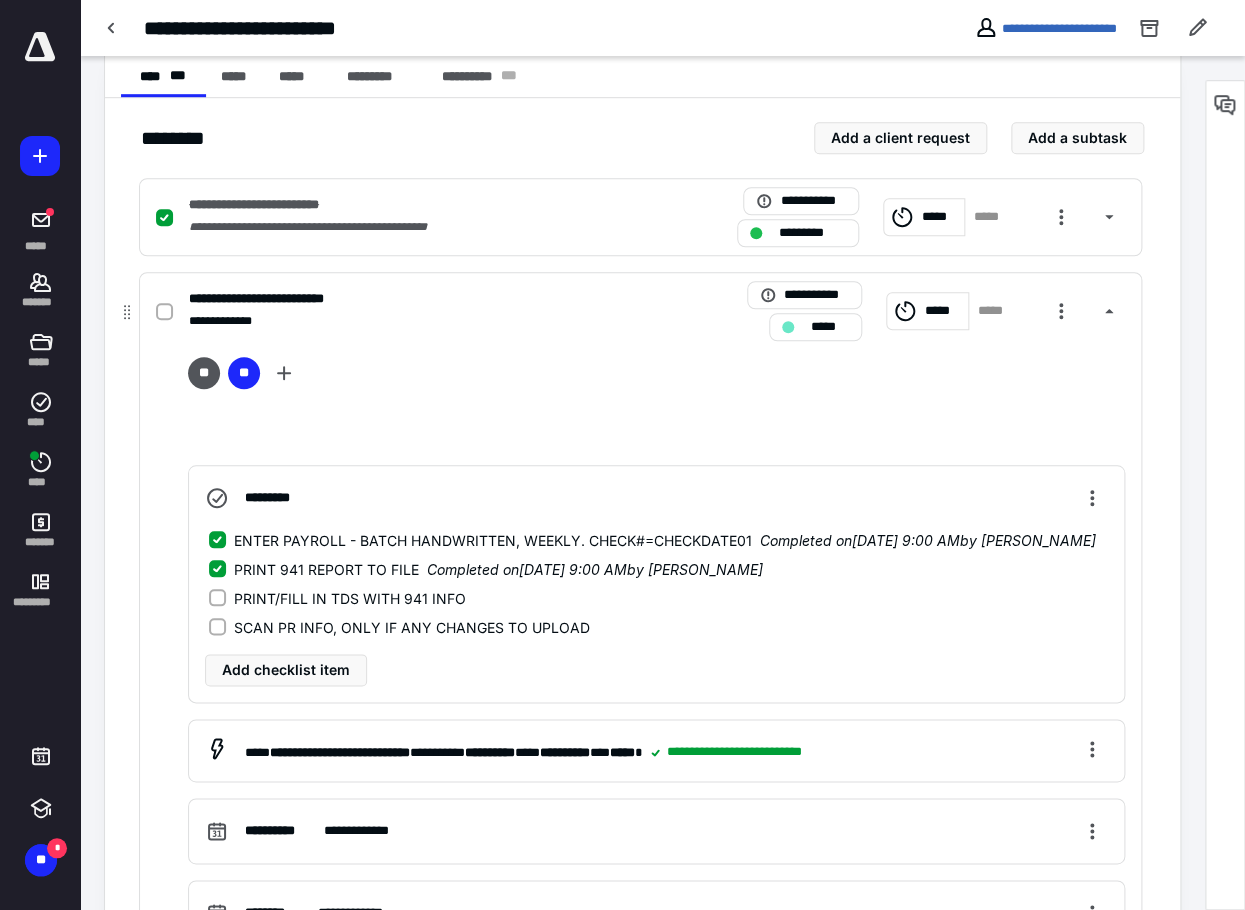 click on "PRINT/FILL IN TDS WITH 941 INFO" at bounding box center (350, 598) 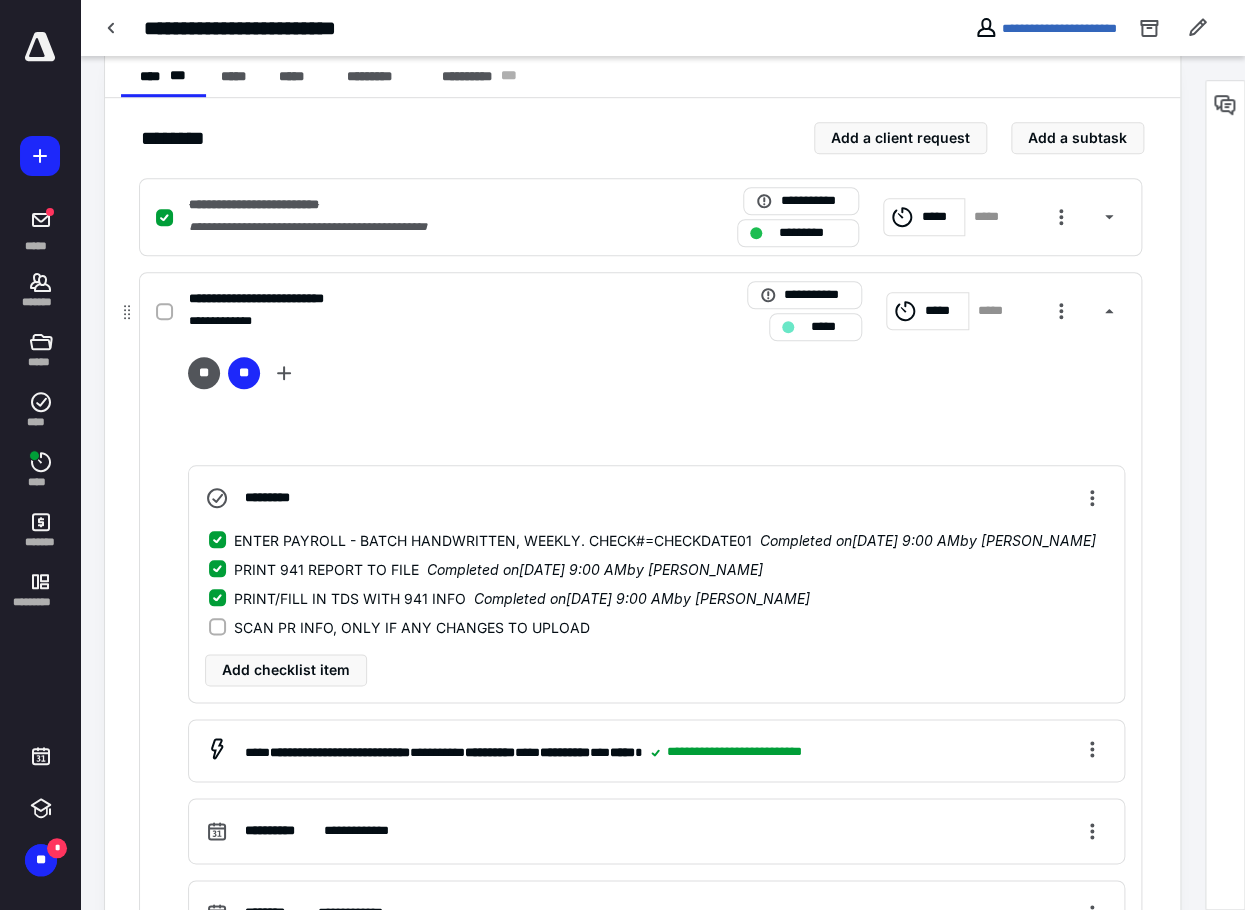 click on "SCAN PR INFO, ONLY IF ANY CHANGES TO UPLOAD" at bounding box center (412, 627) 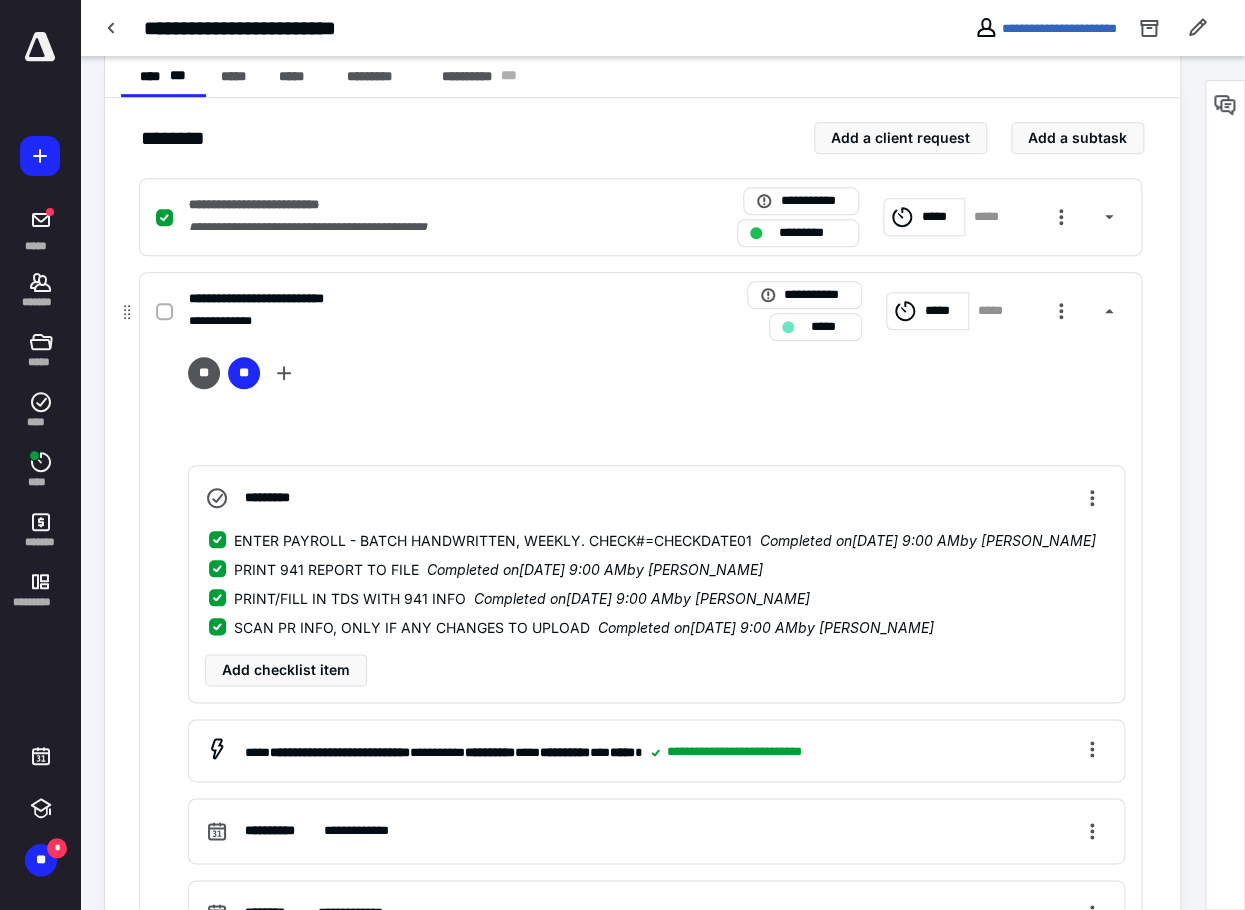 click 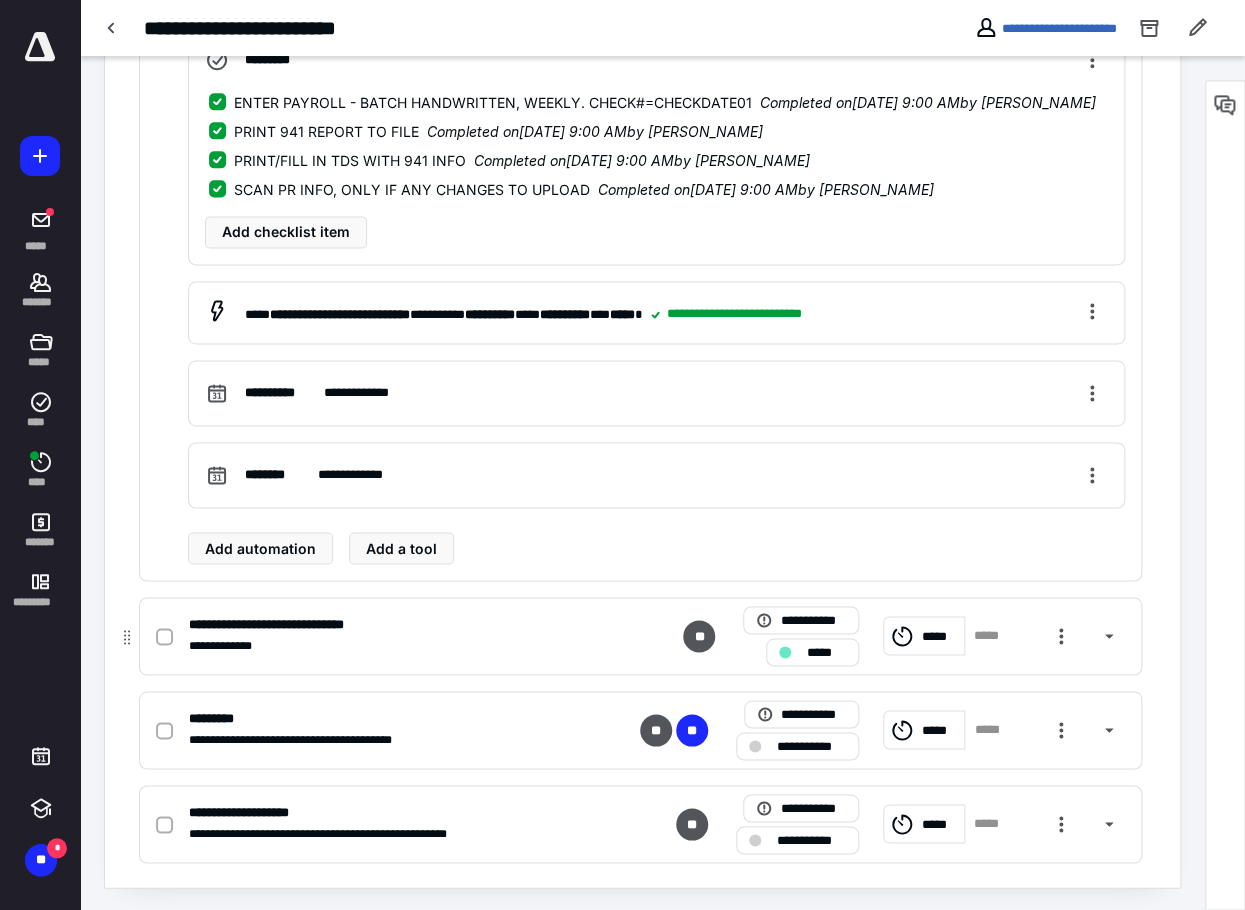 click on "**********" at bounding box center [292, 623] 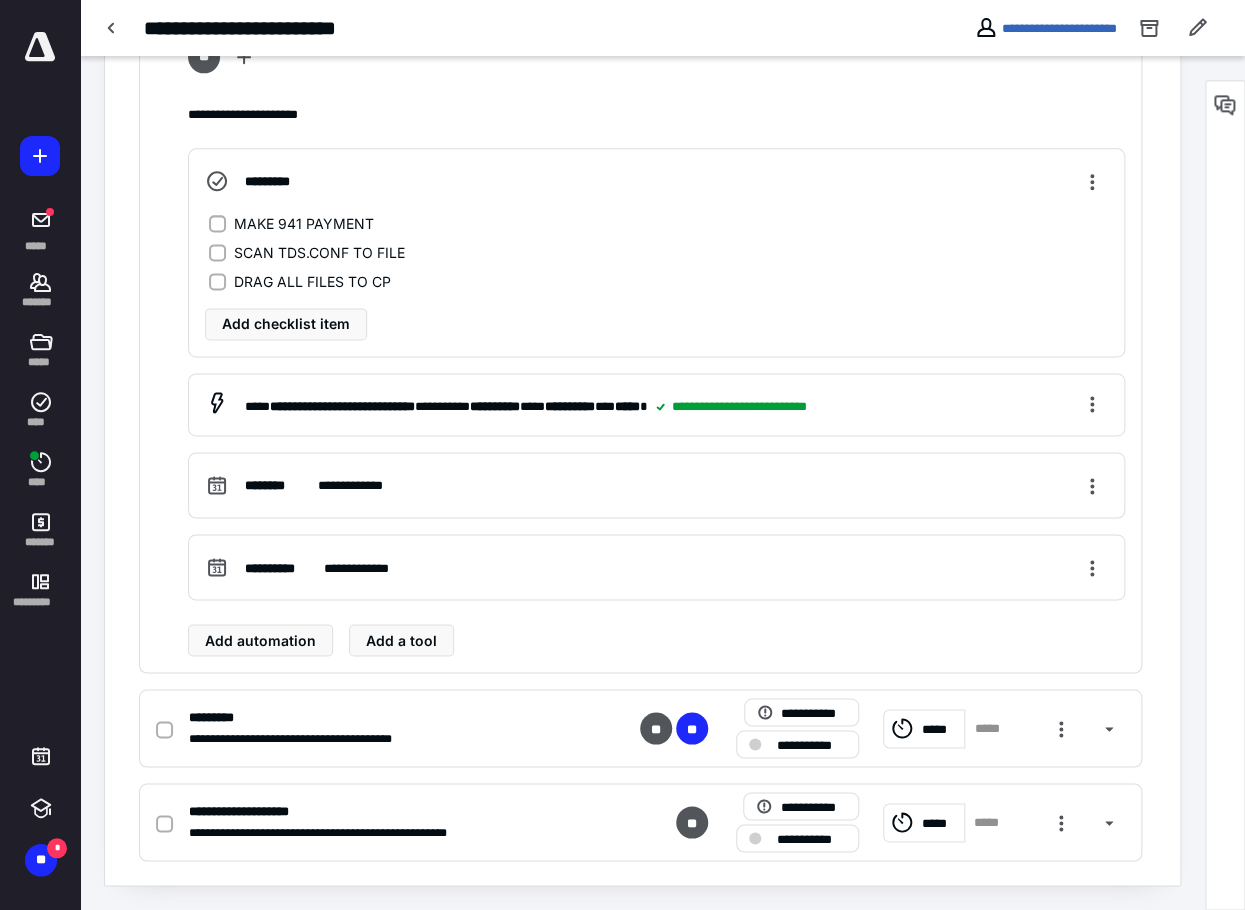 scroll, scrollTop: 809, scrollLeft: 0, axis: vertical 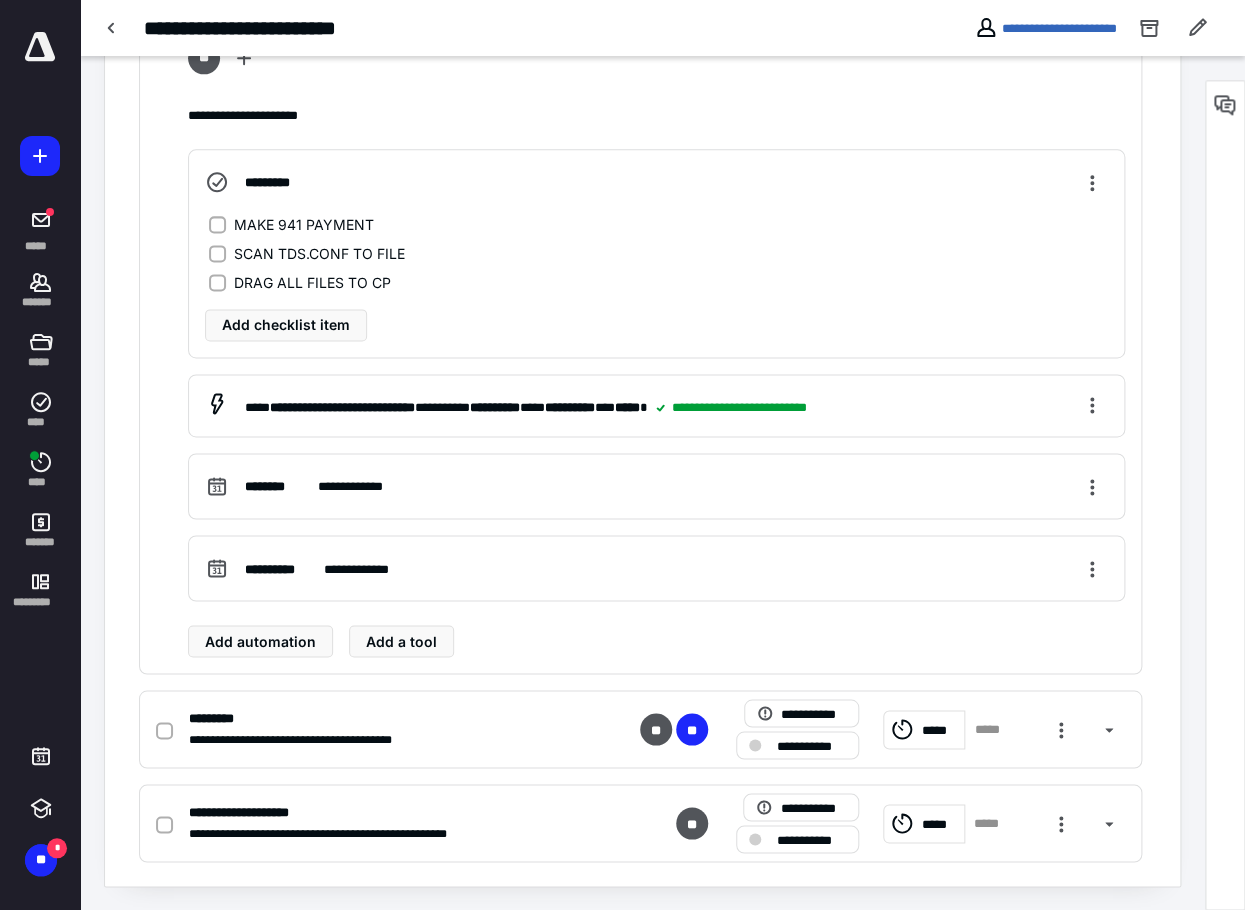 click on "MAKE 941 PAYMENT" at bounding box center (304, 224) 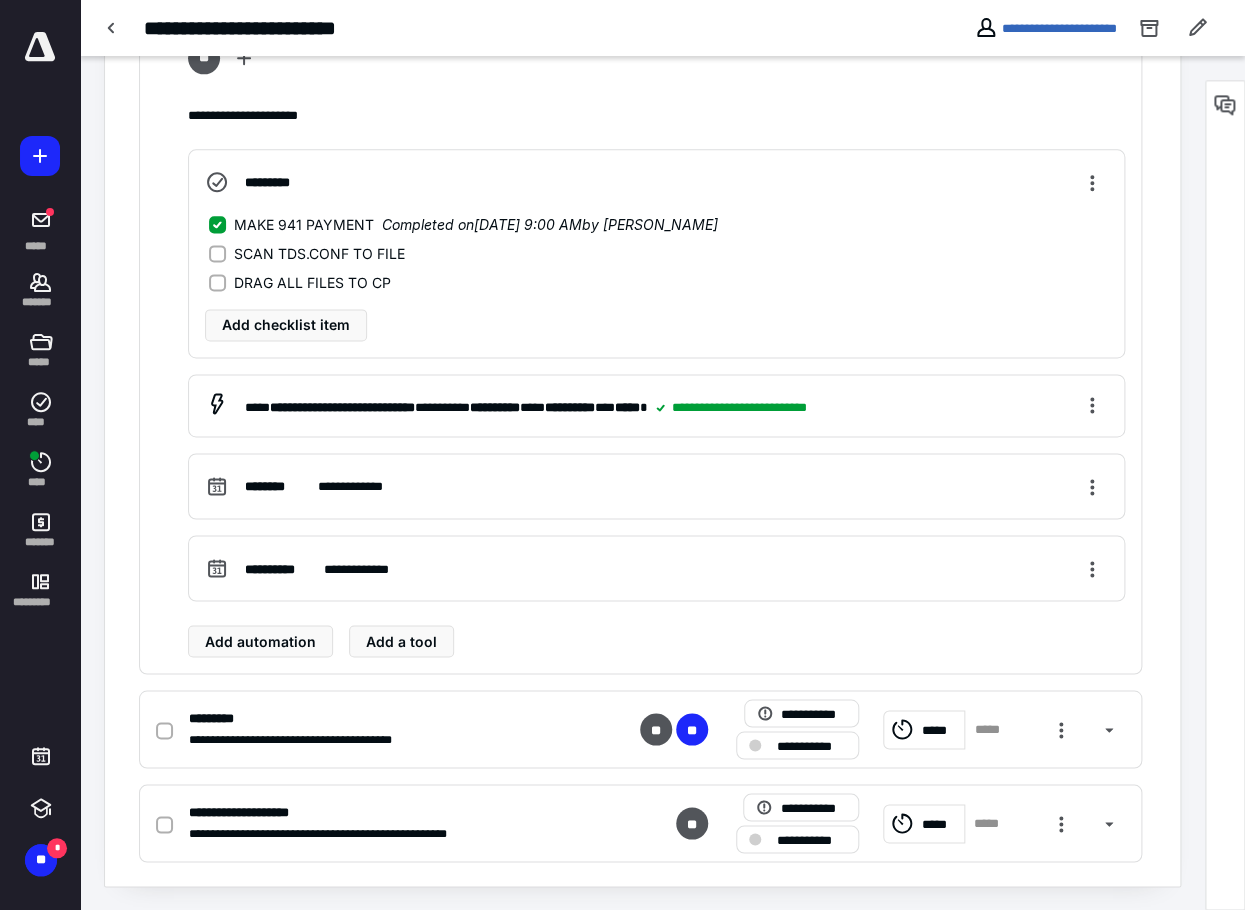 click on "SCAN TDS.CONF TO FILE" at bounding box center (319, 253) 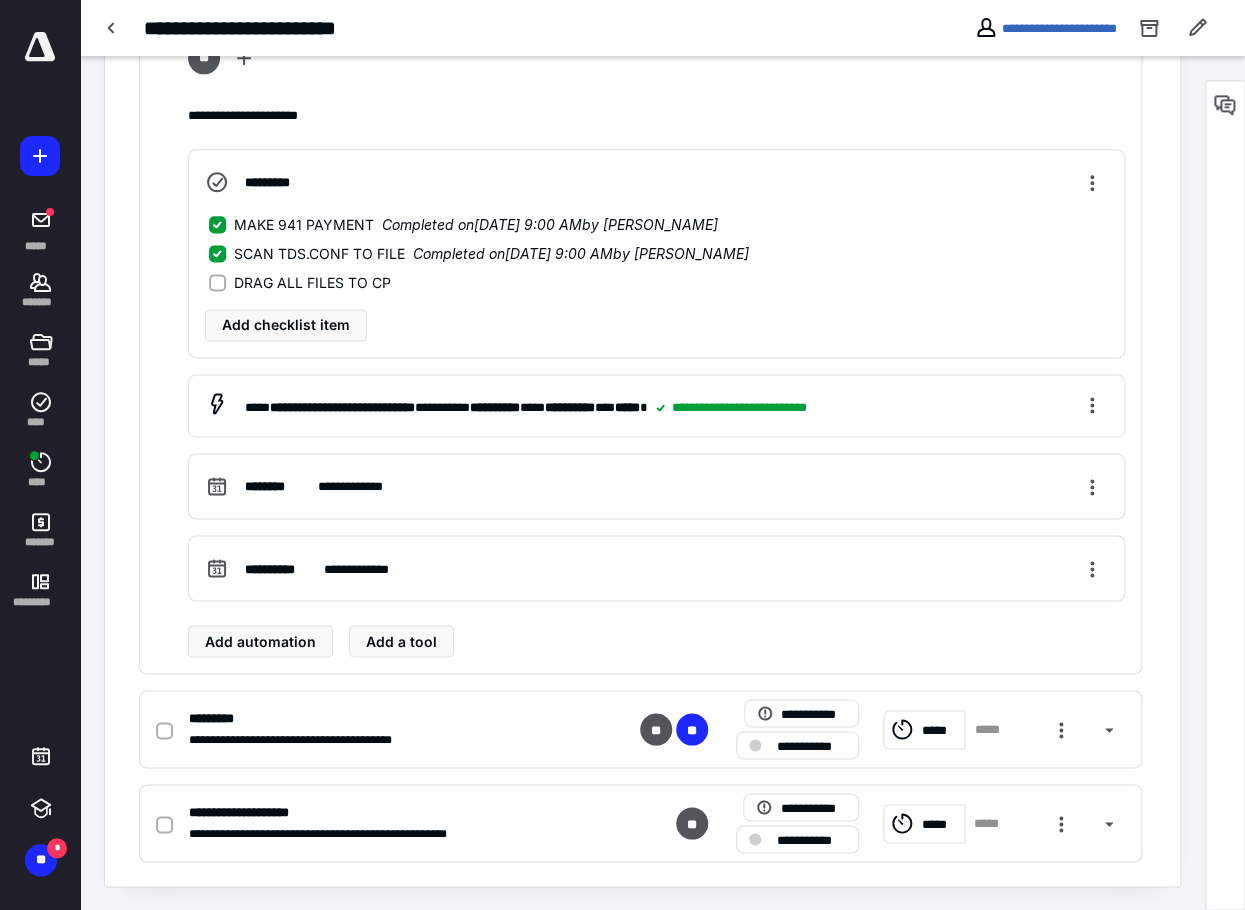 click on "DRAG ALL FILES TO CP" at bounding box center (312, 282) 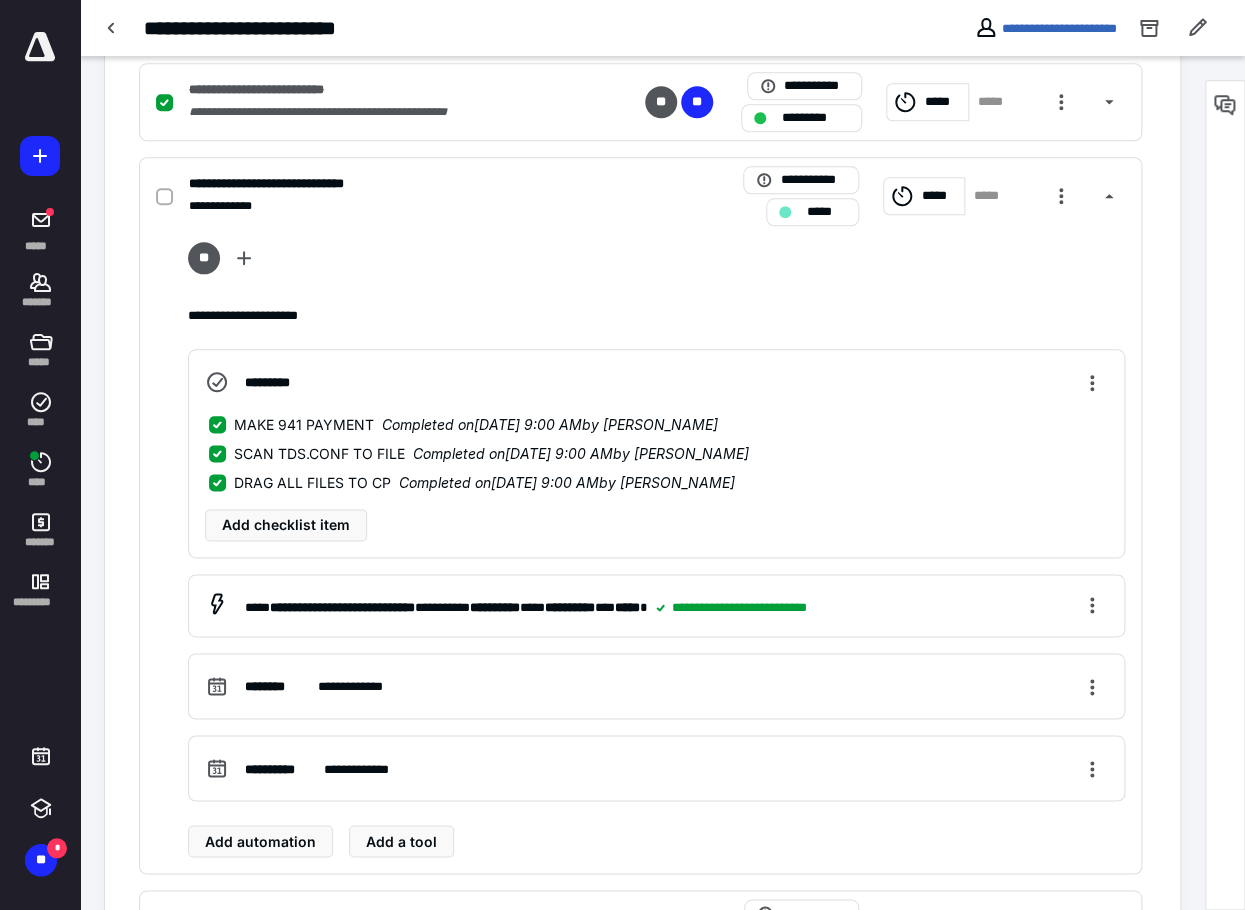 click on "**********" at bounding box center (640, 515) 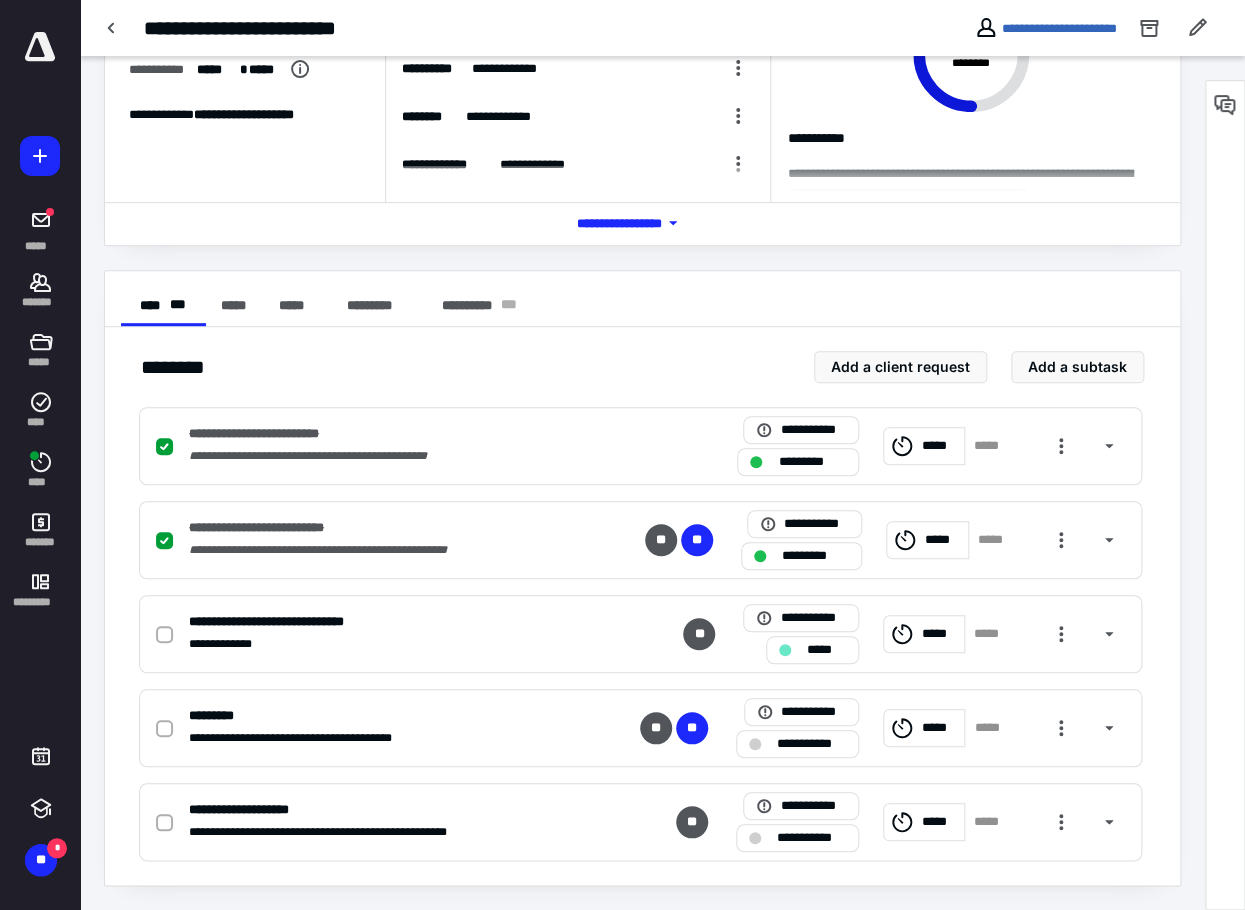 scroll, scrollTop: 170, scrollLeft: 0, axis: vertical 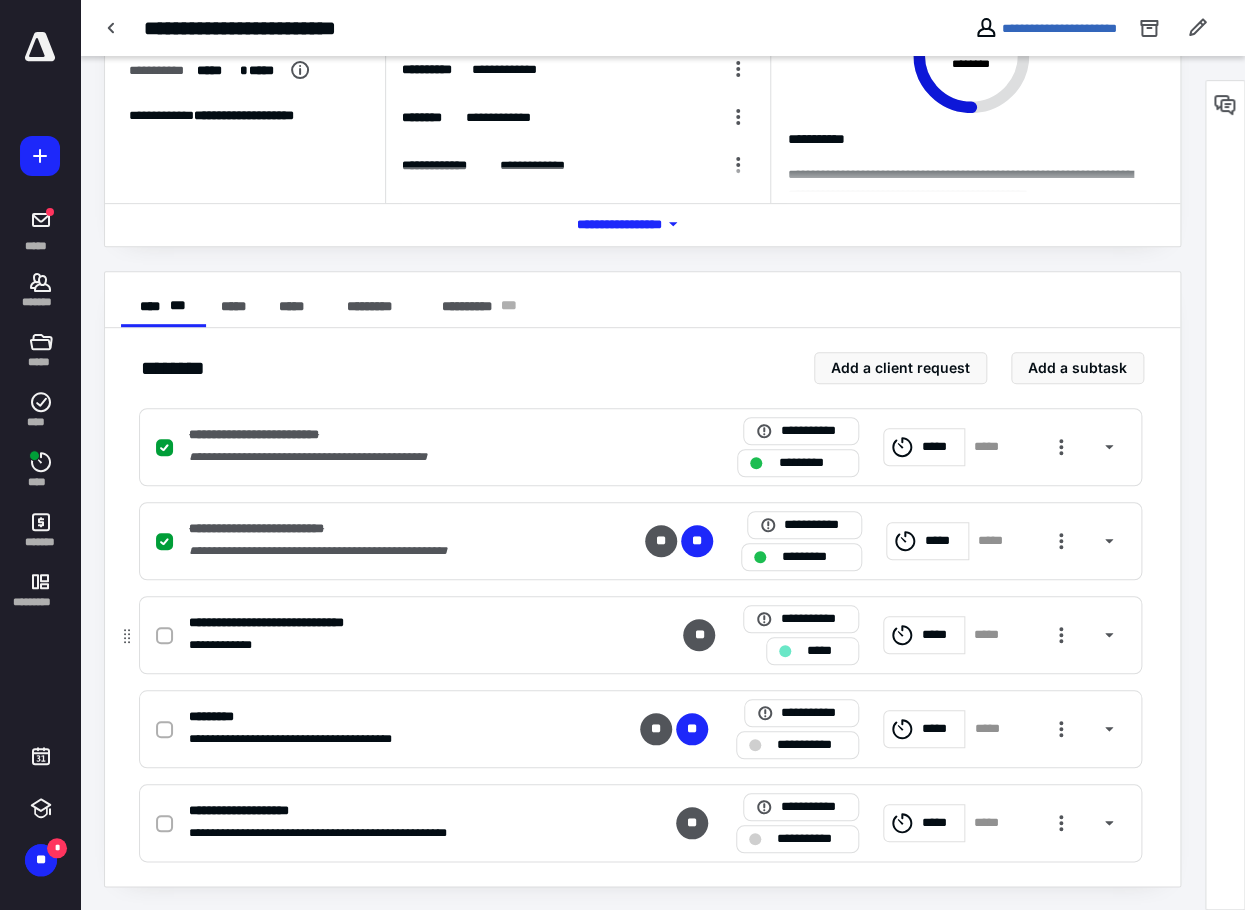 click at bounding box center (168, 635) 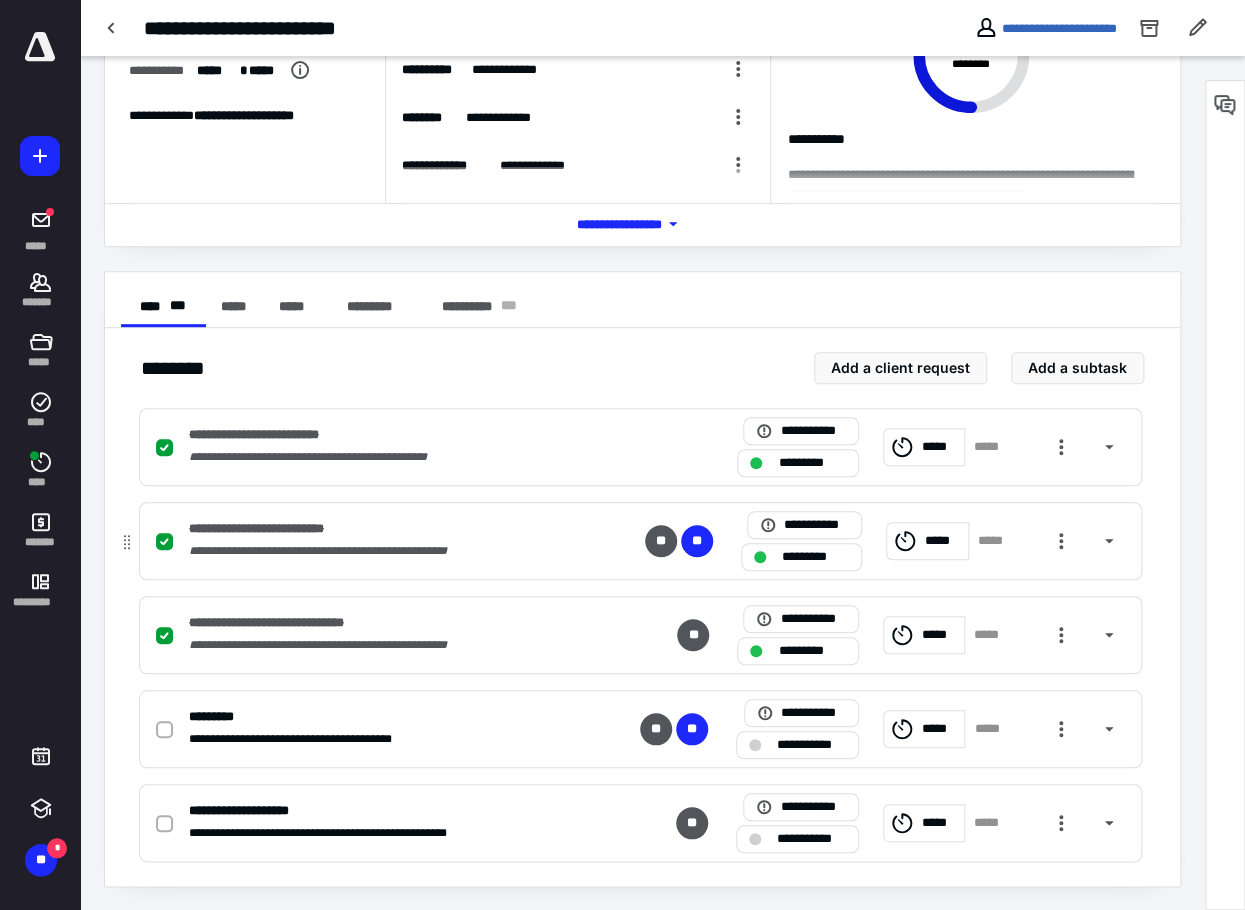 click on "**********" at bounding box center (378, 528) 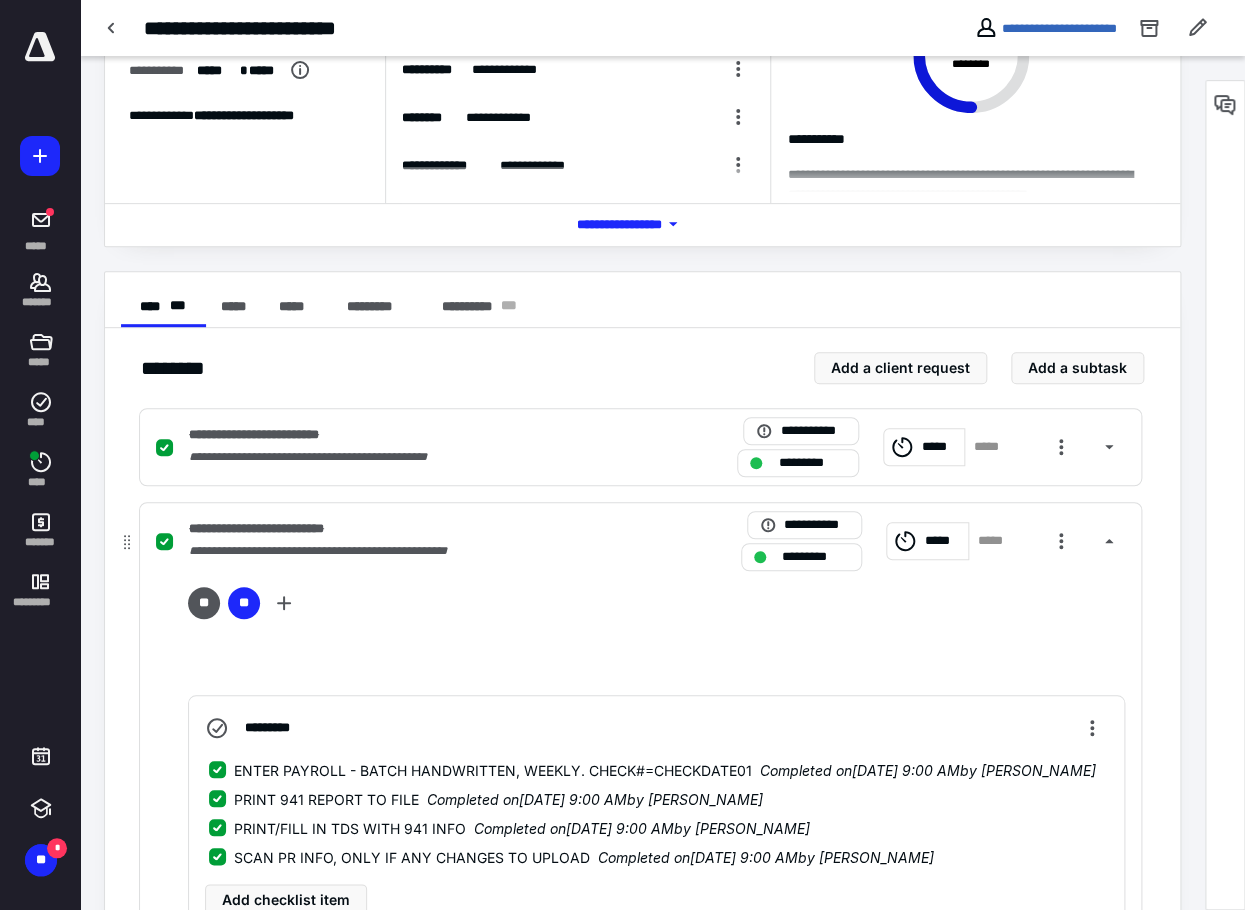 scroll, scrollTop: 270, scrollLeft: 0, axis: vertical 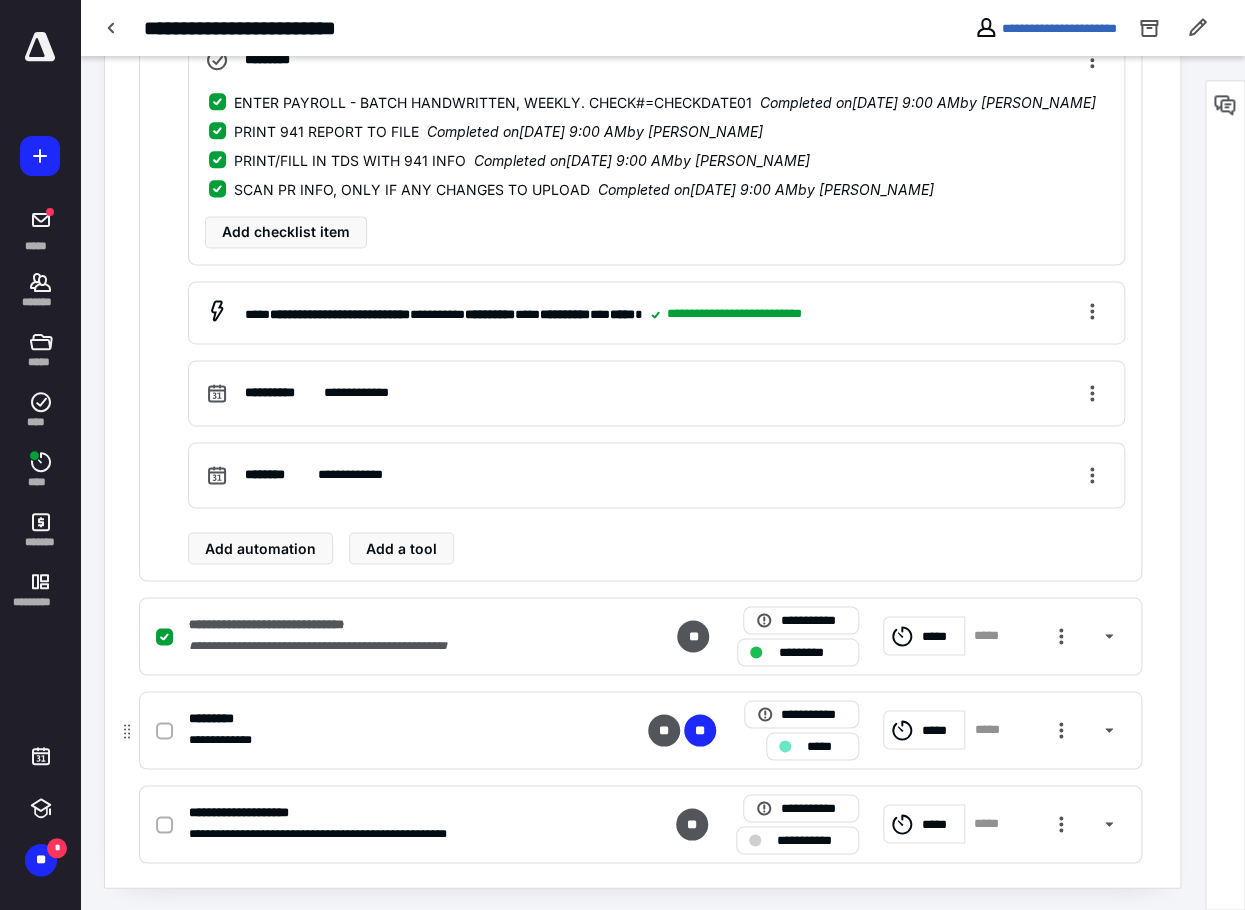 click on "*********" at bounding box center (378, 717) 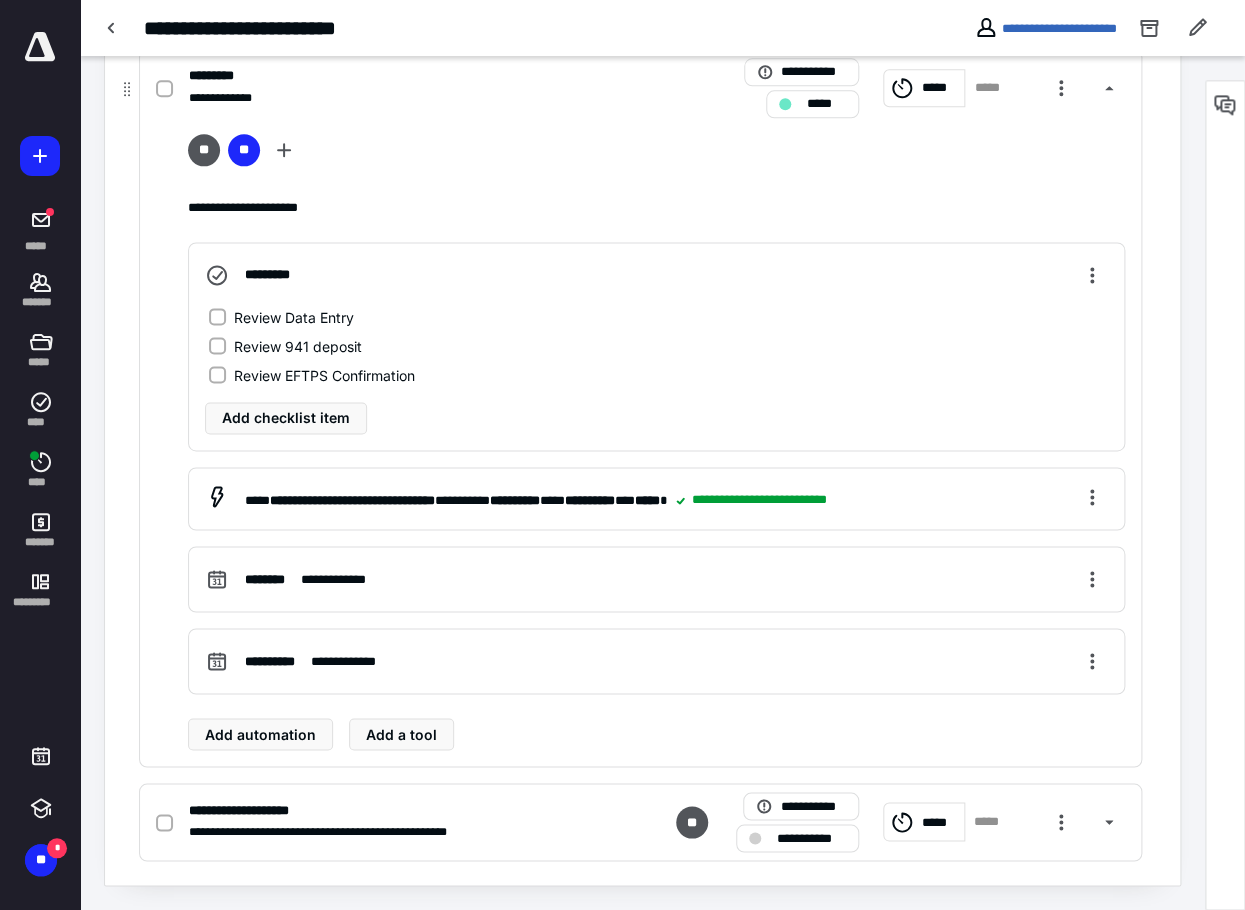 scroll, scrollTop: 809, scrollLeft: 0, axis: vertical 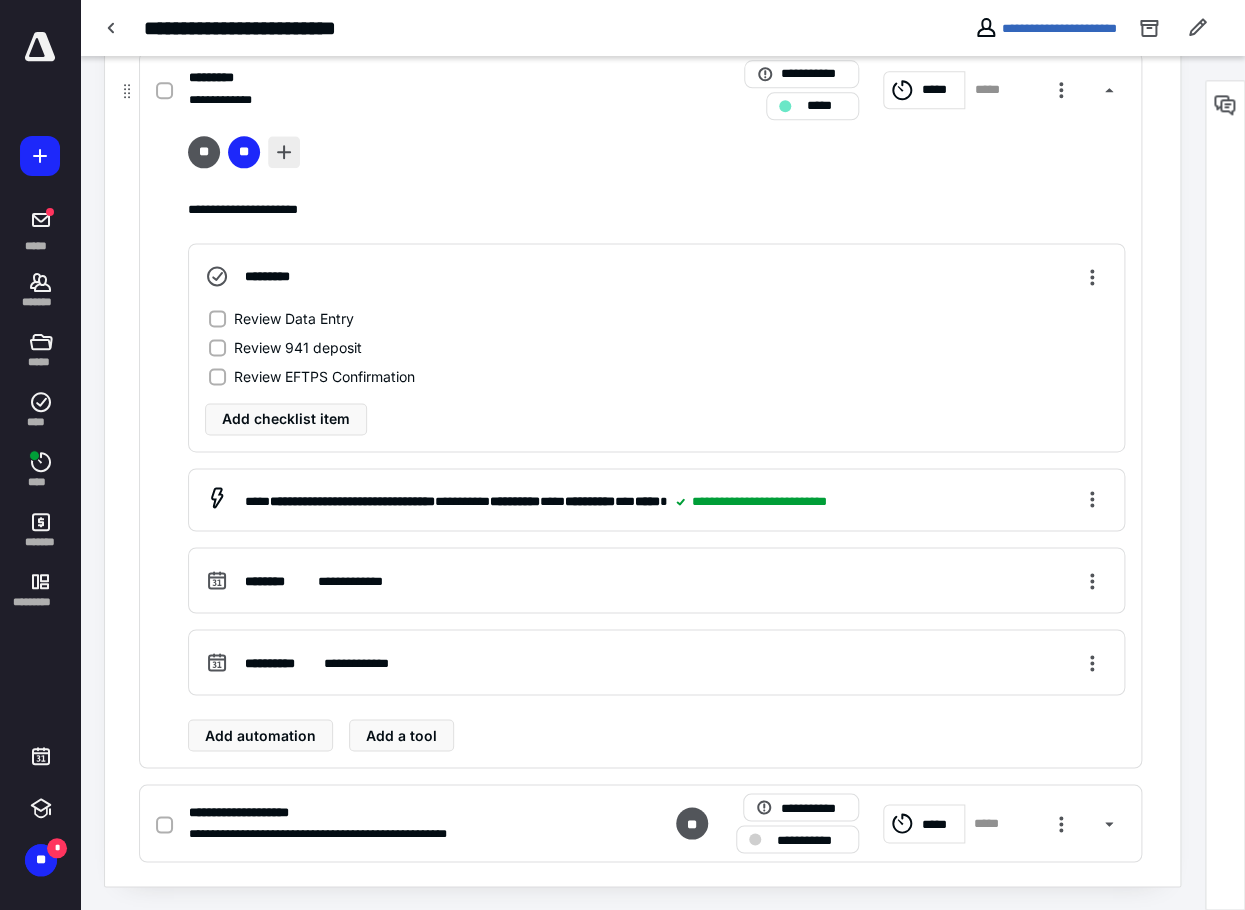 click at bounding box center [284, 152] 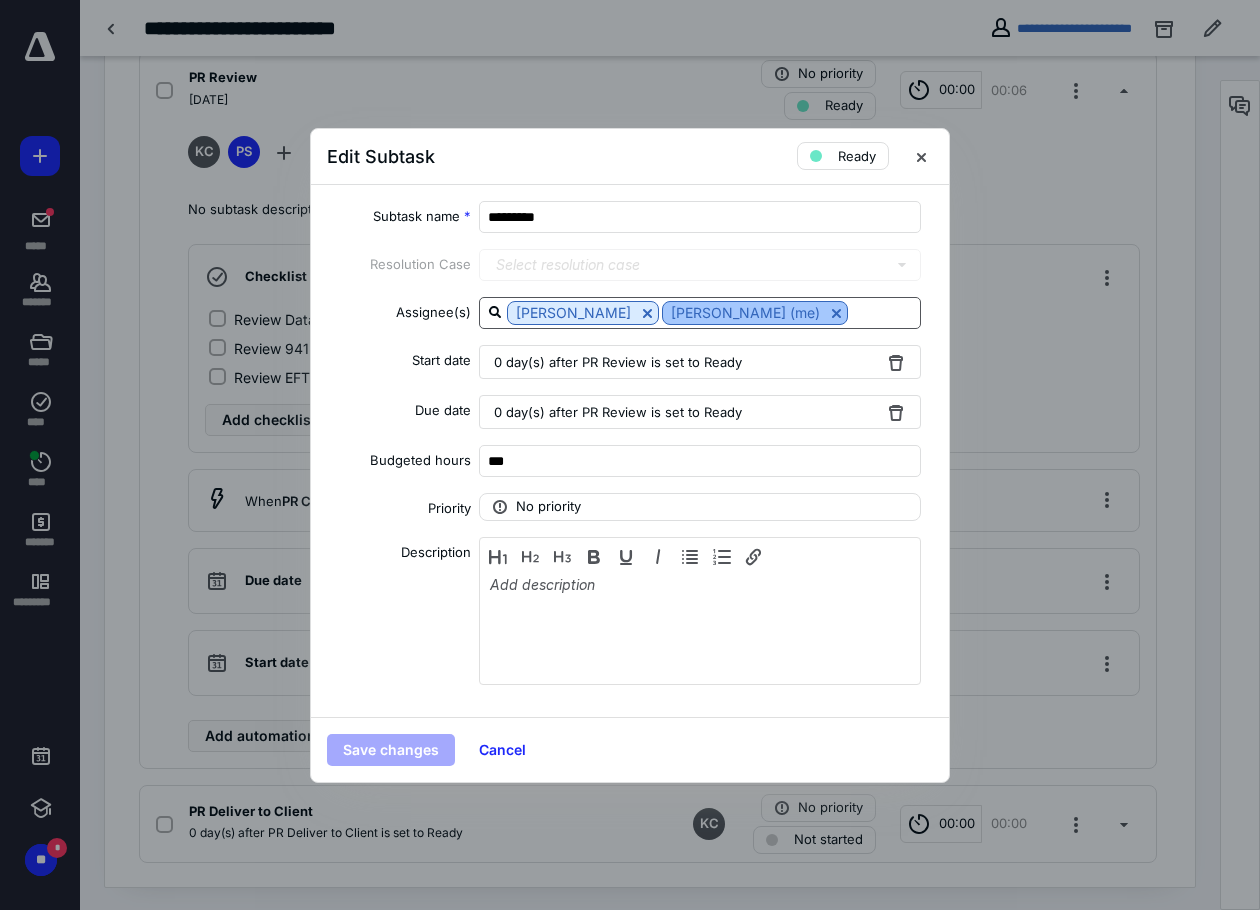click at bounding box center [836, 313] 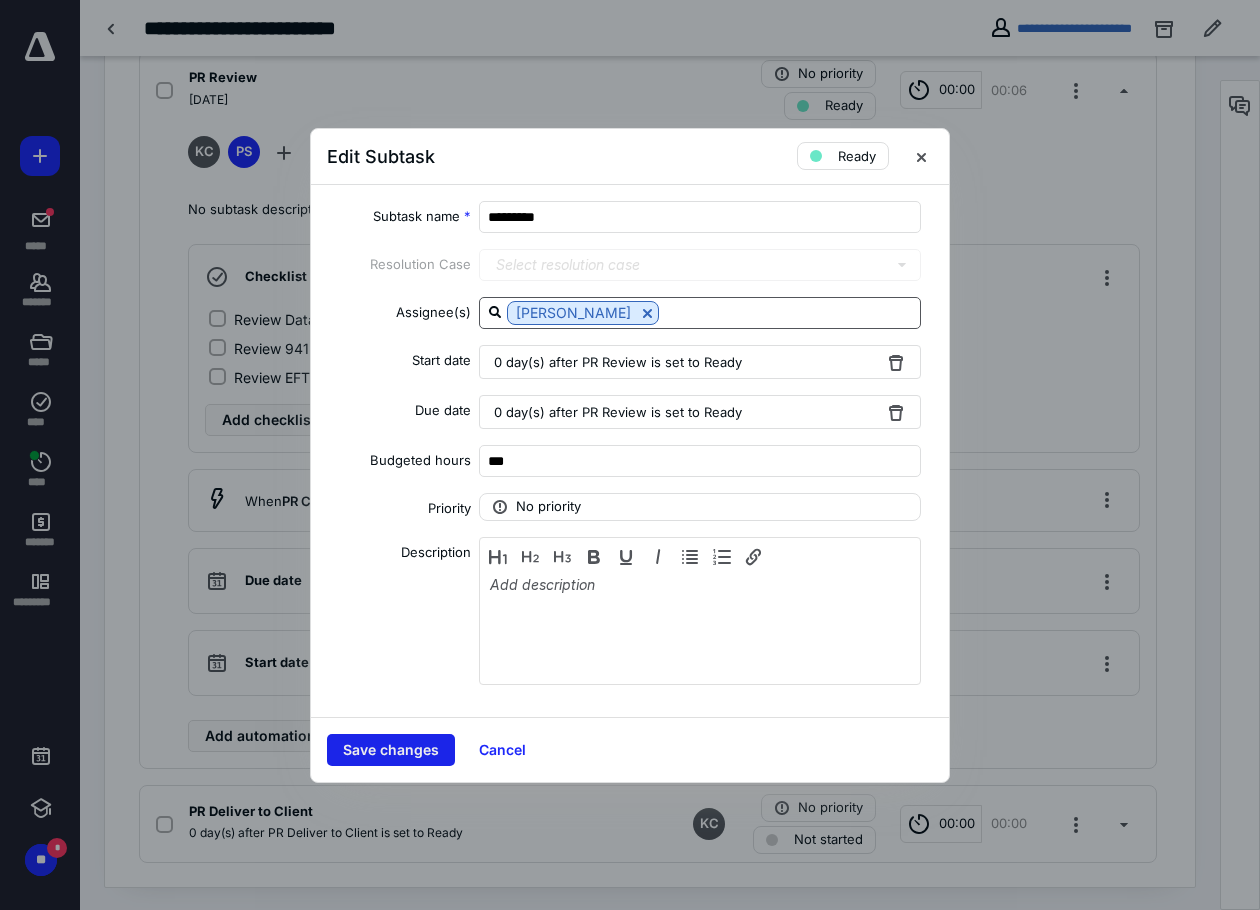 click on "Save changes" at bounding box center [391, 750] 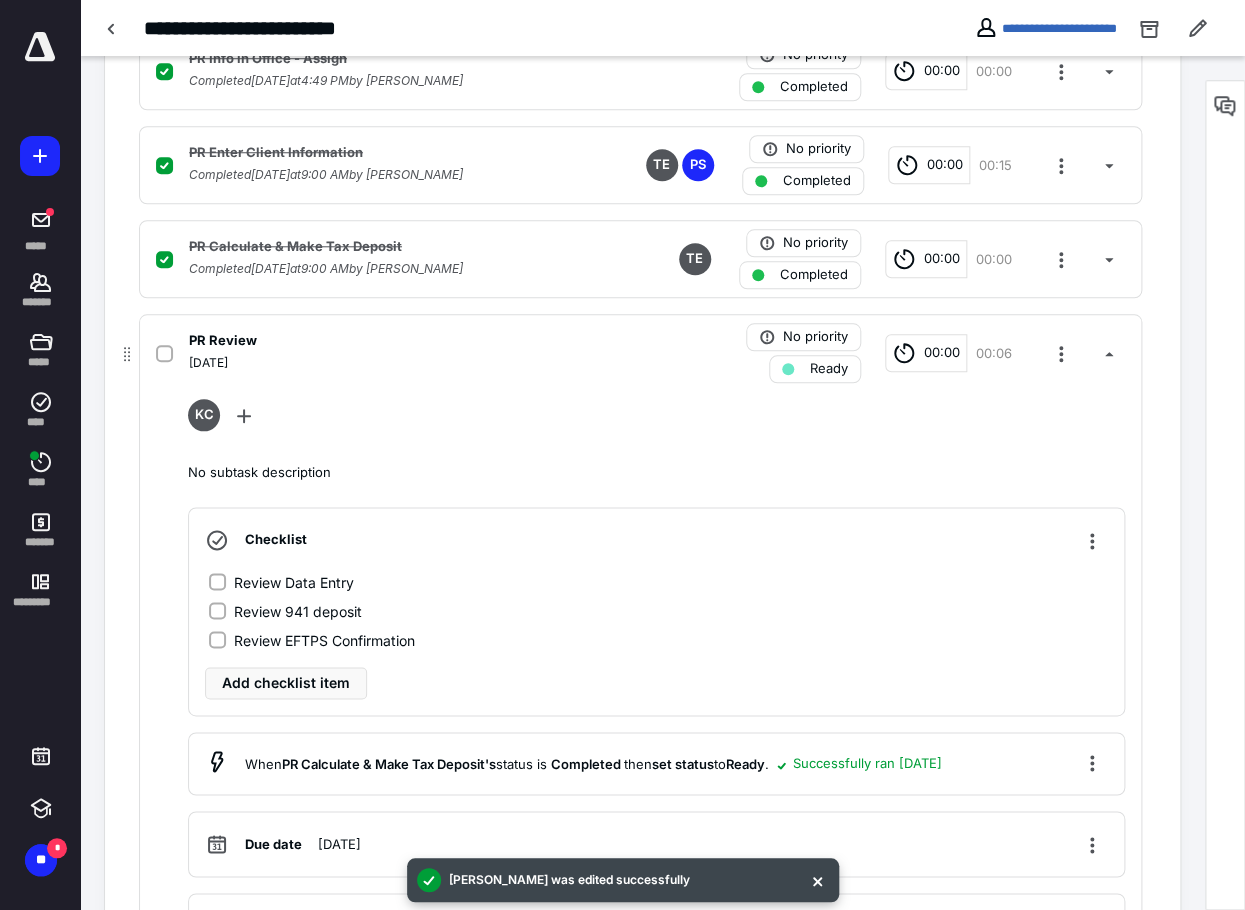 scroll, scrollTop: 509, scrollLeft: 0, axis: vertical 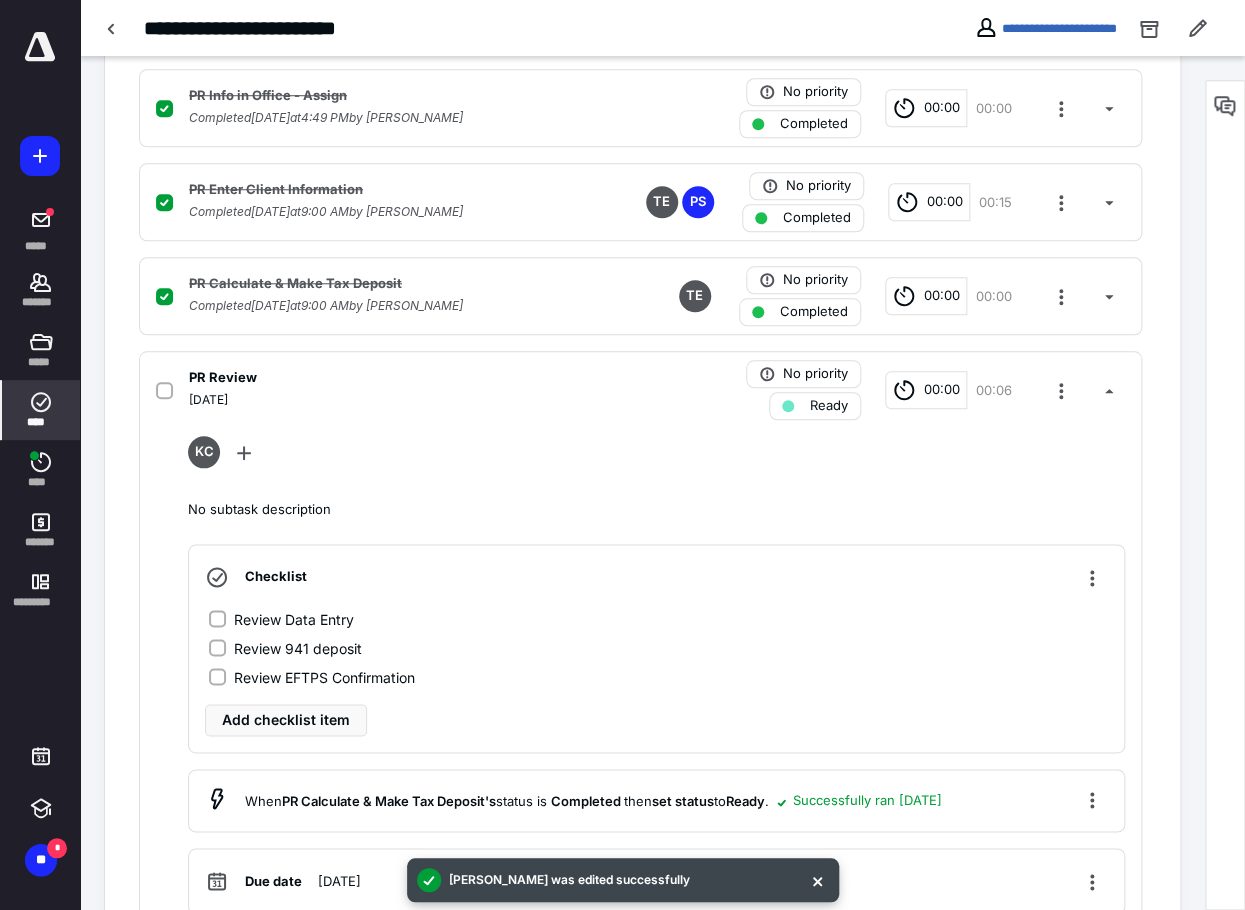 click on "****" at bounding box center (41, 410) 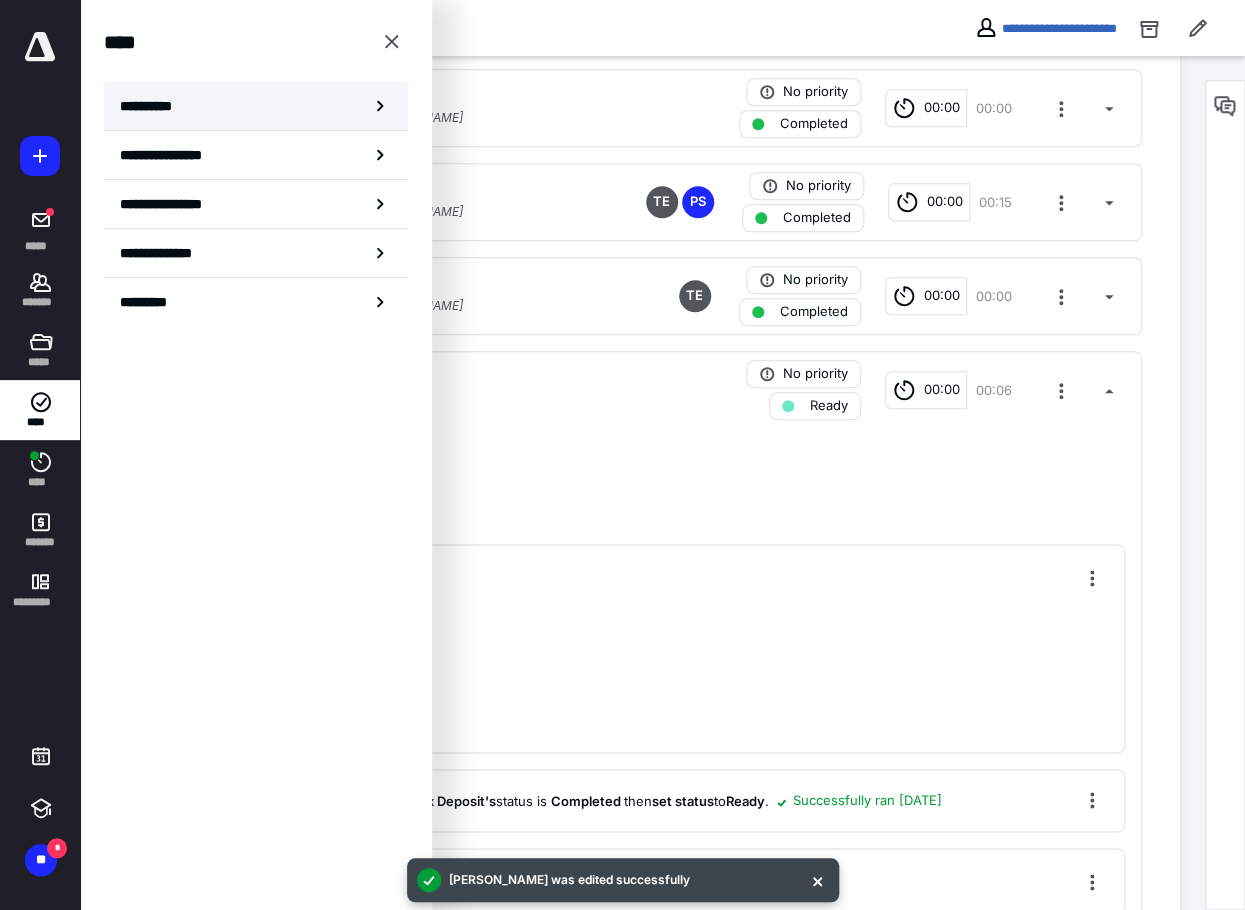 click on "**********" at bounding box center (256, 106) 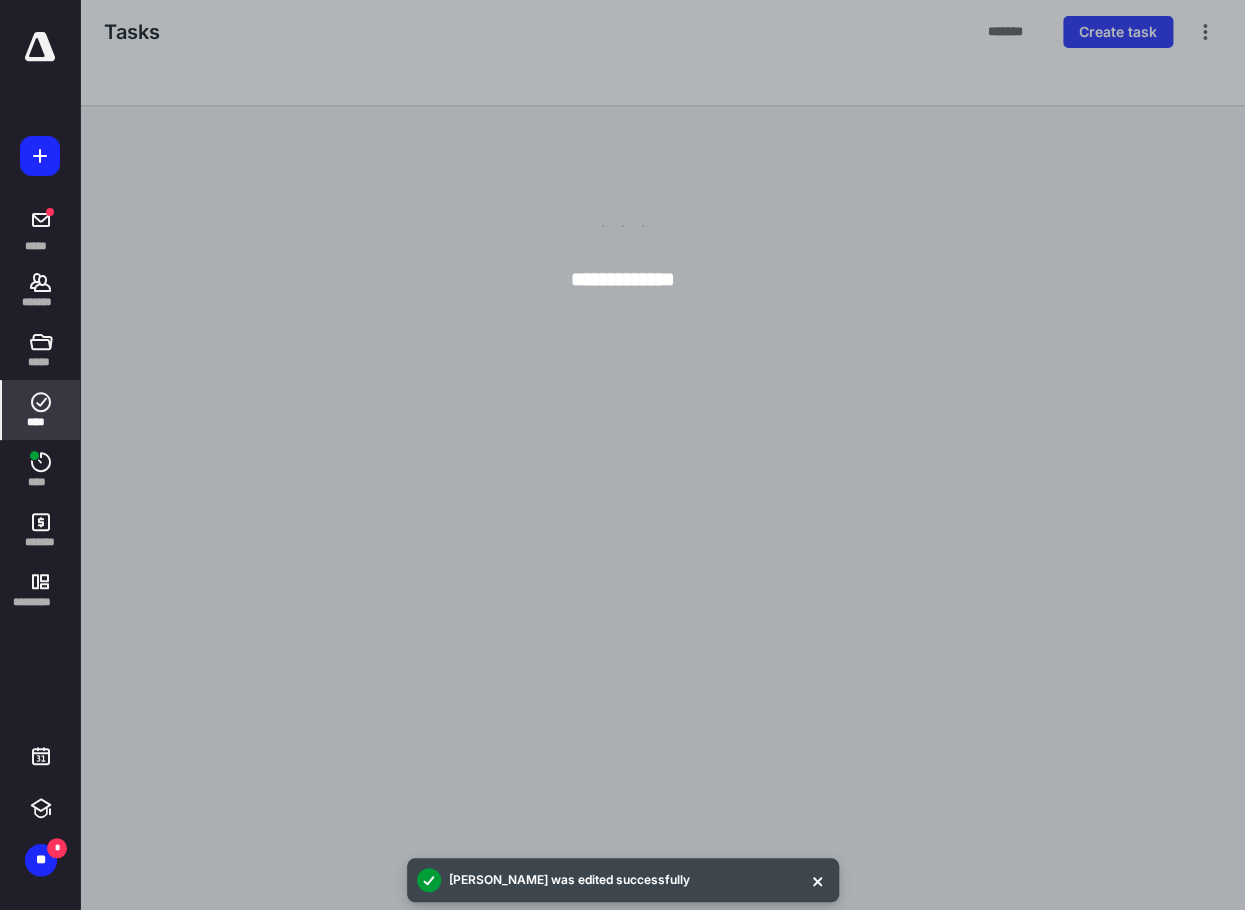 scroll, scrollTop: 0, scrollLeft: 0, axis: both 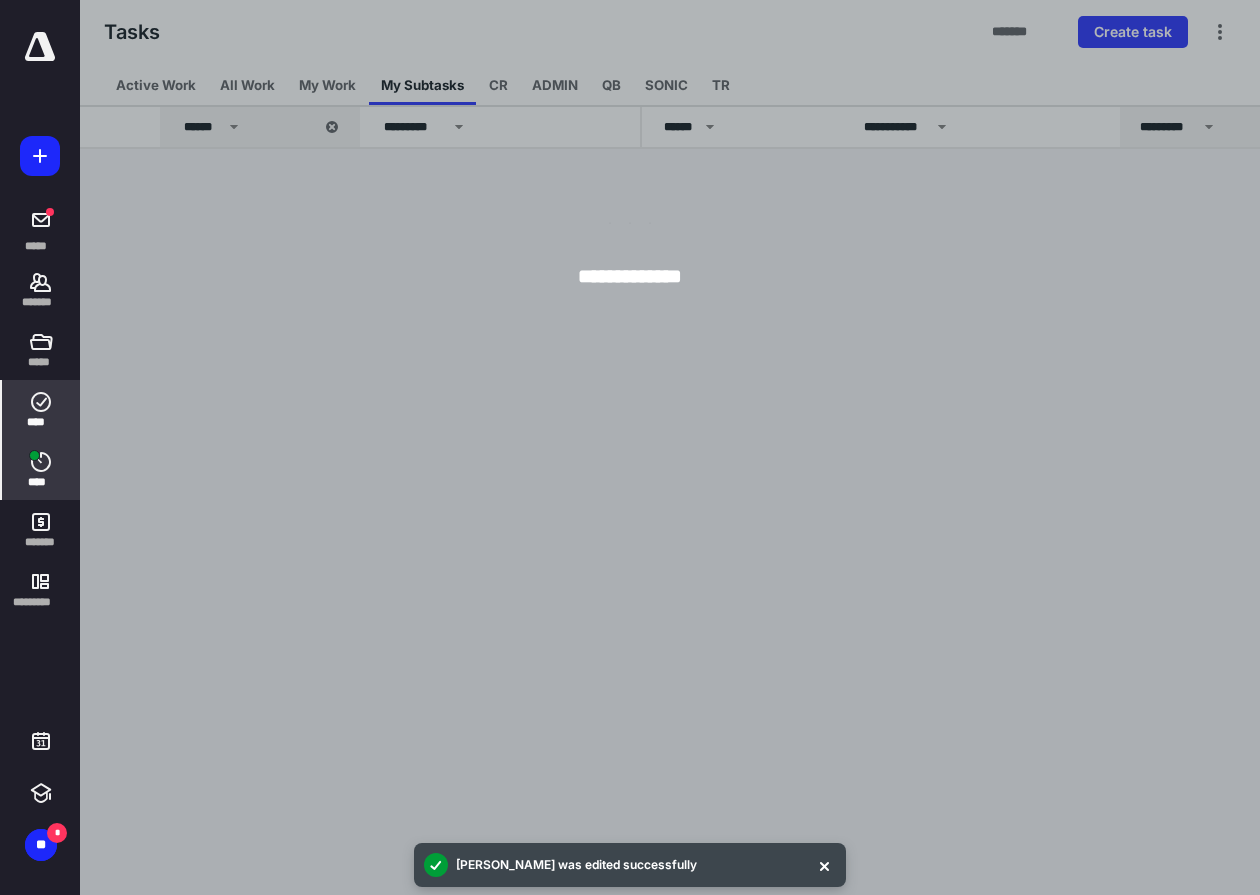 click on "****" at bounding box center (41, 470) 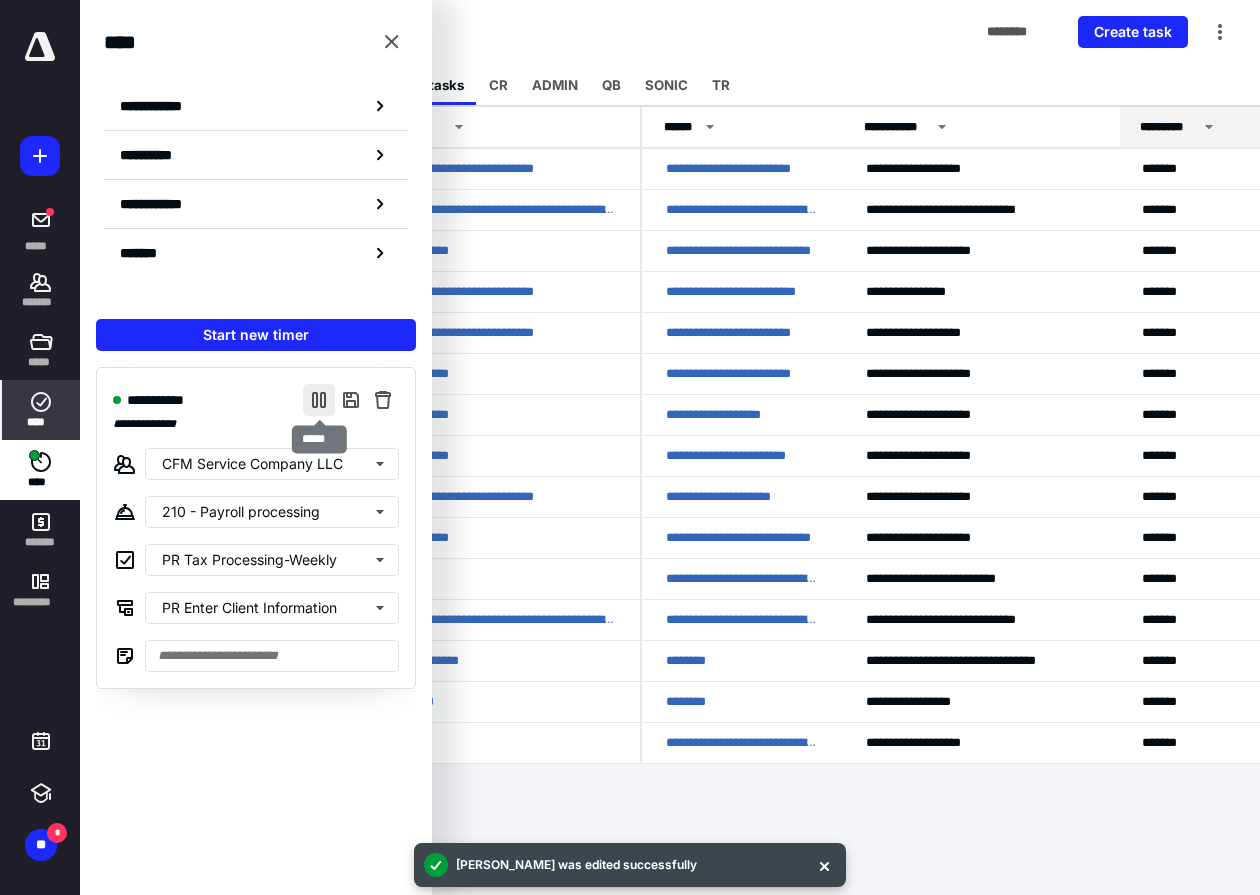 click at bounding box center [319, 400] 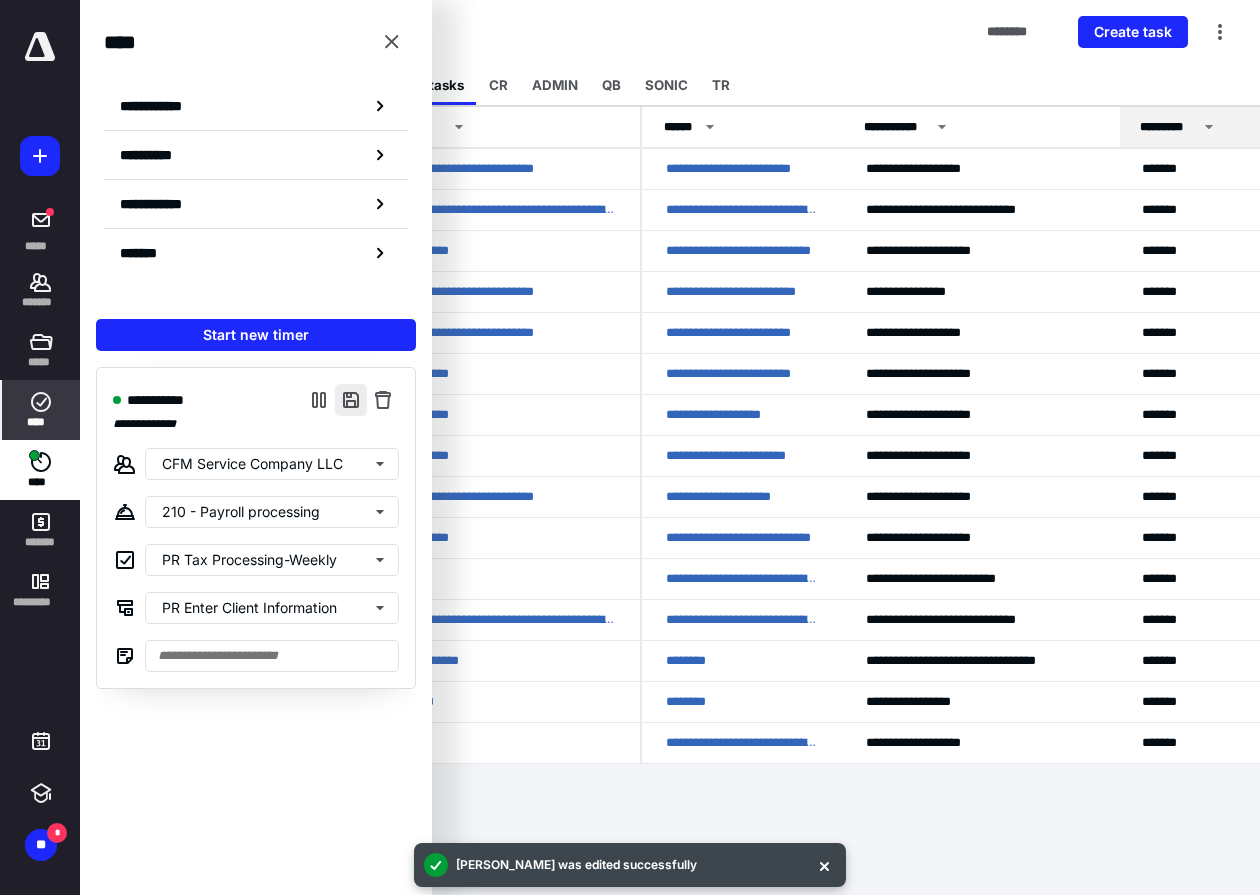 click at bounding box center [351, 400] 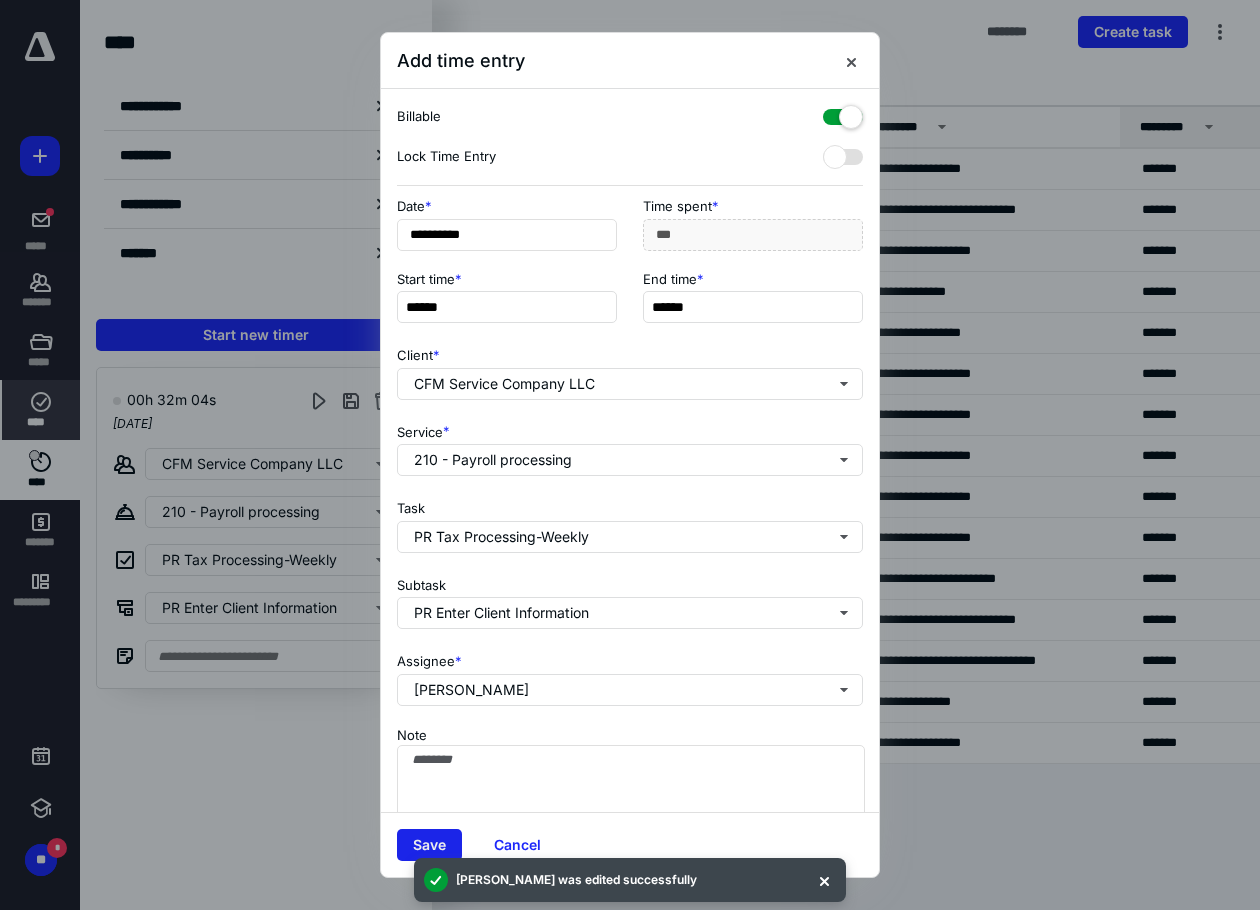 click on "Save" at bounding box center [429, 845] 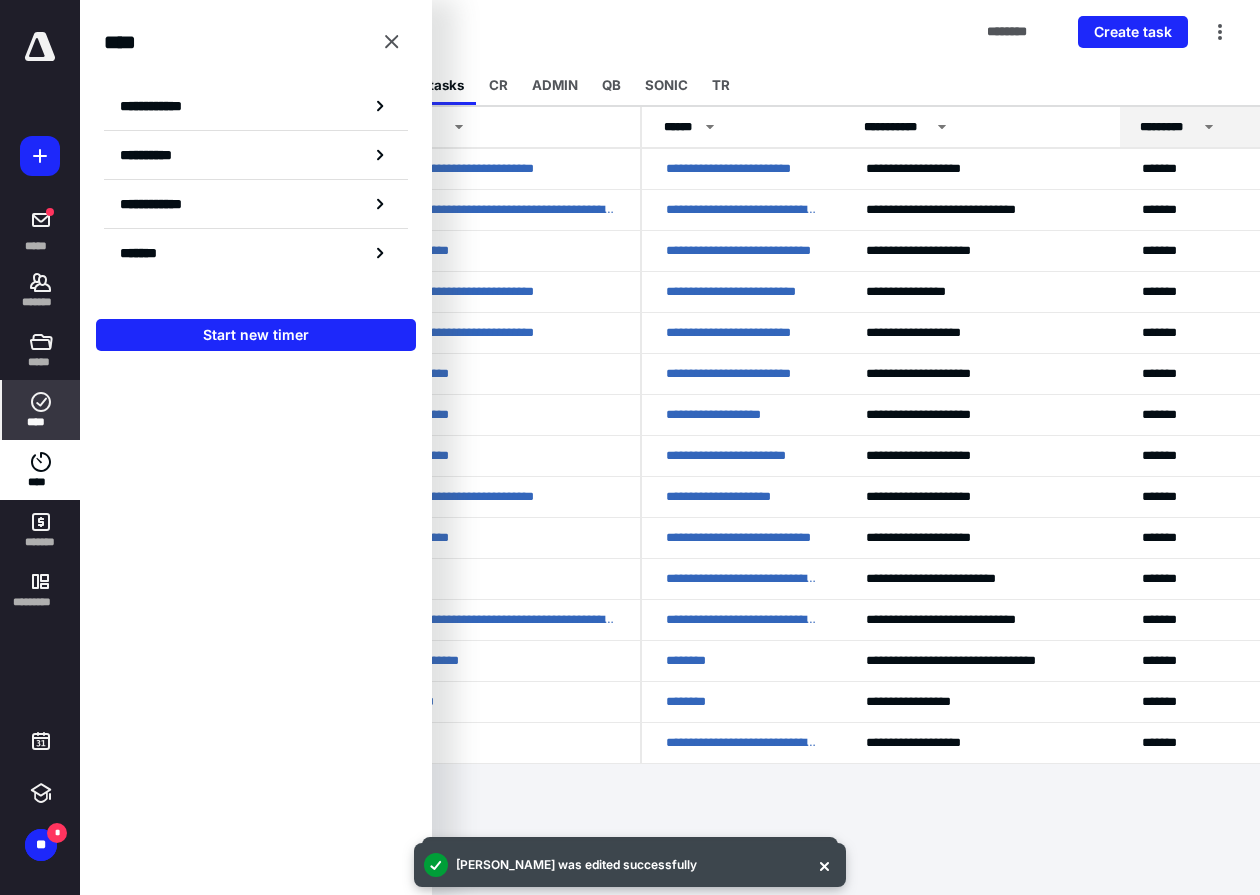 click on "Tasks ******** Create task" at bounding box center [670, 32] 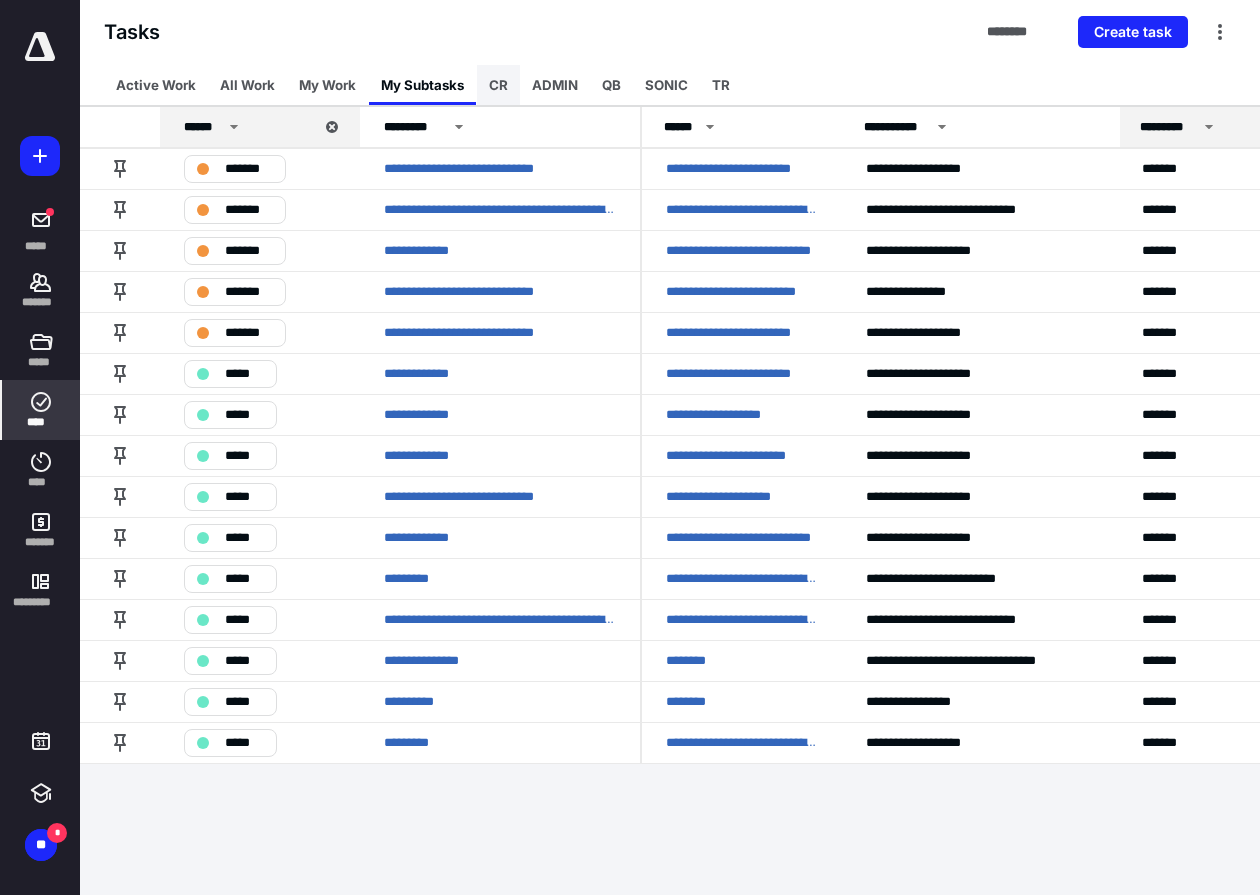 click on "CR" at bounding box center [498, 85] 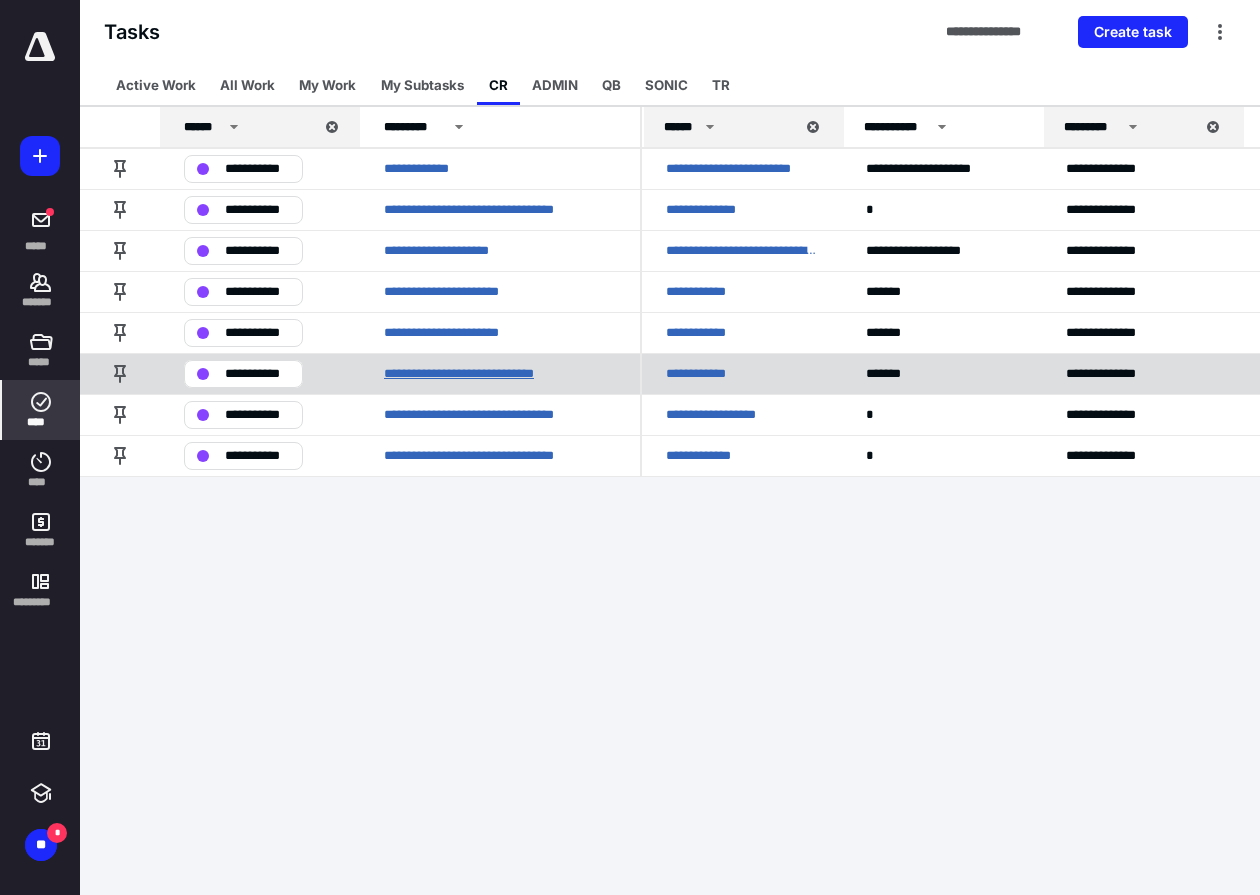 click on "**********" at bounding box center (484, 373) 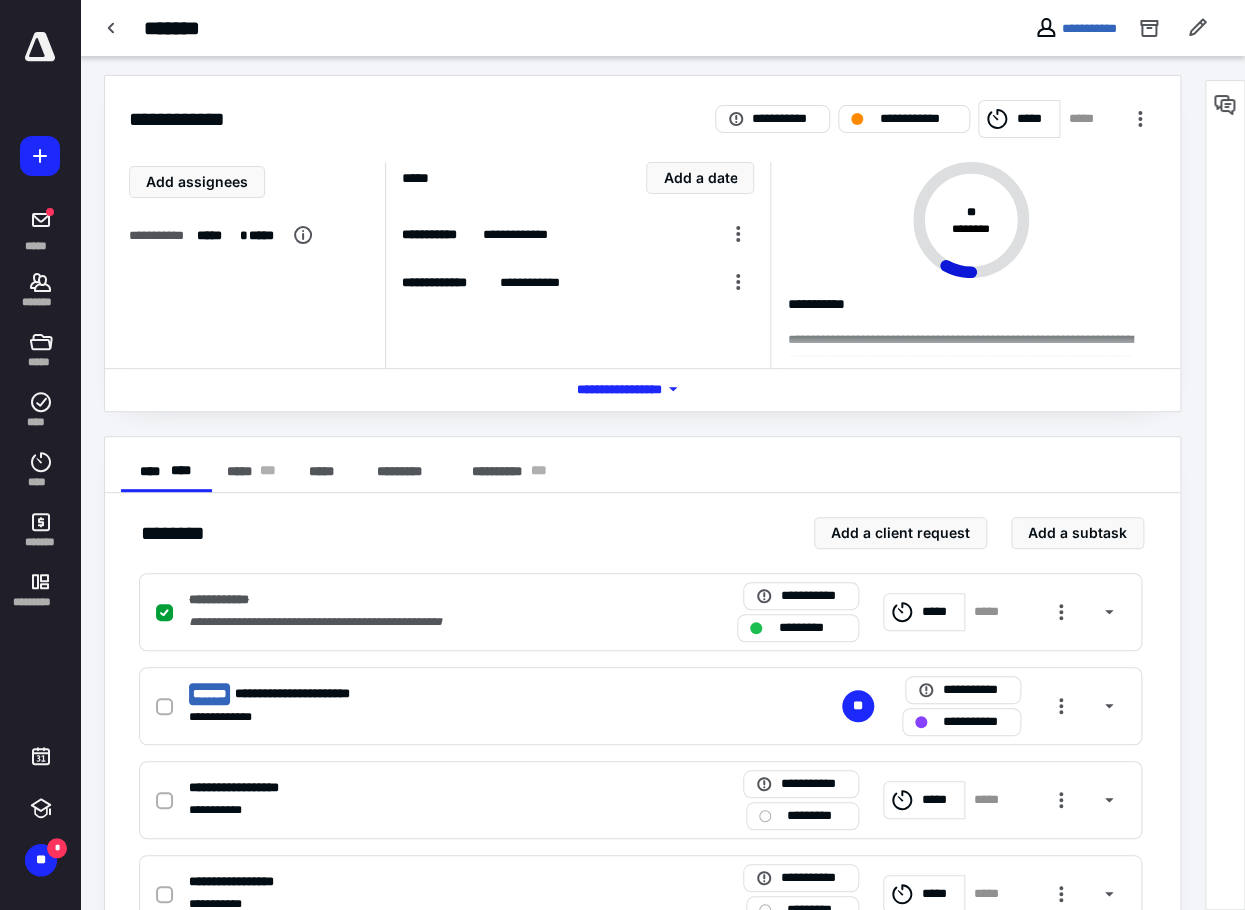 scroll, scrollTop: 0, scrollLeft: 0, axis: both 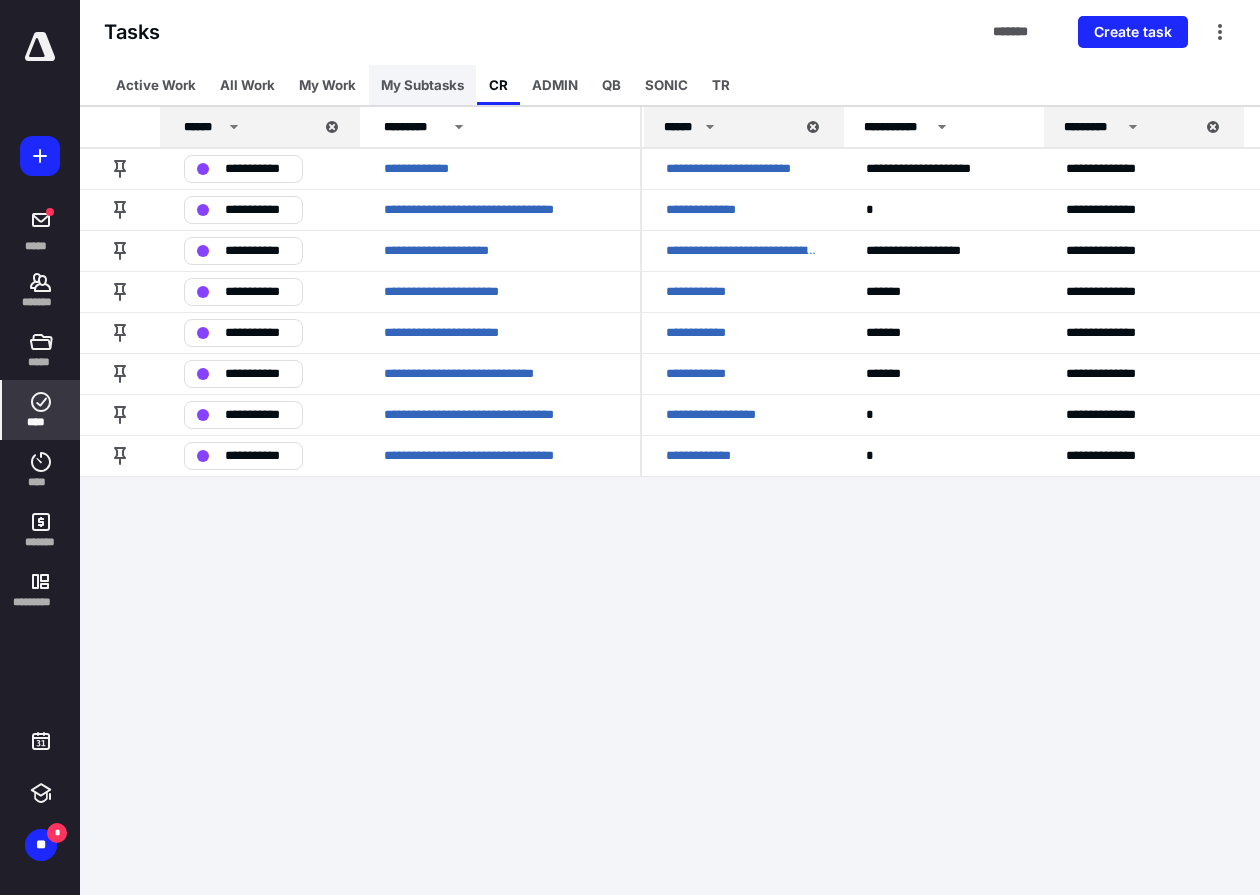 click on "My Subtasks" at bounding box center [422, 85] 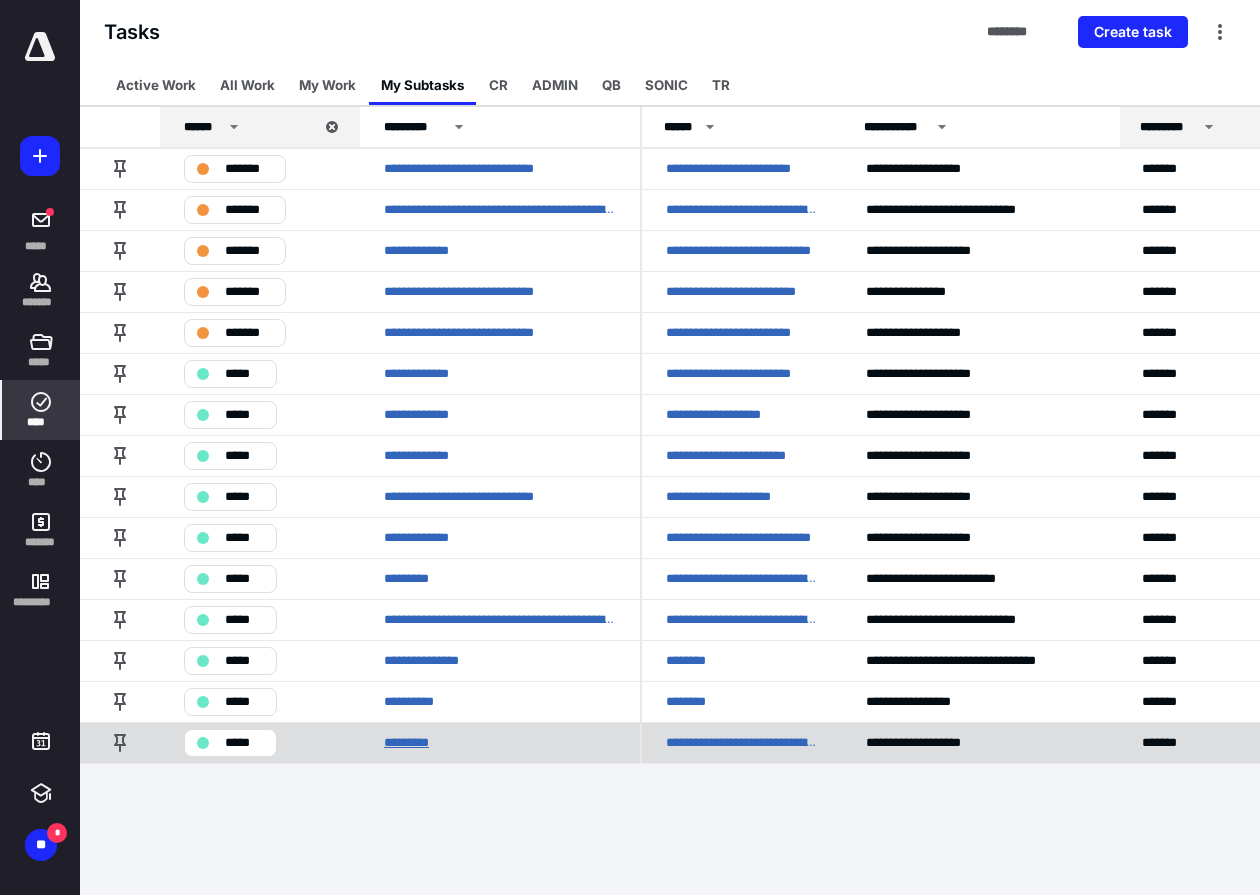 click on "*********" at bounding box center [416, 742] 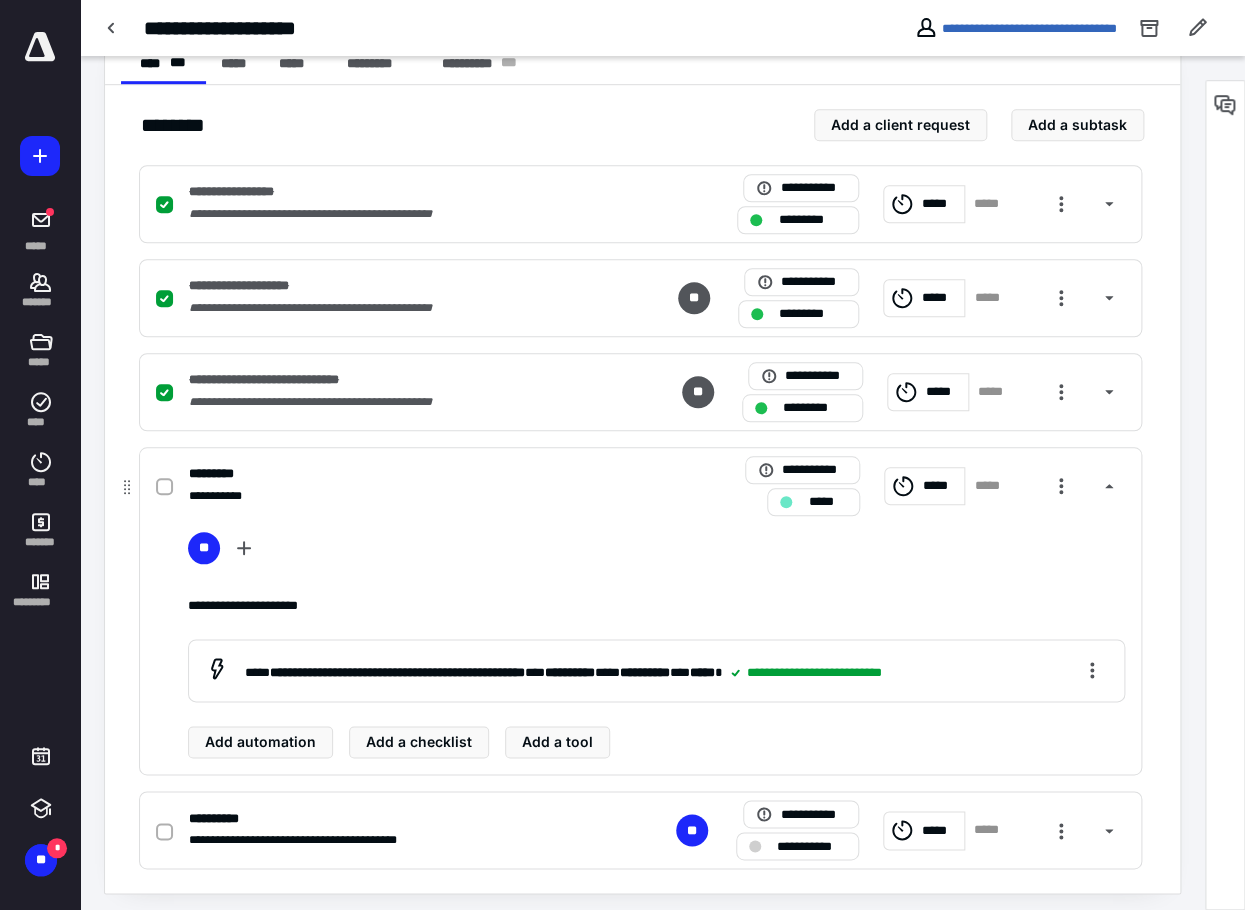 scroll, scrollTop: 420, scrollLeft: 0, axis: vertical 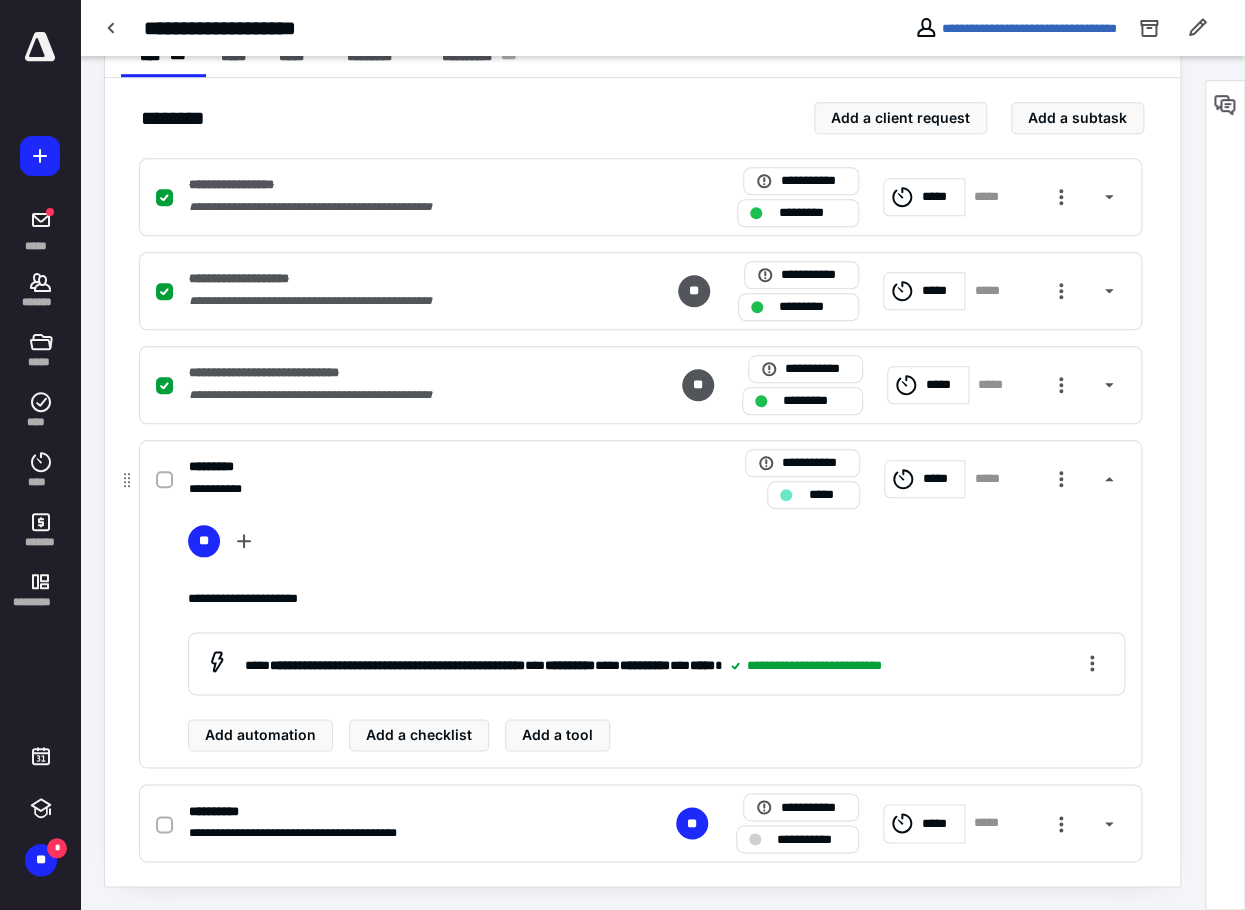click 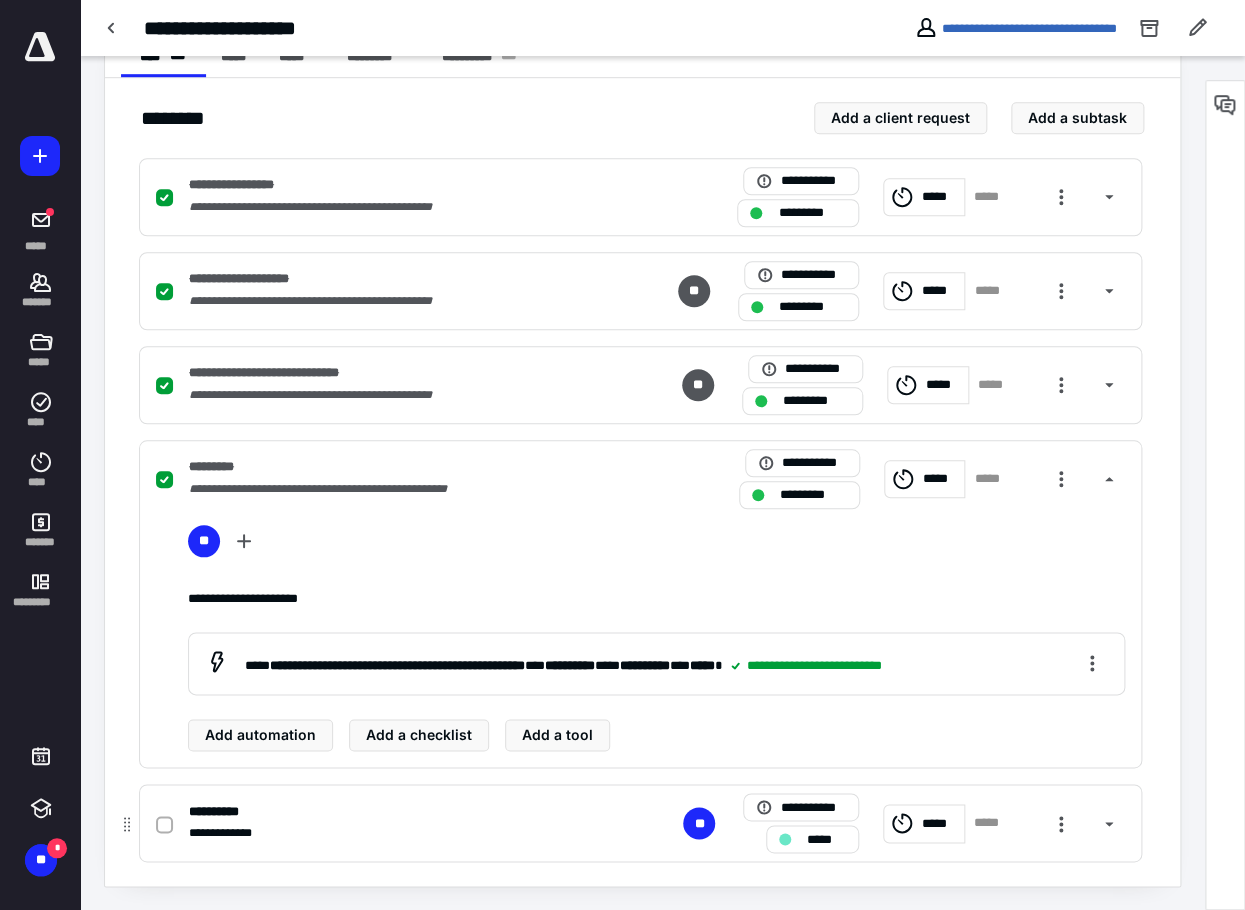 click at bounding box center [164, 824] 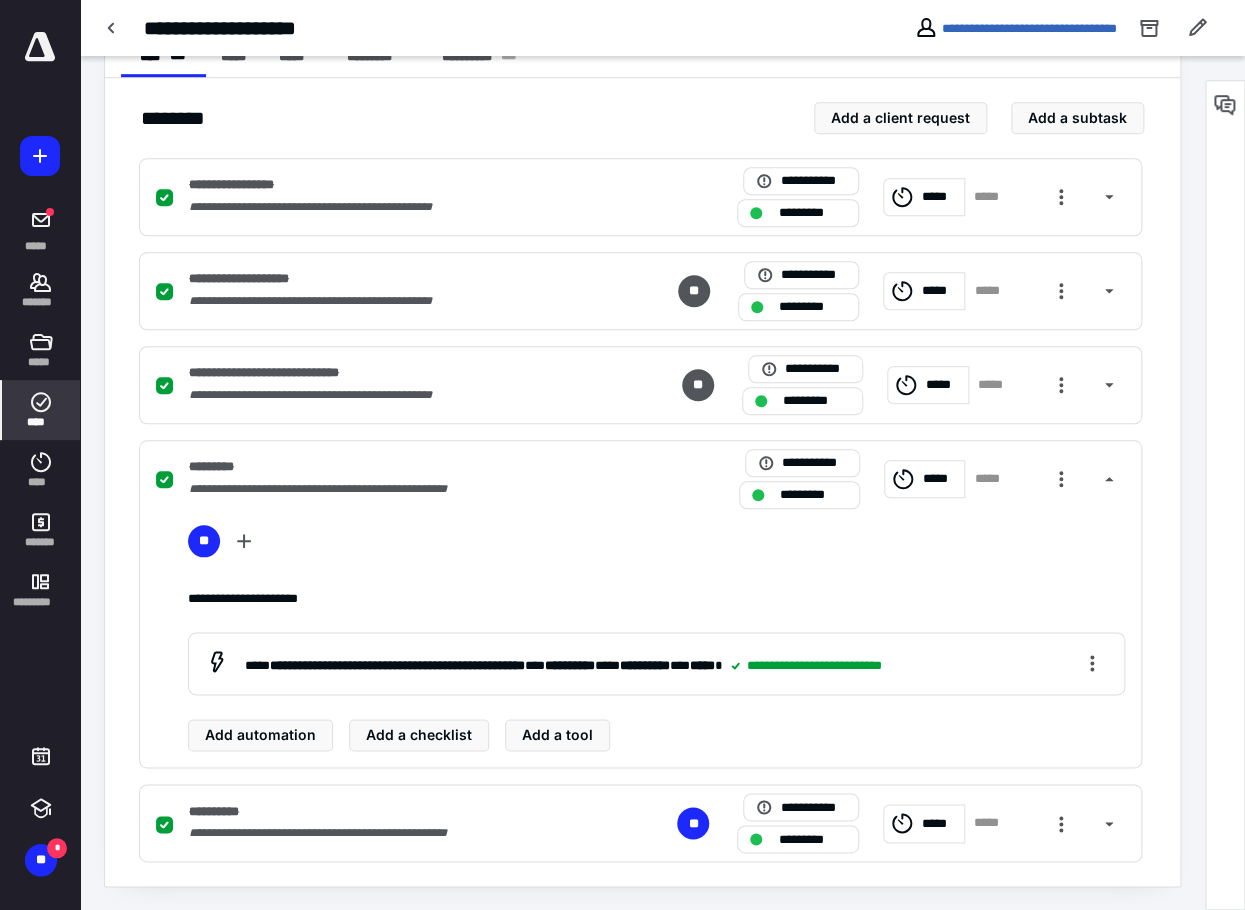 drag, startPoint x: 51, startPoint y: 397, endPoint x: 54, endPoint y: 384, distance: 13.341664 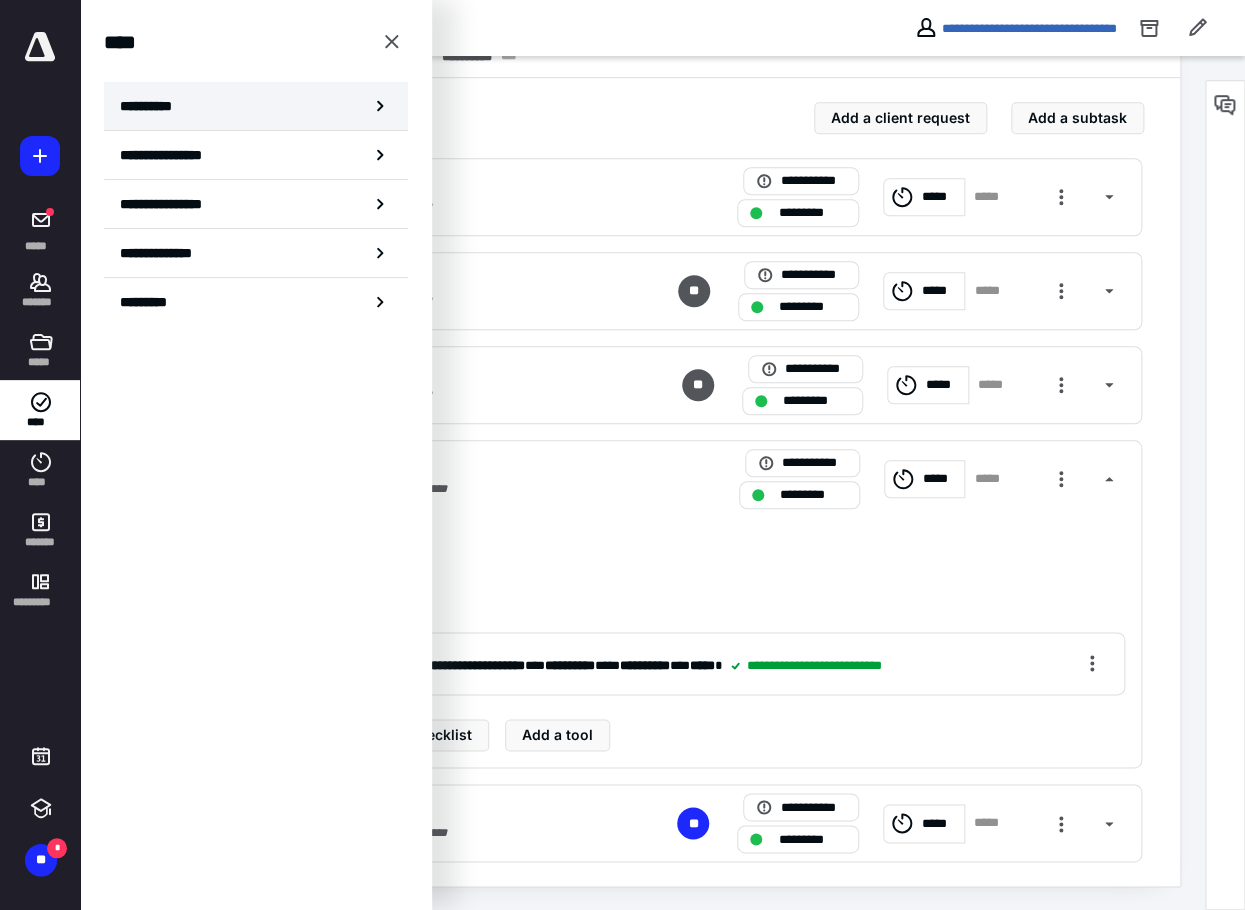 click on "**********" at bounding box center [256, 106] 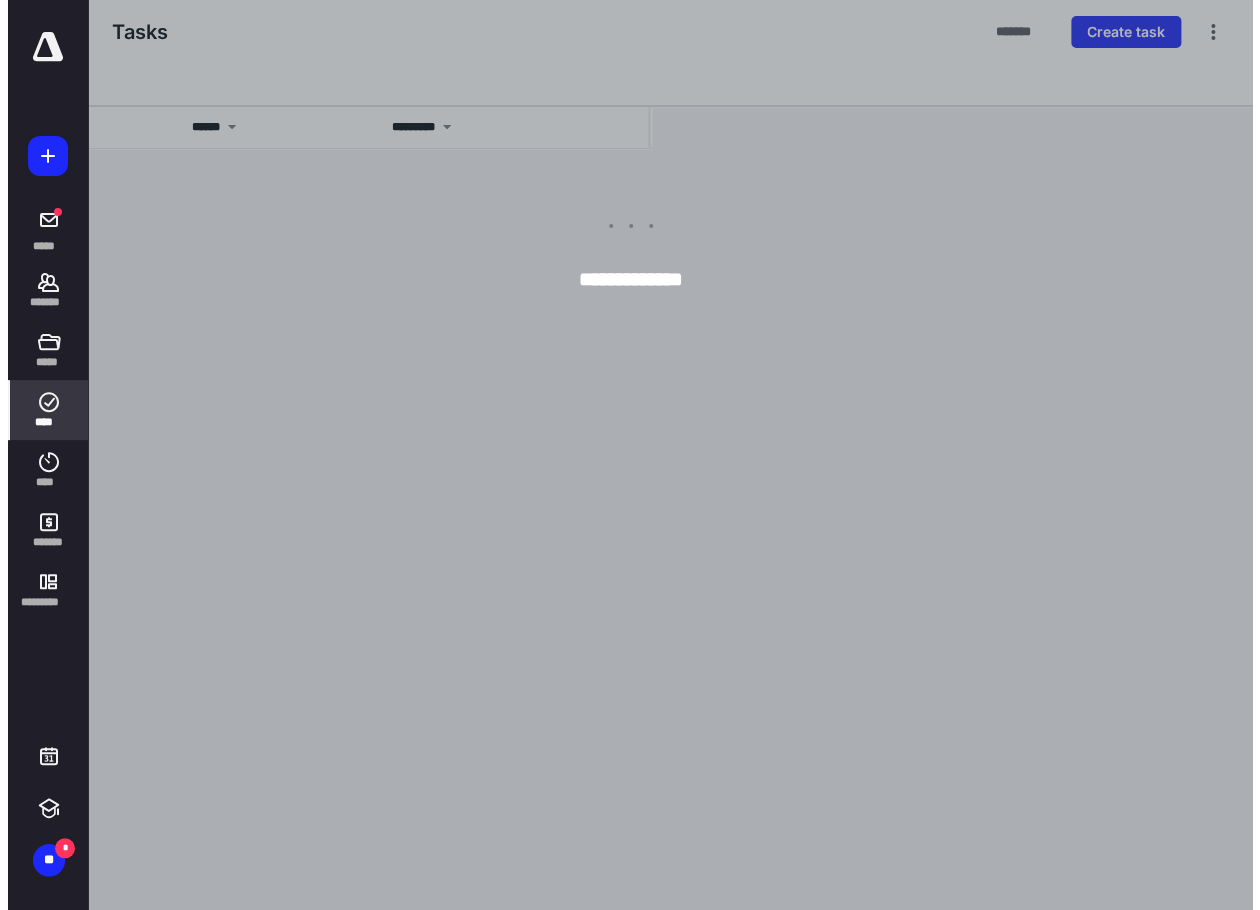 scroll, scrollTop: 0, scrollLeft: 0, axis: both 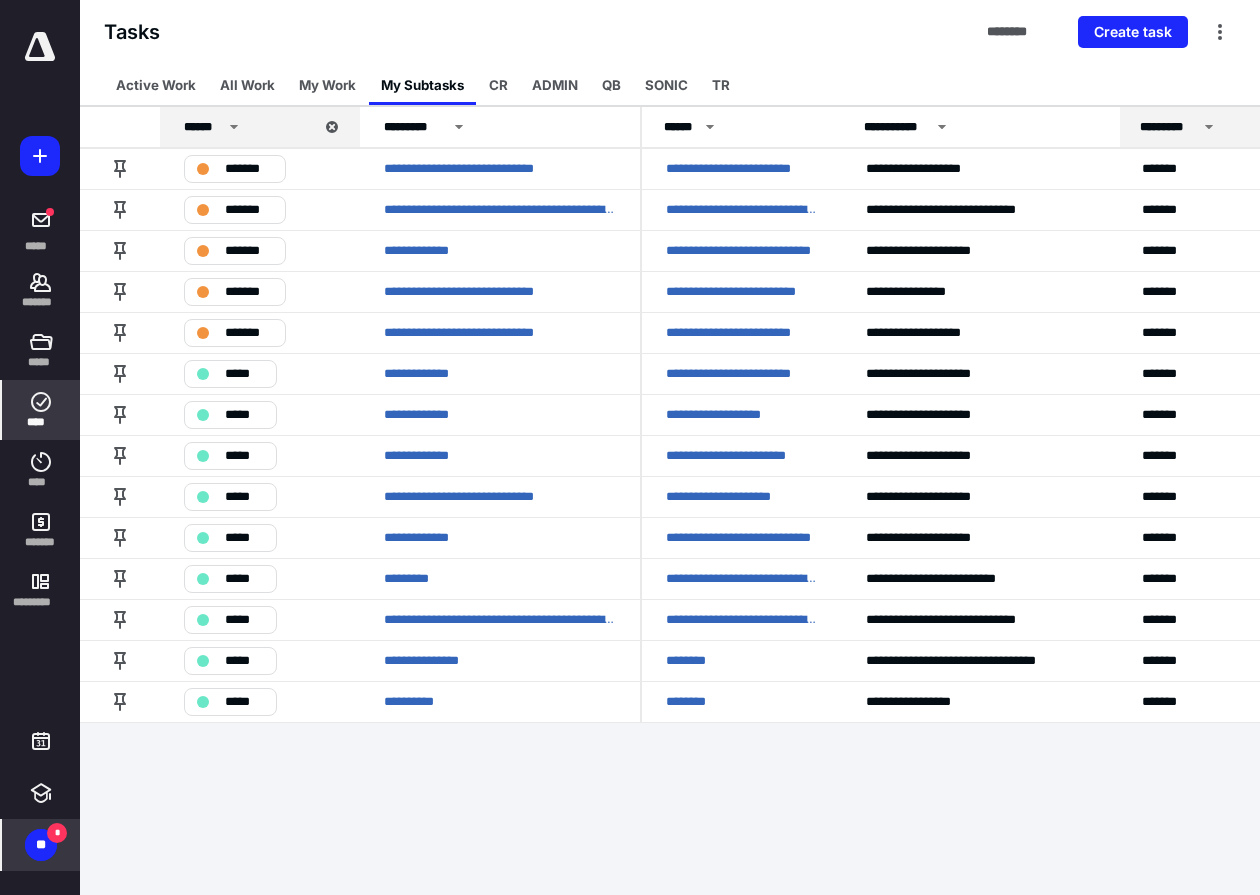 click on "**" at bounding box center (41, 845) 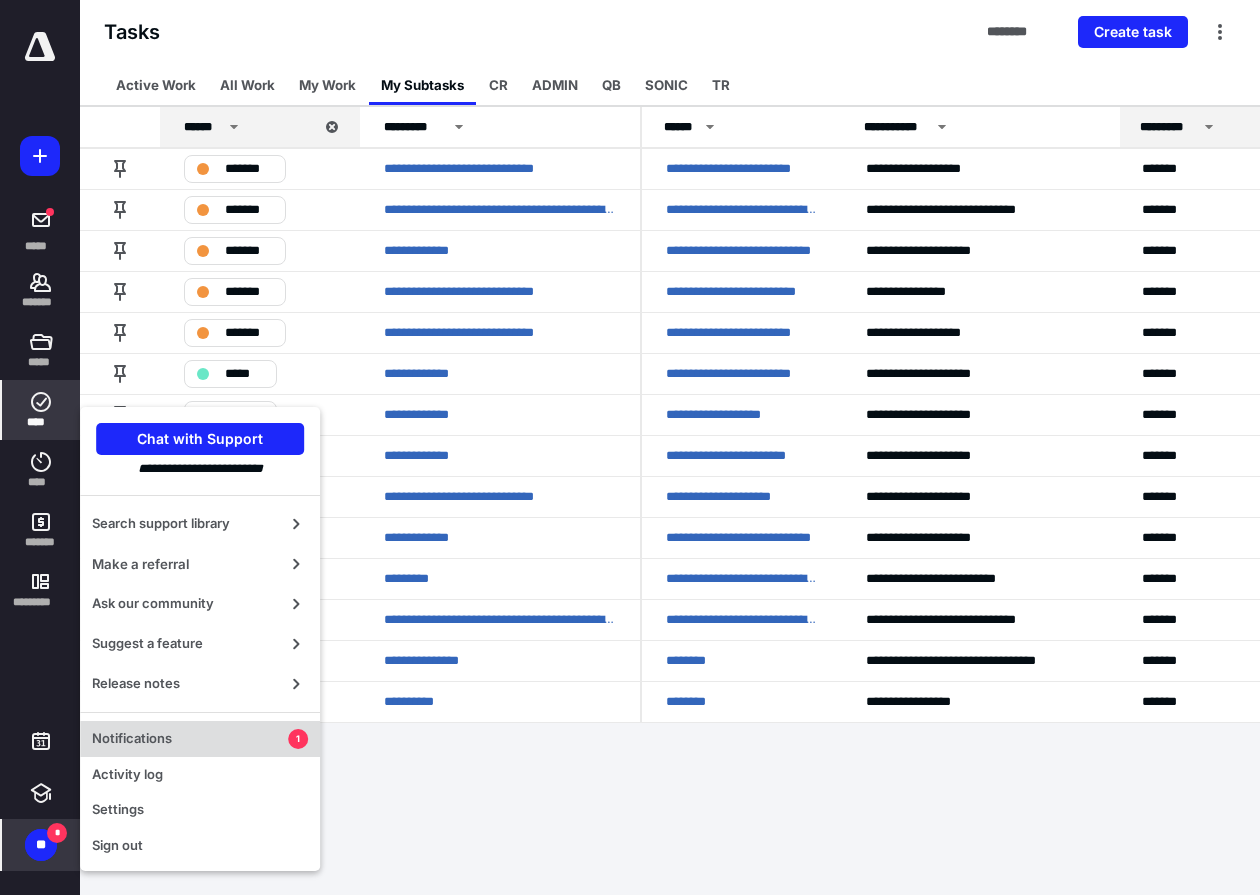 click on "Notifications" at bounding box center (190, 739) 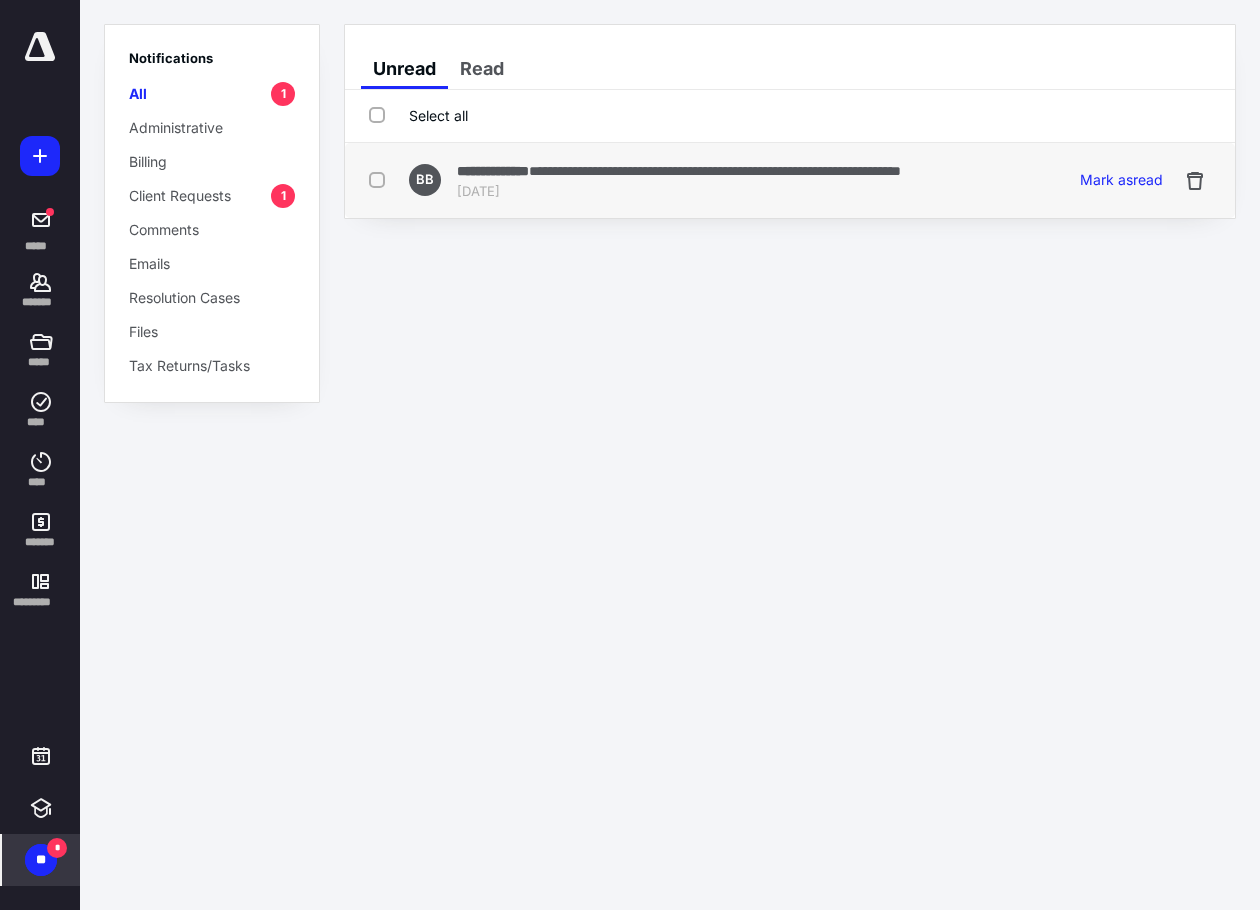 click on "Jul 10, 2025" at bounding box center [679, 192] 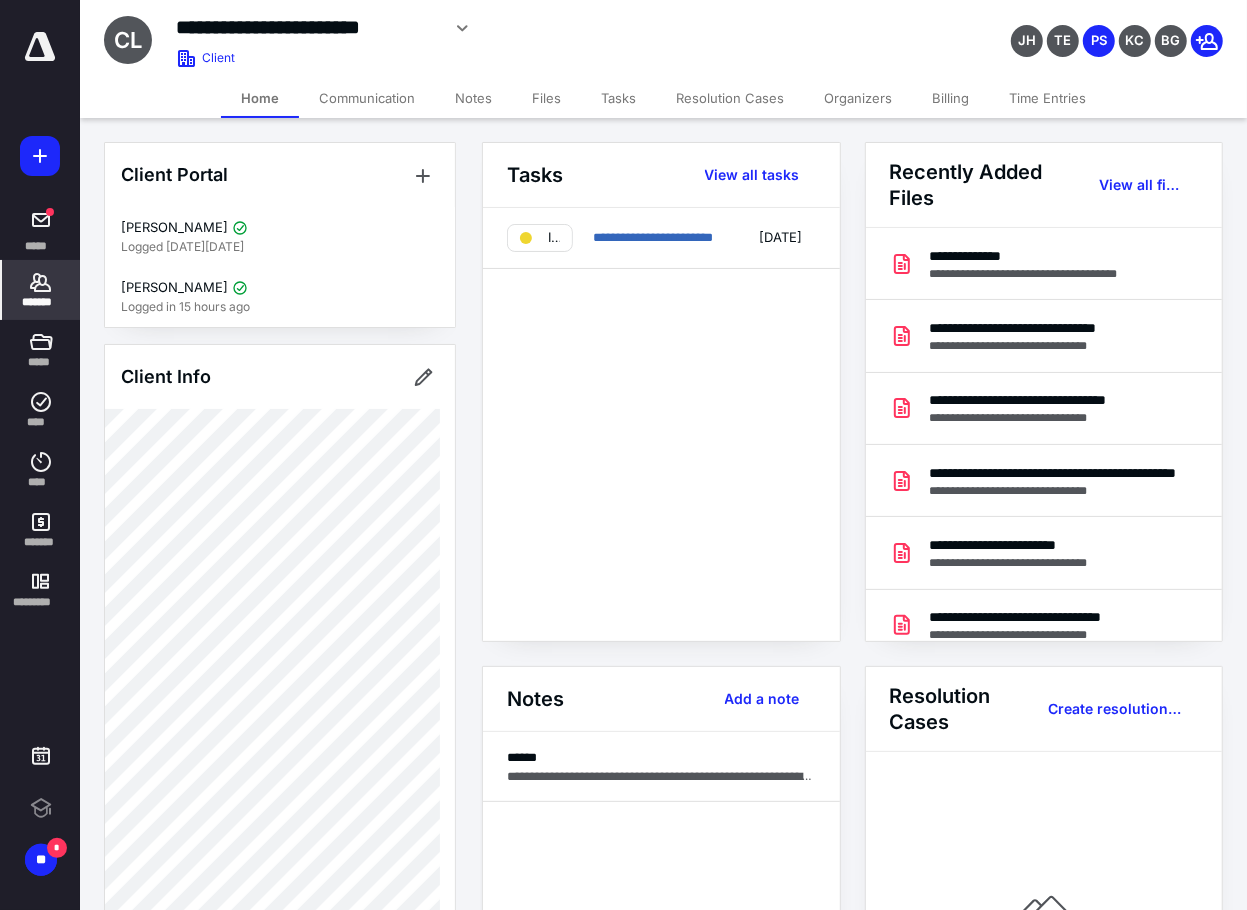 scroll, scrollTop: 0, scrollLeft: 0, axis: both 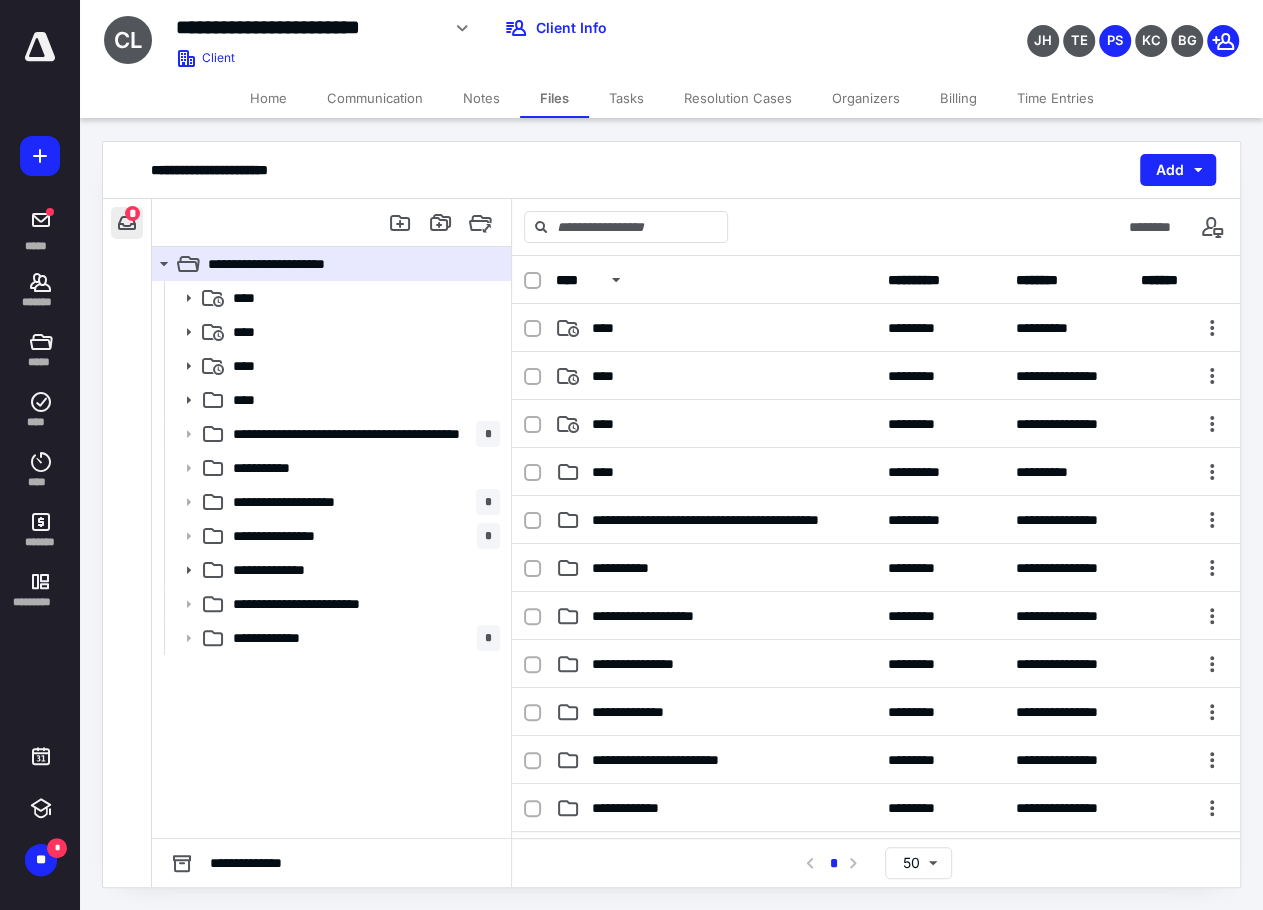 click at bounding box center (127, 223) 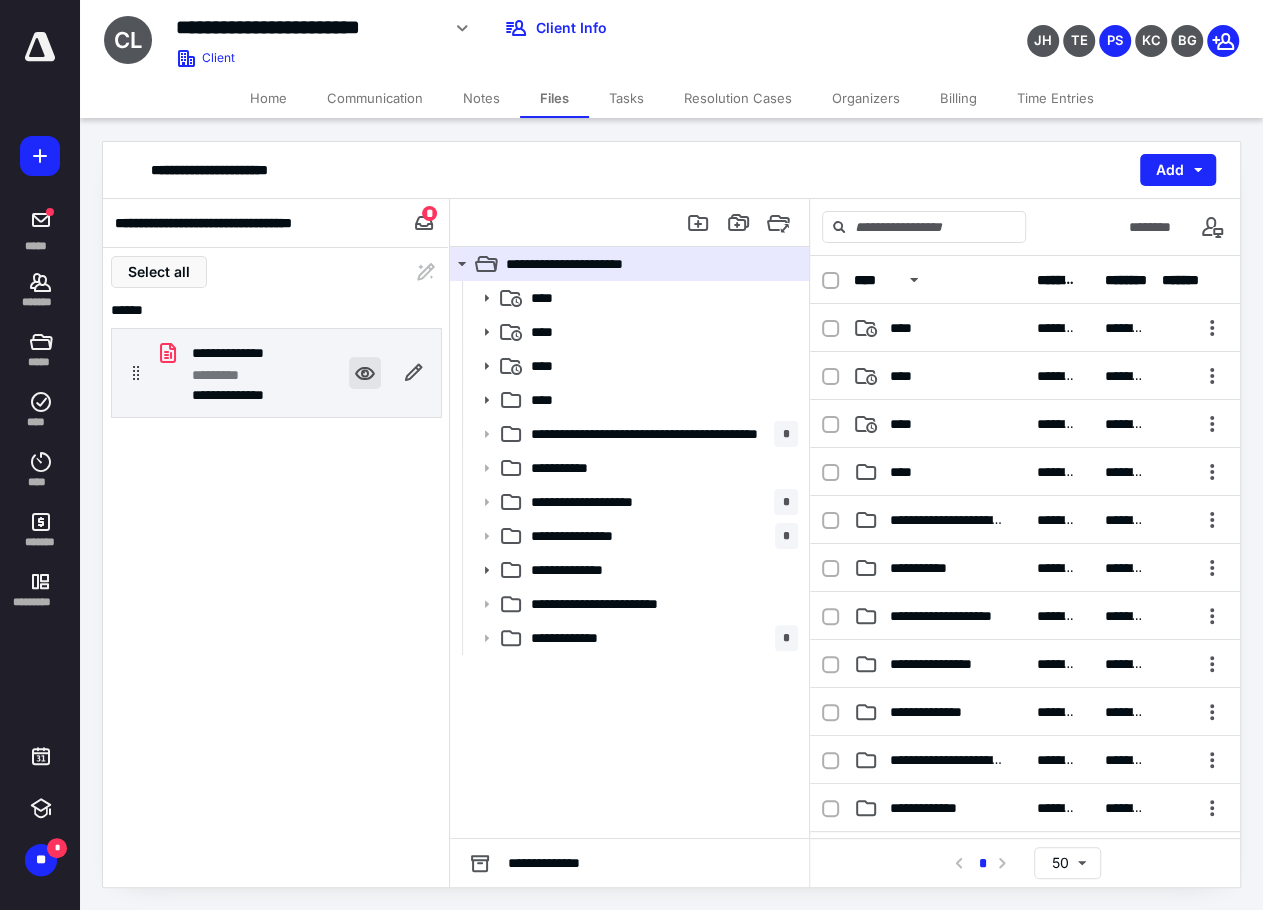 click at bounding box center [365, 373] 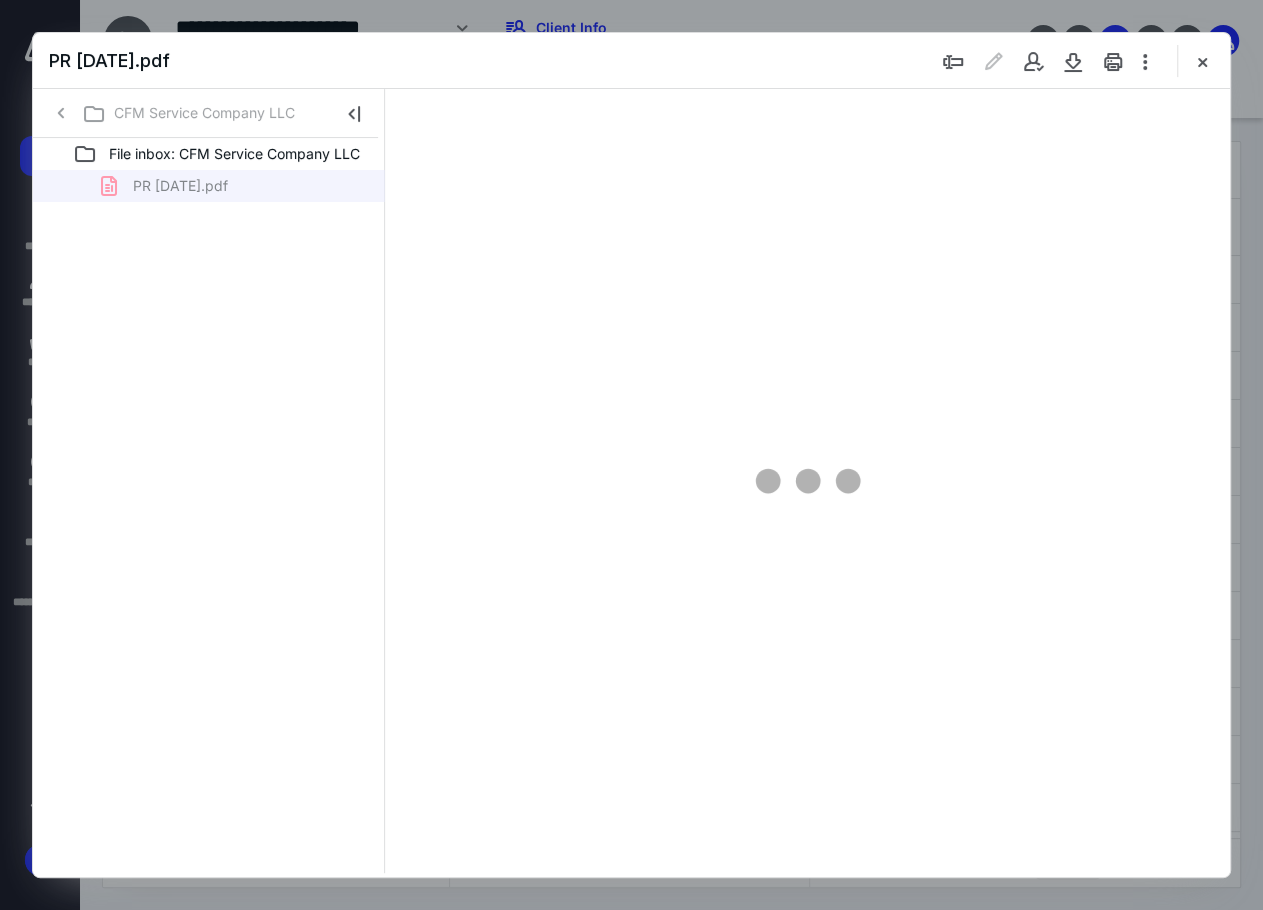 scroll, scrollTop: 0, scrollLeft: 0, axis: both 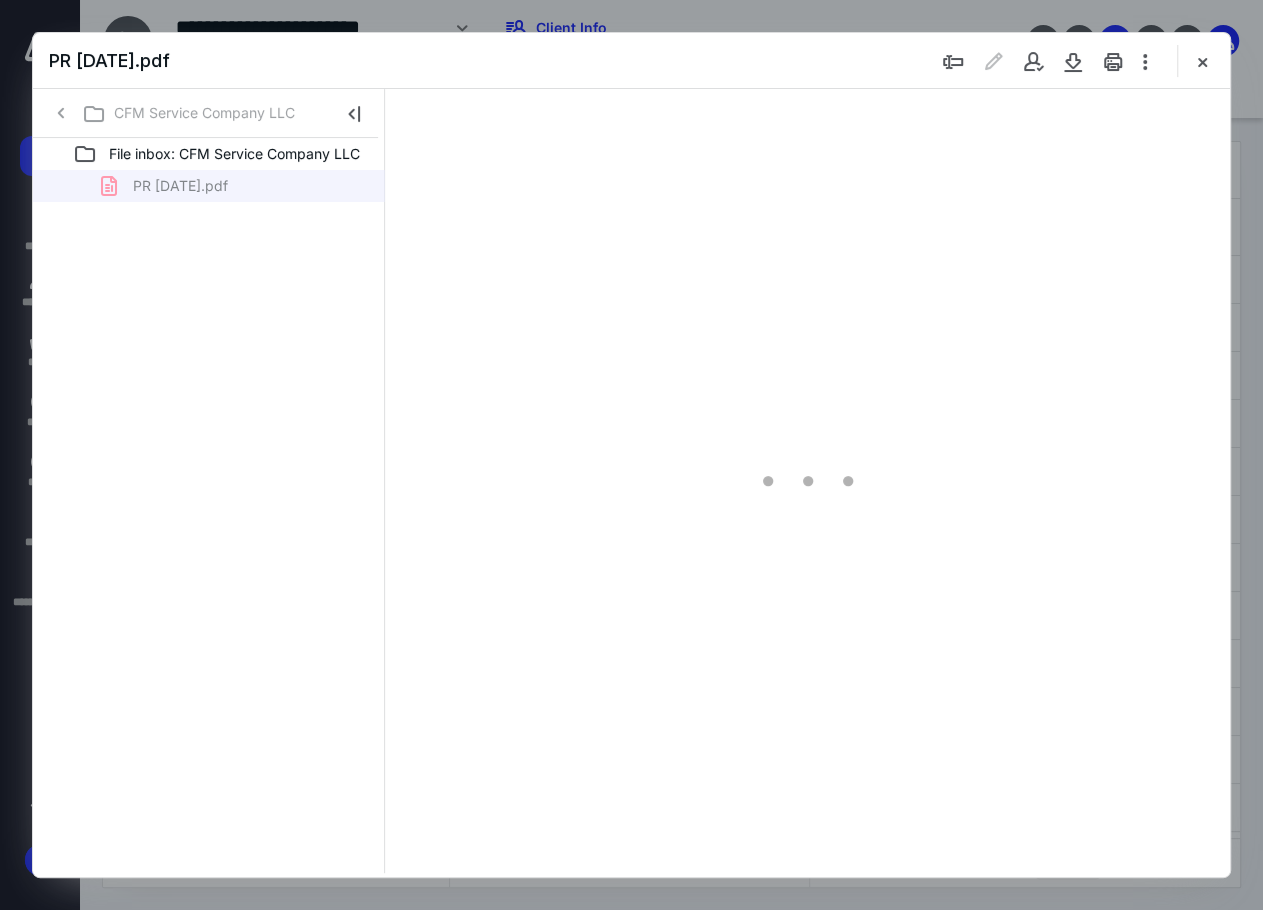 type on "135" 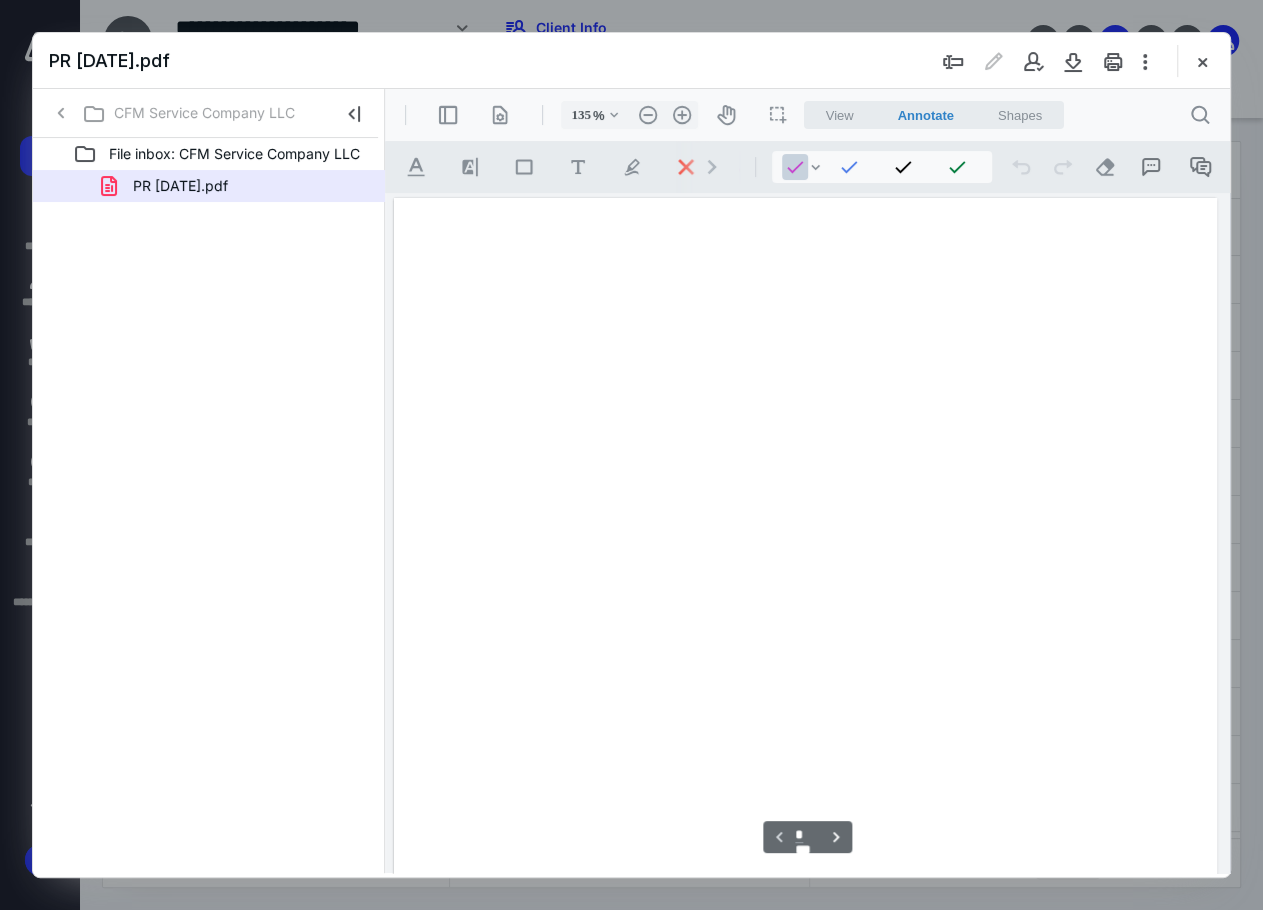 scroll, scrollTop: 109, scrollLeft: 0, axis: vertical 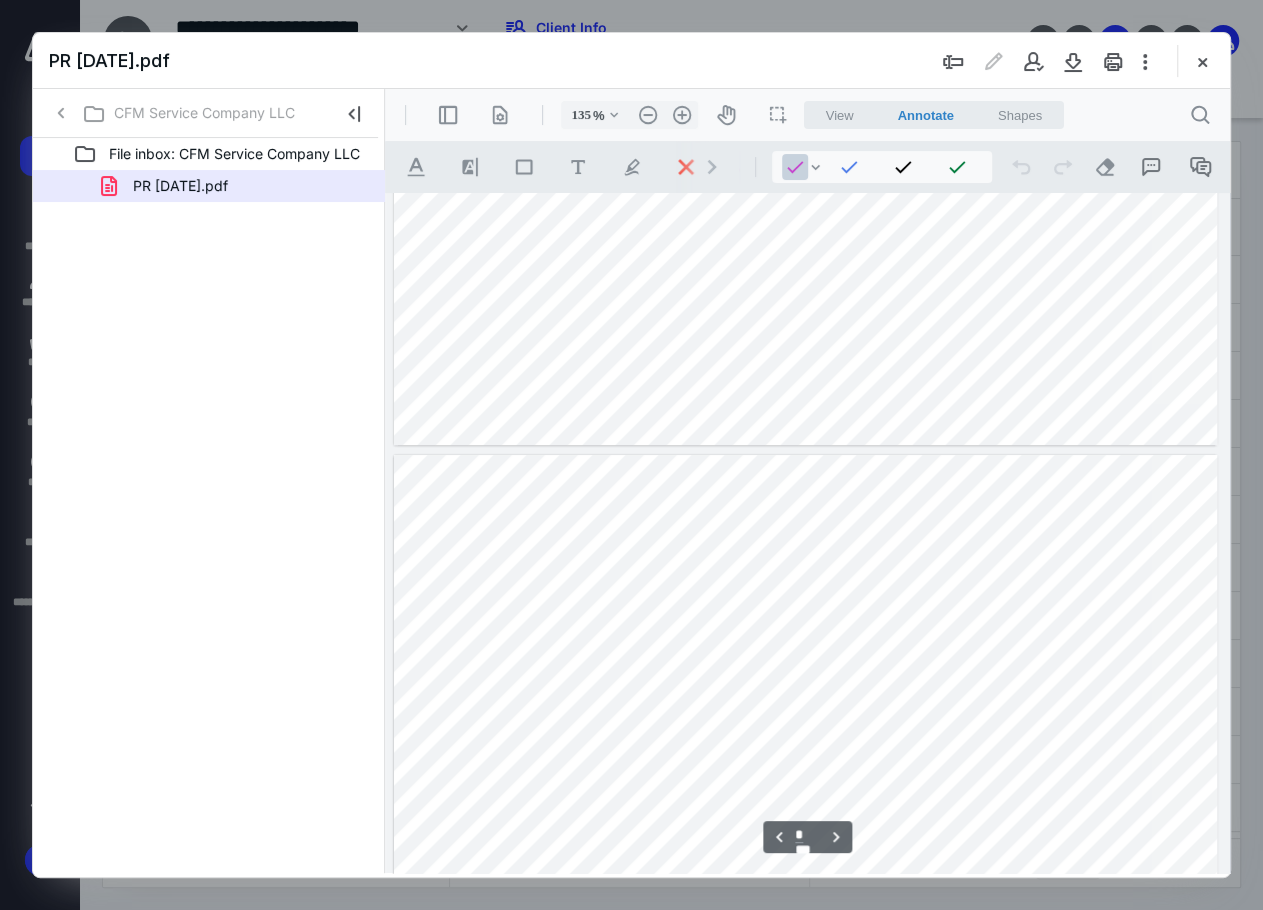 type on "*" 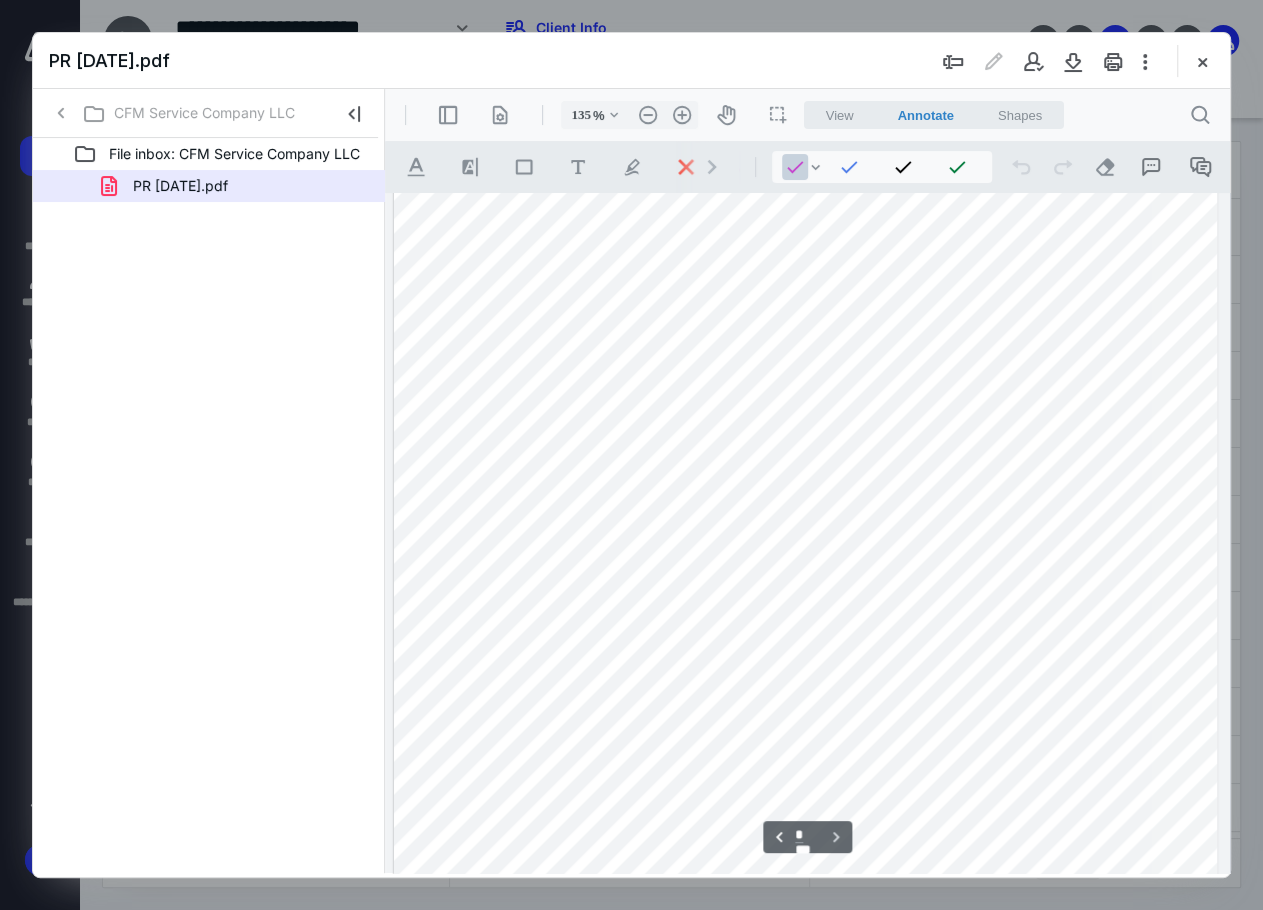 scroll, scrollTop: 5775, scrollLeft: 0, axis: vertical 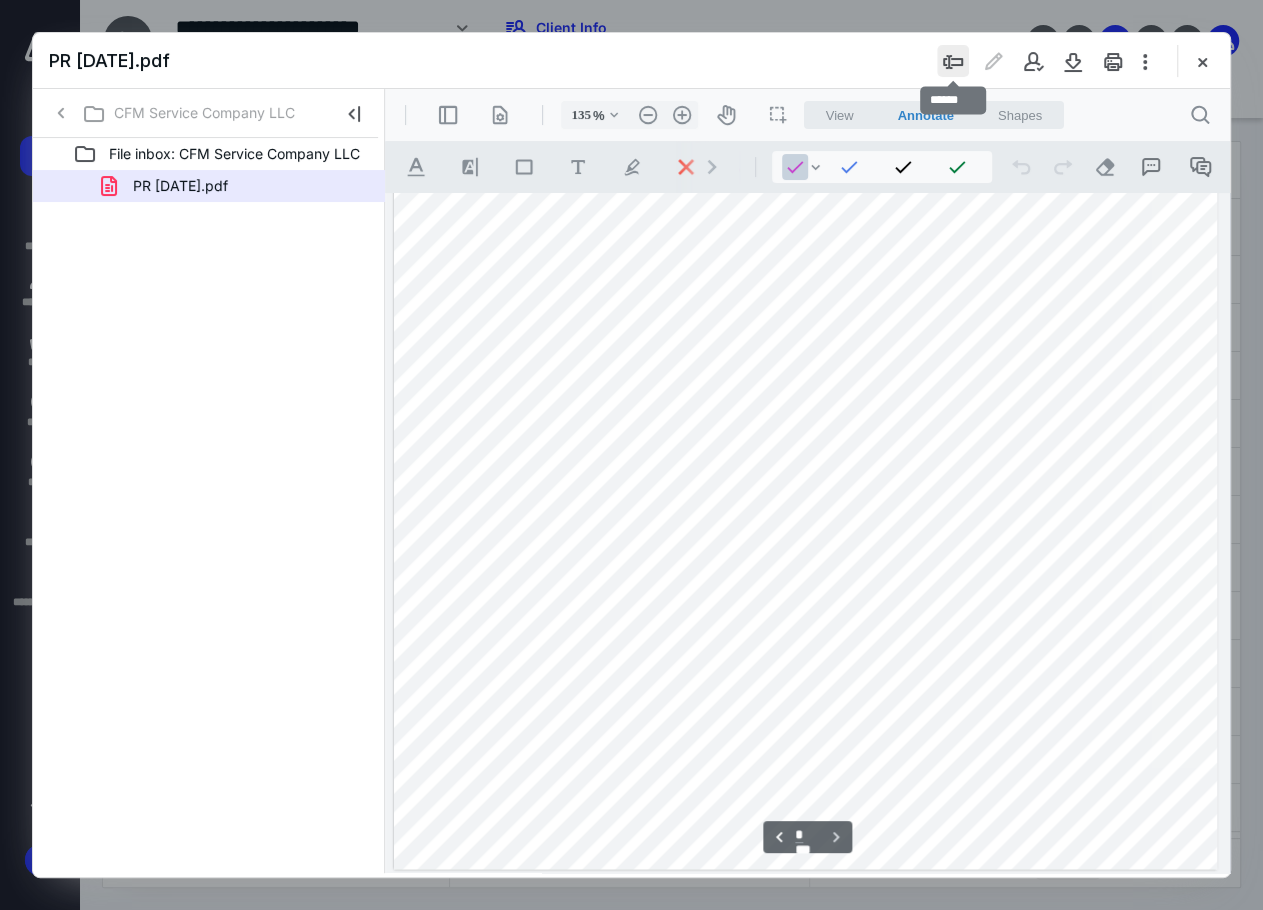 click at bounding box center [953, 61] 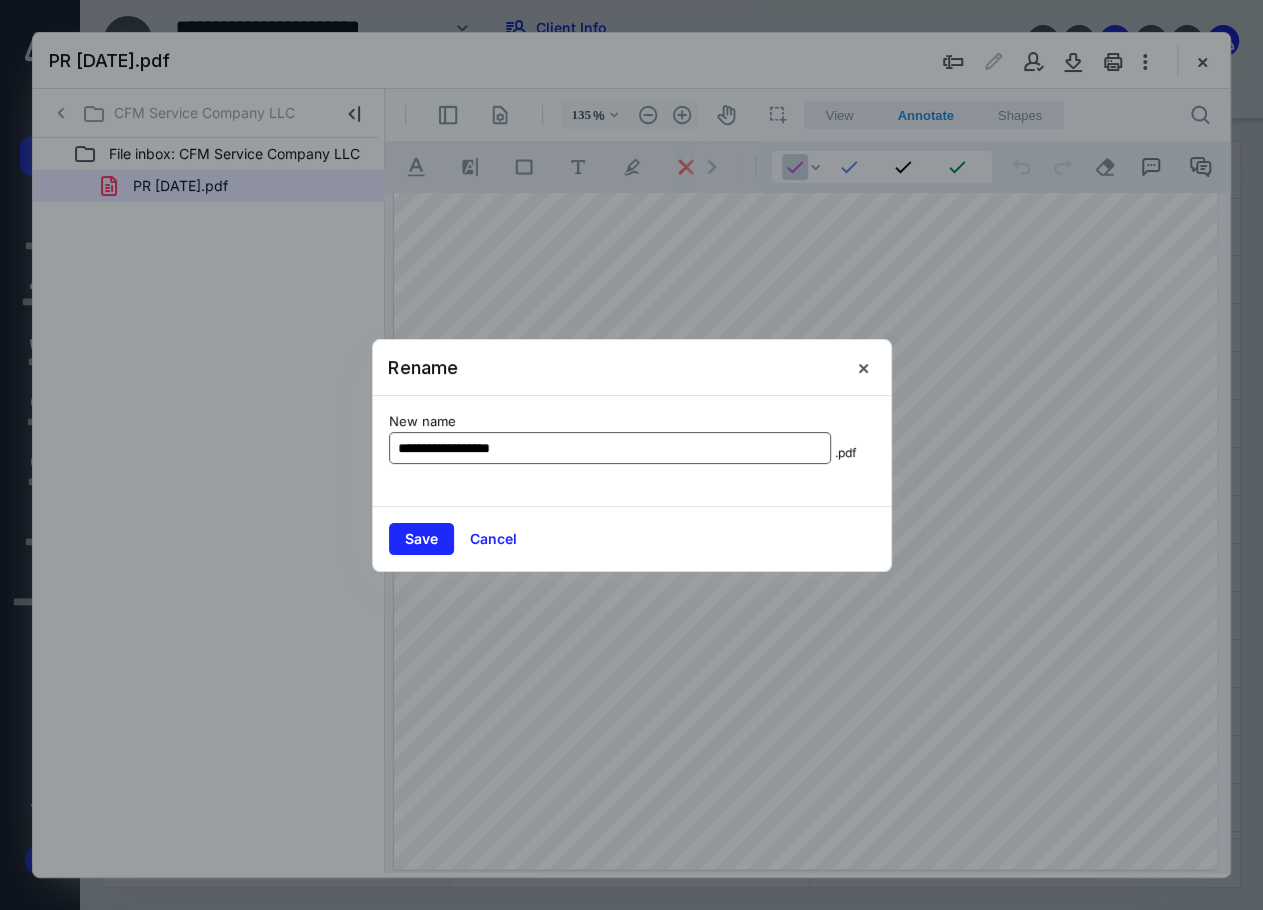 type on "**********" 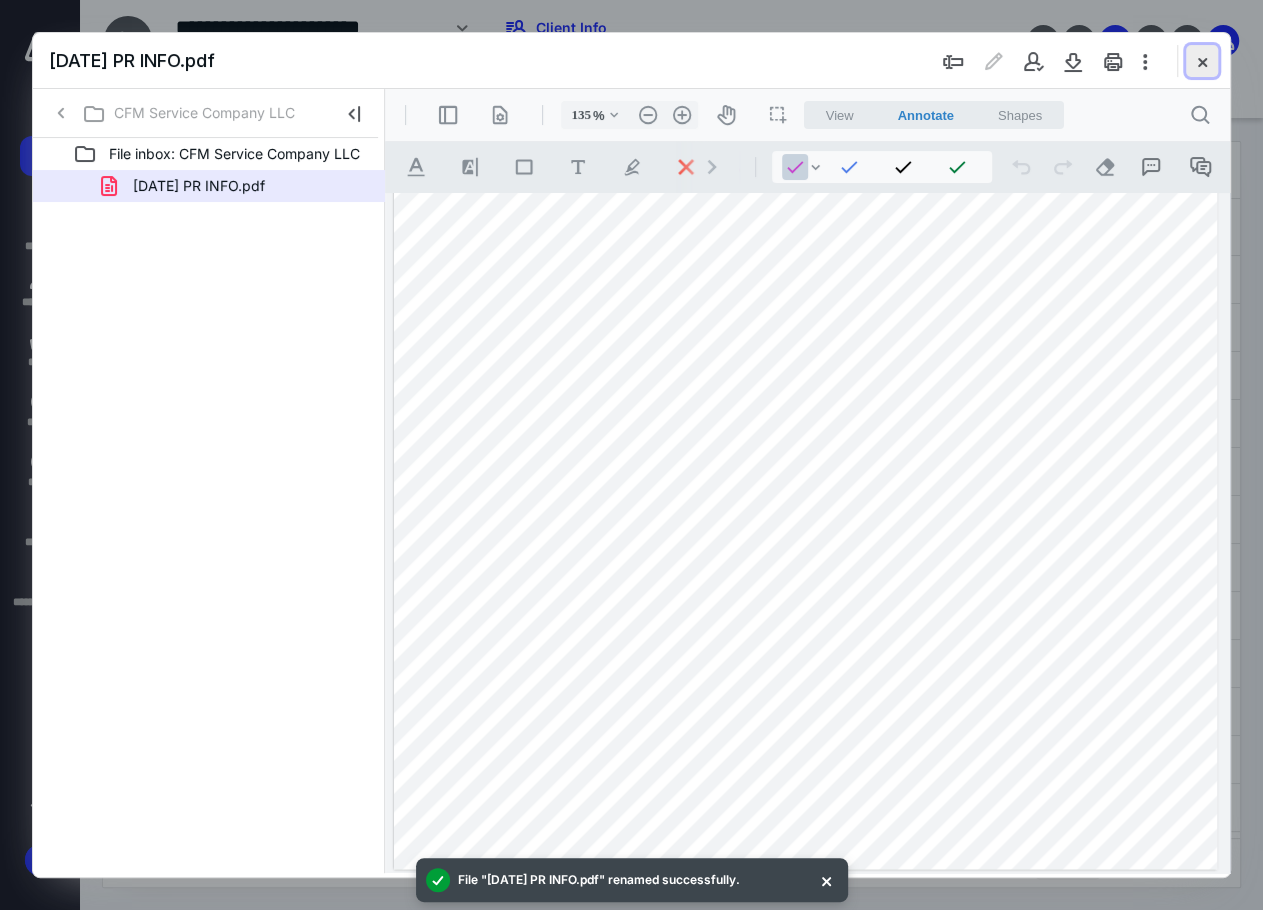 click at bounding box center (1202, 61) 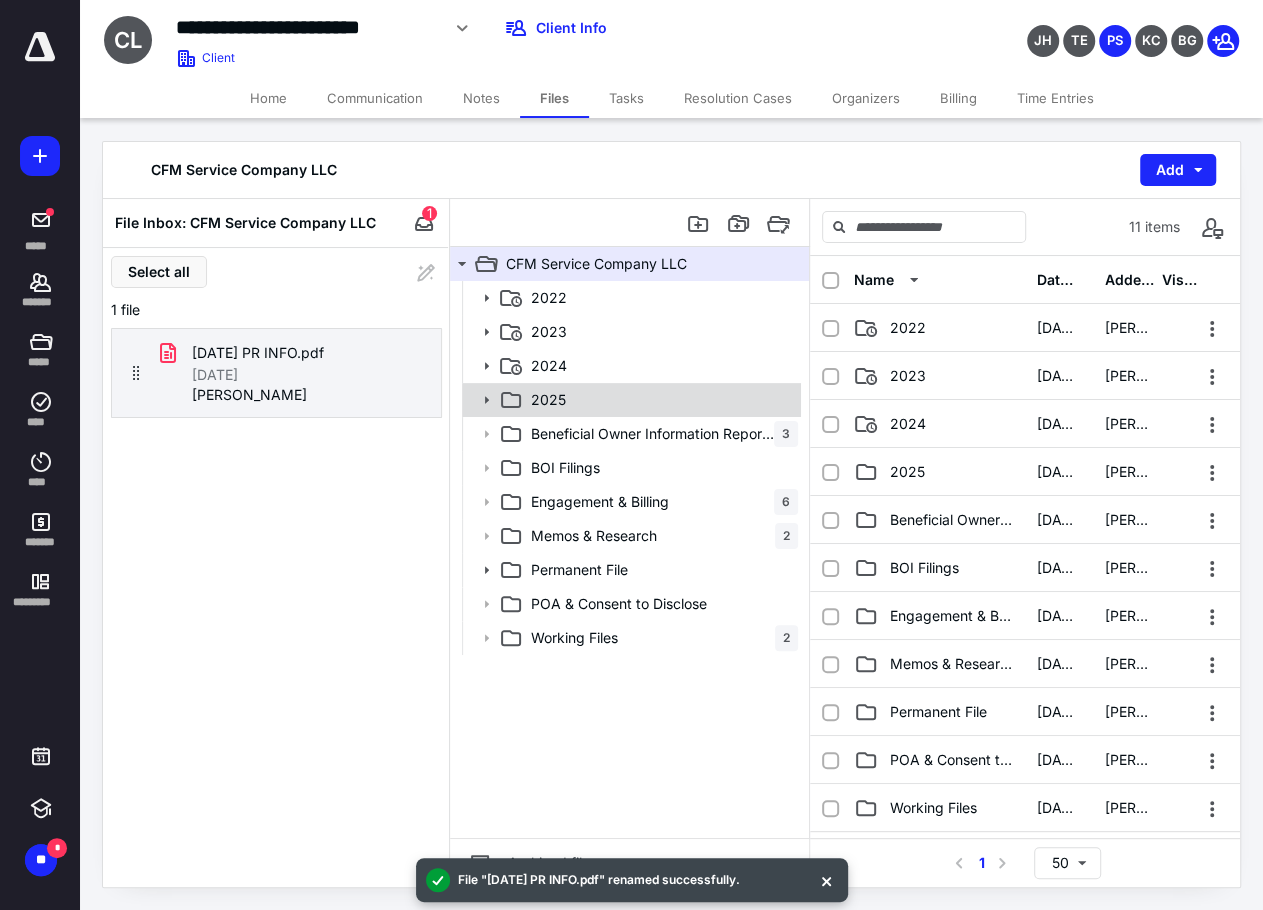 click 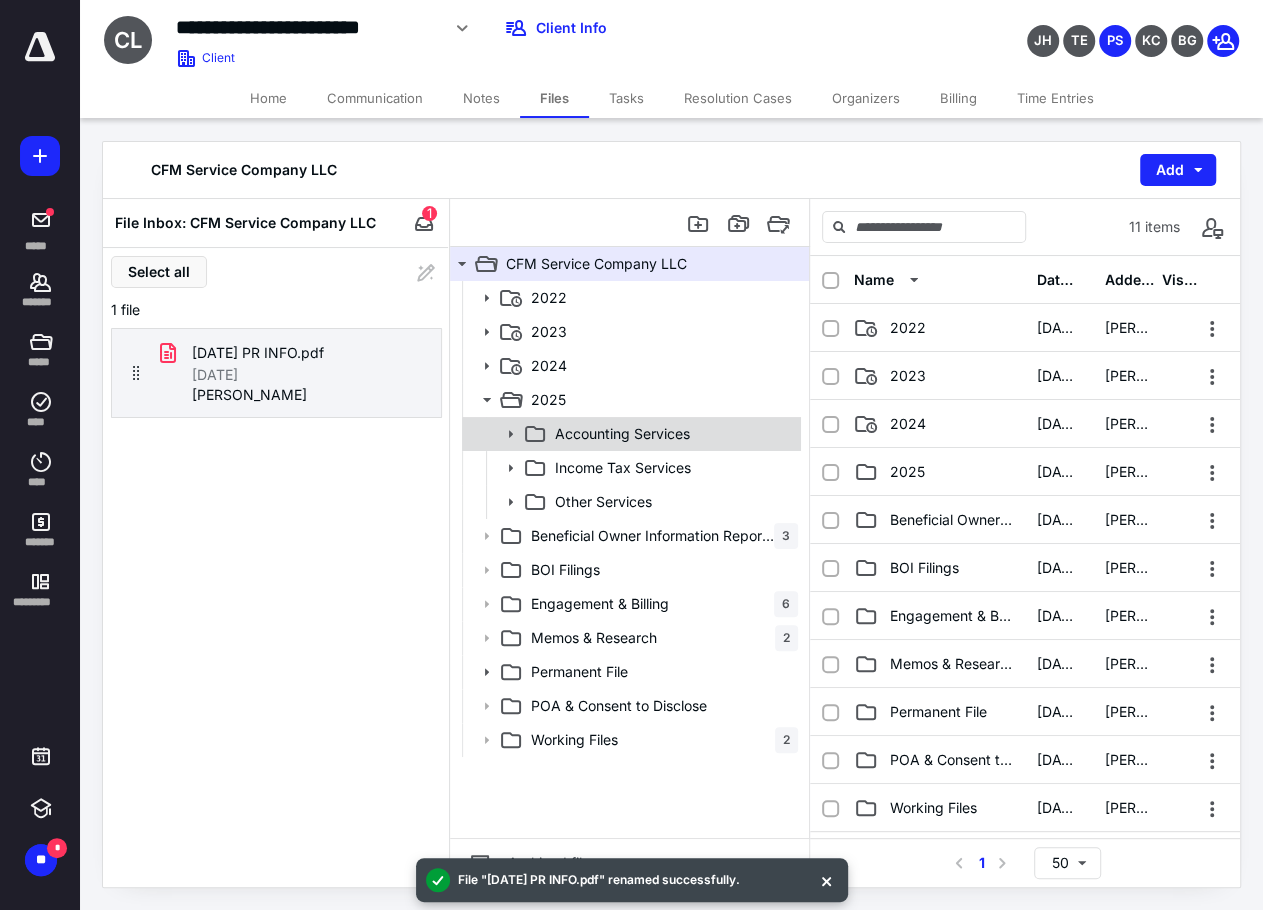 click 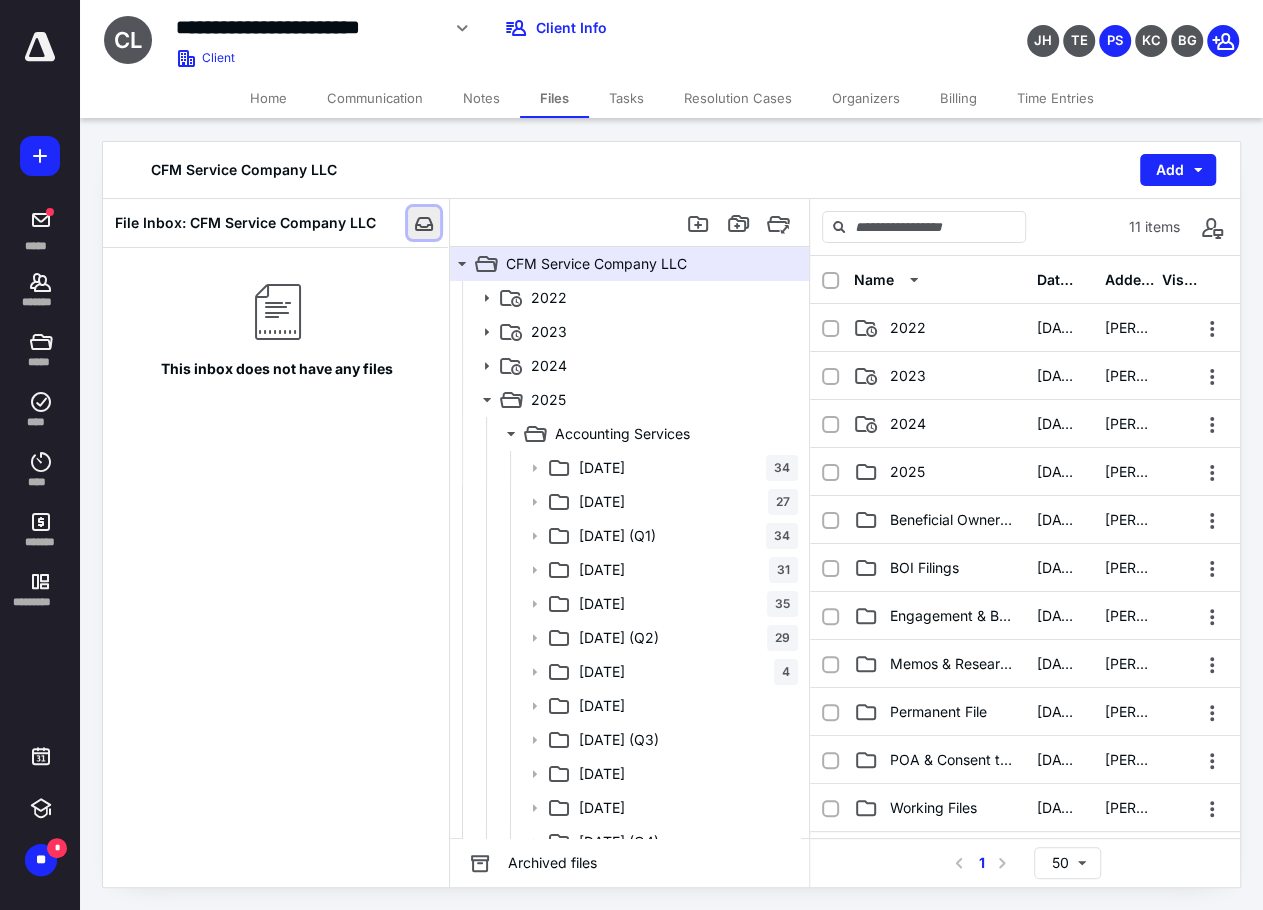 click at bounding box center [424, 223] 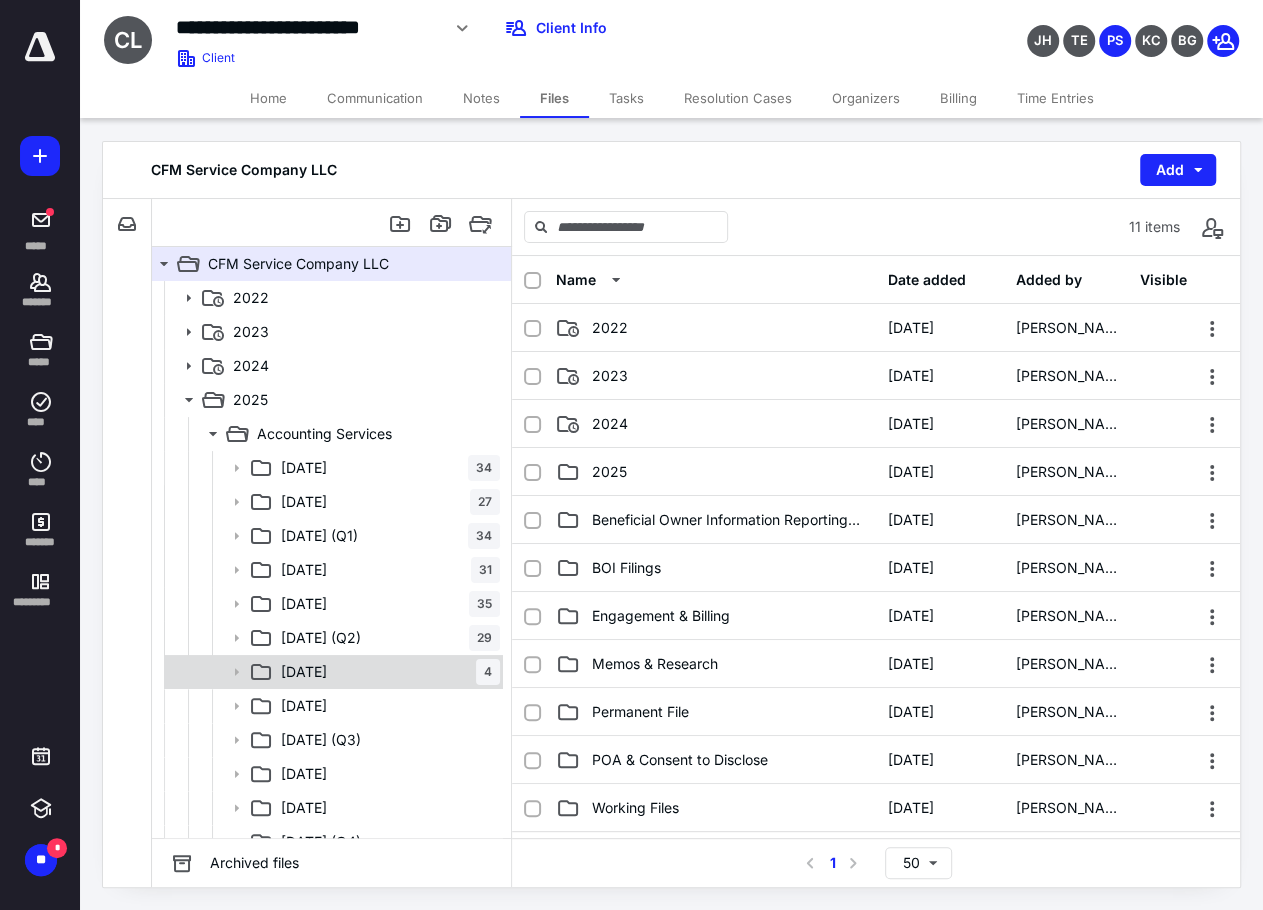 click on "07 Jul 4" at bounding box center [386, 672] 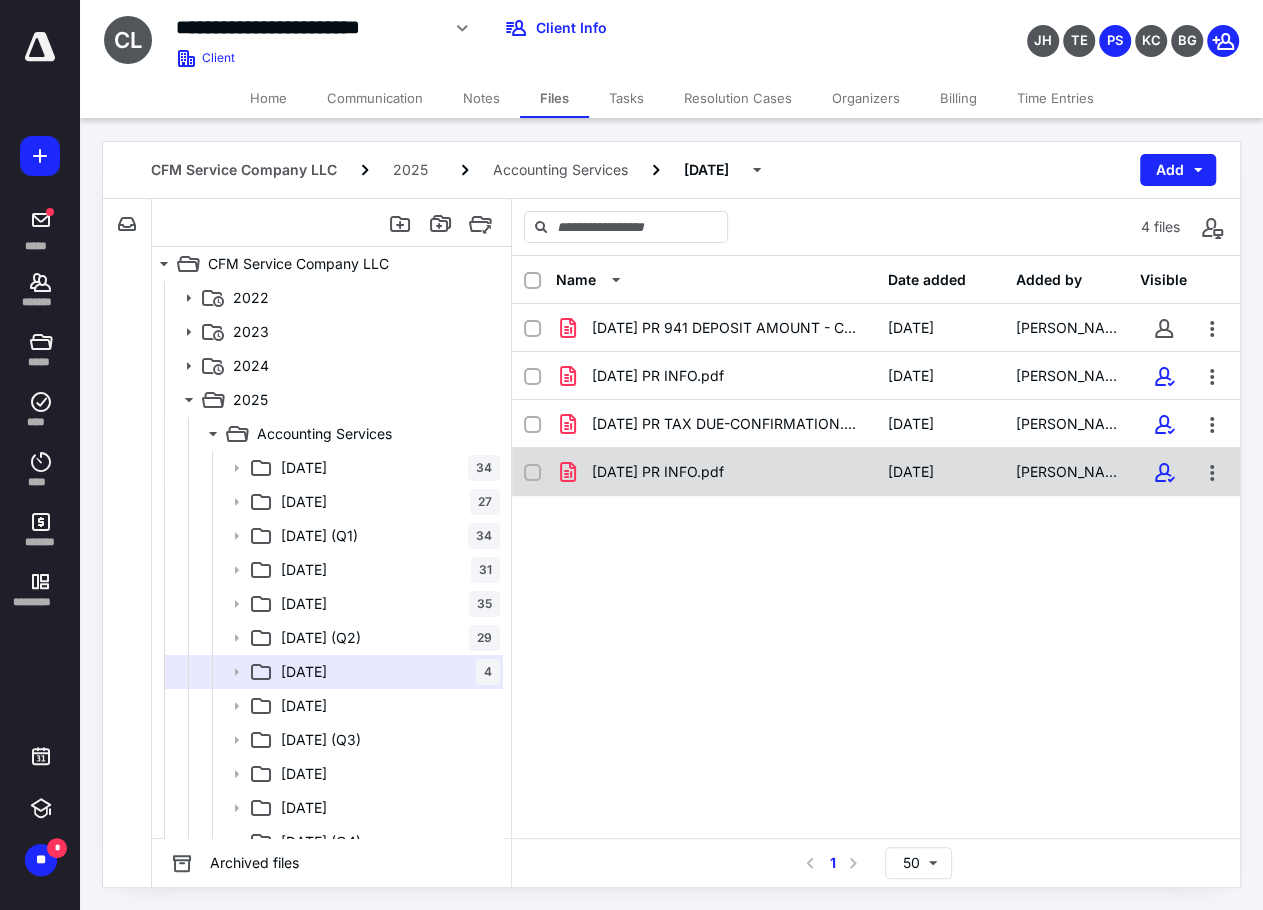 click on "[DATE] PR INFO.pdf" at bounding box center (658, 472) 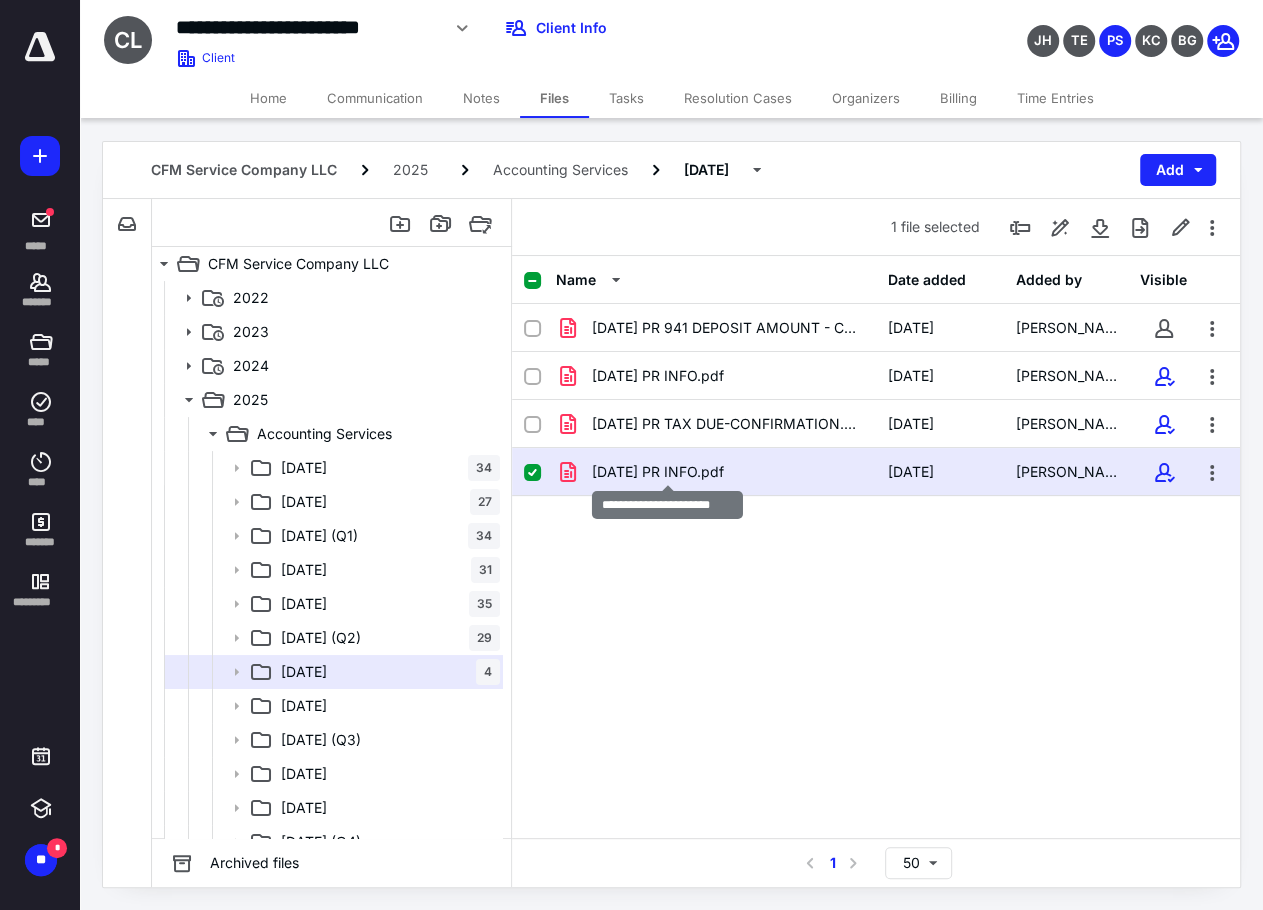 click on "[DATE] PR INFO.pdf" at bounding box center (658, 472) 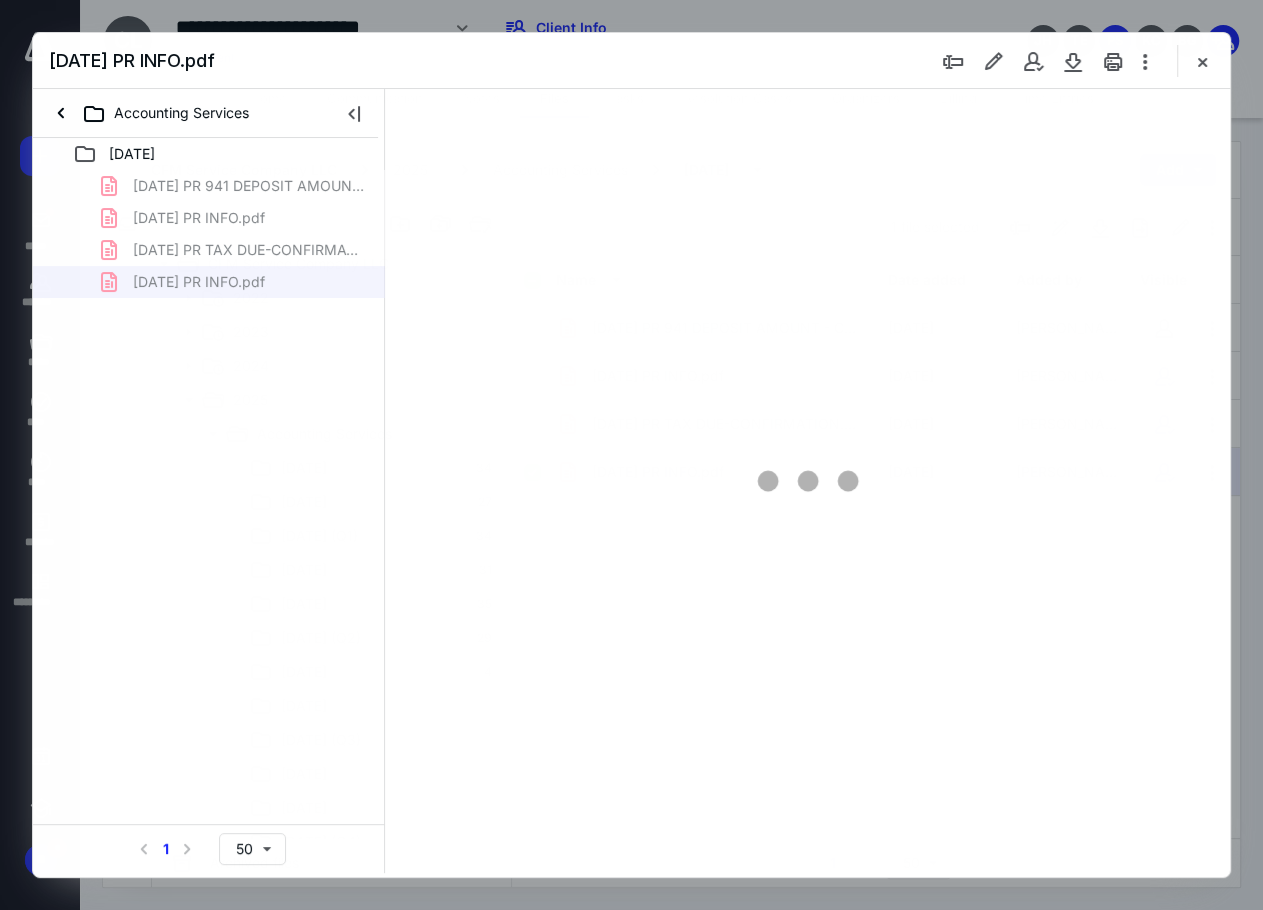 scroll, scrollTop: 0, scrollLeft: 0, axis: both 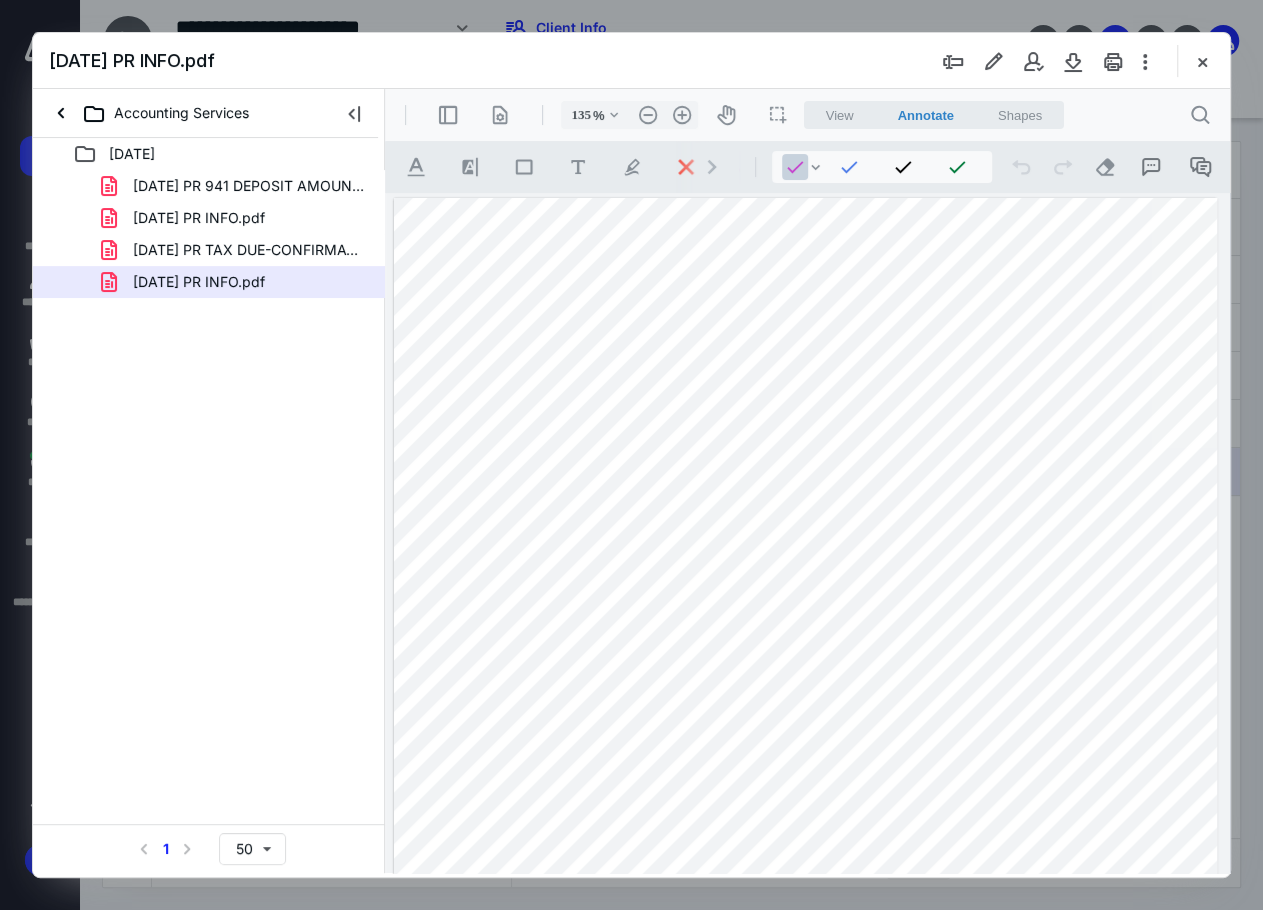 click on "[DATE] PR INFO.pdf" at bounding box center (631, 61) 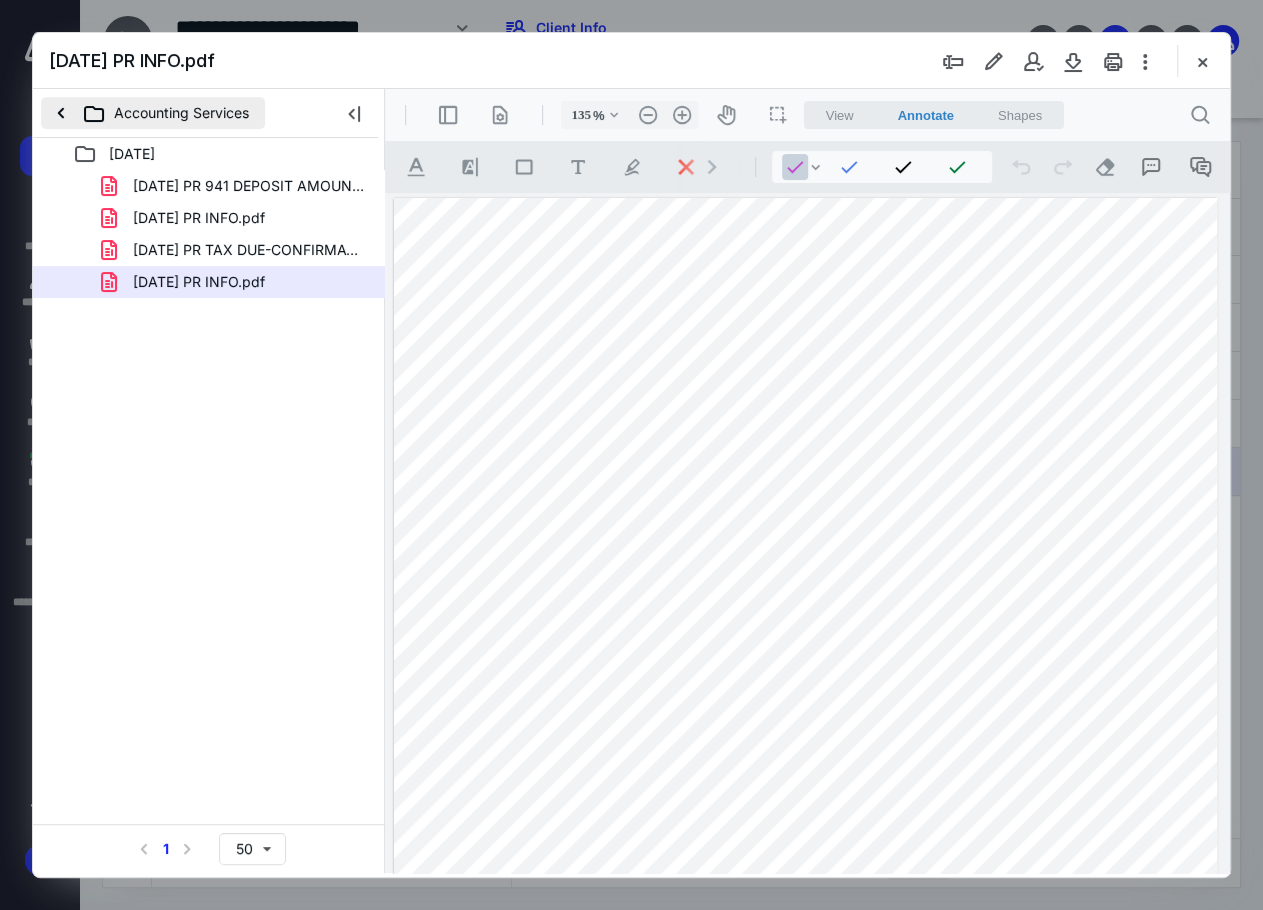 click on "Accounting Services" at bounding box center [153, 113] 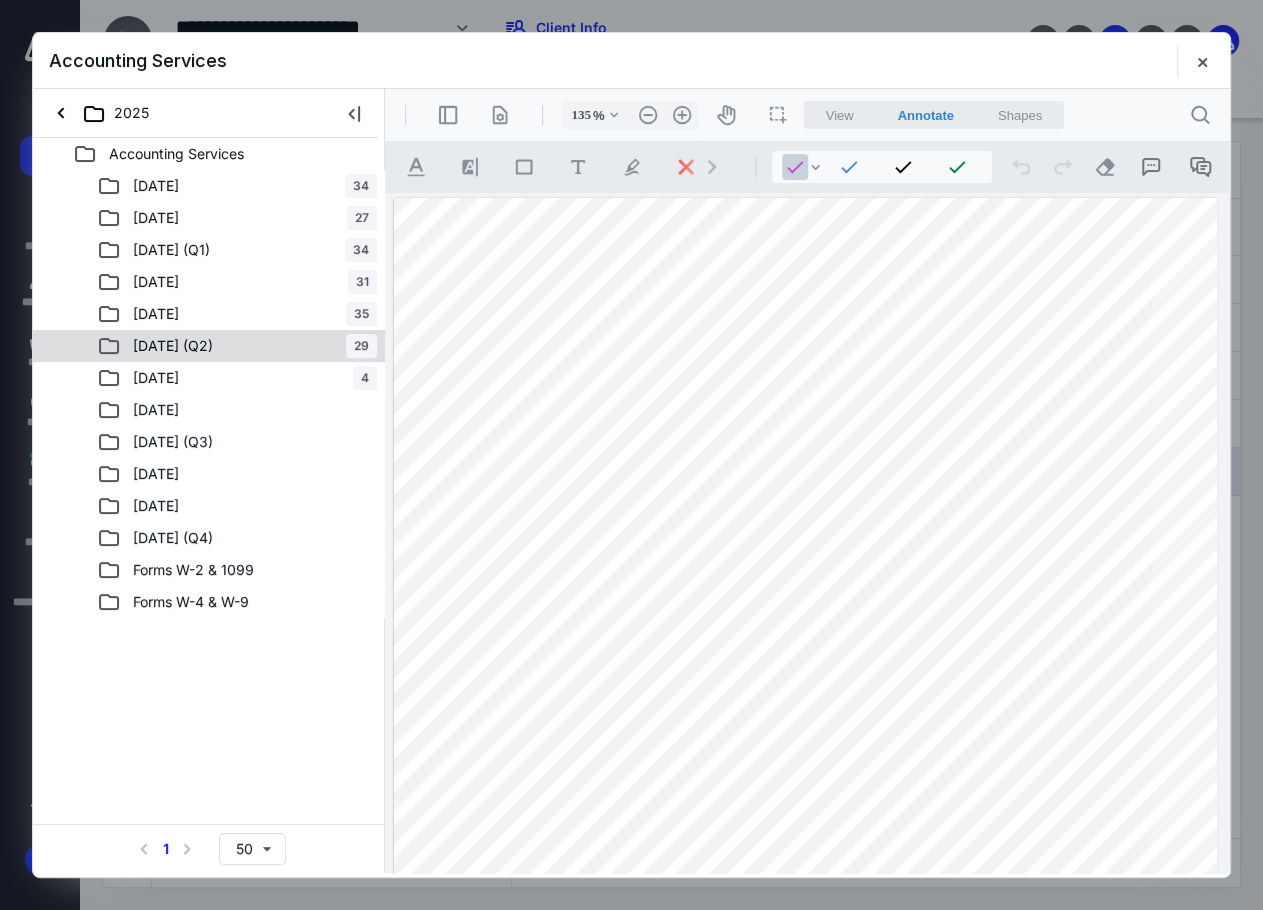 click on "[DATE] (Q2)" at bounding box center (173, 346) 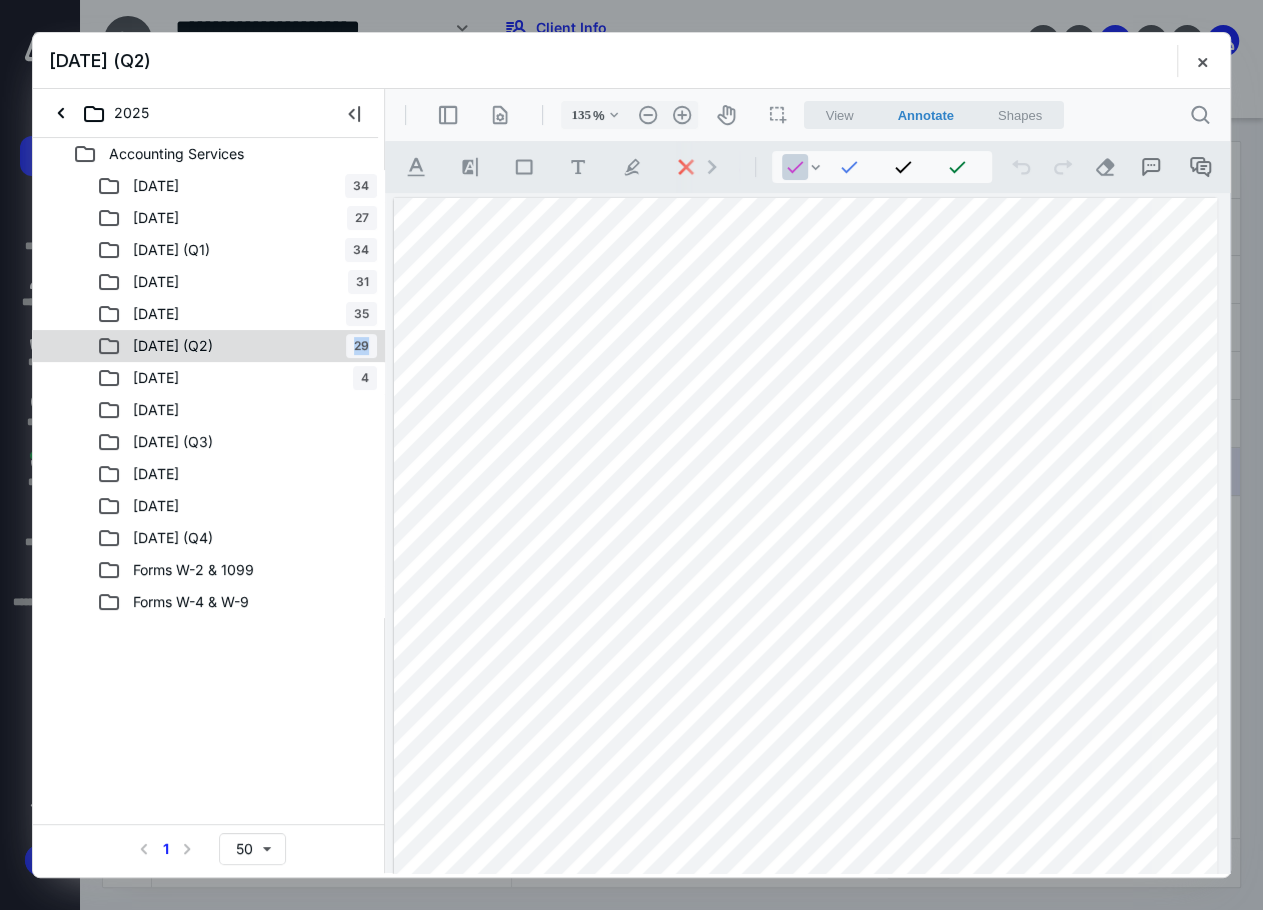 click on "[DATE] (Q2)" at bounding box center (173, 346) 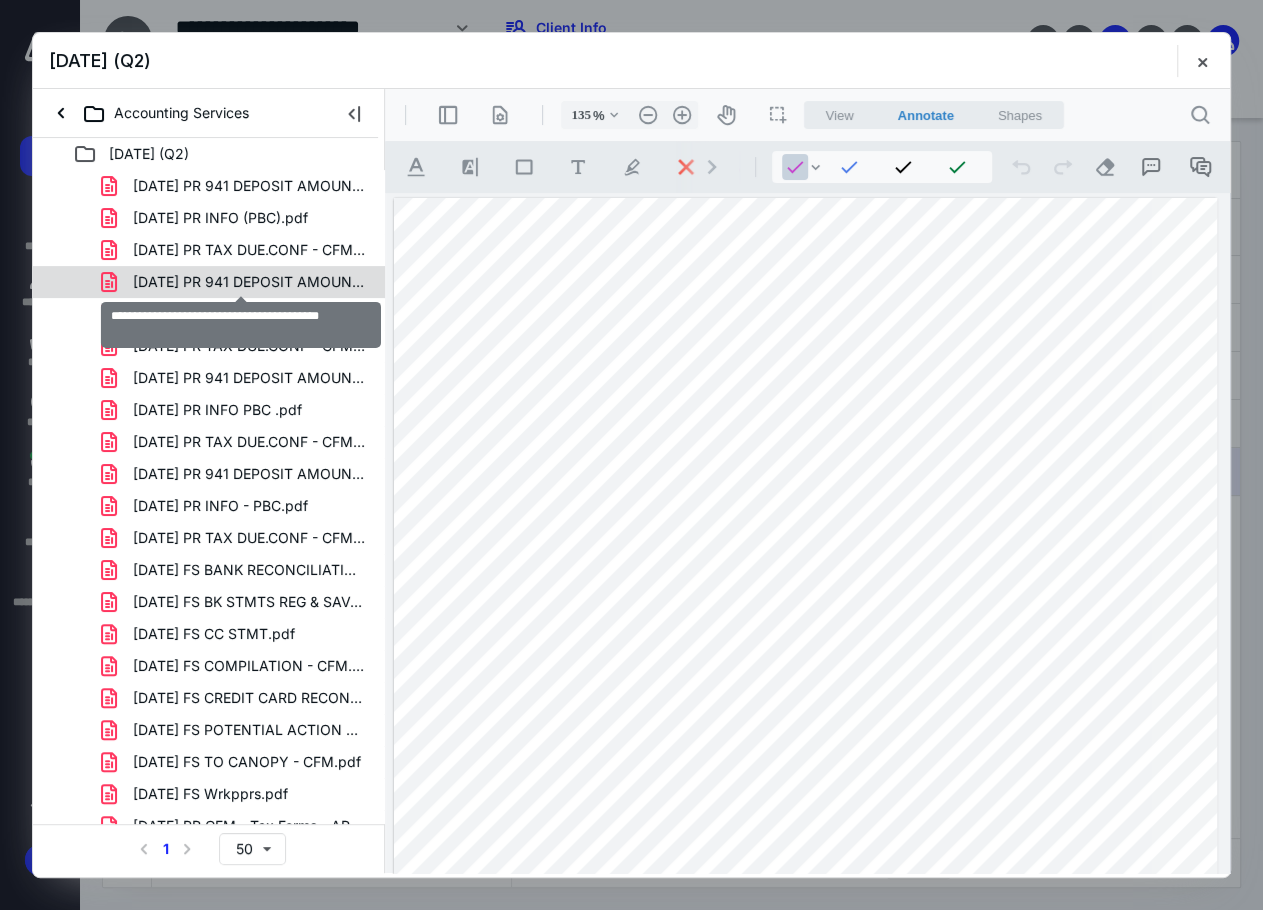 click on "2025.06.13 PR 941 DEPOSIT AMOUNT - CFM.pdf" at bounding box center (249, 282) 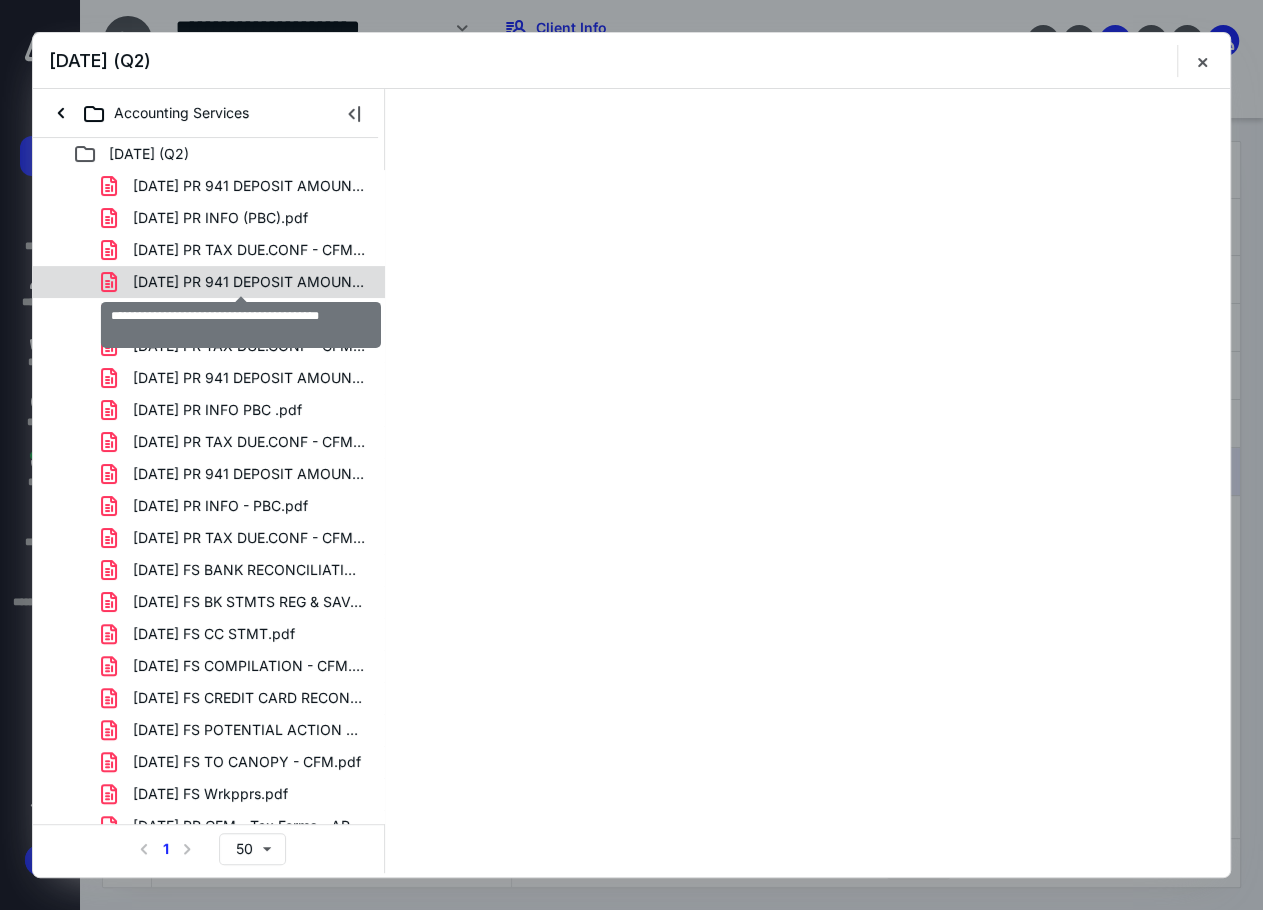 click on "2025.06.06 PR 941 DEPOSIT AMOUNT - CFM.pdf 2025.06.06 PR INFO (PBC).pdf 2025.06.06 PR TAX DUE.CONF - CFM.pdf 2025.06.13 PR 941 DEPOSIT AMOUNT - CFM.pdf 2025.06.13 PR INFO (PBC).pdf 2025.06.13 PR TAX DUE.CONF - CFM.pdf 2025.06.20 PR 941 DEPOSIT AMOUNT - CFM.pdf 2025.06.20 PR INFO PBC .pdf 2025.06.20 PR TAX DUE.CONF - CFM.pdf 2025.06.27 PR 941 DEPOSIT AMOUNT - CFM.pdf 2025.06.27 PR INFO - PBC.pdf 2025.06.27 PR TAX DUE.CONF - CFM.pdf 2025.06.30 FS BANK RECONCILIATION - CFM.pdf 2025.06.30 FS BK STMTS REG & SAV.pdf 2025.06.30 FS CC STMT.pdf 2025.06.30 FS COMPILATION - CFM.pdf 2025.06.30 FS CREDIT CARD RECONCILIATION - CFM.pdf 2025.06.30 FS POTENTIAL ACTION REQUIRED - CFM.pdf 2025.06.30 FS TO CANOPY - CFM.pdf 2025.06.30 FS Wrkpprs.pdf 2025.06.30 PR CFM - Tax Forms - AR - DWS-209B (Client Copy.pdf 2025.06.30 PR CFM - Tax Forms - Fed941 - 941 (Client Copy).pdf 2025.06.30 PR SIMPLE PAYABLE - CFM.pdf 2025.06.30 PR TAX DUE - CONF.pdf 2025.06.30 PR TAX REPORTS-CM - CFM.pdf 2025.06.30 PR WAGE CHKLIST.pdf" at bounding box center [209, 634] 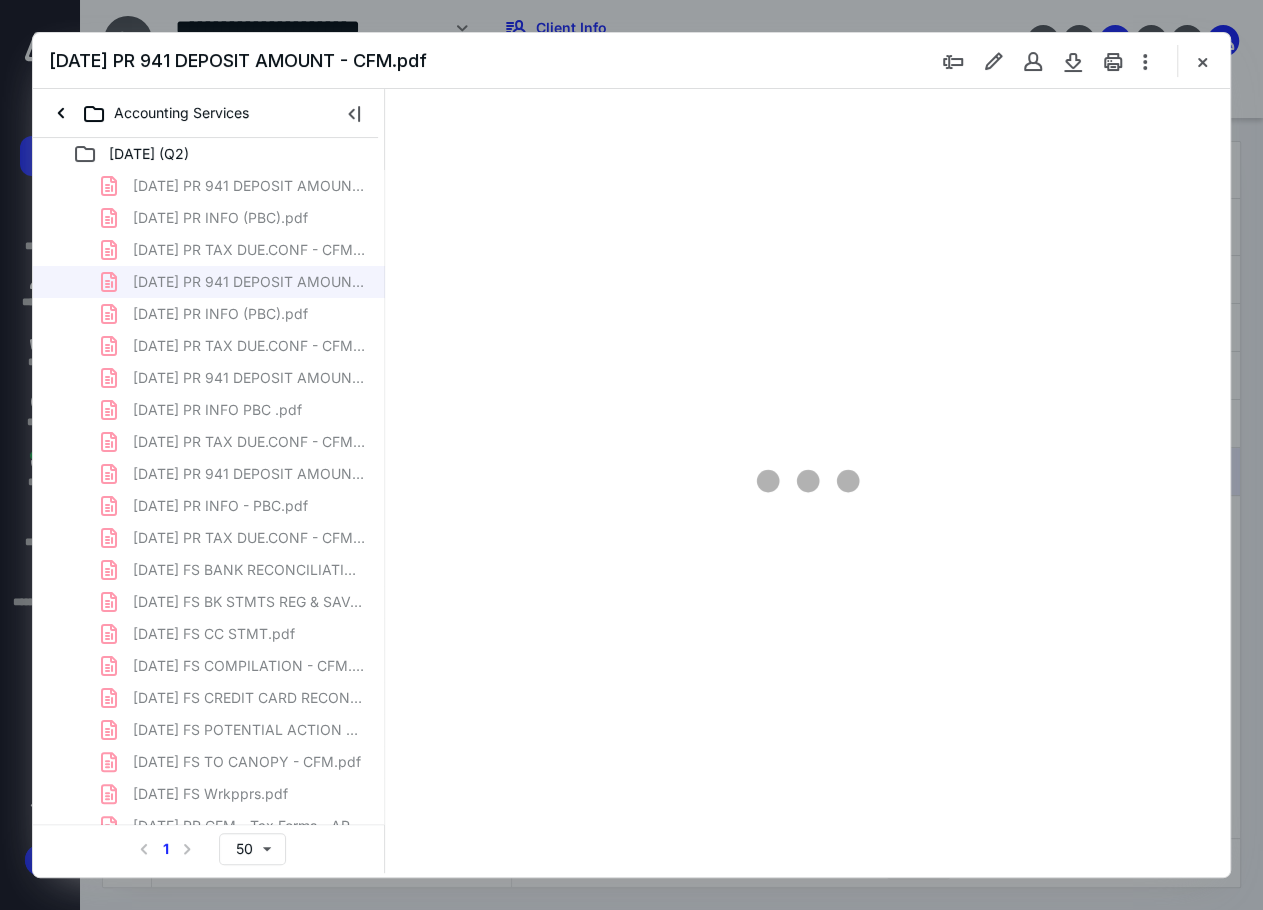type on "134" 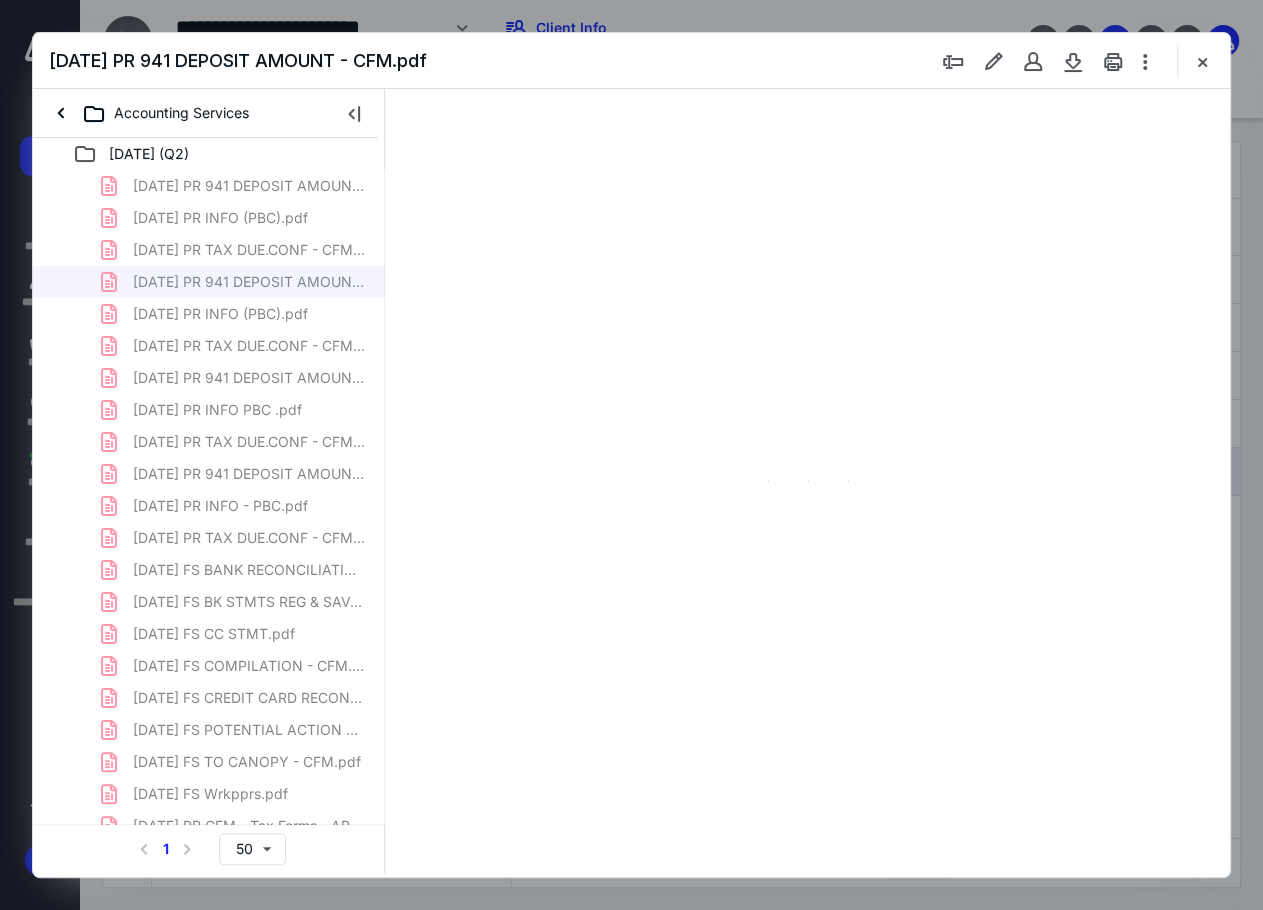 scroll, scrollTop: 0, scrollLeft: 114, axis: horizontal 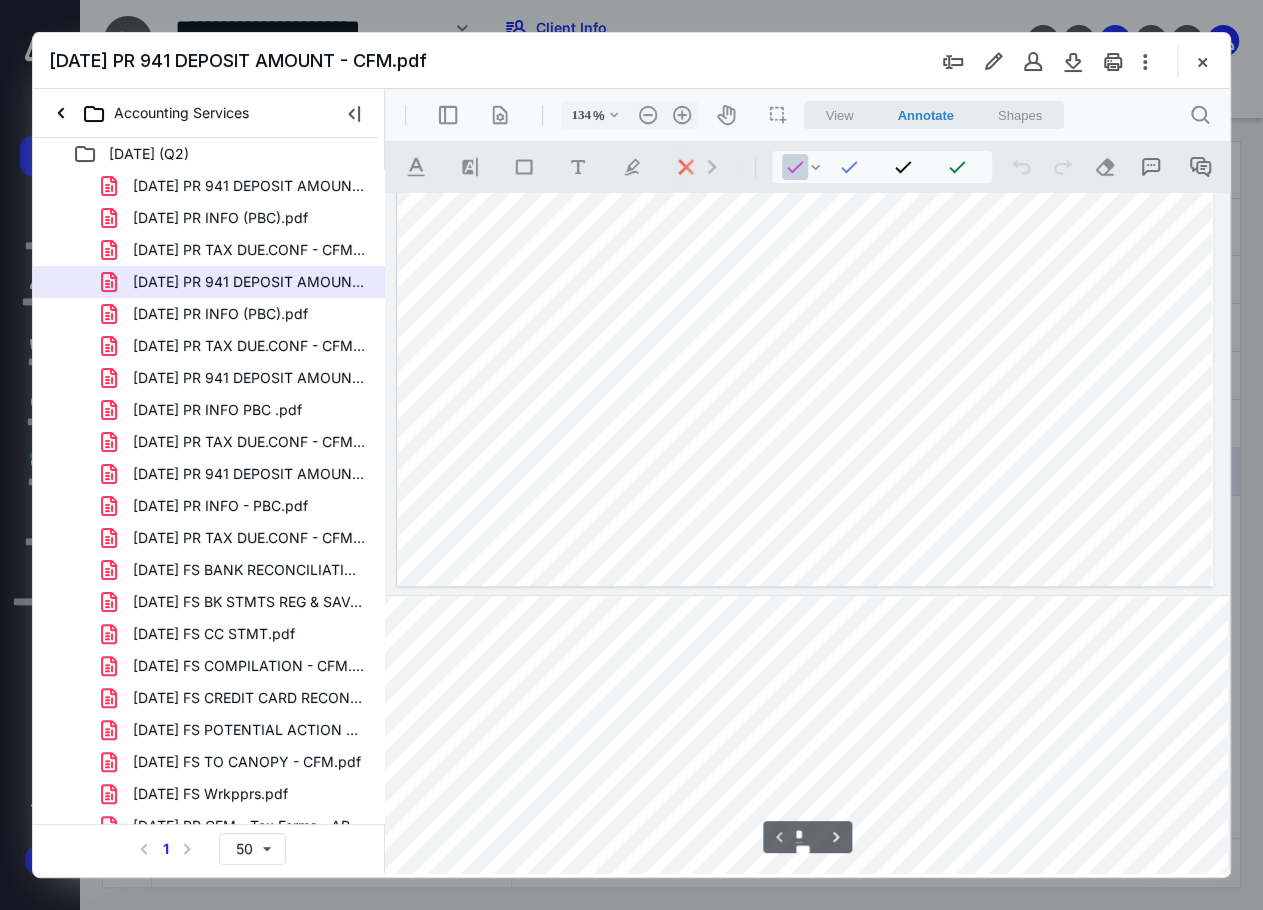 type on "*" 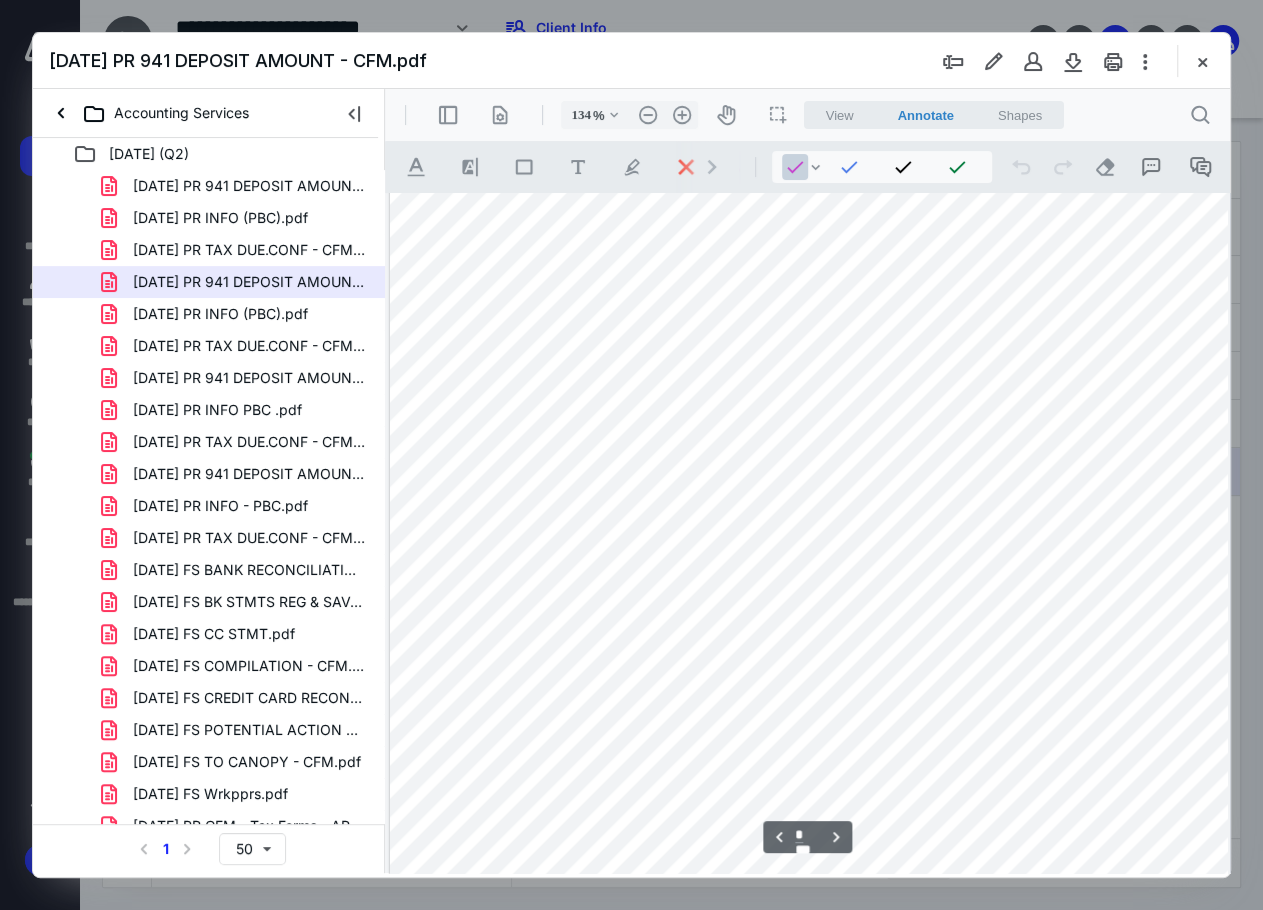 scroll, scrollTop: 1200, scrollLeft: 0, axis: vertical 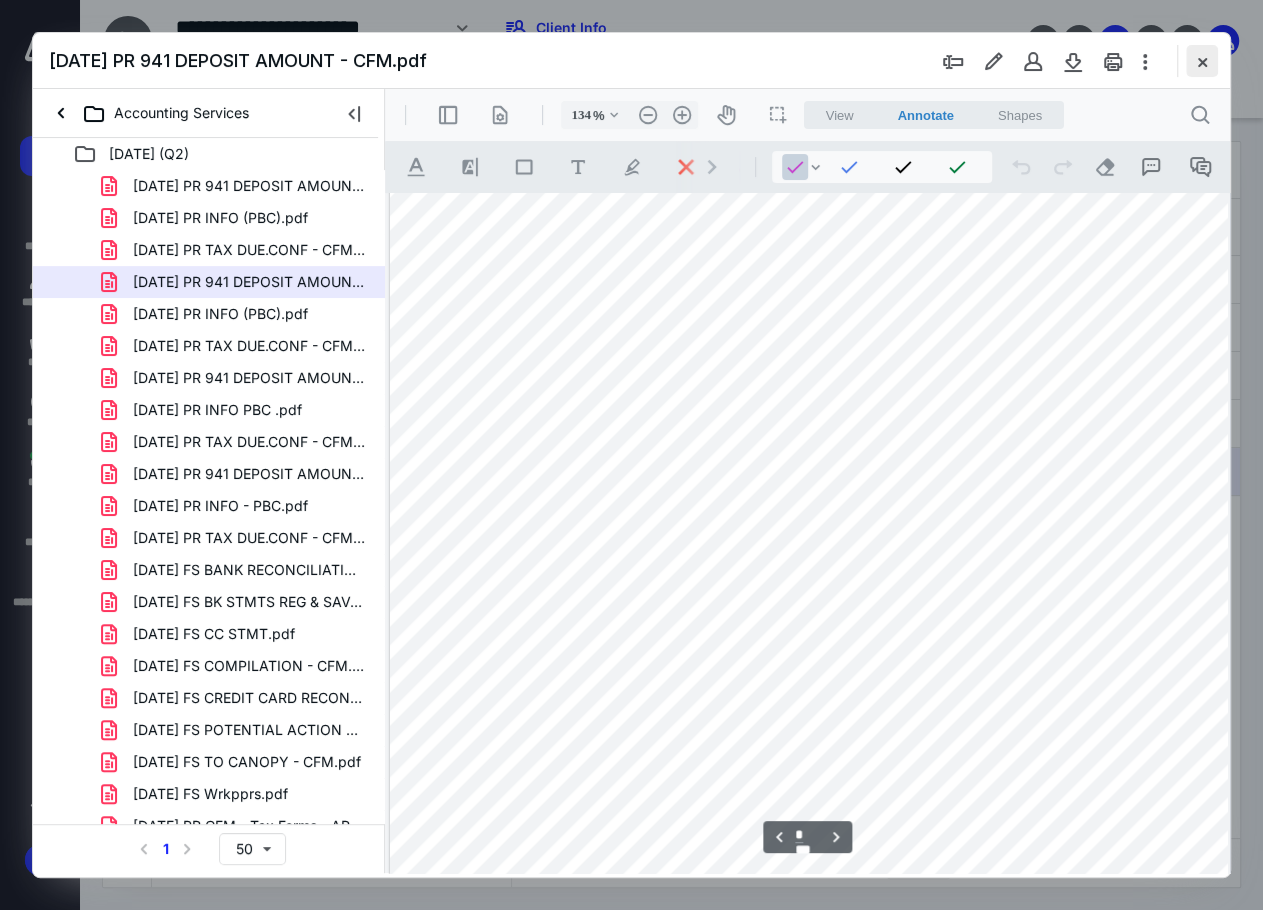 click at bounding box center [1202, 61] 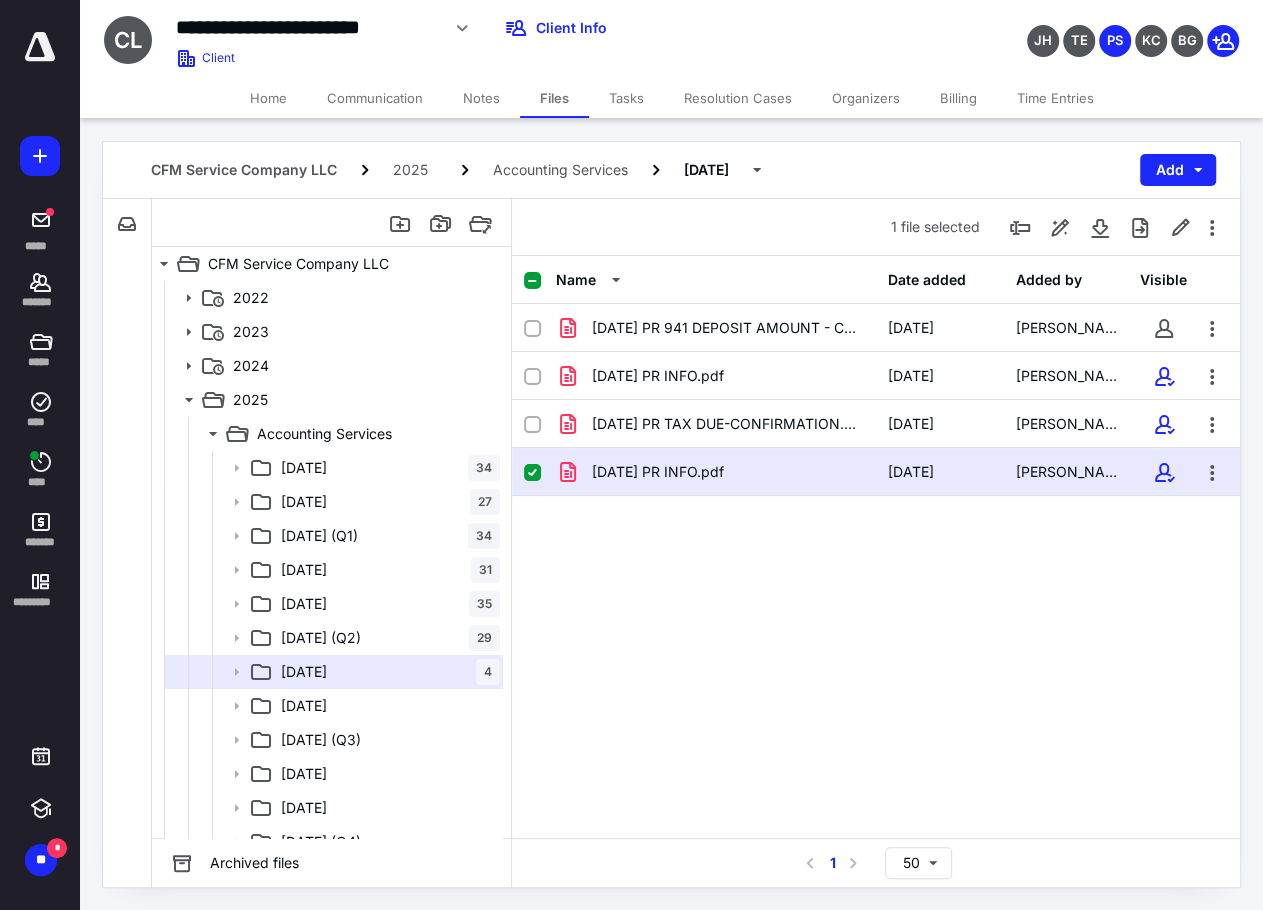 click on "2025.07.11 PR INFO.pdf 7/10/2025 GENNIFER MUNRO" at bounding box center [876, 472] 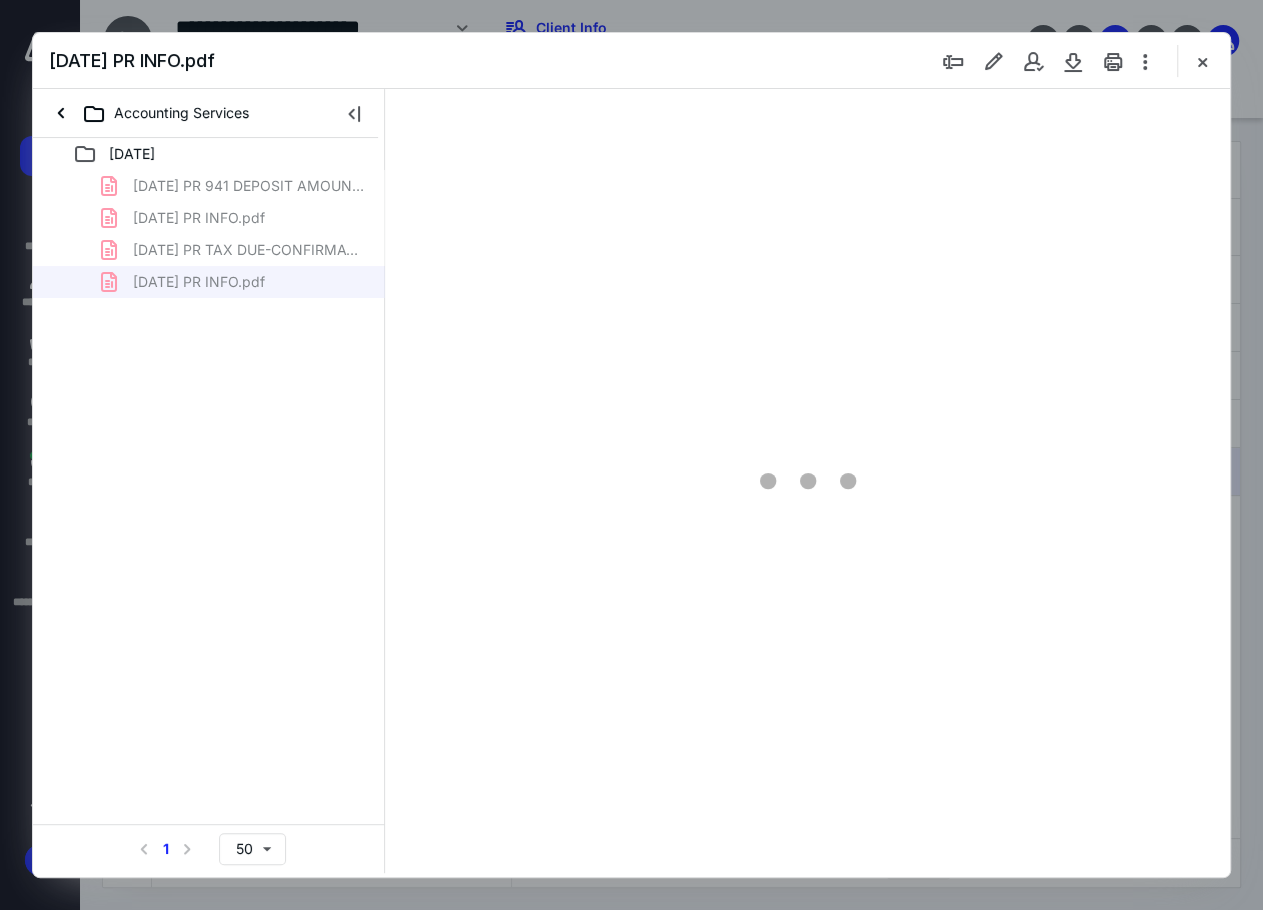 scroll, scrollTop: 0, scrollLeft: 0, axis: both 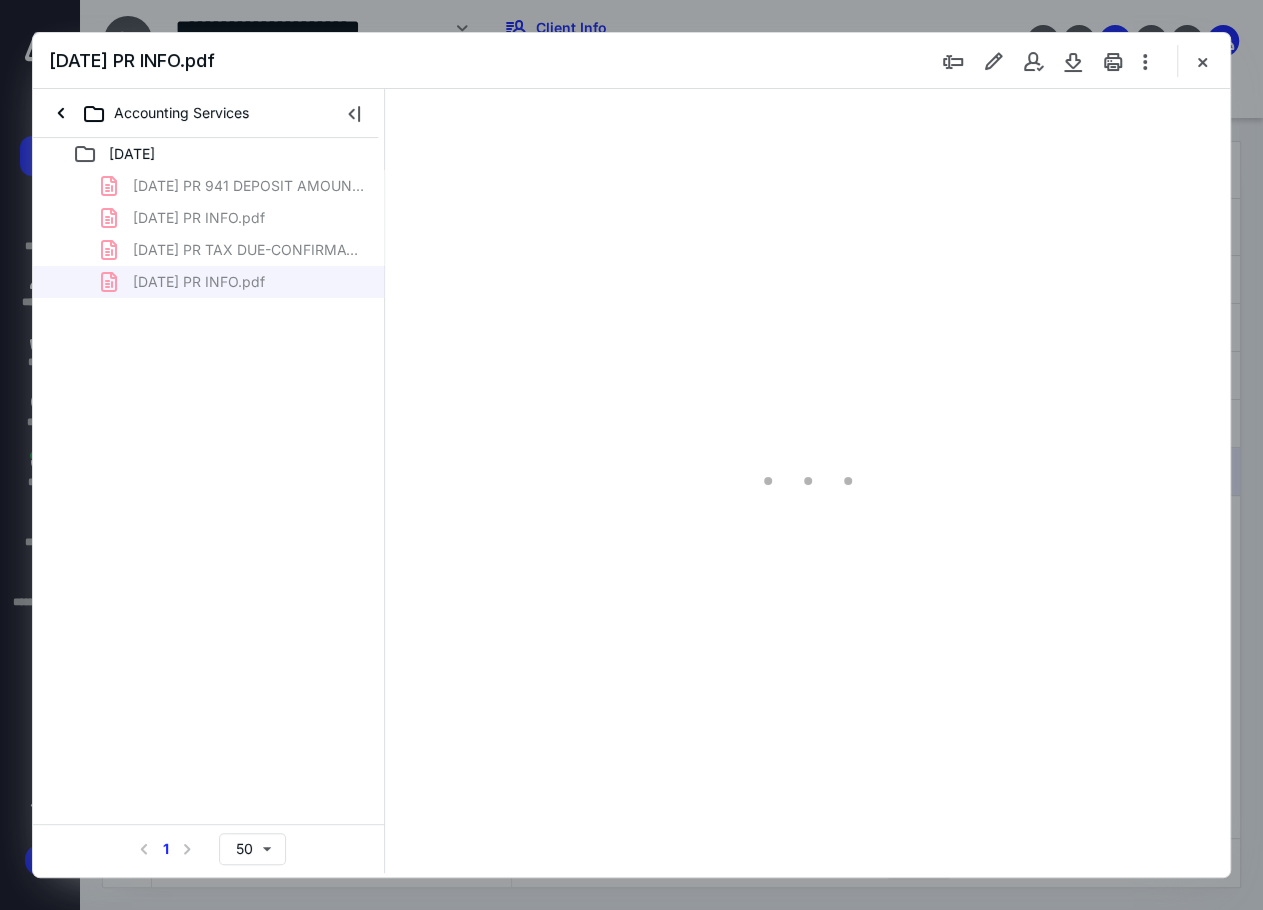 type on "135" 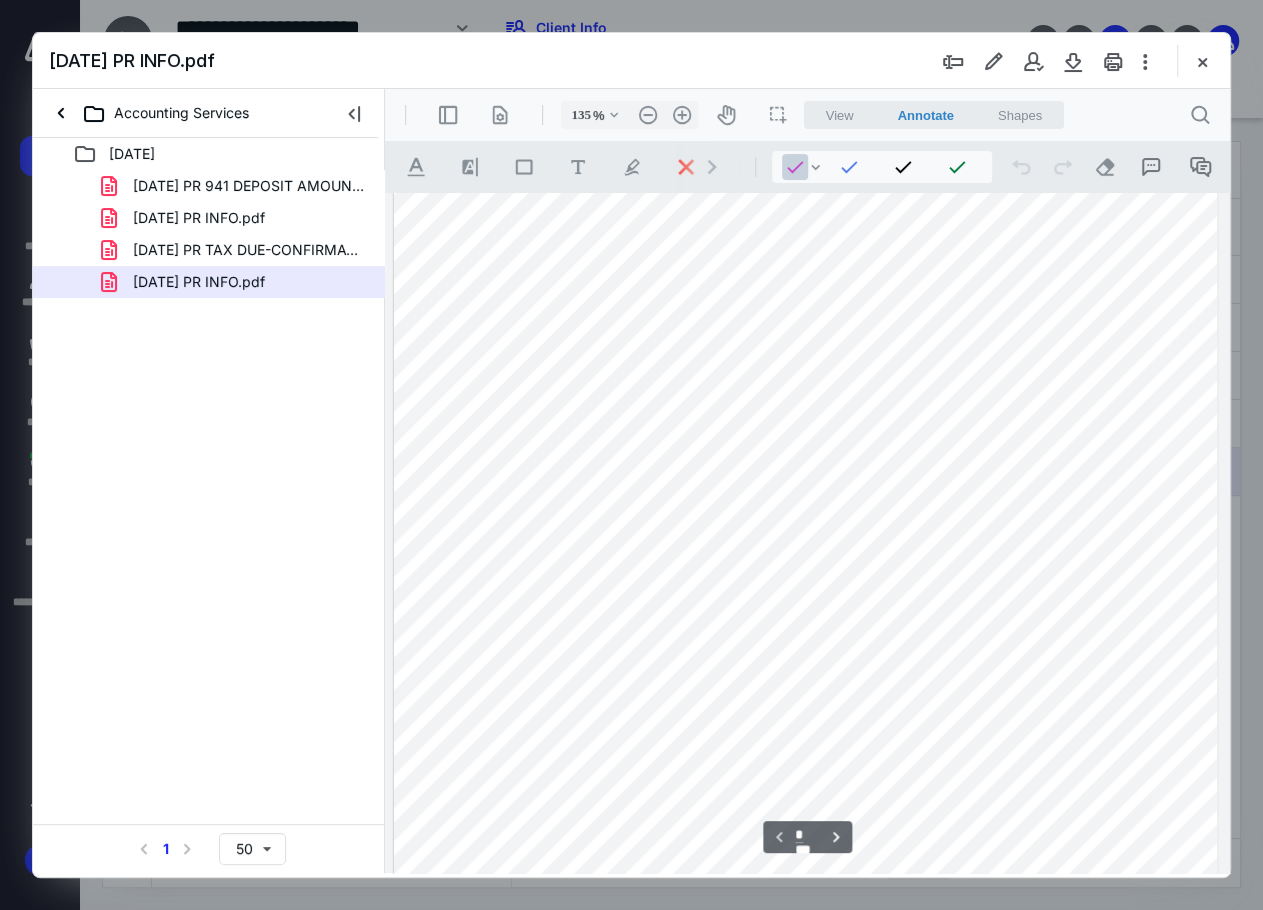 scroll, scrollTop: 400, scrollLeft: 0, axis: vertical 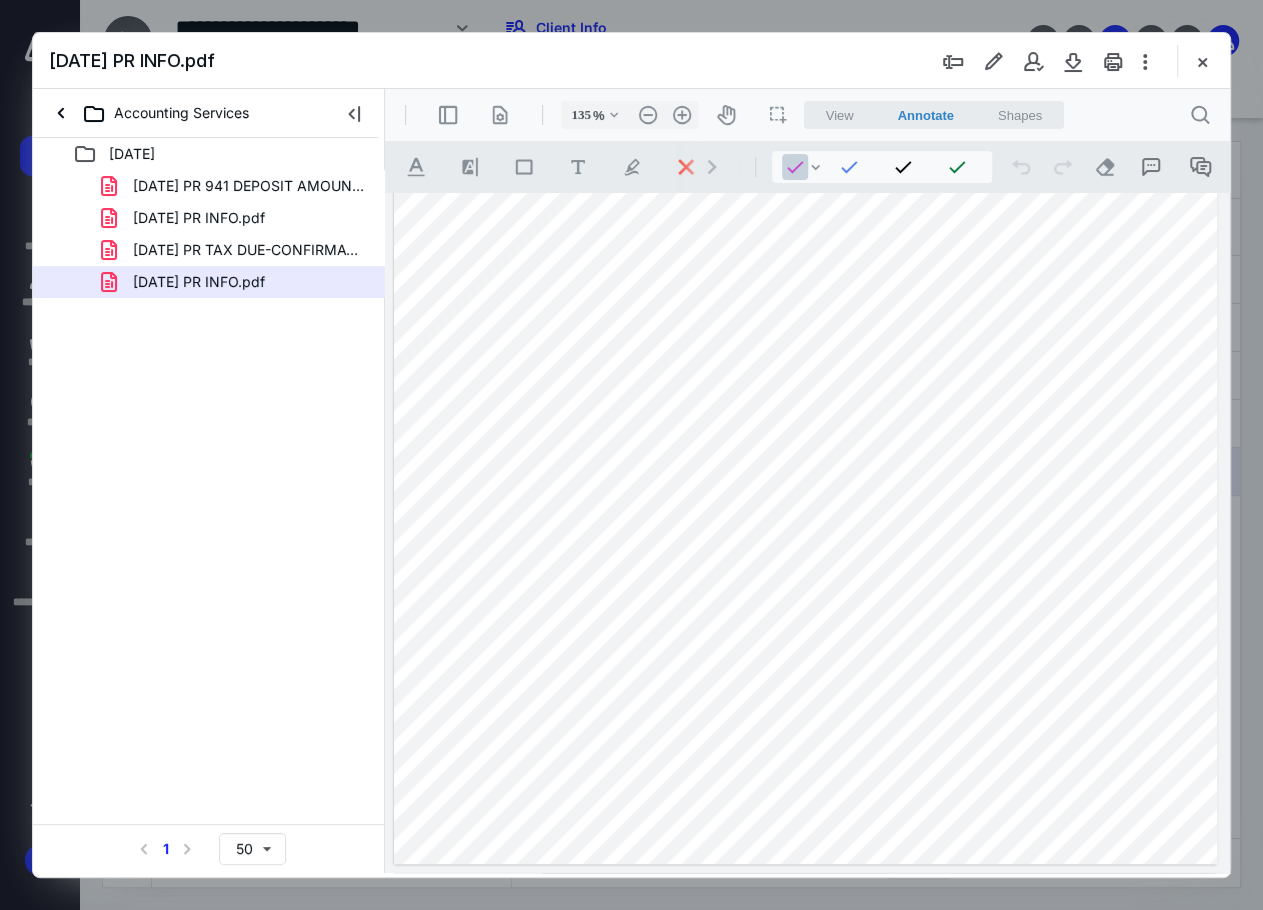 click at bounding box center [806, 331] 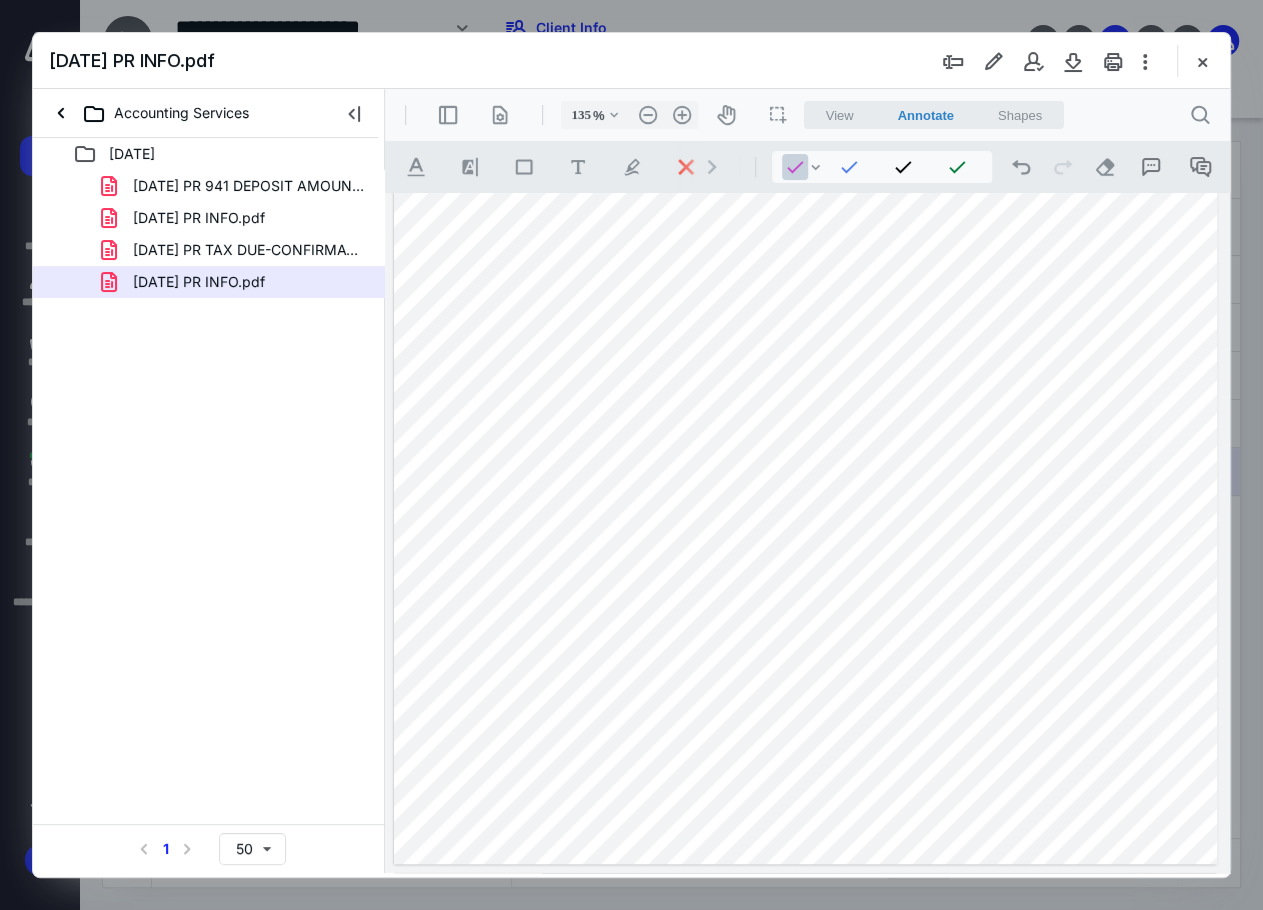 click at bounding box center [806, 331] 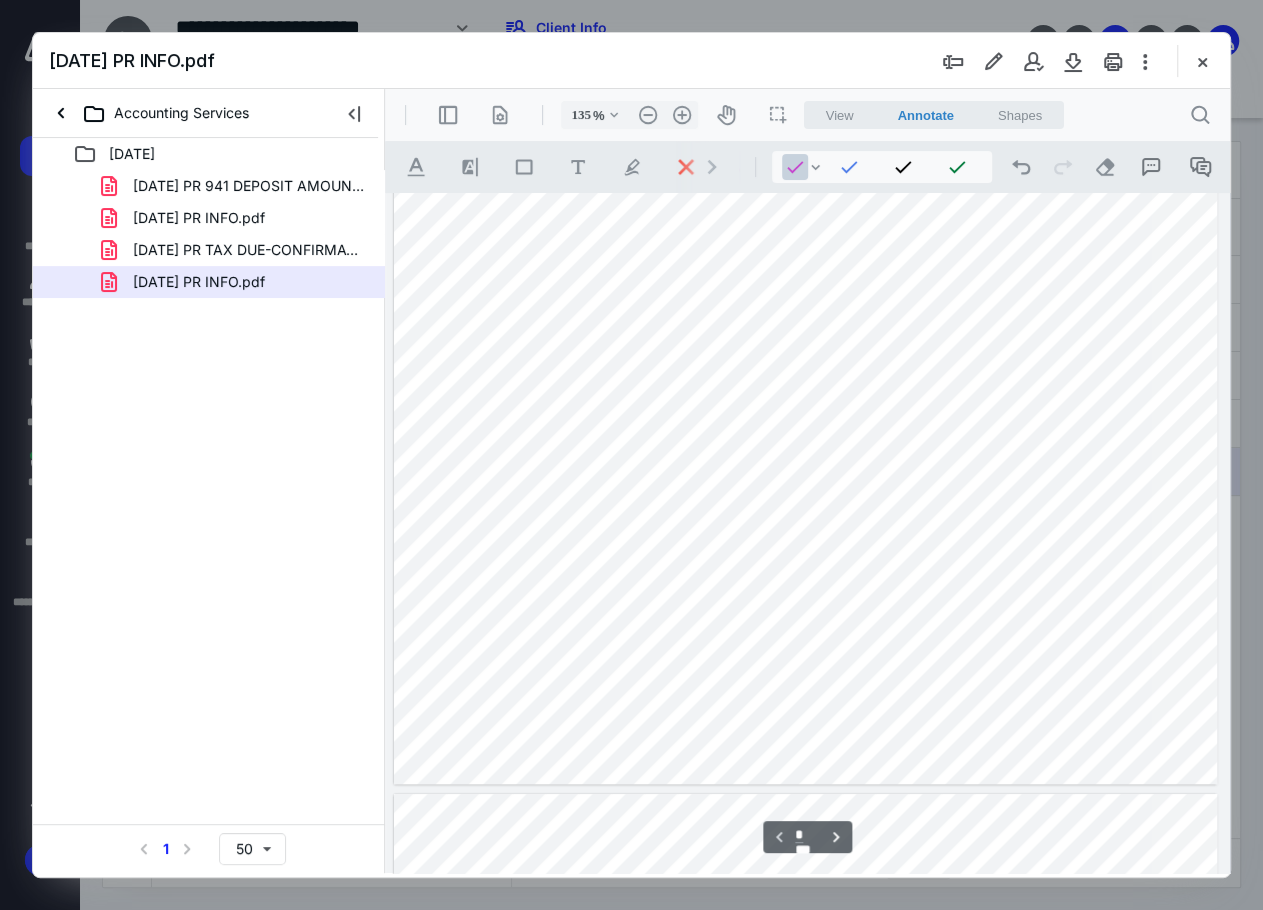 type on "*" 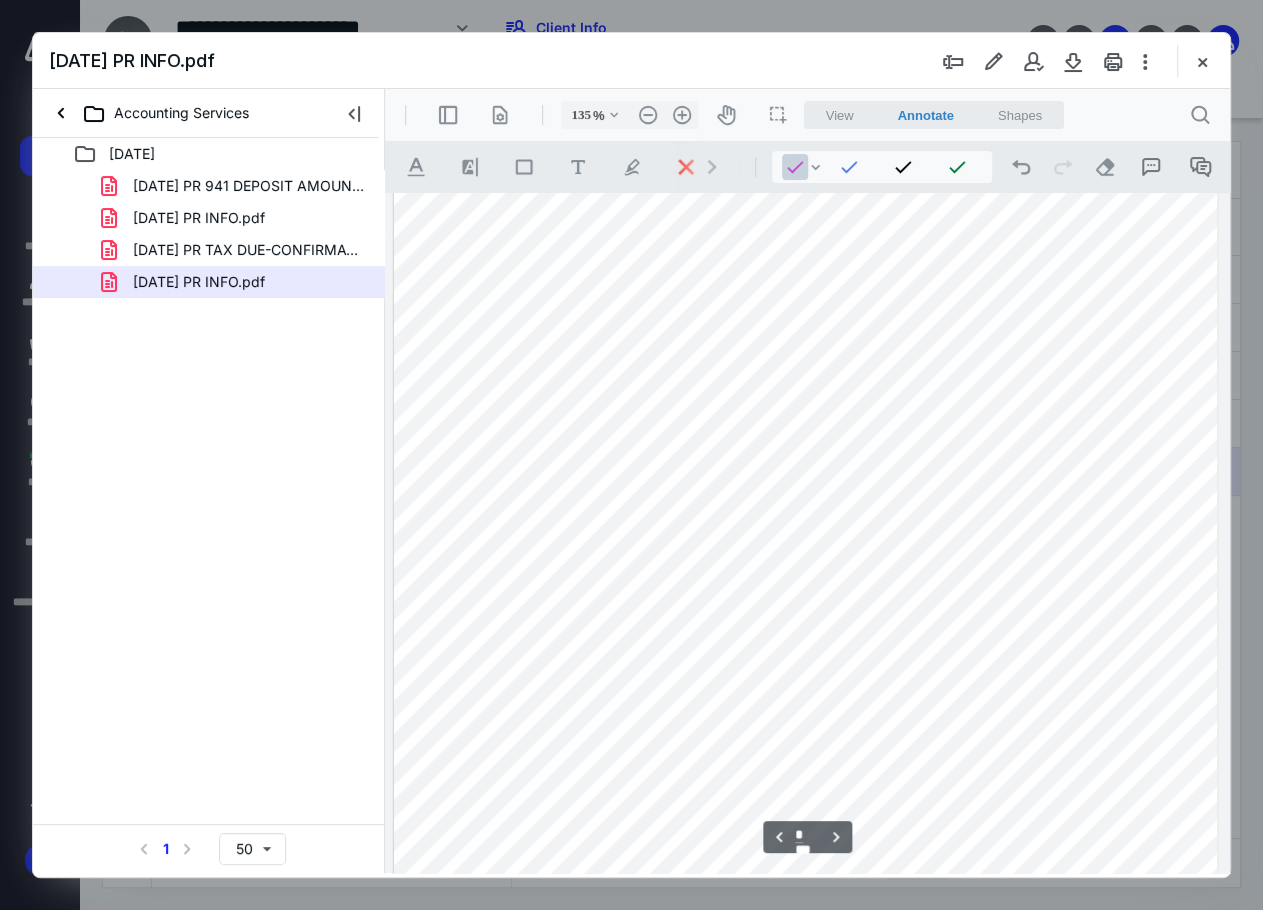 scroll, scrollTop: 1400, scrollLeft: 0, axis: vertical 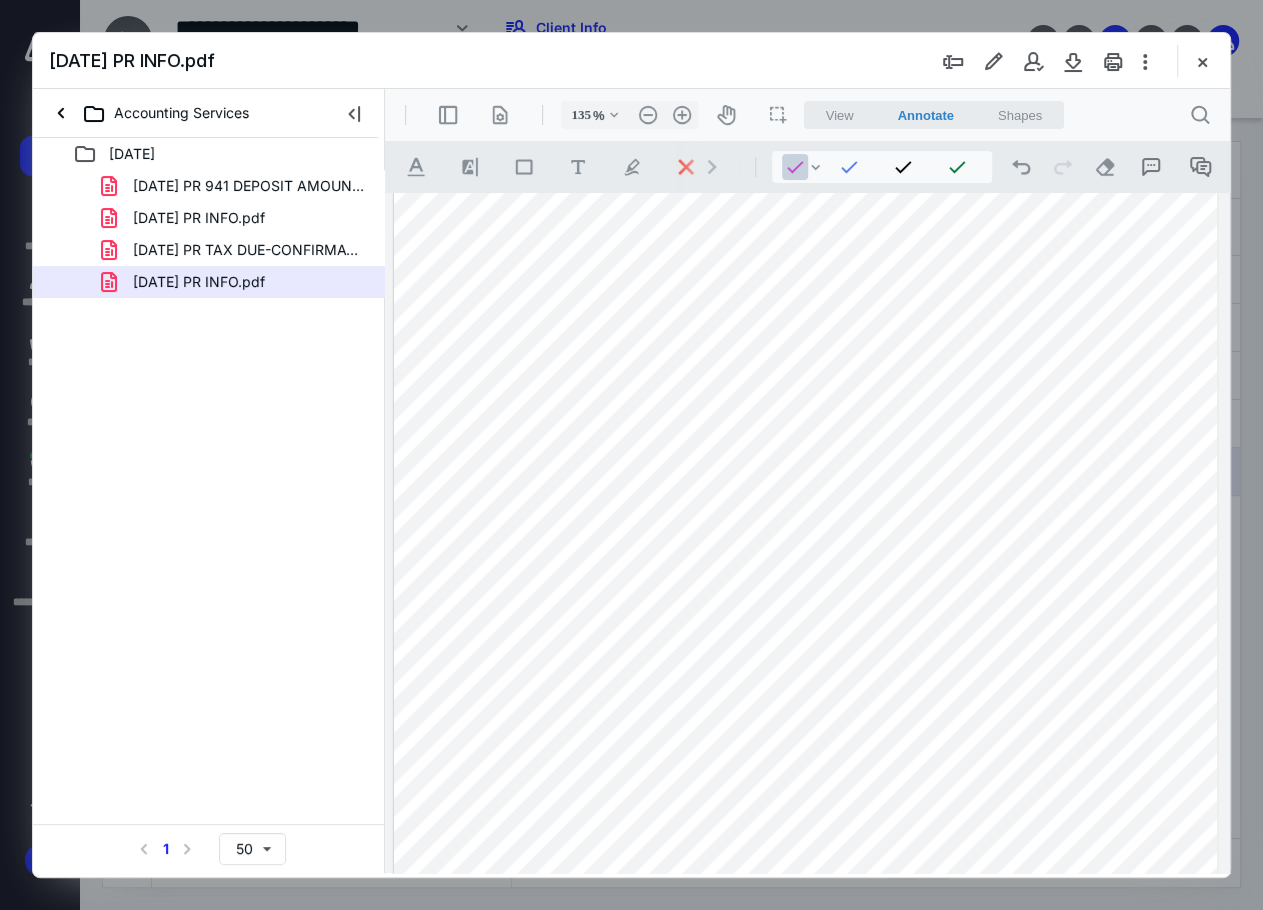 click at bounding box center (806, 407) 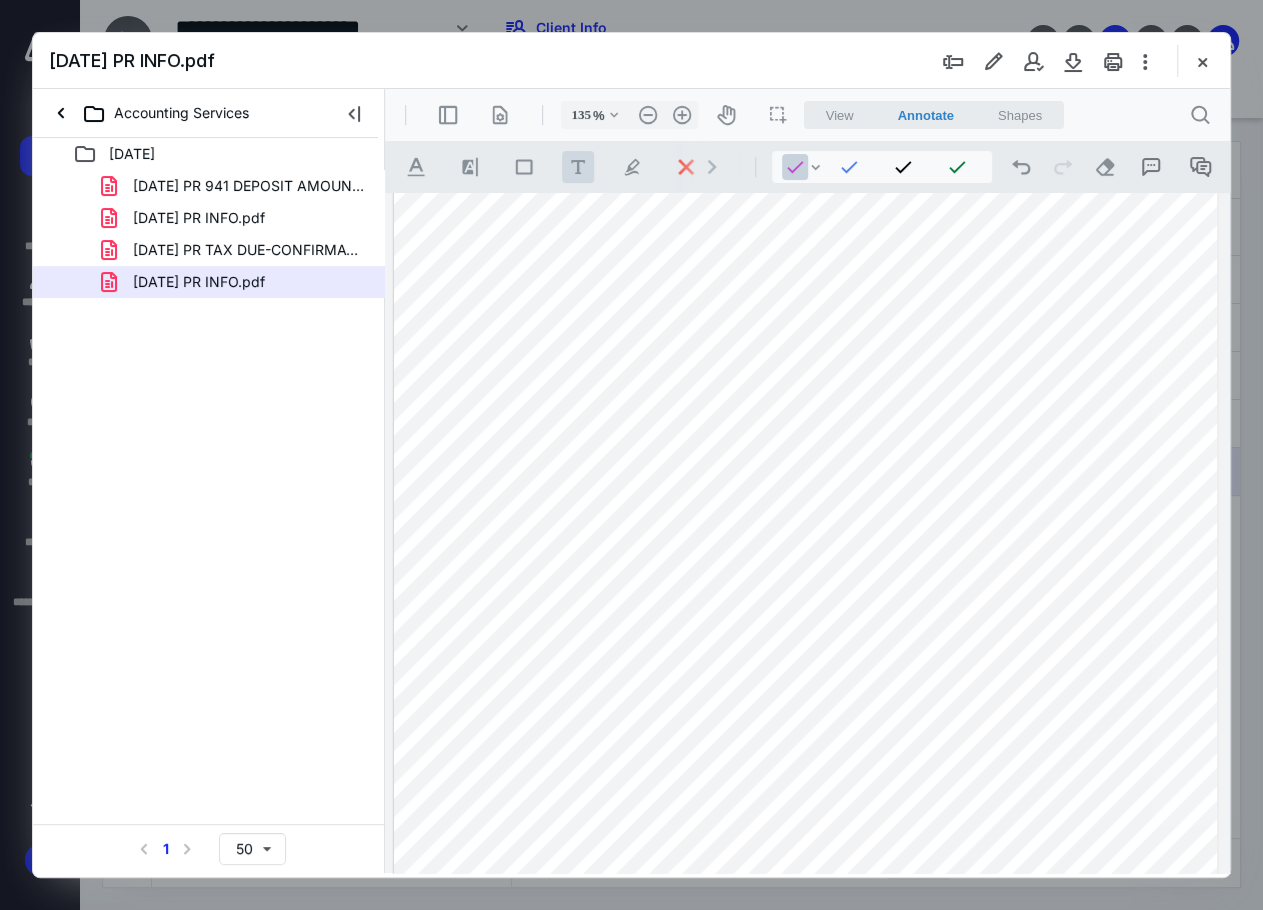 click on ".cls-1{fill:#abb0c4;} icon - tool - text - free text" at bounding box center [578, 167] 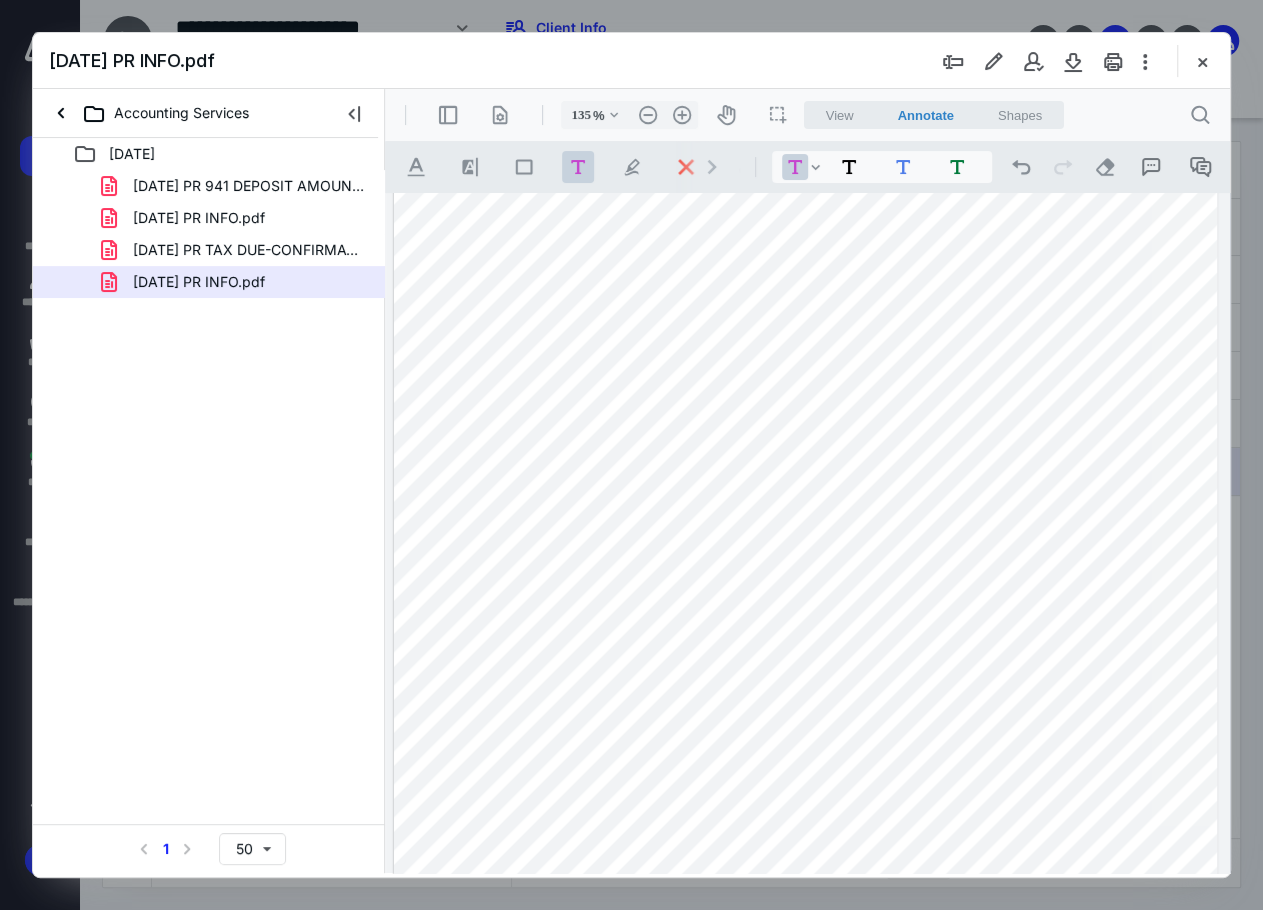 drag, startPoint x: 899, startPoint y: 530, endPoint x: 1049, endPoint y: 554, distance: 151.90787 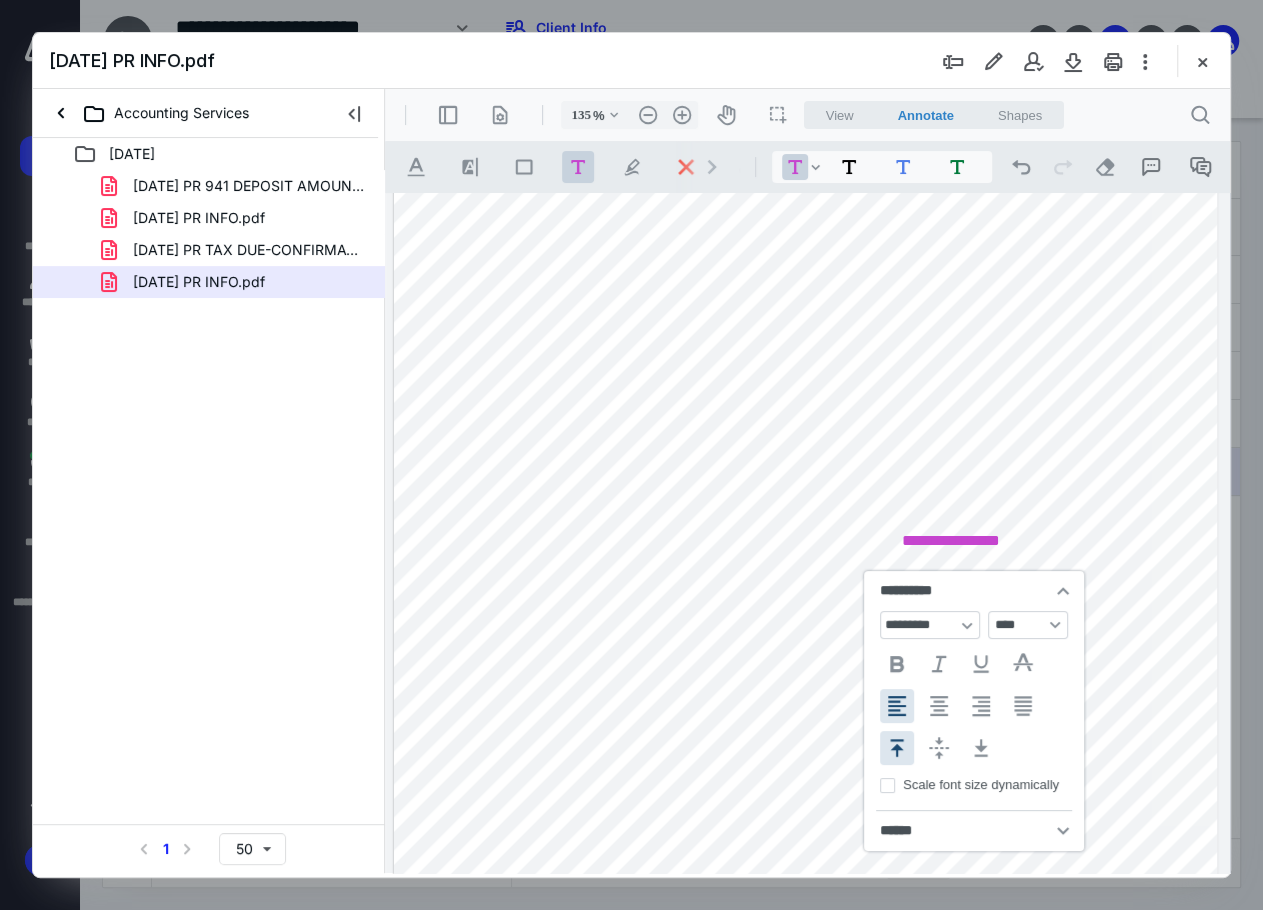 type 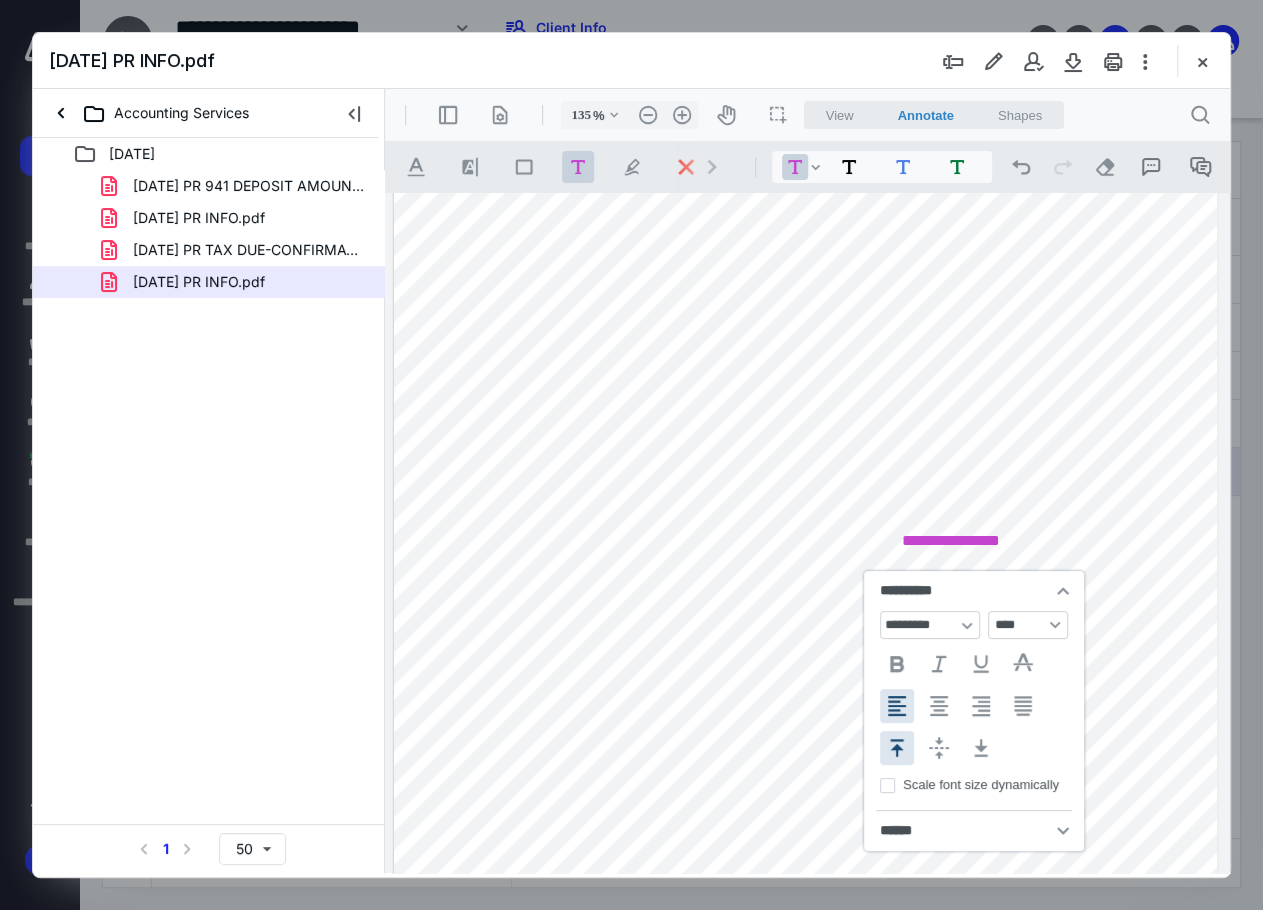 click on "**********" at bounding box center [951, 540] 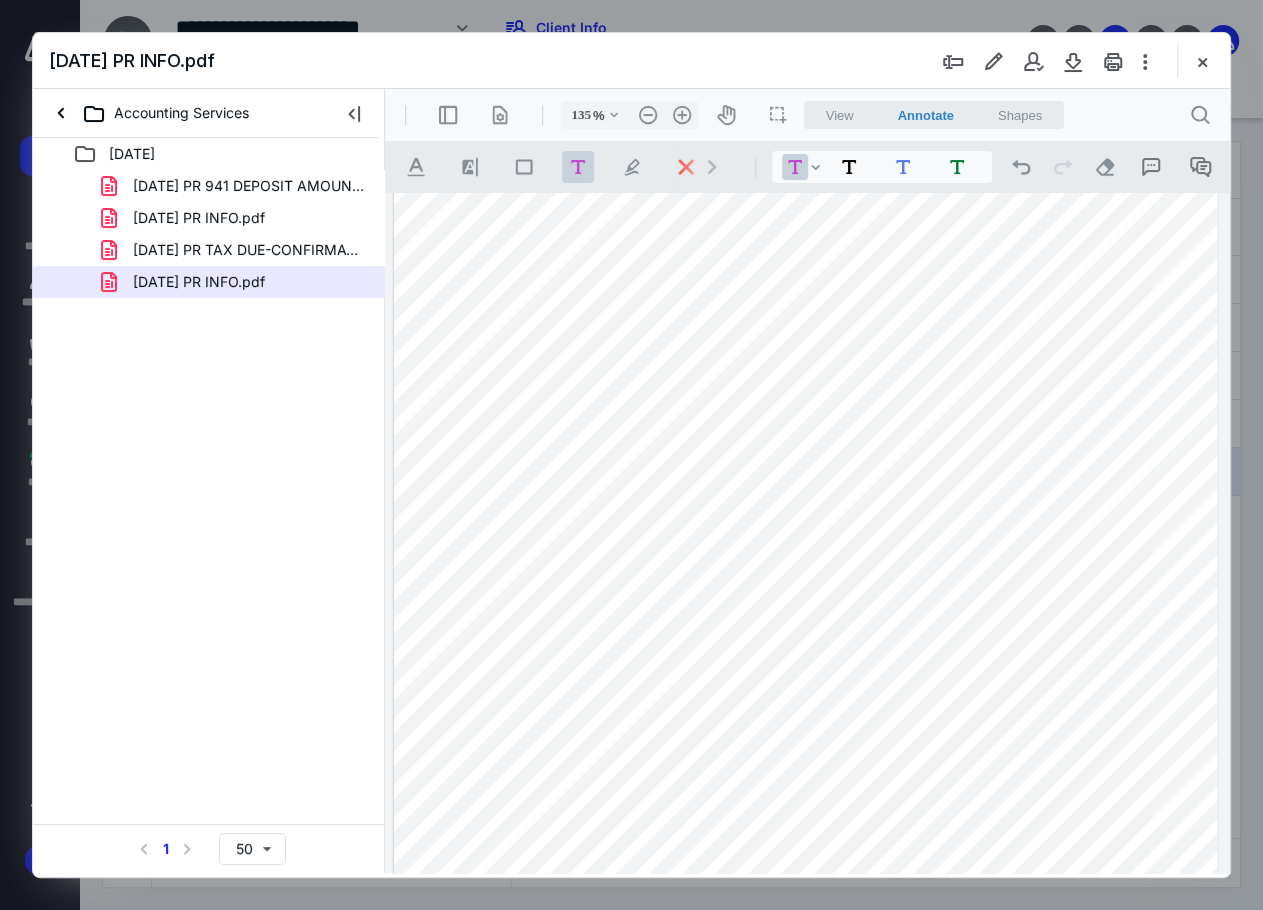 drag, startPoint x: 988, startPoint y: 532, endPoint x: 1011, endPoint y: 570, distance: 44.418465 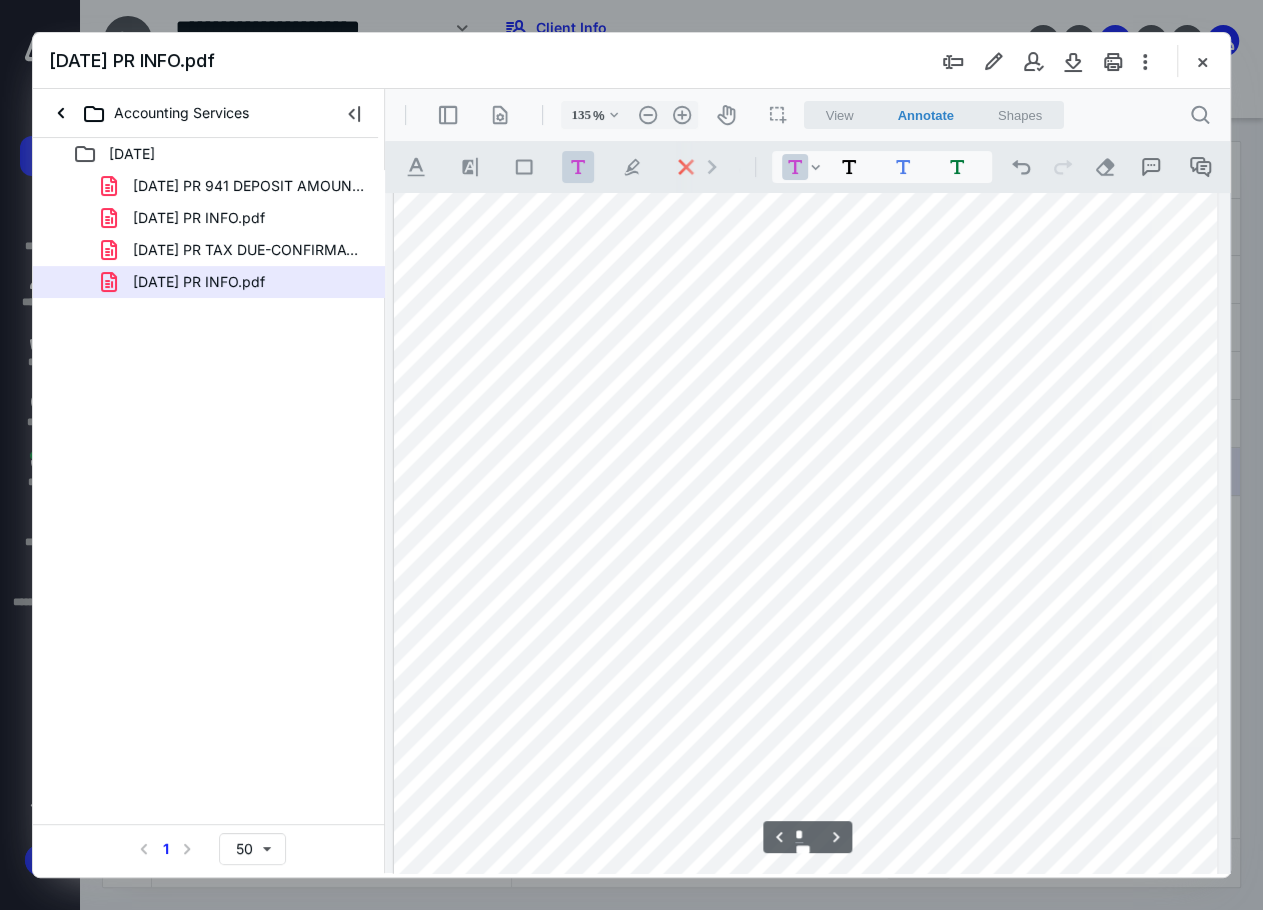 scroll, scrollTop: 2500, scrollLeft: 0, axis: vertical 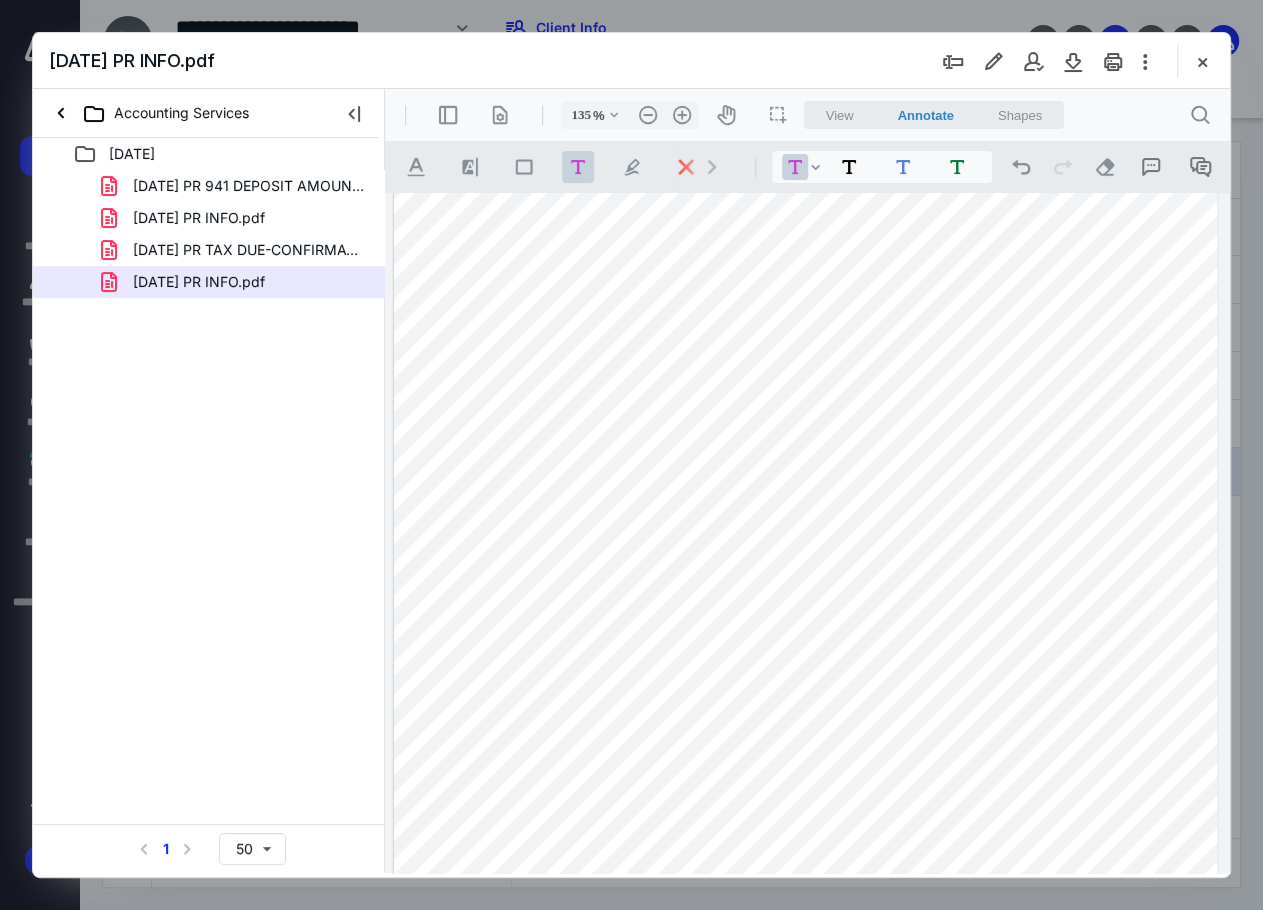 click on "2025.07.11 PR INFO.pdf" at bounding box center (631, 61) 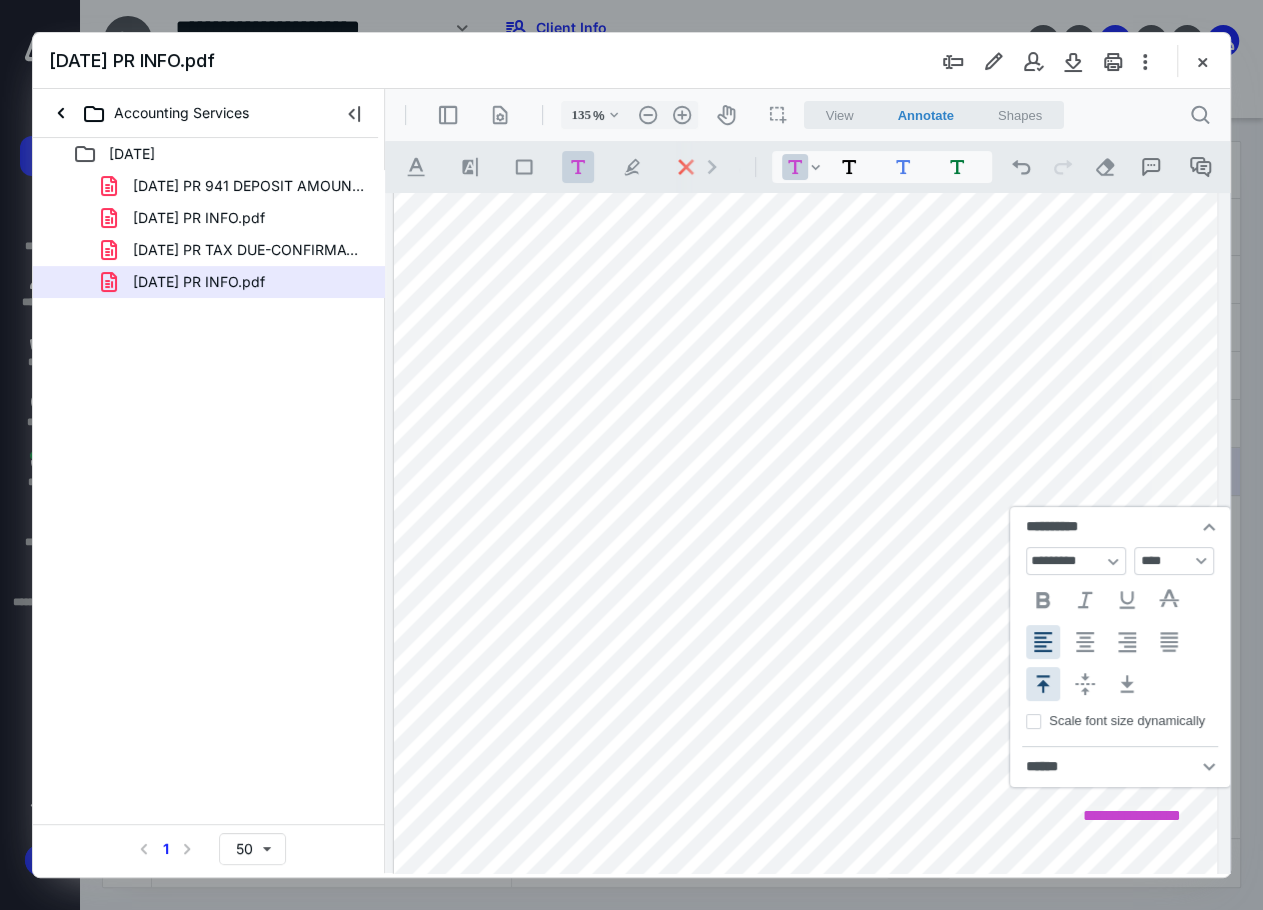 click on "**********" at bounding box center [806, 383] 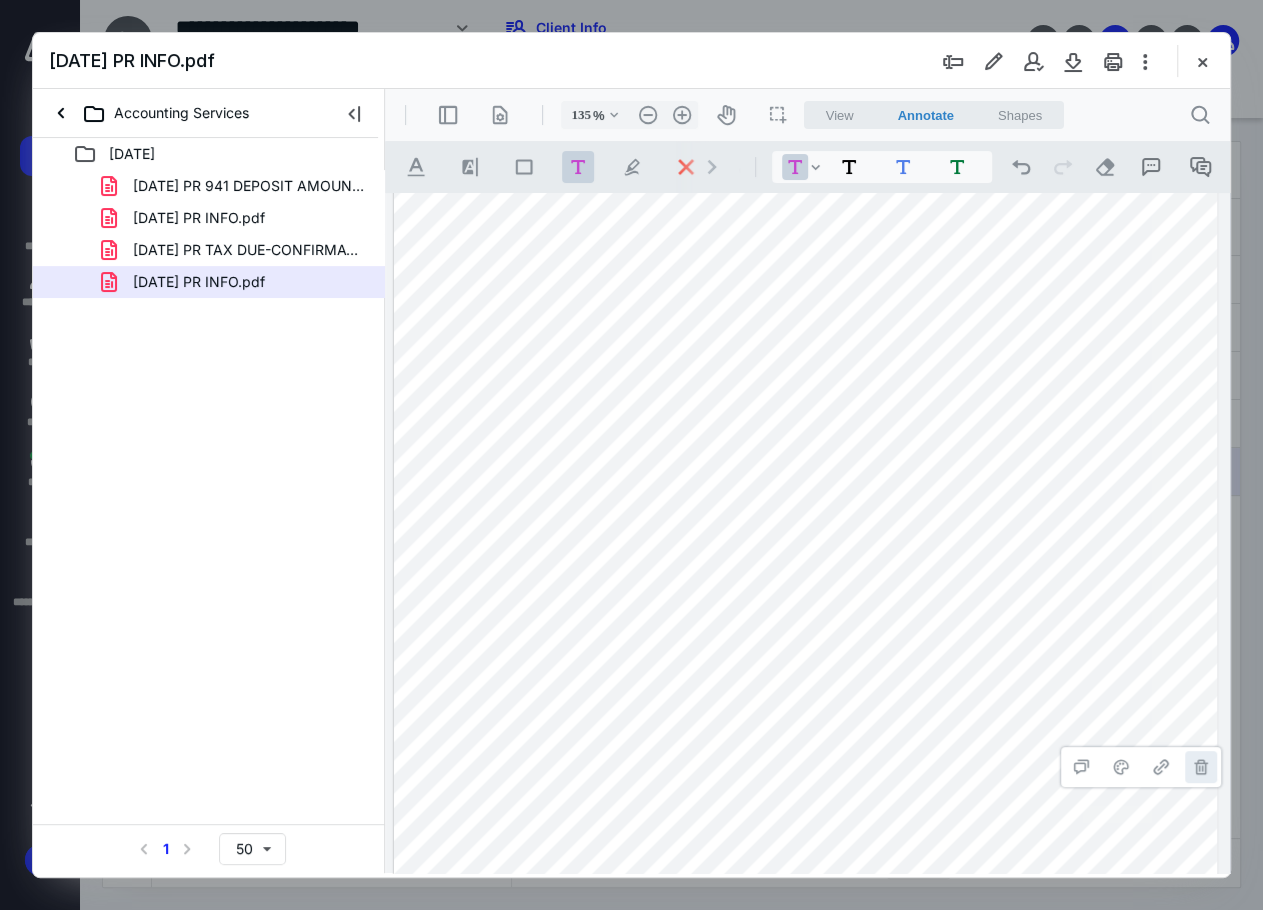 click on "**********" at bounding box center (1201, 767) 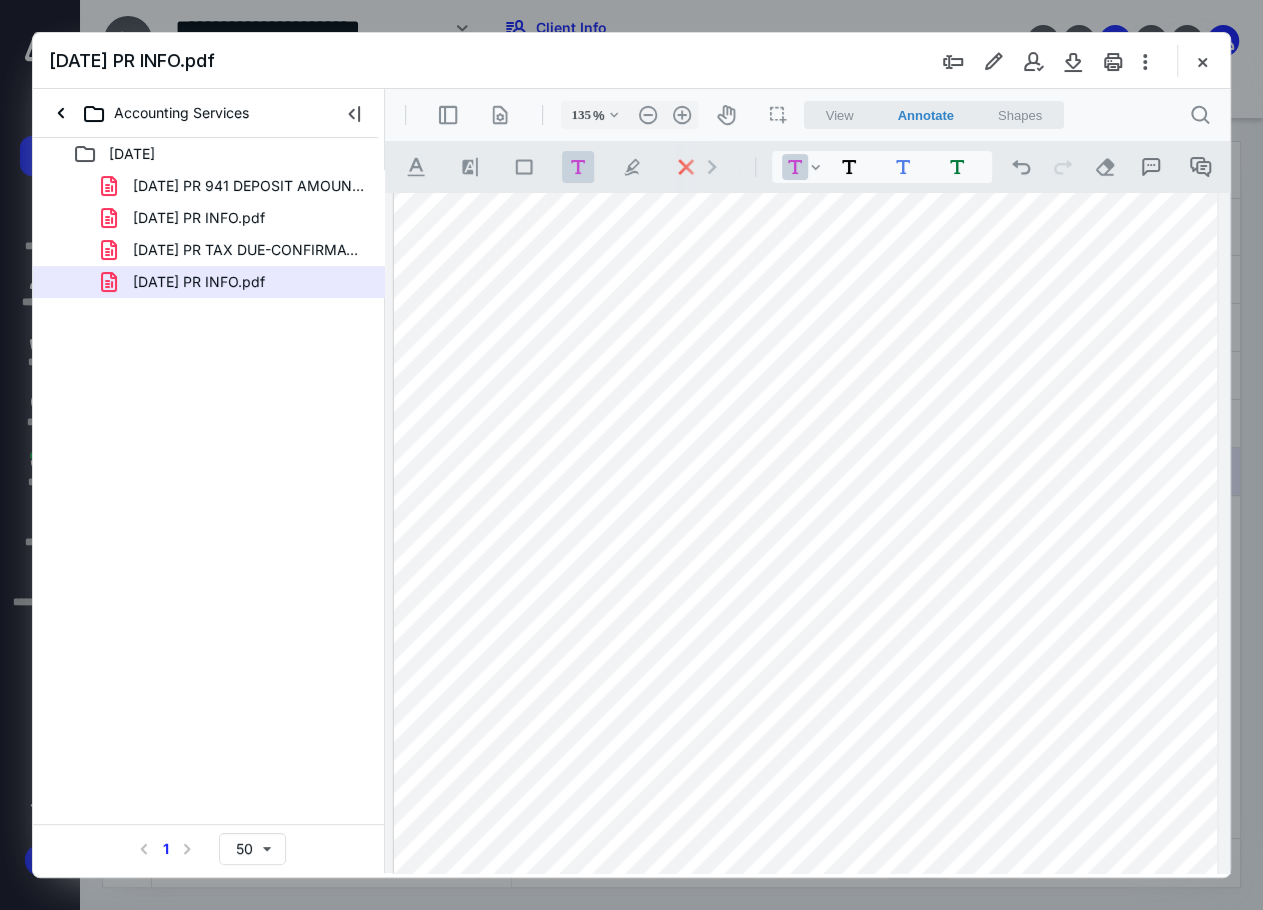 click on ".cls-1{fill:#abb0c4;} icon - chevron - right" at bounding box center (712, 167) 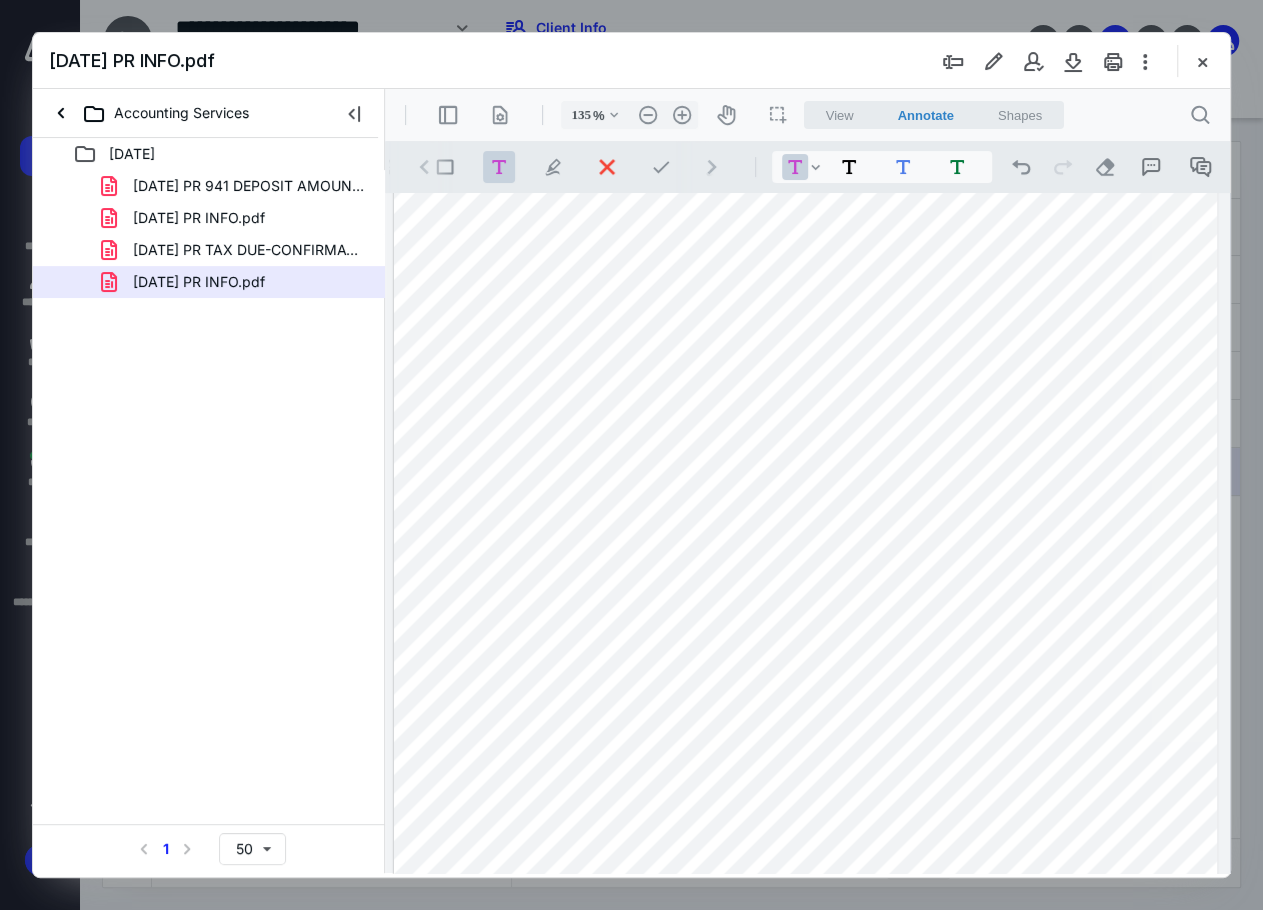 scroll, scrollTop: 0, scrollLeft: 108, axis: horizontal 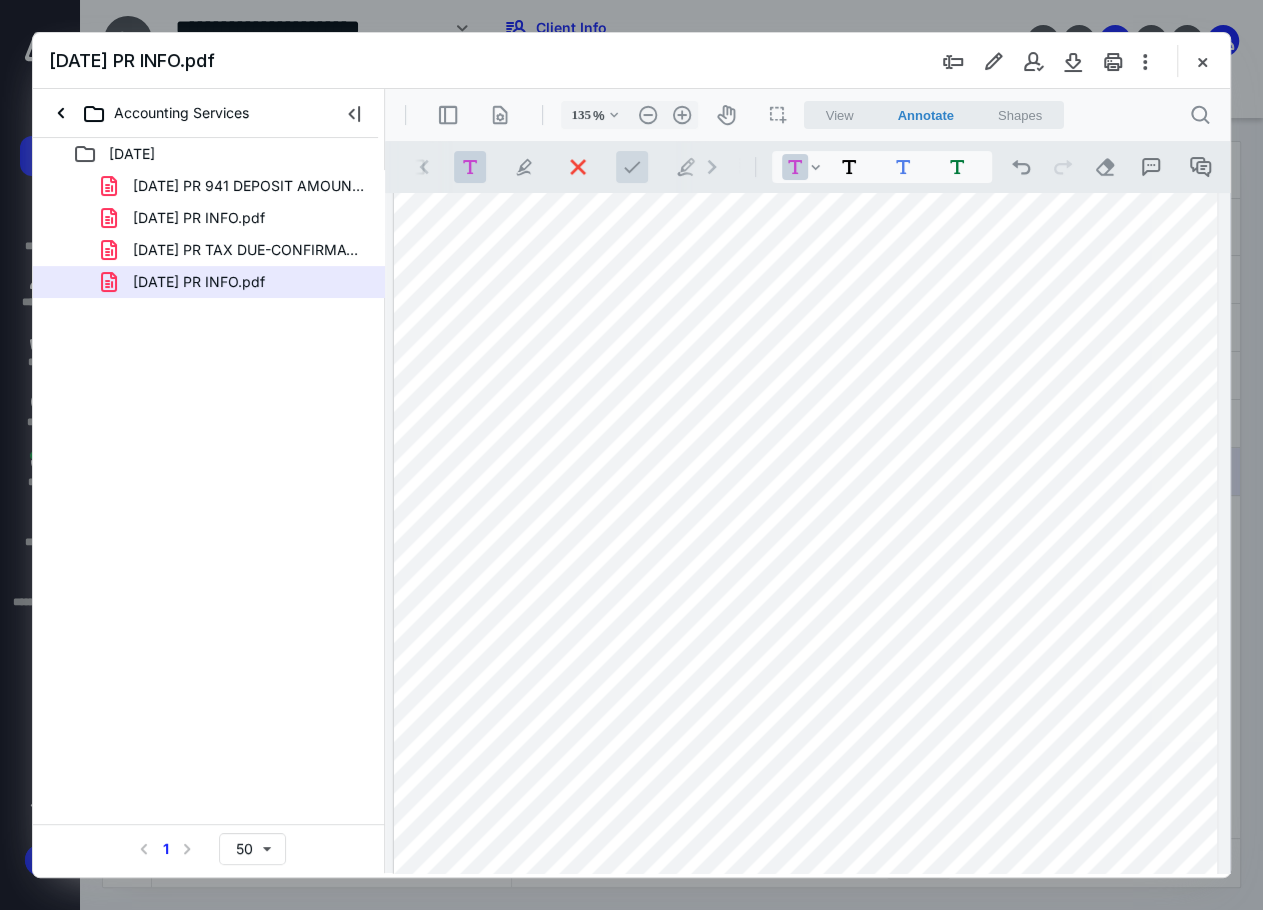 click at bounding box center [632, 167] 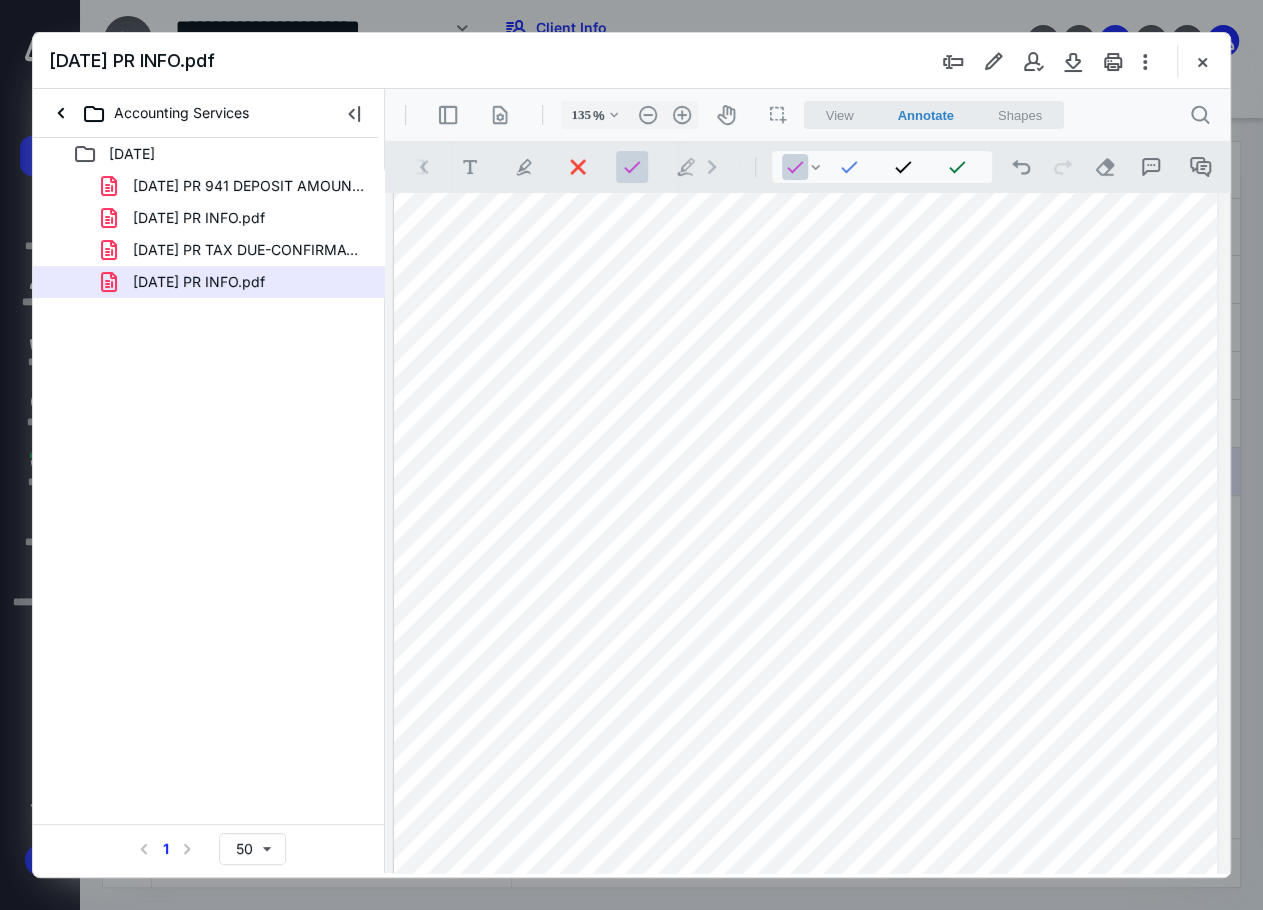 click at bounding box center [806, 383] 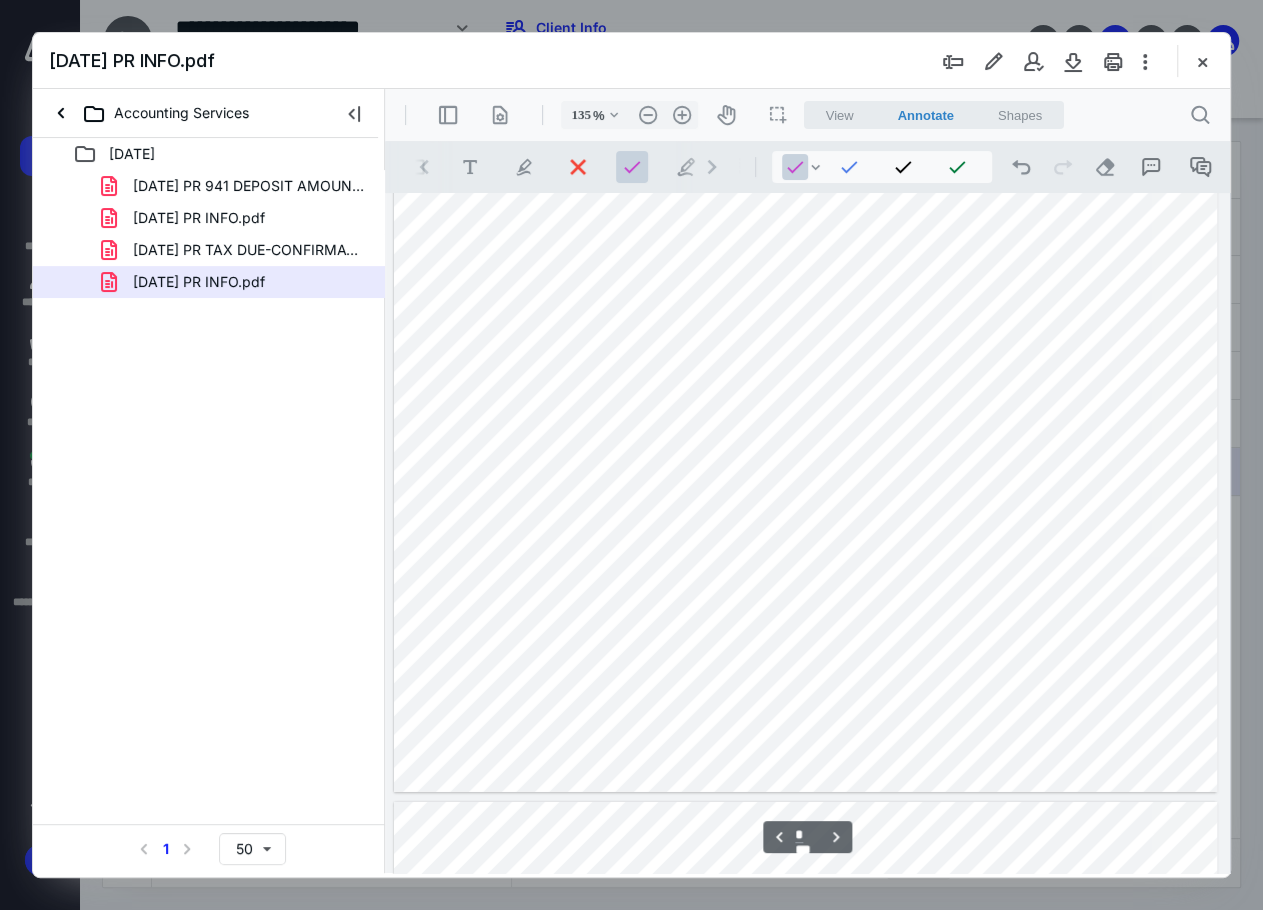 scroll, scrollTop: 3800, scrollLeft: 0, axis: vertical 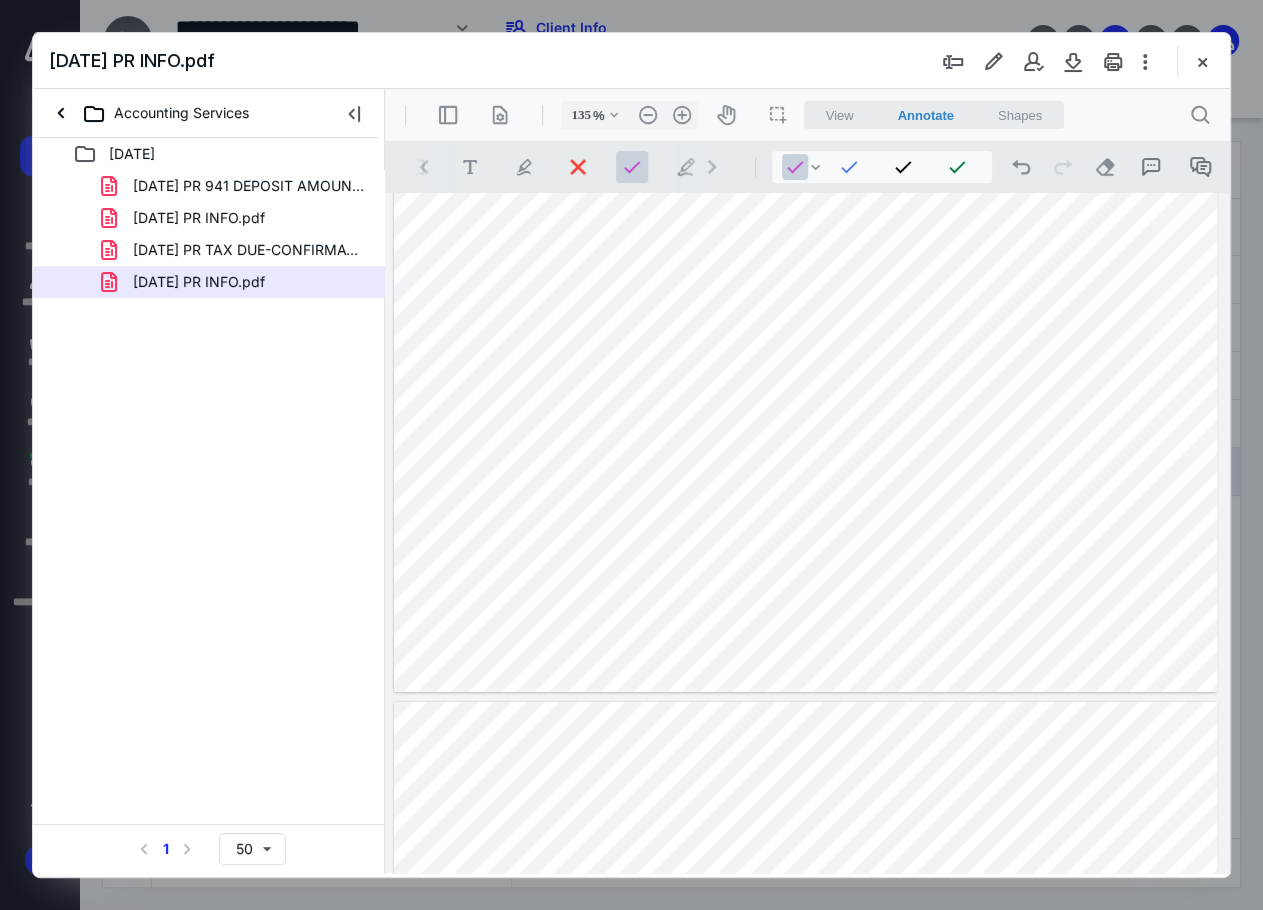 click at bounding box center [806, 159] 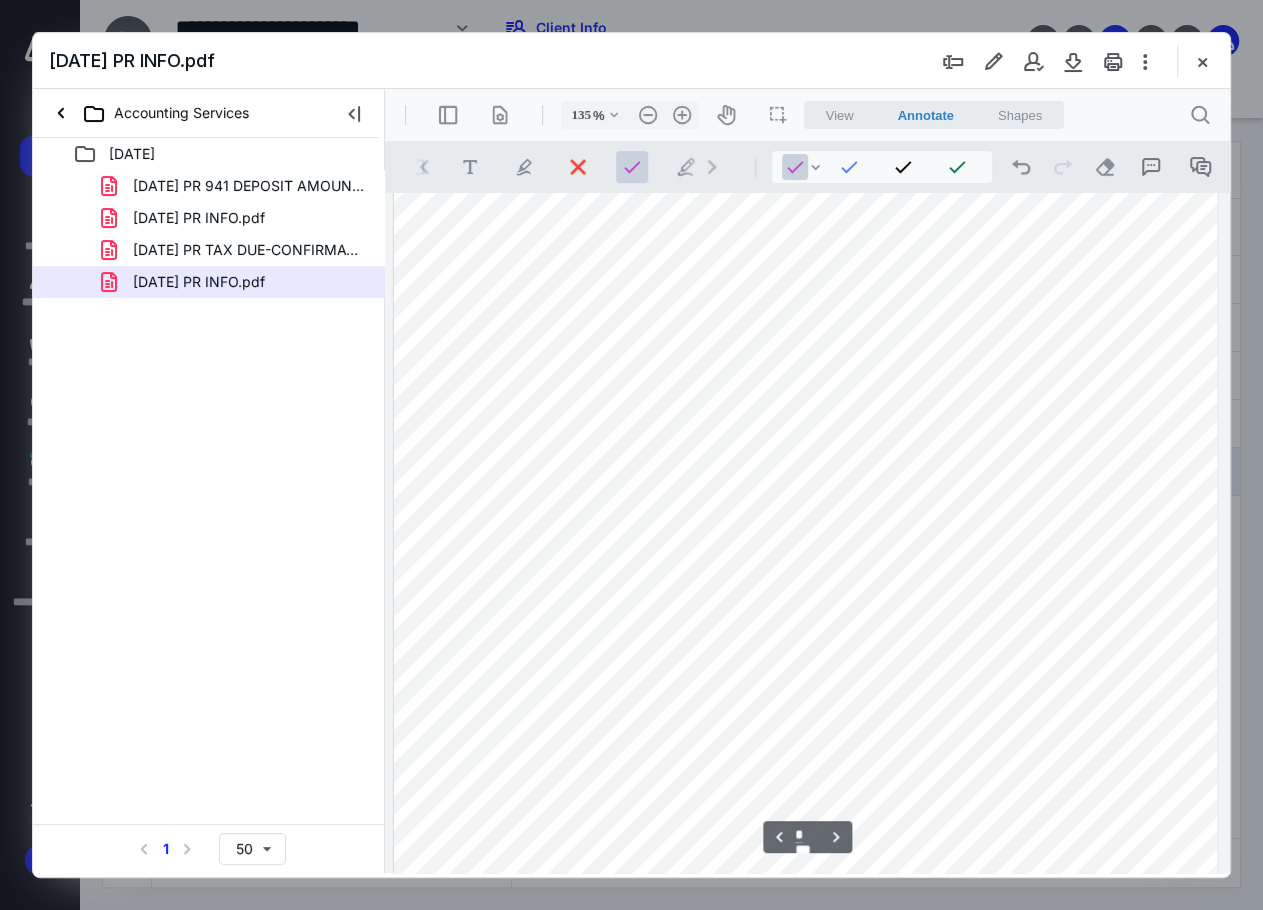 scroll, scrollTop: 4600, scrollLeft: 0, axis: vertical 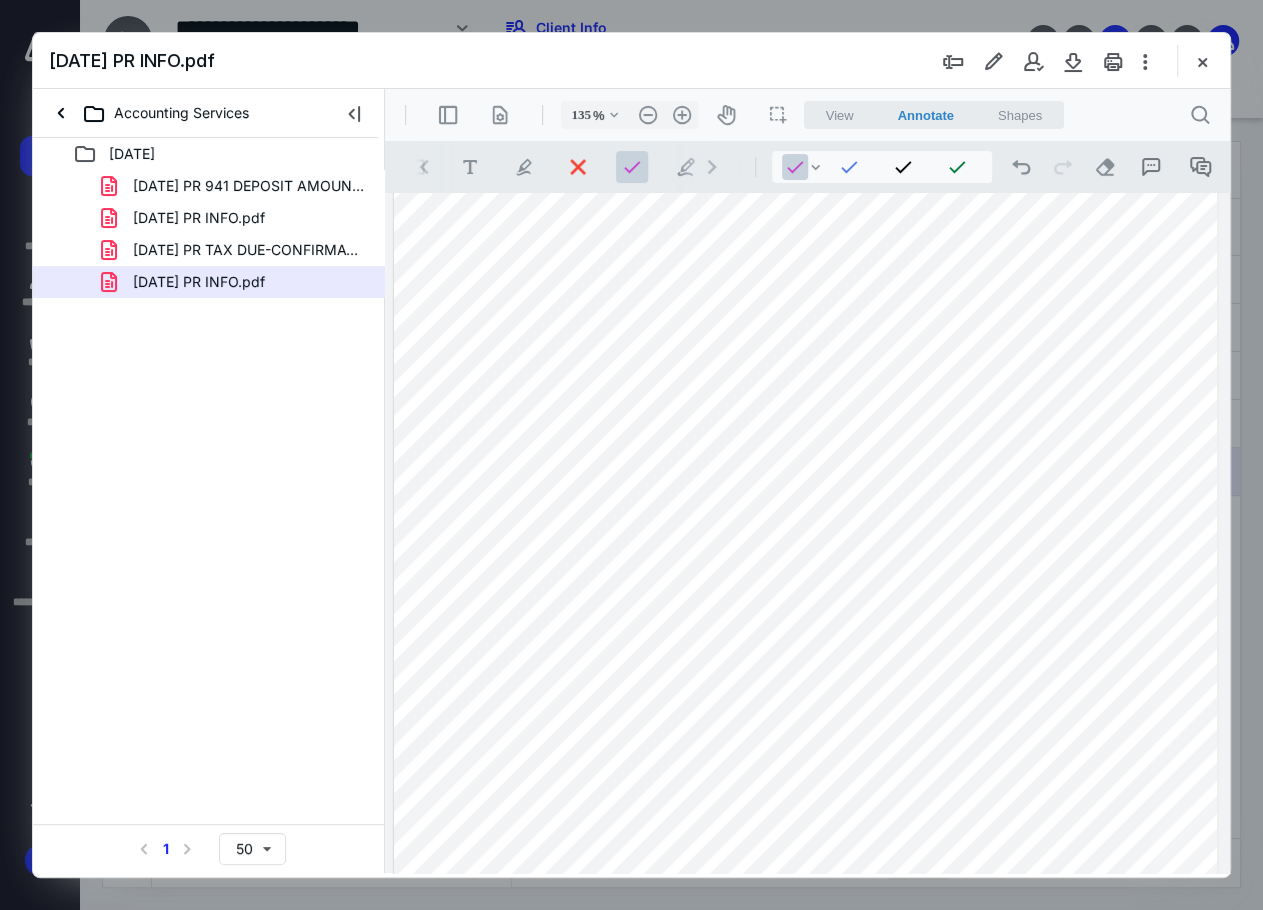 click on "2025.07.11 PR INFO.pdf" at bounding box center [631, 61] 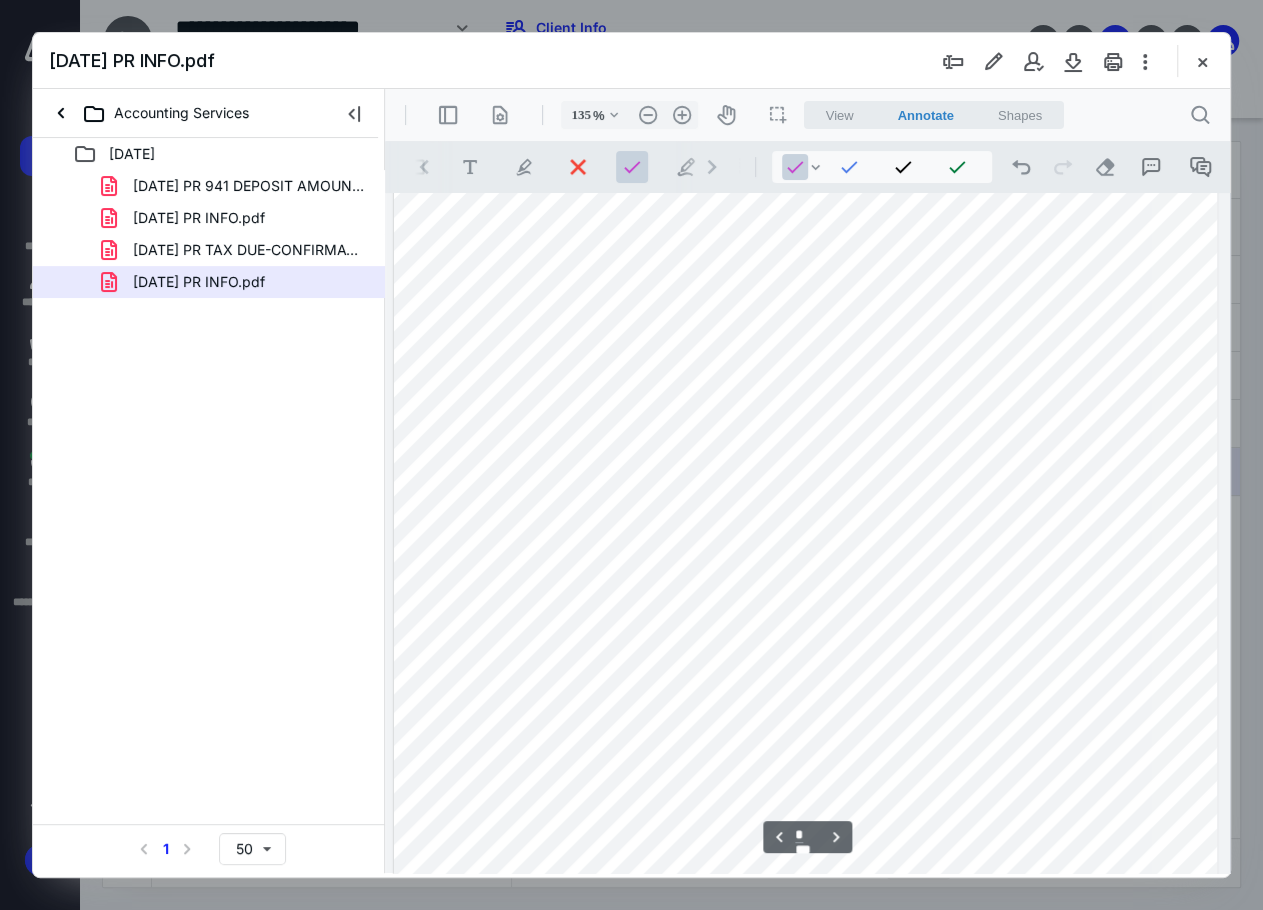 scroll, scrollTop: 4700, scrollLeft: 0, axis: vertical 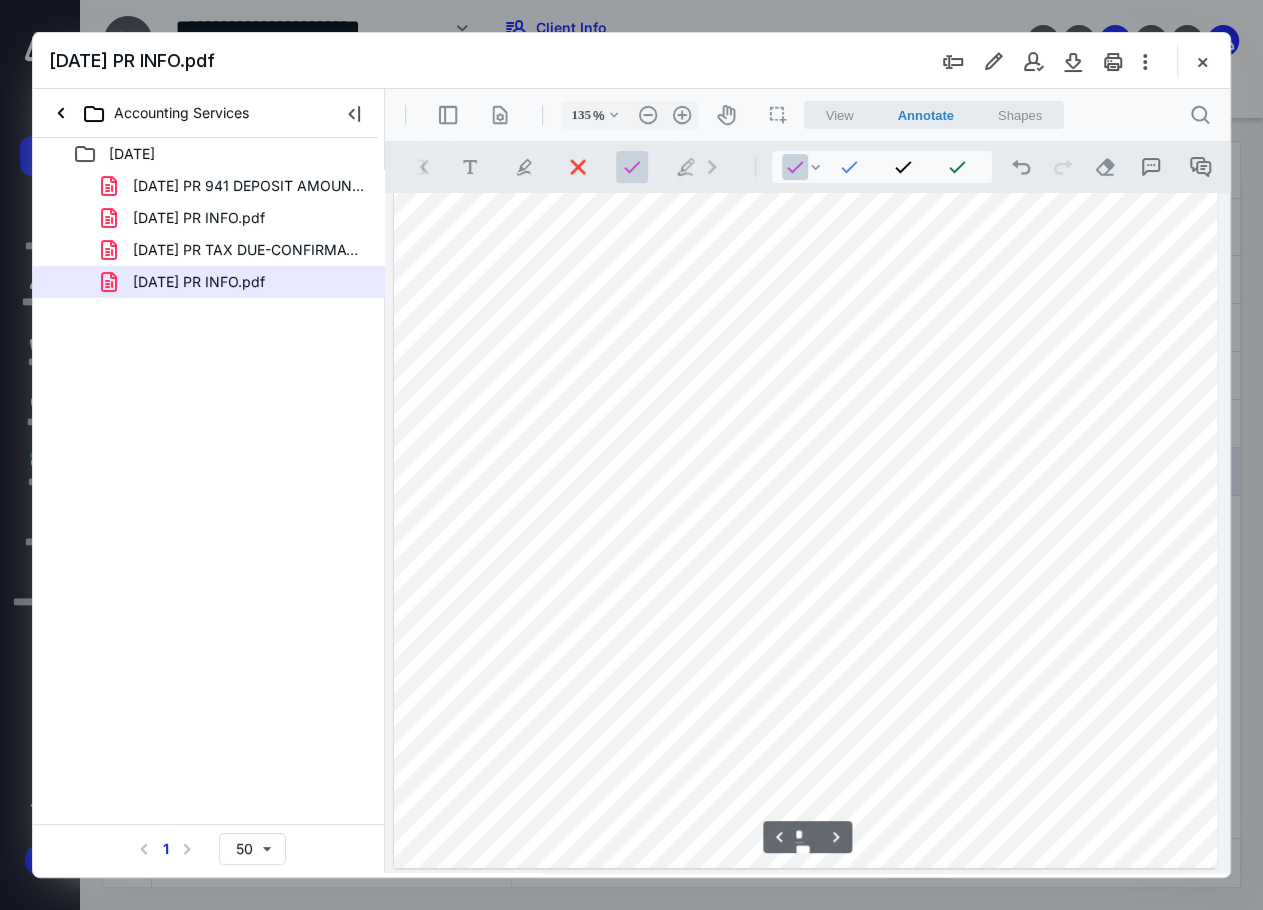 click at bounding box center (806, 335) 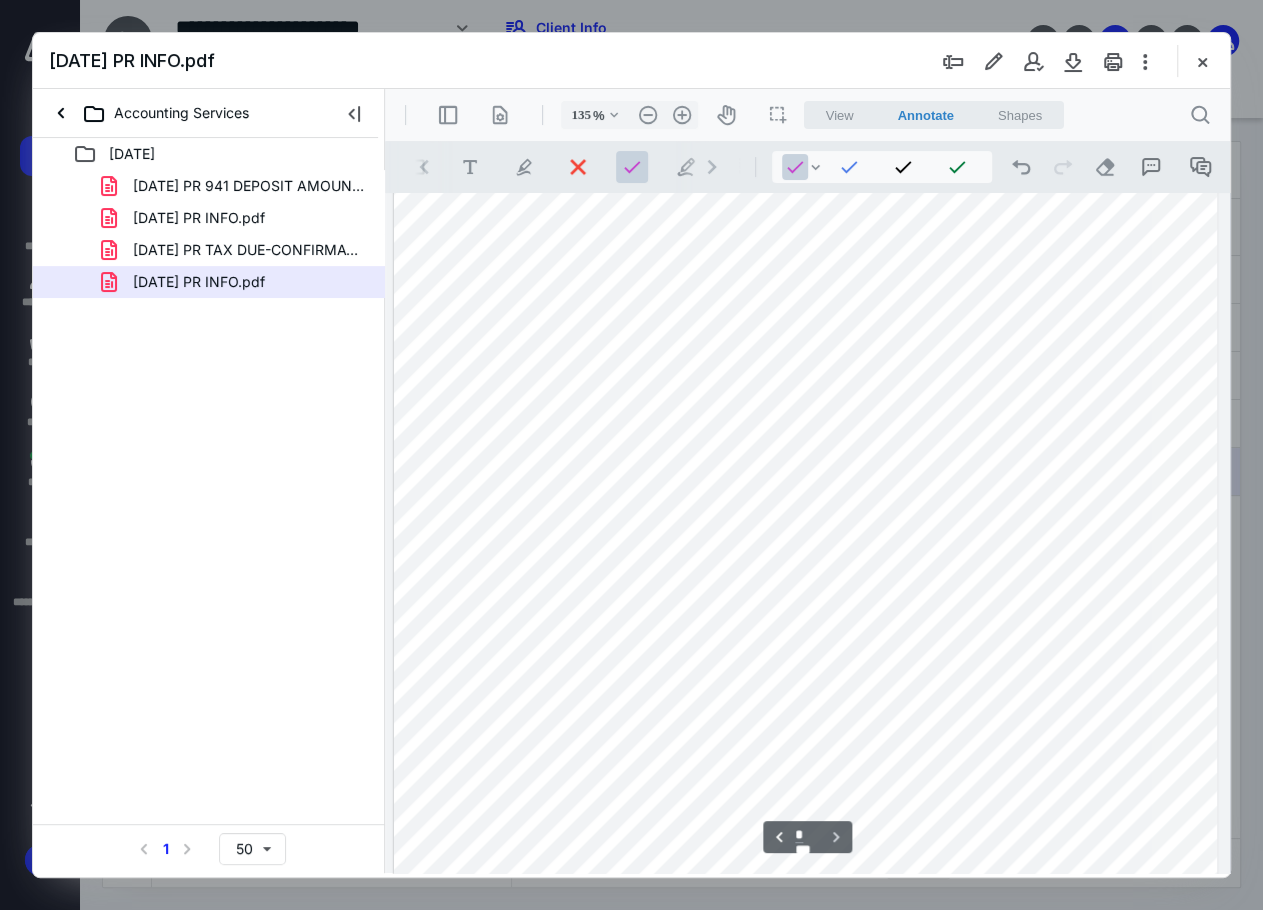 scroll, scrollTop: 5775, scrollLeft: 0, axis: vertical 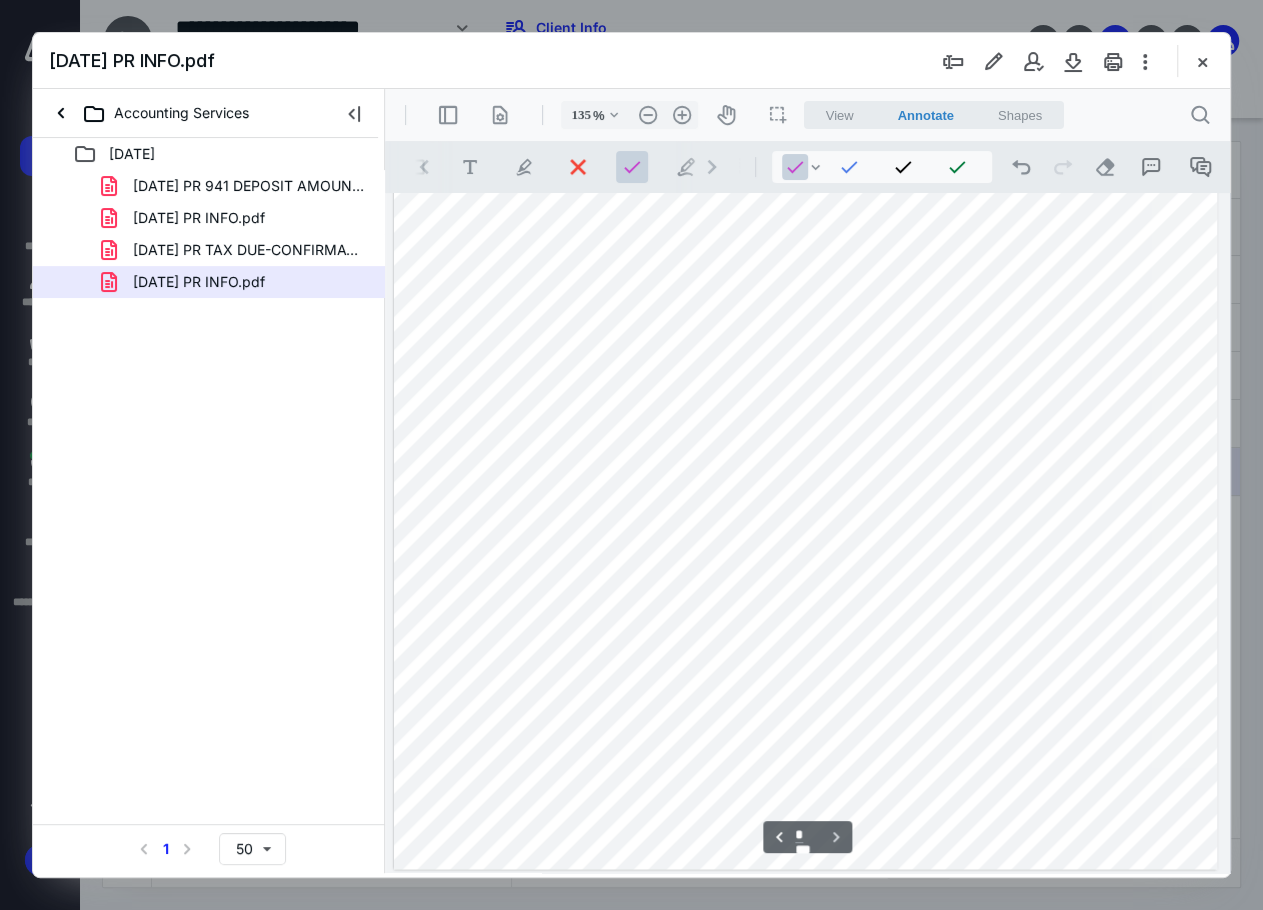 click on "2025.07.11 PR INFO.pdf" at bounding box center (631, 61) 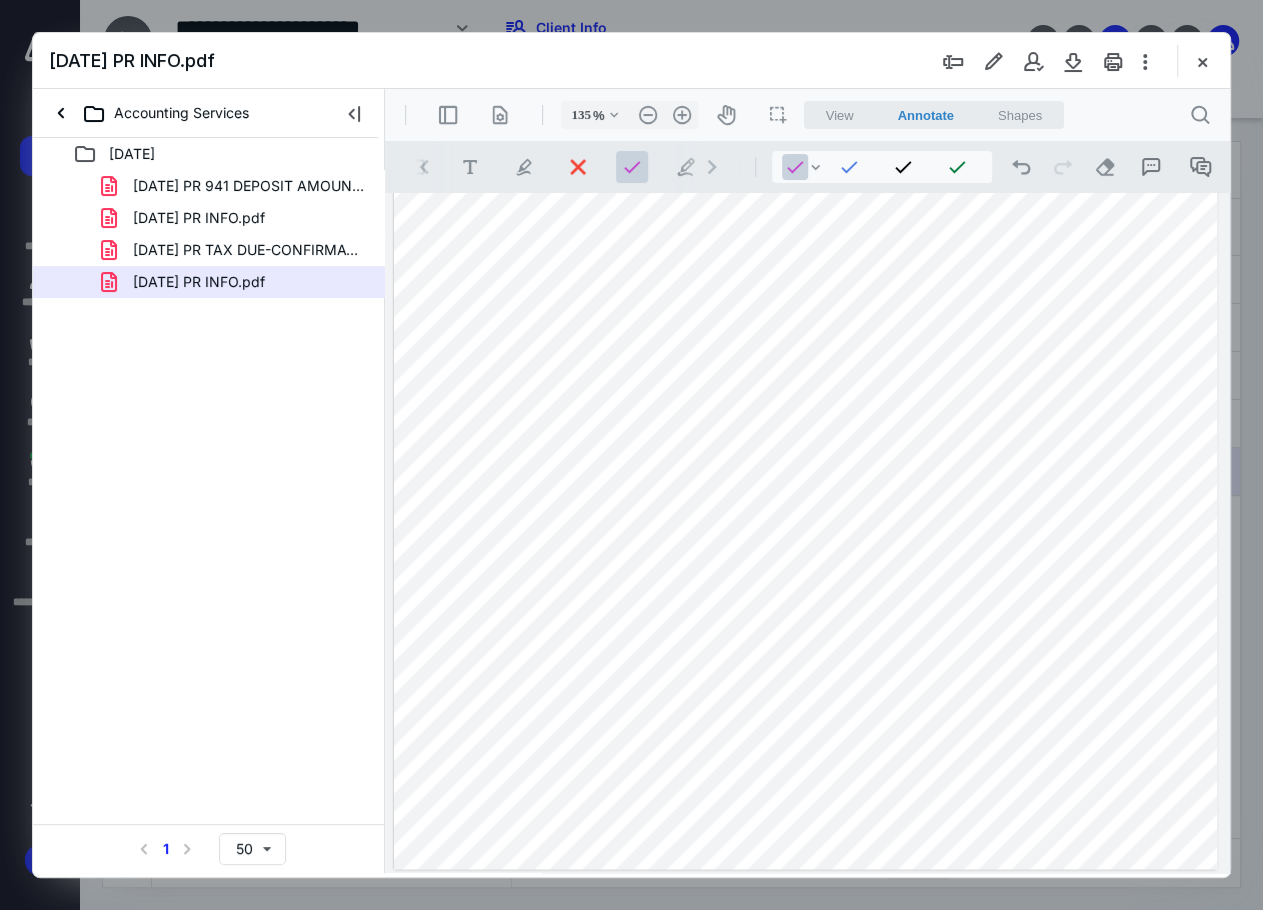 click at bounding box center [806, 336] 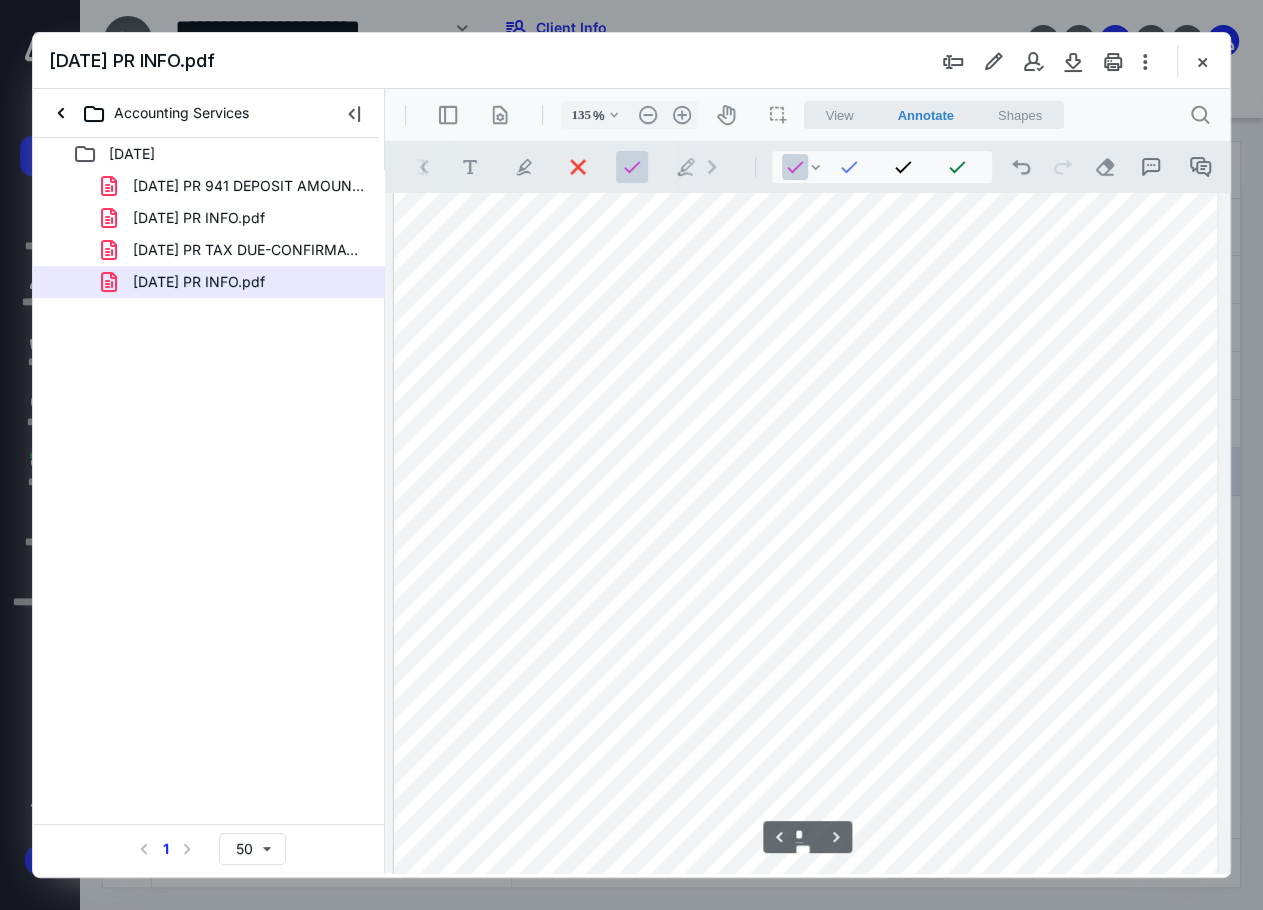 scroll, scrollTop: 1300, scrollLeft: 0, axis: vertical 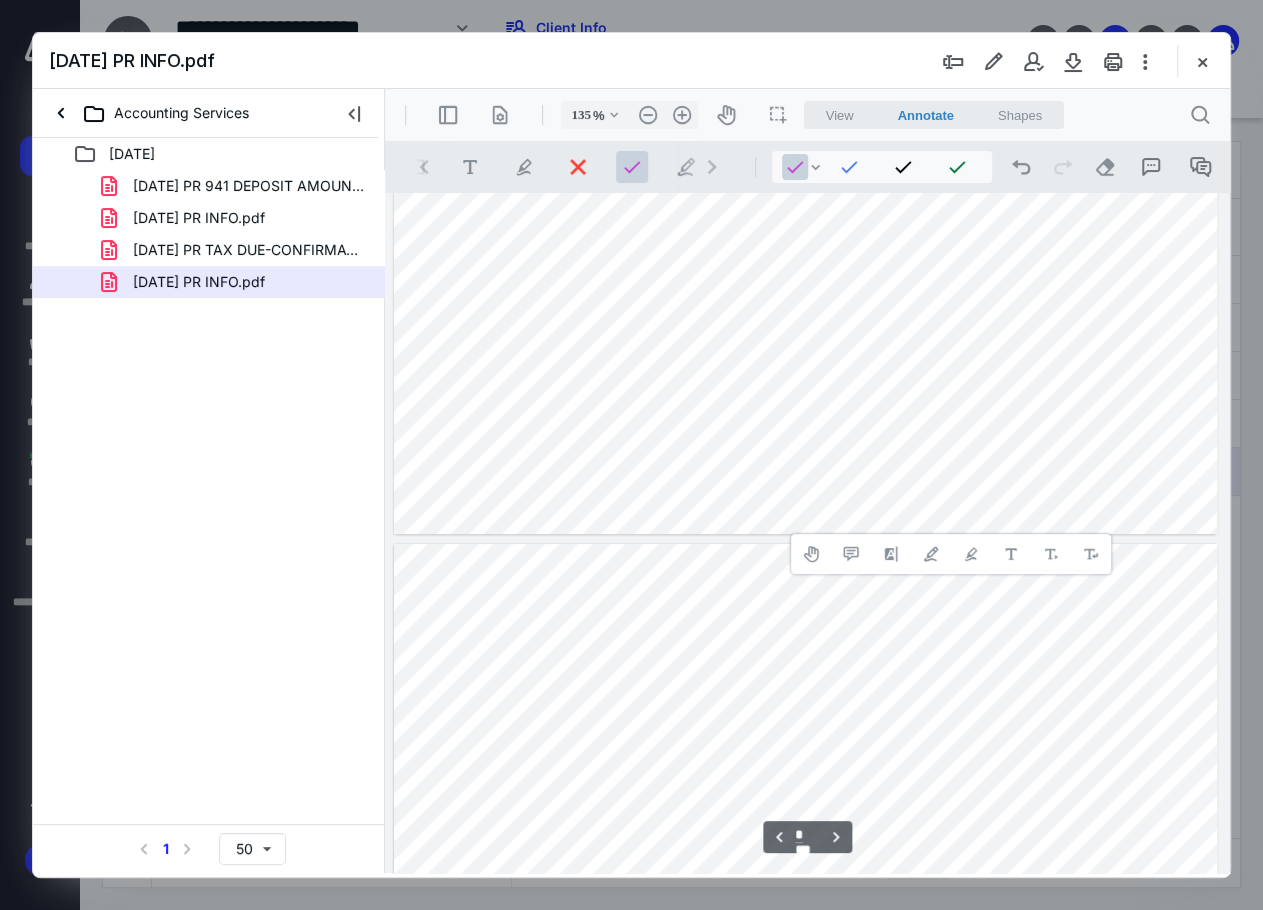 type on "*" 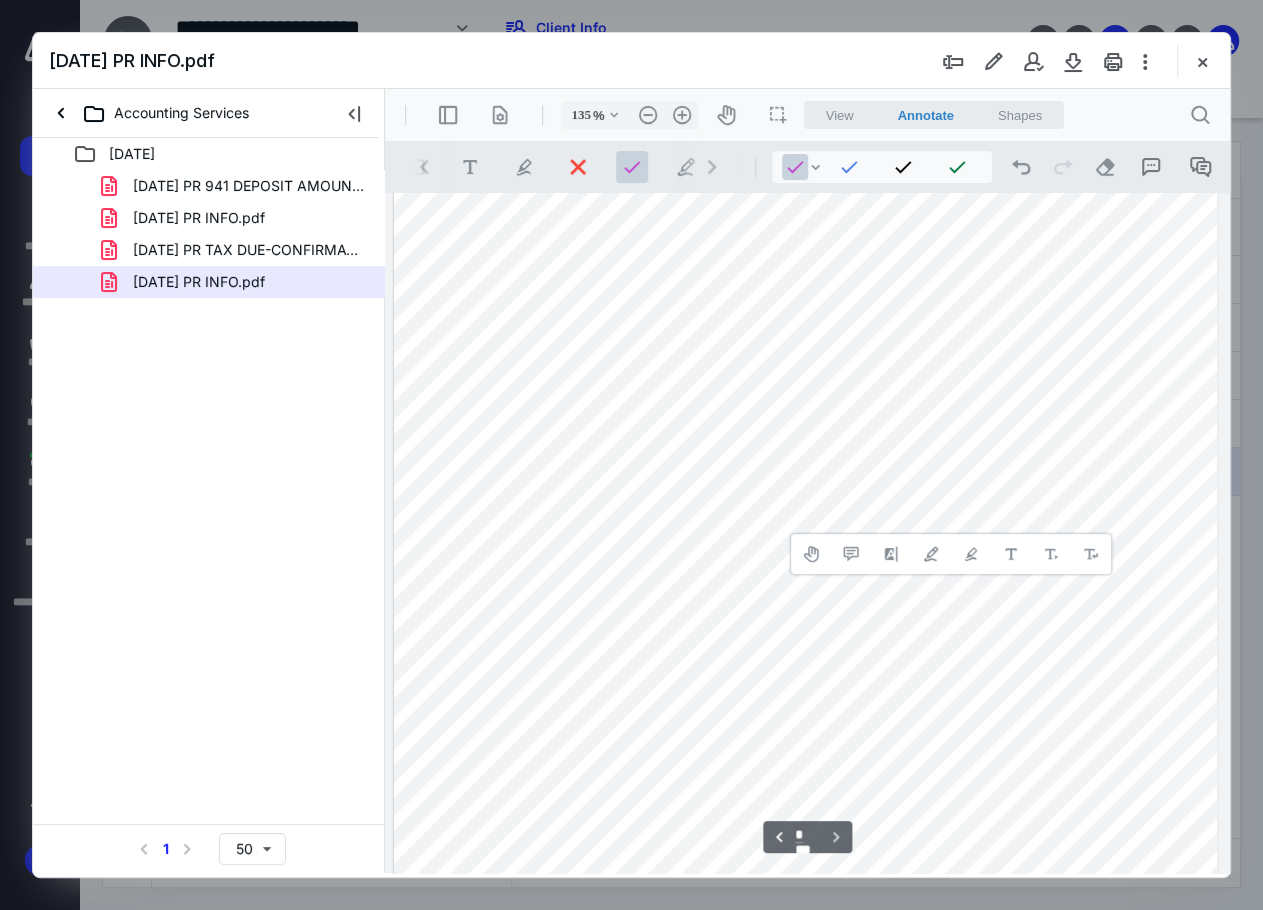 scroll, scrollTop: 5775, scrollLeft: 0, axis: vertical 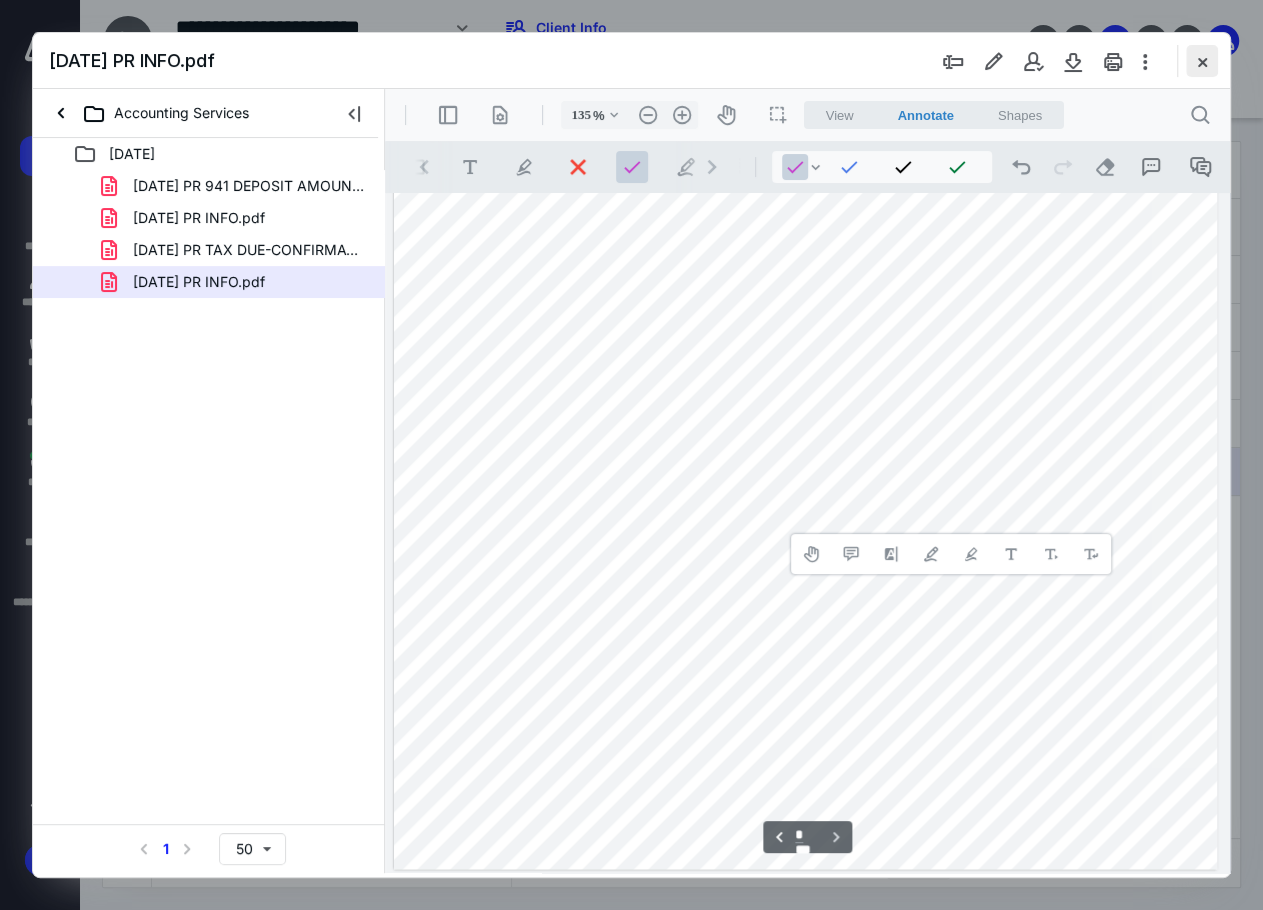 click at bounding box center (1202, 61) 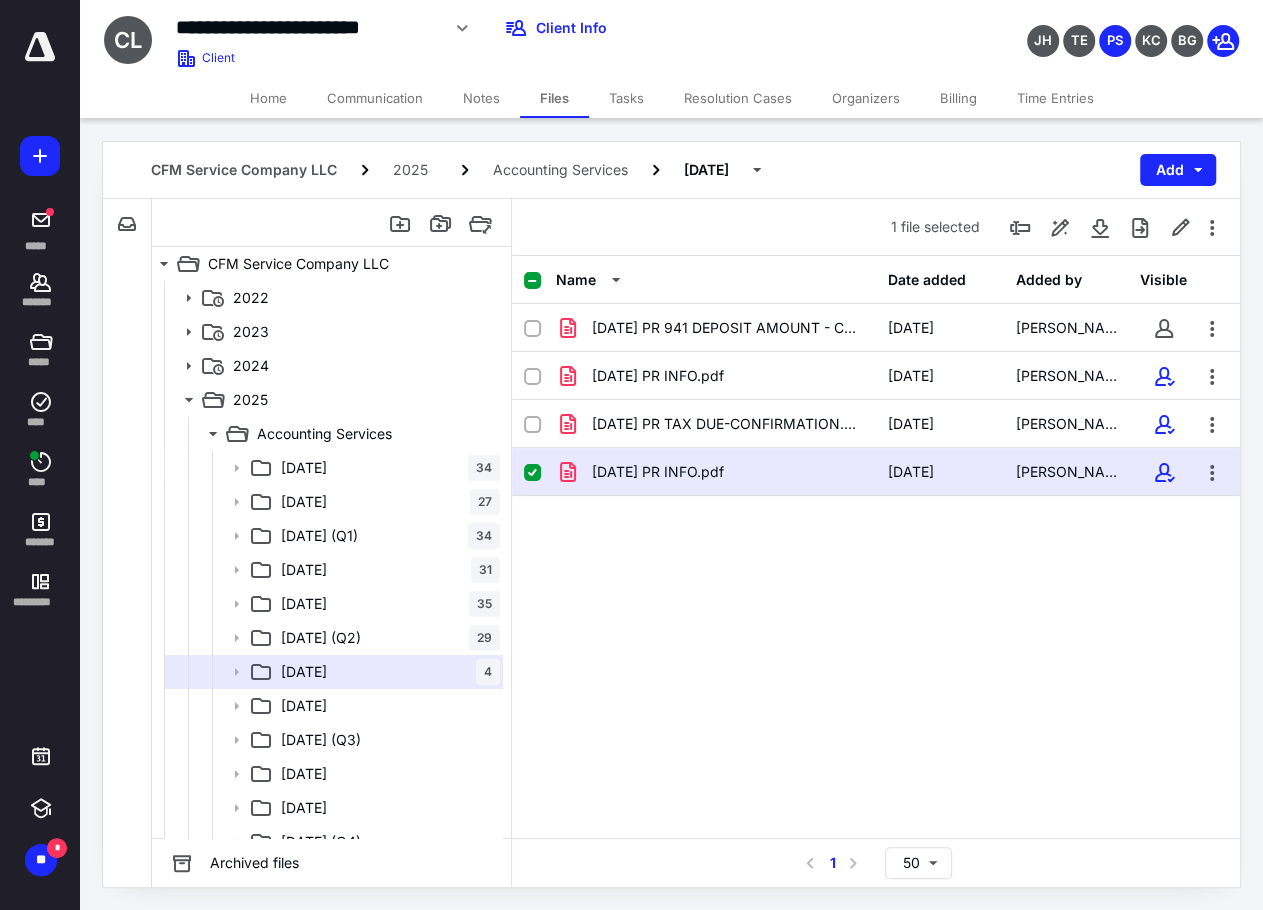 click on "Name Date added Added by Visible 2025.07.03 PR 941 DEPOSIT AMOUNT - CFM.pdf 7/7/2025 Kim Cooper 2025.07.03 PR INFO.pdf 7/3/2025 GENNIFER MUNRO 2025.07.03 PR TAX DUE-CONFIRMATION.pdf 7/7/2025 Kim Cooper 2025.07.11 PR INFO.pdf 7/10/2025 GENNIFER MUNRO" at bounding box center [876, 547] 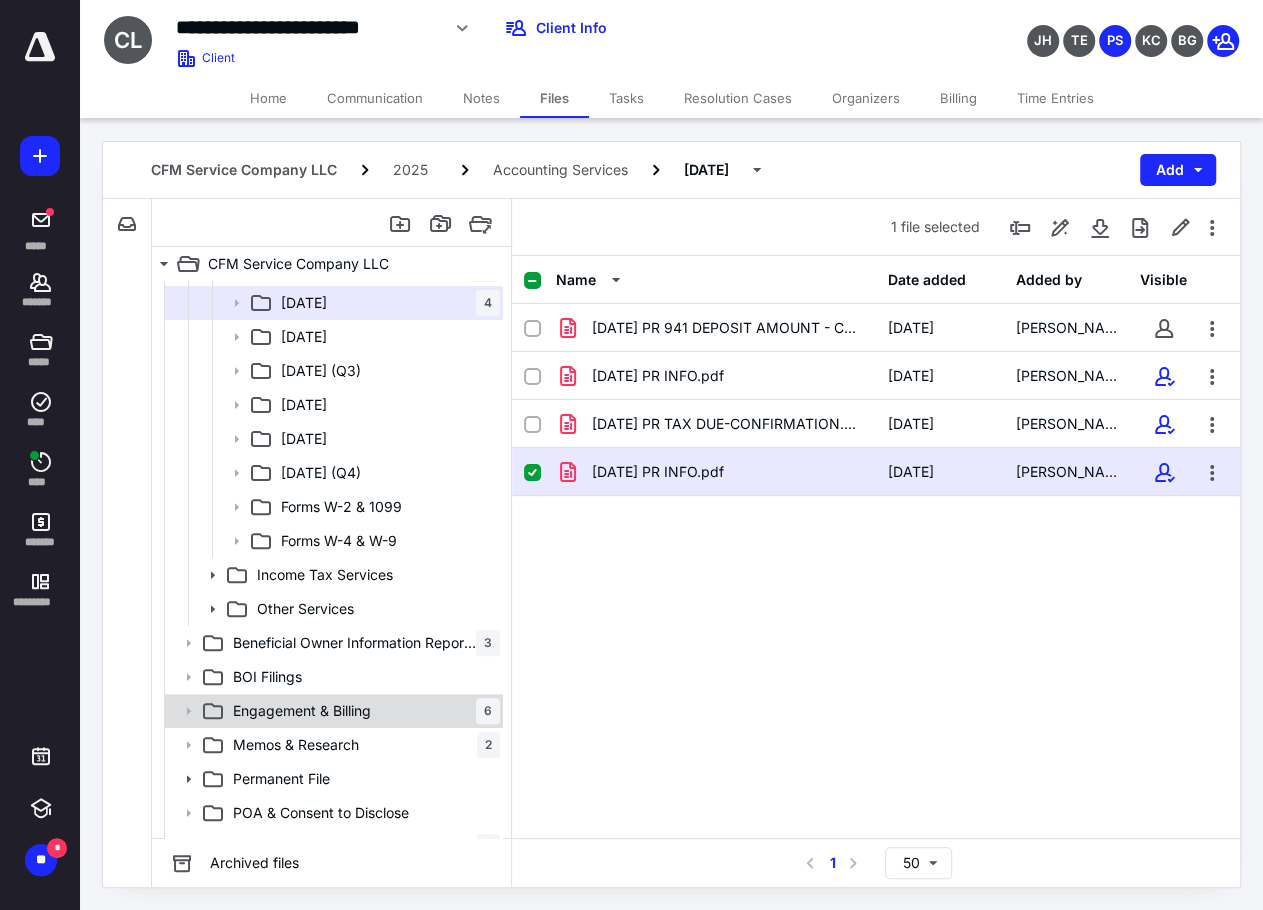scroll, scrollTop: 394, scrollLeft: 0, axis: vertical 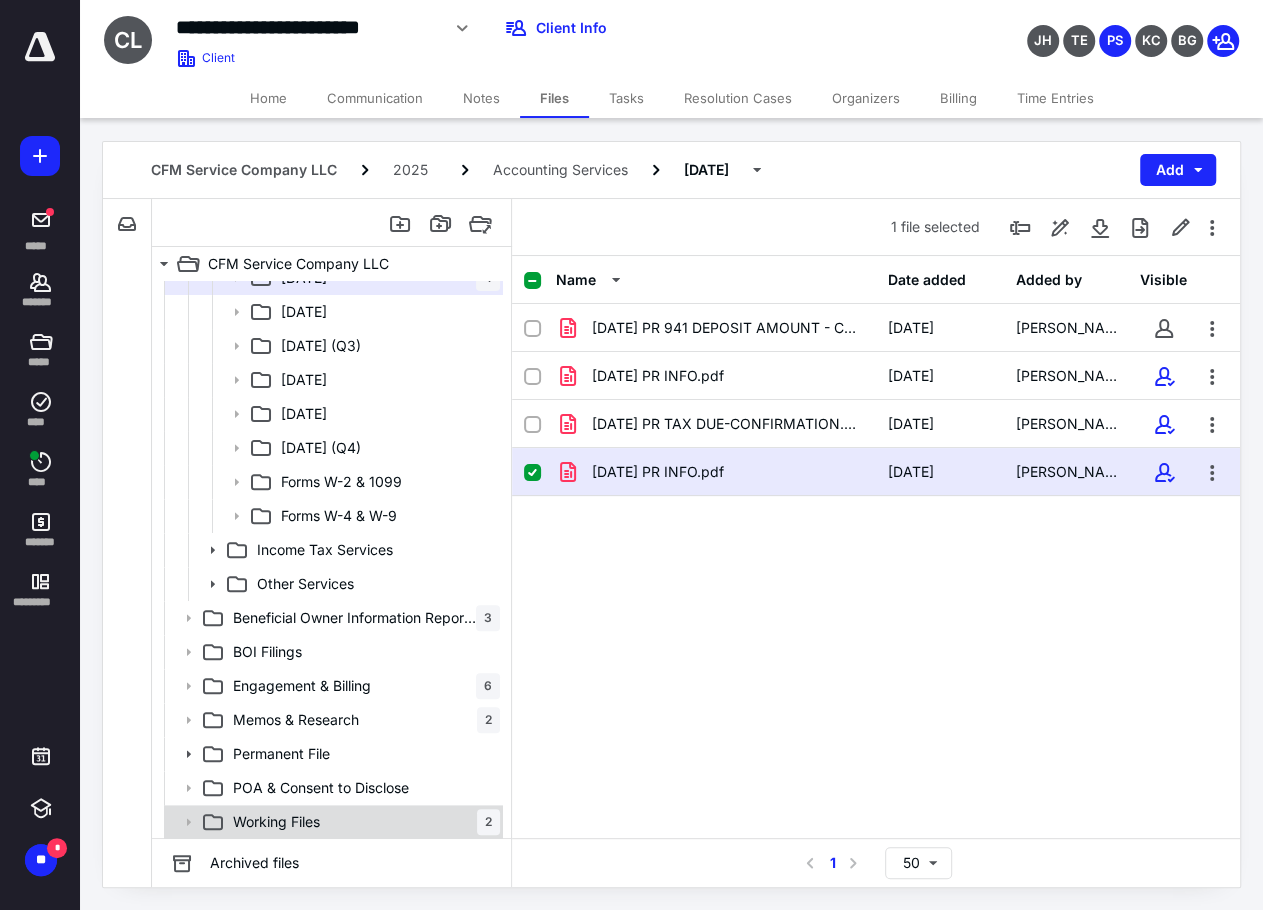 click on "Working Files 2" at bounding box center (332, 822) 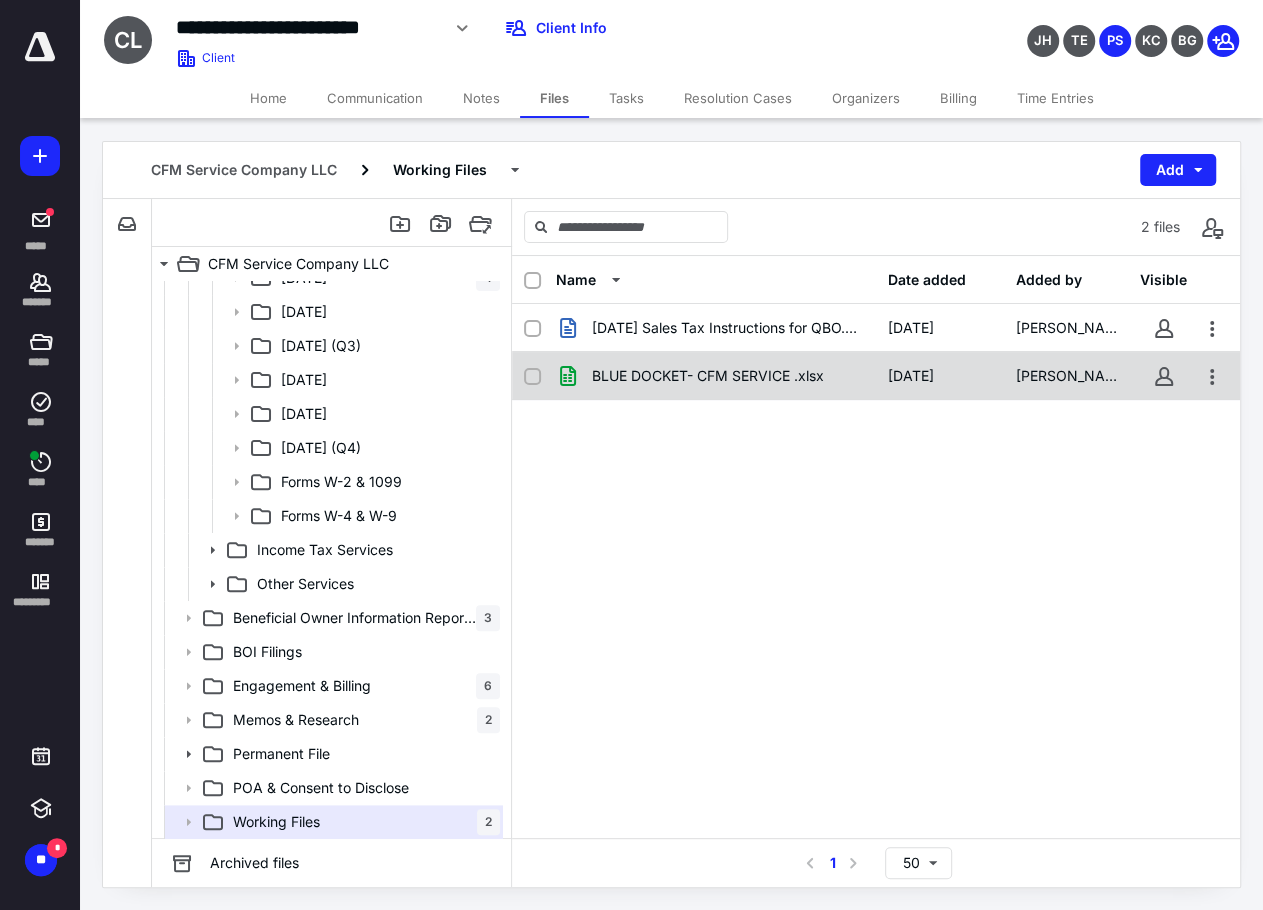 checkbox on "true" 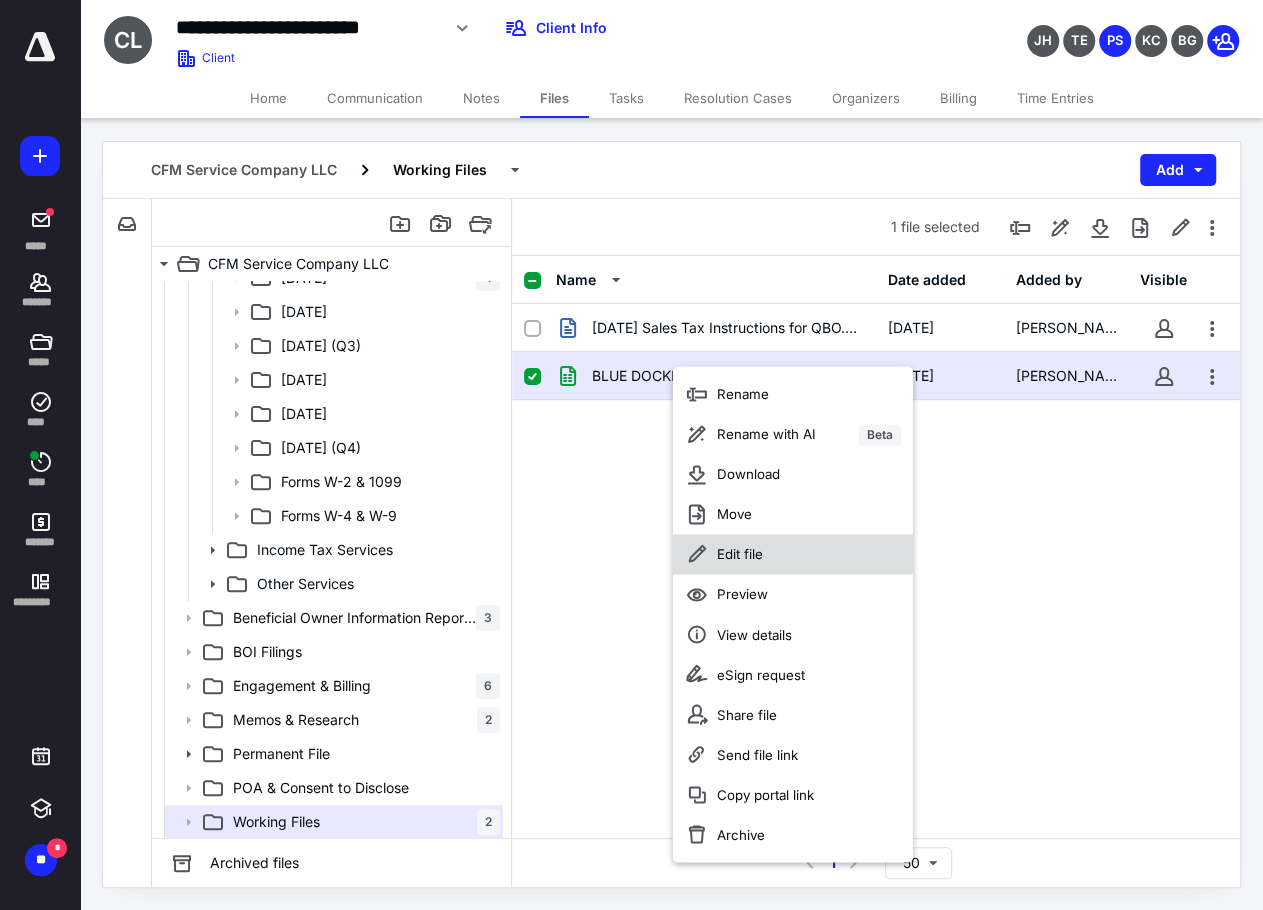 click on "Edit file" at bounding box center [740, 554] 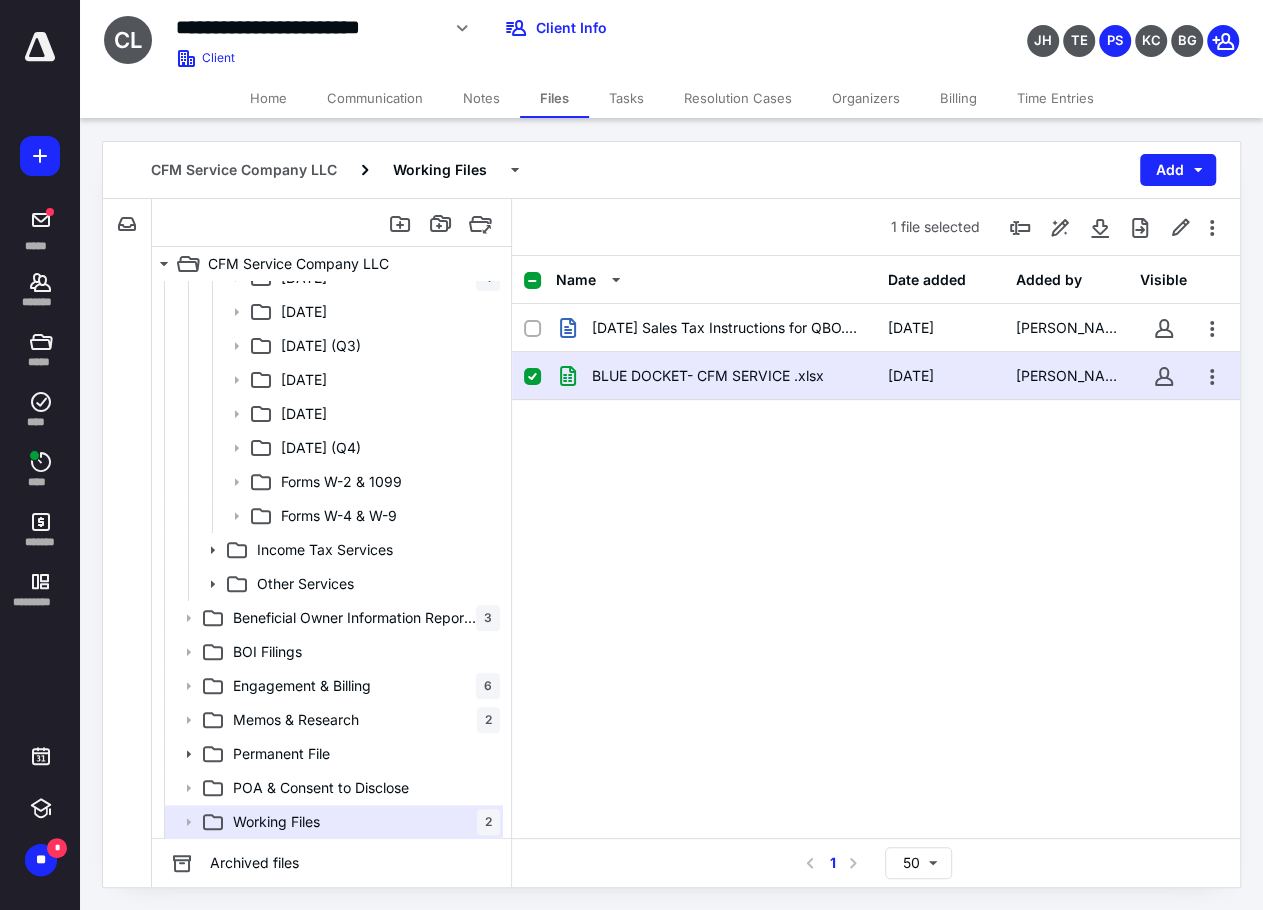 click on "2025.05.31 Sales Tax Instructions for QBO.docx 6/11/2025 Kim Cooper BLUE DOCKET- CFM SERVICE .xlsx 4/23/2025 Brittani Garrett" at bounding box center [876, 454] 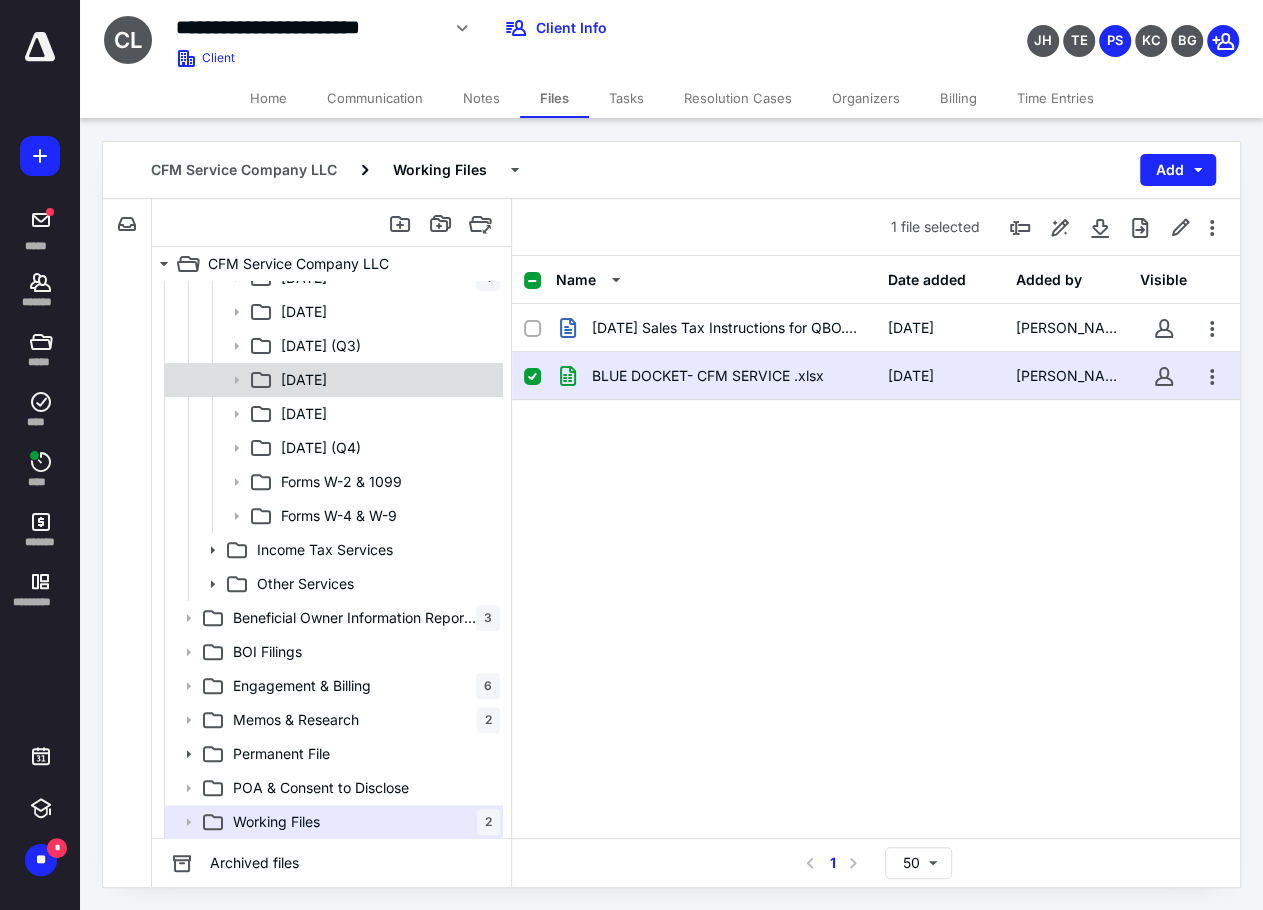 scroll, scrollTop: 294, scrollLeft: 0, axis: vertical 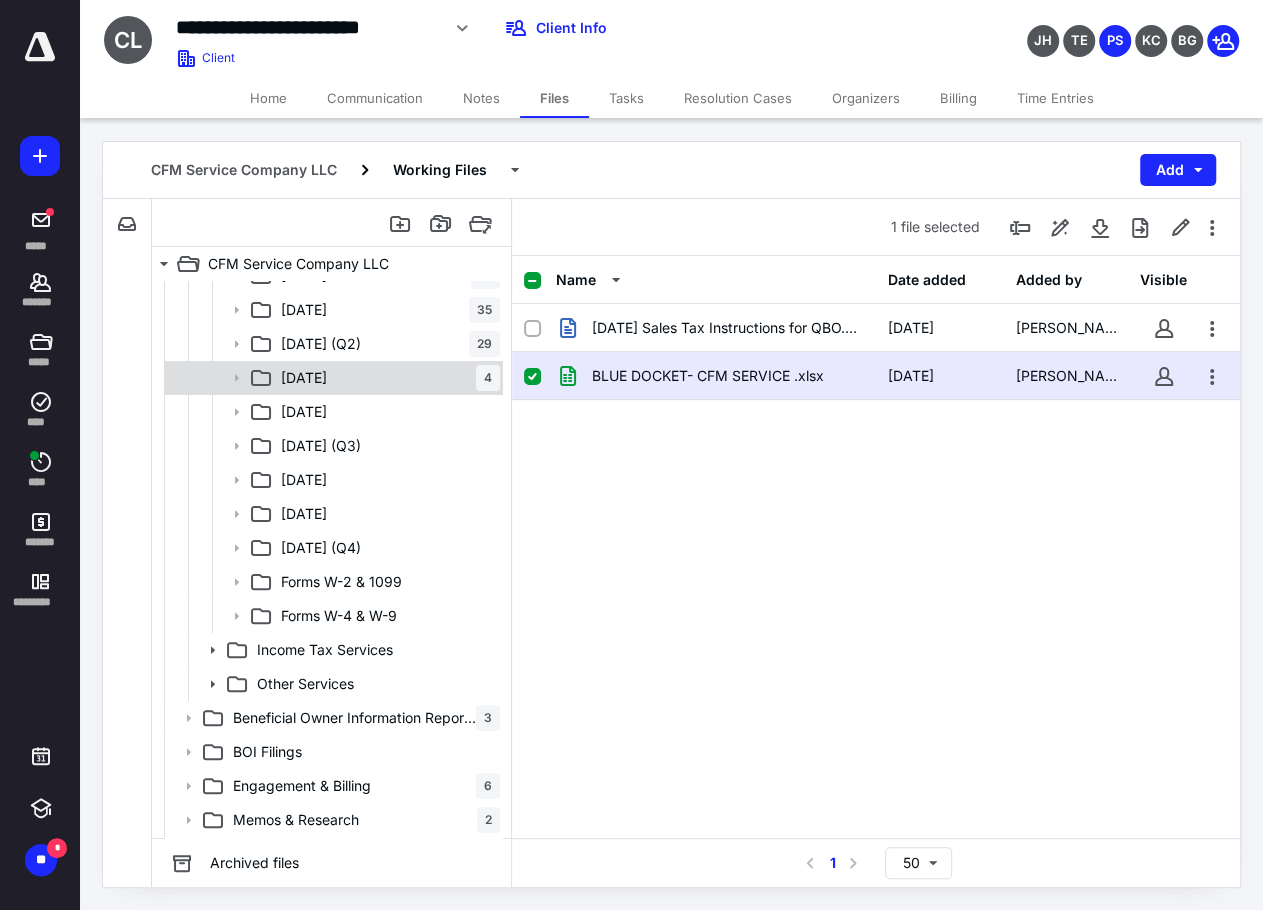 click on "07 Jul 4" at bounding box center [386, 378] 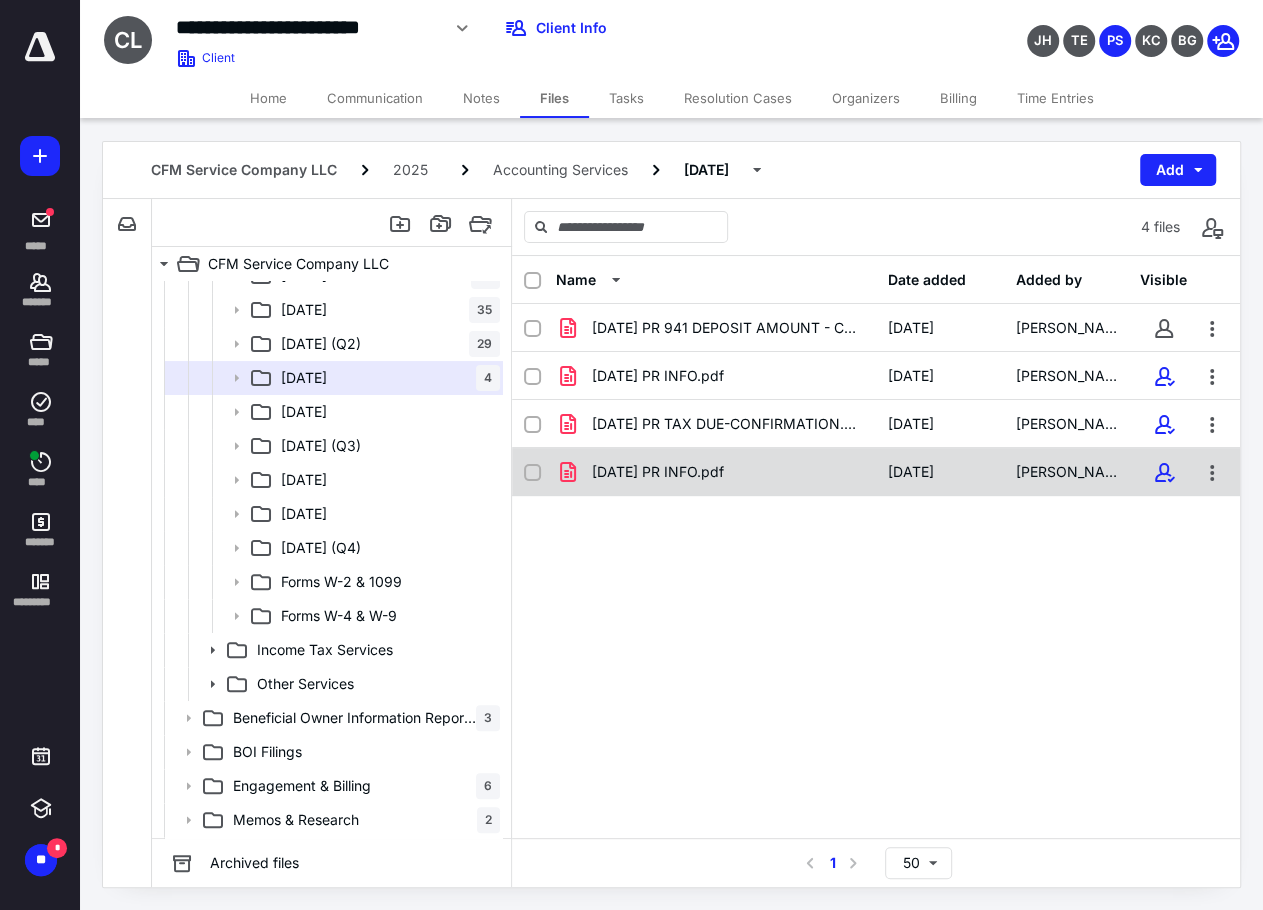 click on "2025.07.11 PR INFO.pdf" at bounding box center [716, 472] 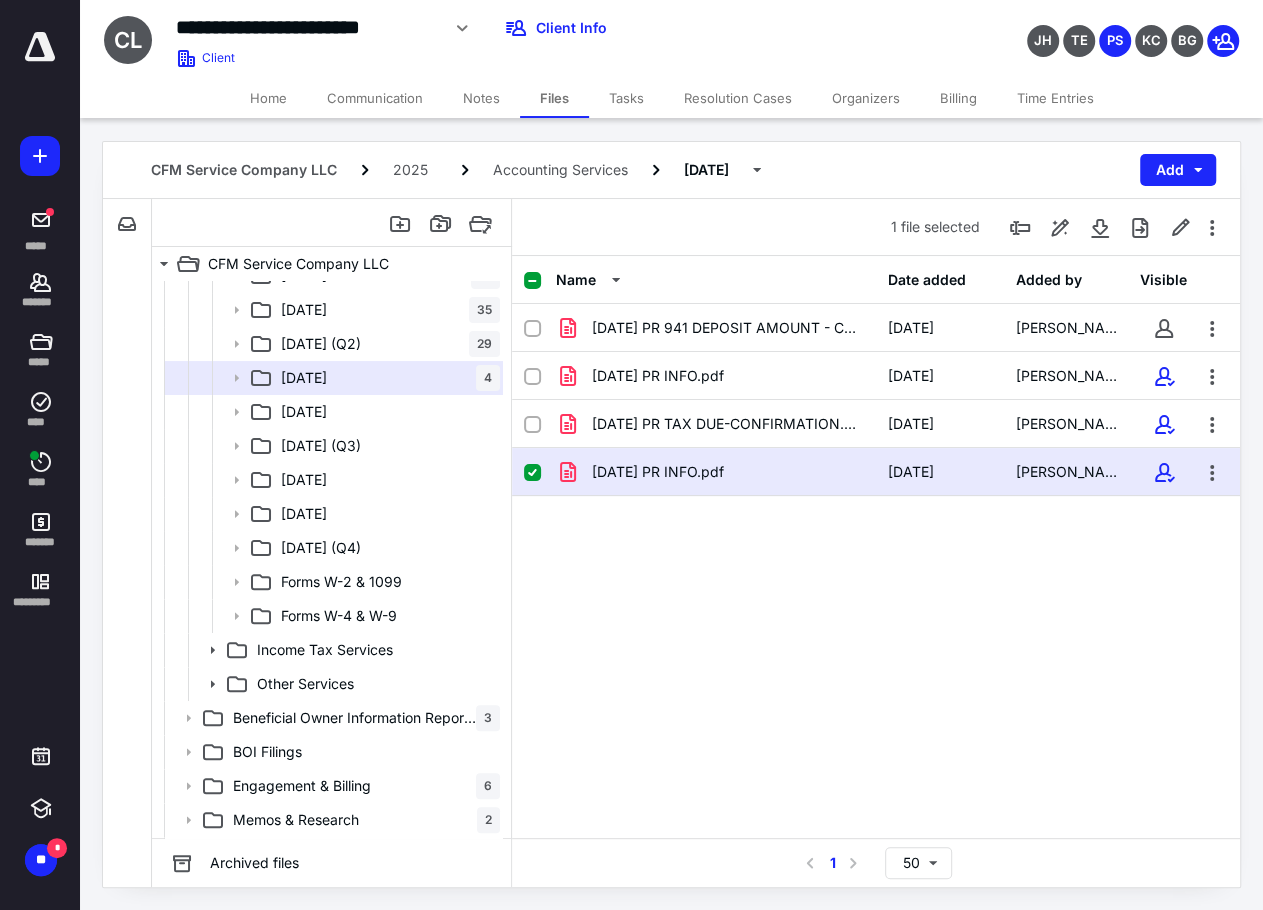 click on "2025.07.11 PR INFO.pdf" at bounding box center [716, 472] 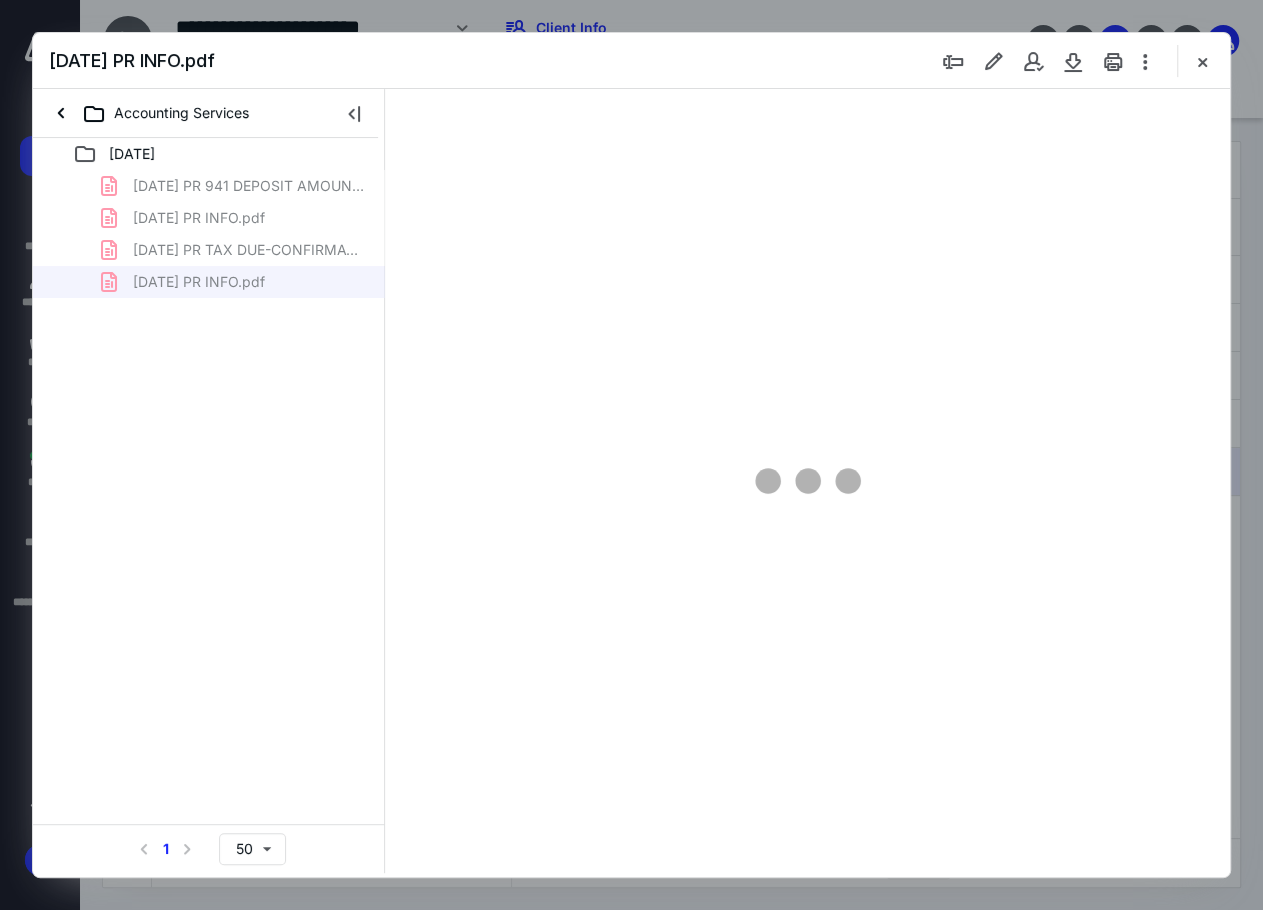 scroll, scrollTop: 0, scrollLeft: 0, axis: both 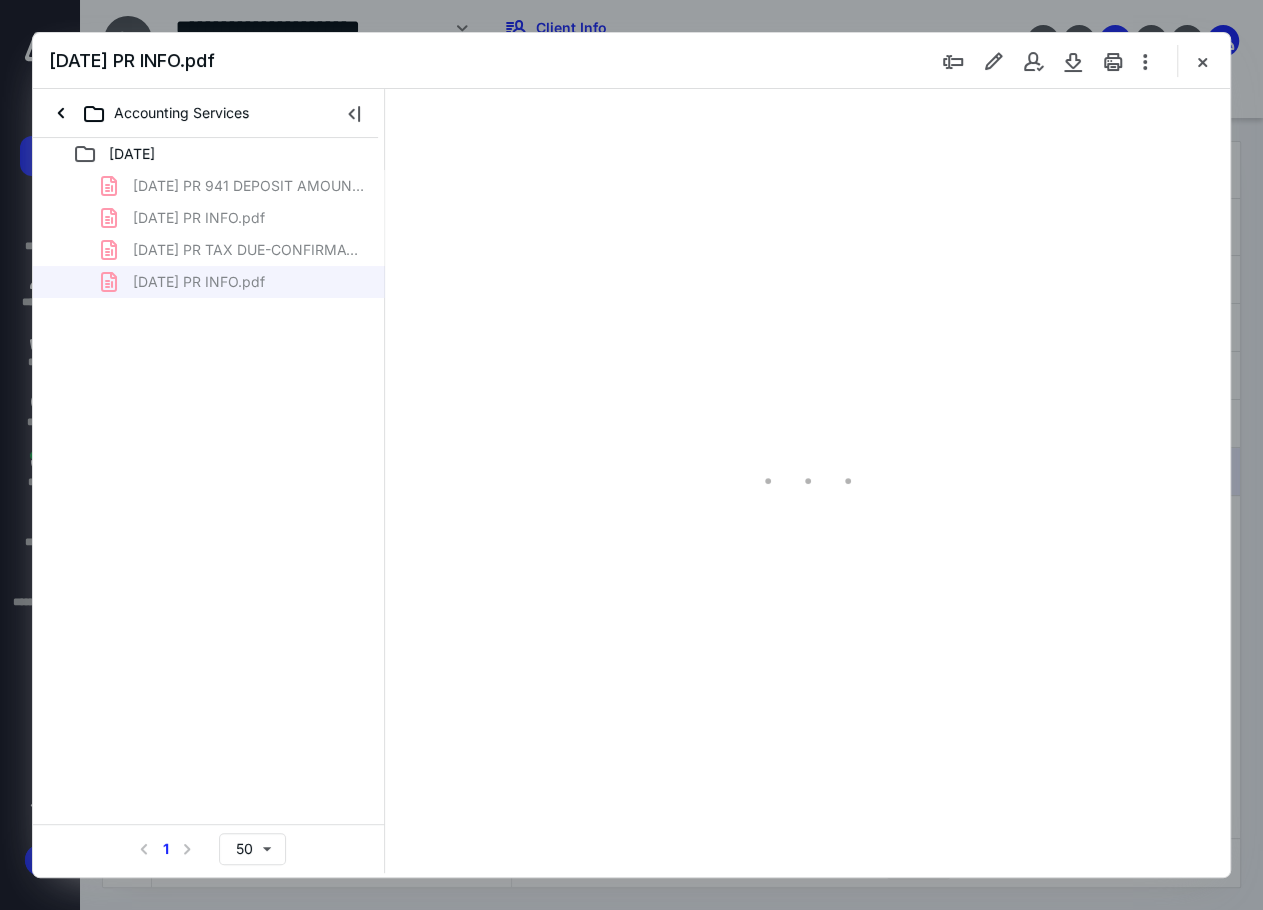 type on "135" 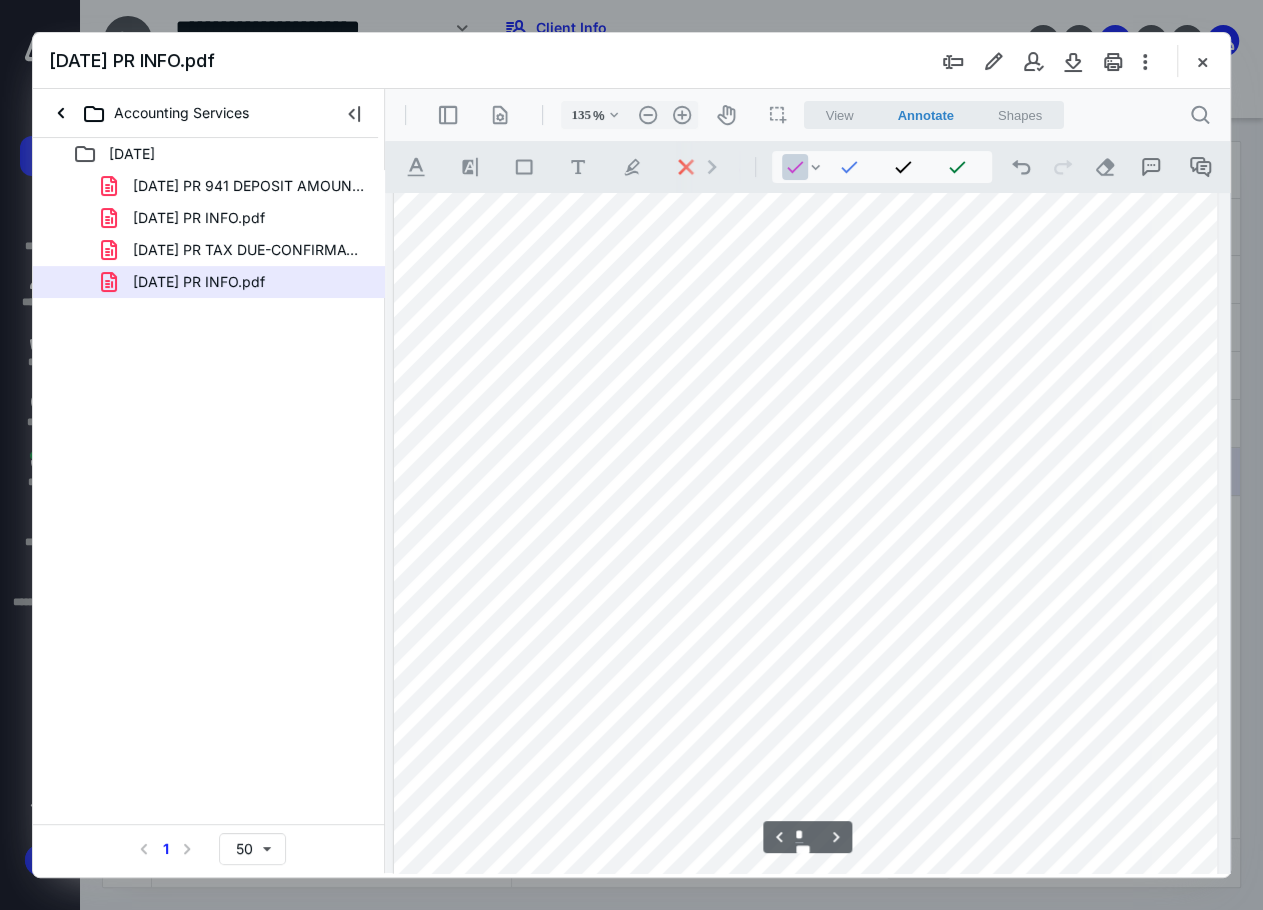 scroll, scrollTop: 4709, scrollLeft: 0, axis: vertical 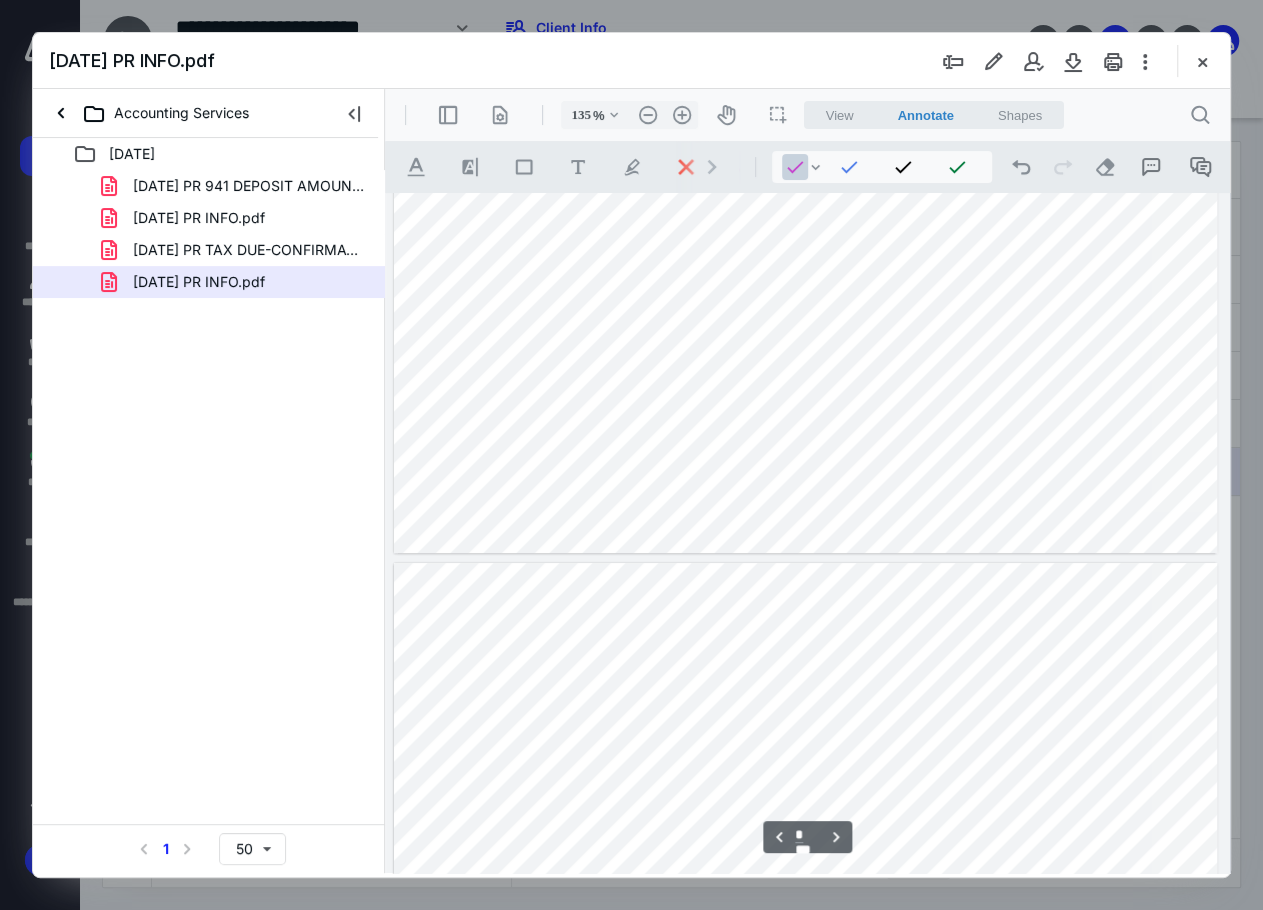 type on "*" 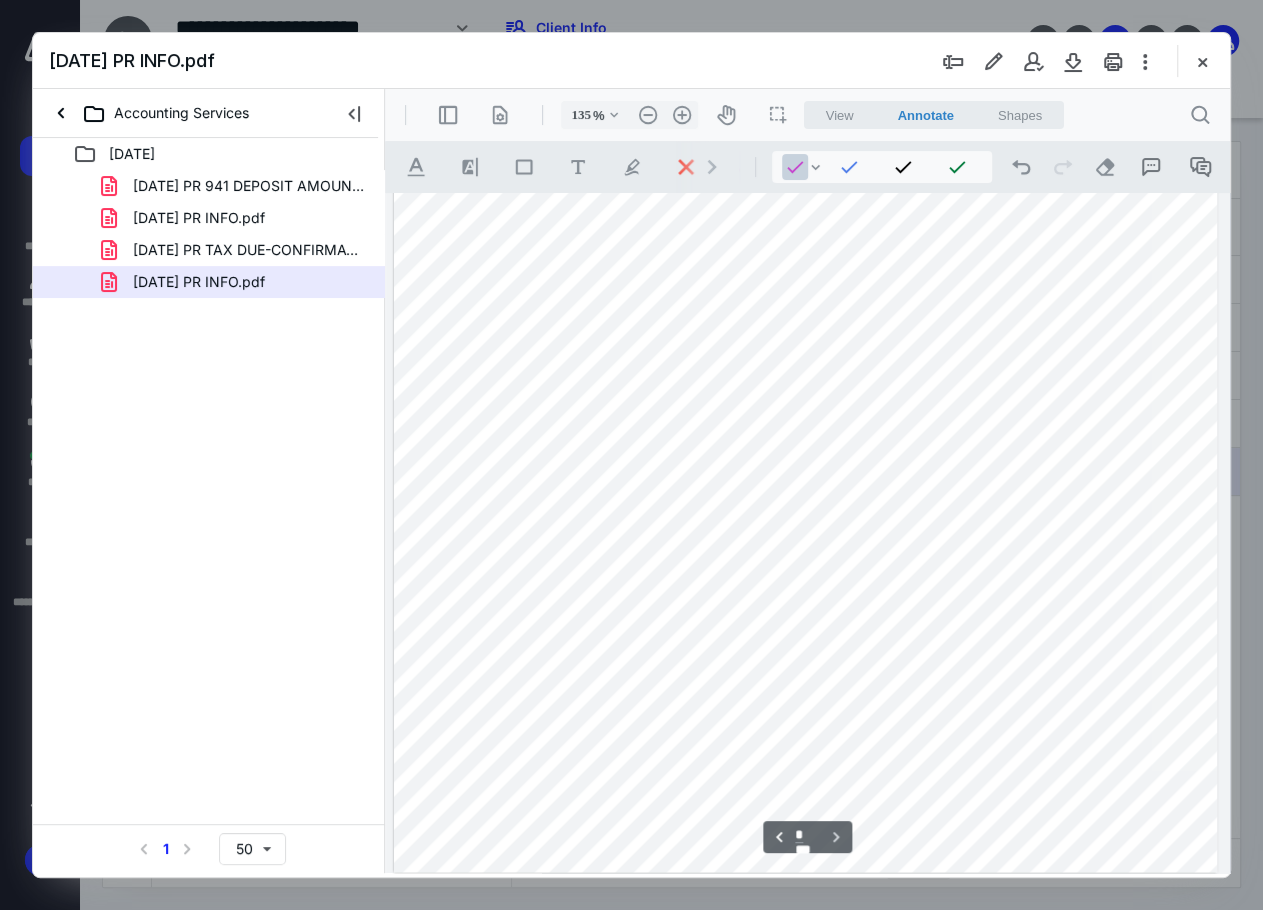 scroll, scrollTop: 5775, scrollLeft: 0, axis: vertical 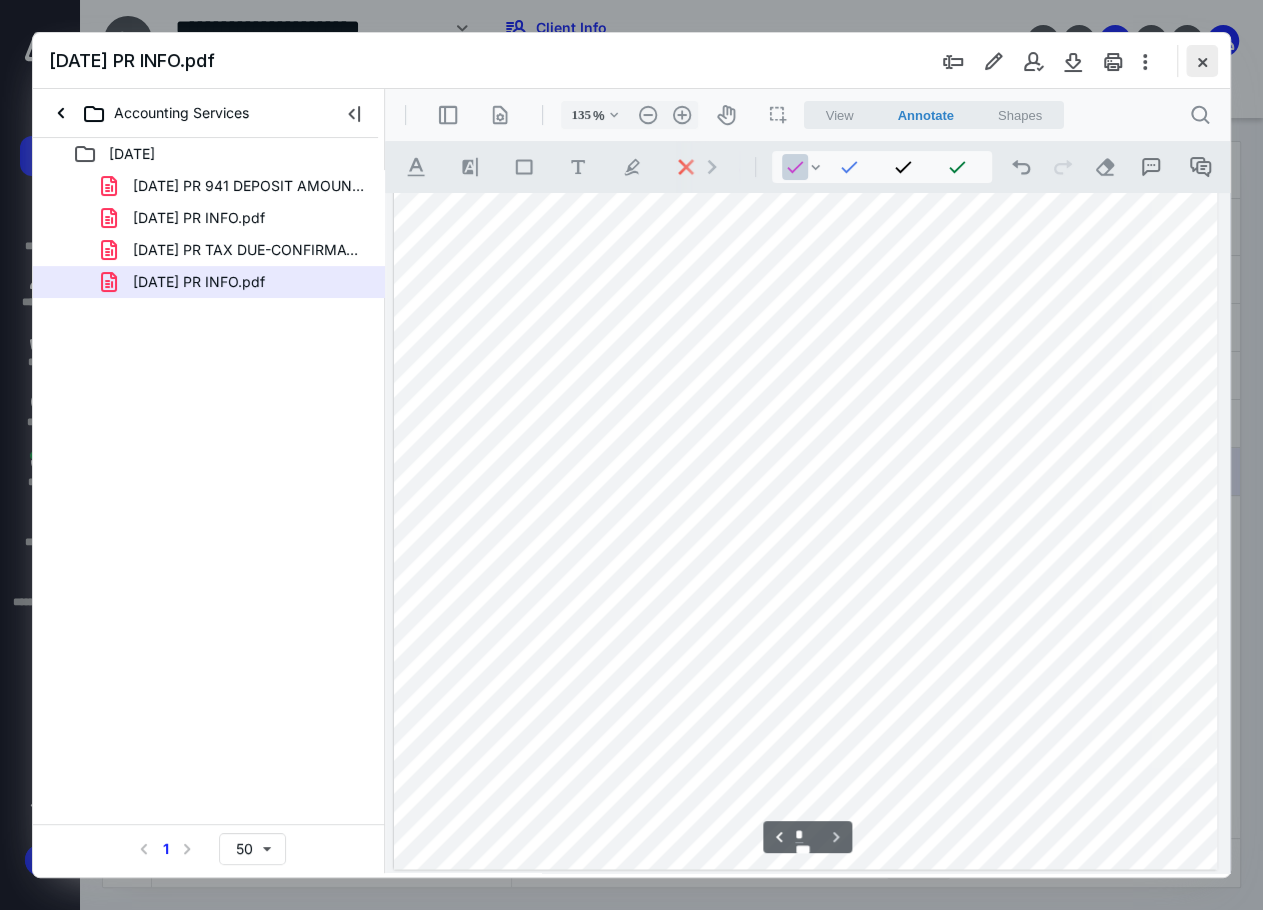 click at bounding box center (1202, 61) 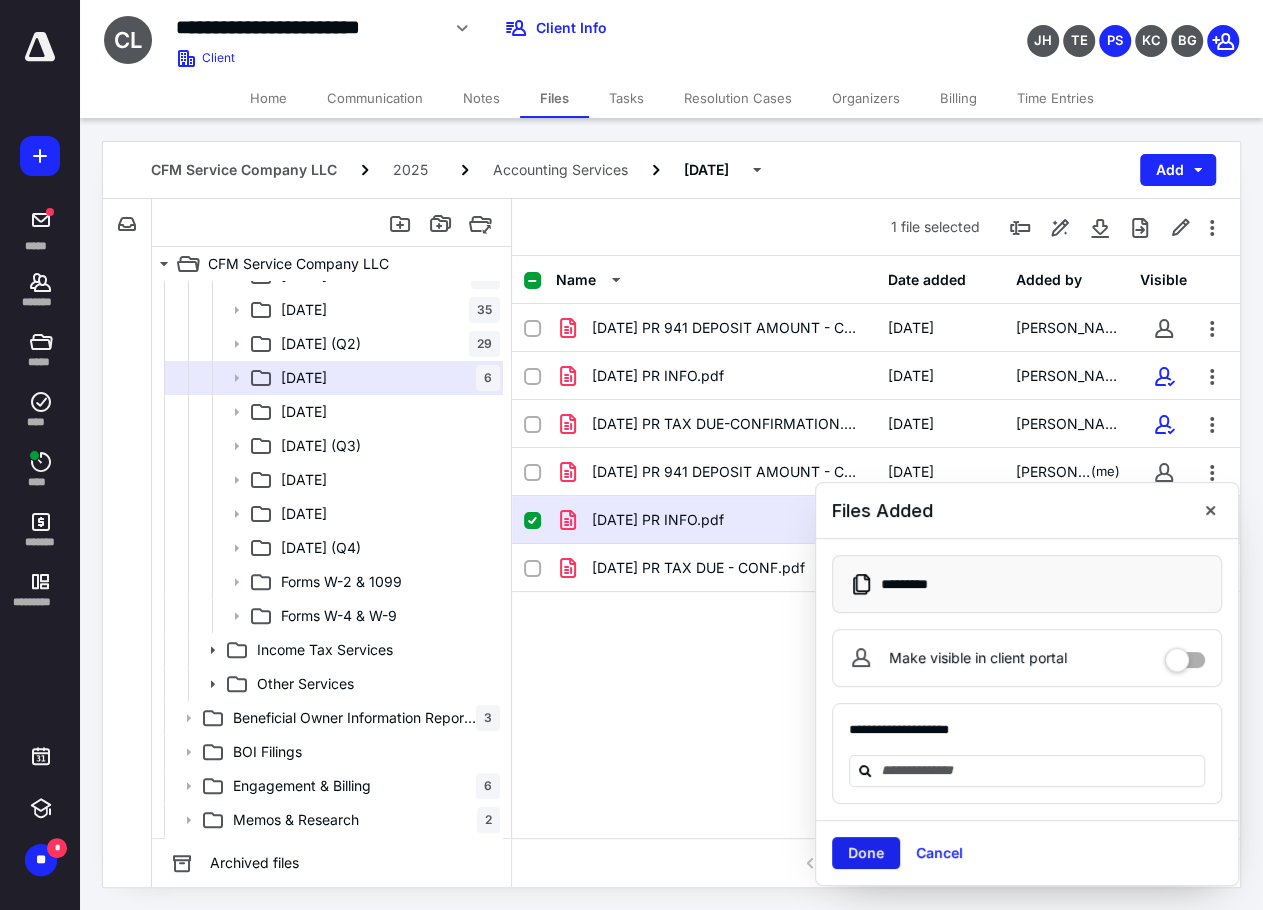 click on "Done" at bounding box center (866, 853) 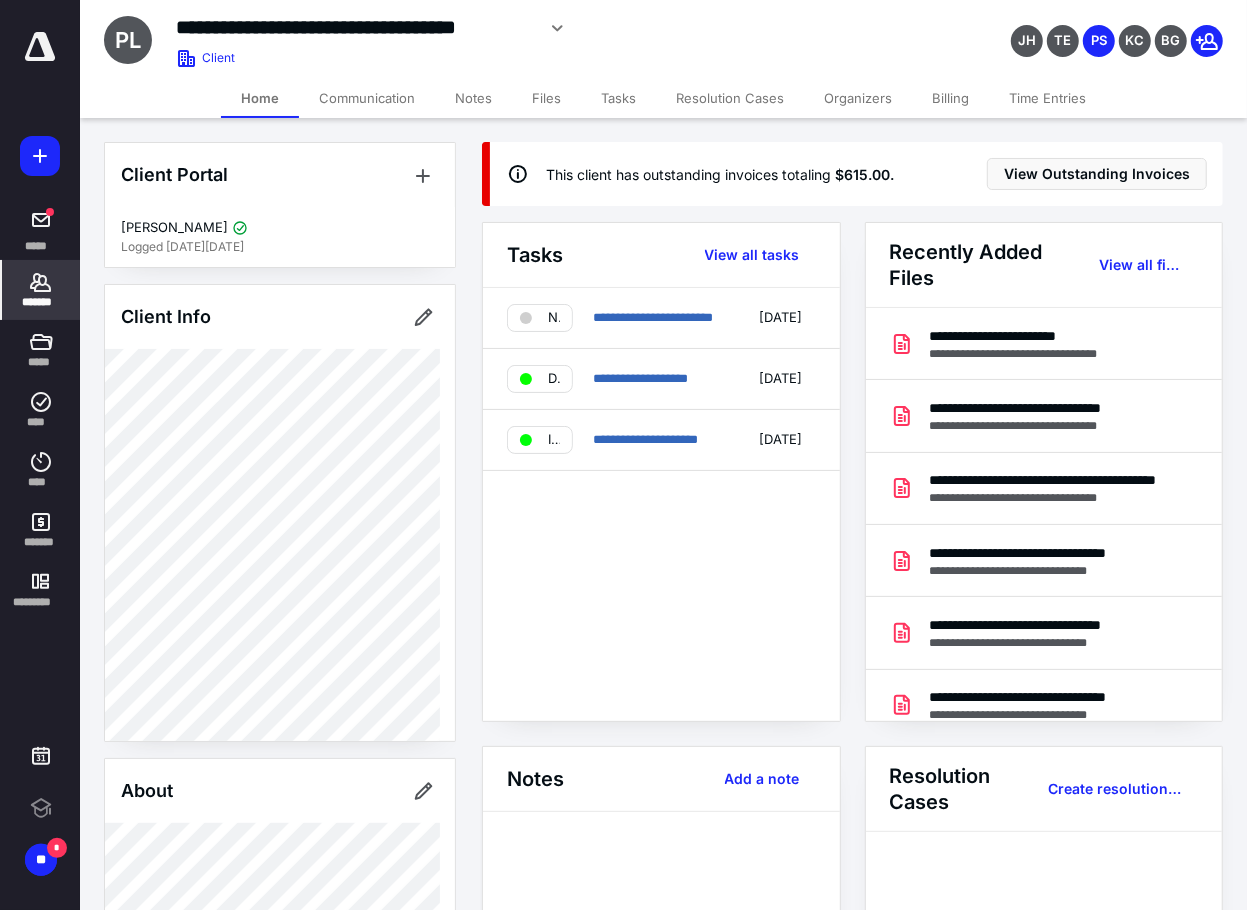 scroll, scrollTop: 0, scrollLeft: 0, axis: both 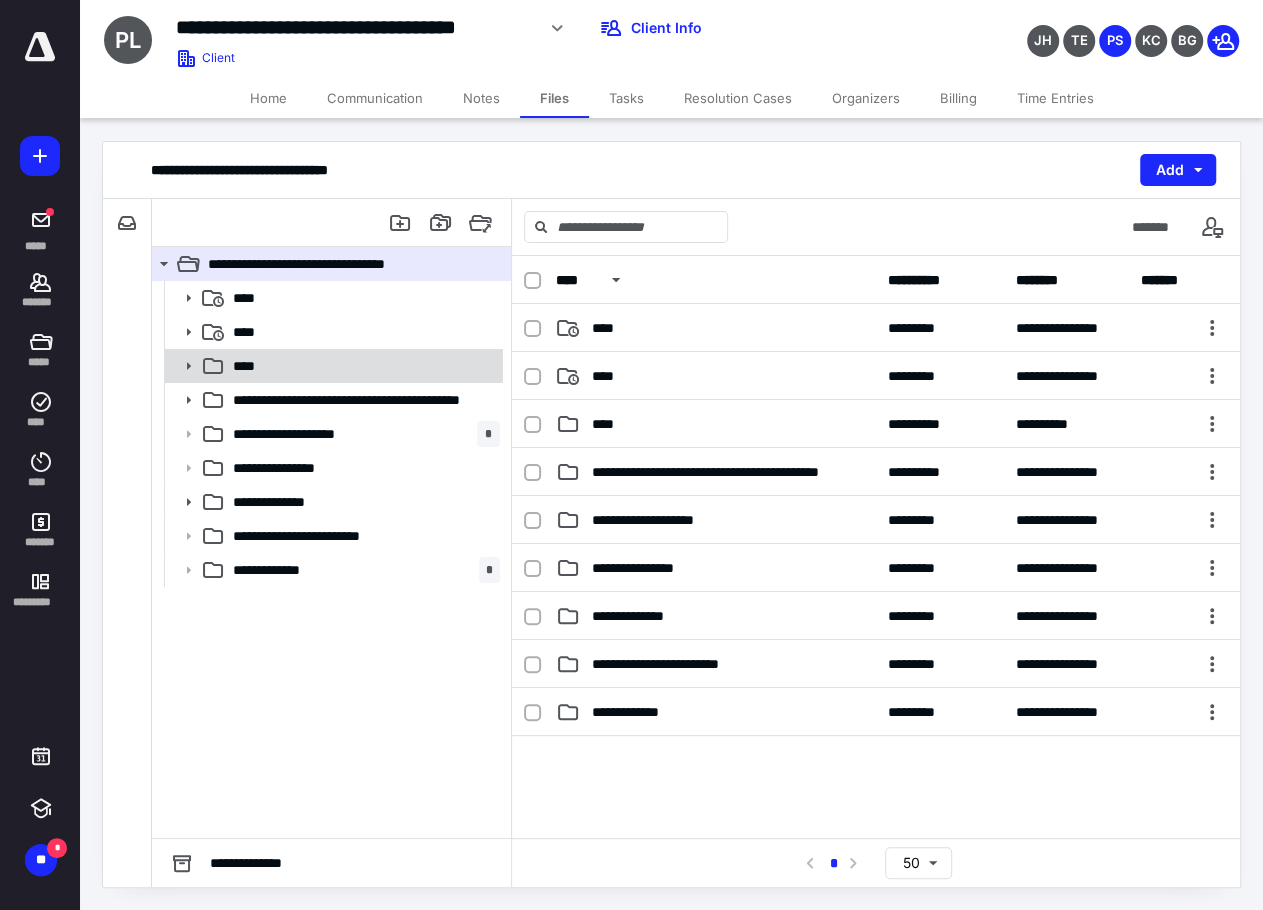 click 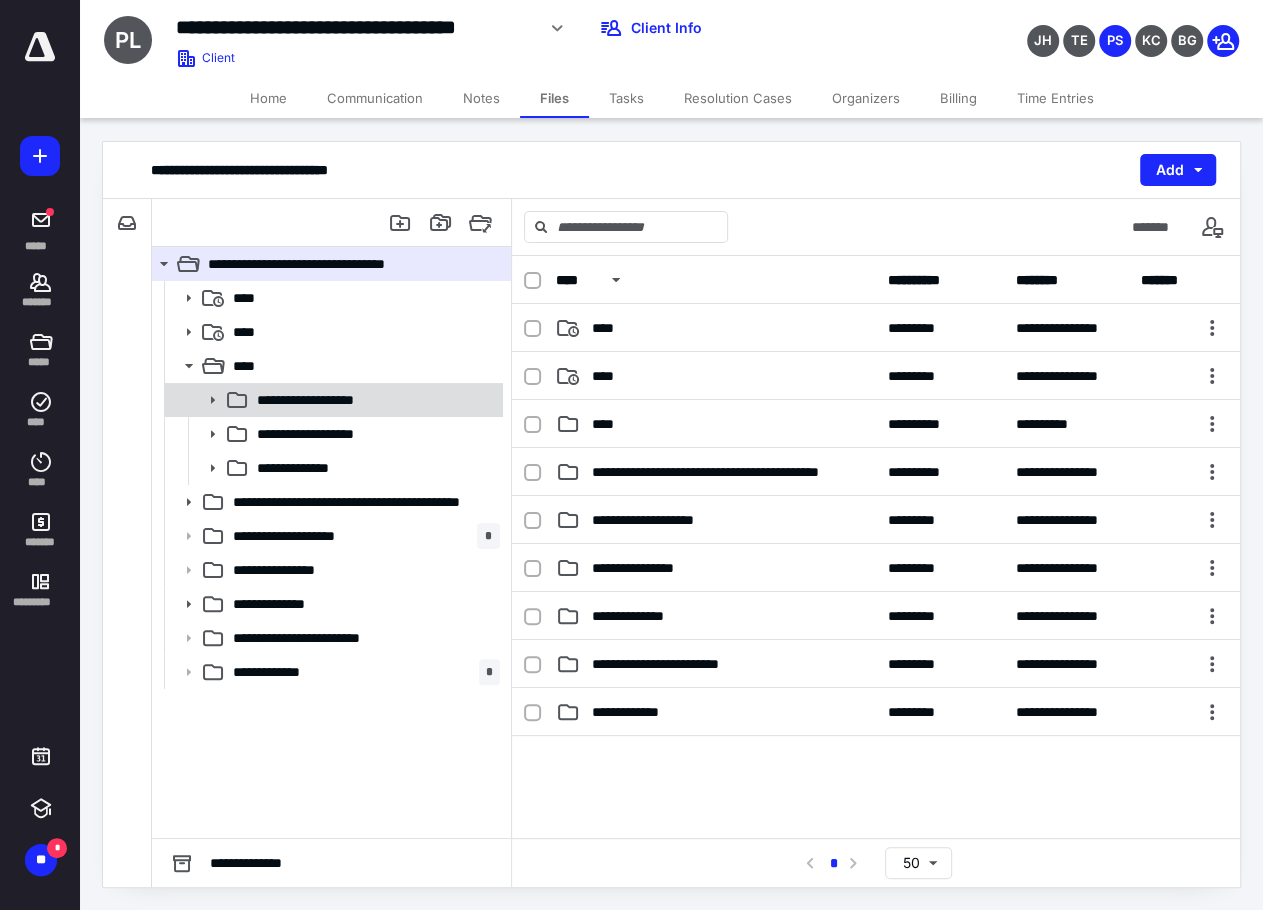 click 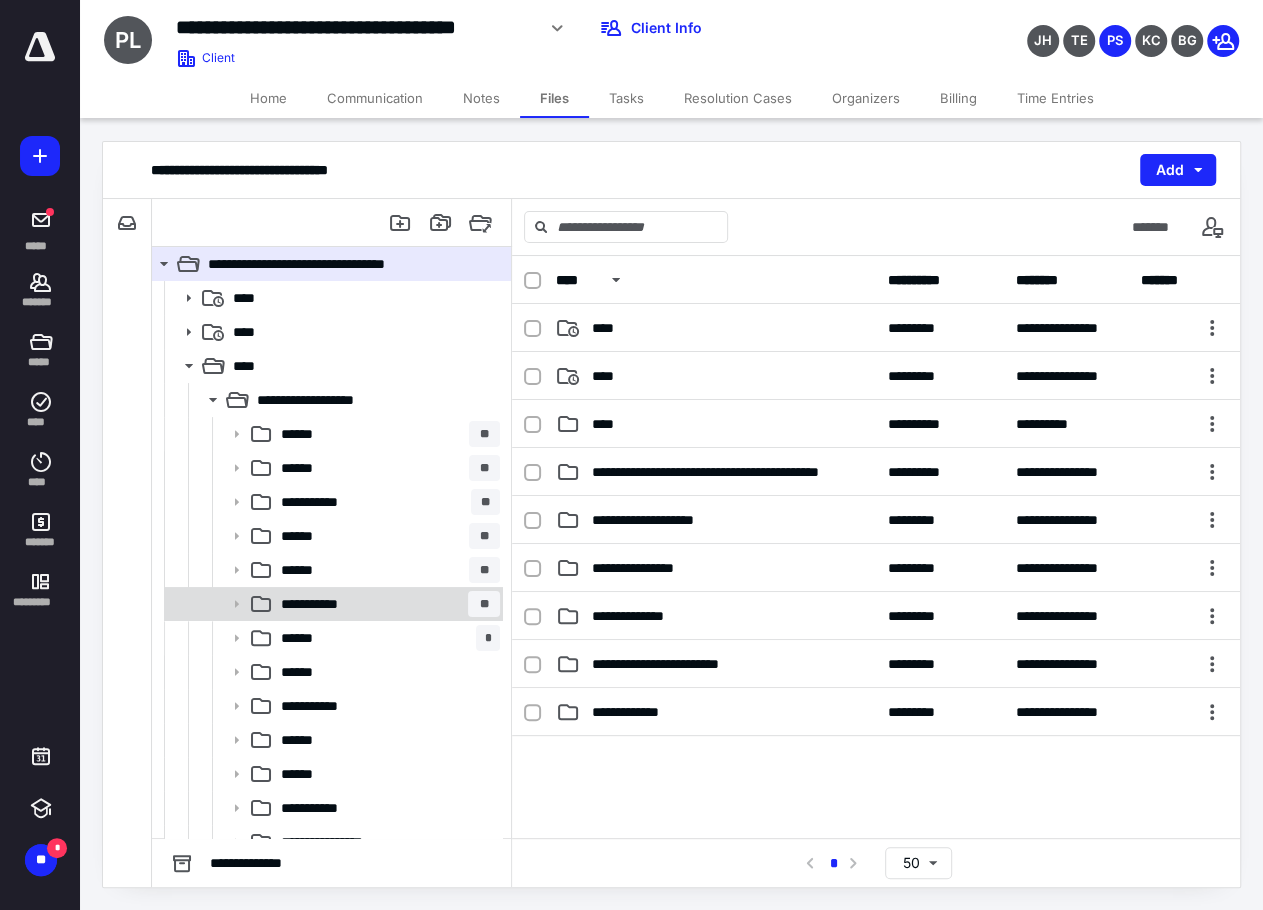 click on "**********" at bounding box center [320, 604] 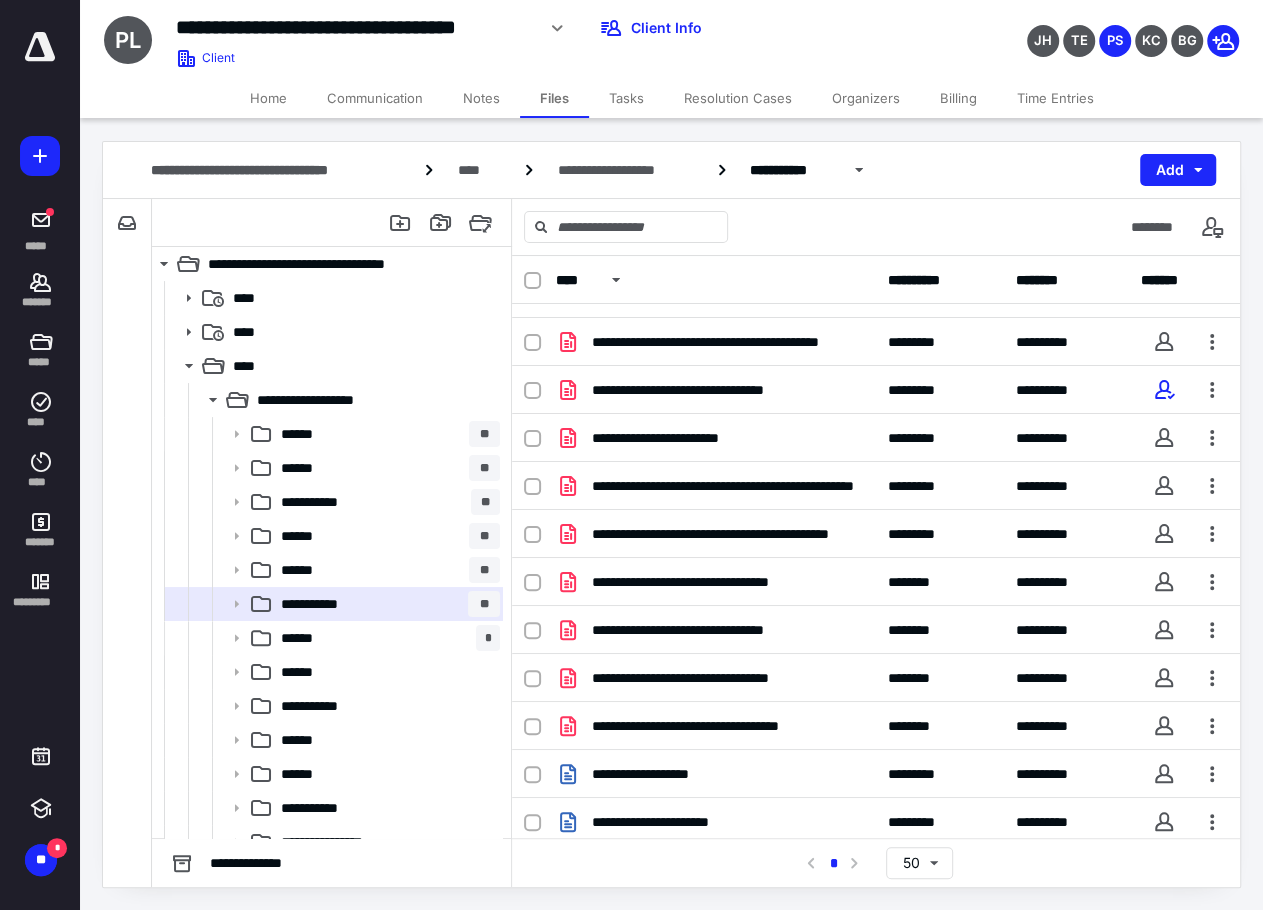 scroll, scrollTop: 1093, scrollLeft: 0, axis: vertical 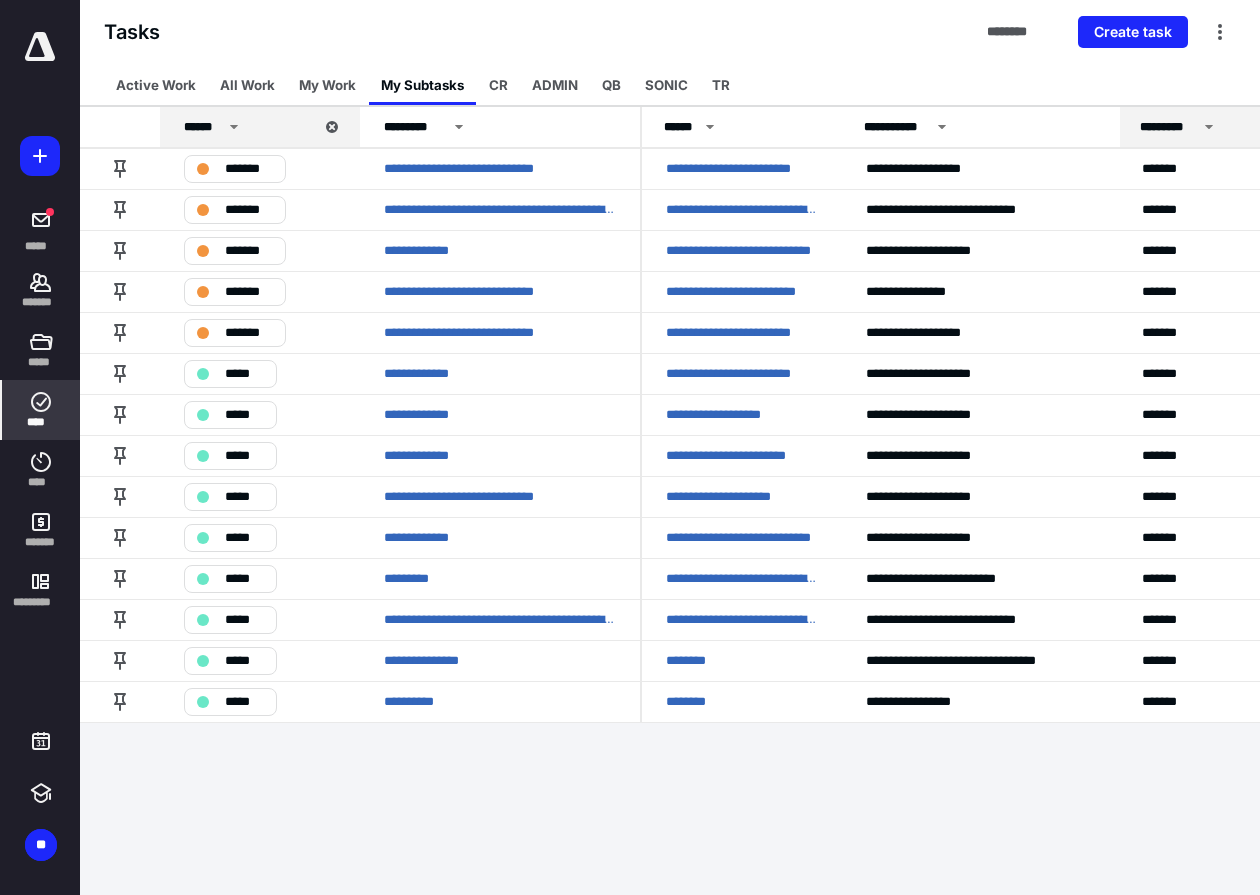 click on "**********" at bounding box center [630, 447] 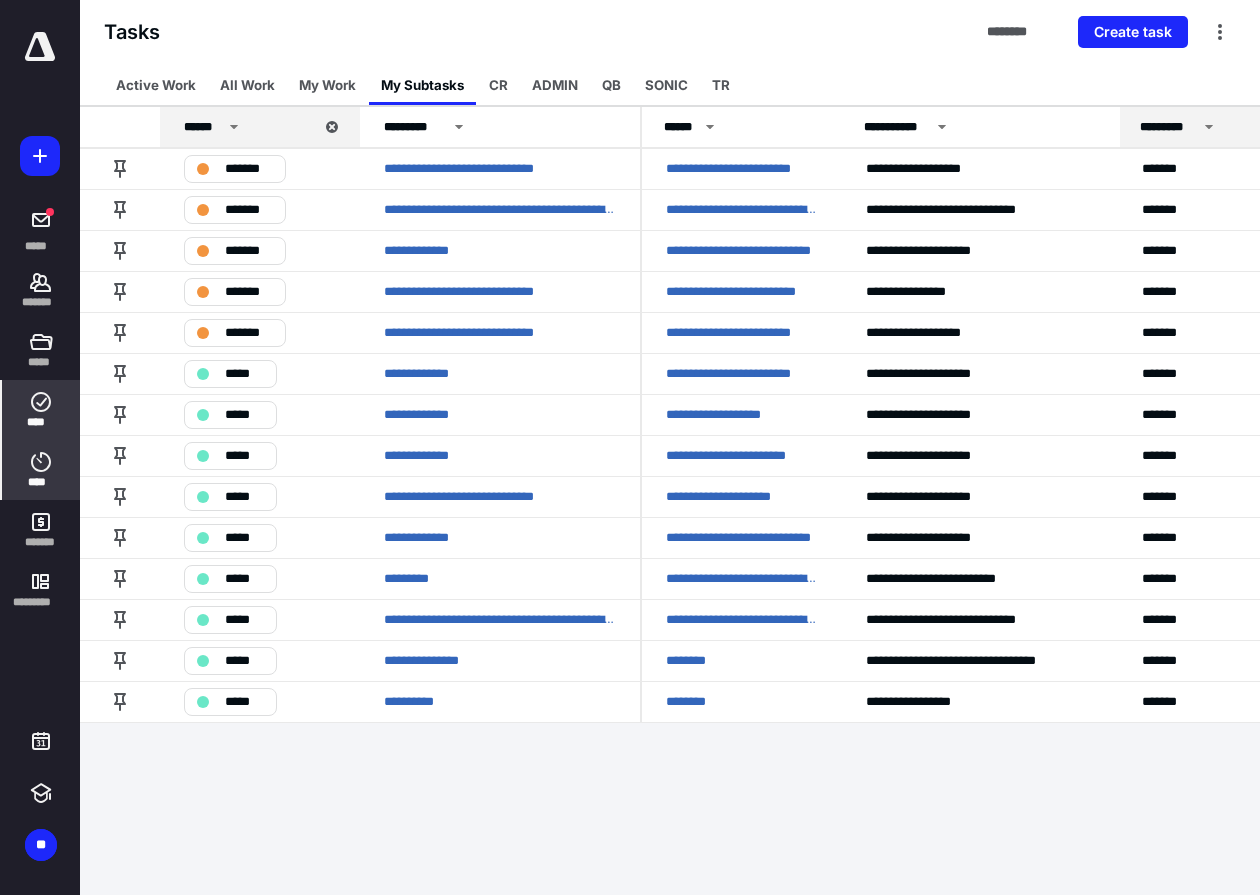 click on "****" at bounding box center [41, 470] 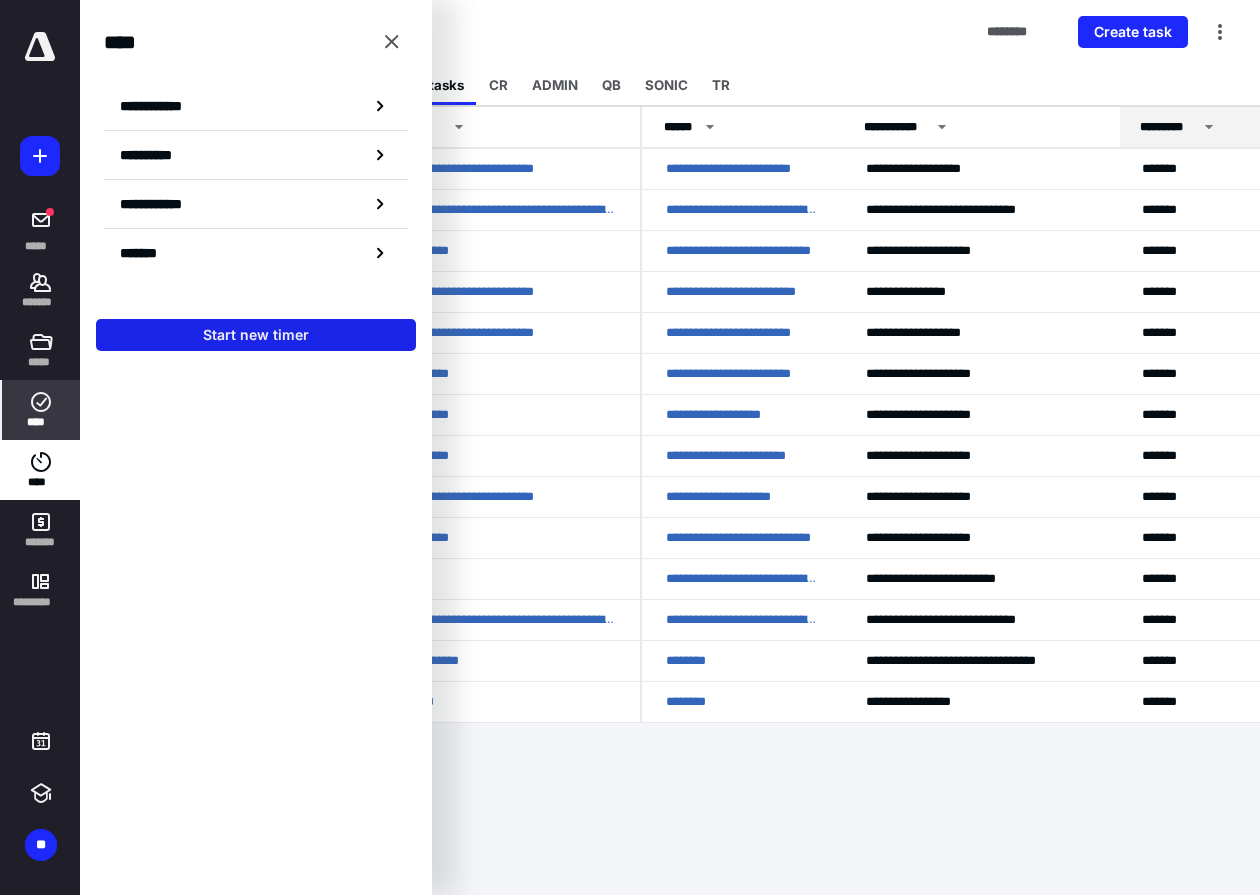 click on "Start new timer" at bounding box center (256, 335) 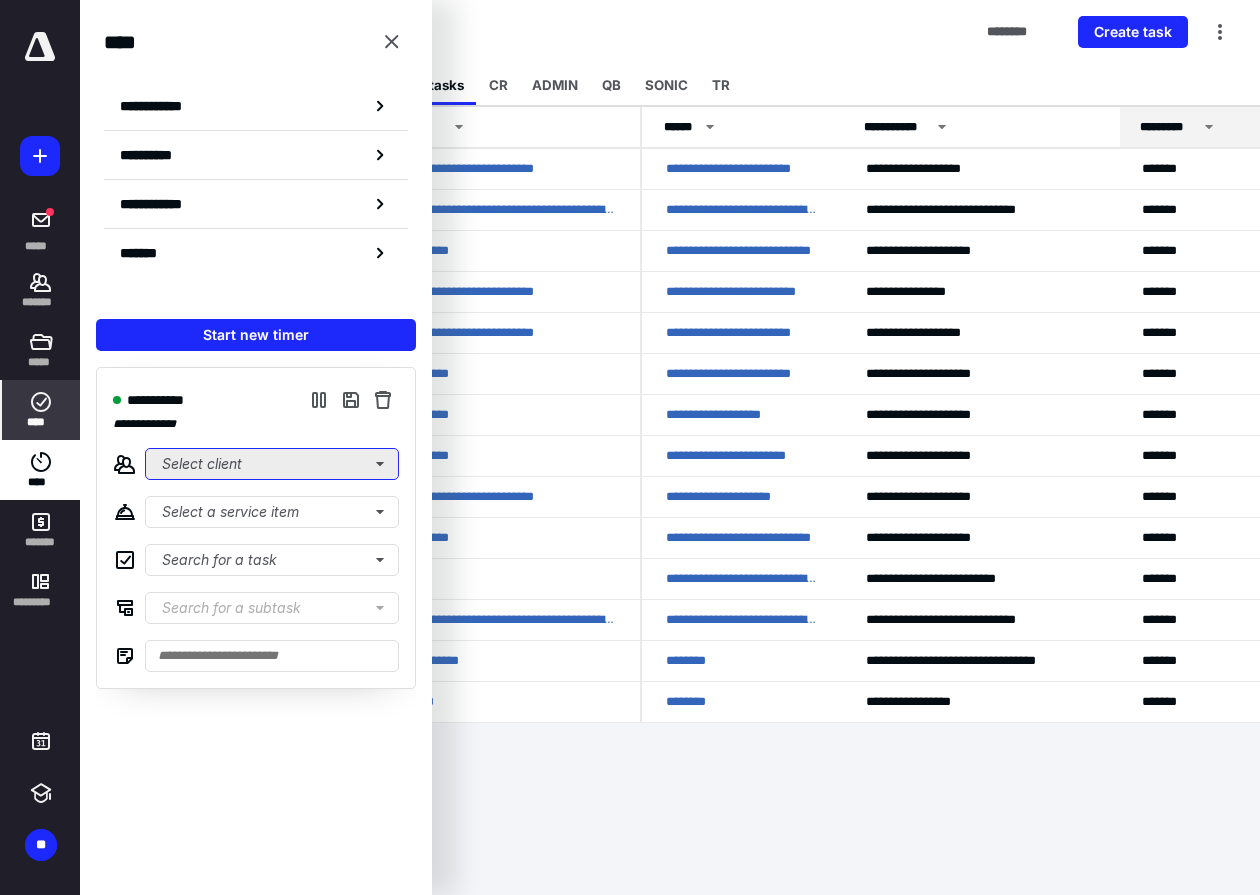 click on "Select client" at bounding box center (272, 464) 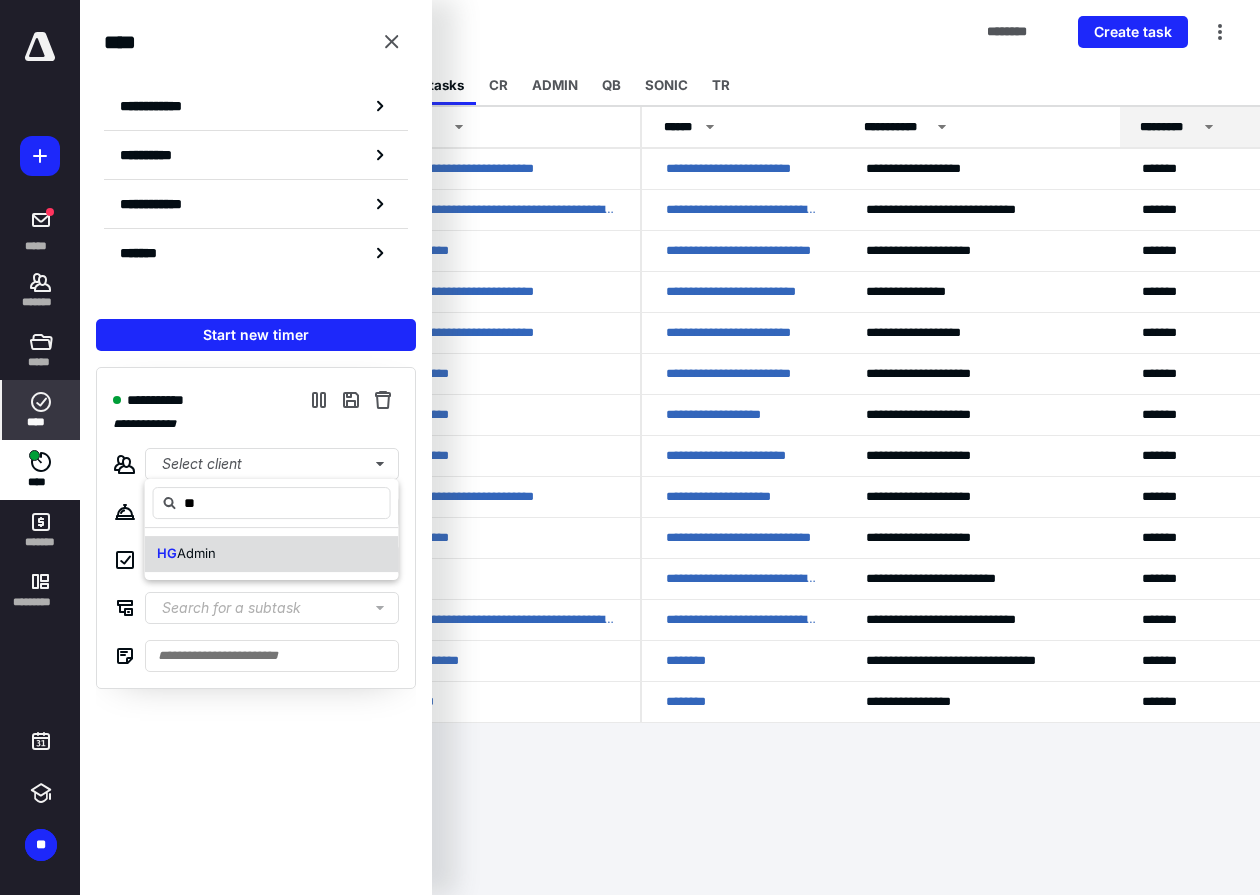 click on "HG  Admin" at bounding box center (186, 554) 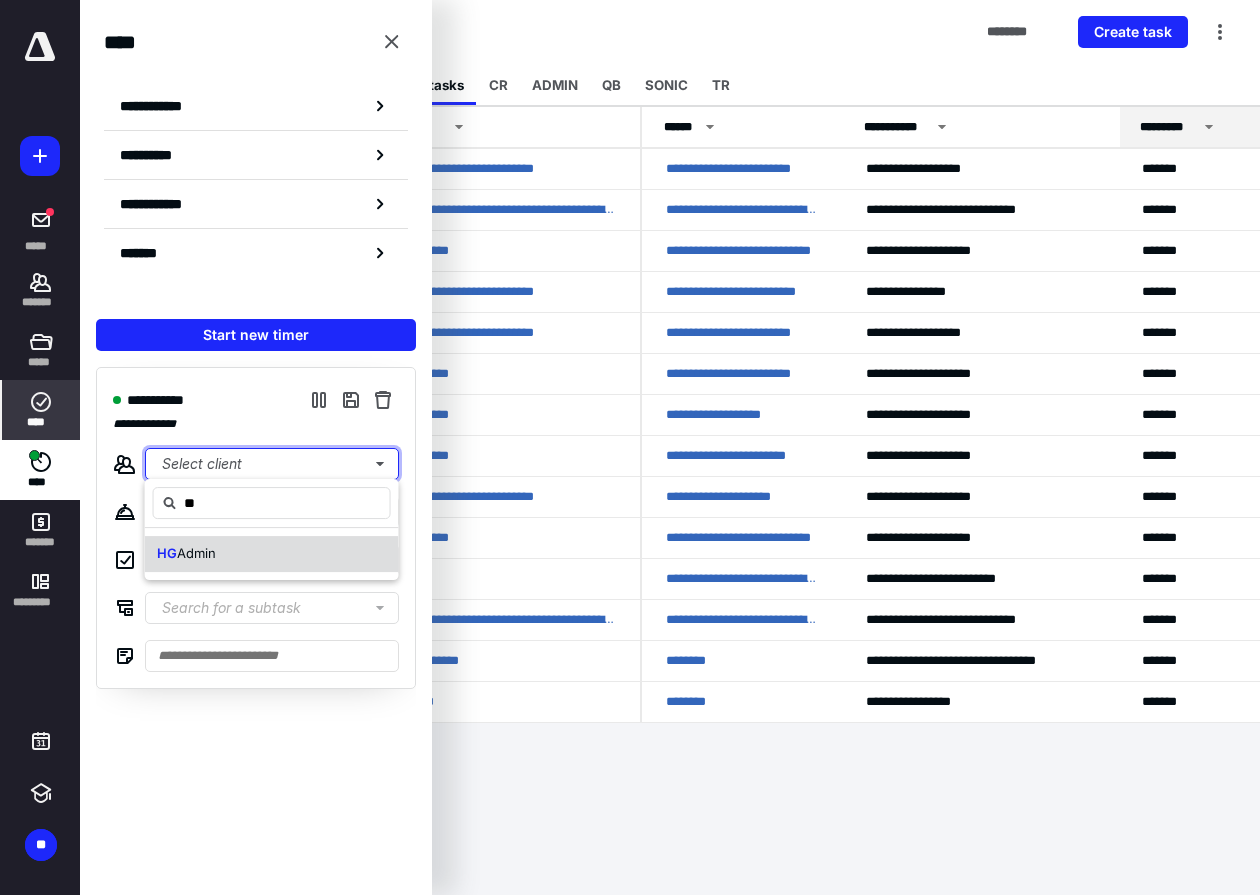 type 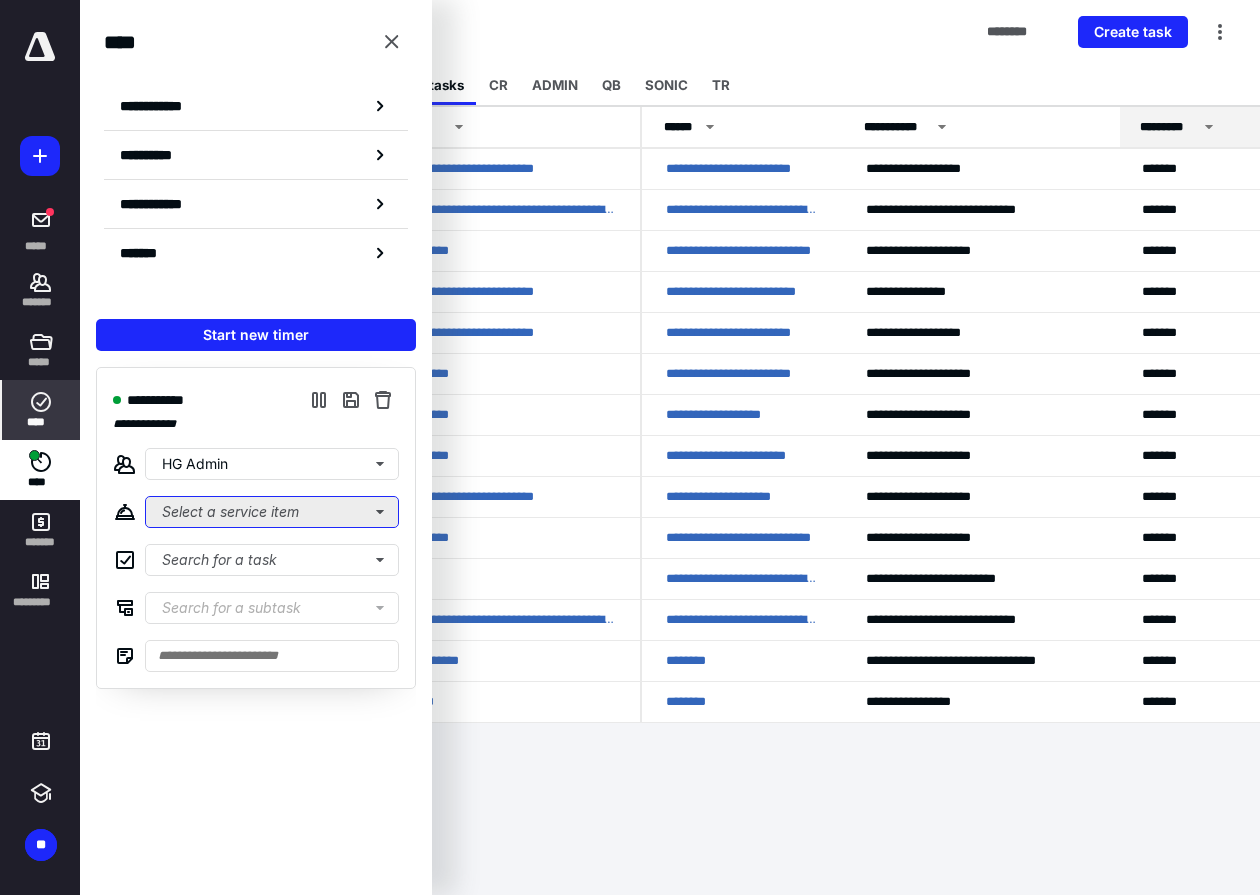 click on "Select a service item" at bounding box center (272, 512) 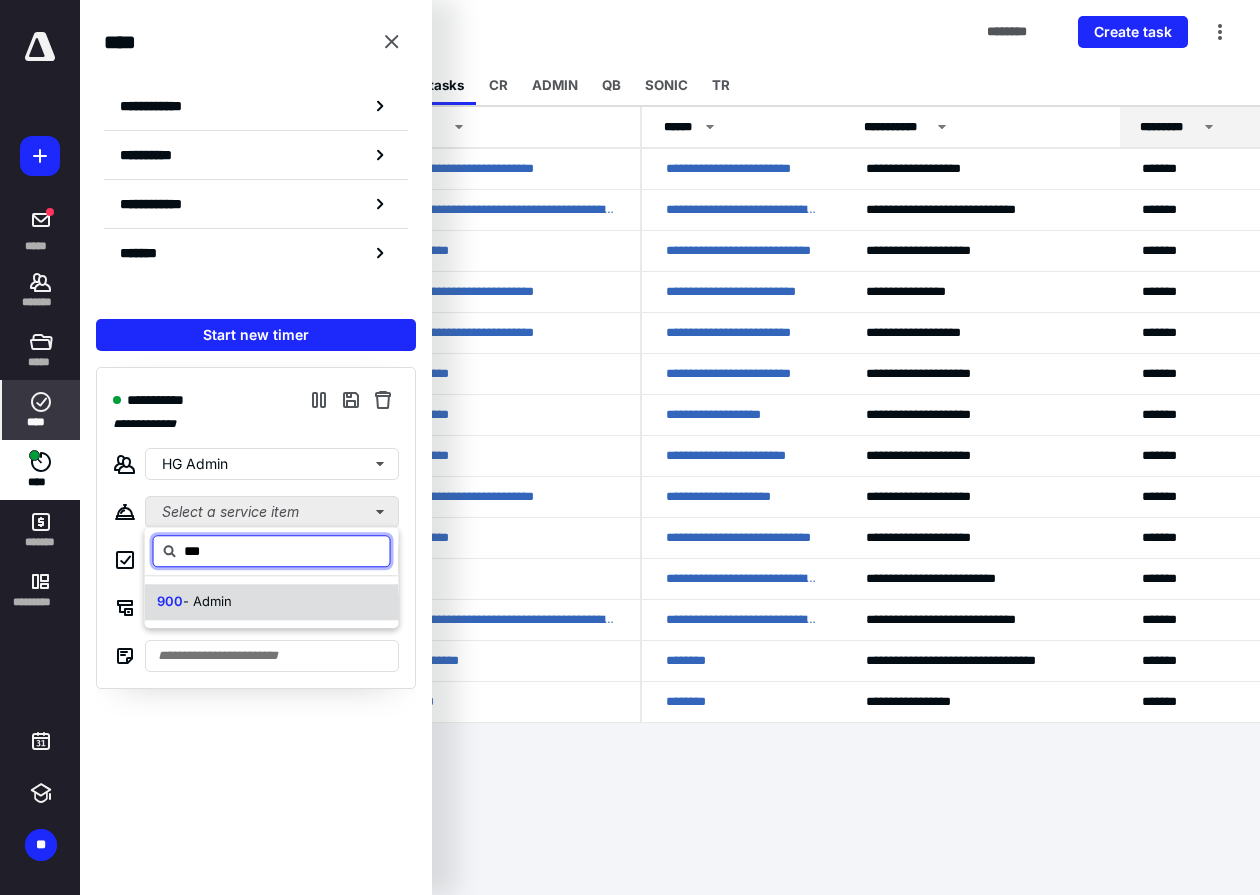 type on "***" 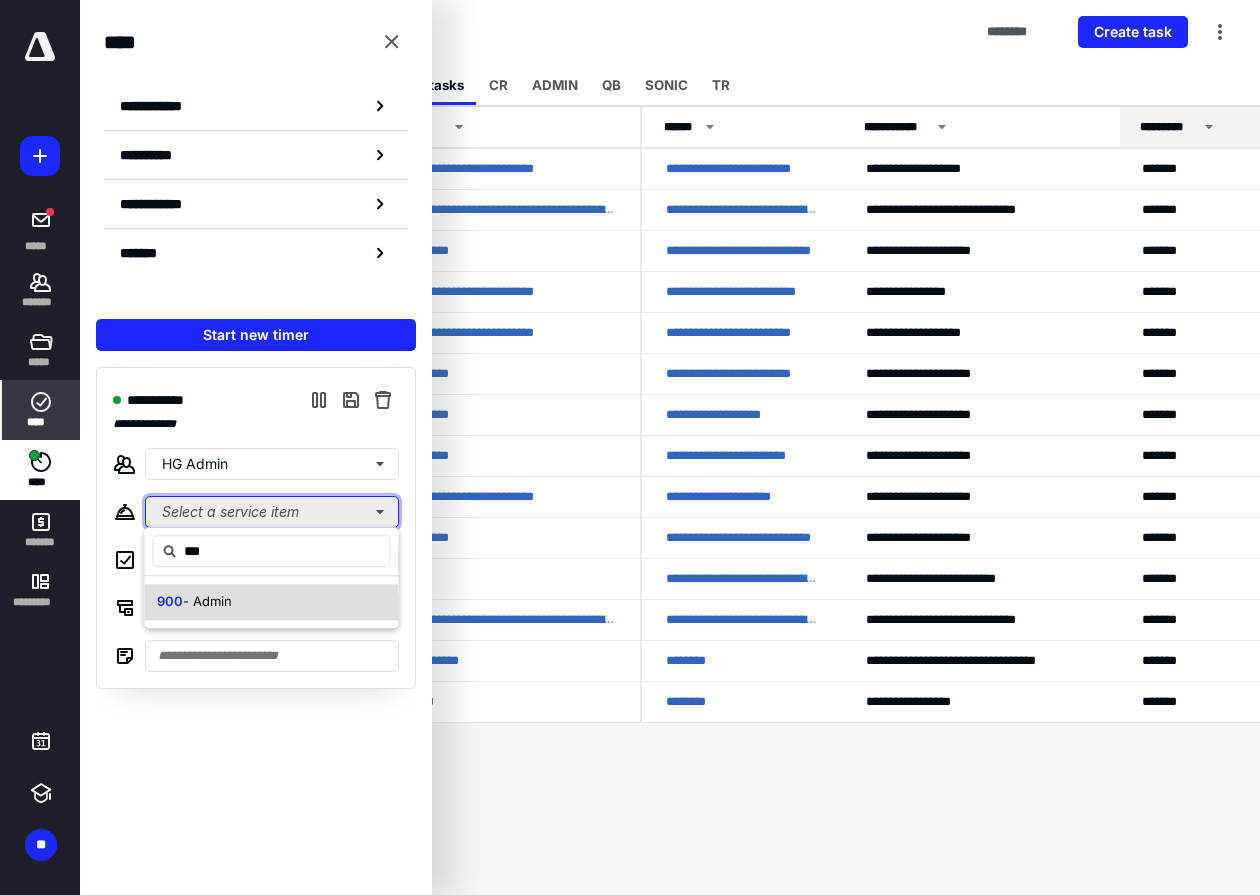 type 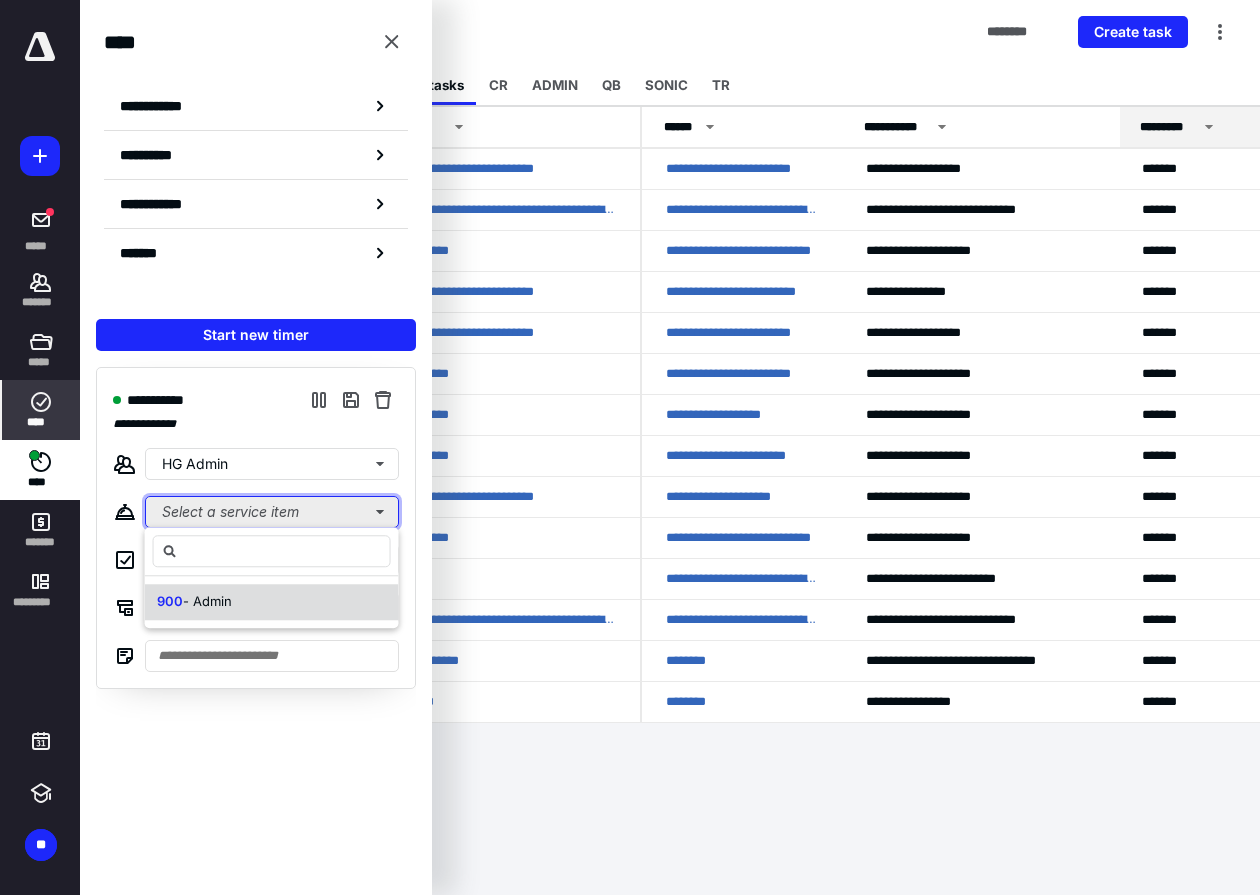 type 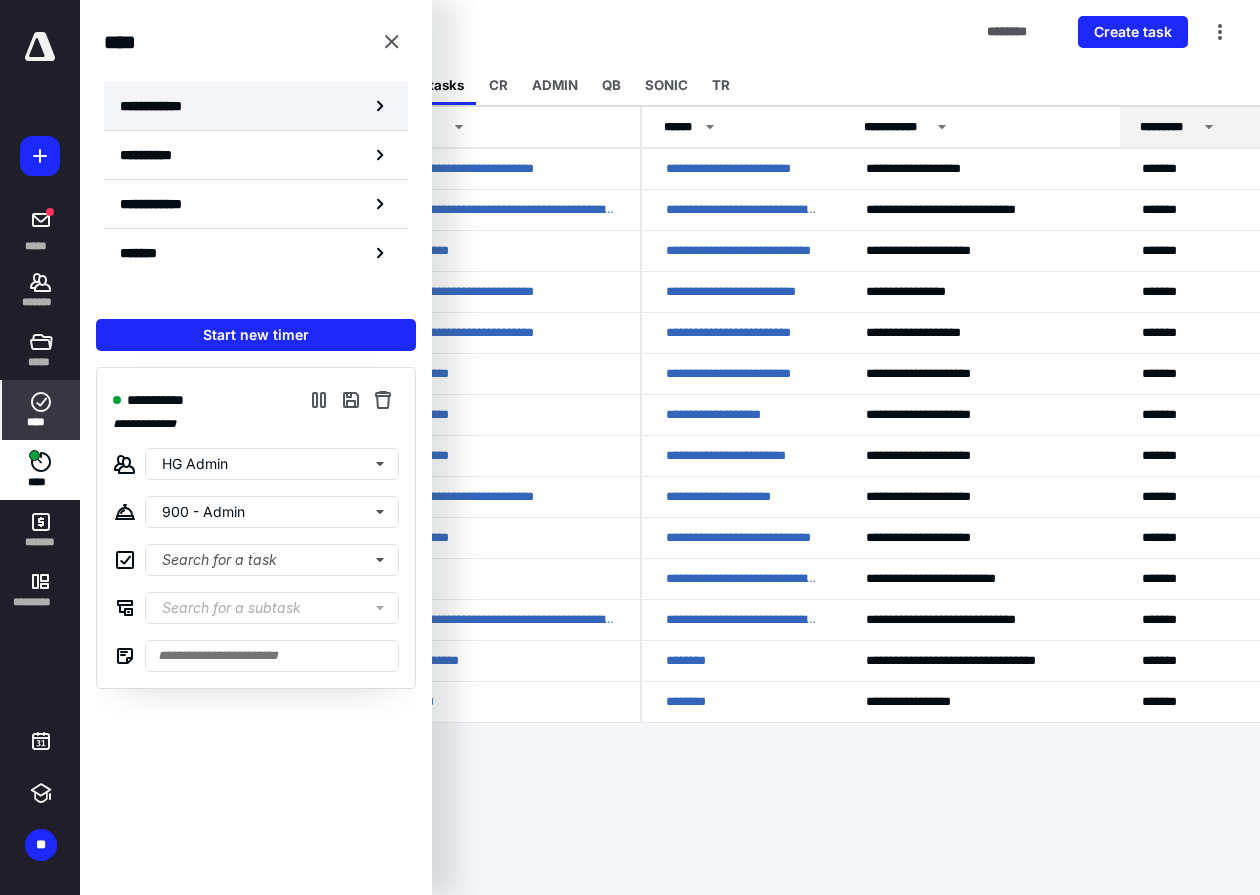 click on "**********" at bounding box center (256, 106) 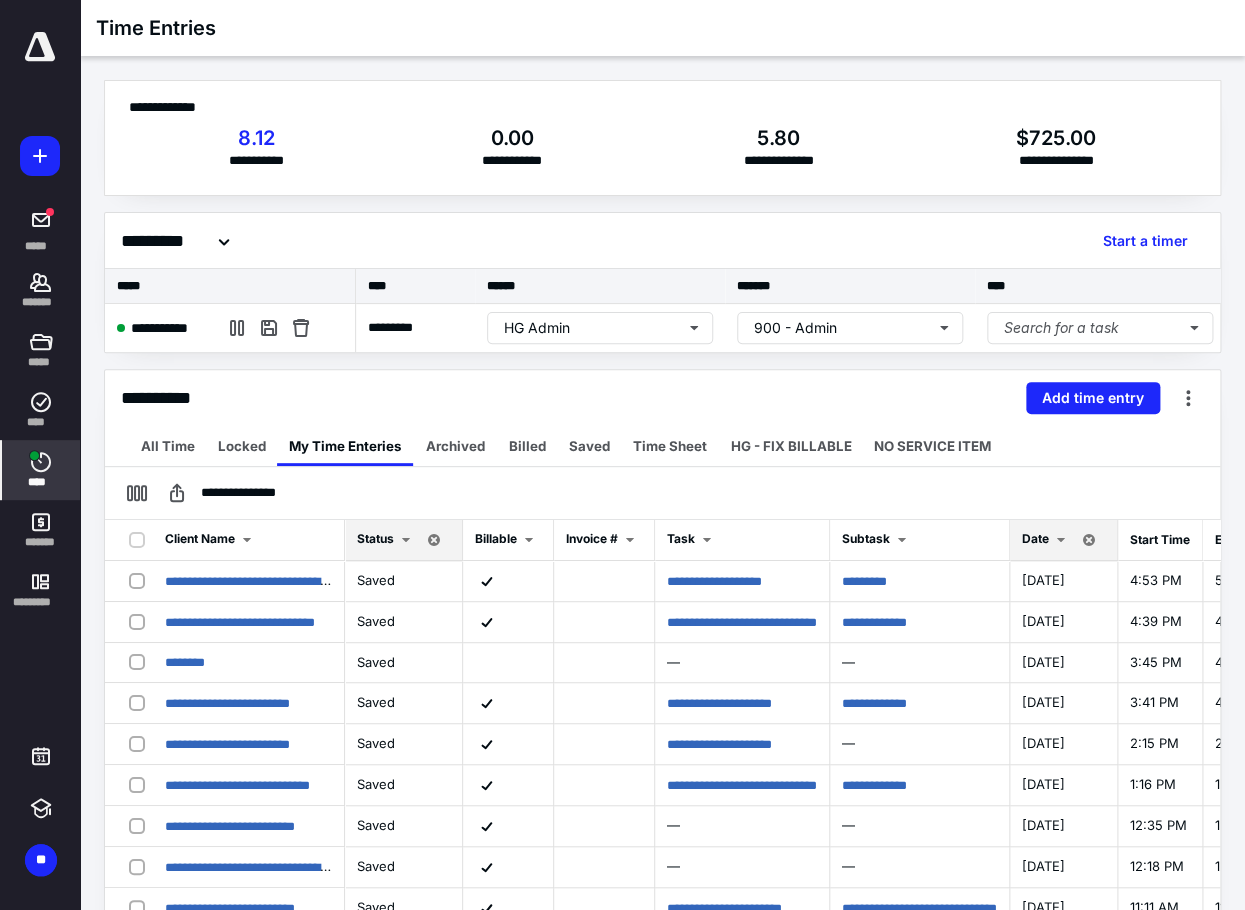 click on "Date" at bounding box center (1035, 538) 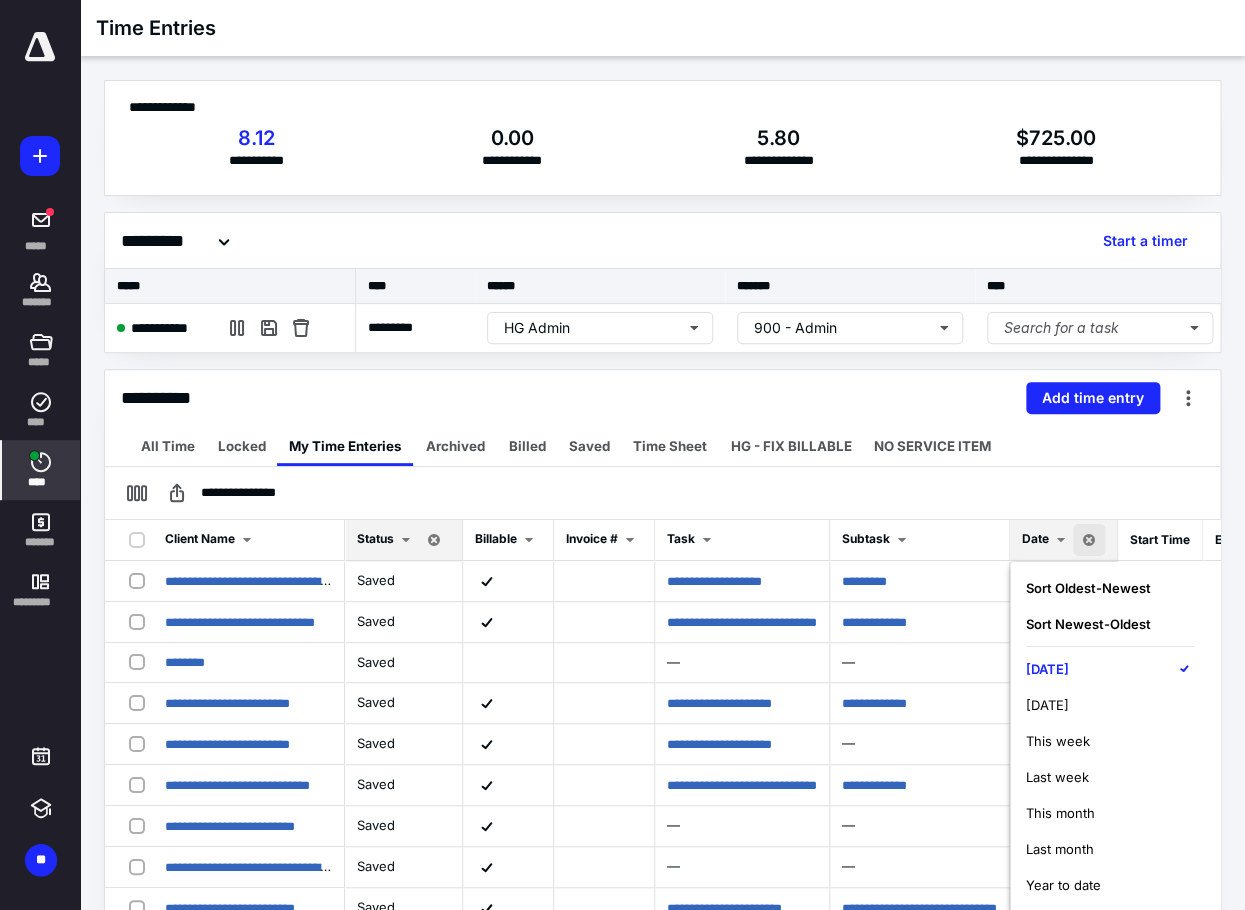 click on "Yesterday" at bounding box center (1047, 705) 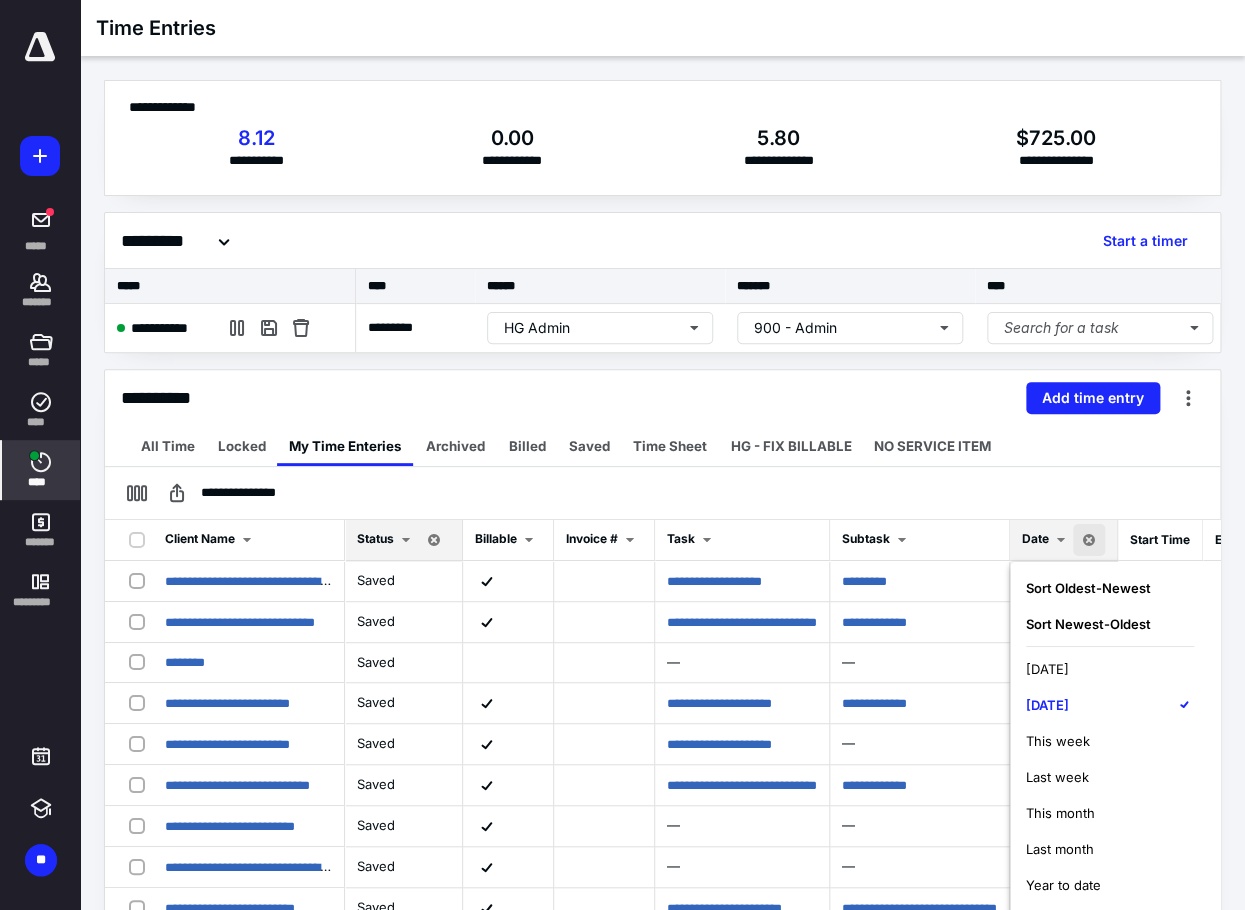 click on "[DATE]" at bounding box center [1047, 669] 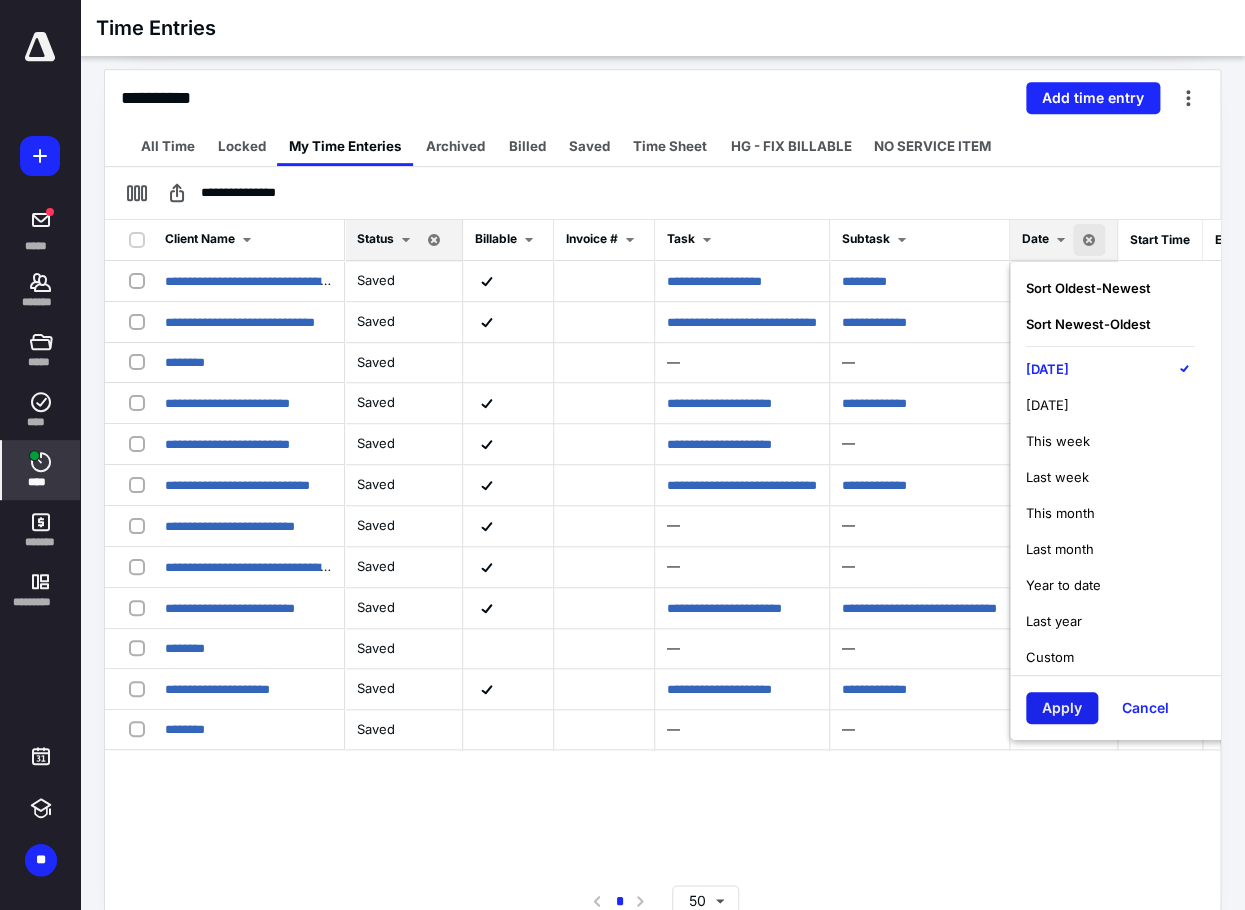 click on "Apply" at bounding box center [1062, 708] 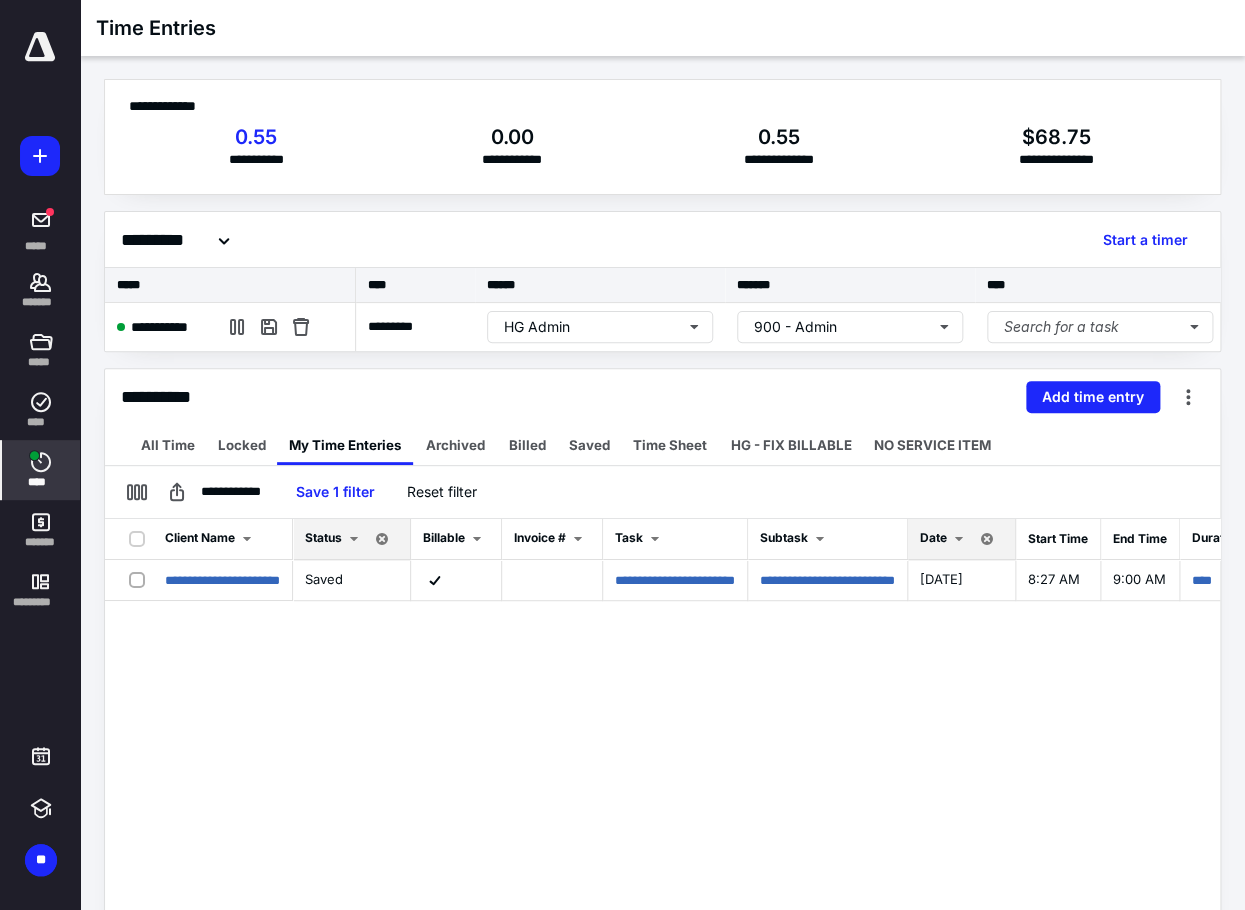 scroll, scrollTop: 0, scrollLeft: 0, axis: both 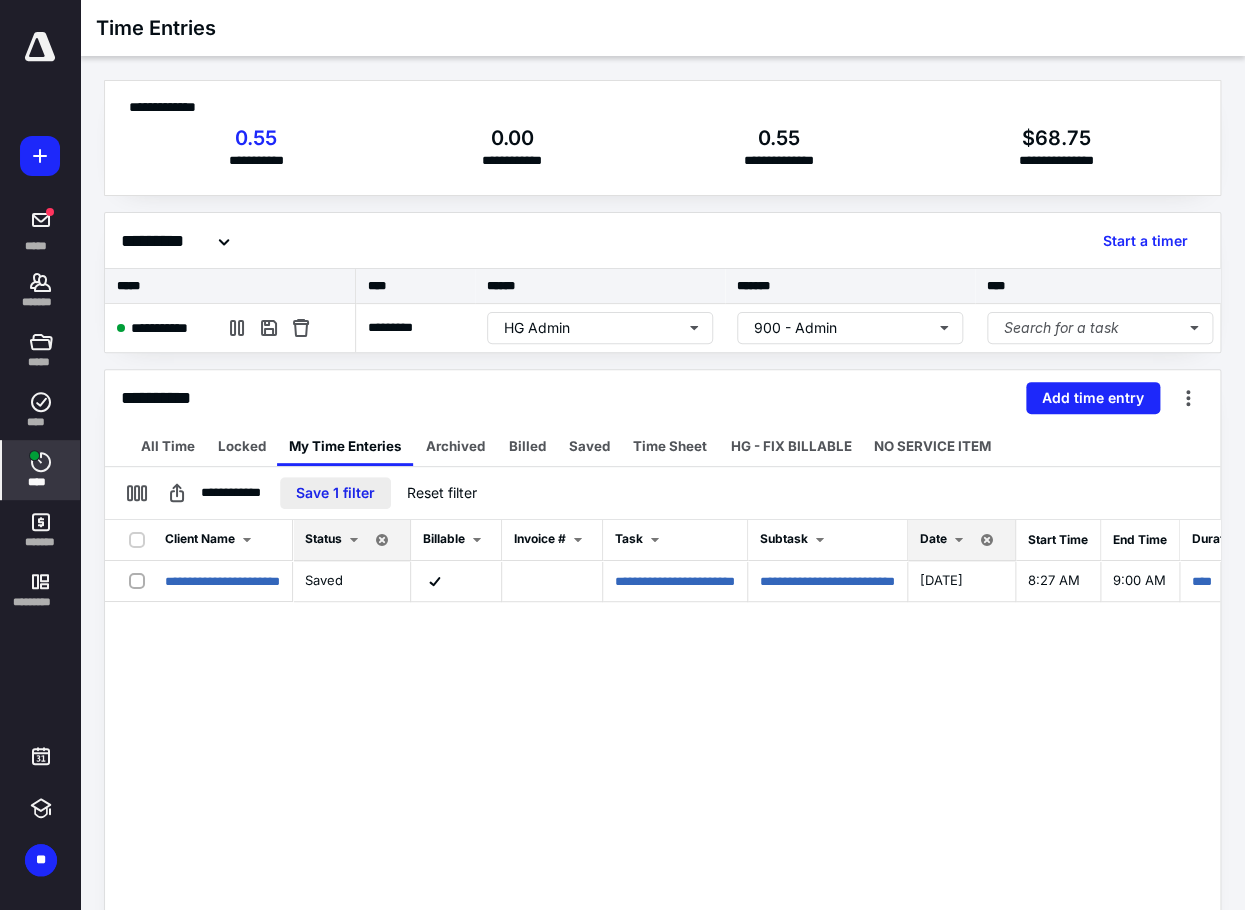 click on "Save 1 filter" at bounding box center [335, 493] 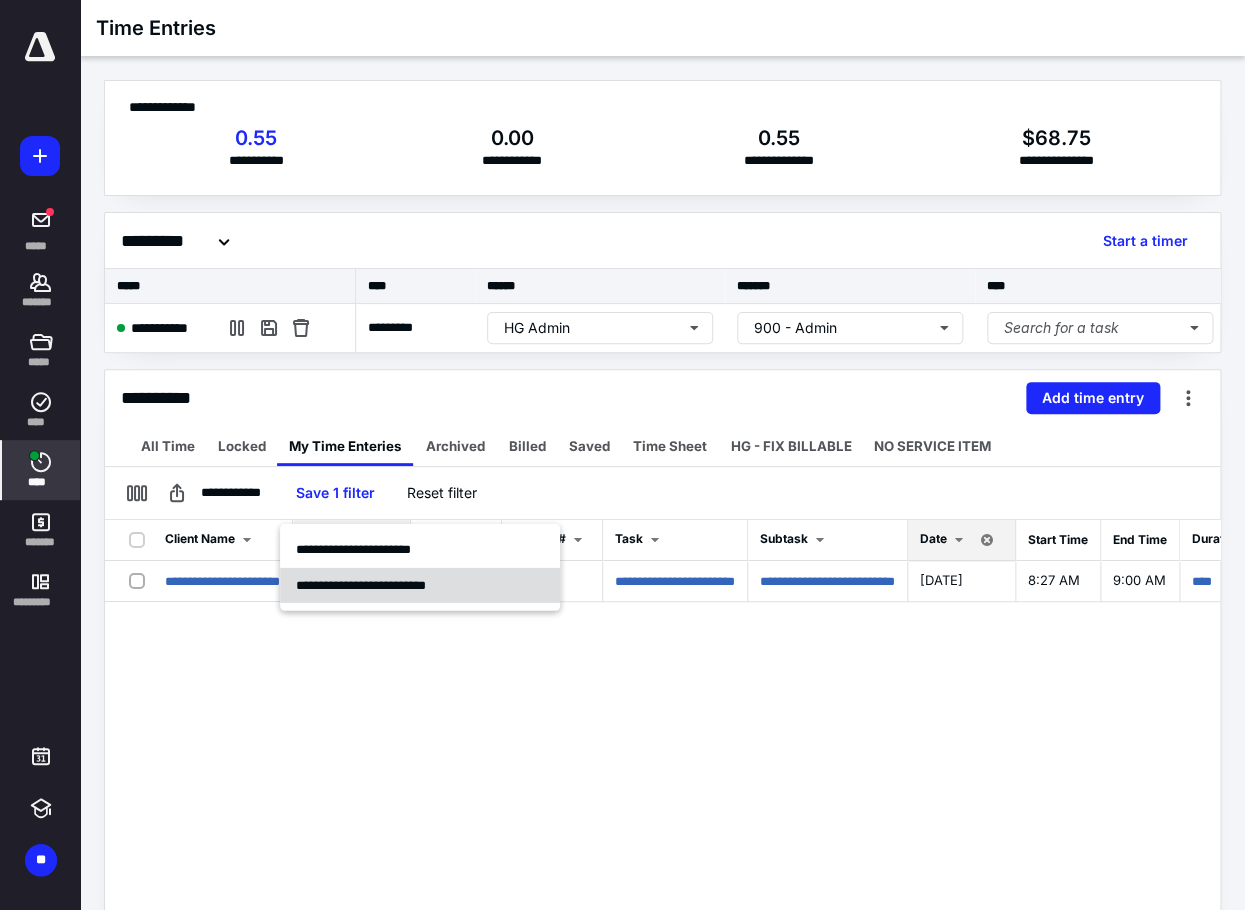 click on "**********" at bounding box center (361, 584) 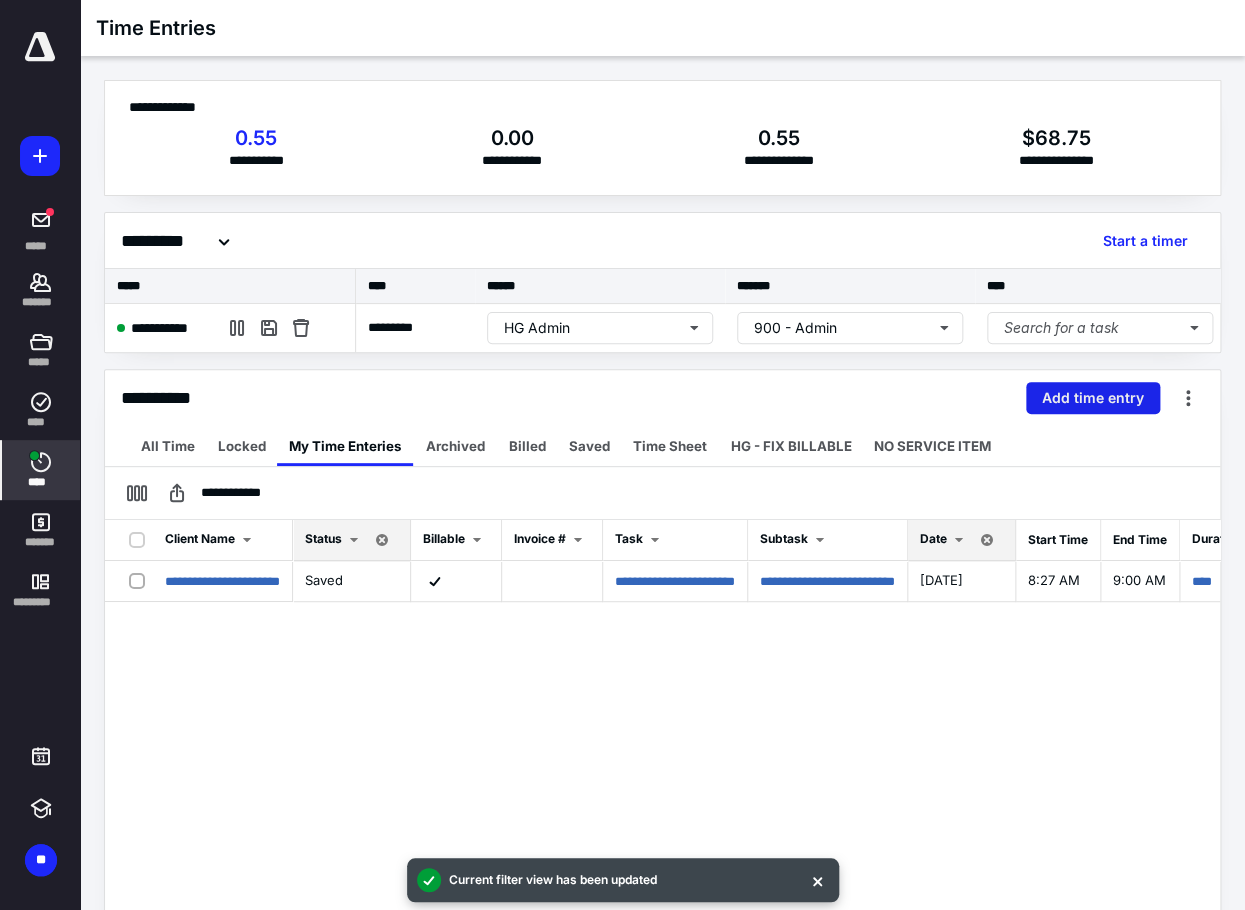 click on "Add time entry" at bounding box center [1093, 398] 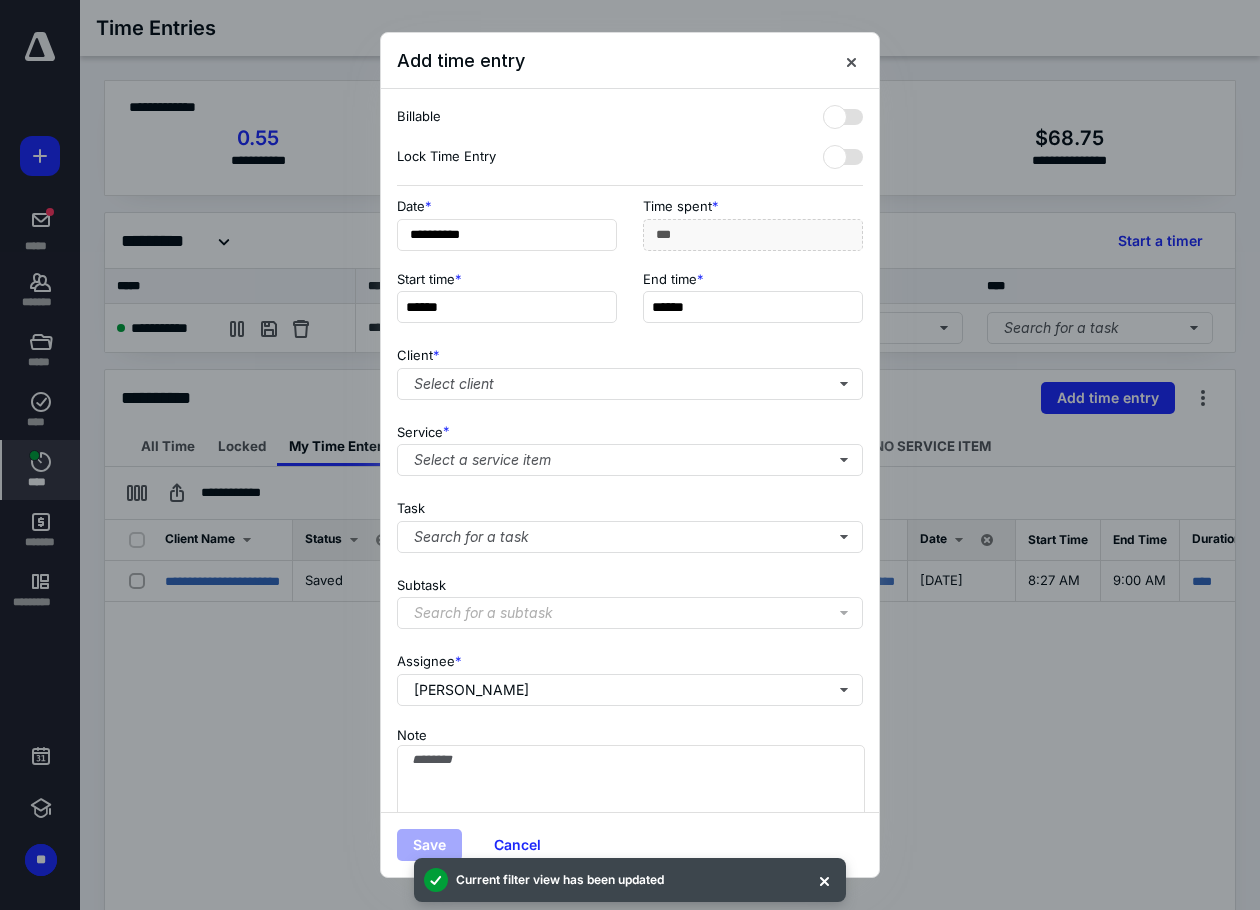 click on "Start time *" at bounding box center [507, 279] 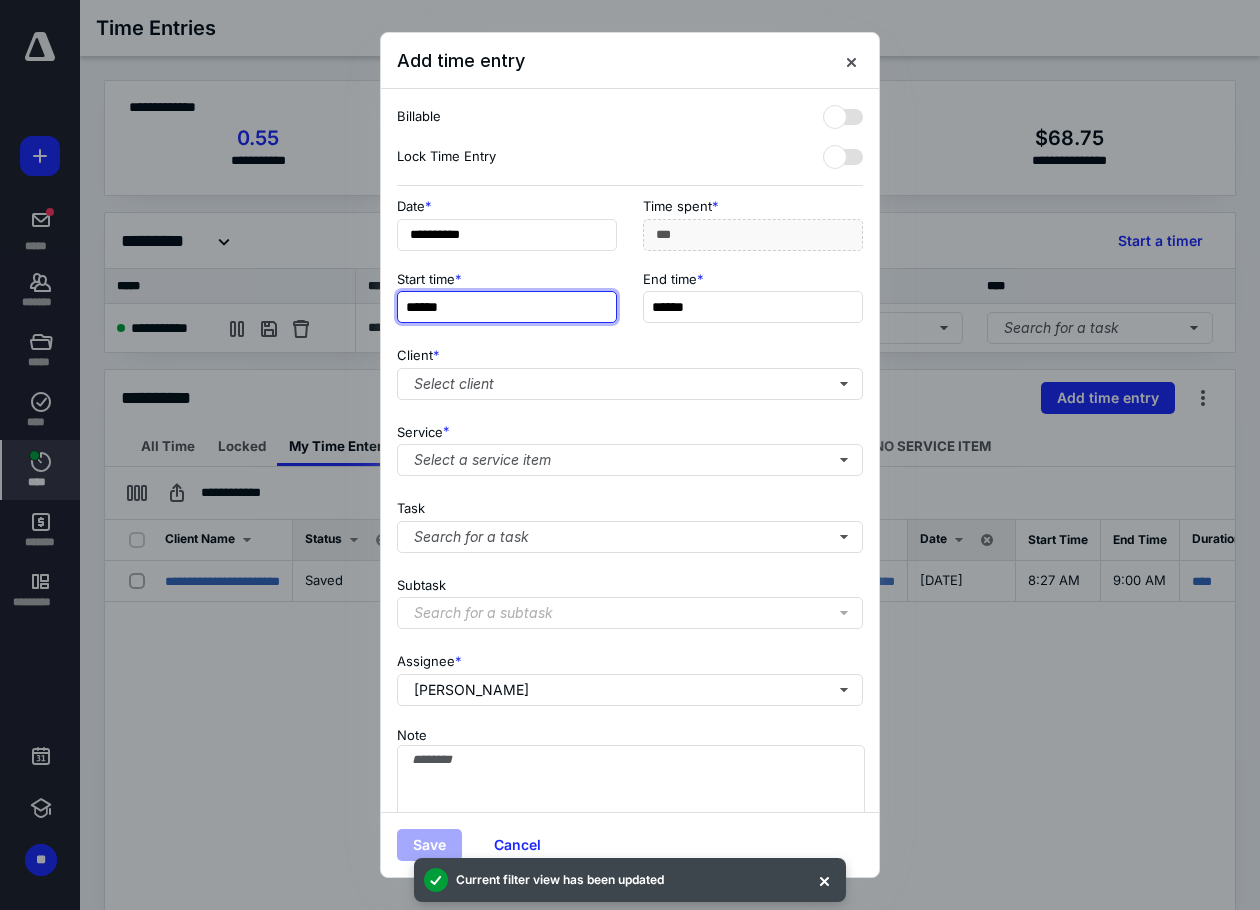 click on "******" at bounding box center (507, 307) 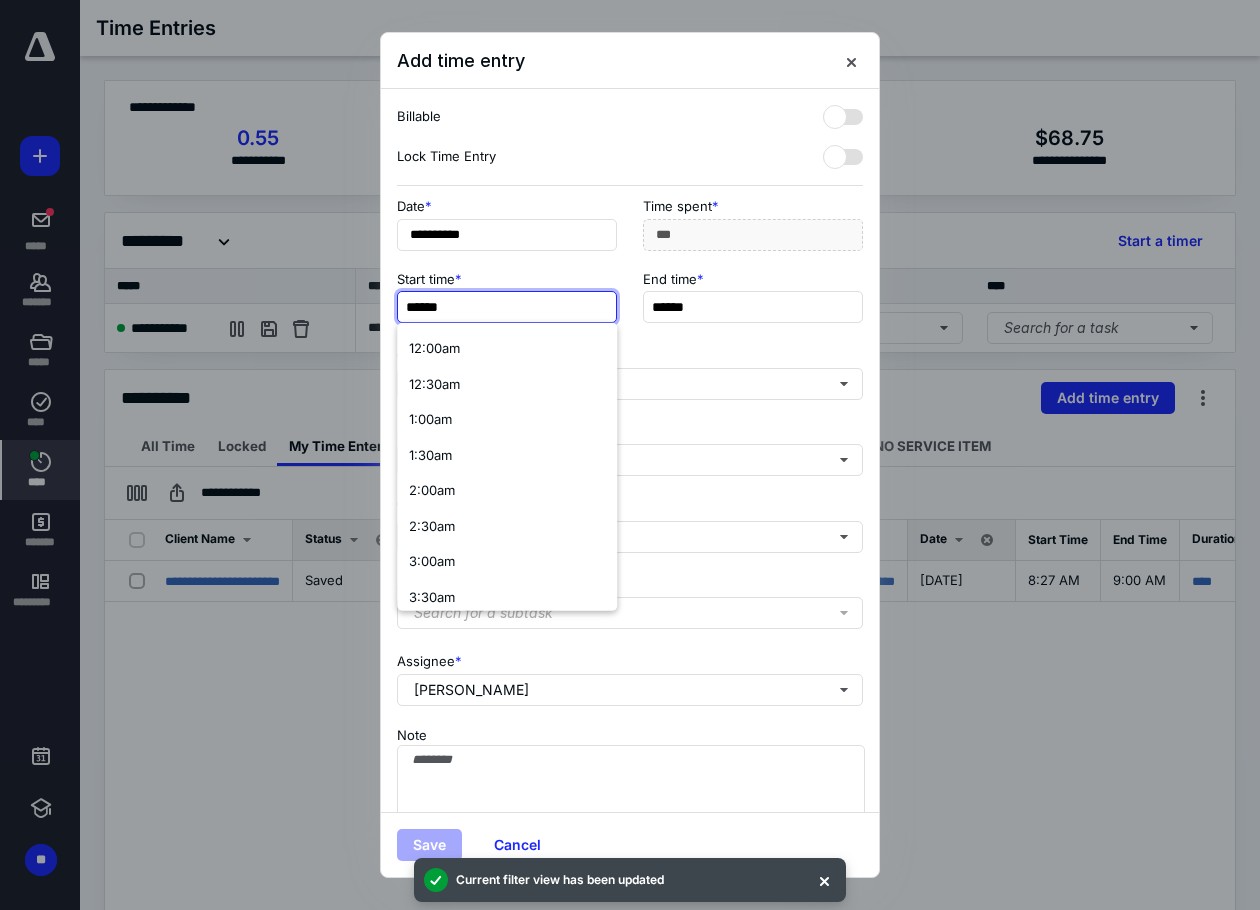 type on "*" 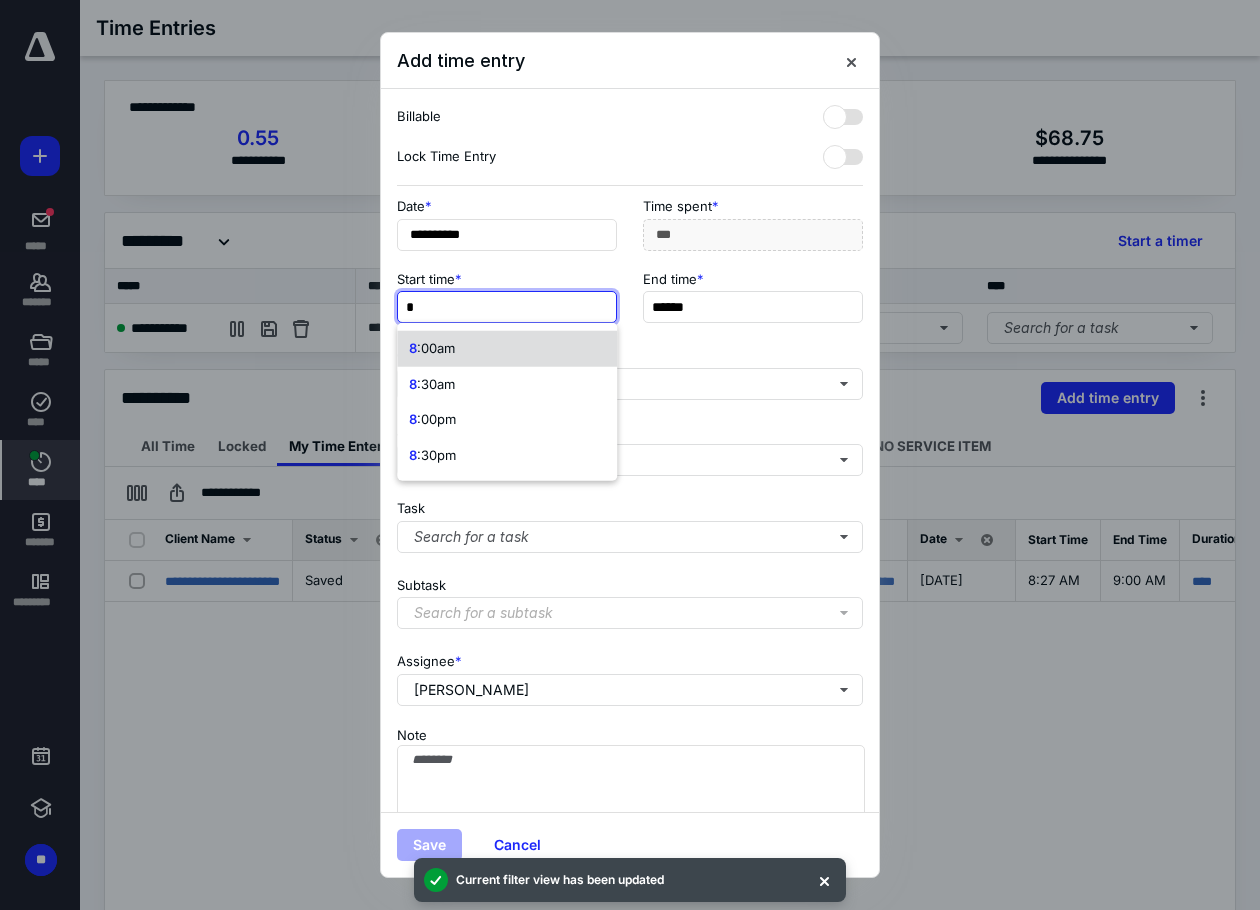 type on "*****" 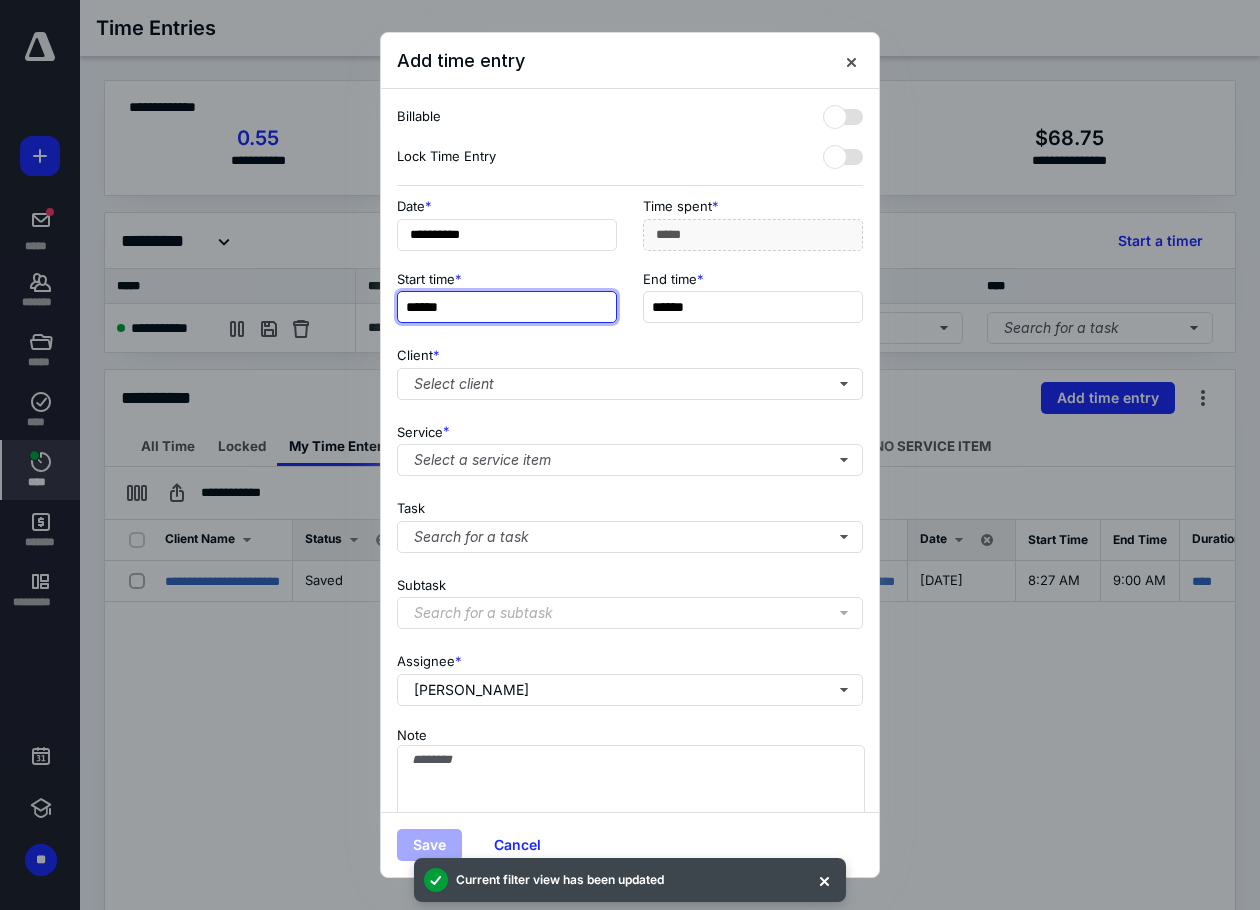 type on "******" 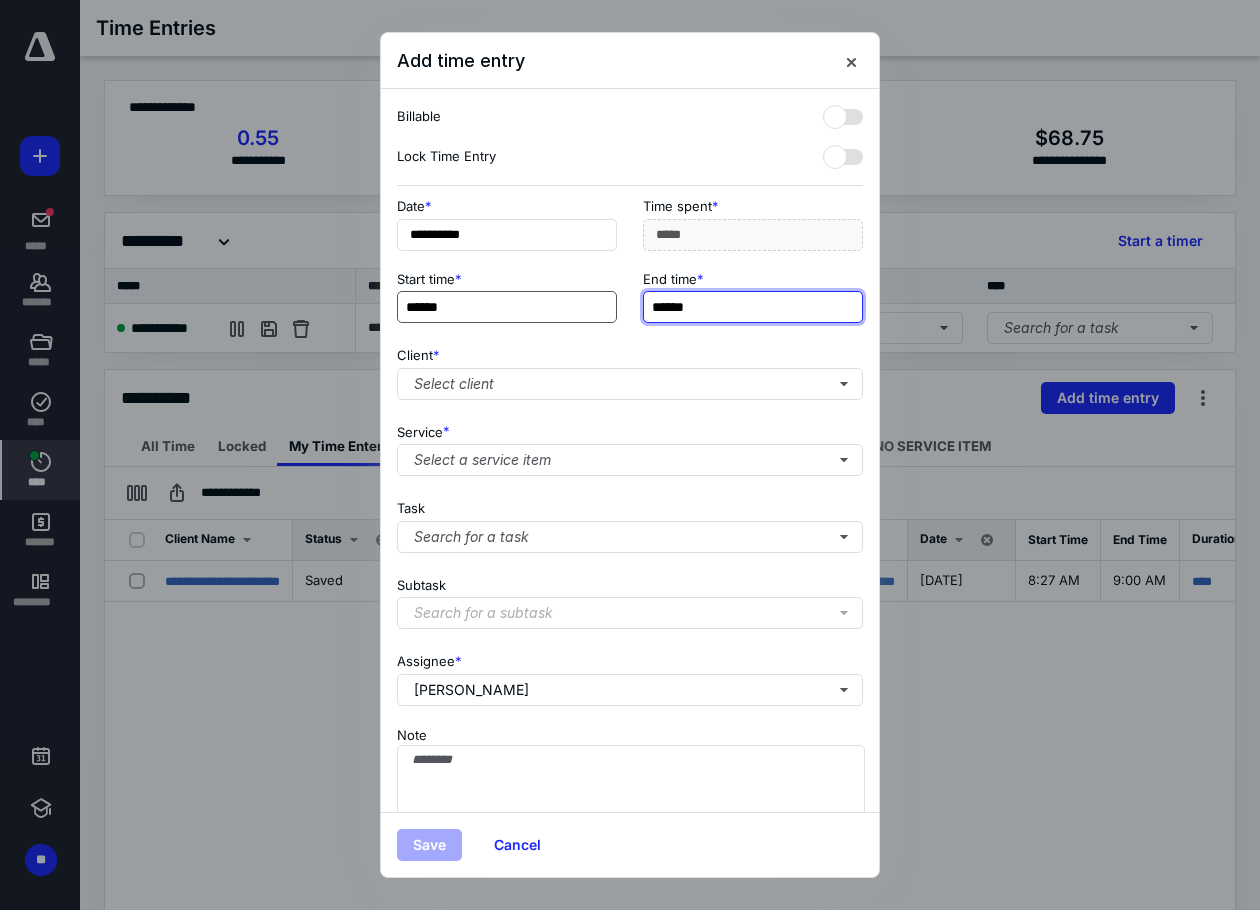type on "******" 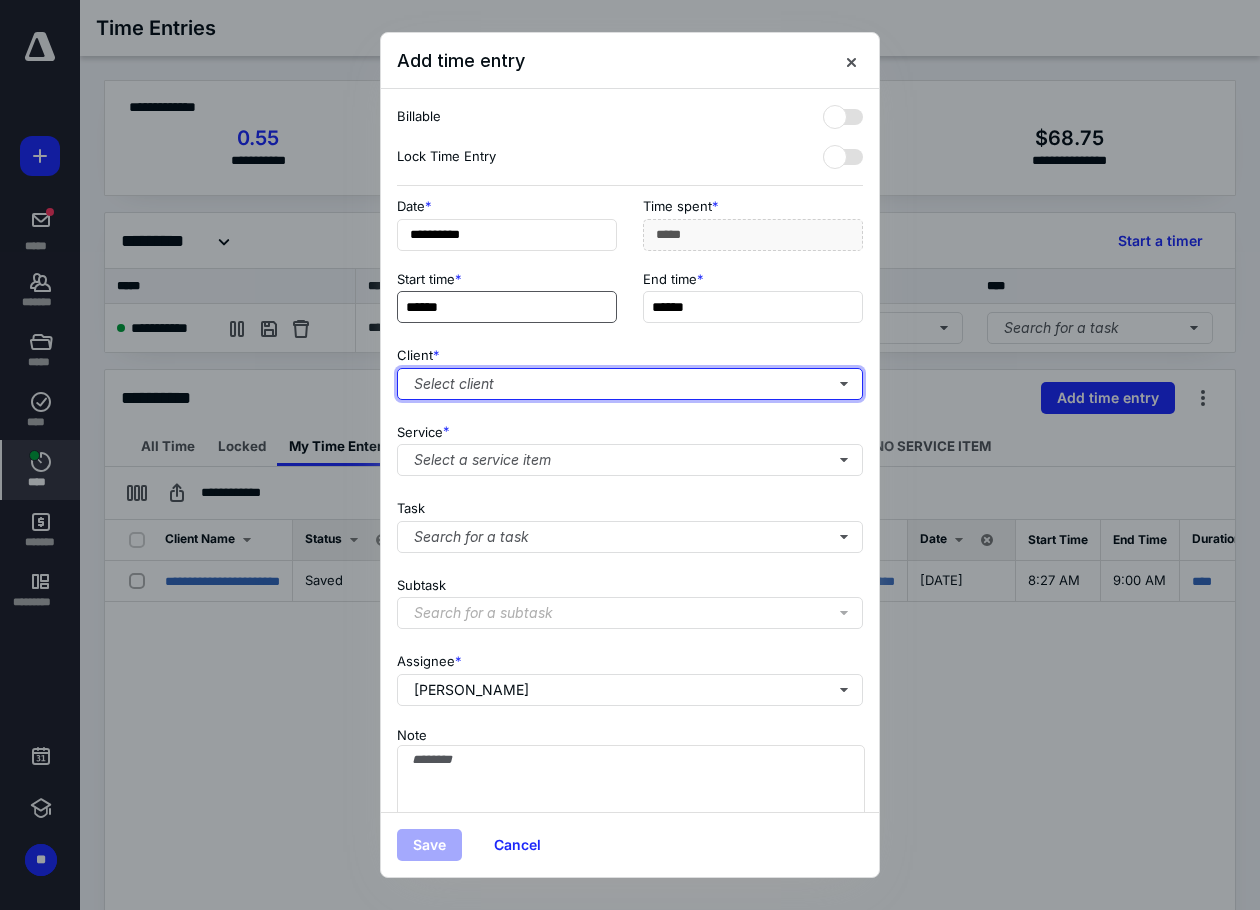type on "***" 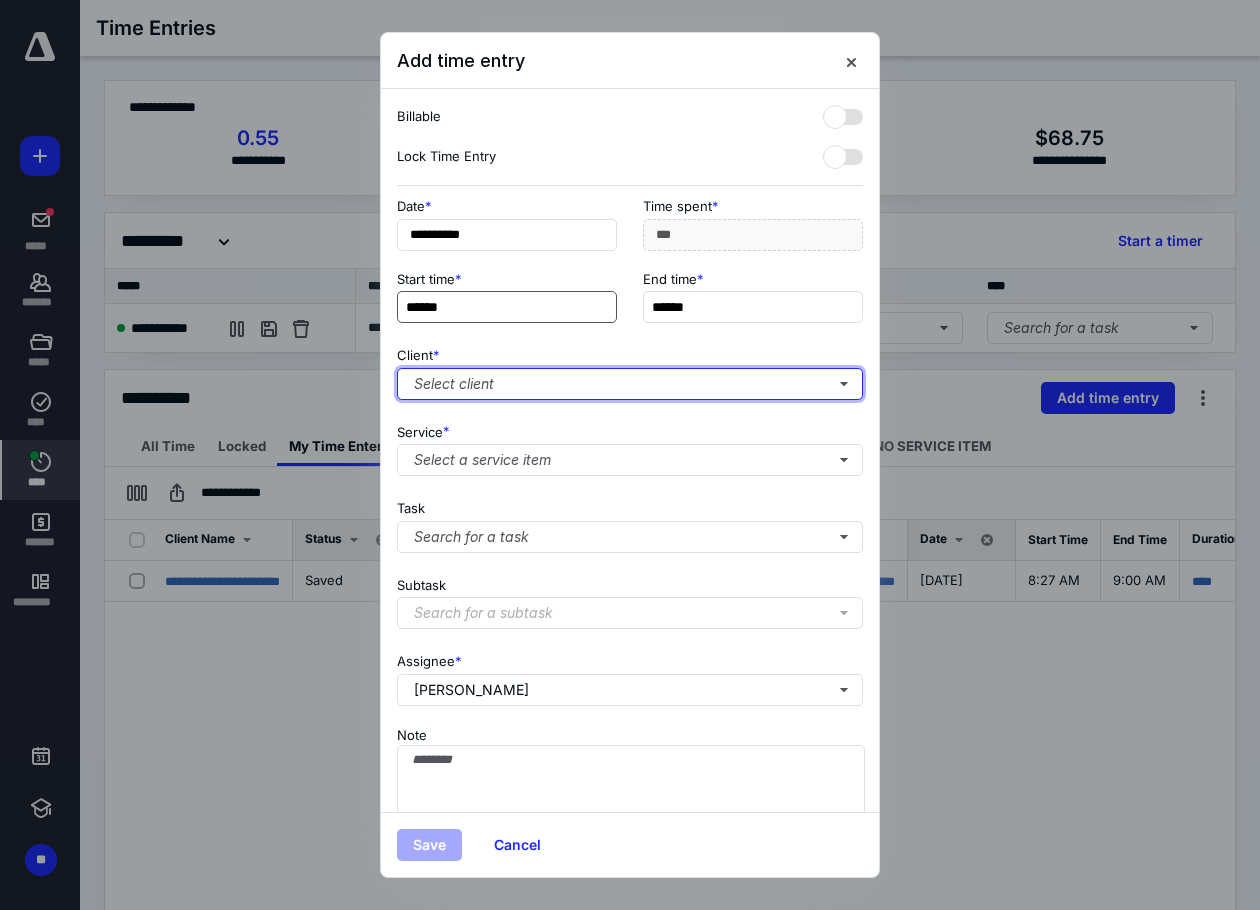 type 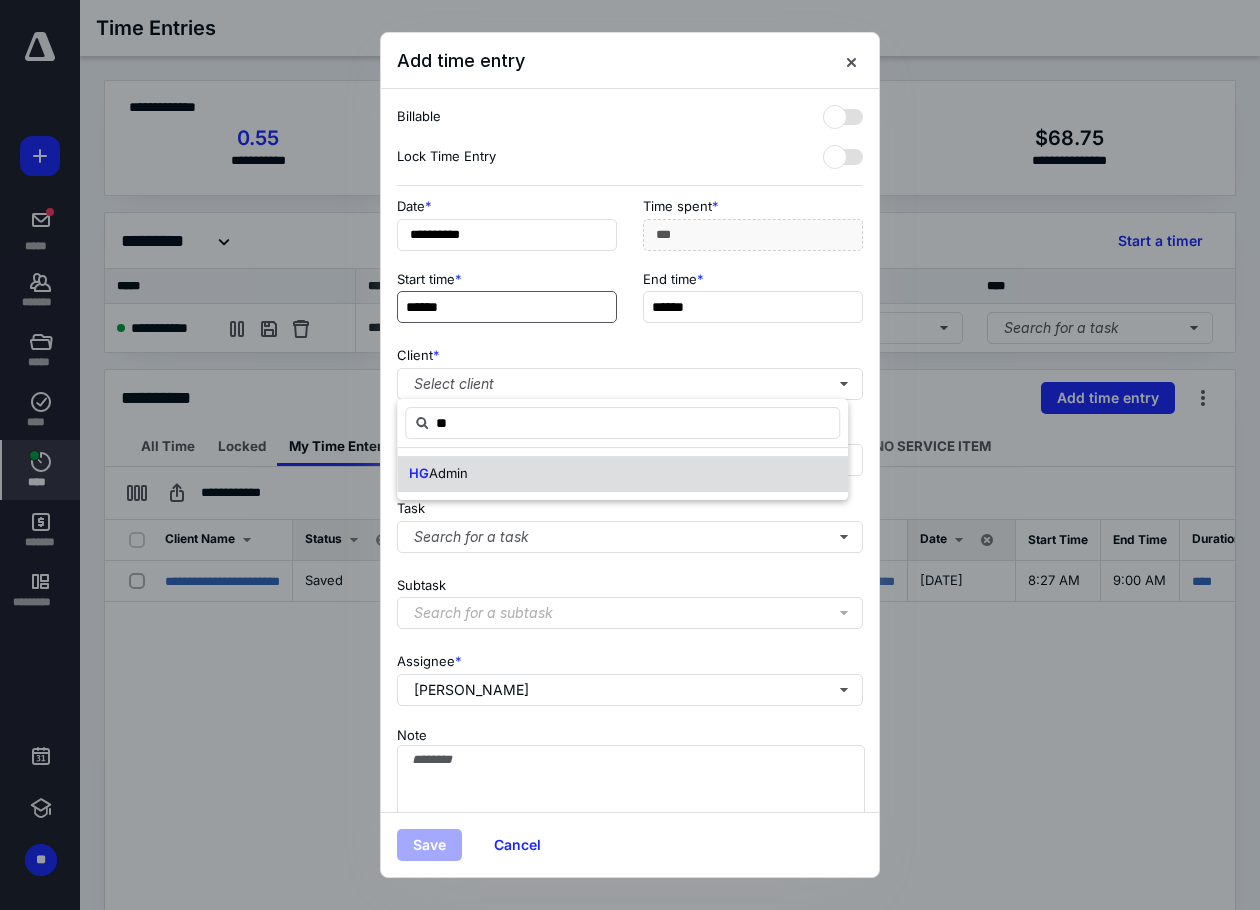 type on "**" 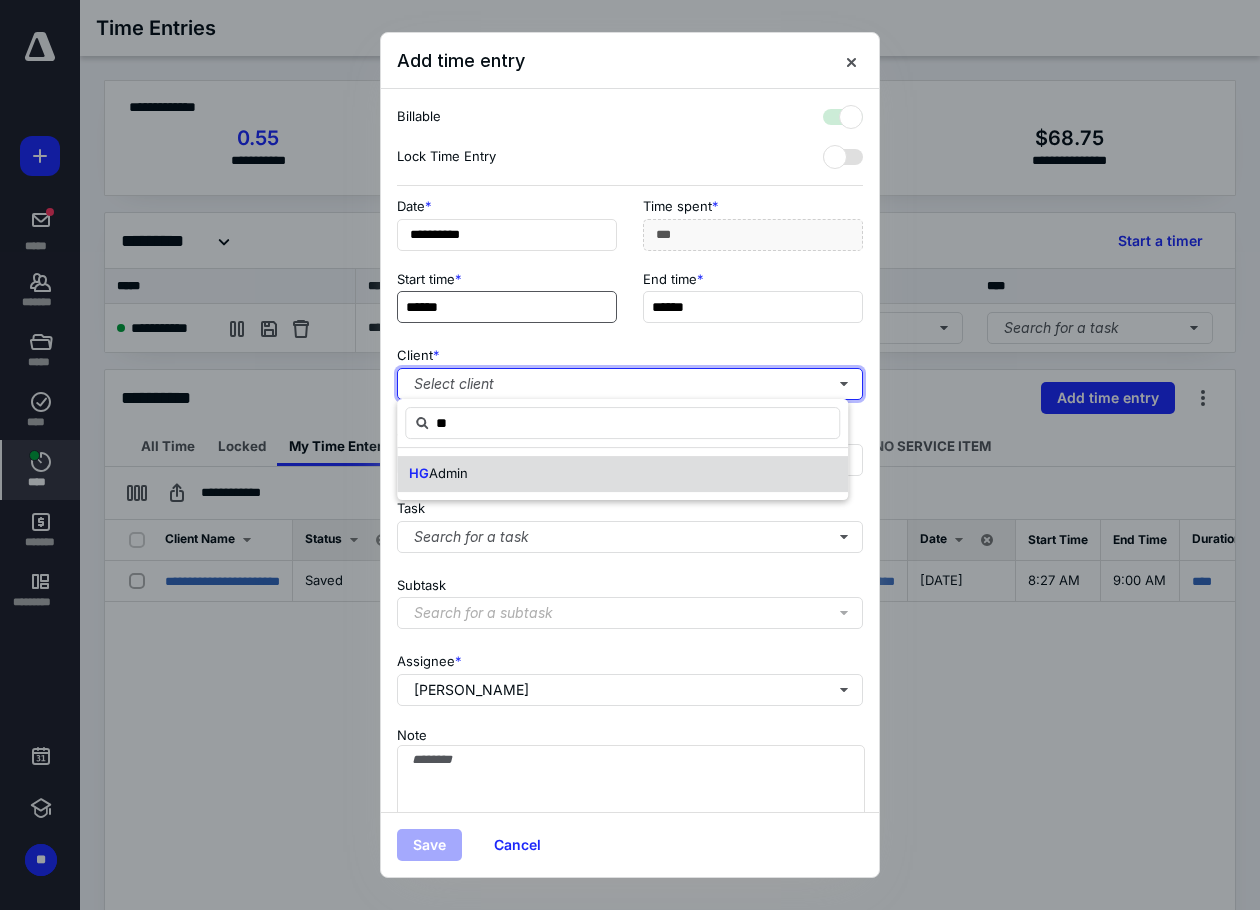 checkbox on "true" 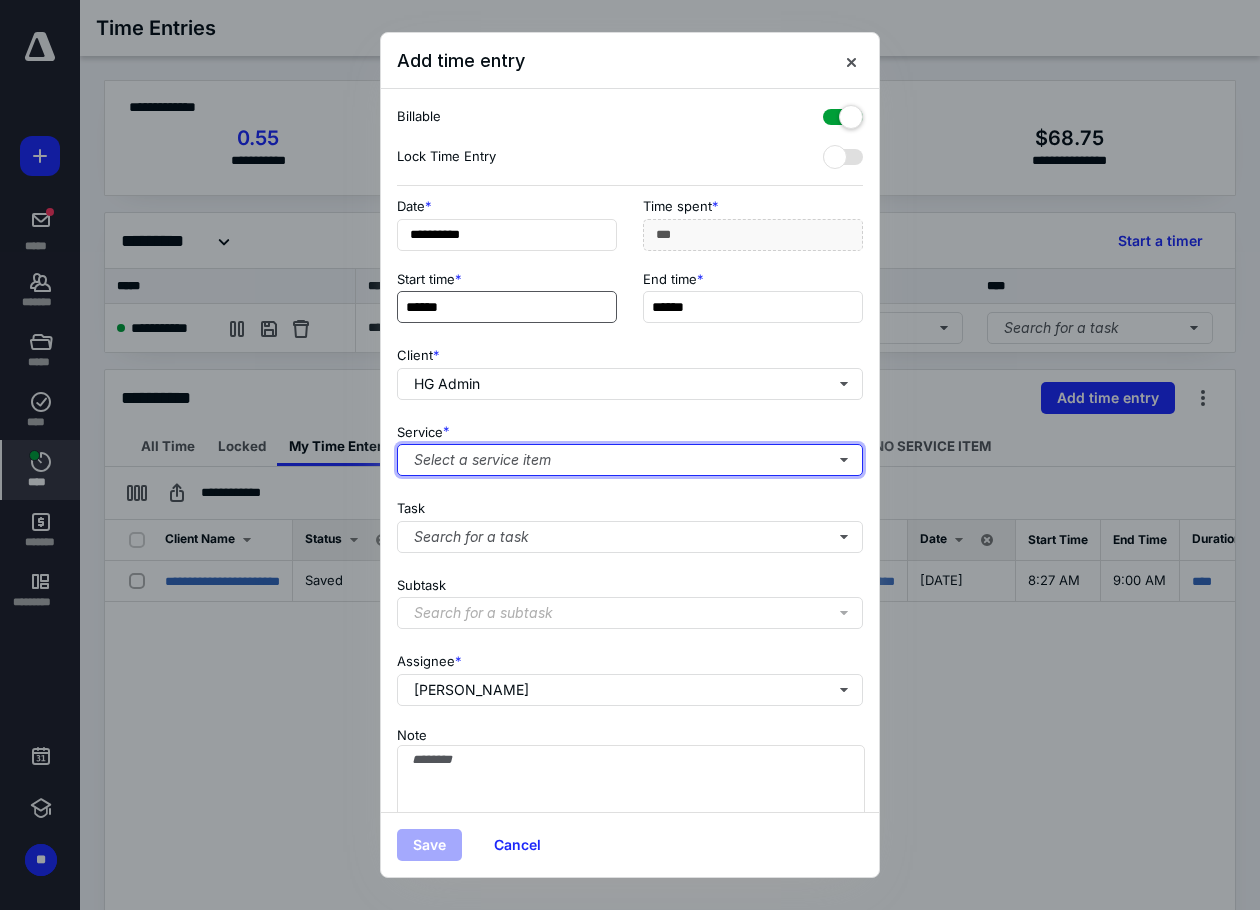 type 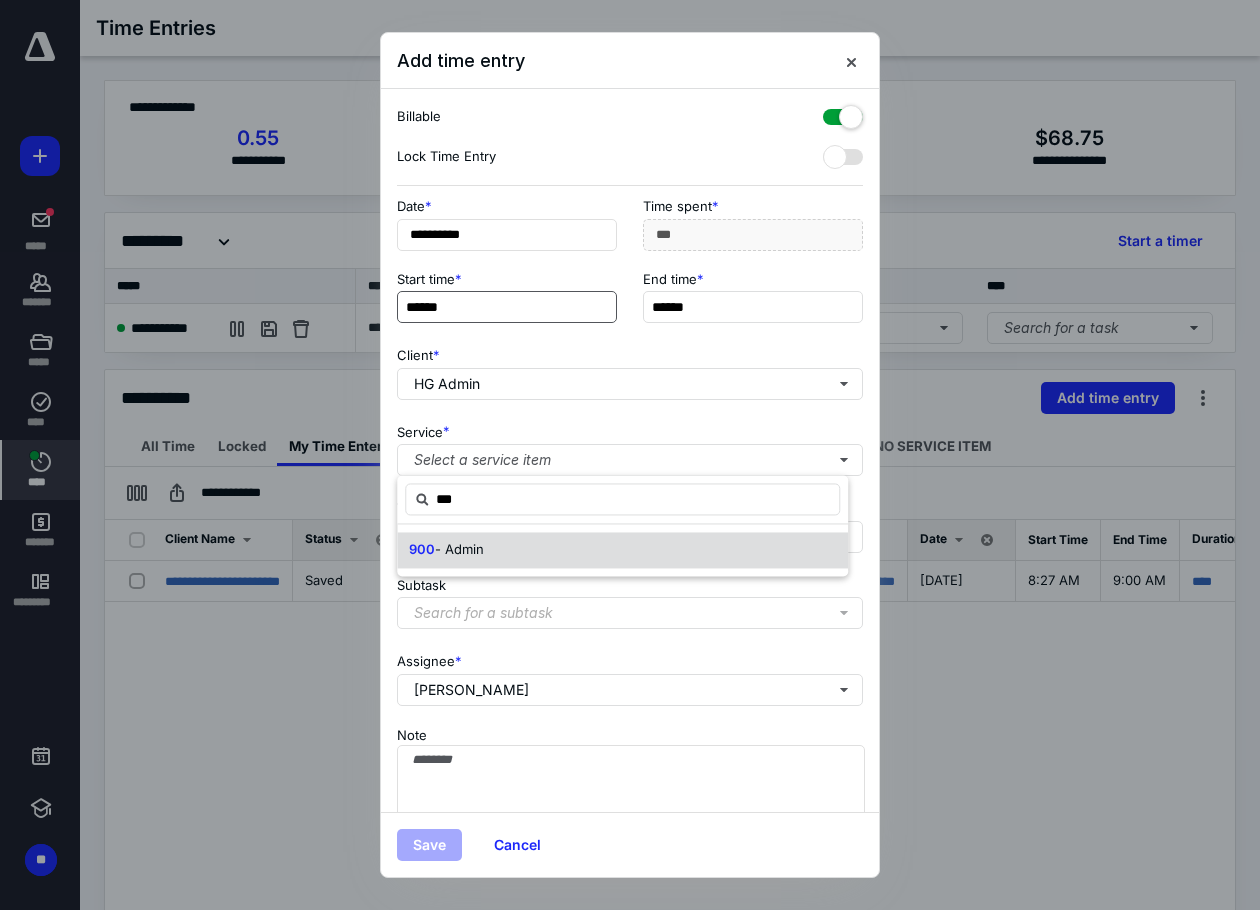 type on "***" 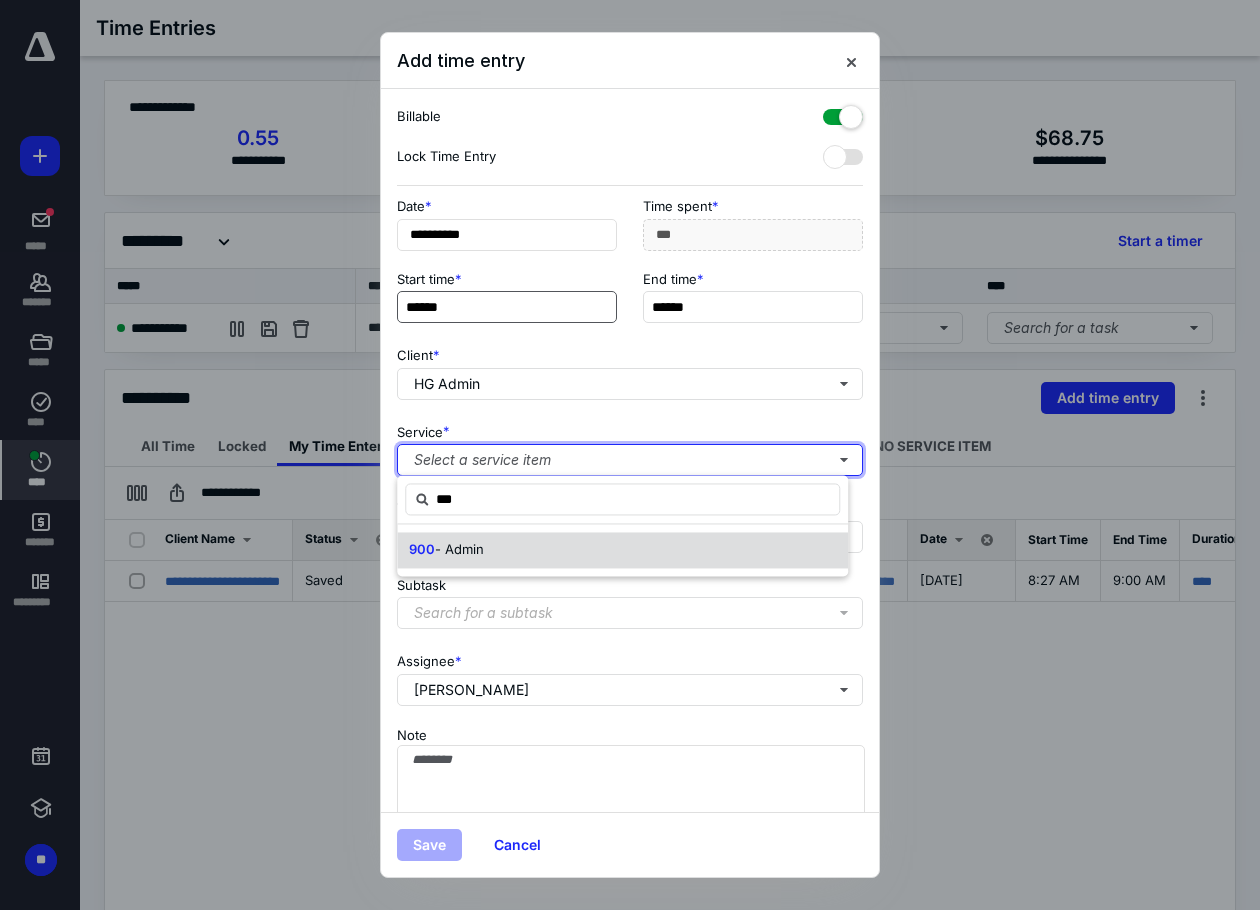 type 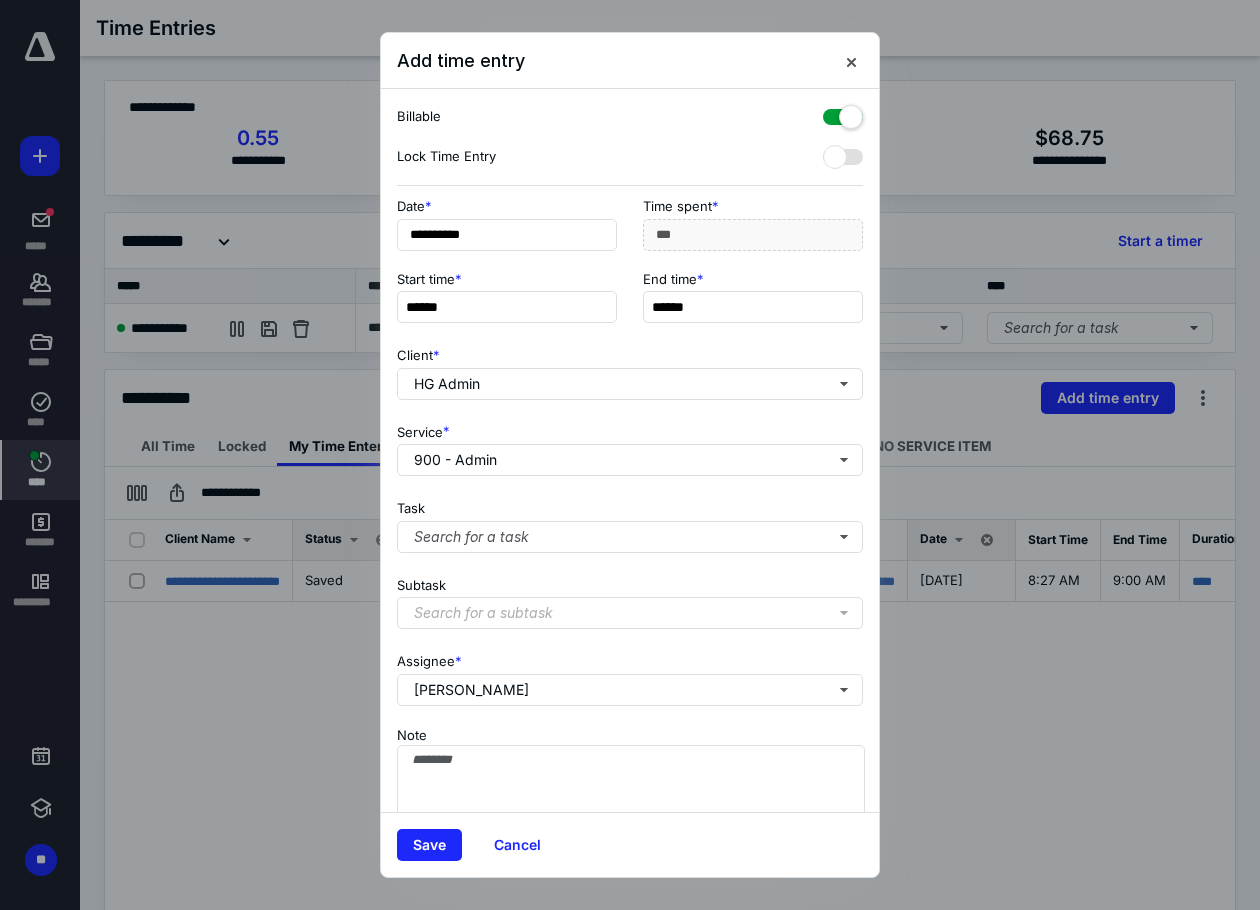 click at bounding box center (843, 113) 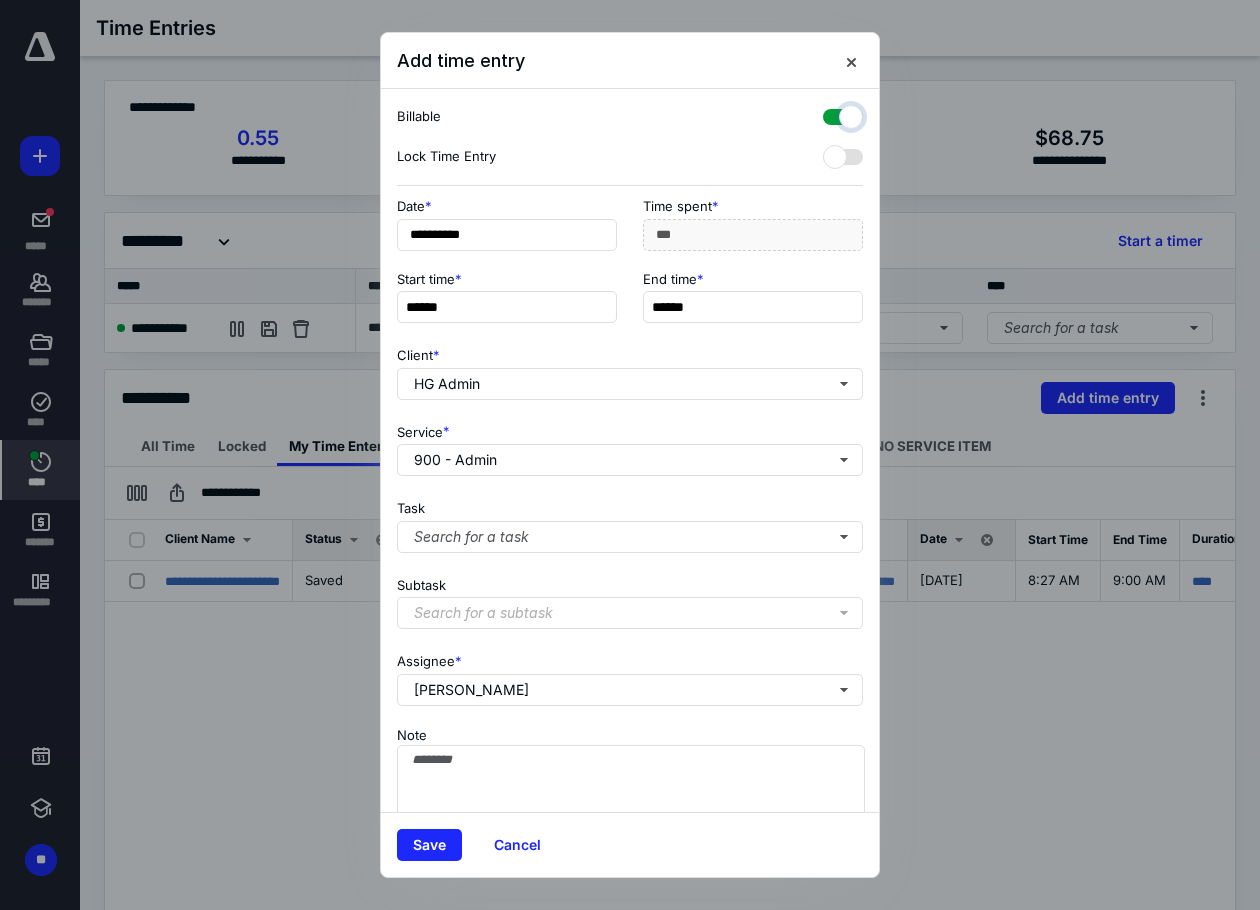 click at bounding box center (833, 114) 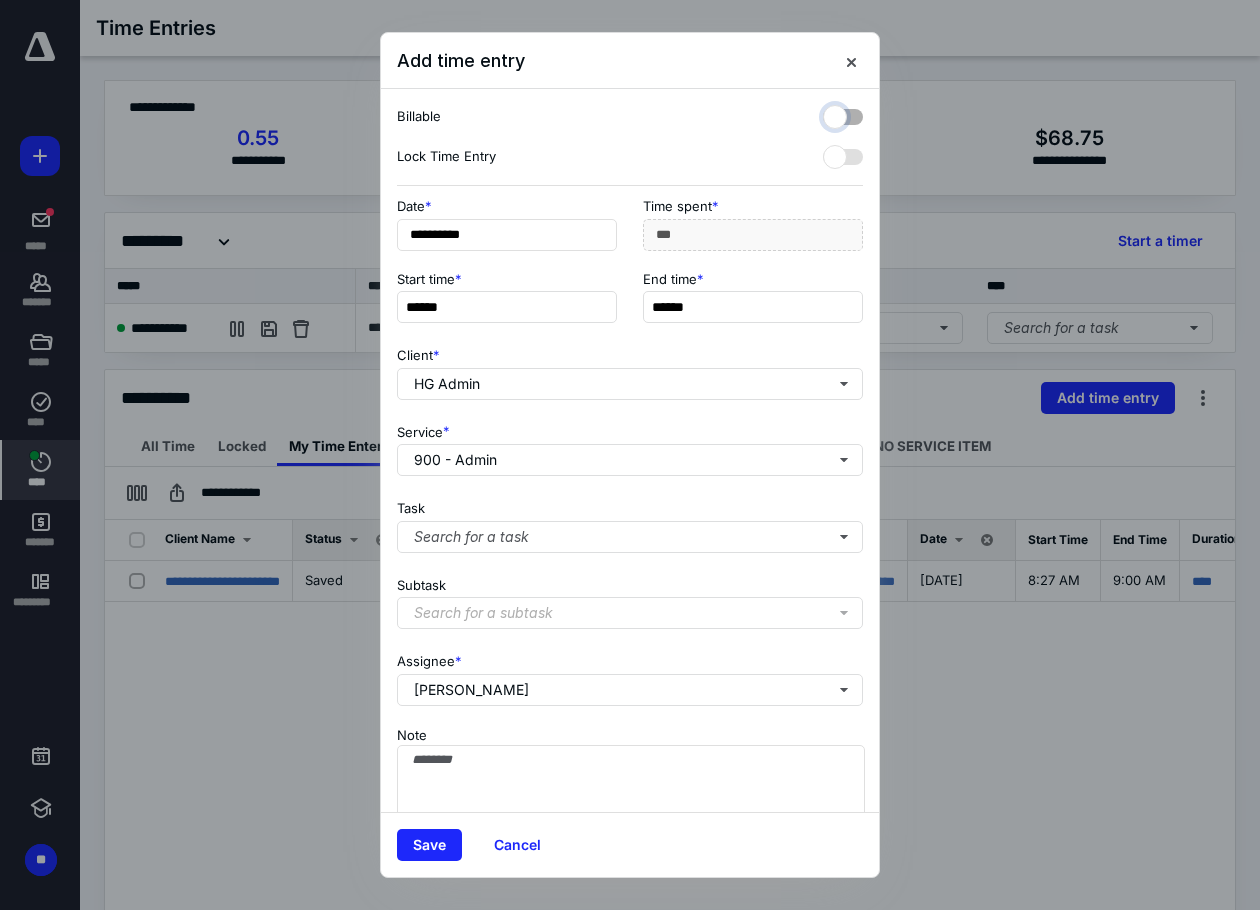 checkbox on "false" 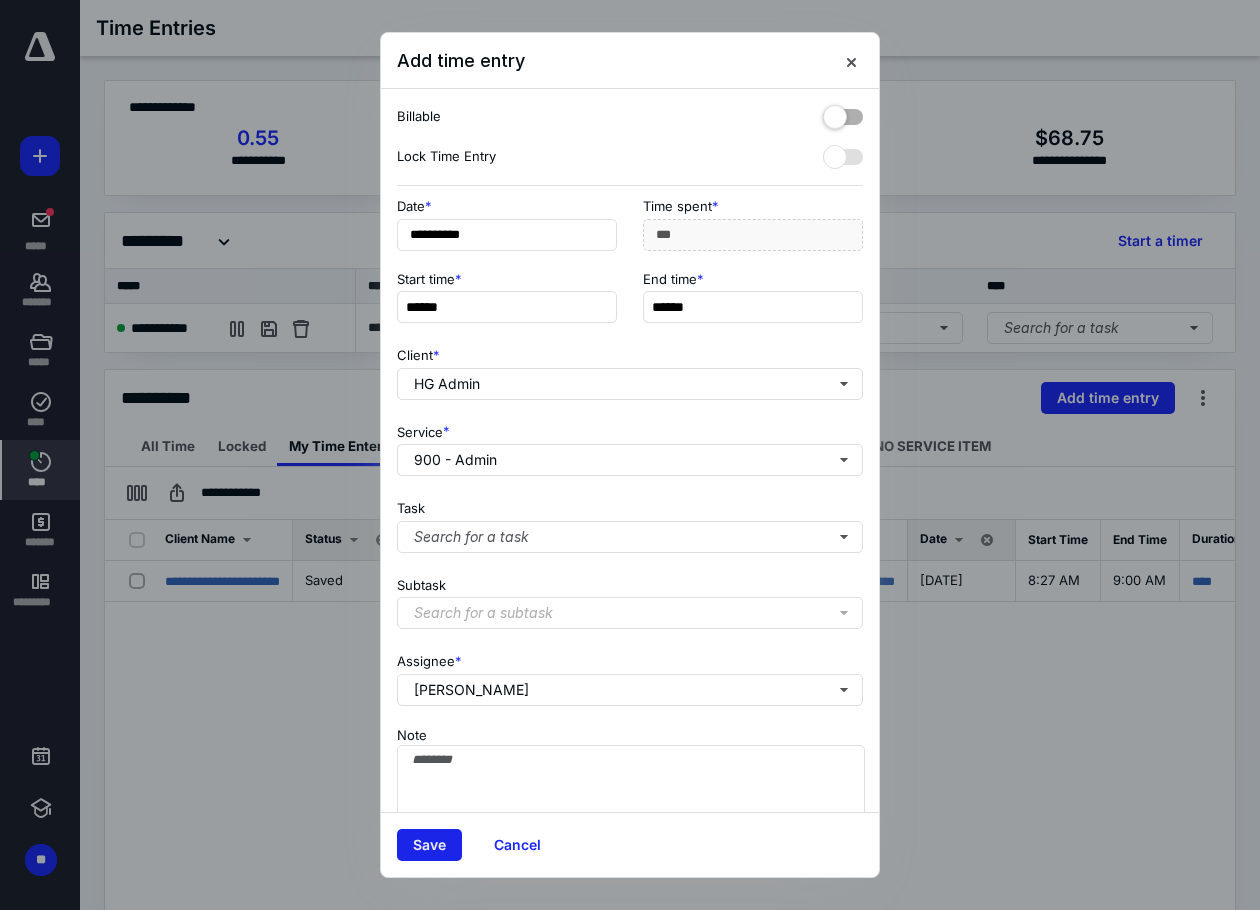 click on "Save" at bounding box center (429, 845) 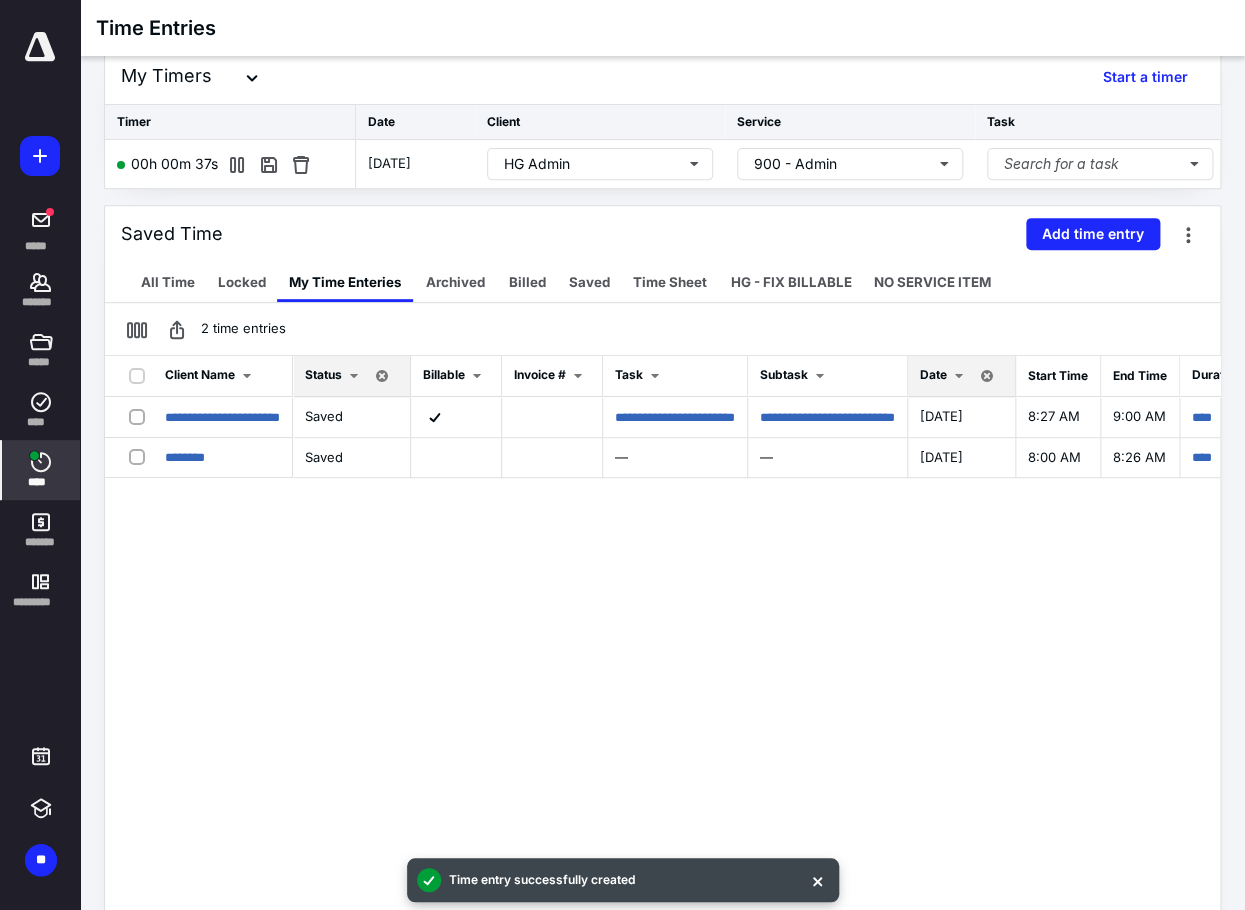 scroll, scrollTop: 200, scrollLeft: 0, axis: vertical 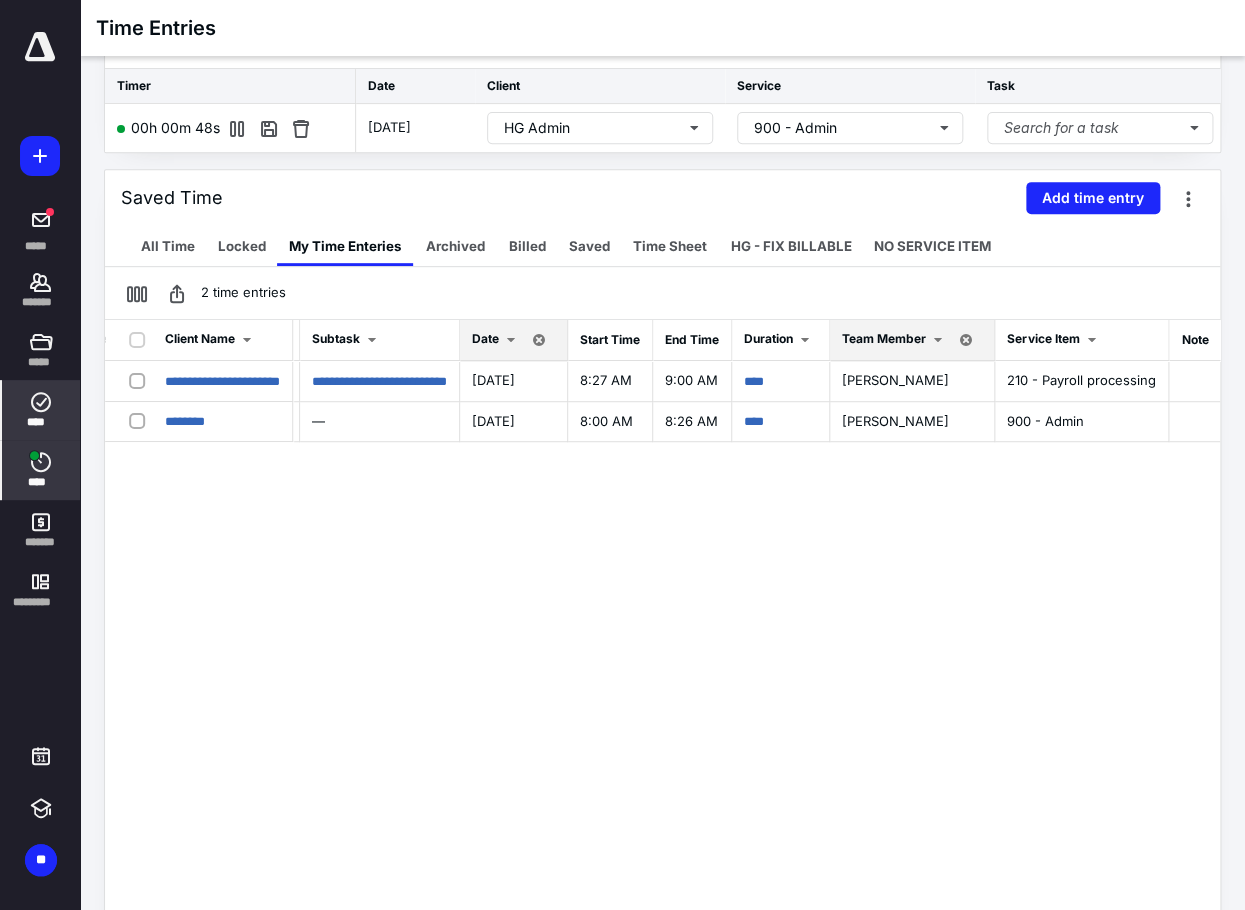click on "****" at bounding box center [41, 410] 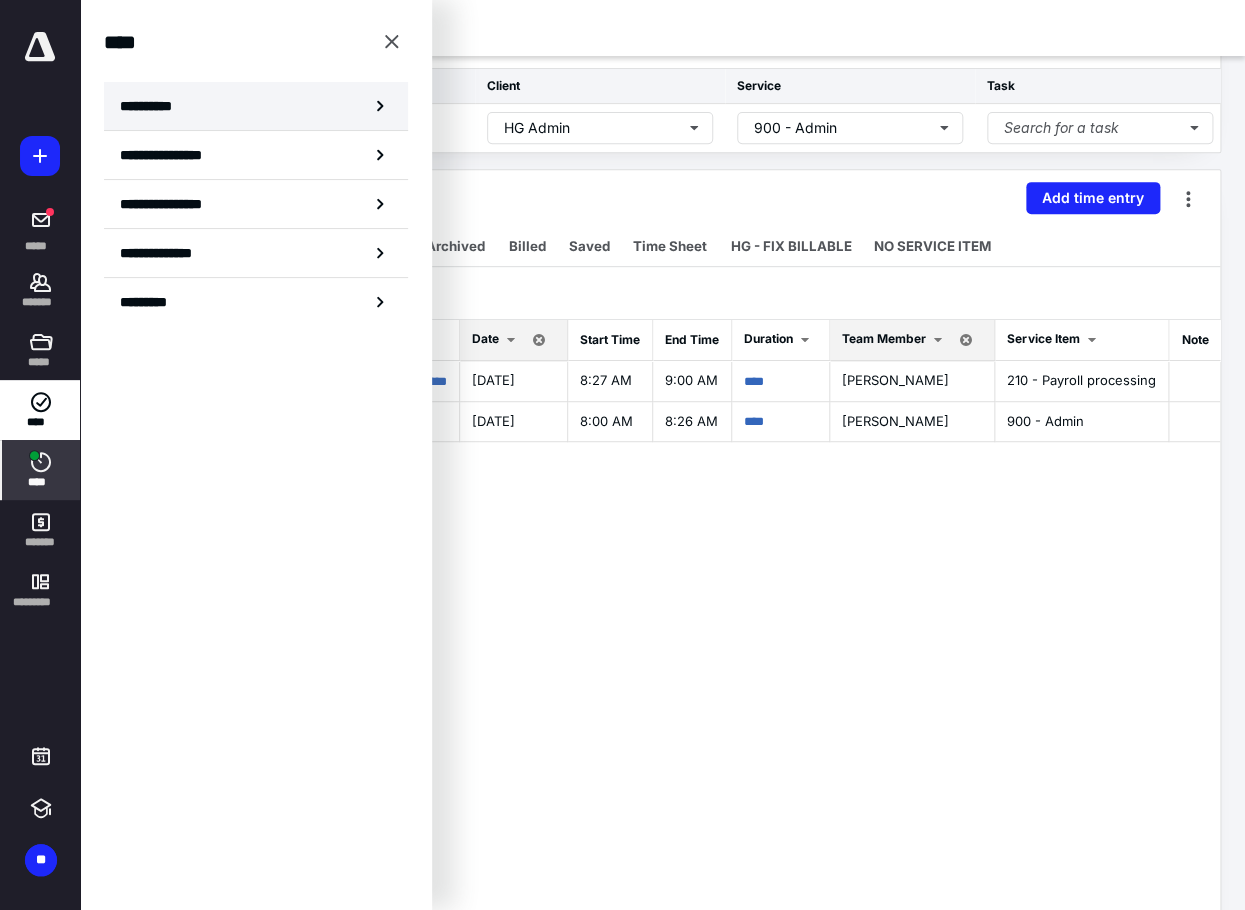 click on "**********" at bounding box center [256, 106] 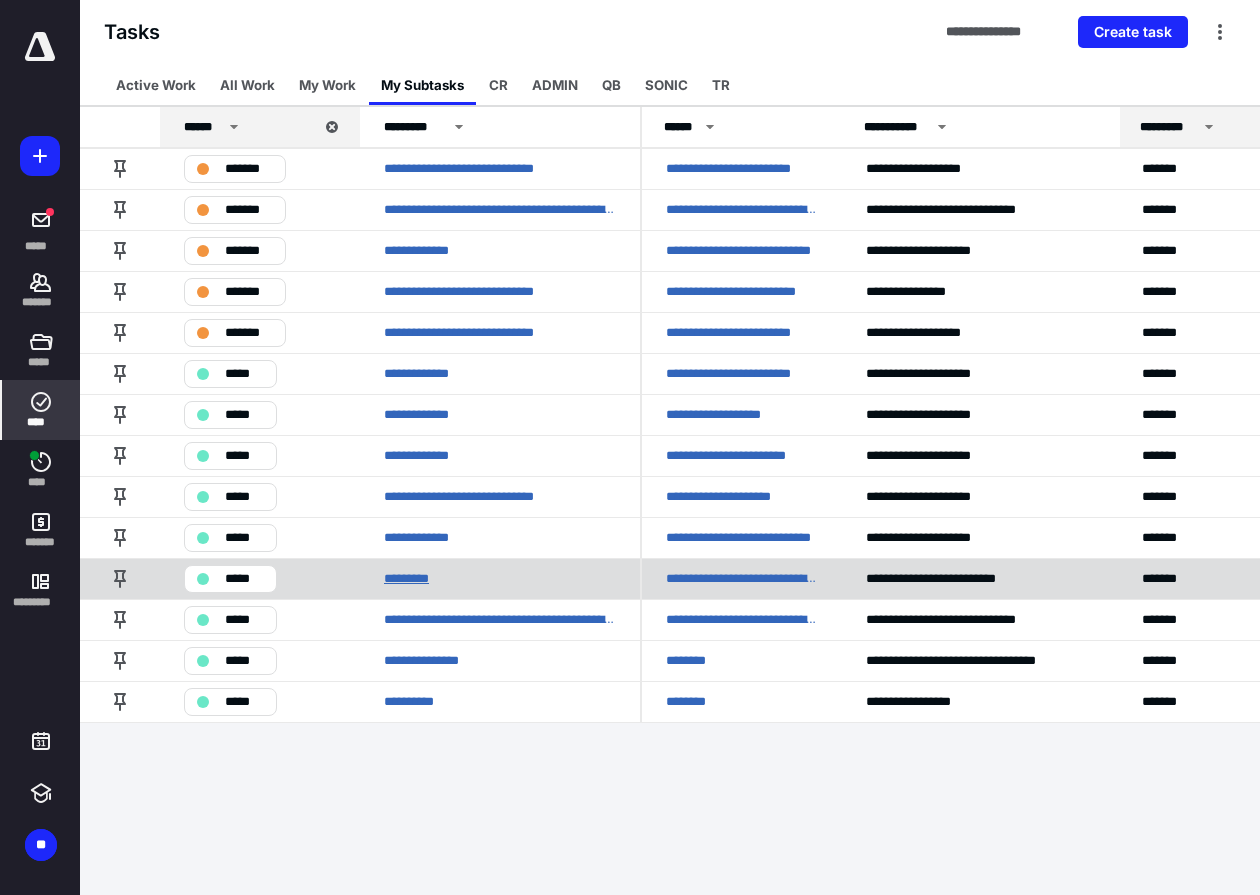 click on "*********" at bounding box center [416, 578] 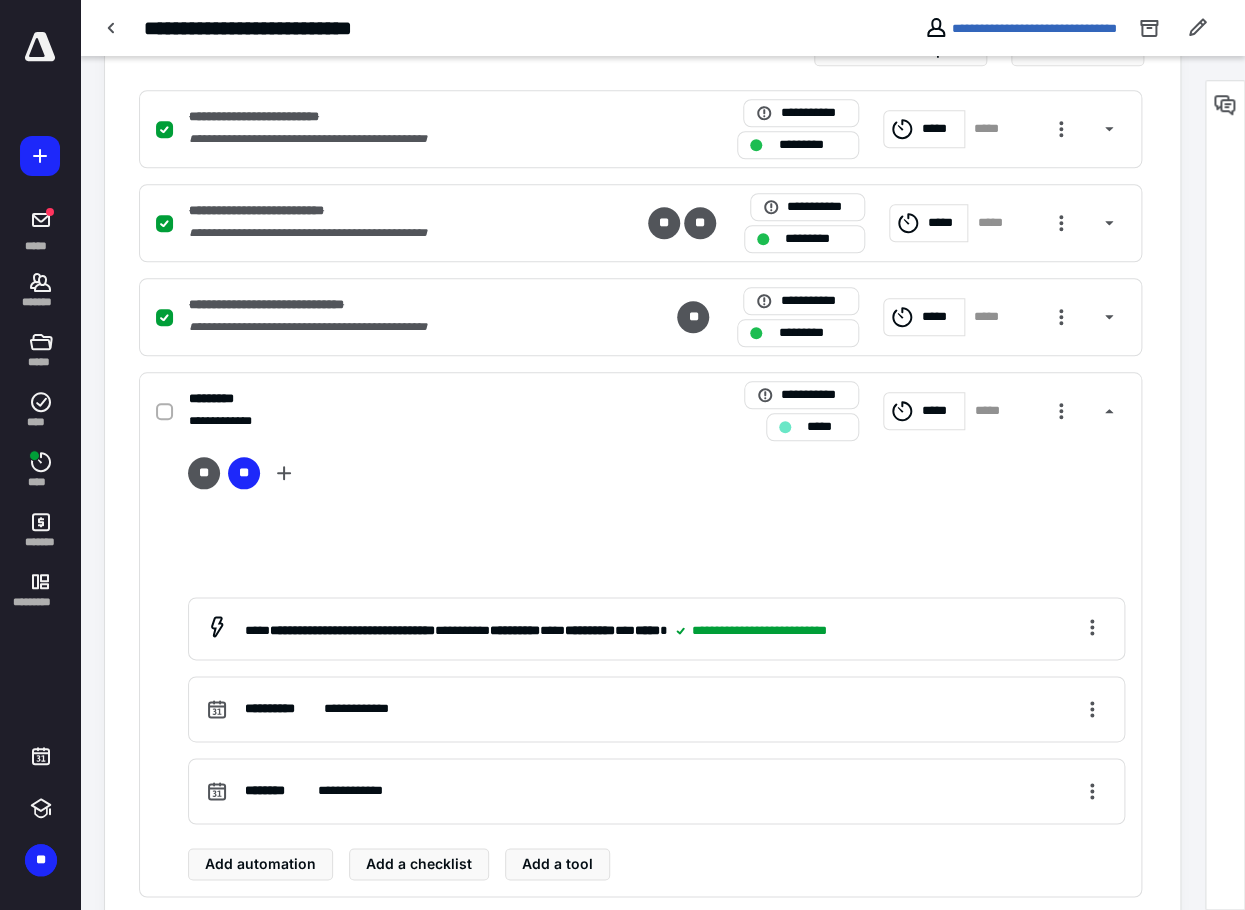 scroll, scrollTop: 500, scrollLeft: 0, axis: vertical 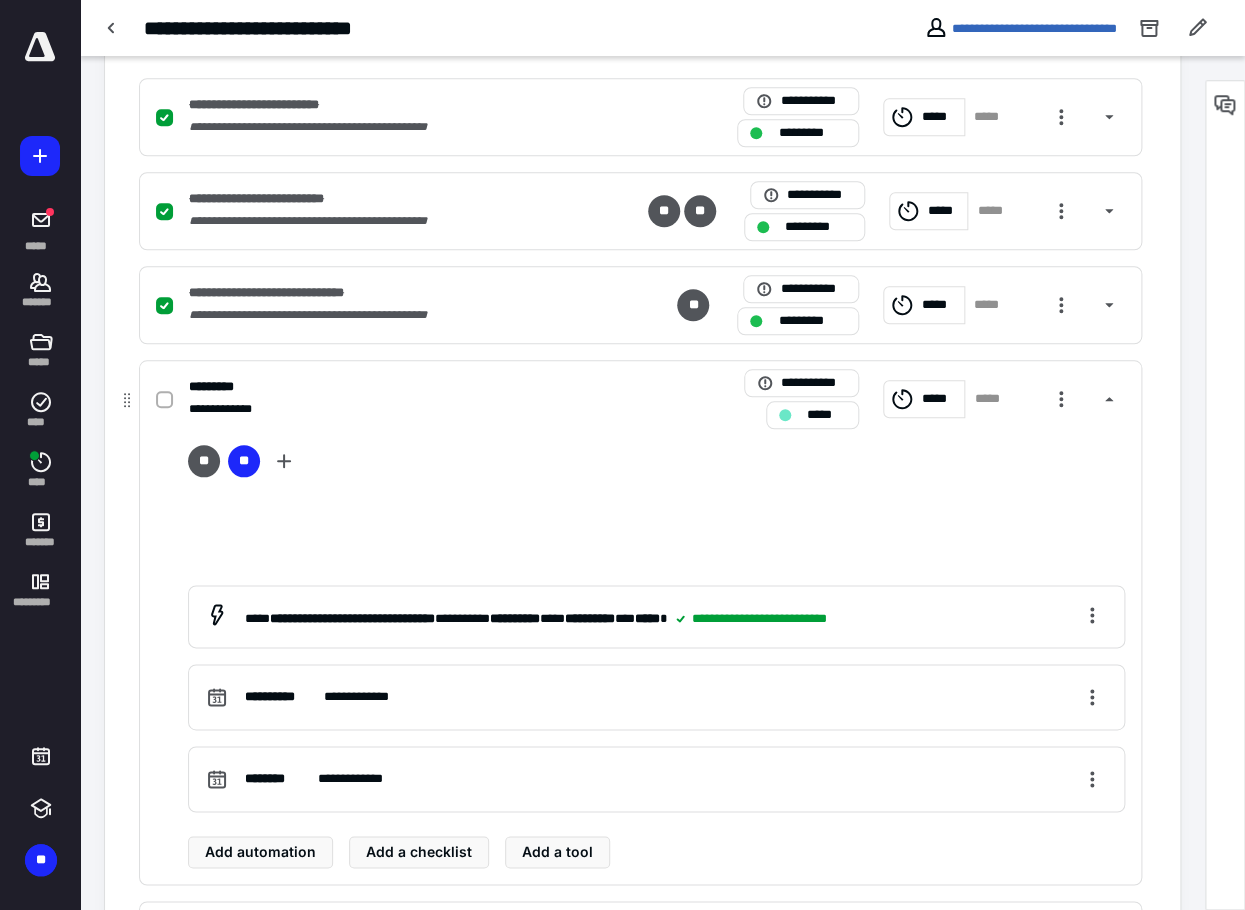click on "*****" at bounding box center (940, 398) 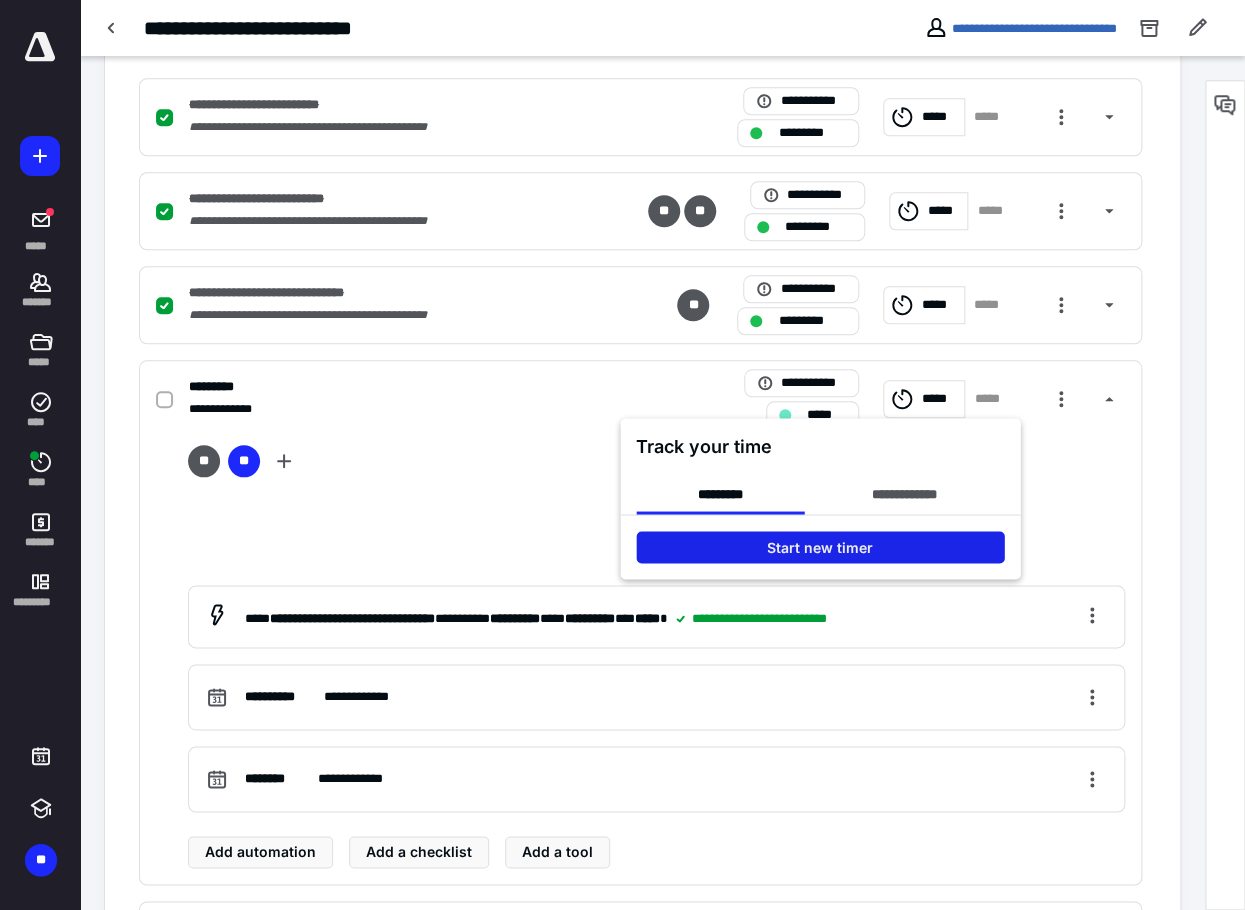 click on "Start new timer" at bounding box center (820, 547) 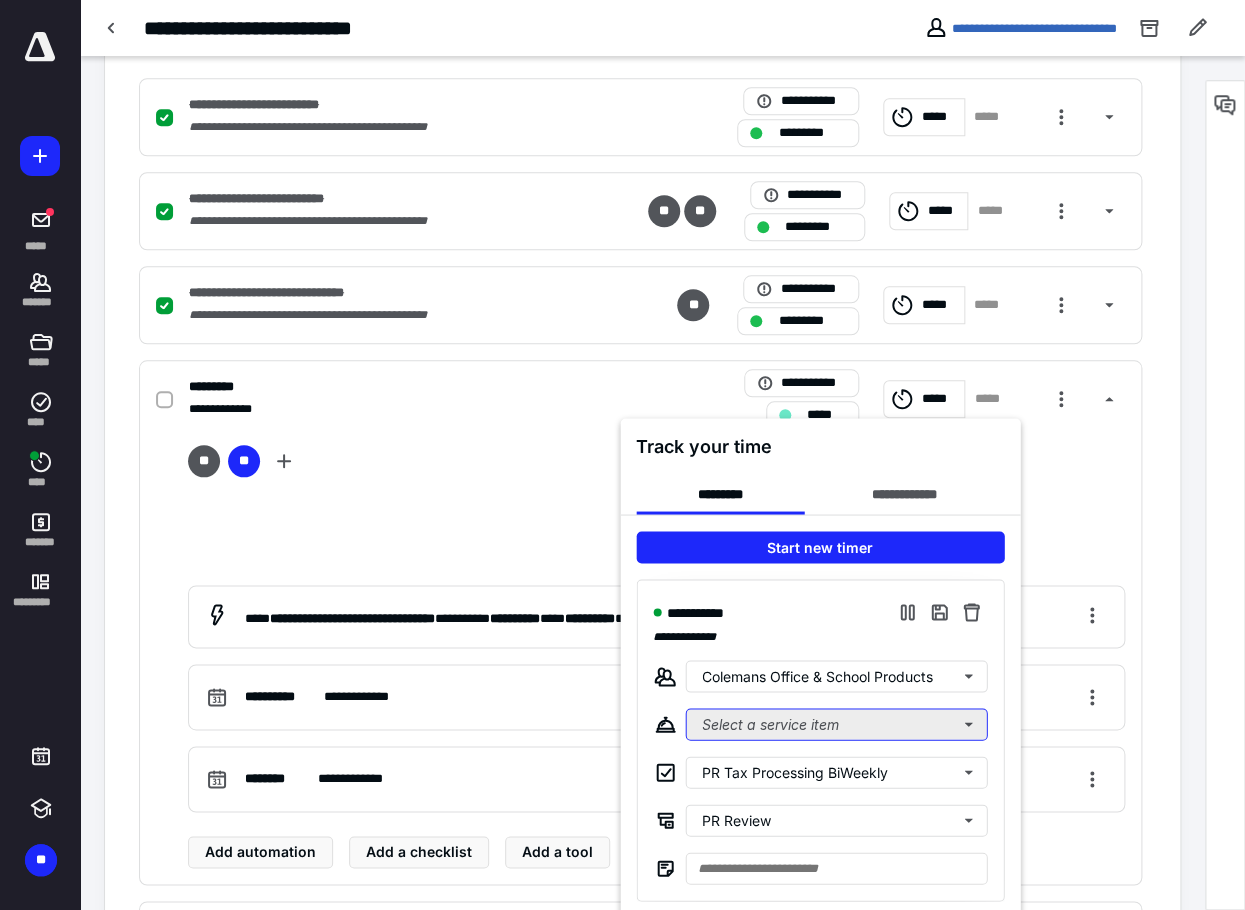 click on "Select a service item" at bounding box center [836, 724] 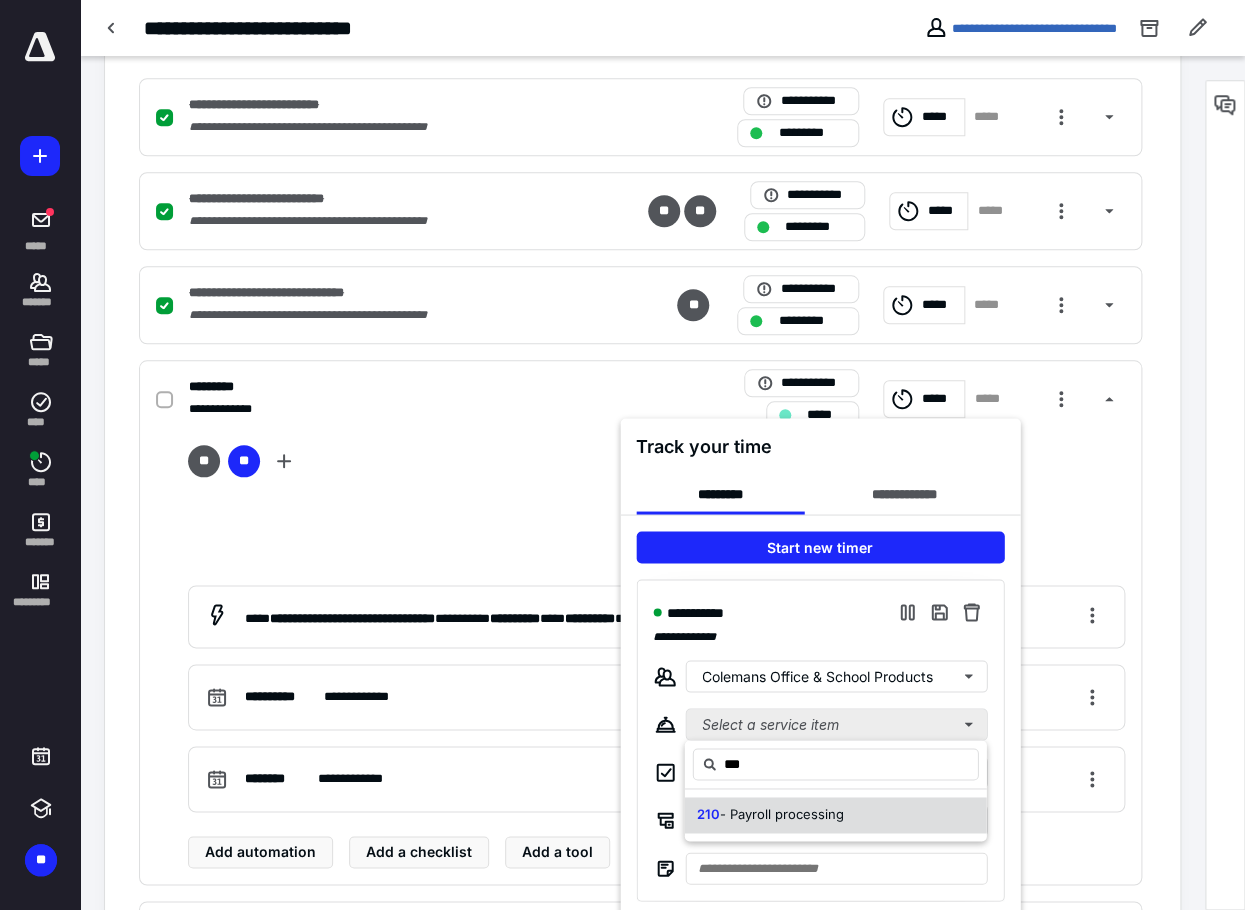 type on "***" 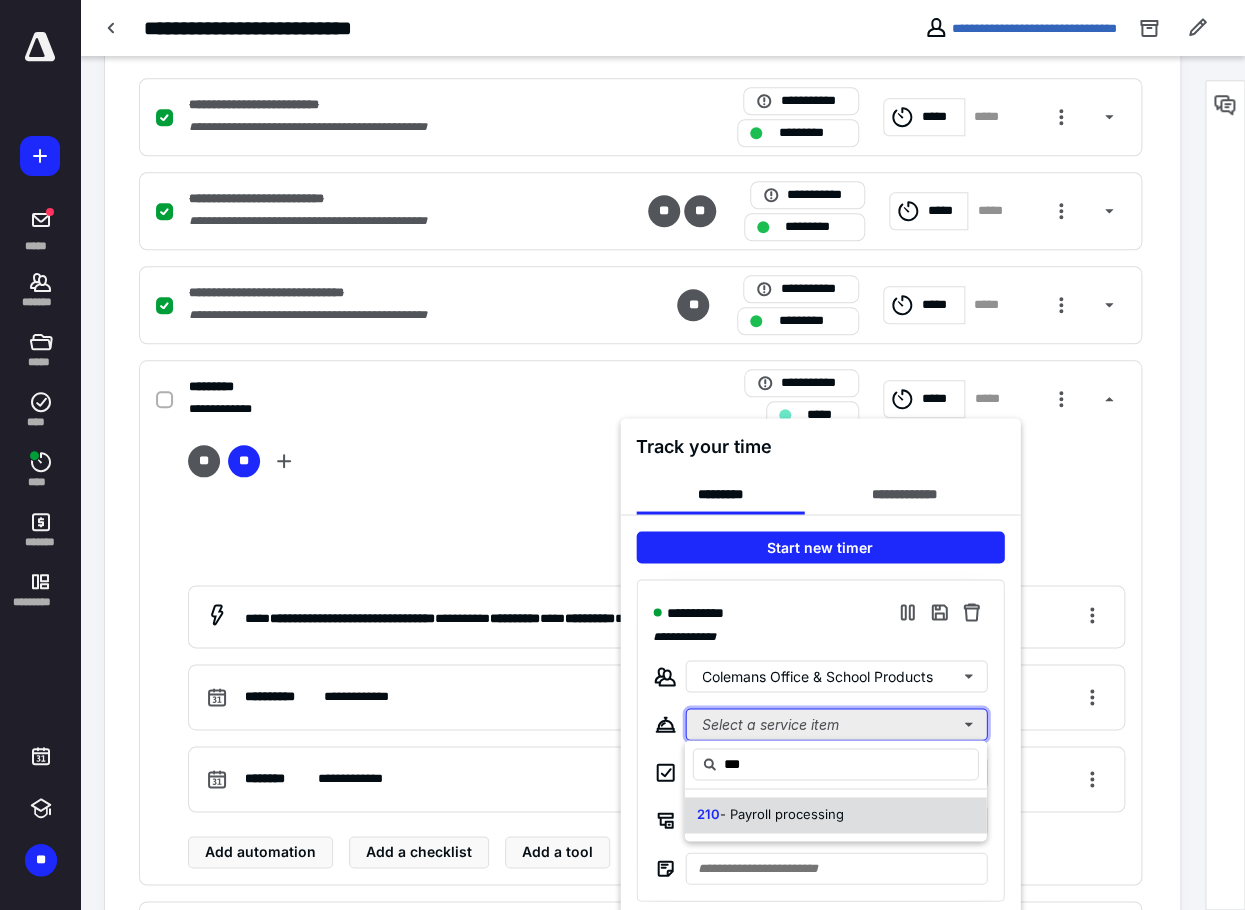 type 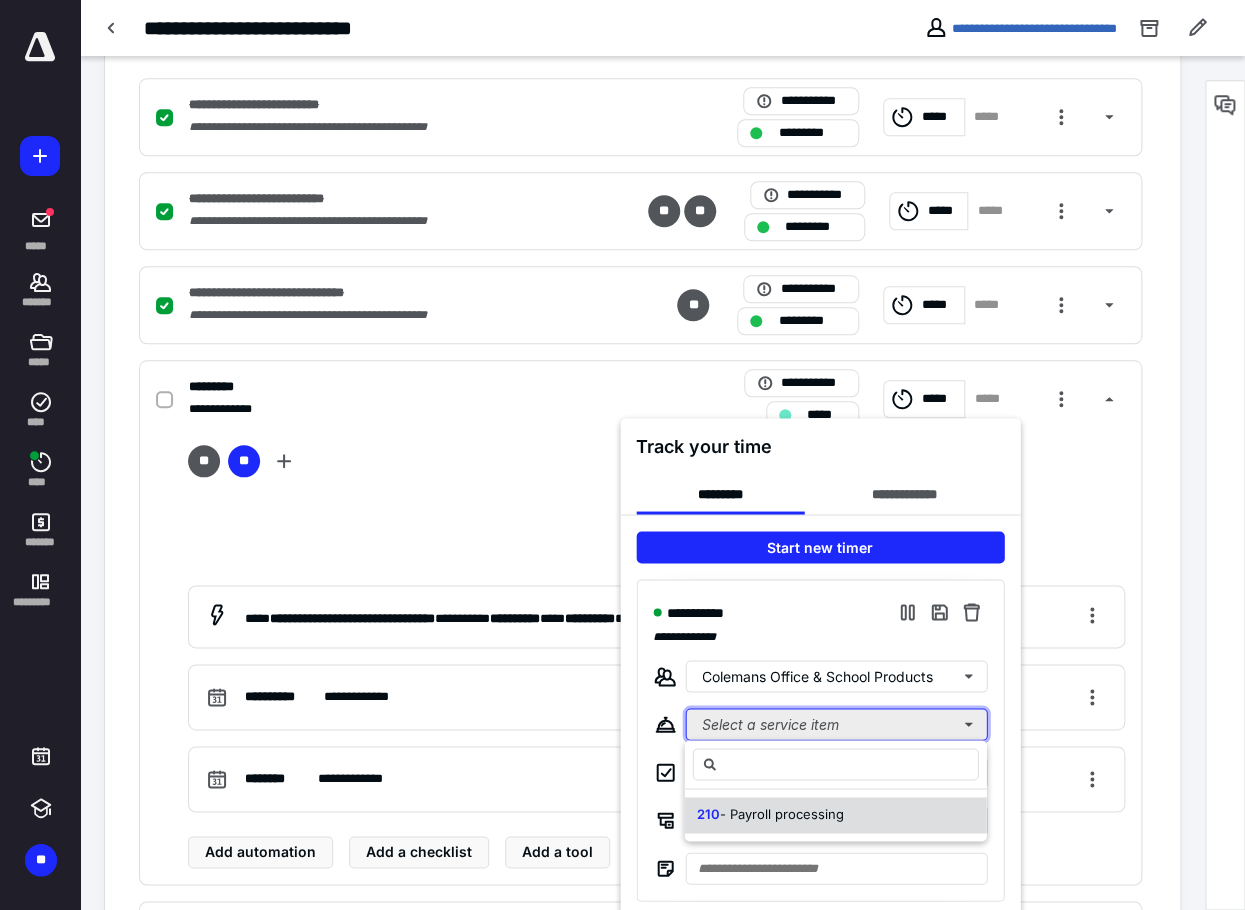 type 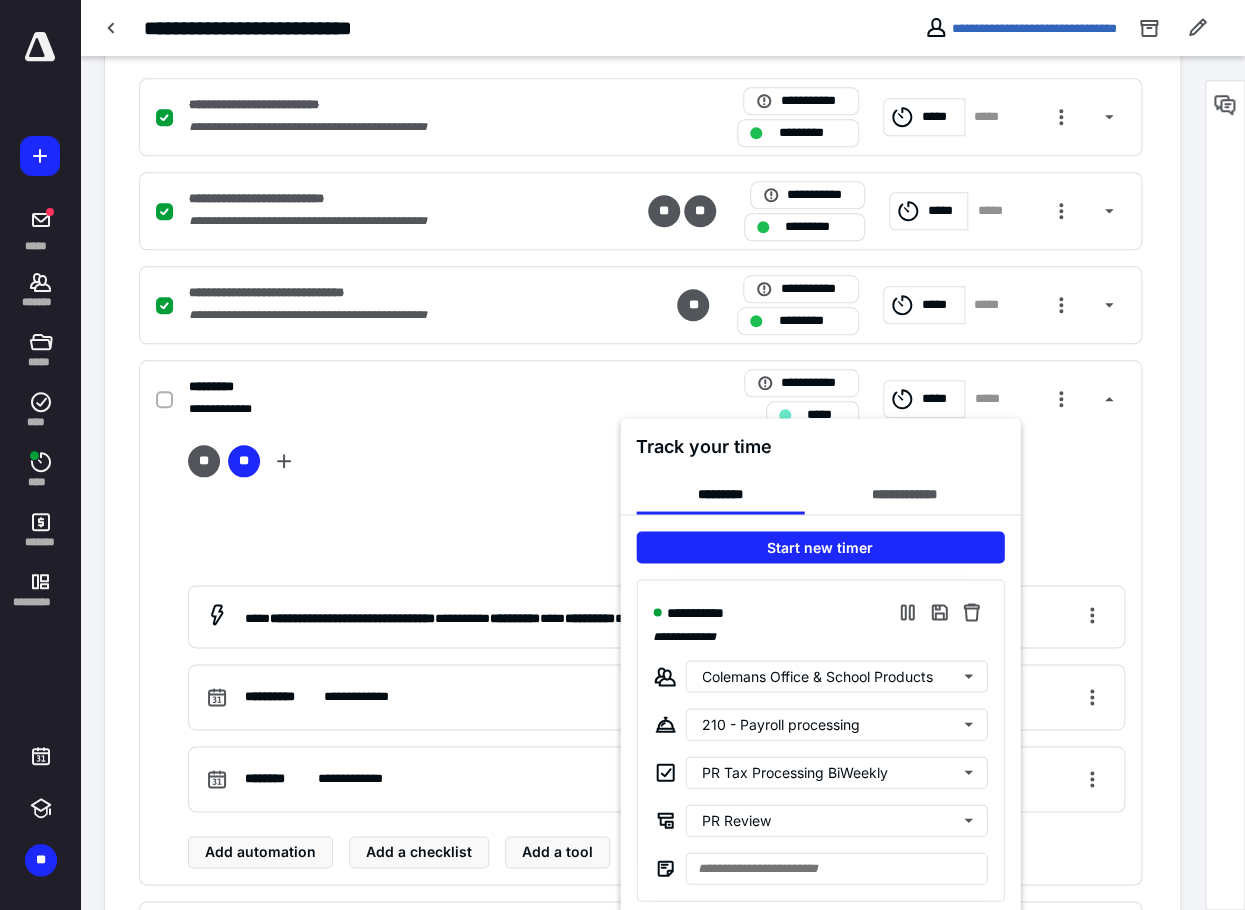 click at bounding box center (622, 455) 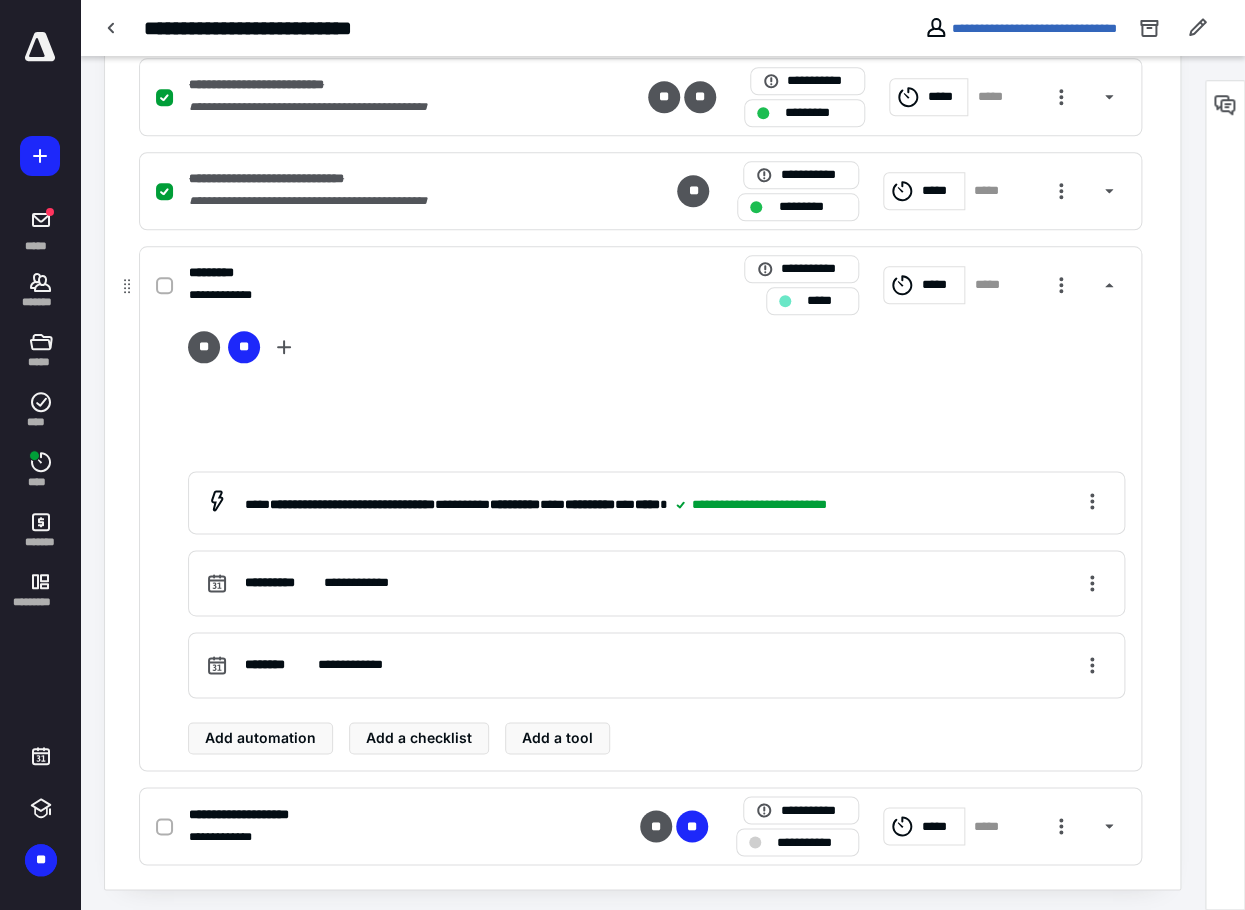 scroll, scrollTop: 616, scrollLeft: 0, axis: vertical 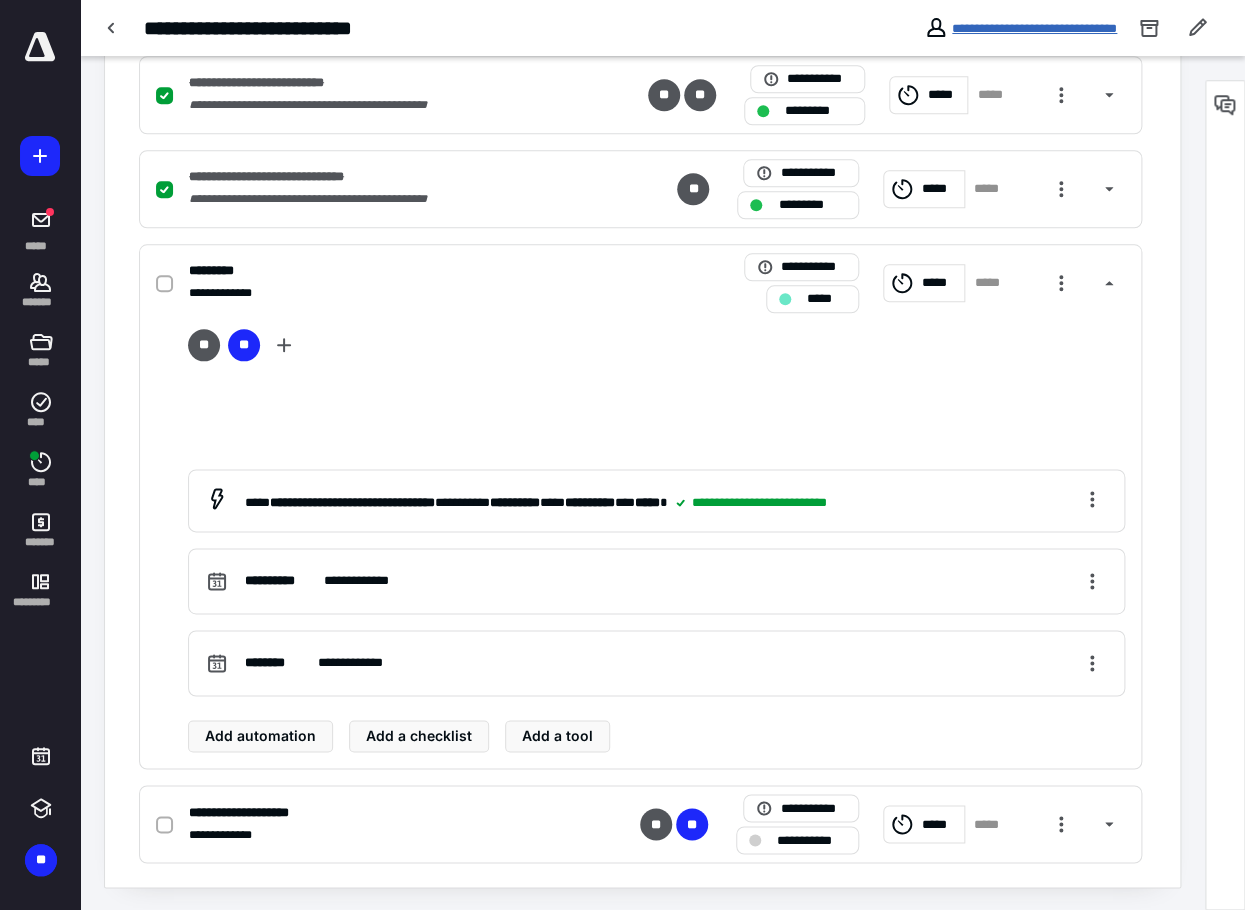 drag, startPoint x: 1027, startPoint y: 40, endPoint x: 1030, endPoint y: 28, distance: 12.369317 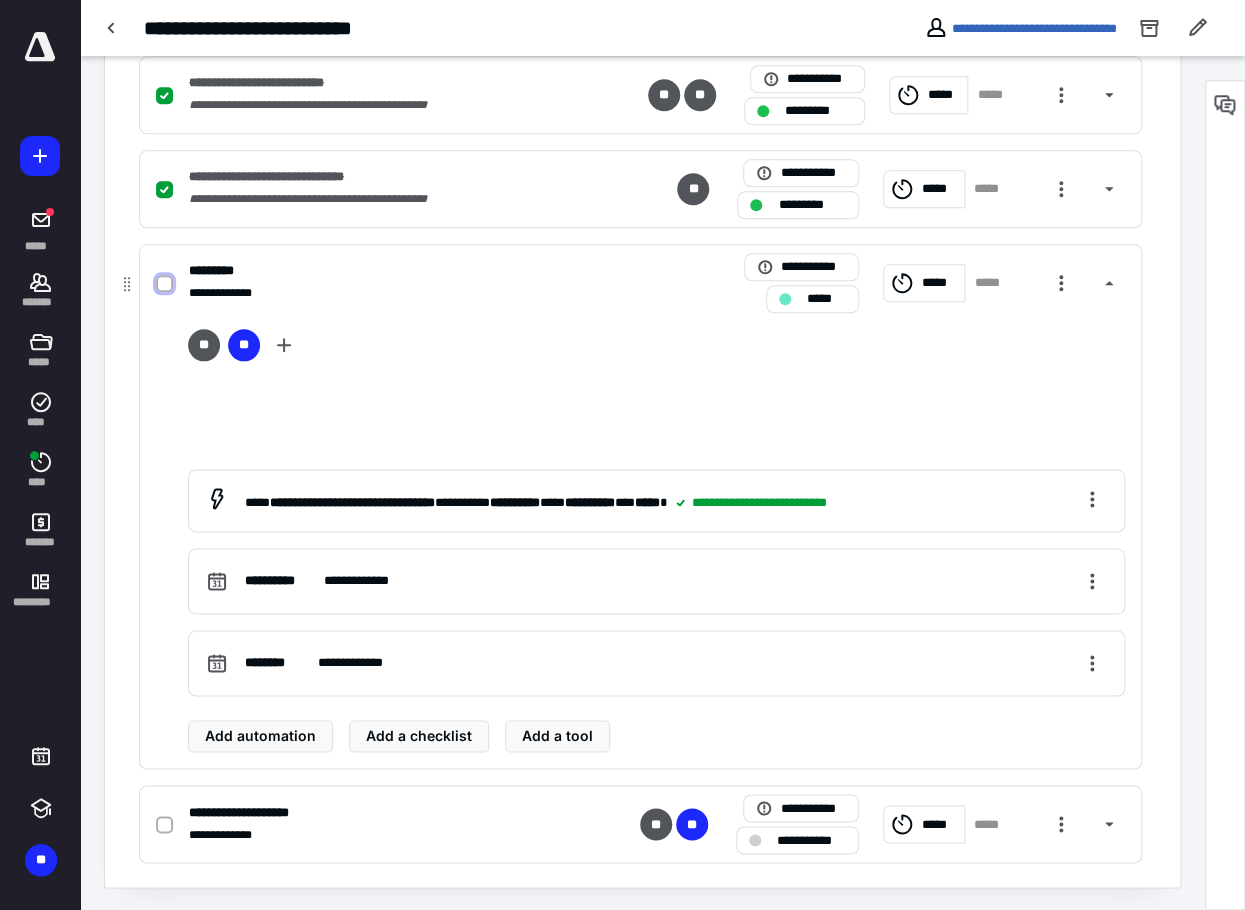 click at bounding box center (164, 284) 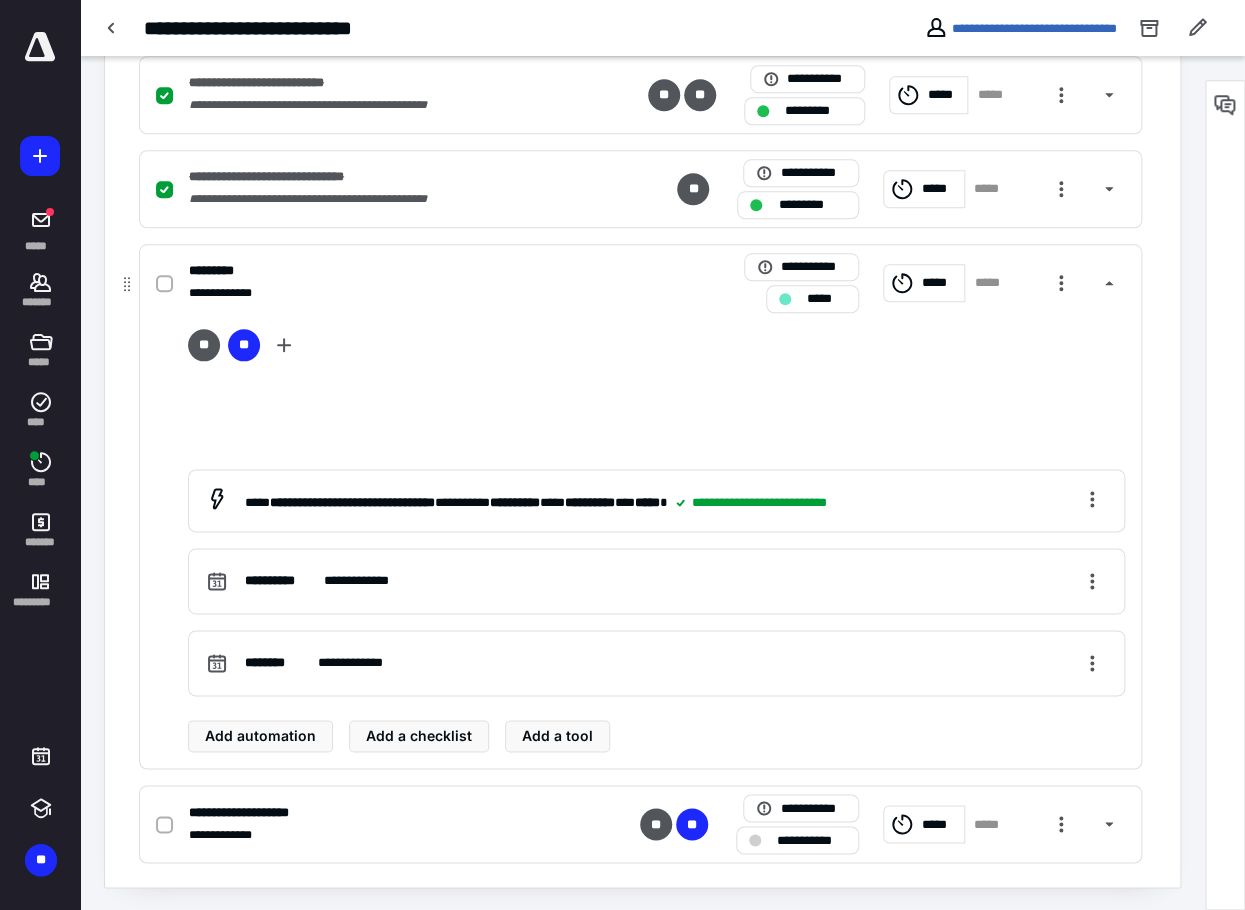 checkbox on "true" 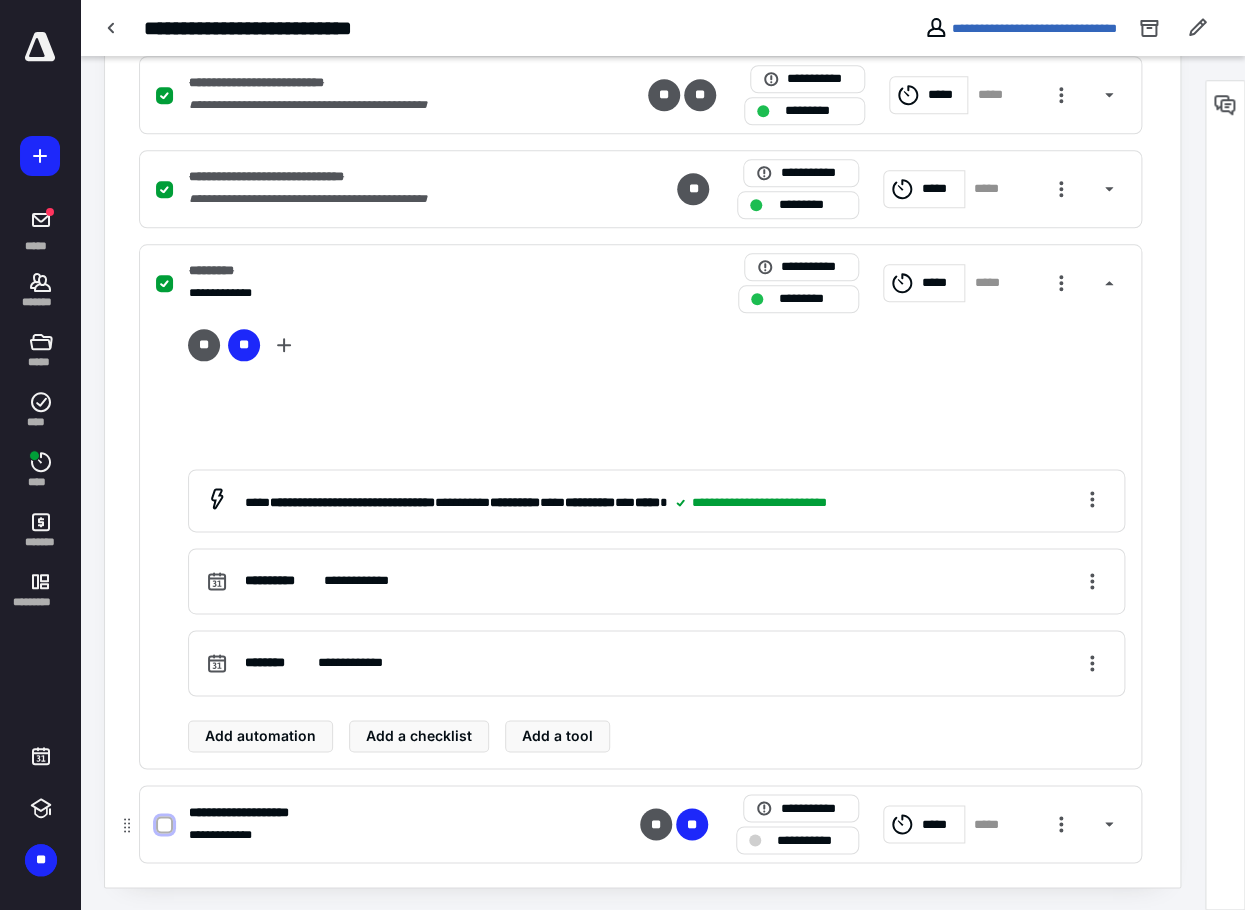 click at bounding box center [164, 825] 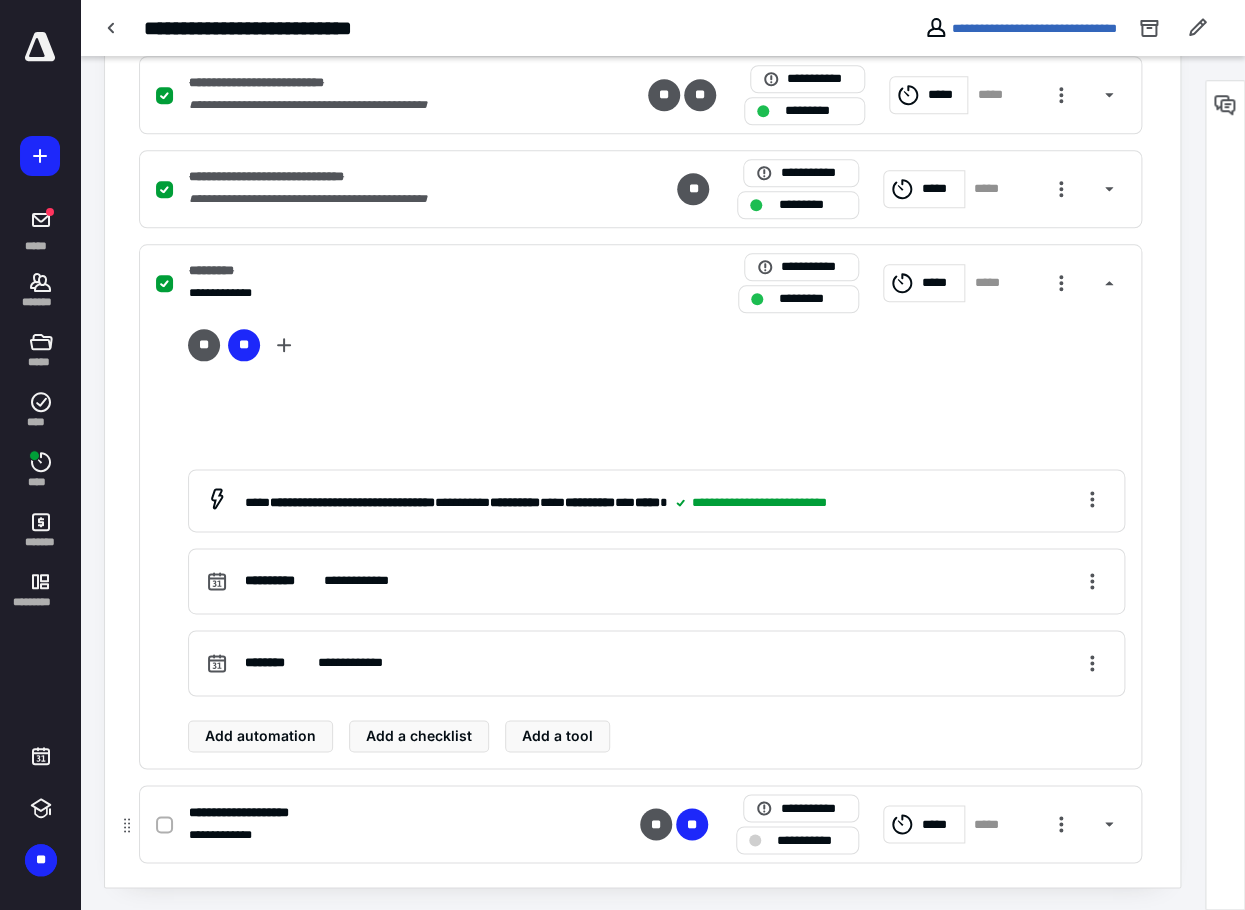 checkbox on "true" 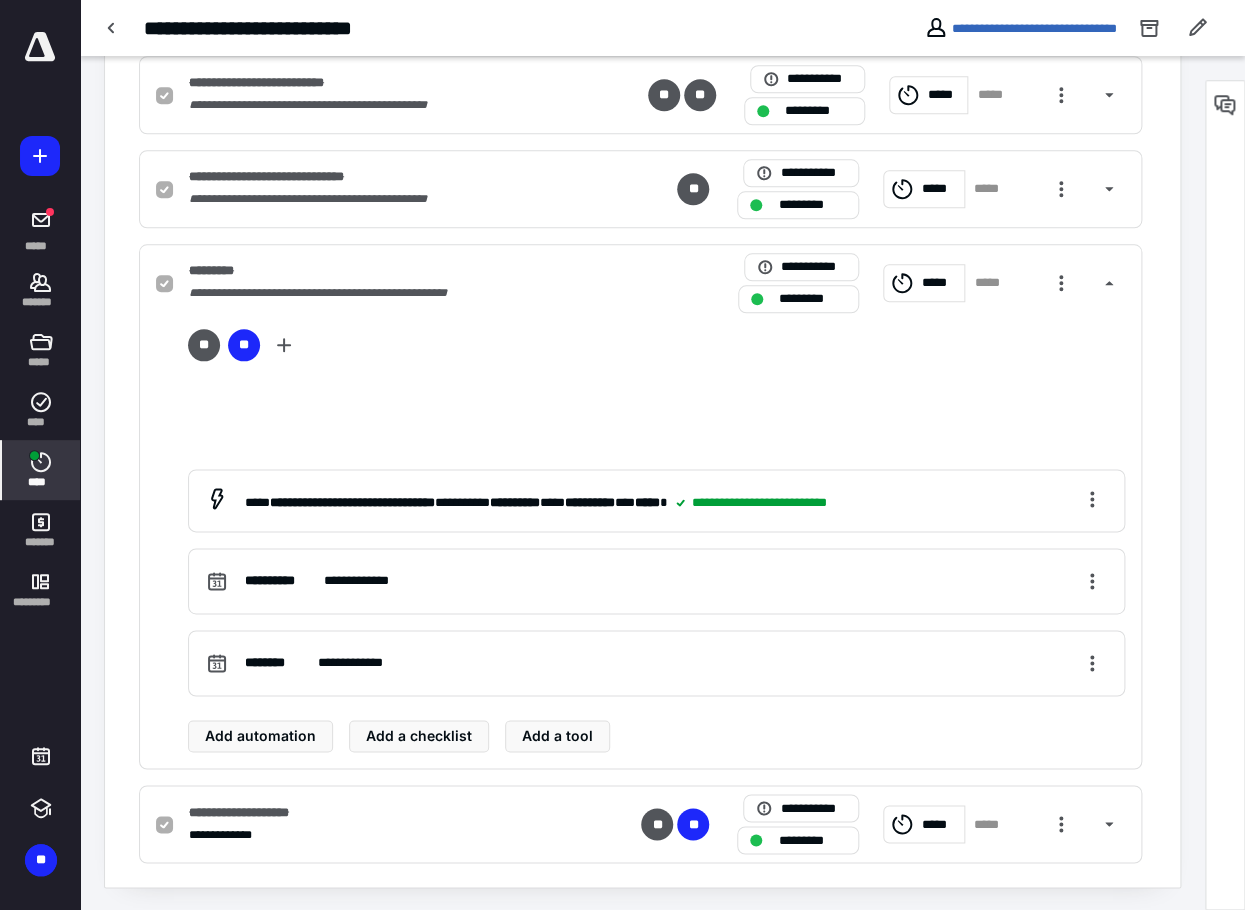 click on "****" at bounding box center (41, 470) 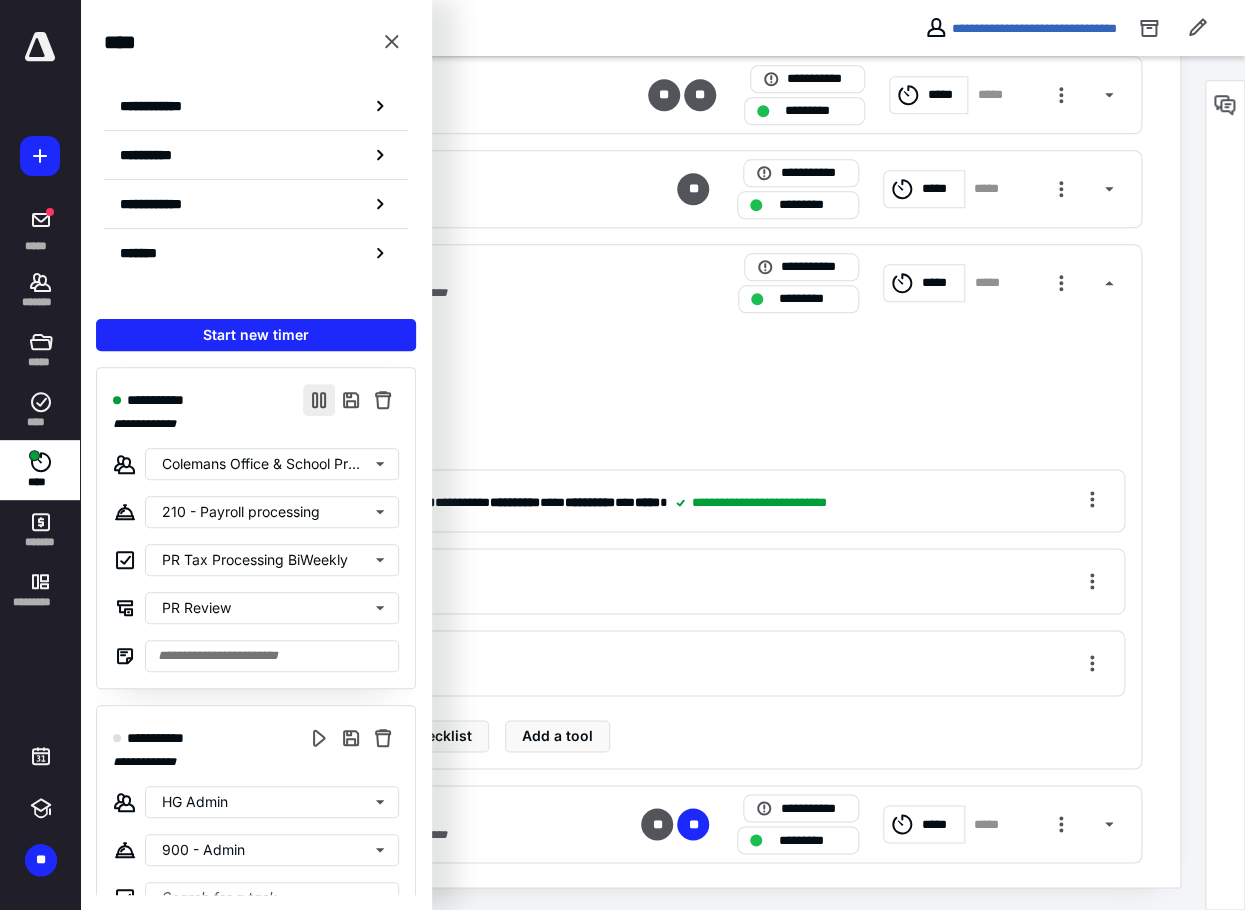 click at bounding box center [319, 400] 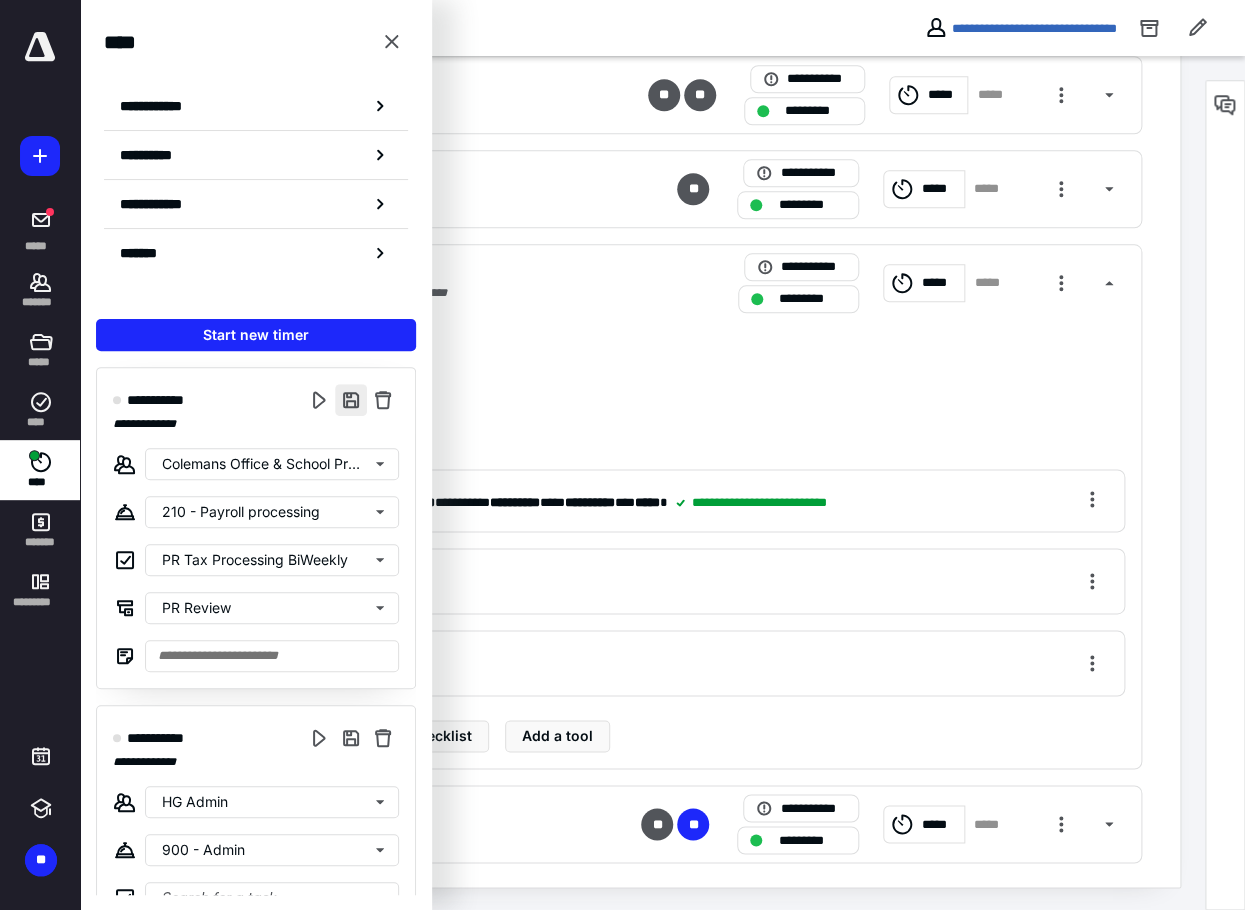 click at bounding box center [351, 400] 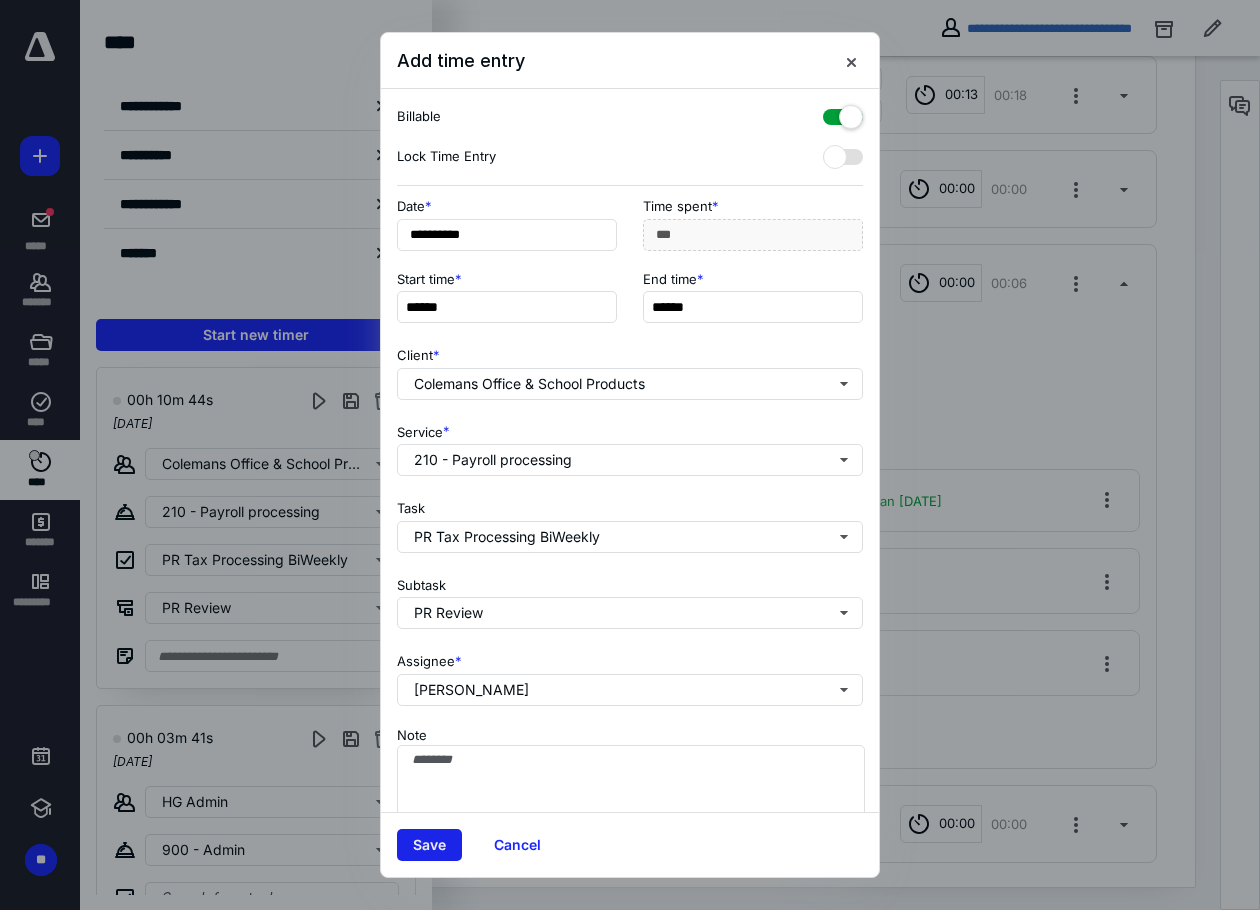 click on "Save" at bounding box center [429, 845] 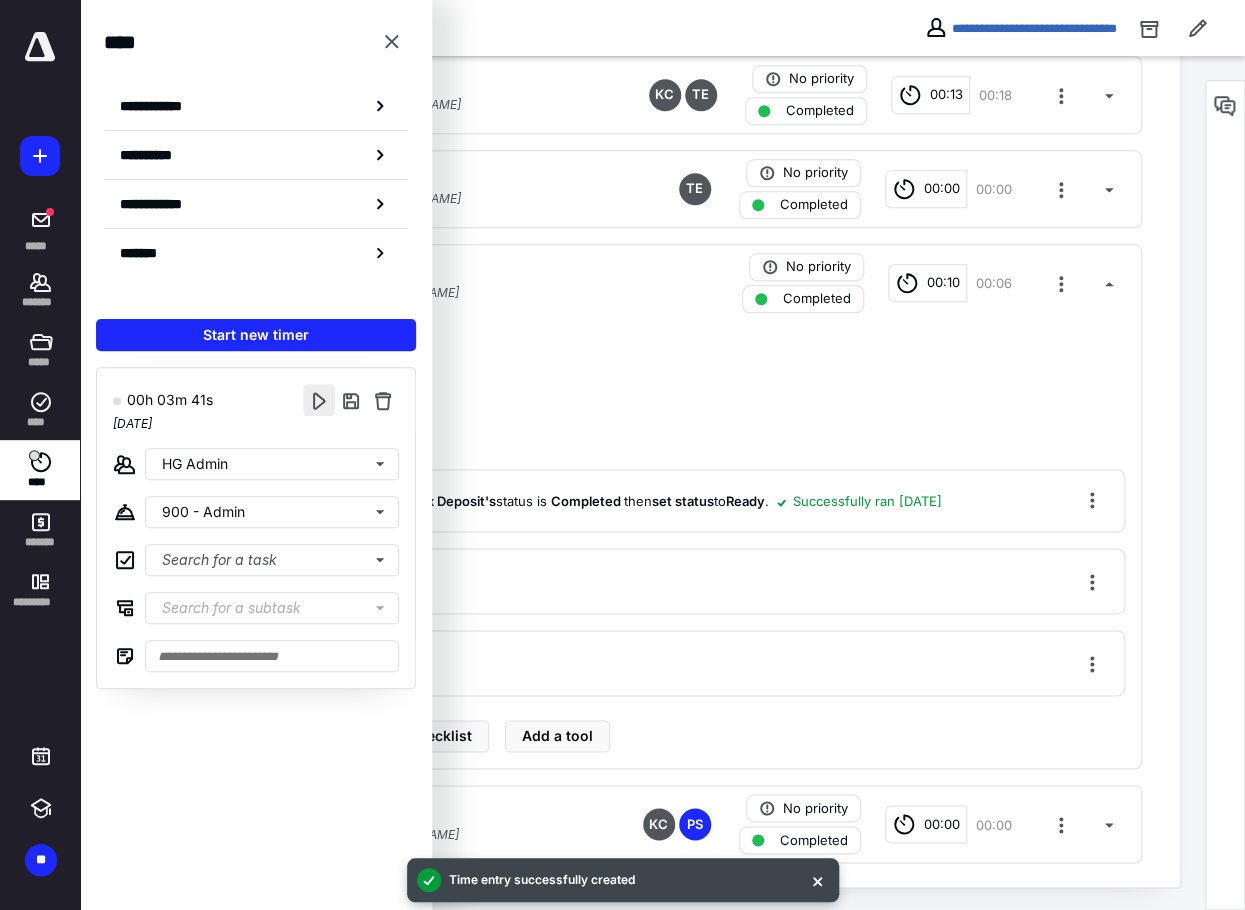 click at bounding box center [319, 400] 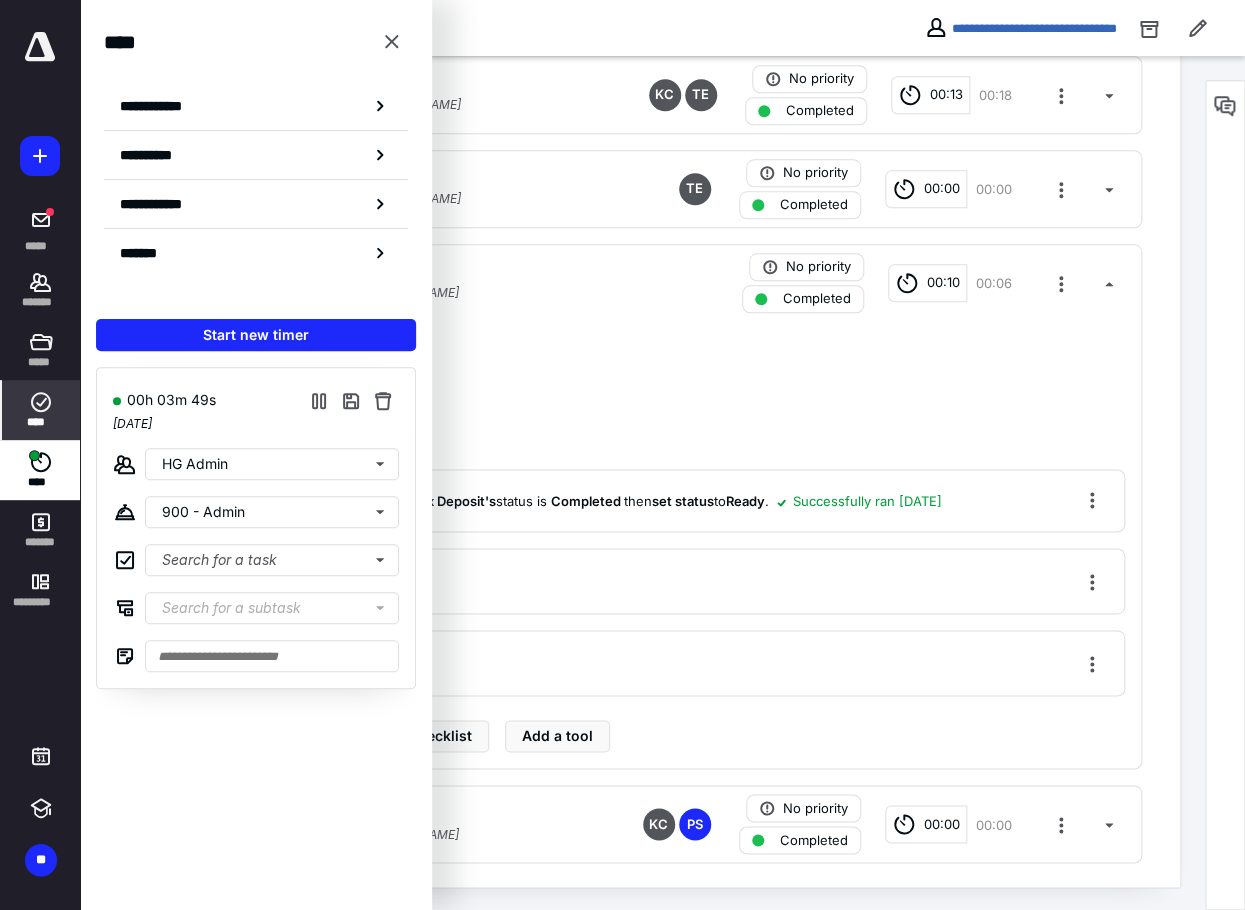 click on "****" at bounding box center (41, 410) 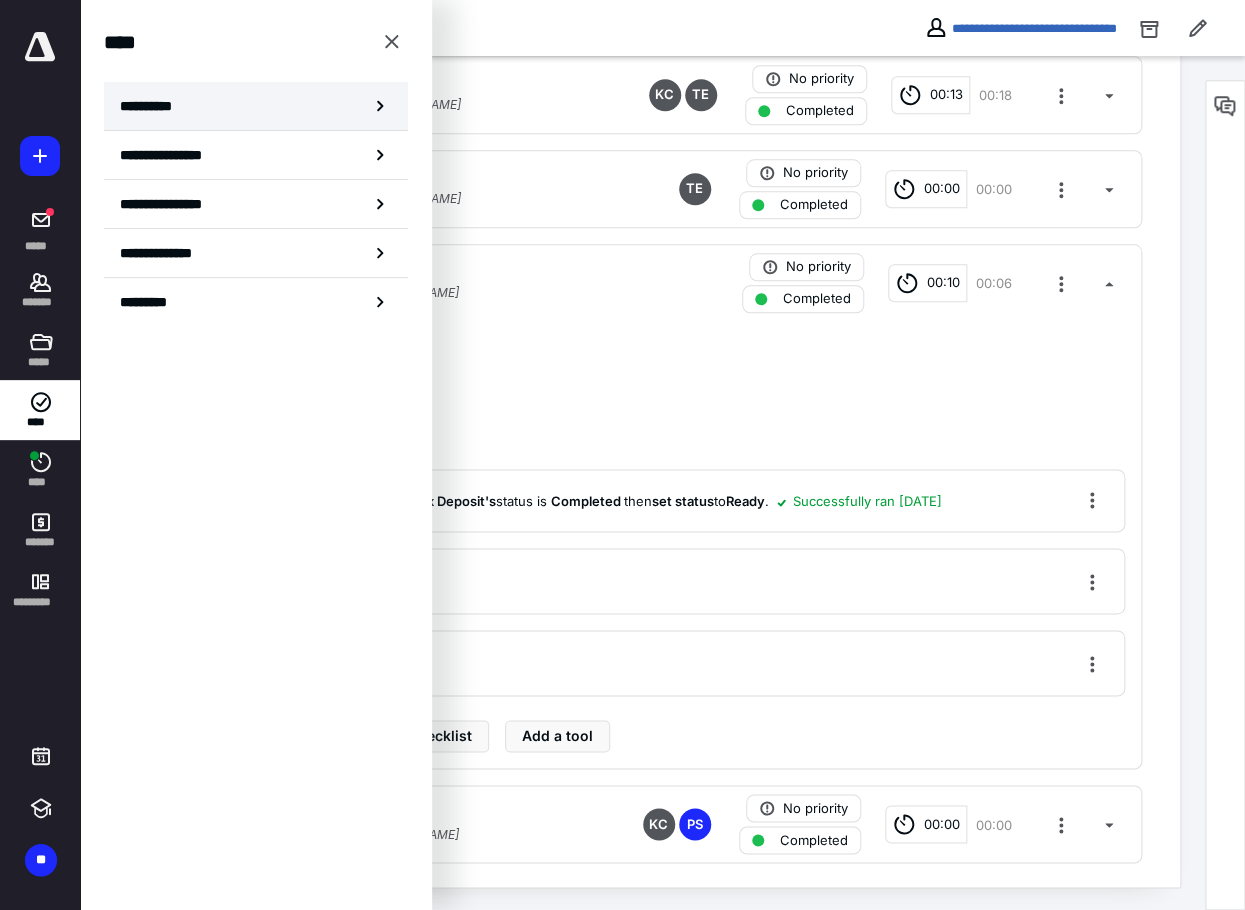 click on "**********" at bounding box center [256, 106] 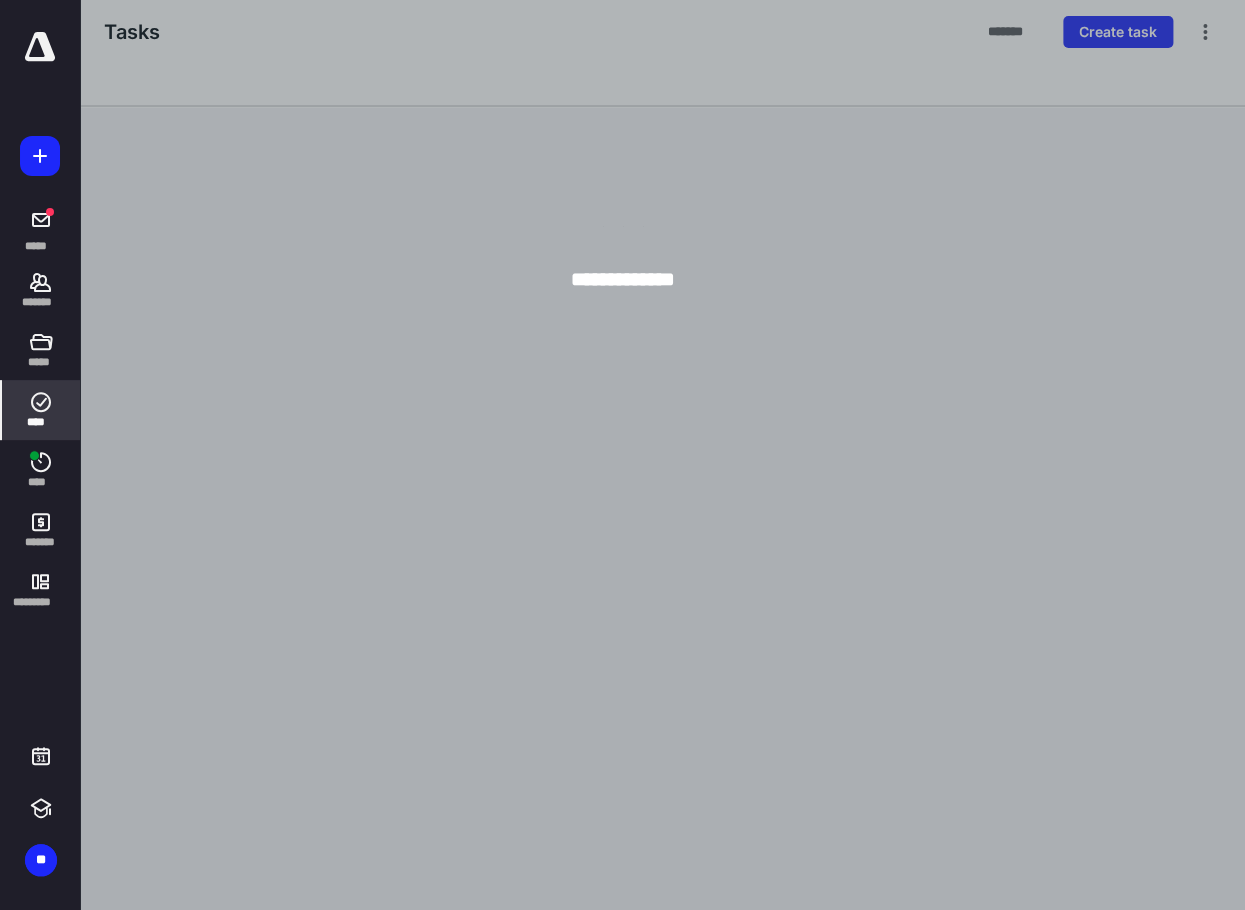 scroll, scrollTop: 0, scrollLeft: 0, axis: both 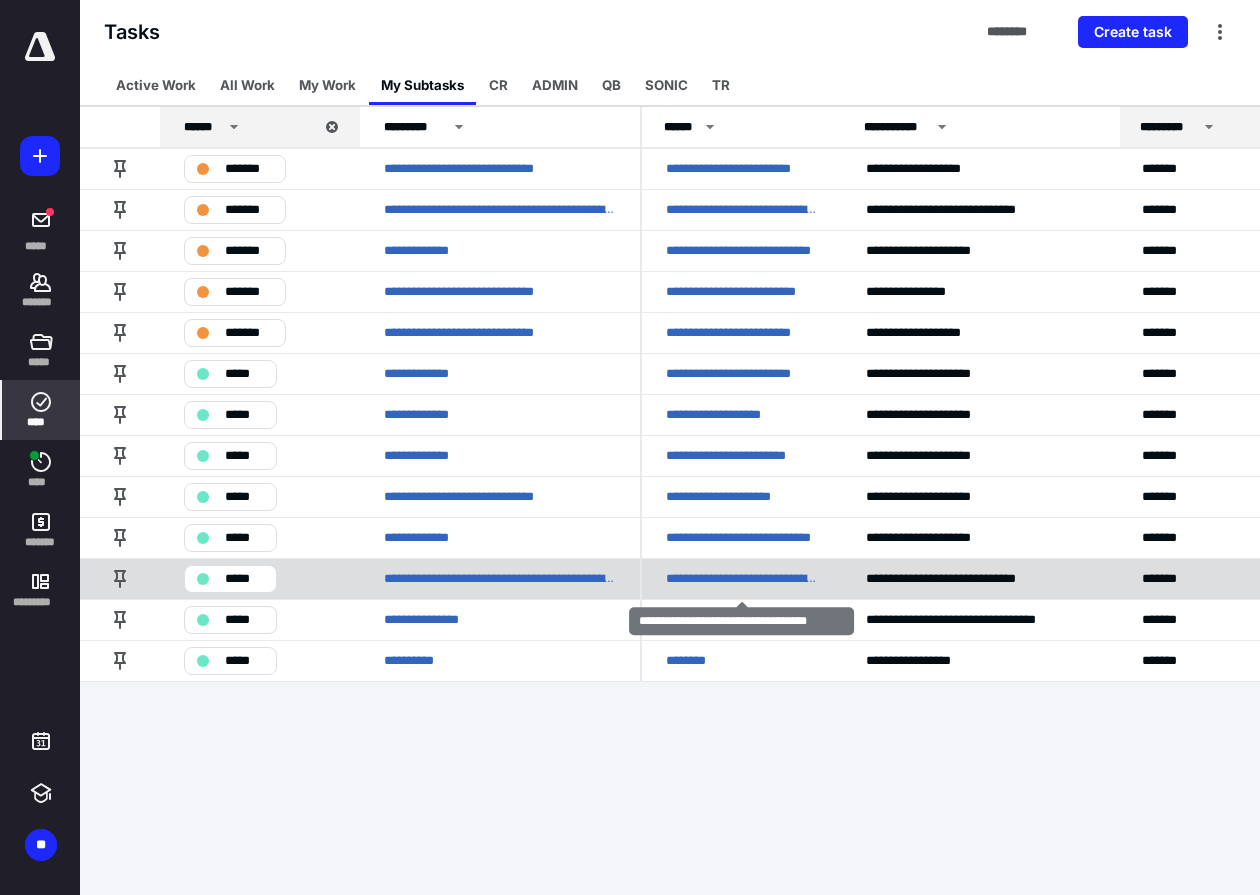 click on "**********" at bounding box center [742, 578] 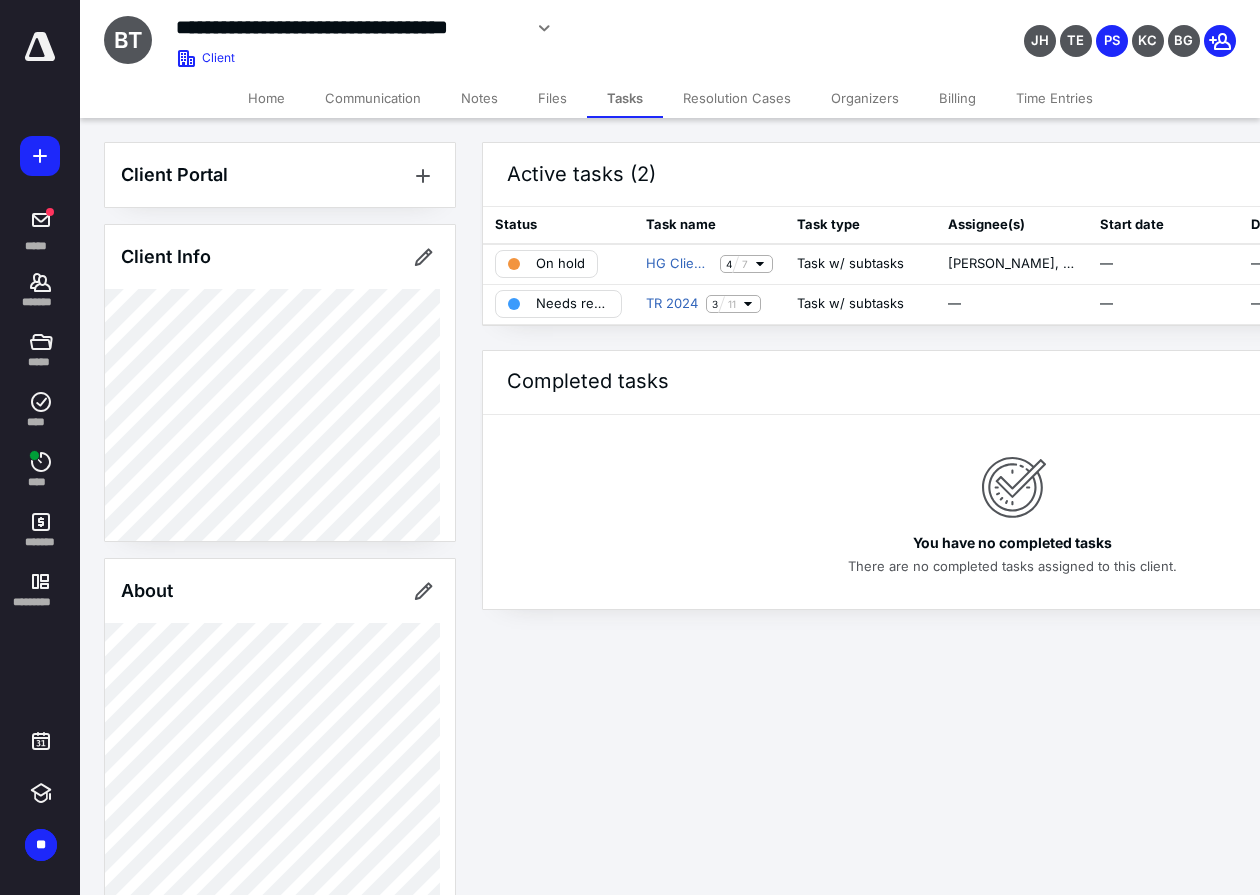 click on "Billing" at bounding box center [957, 98] 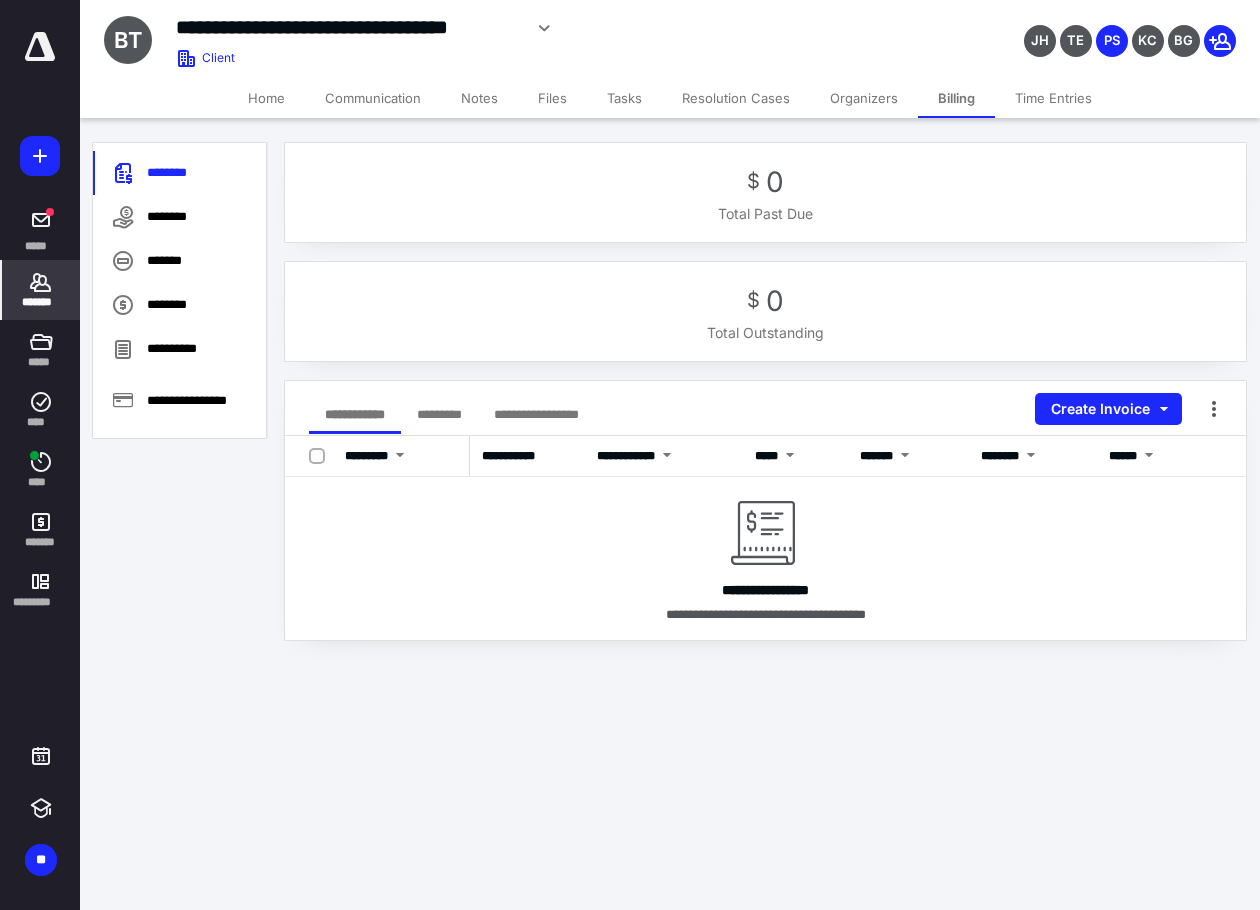 click on "Time Entries" at bounding box center [1053, 98] 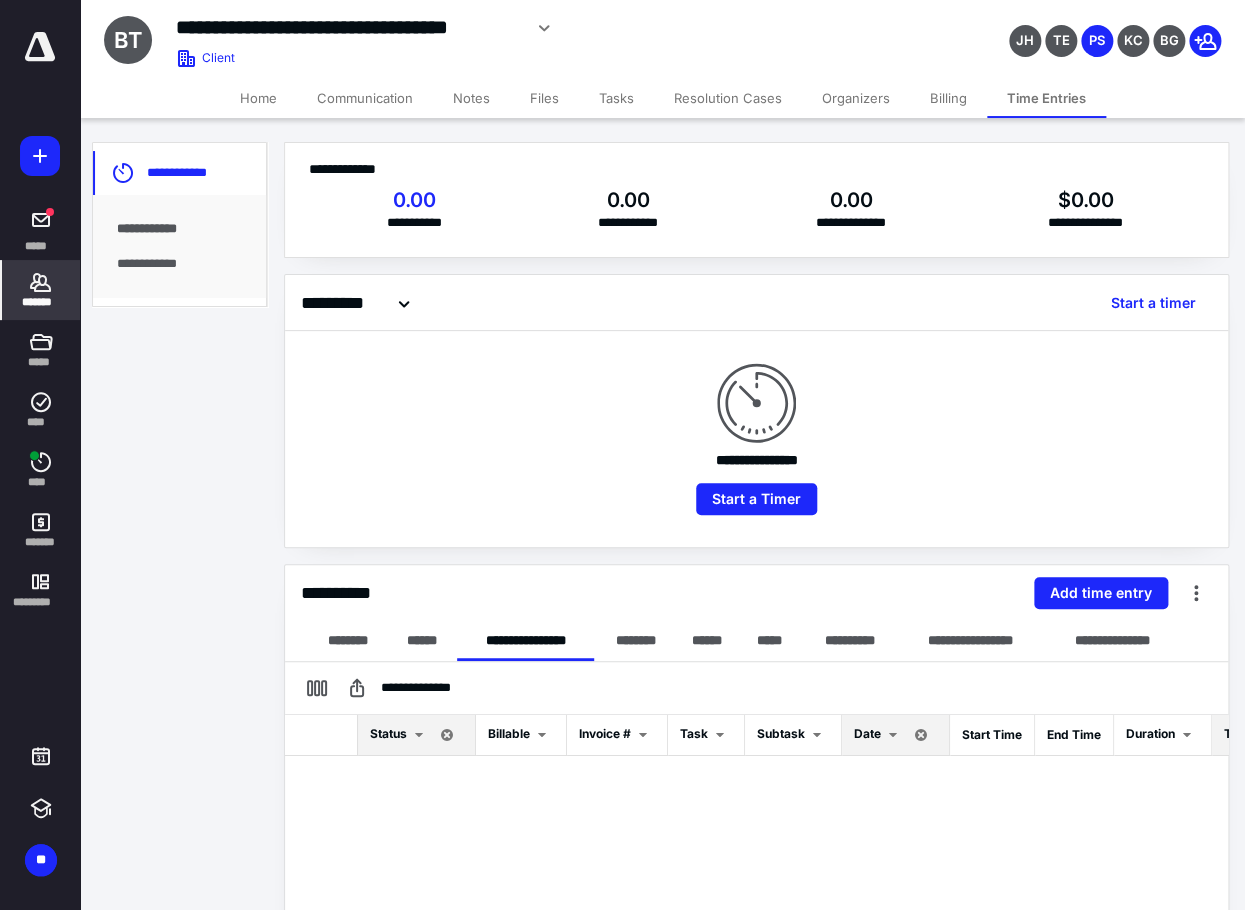 click on "**********" at bounding box center [756, 688] 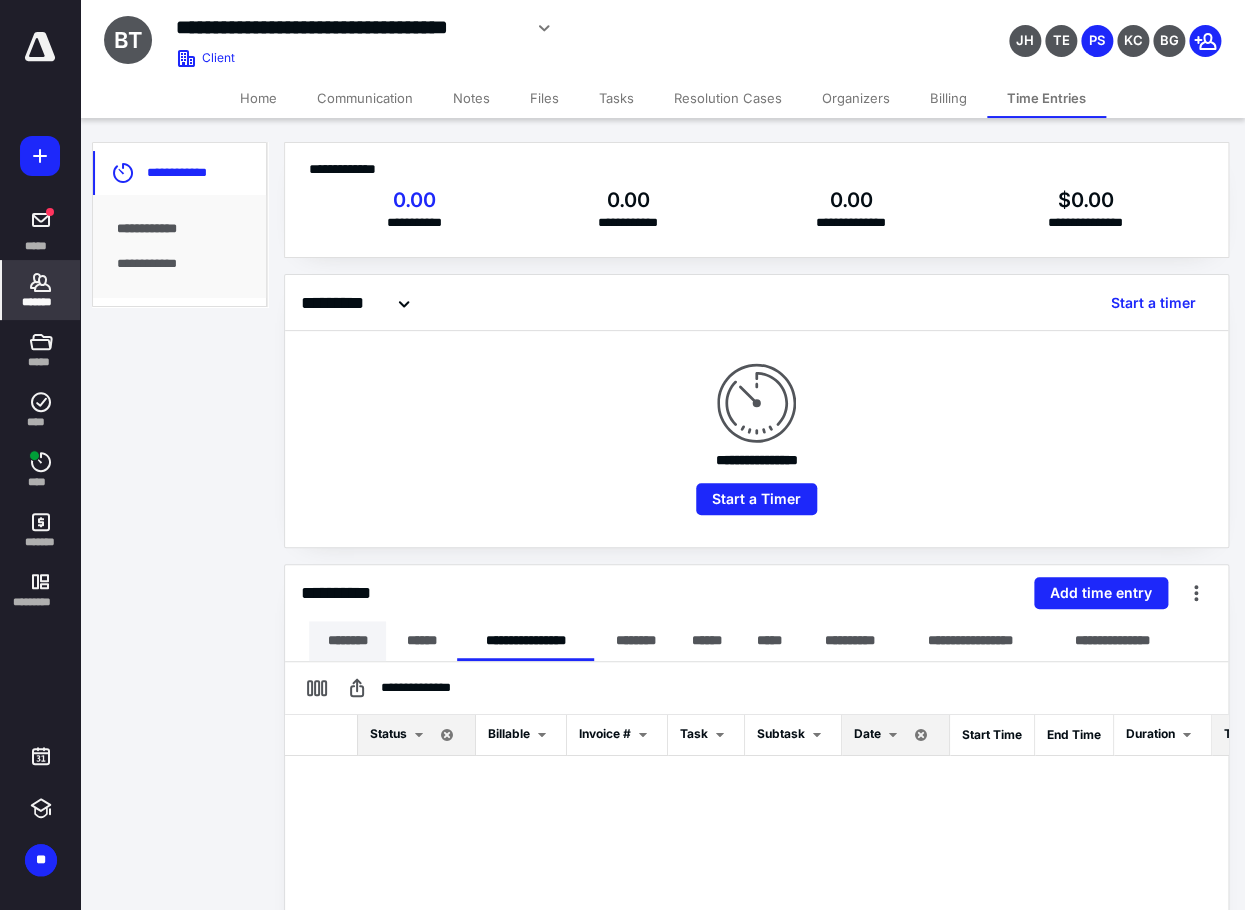 click on "********" at bounding box center [347, 641] 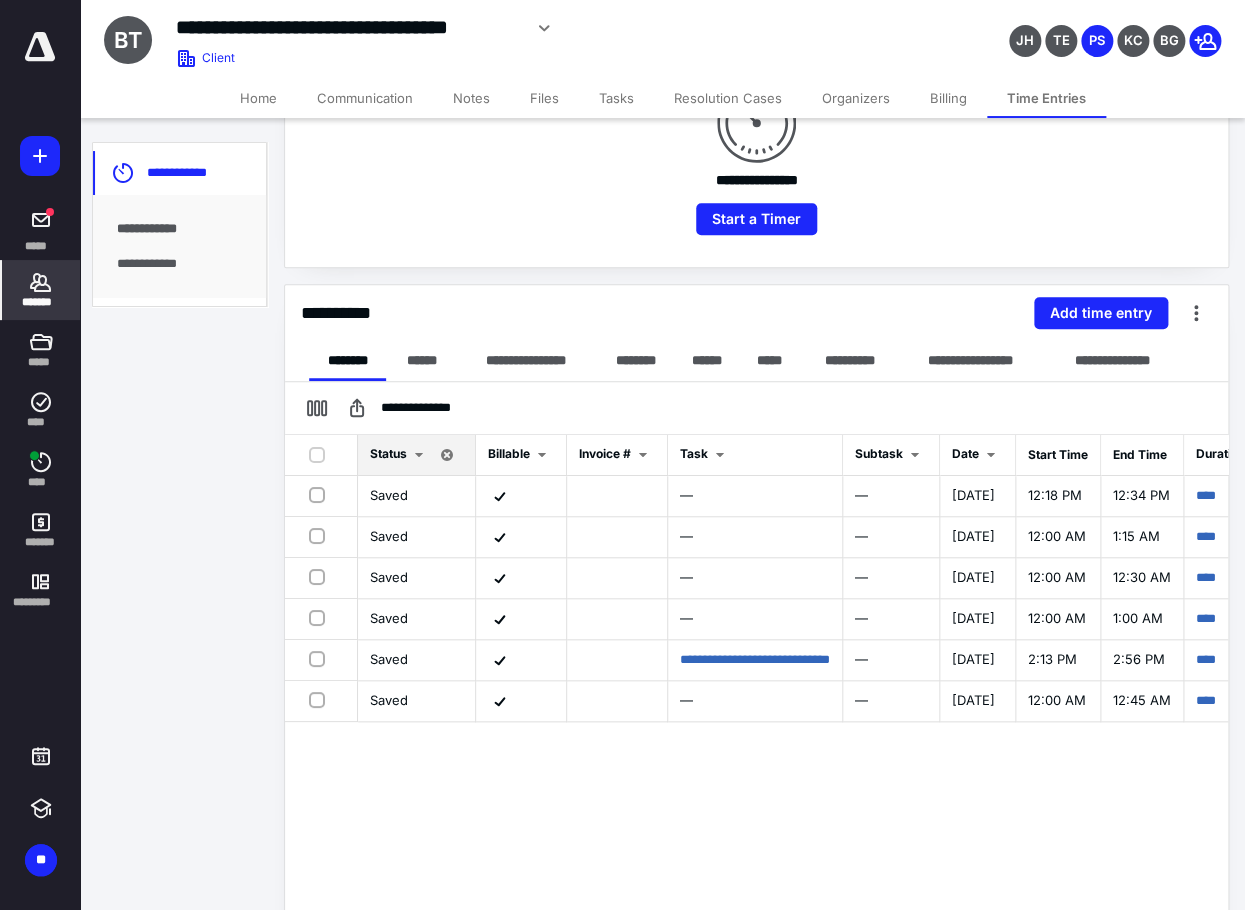 scroll, scrollTop: 300, scrollLeft: 0, axis: vertical 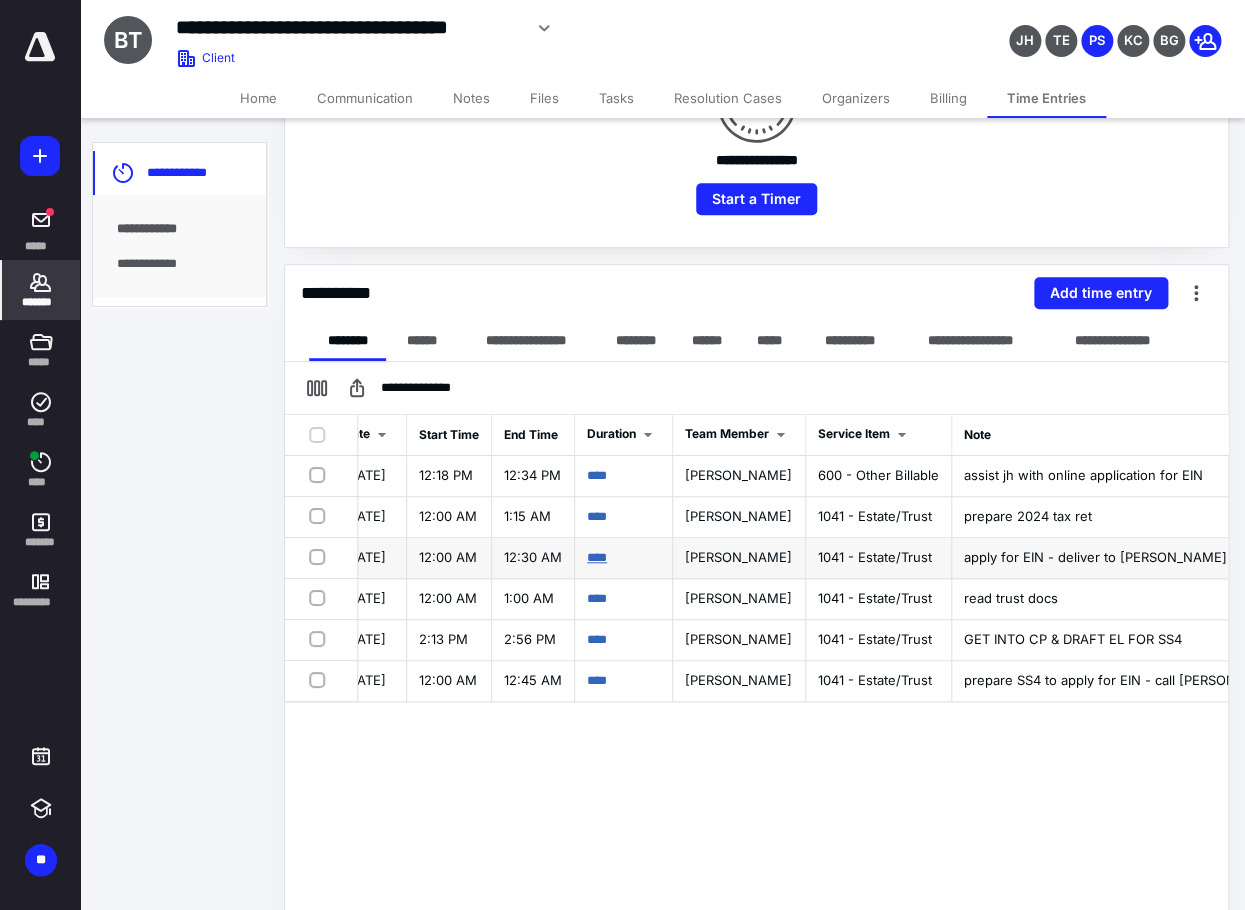 click on "****" at bounding box center (597, 557) 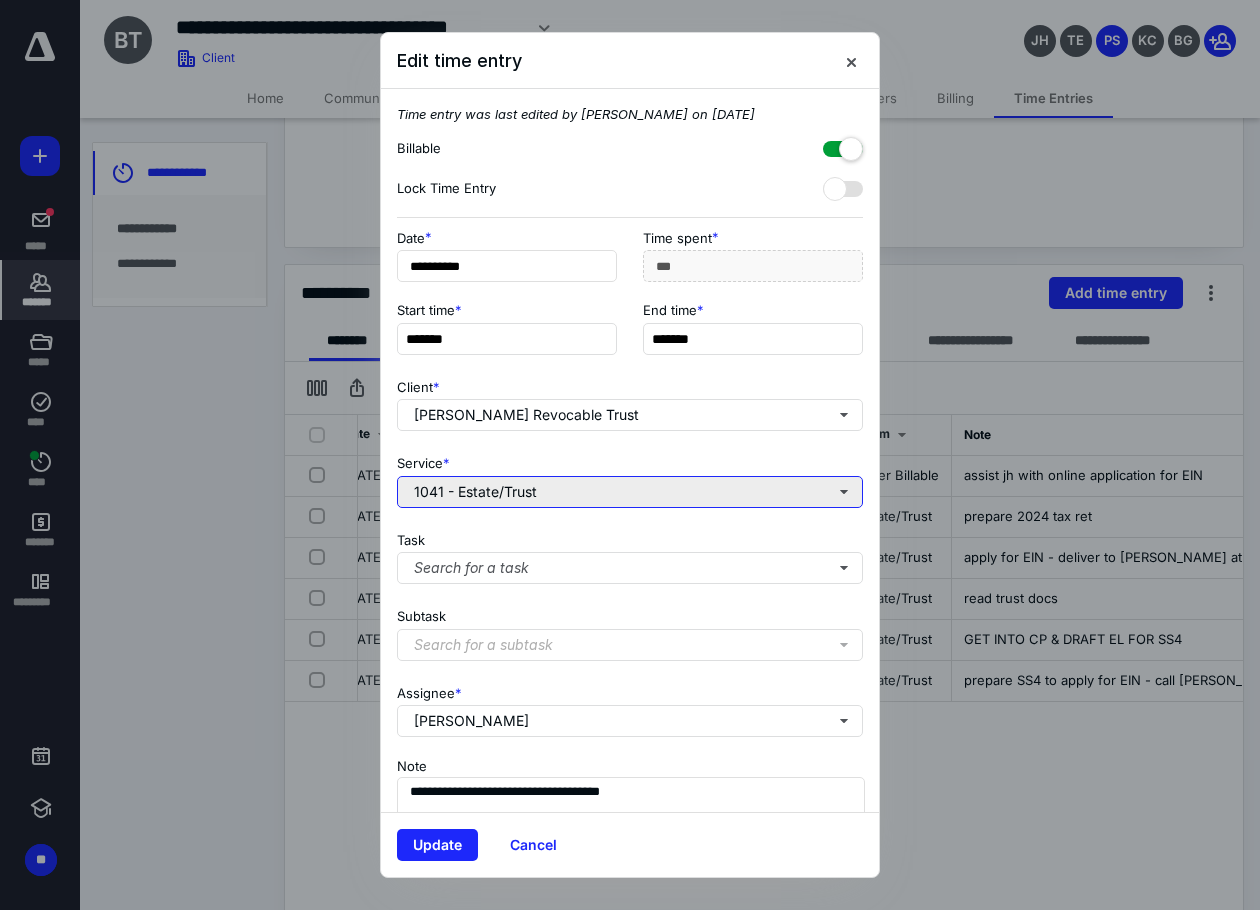 click on "1041 - Estate/Trust" at bounding box center [630, 492] 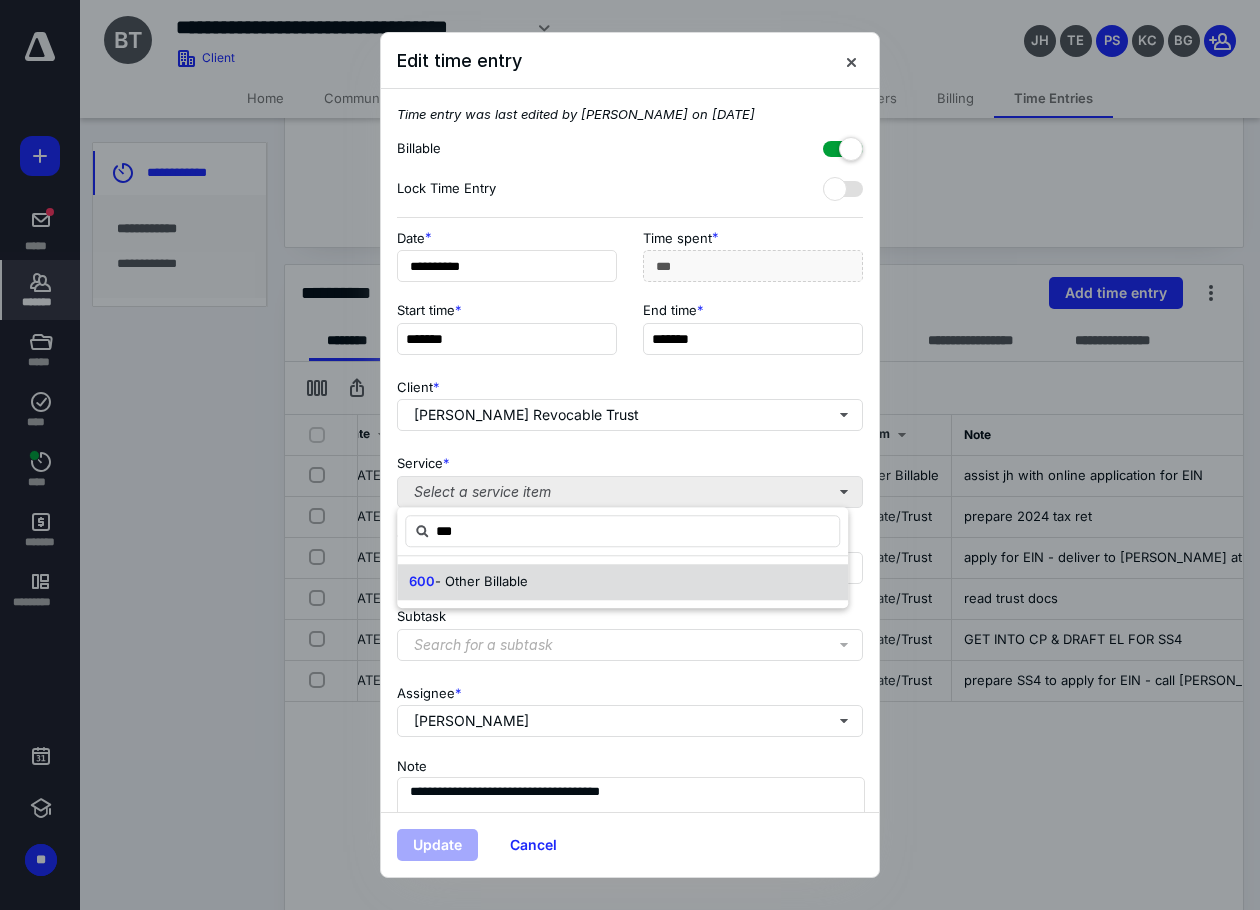 type on "***" 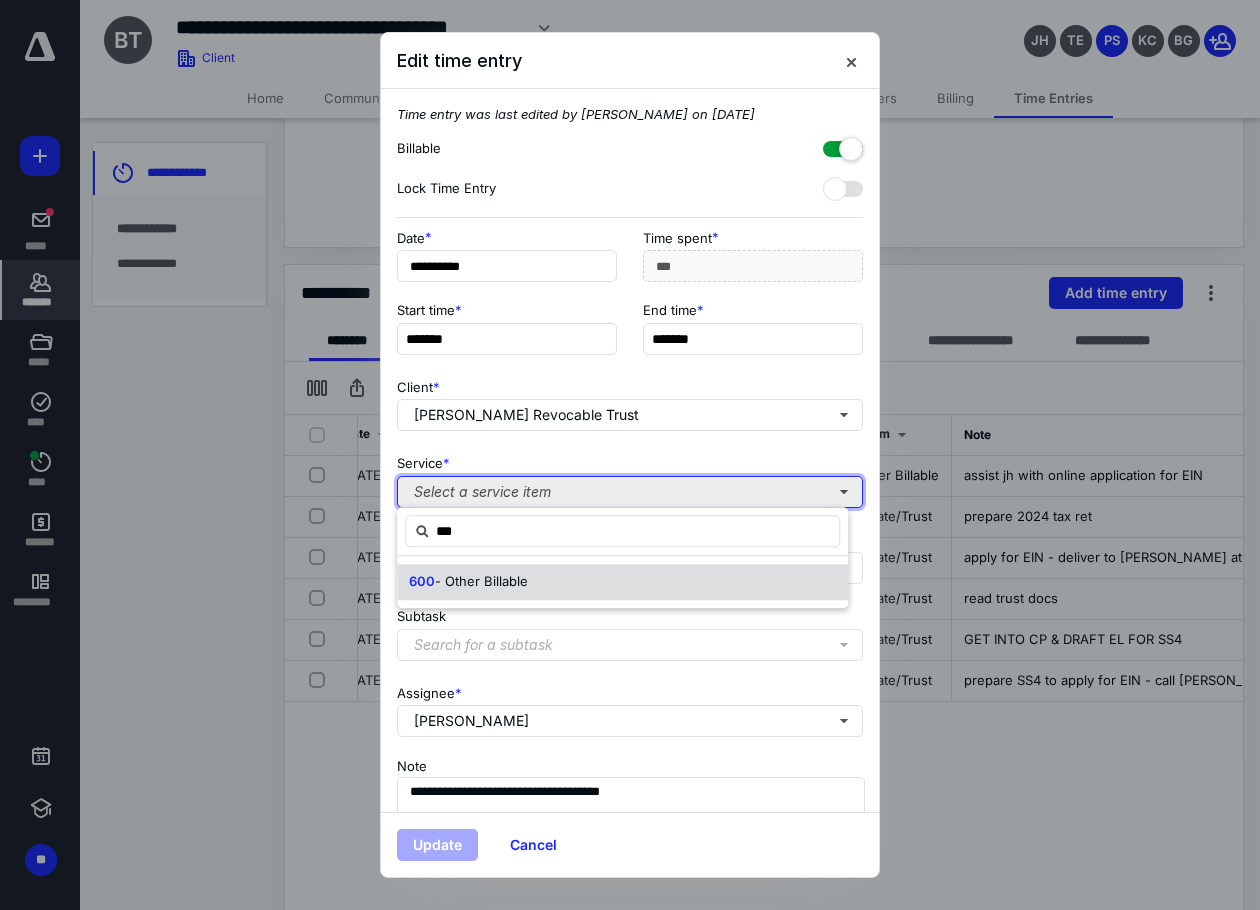 type 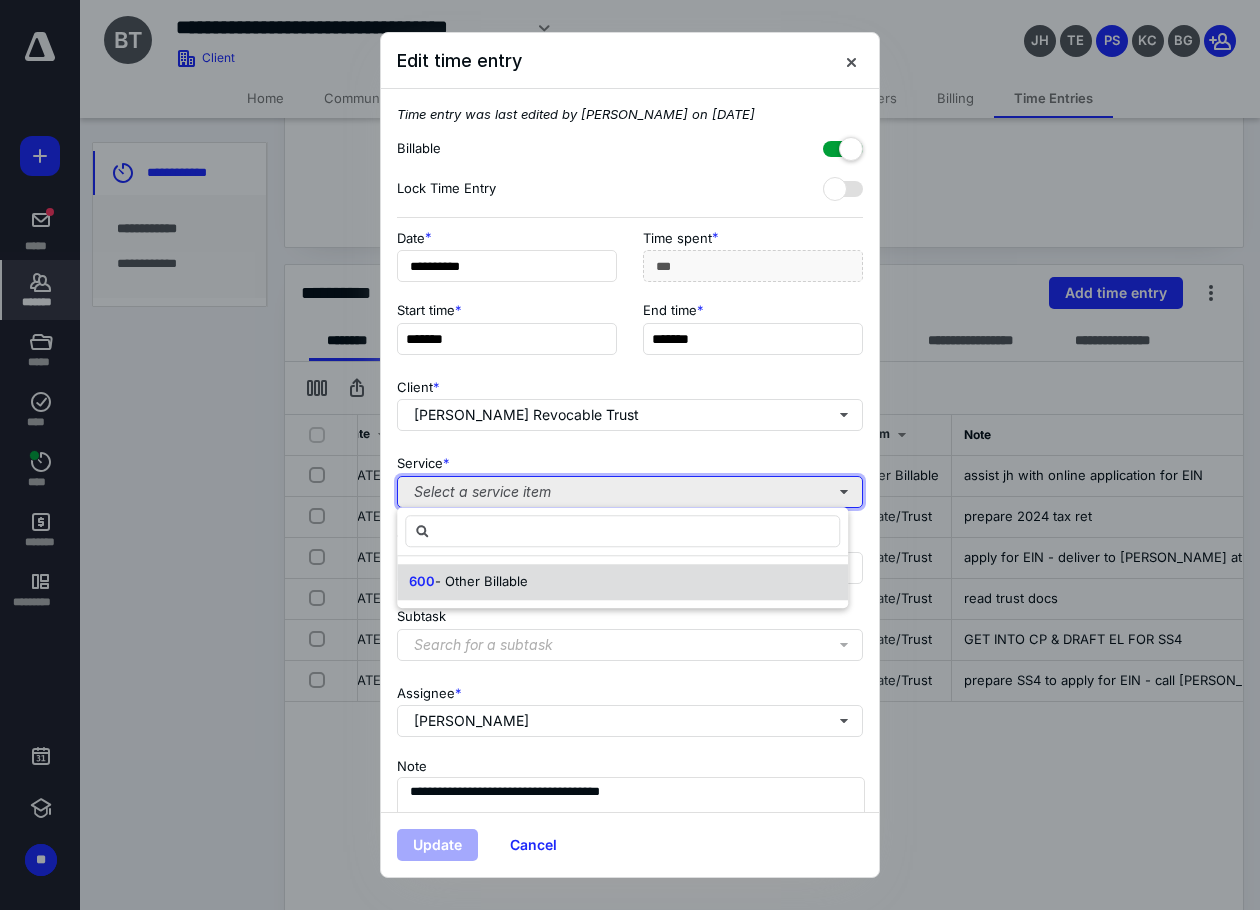 type 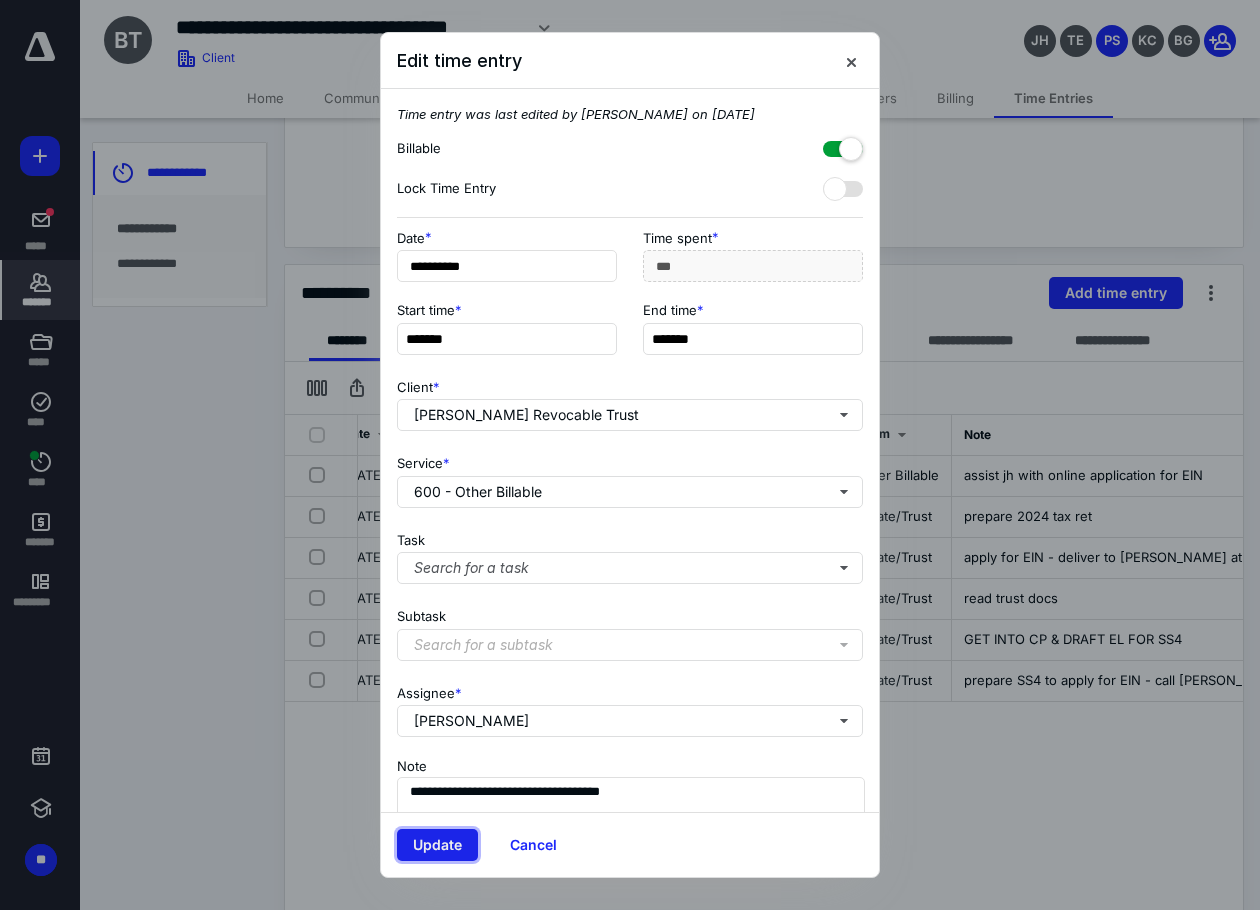 click on "Update" at bounding box center [437, 845] 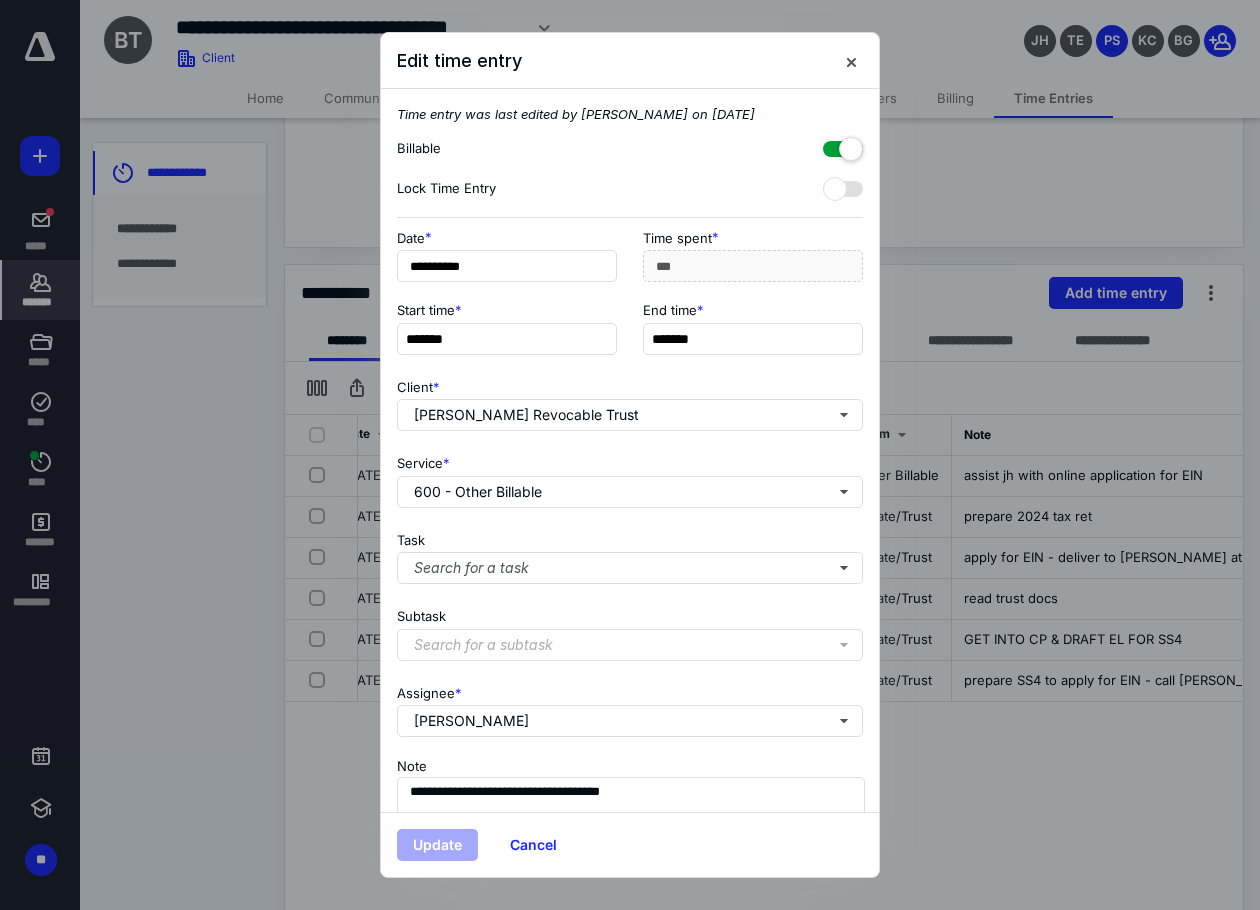 scroll, scrollTop: 0, scrollLeft: 248, axis: horizontal 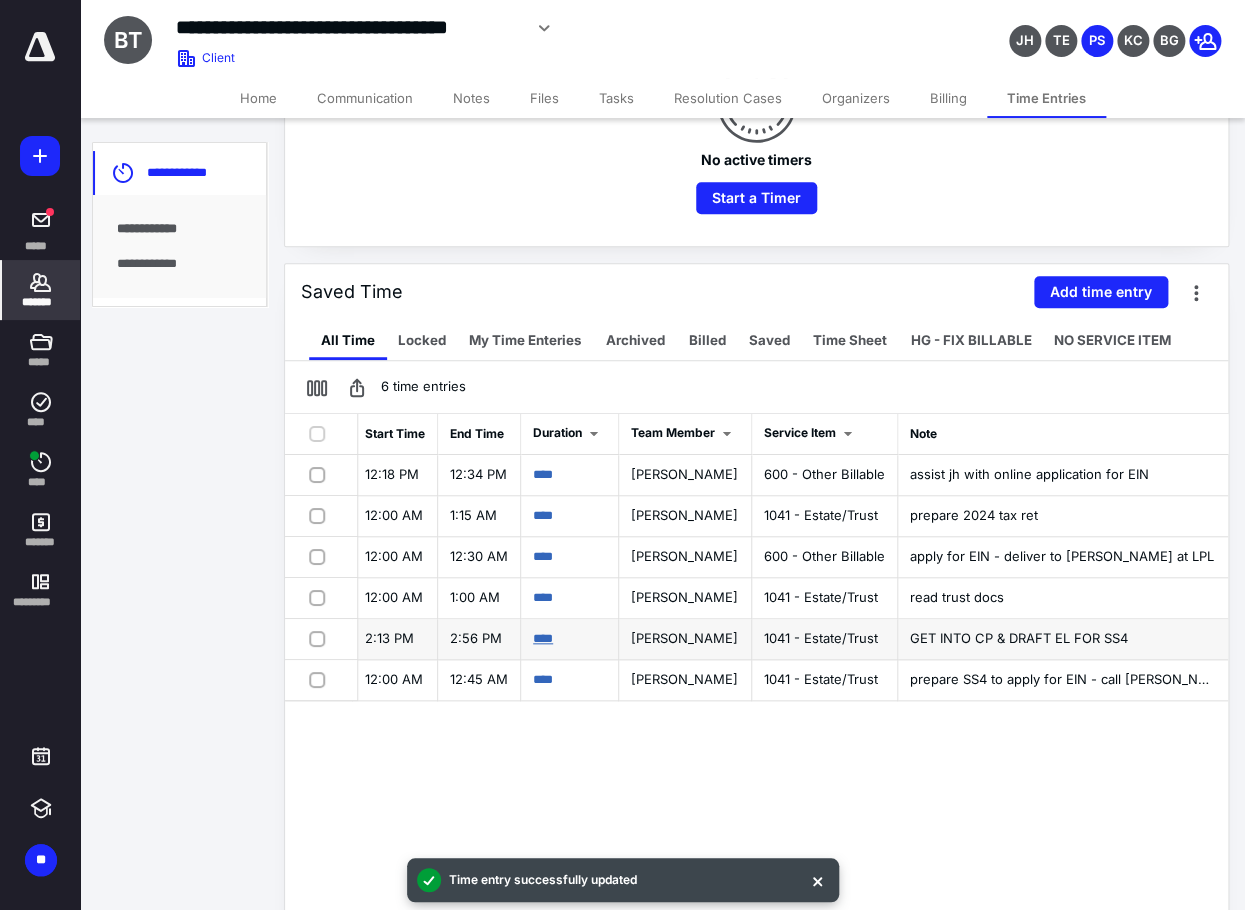 click on "****" at bounding box center (543, 638) 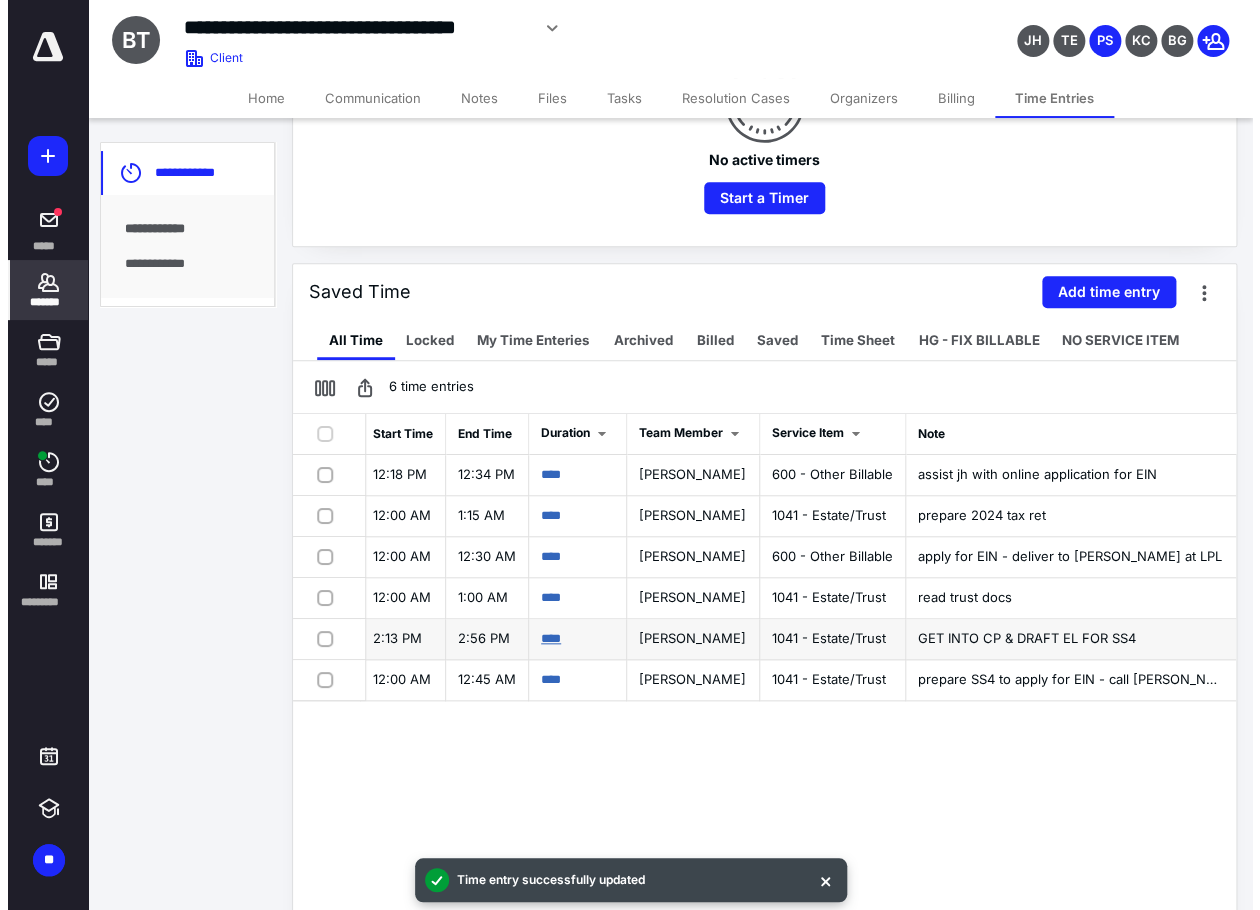 scroll, scrollTop: 0, scrollLeft: 688, axis: horizontal 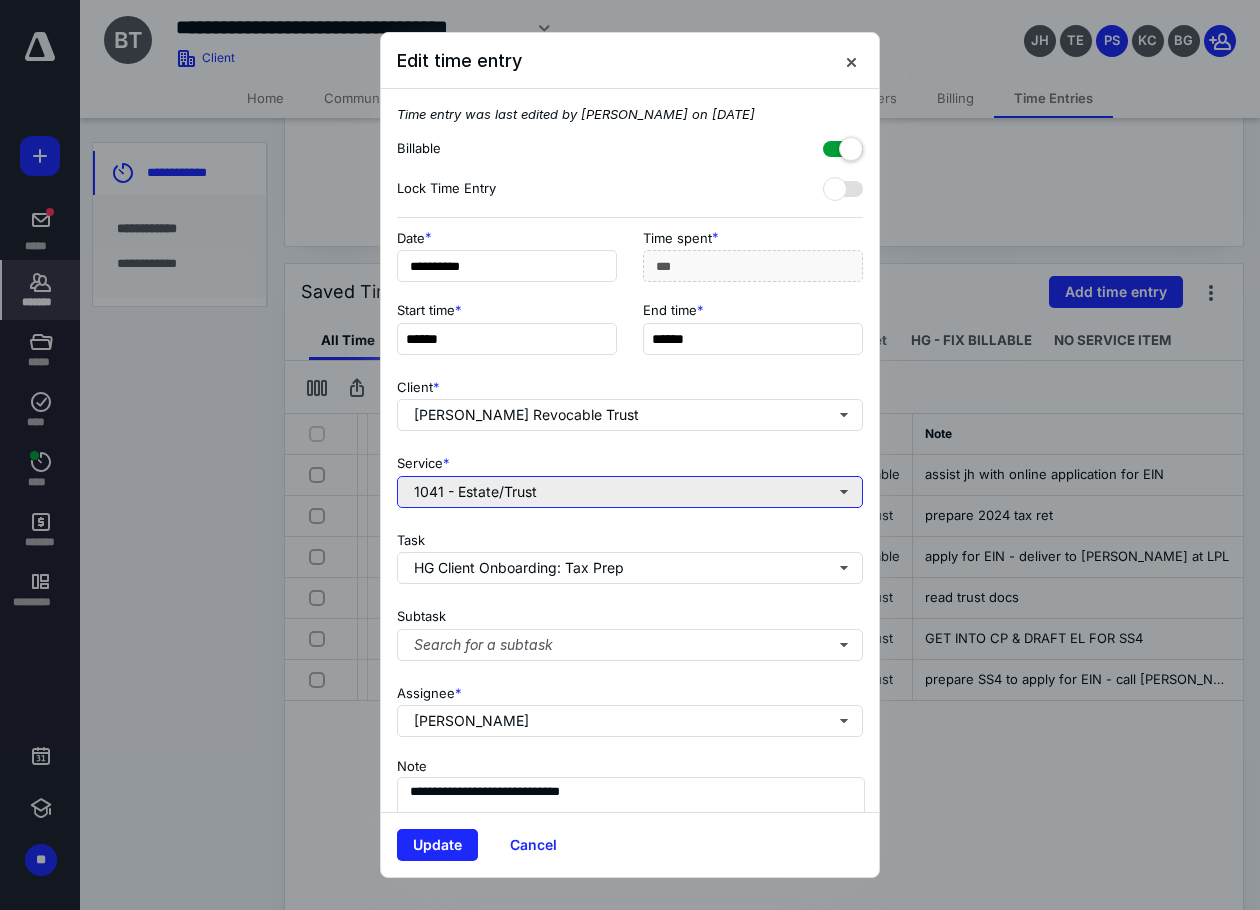 click on "1041 - Estate/Trust" at bounding box center [630, 492] 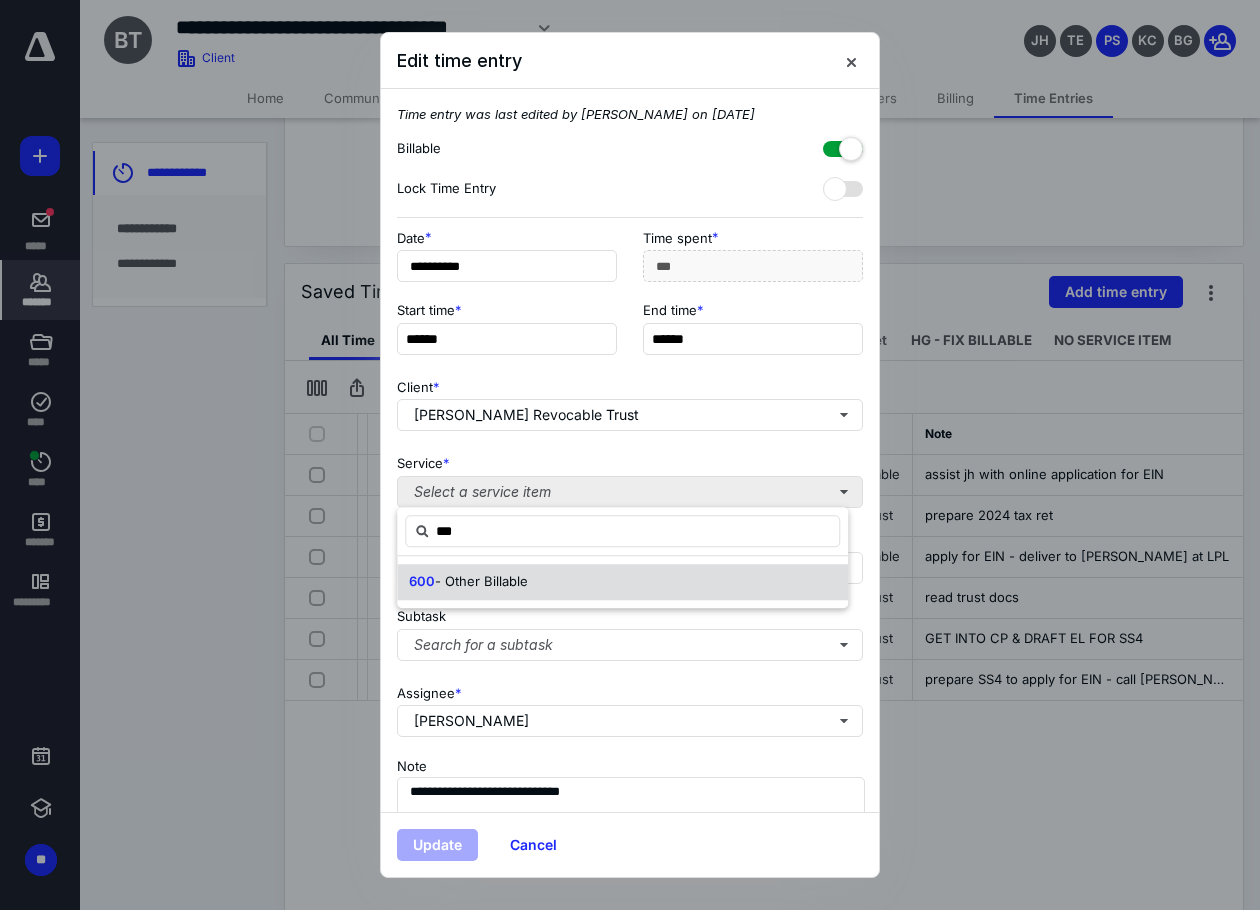 type on "***" 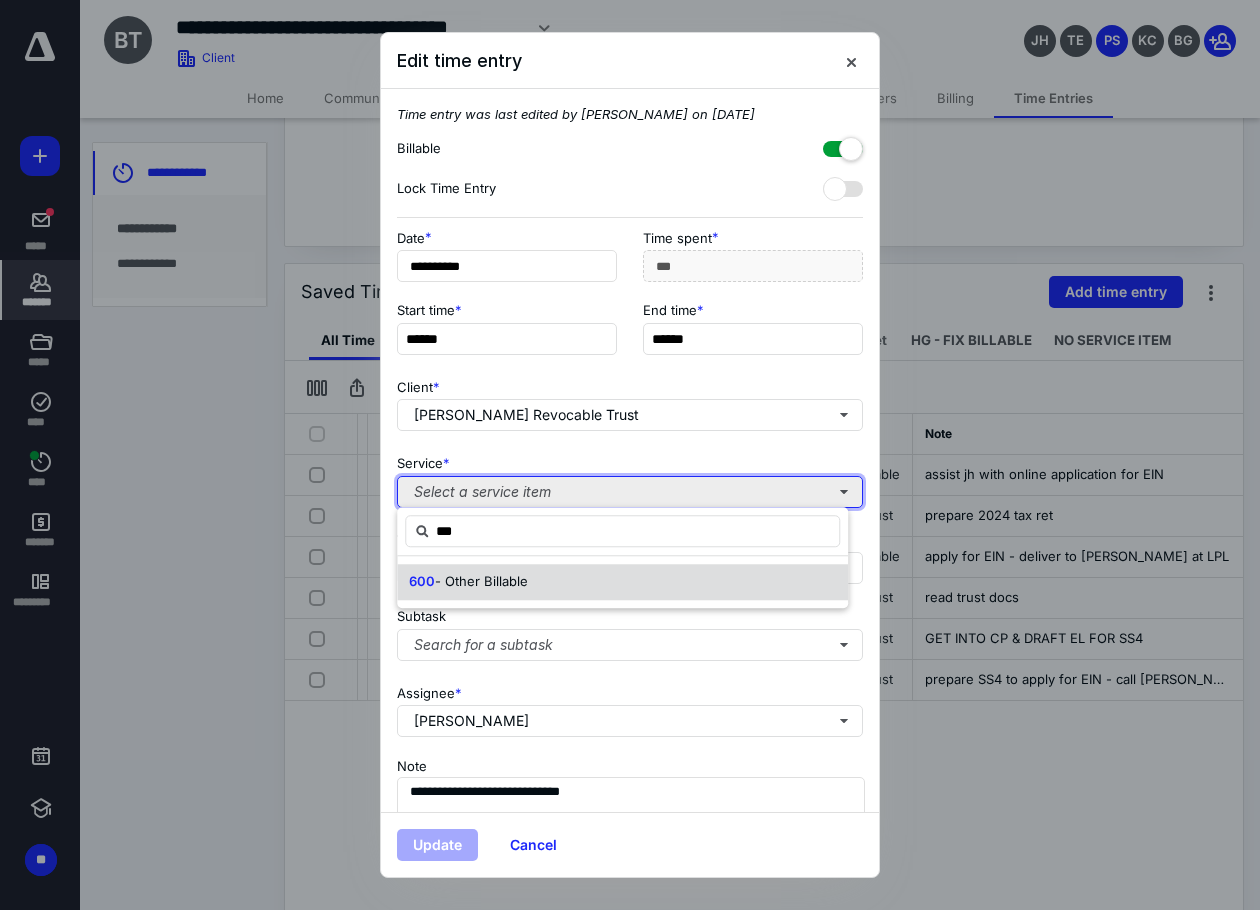 type 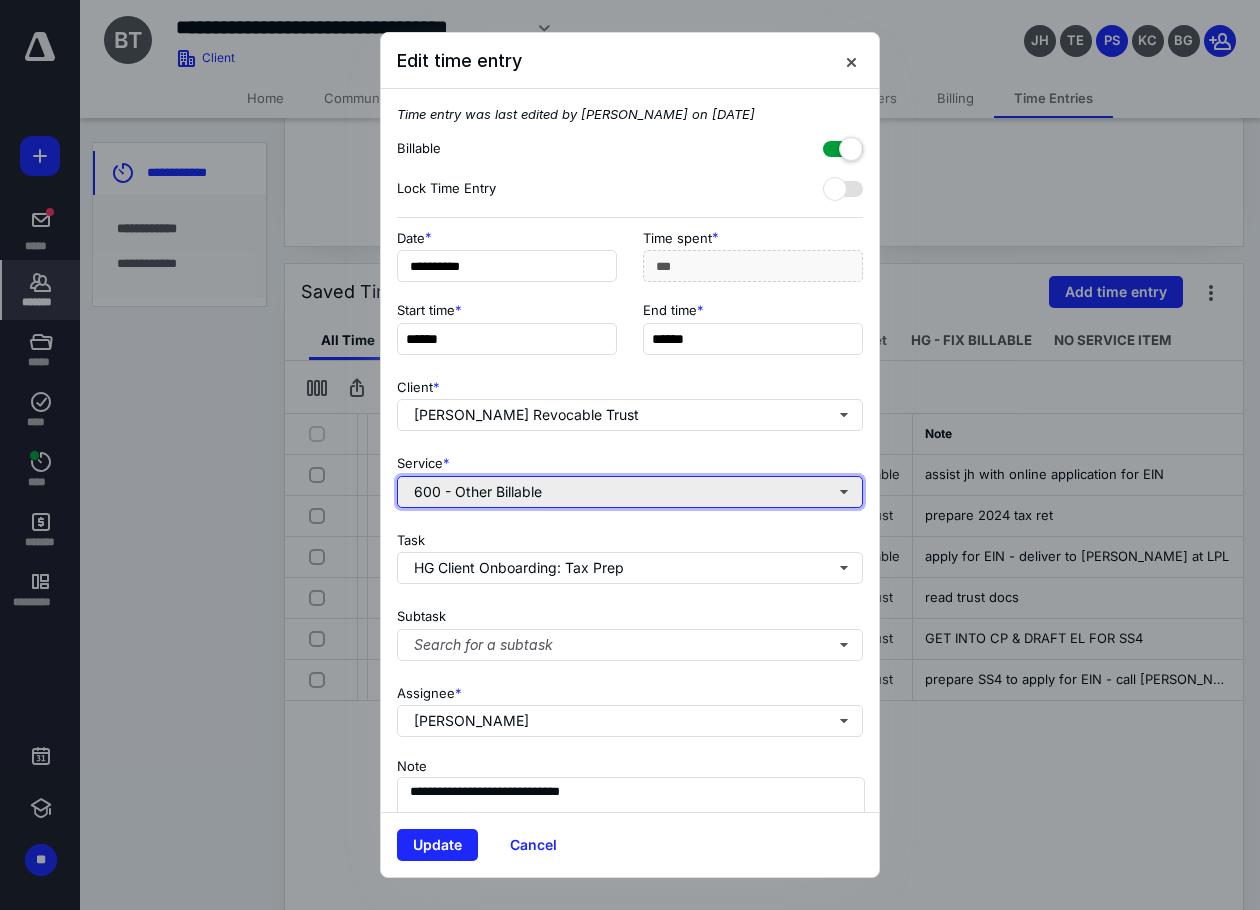 type 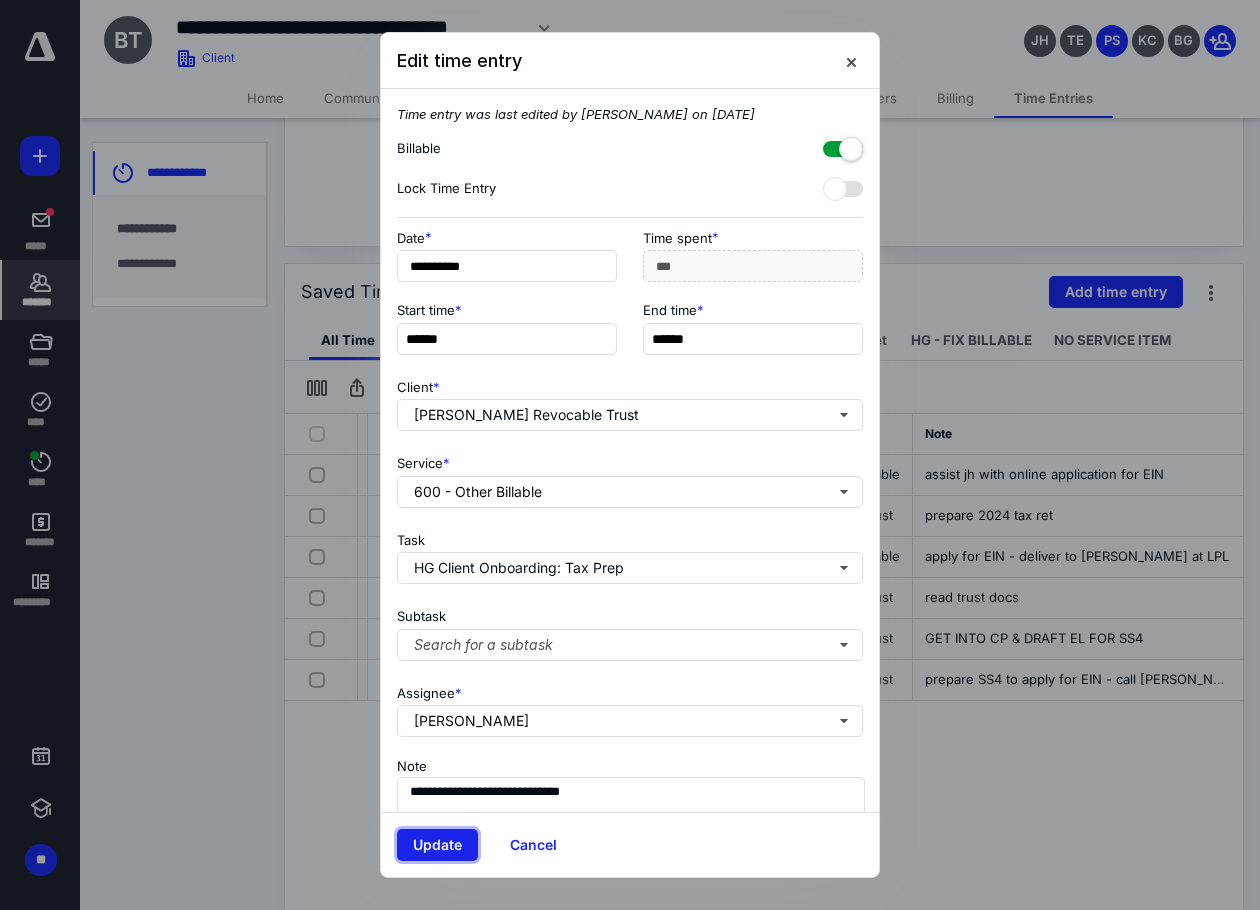 click on "Update" at bounding box center (437, 845) 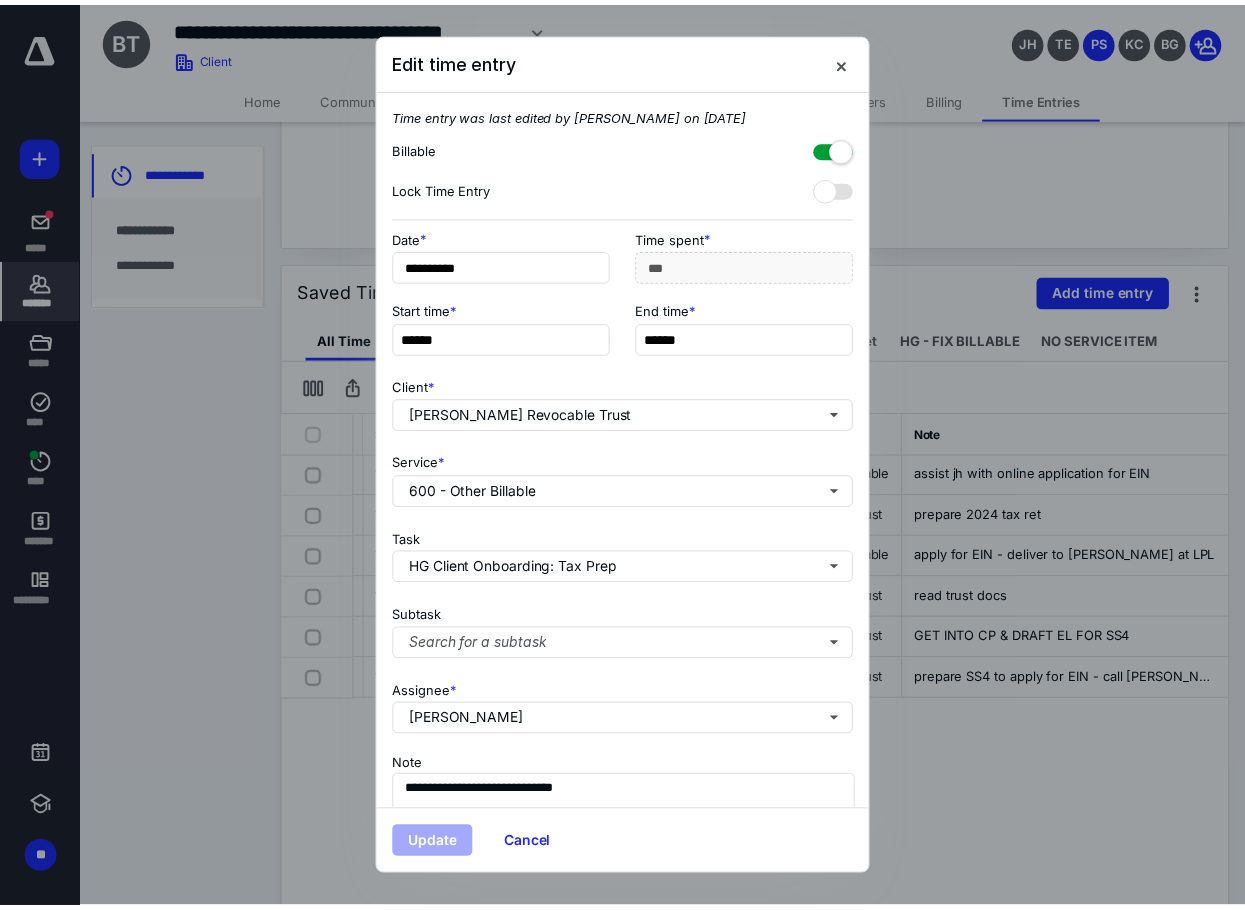 scroll, scrollTop: 0, scrollLeft: 248, axis: horizontal 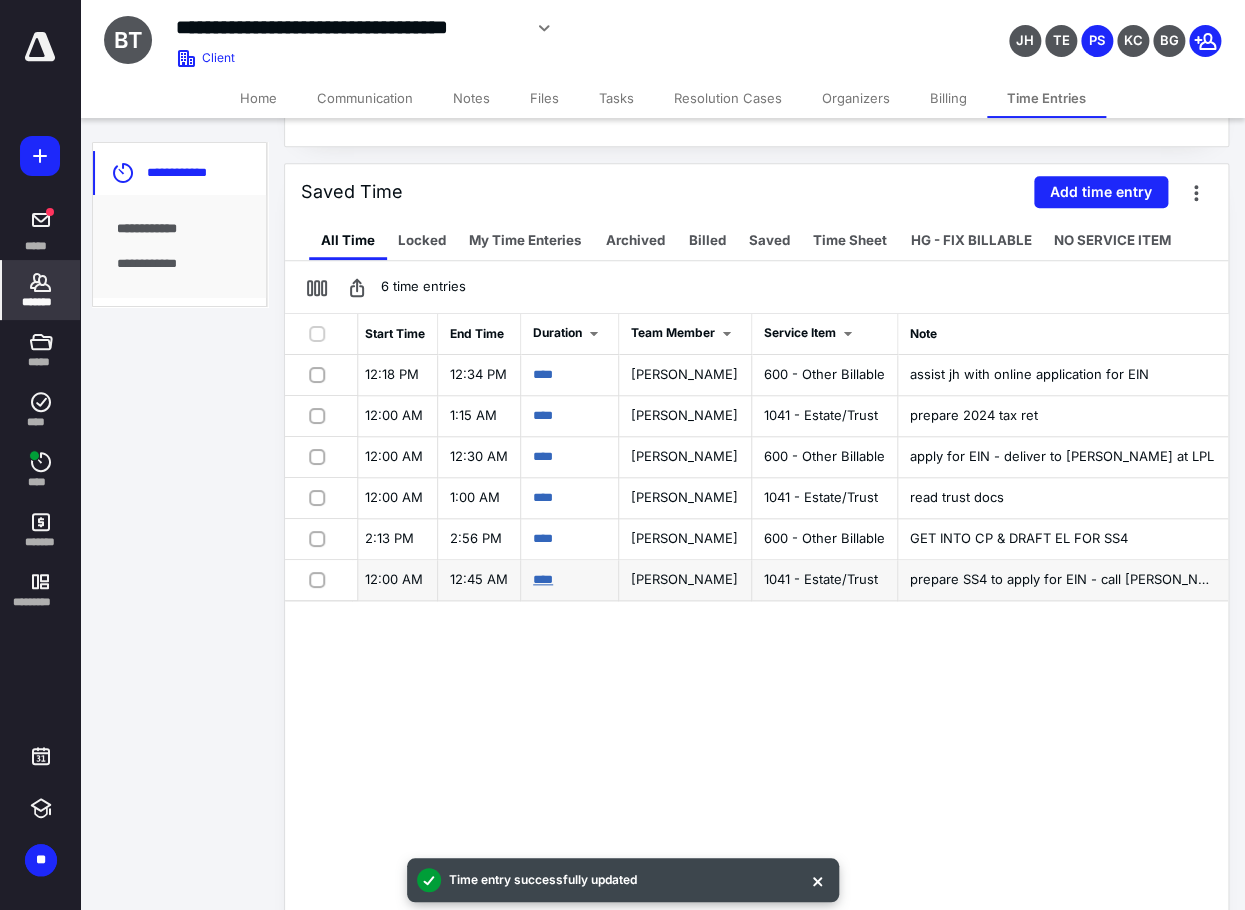 click on "****" at bounding box center (543, 579) 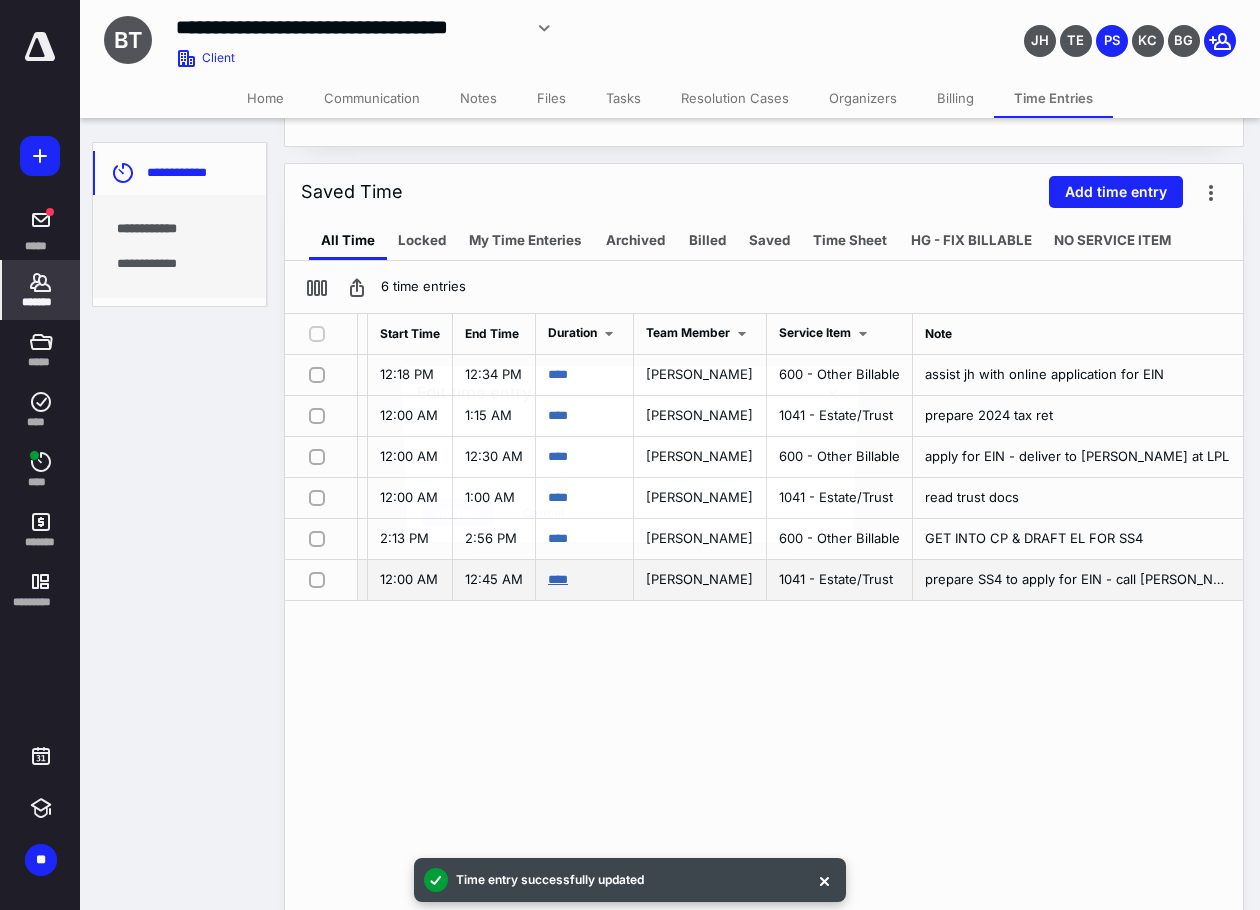 scroll, scrollTop: 0, scrollLeft: 688, axis: horizontal 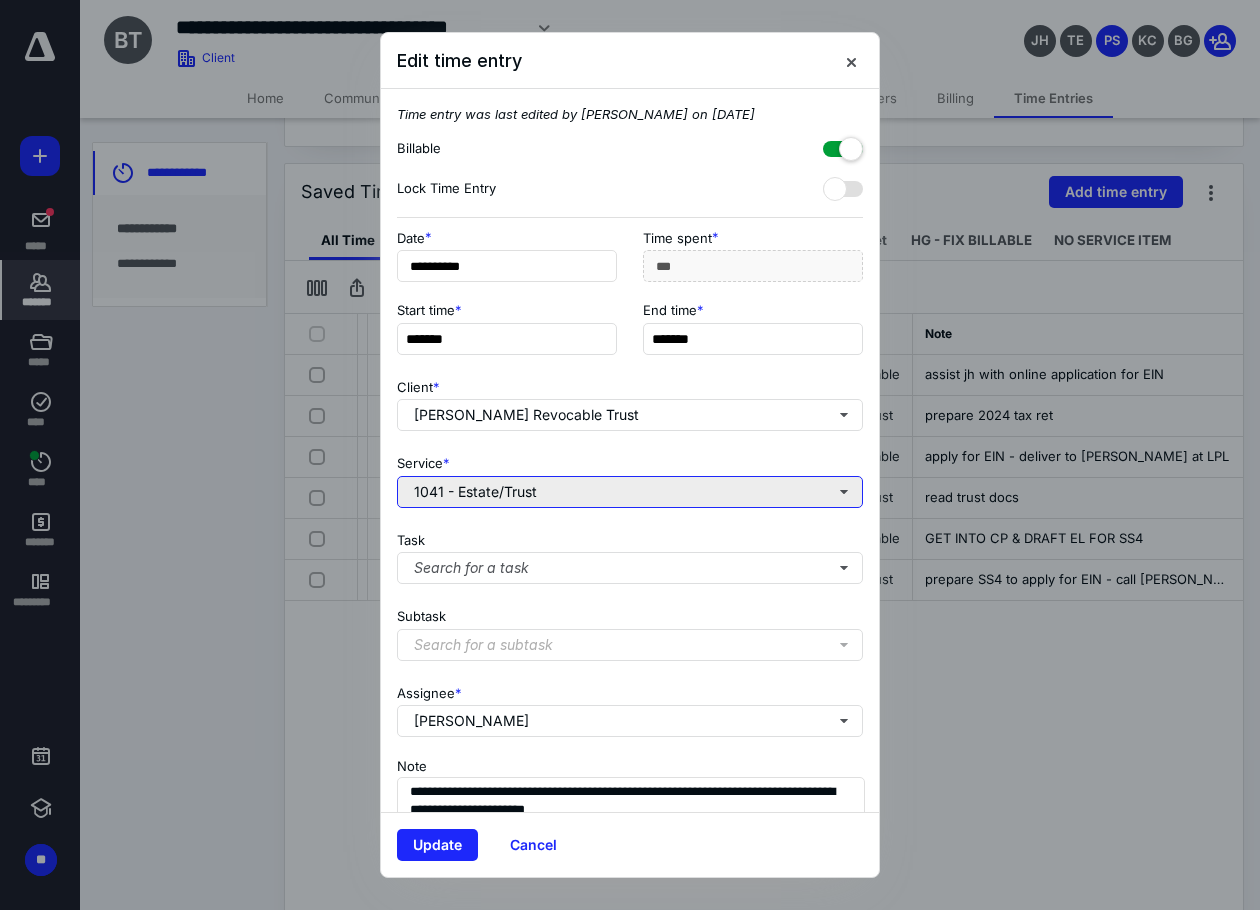 click on "1041 - Estate/Trust" at bounding box center (630, 492) 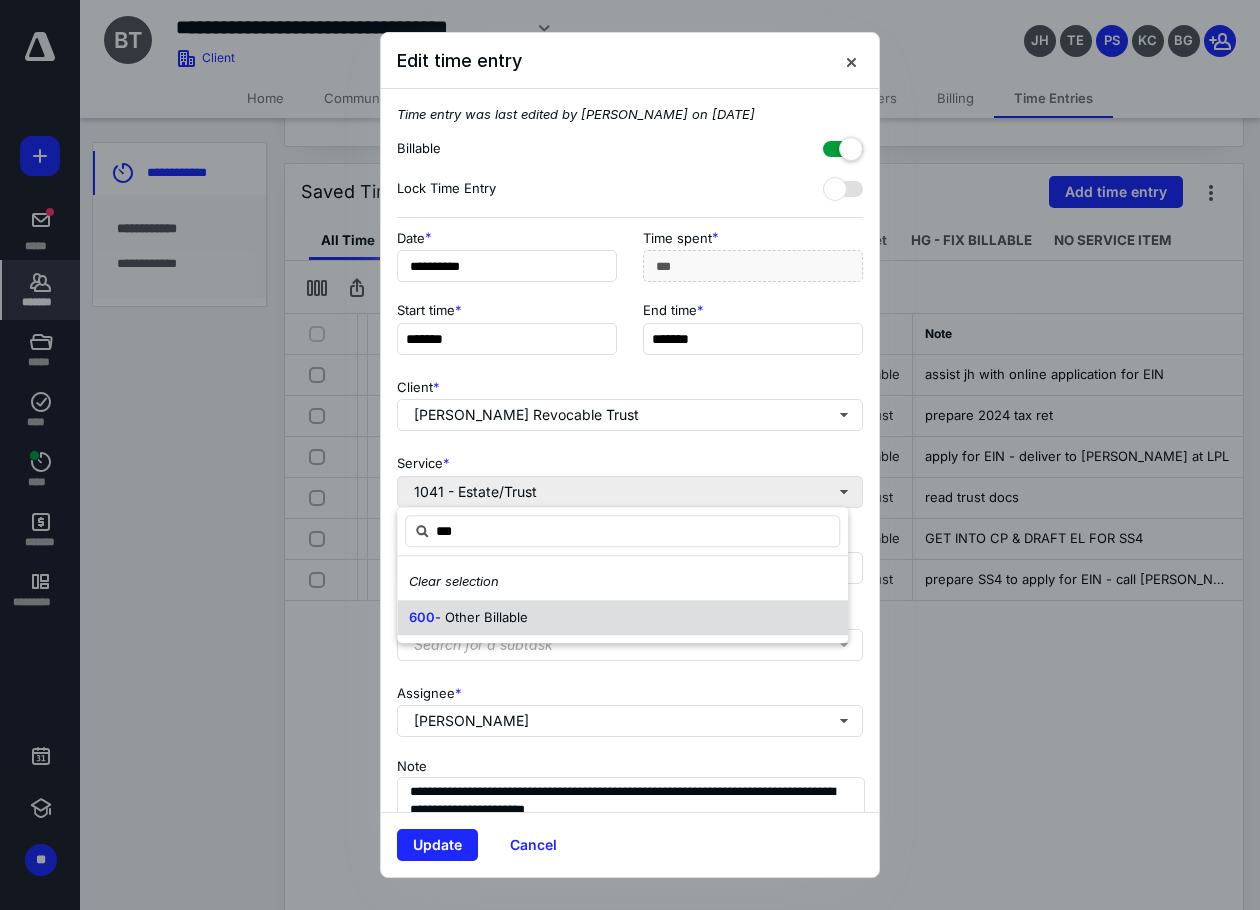 type on "***" 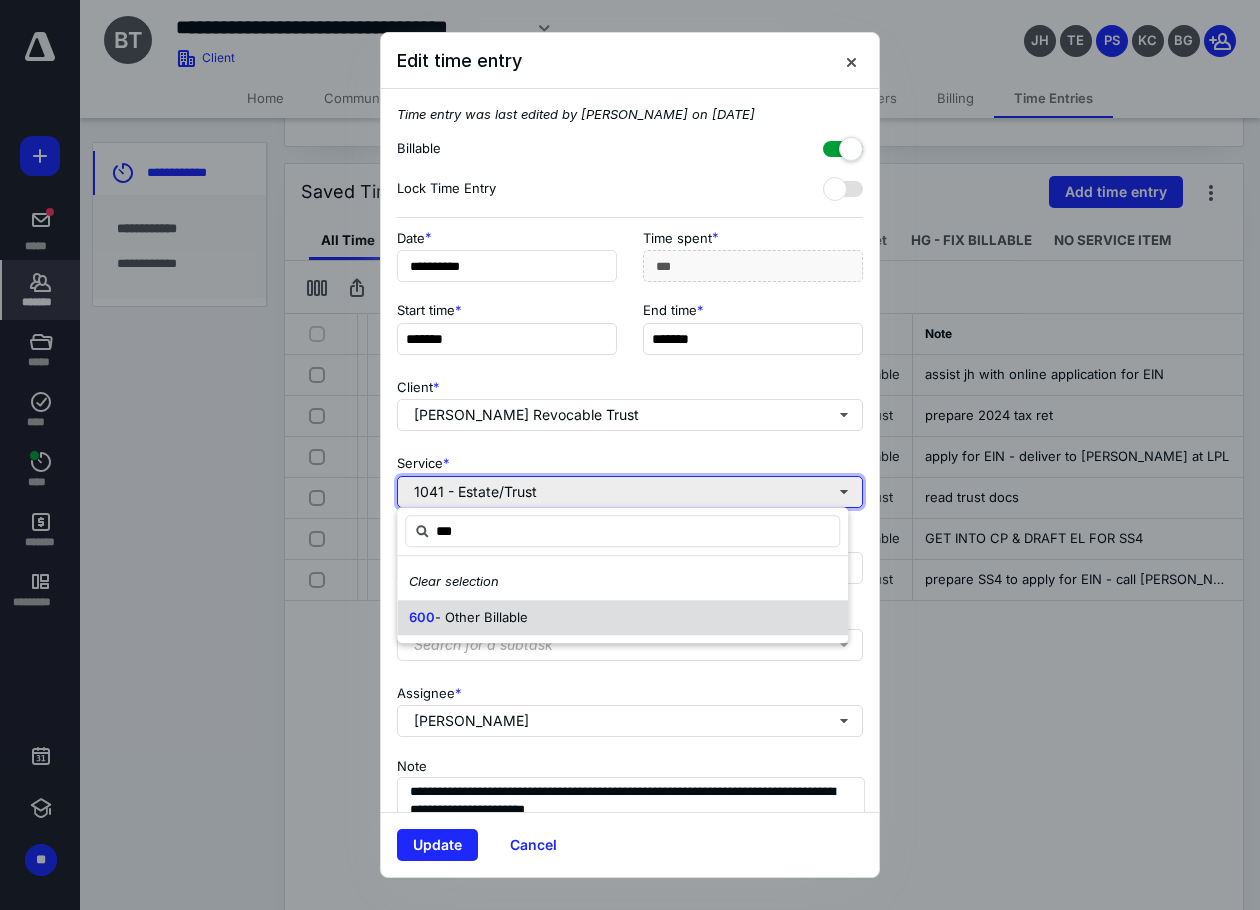 type 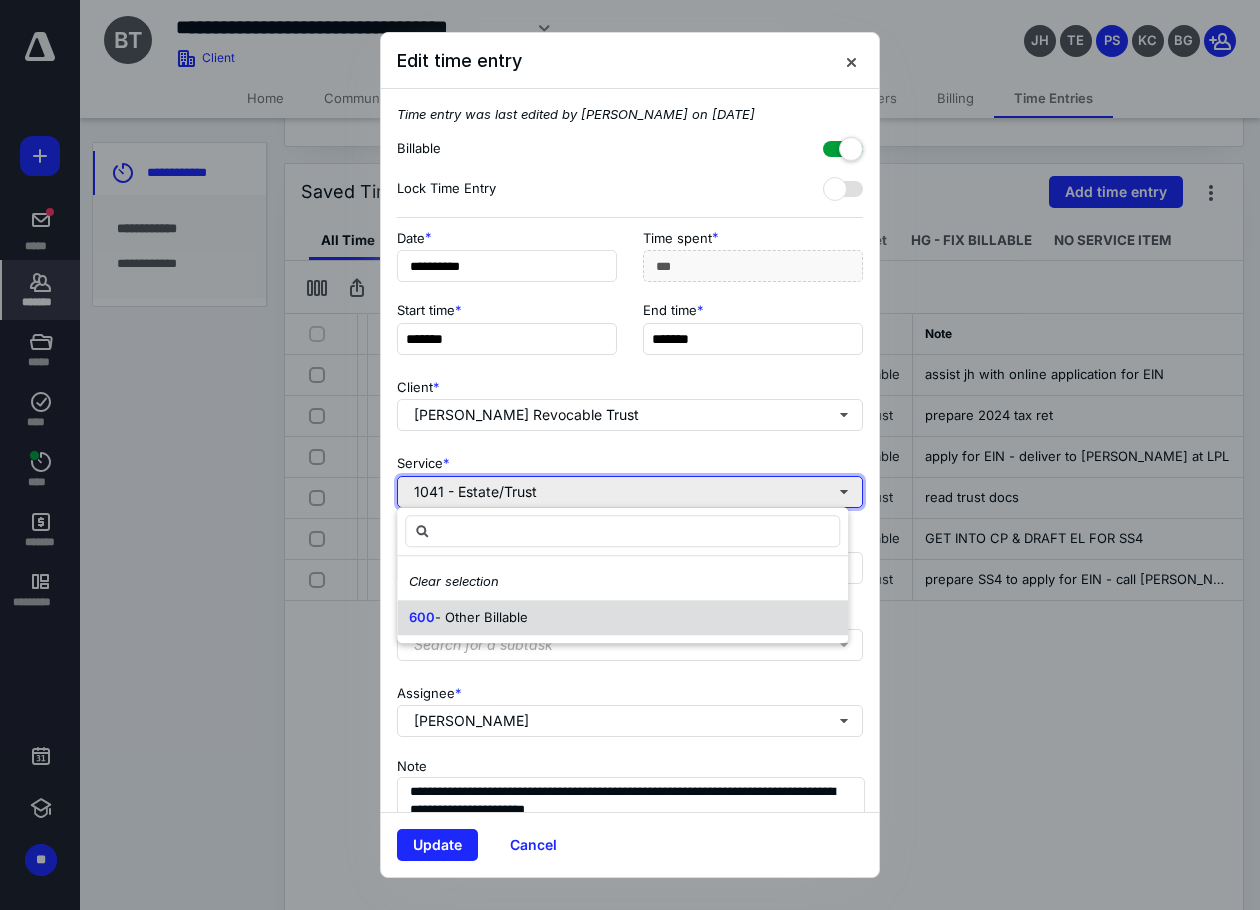 type 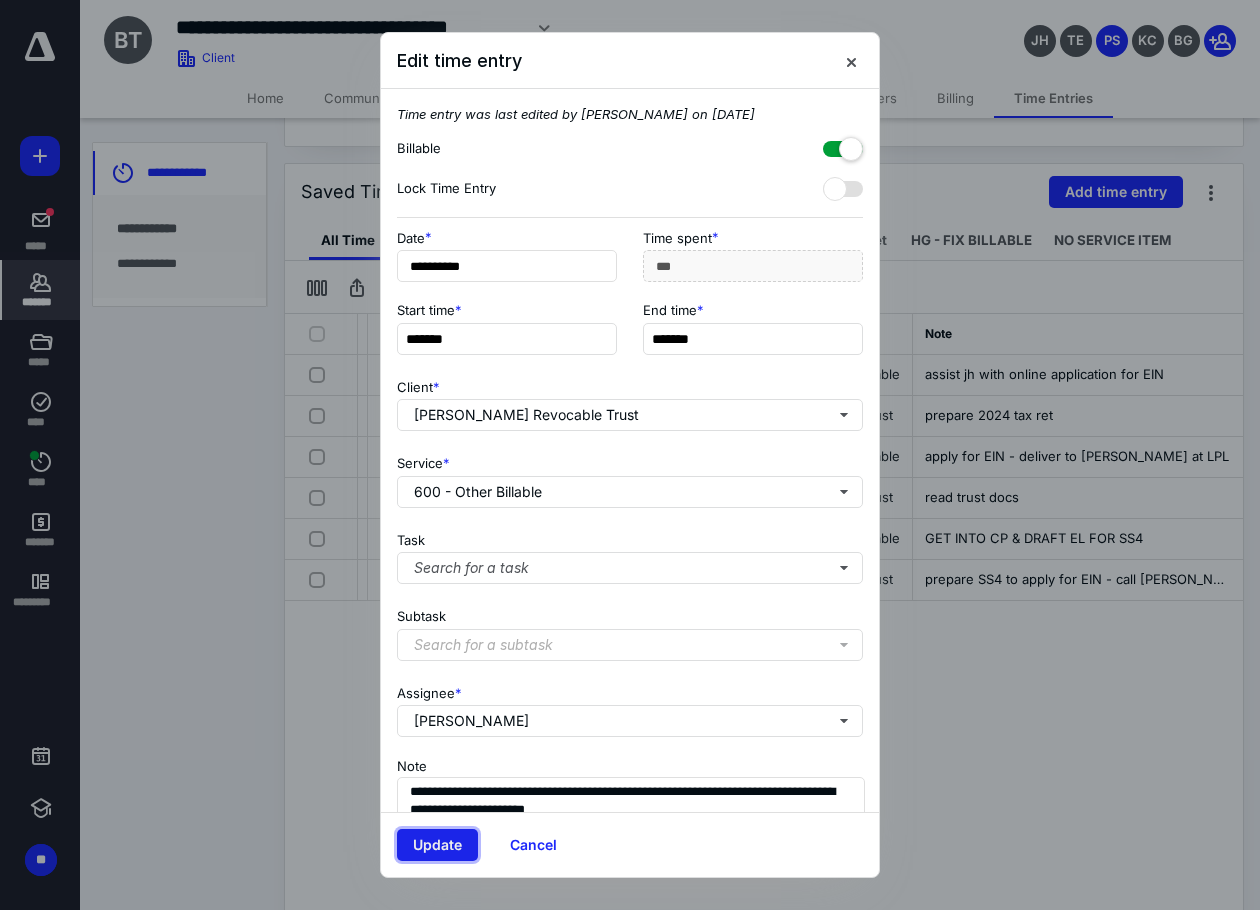 click on "Update" at bounding box center [437, 845] 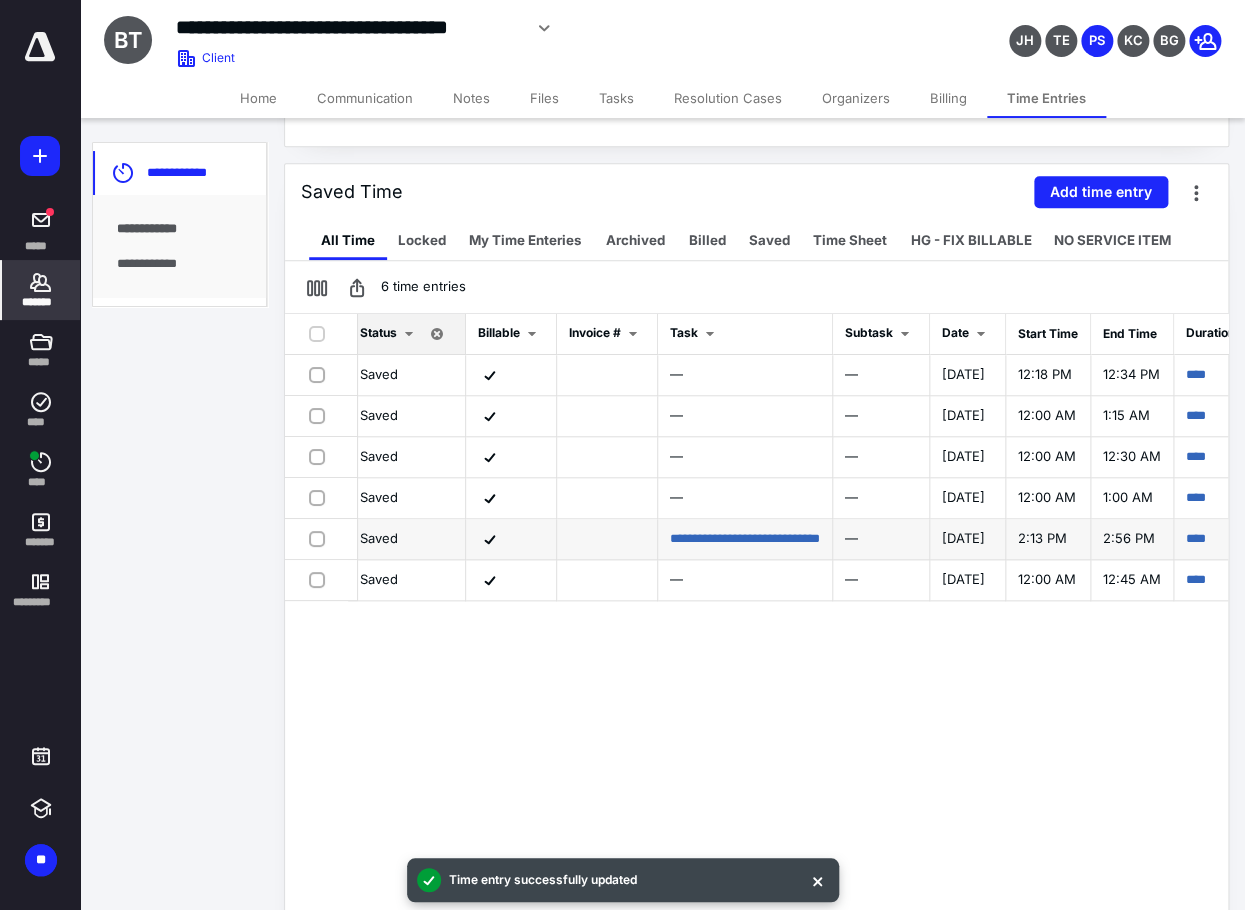 scroll, scrollTop: 0, scrollLeft: 0, axis: both 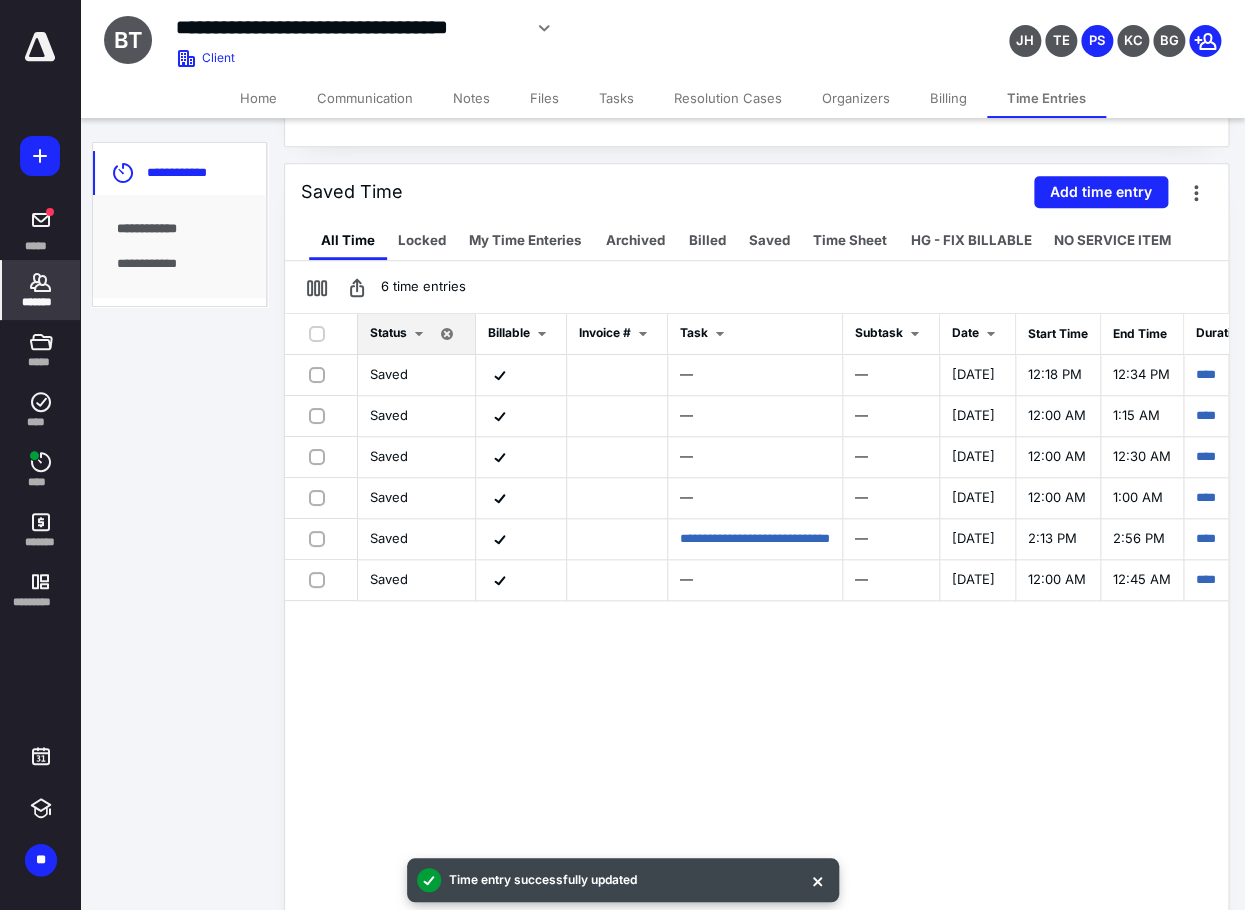 click on "**********" at bounding box center [622, 337] 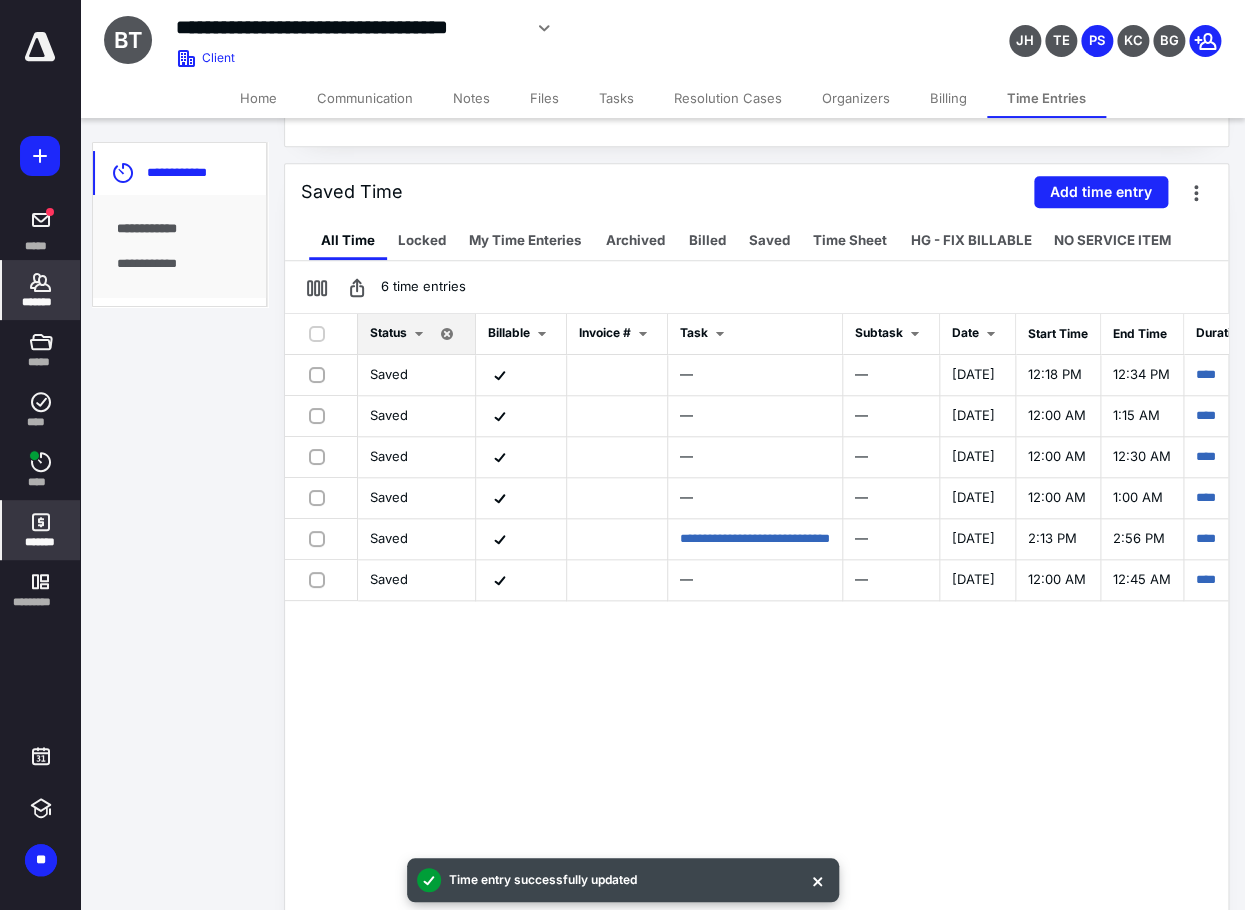 click on "*******" at bounding box center (41, 530) 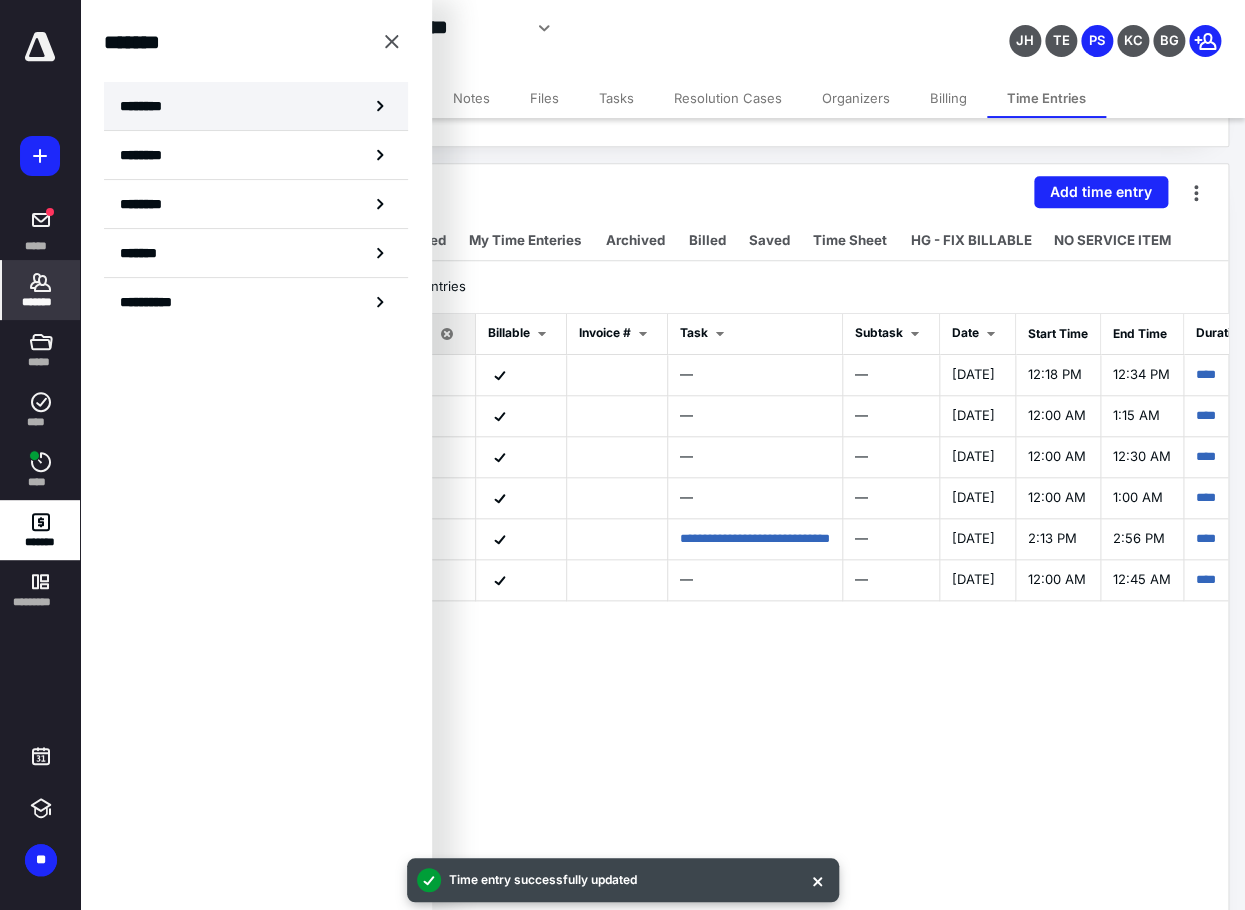 click on "********" at bounding box center [148, 106] 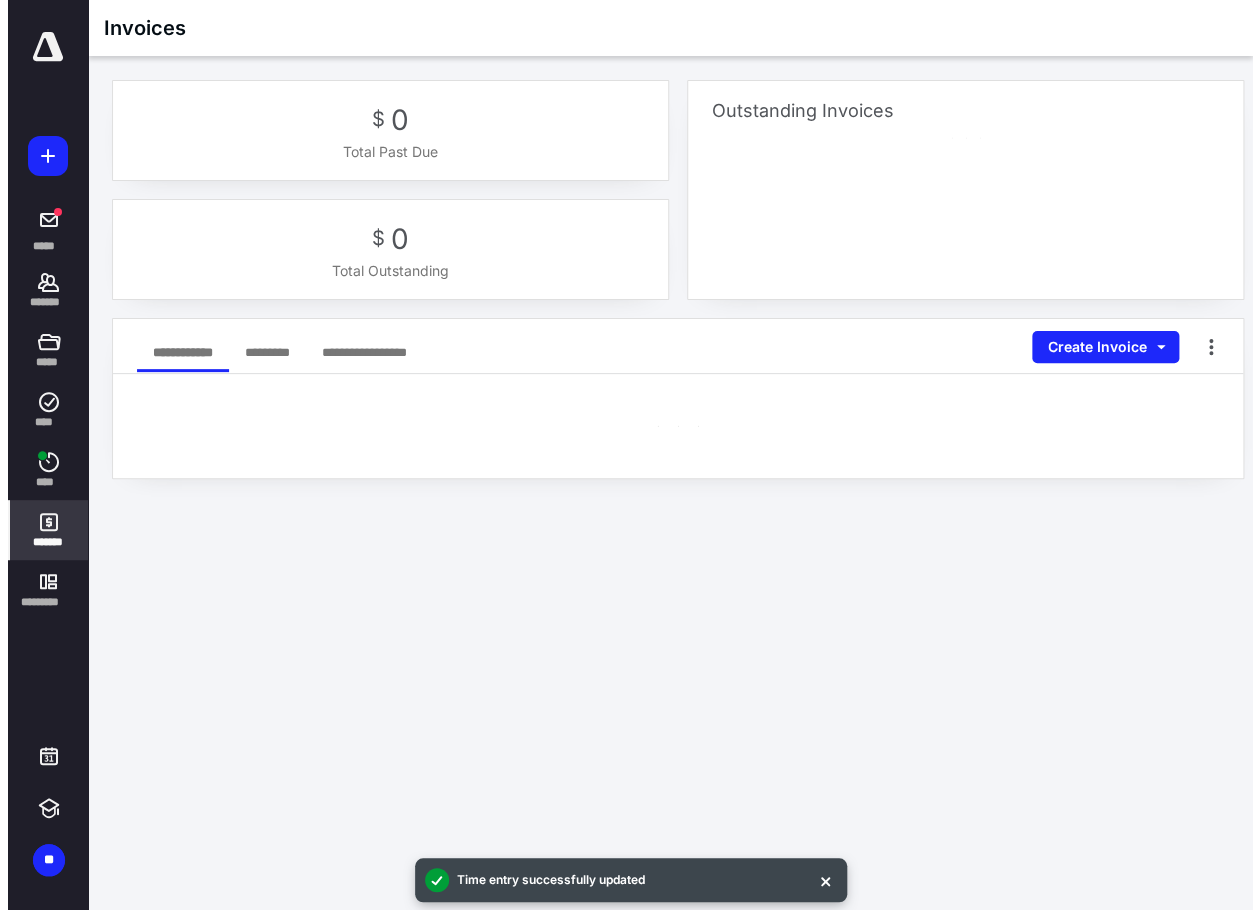 scroll, scrollTop: 0, scrollLeft: 0, axis: both 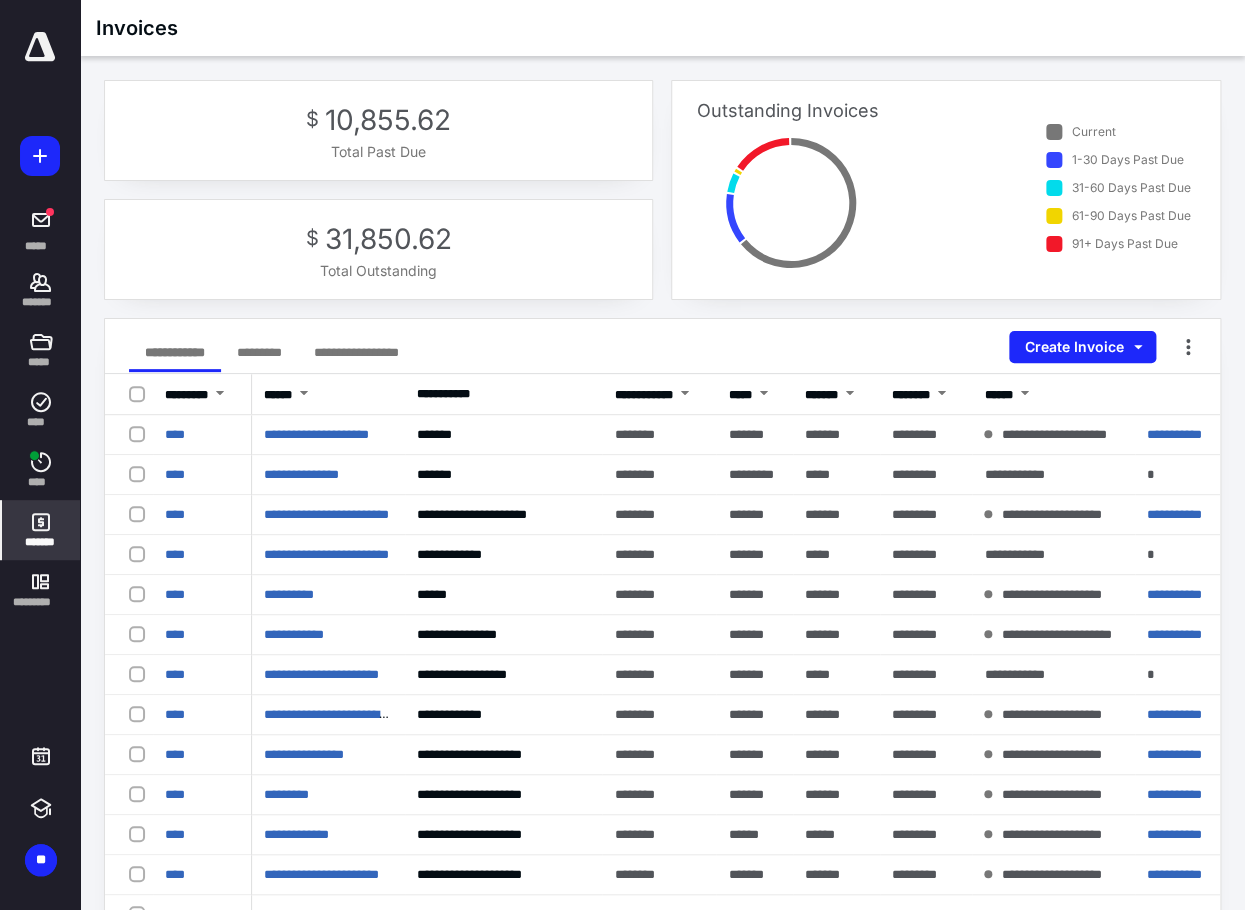 click on "*******" at bounding box center [41, 542] 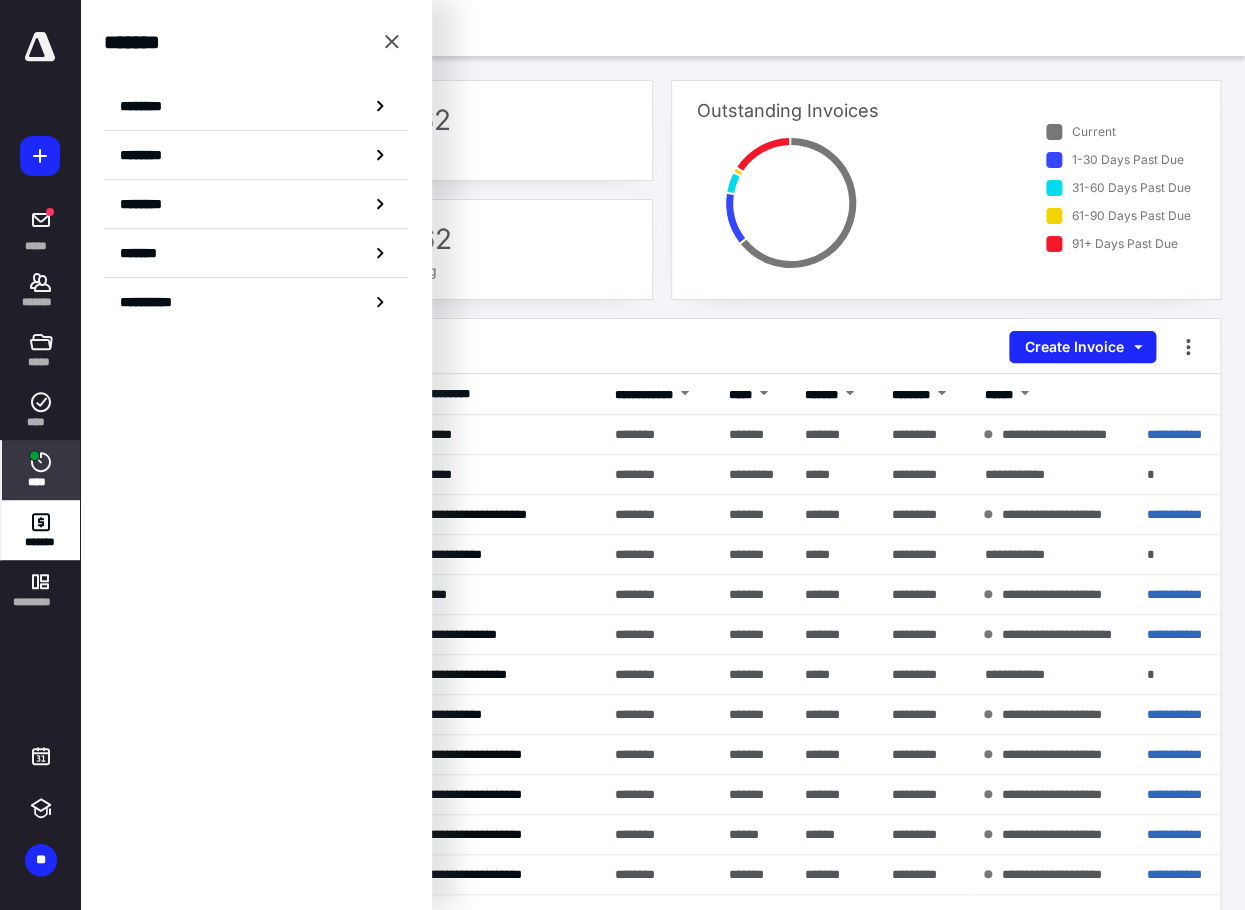 click 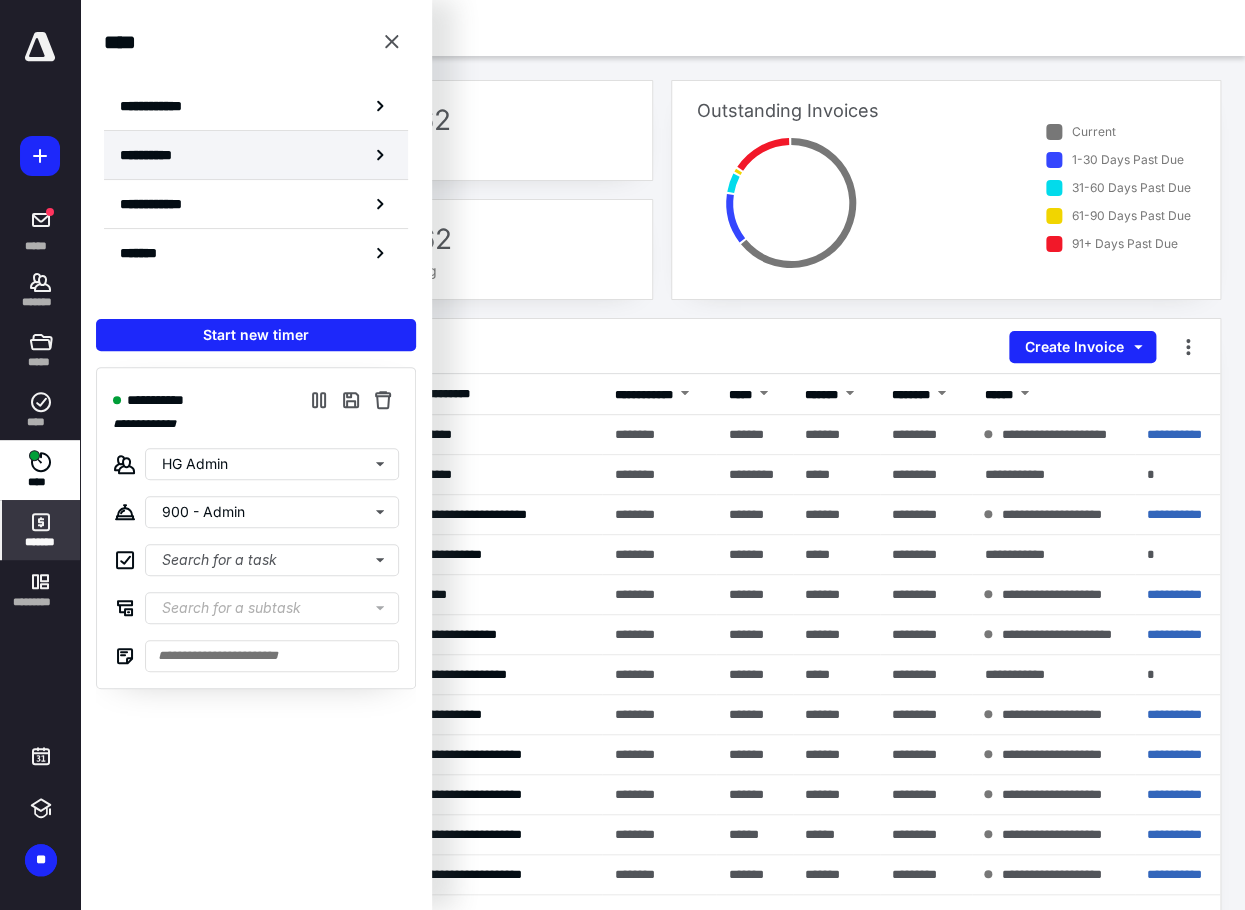 click on "**********" at bounding box center (158, 155) 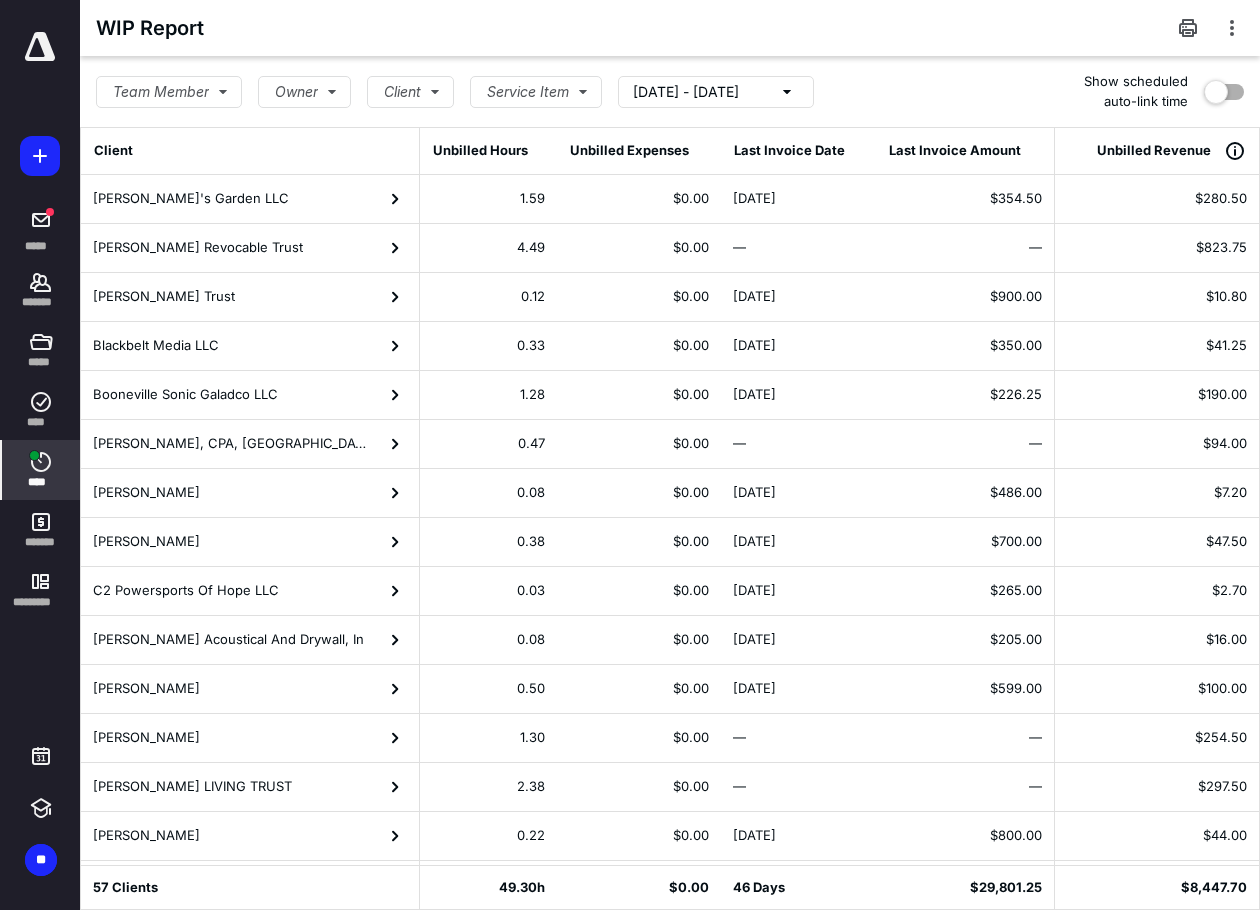 click on "6/11/2025 - 7/11/2025" at bounding box center (686, 92) 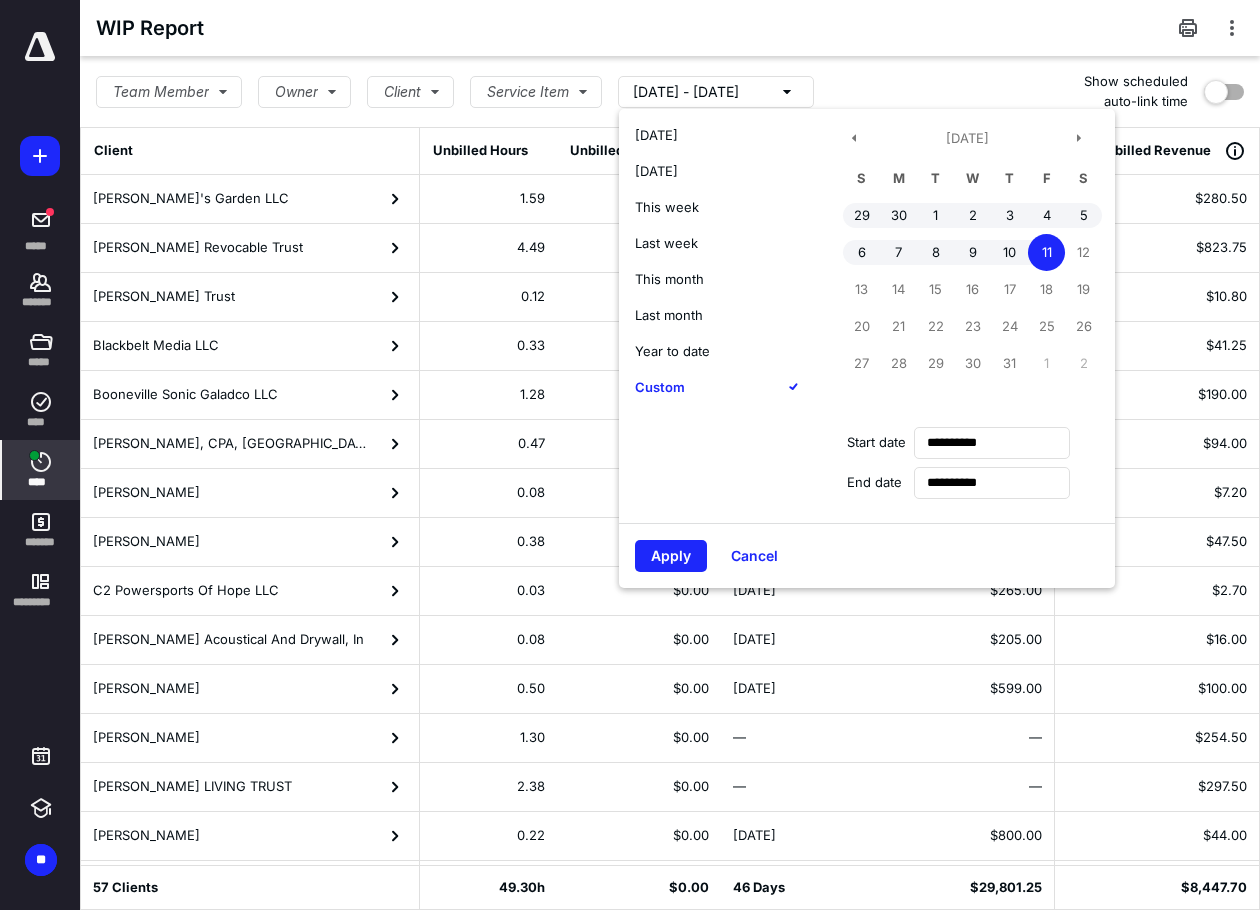 click on "Year to date" at bounding box center (672, 351) 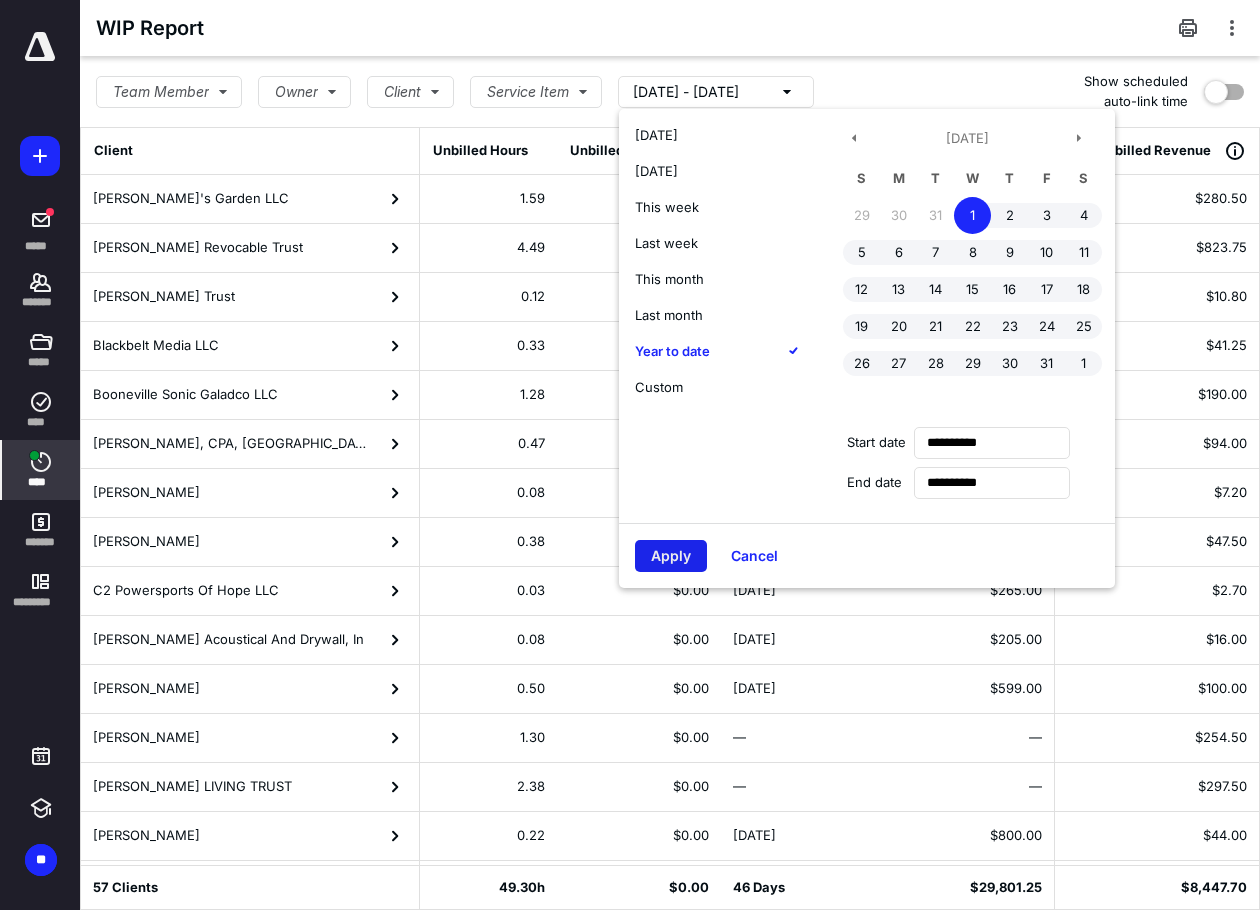 click on "Apply" at bounding box center [671, 556] 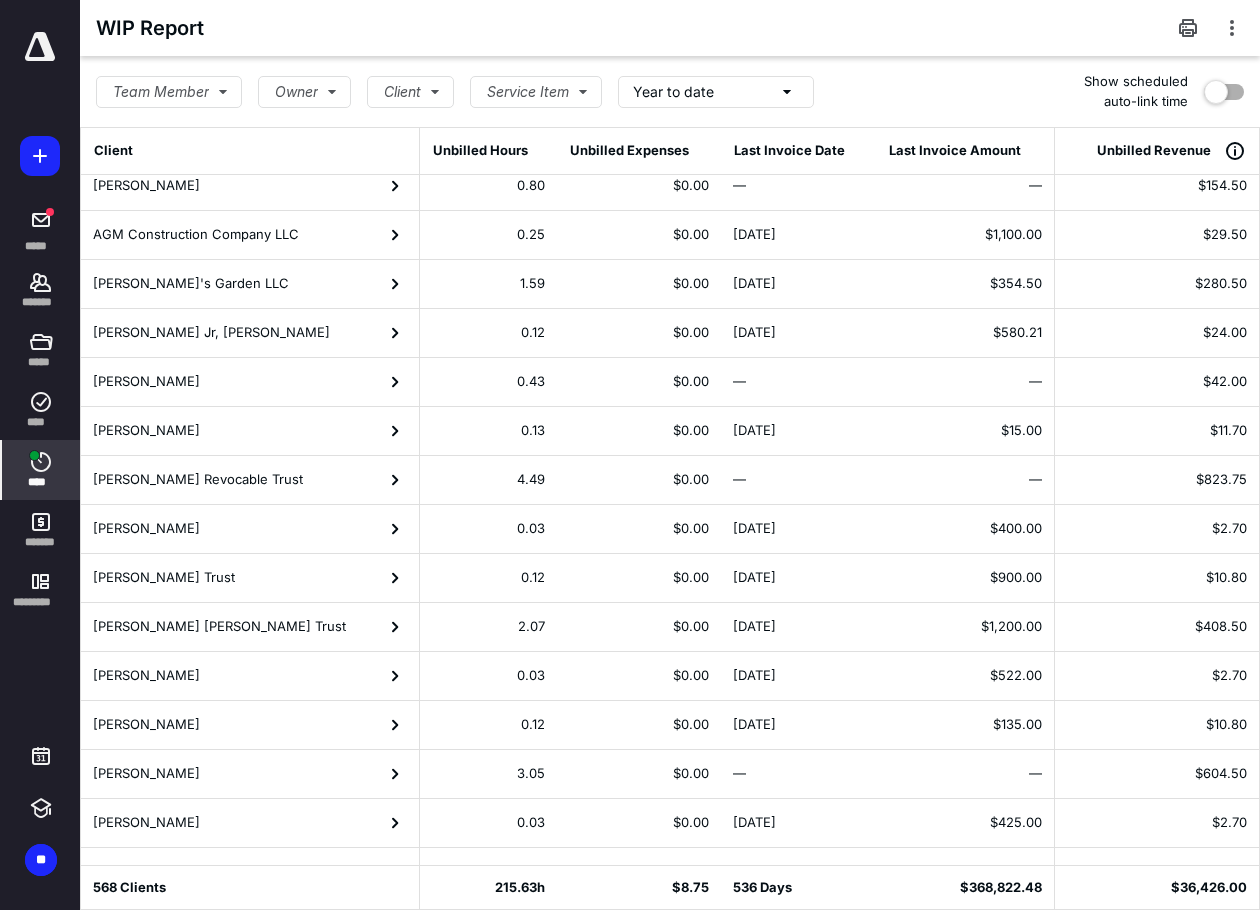 scroll, scrollTop: 400, scrollLeft: 0, axis: vertical 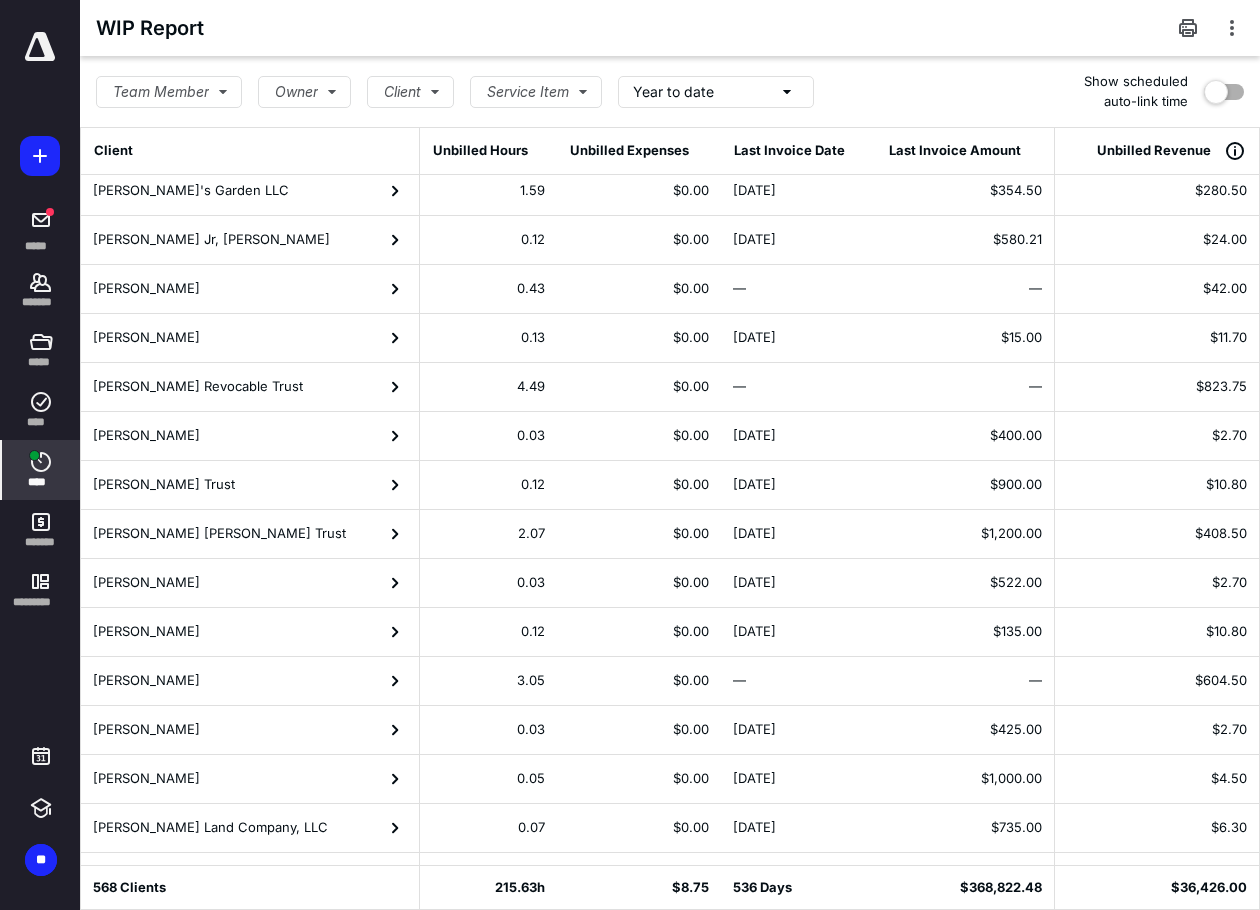 click on "Barbara Jean Erion Revocable Trust" at bounding box center (198, 387) 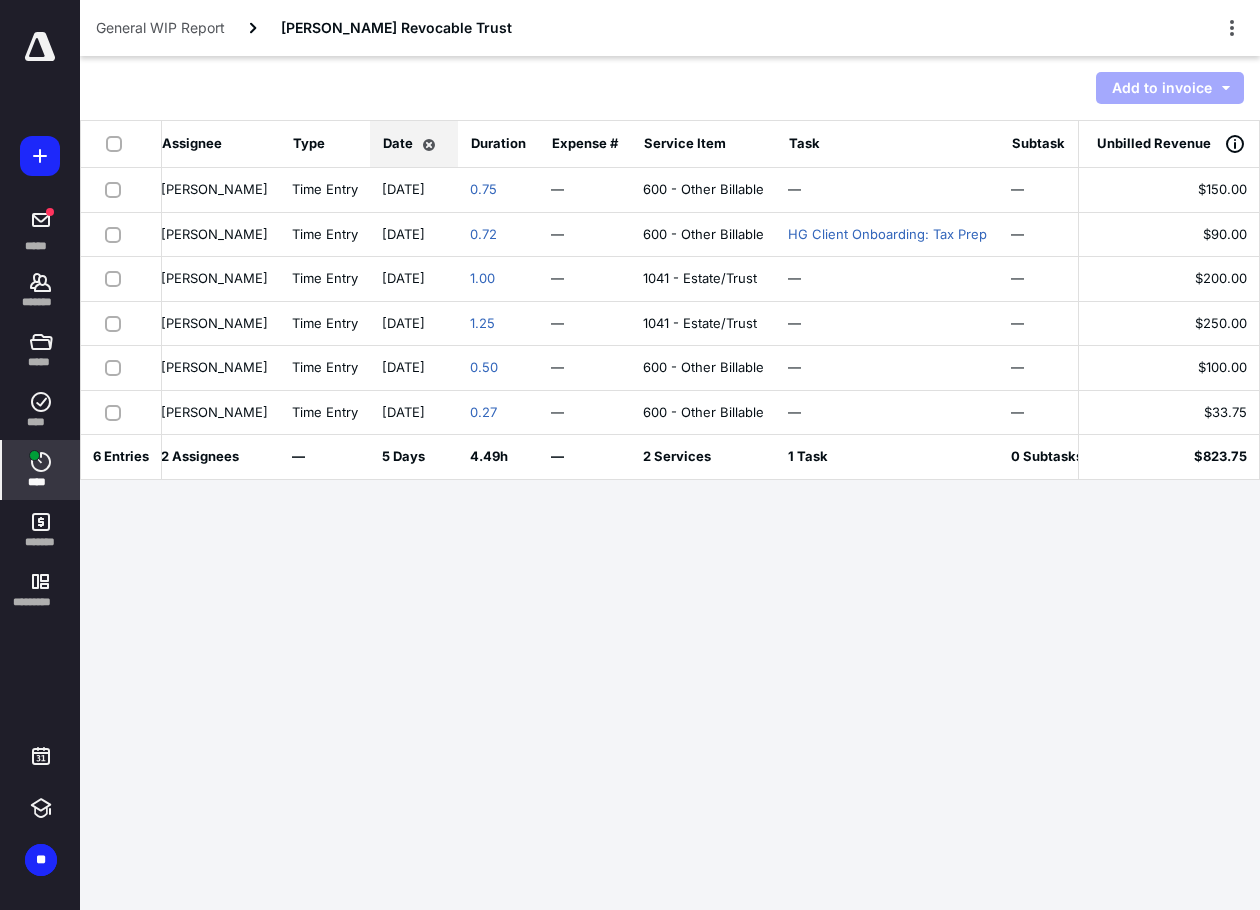 scroll, scrollTop: 0, scrollLeft: 14, axis: horizontal 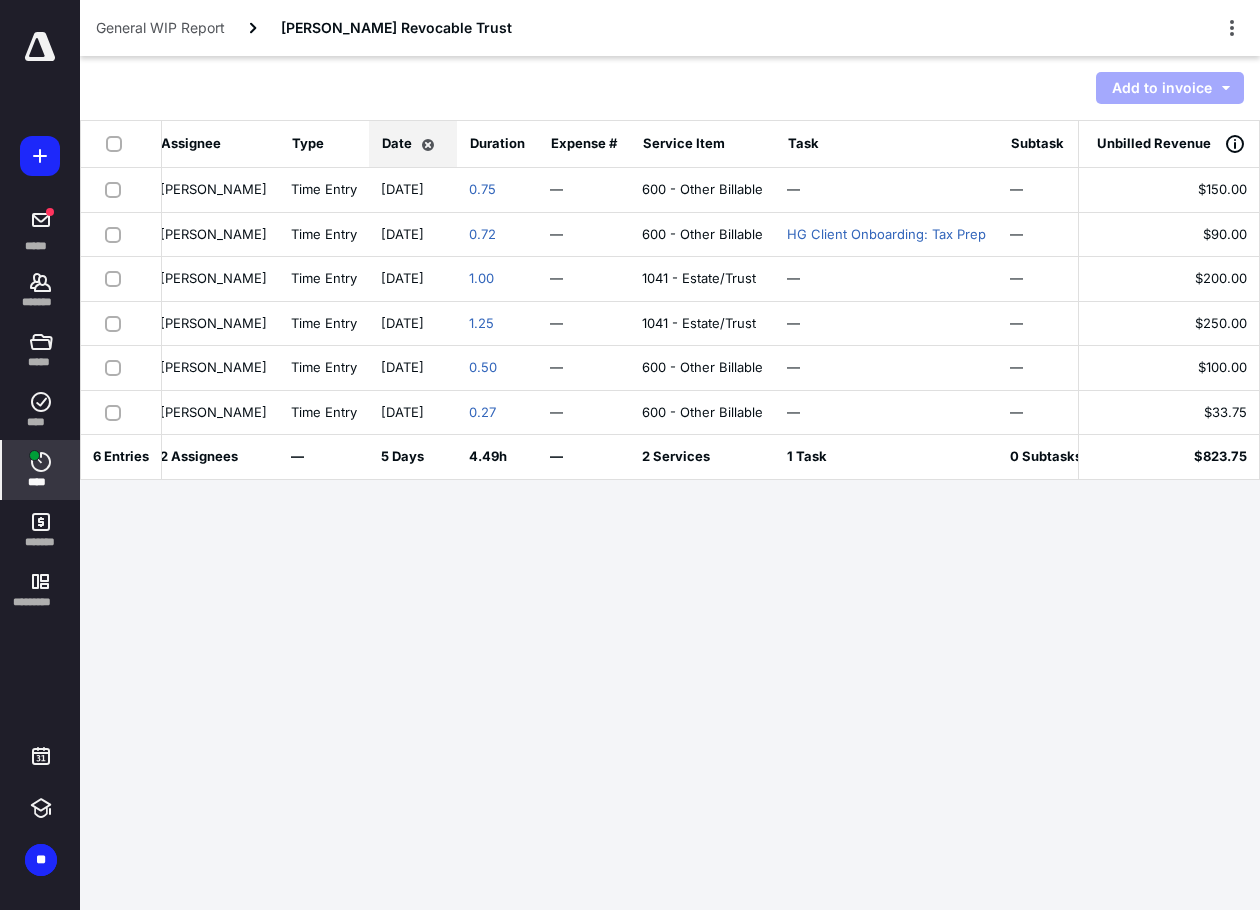 click at bounding box center (117, 189) 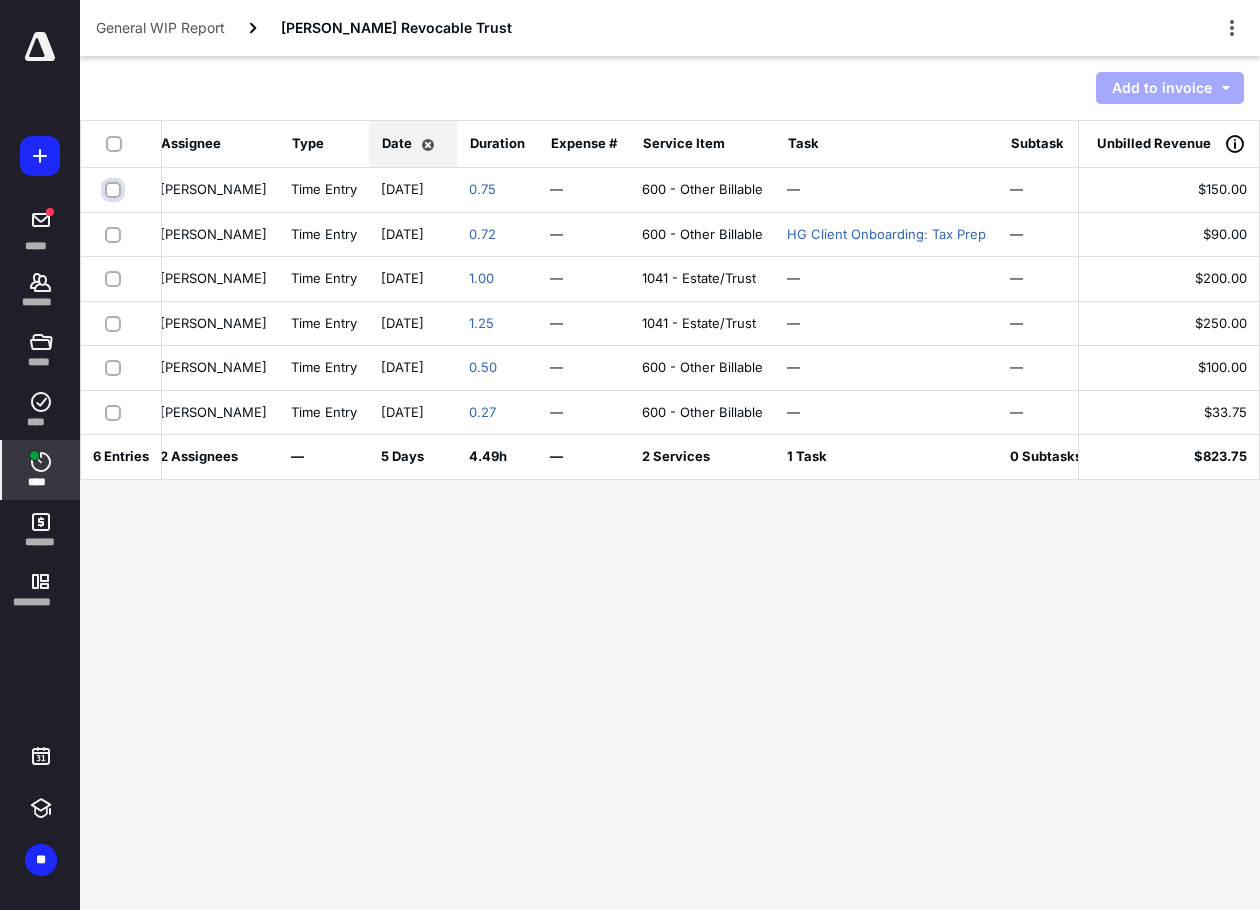 click at bounding box center (115, 189) 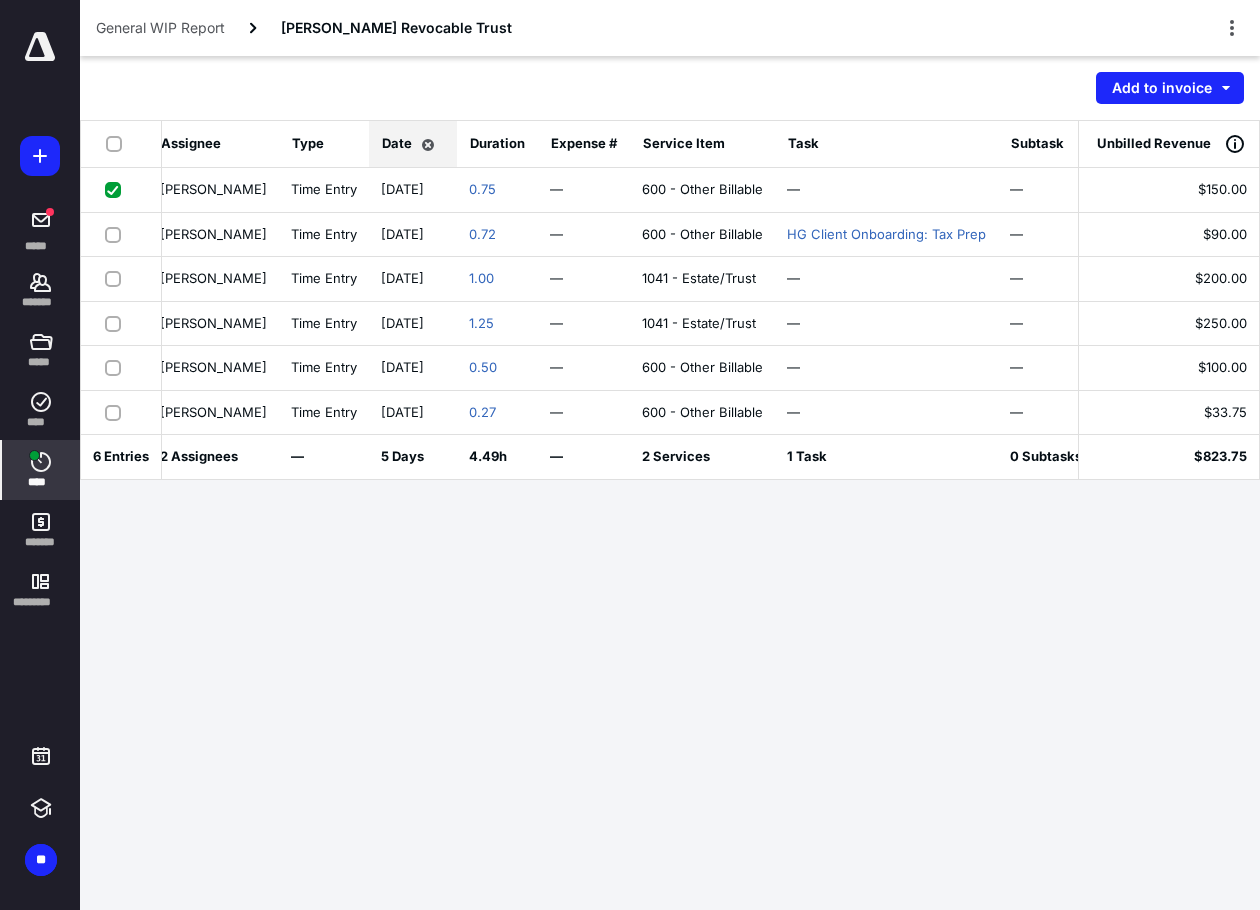 click at bounding box center (117, 234) 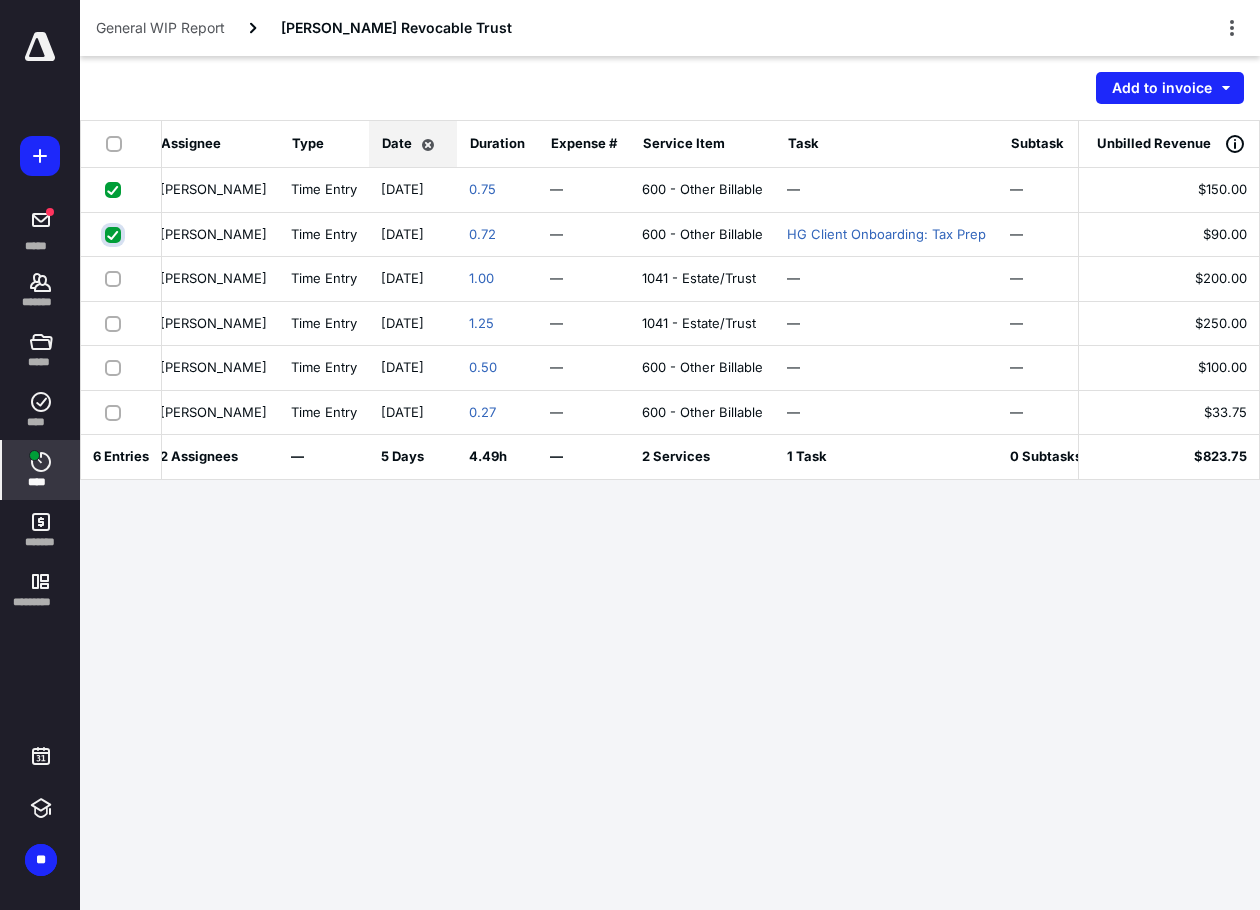 checkbox on "true" 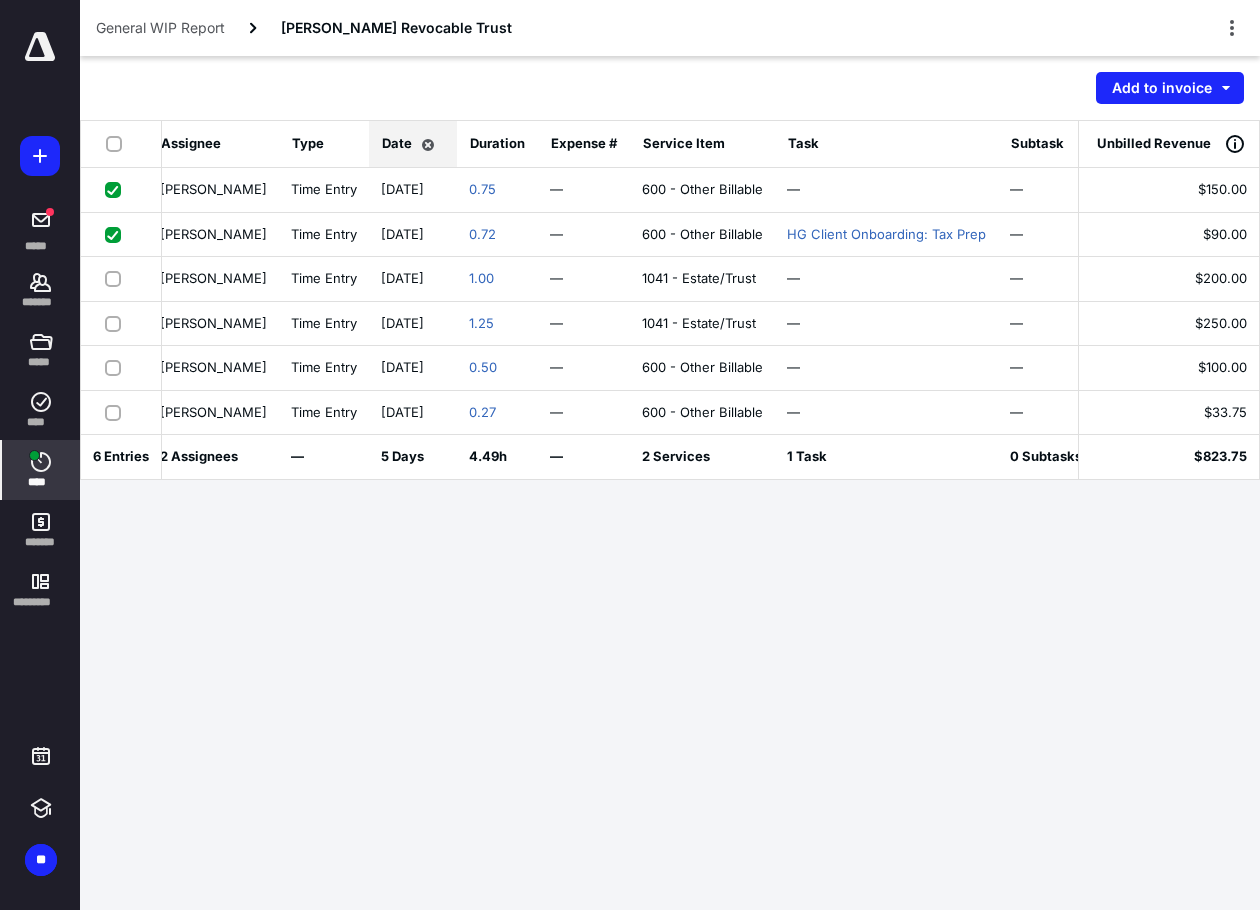 click at bounding box center (117, 367) 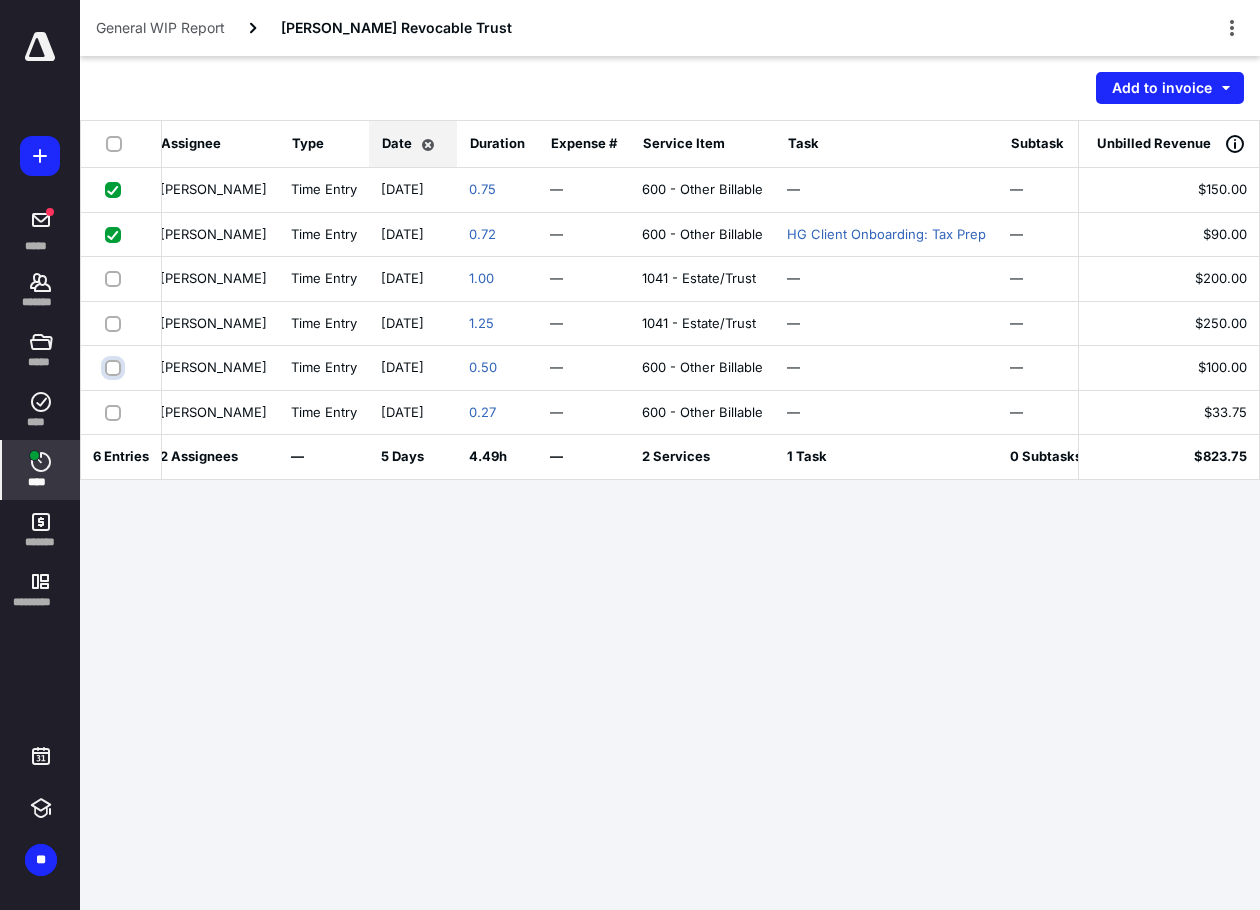 checkbox on "true" 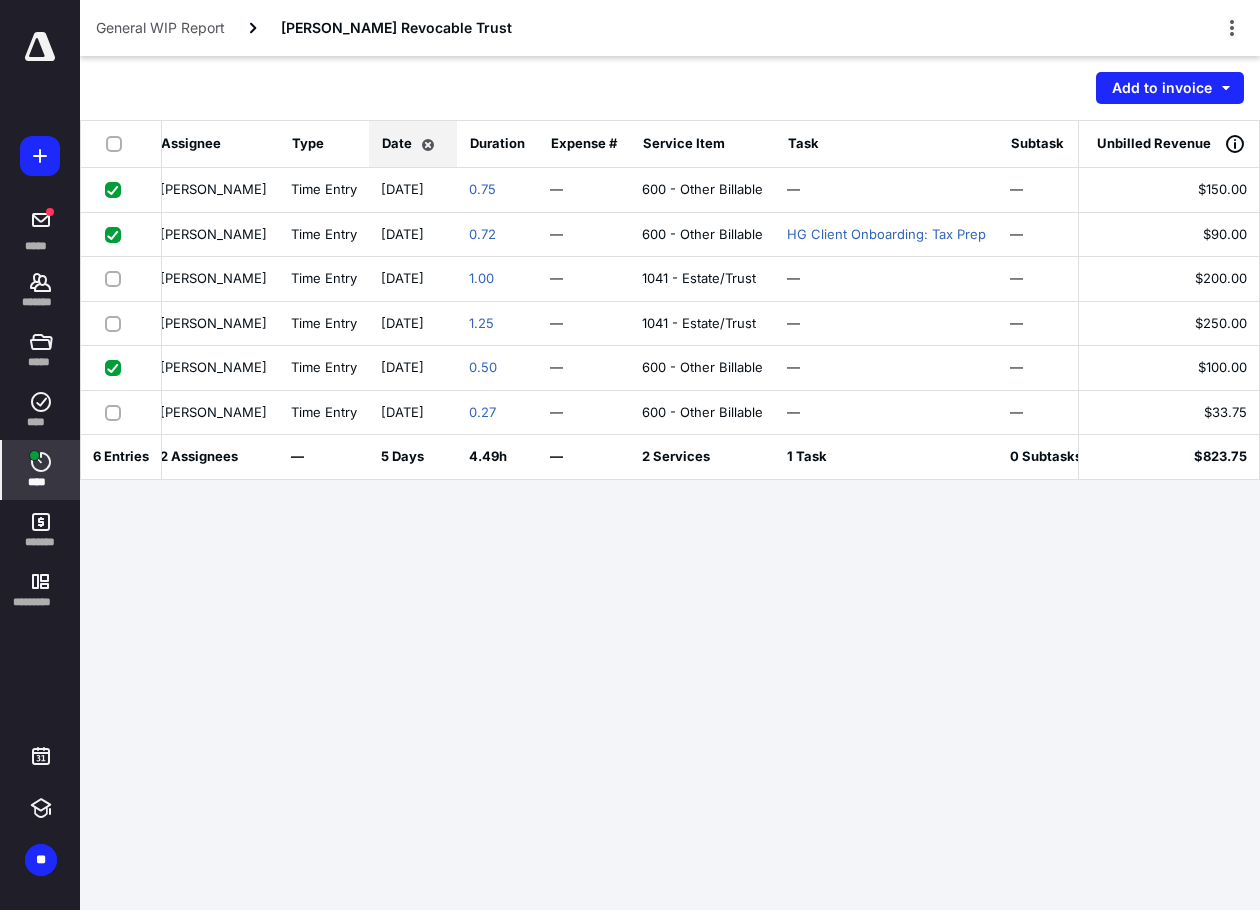 click at bounding box center [117, 412] 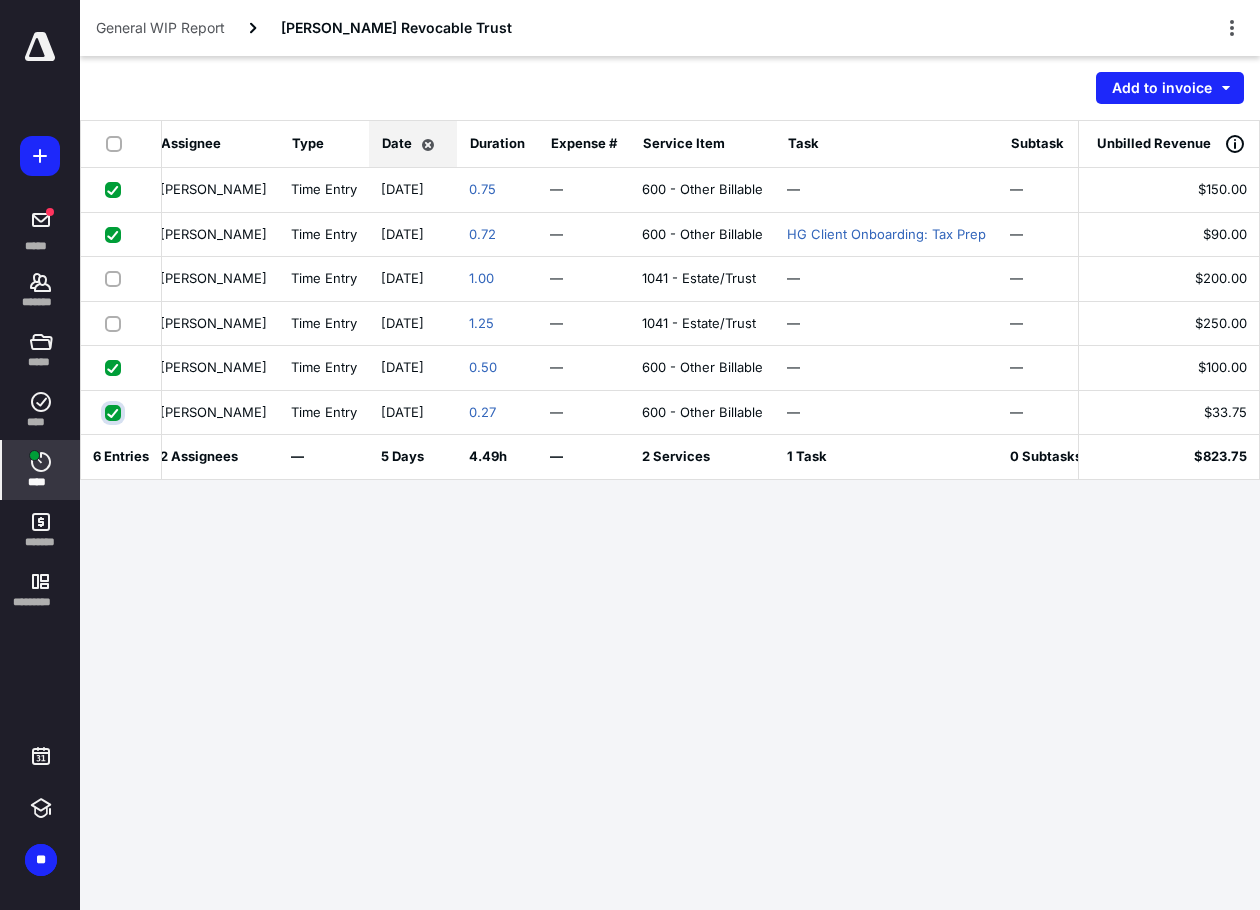 checkbox on "true" 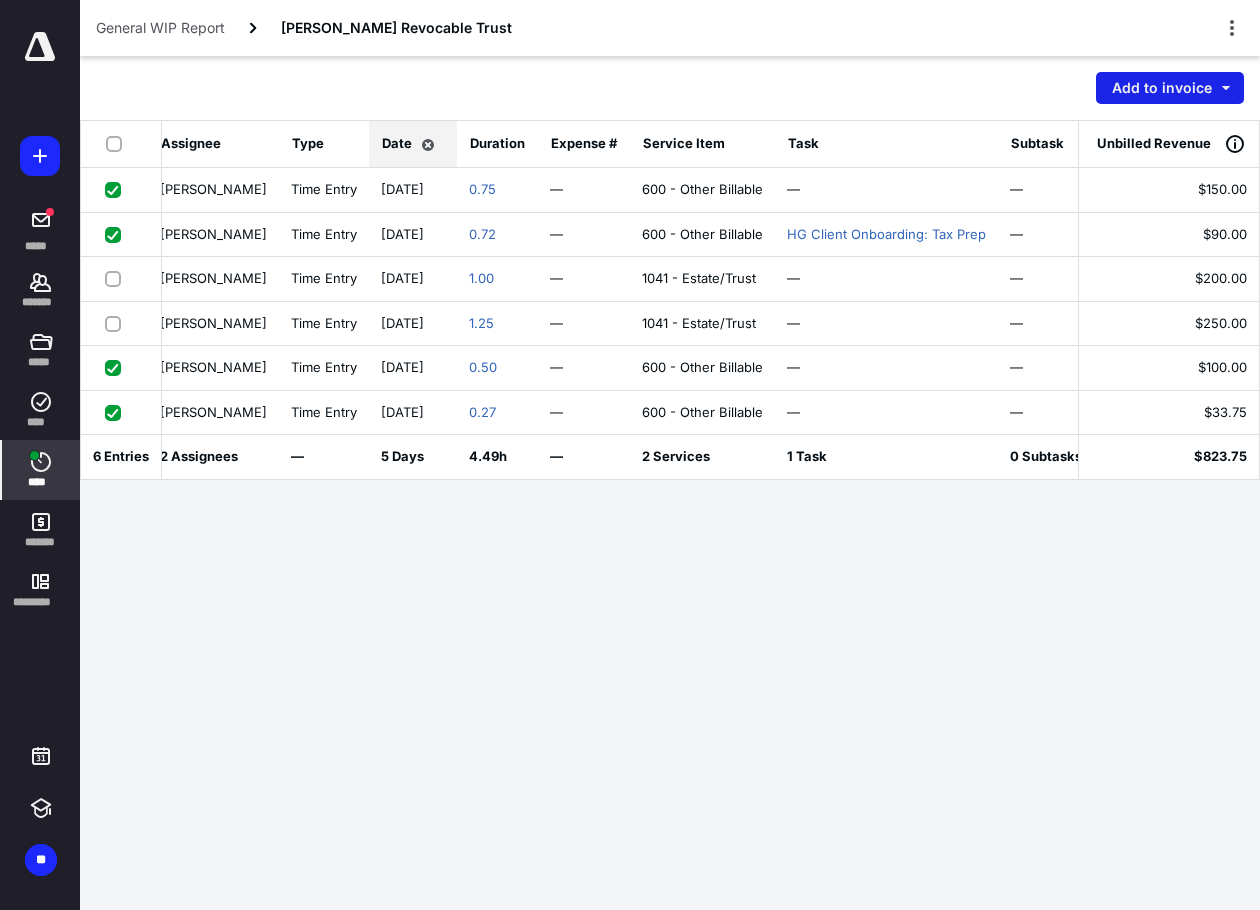 click on "Add to invoice" at bounding box center (1170, 88) 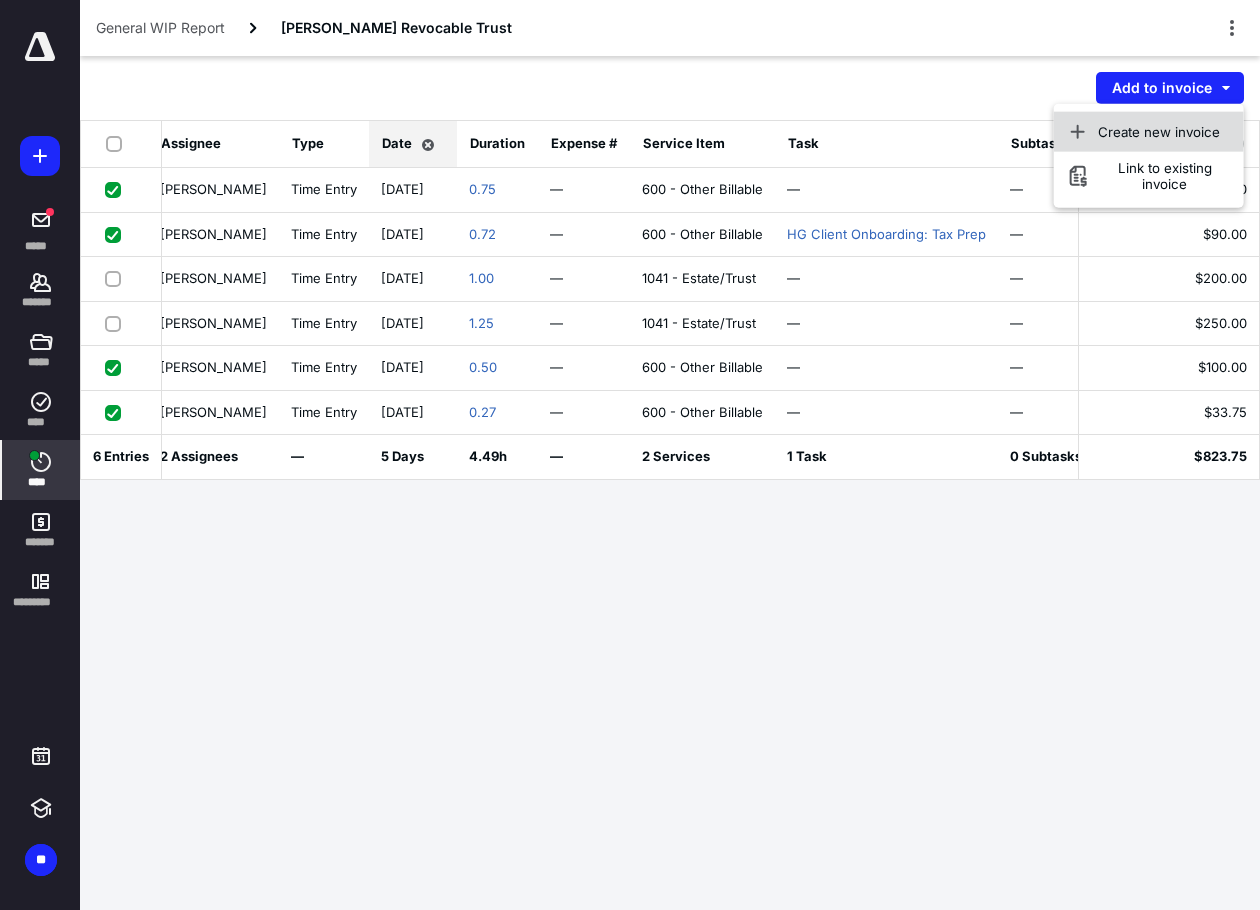 click on "Create new invoice" at bounding box center [1159, 132] 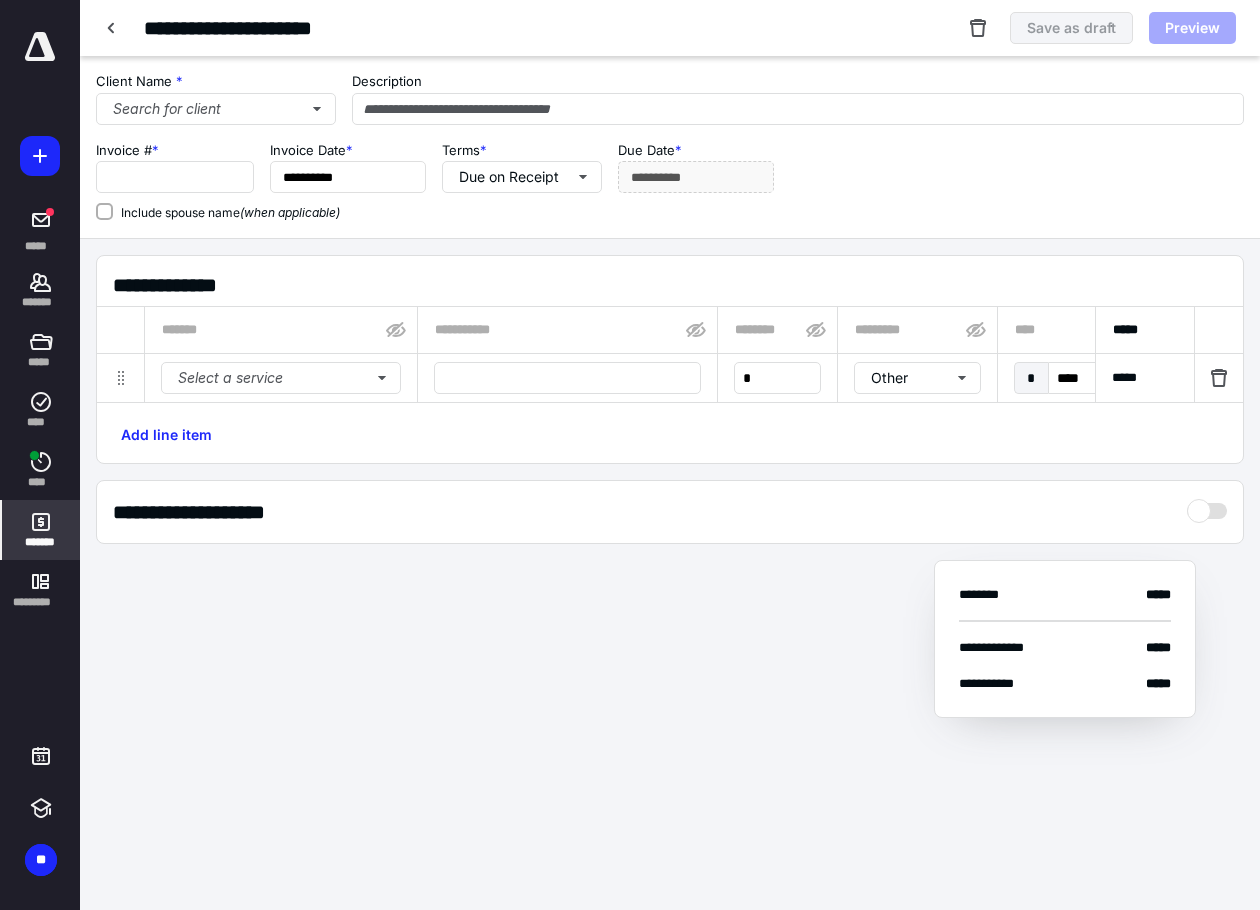 type on "**********" 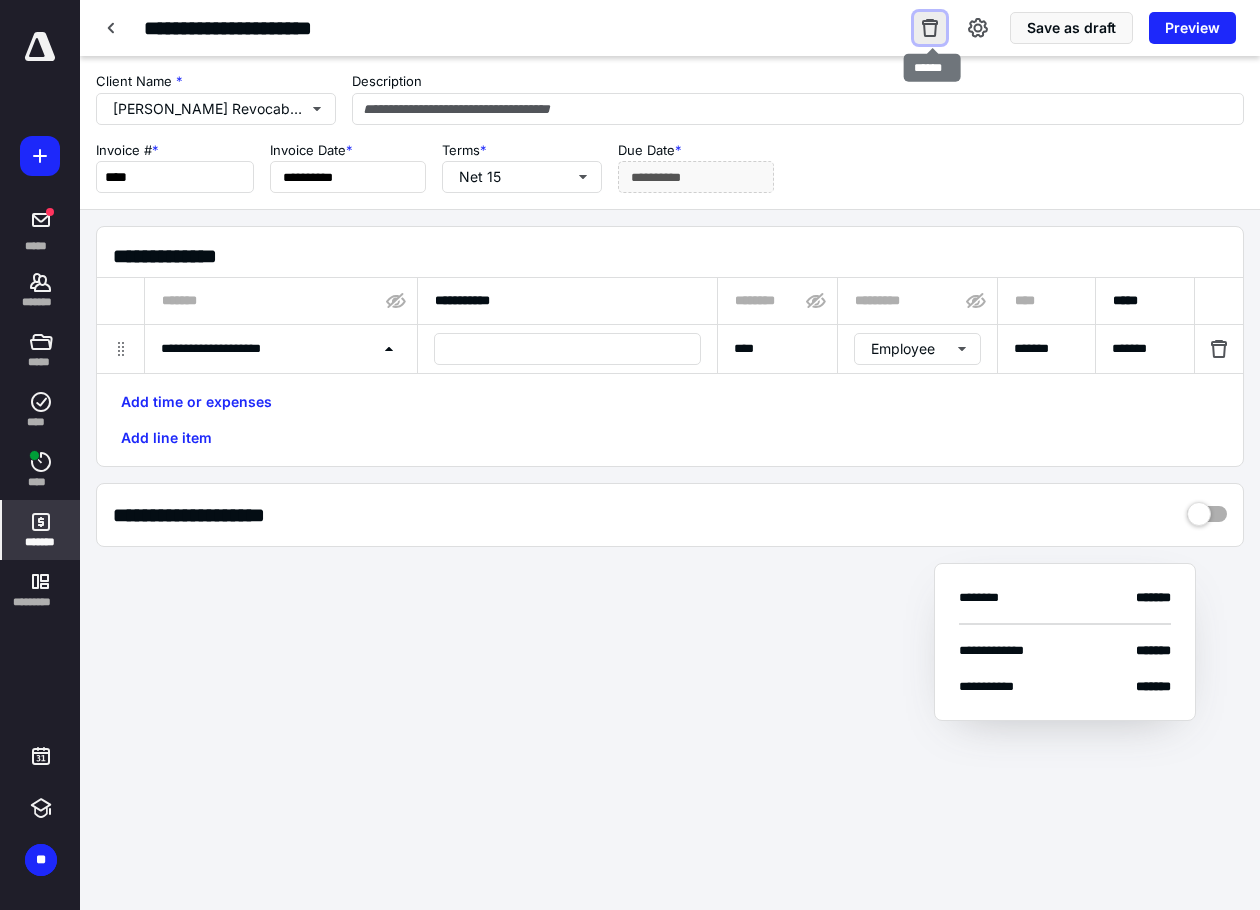 click at bounding box center [930, 28] 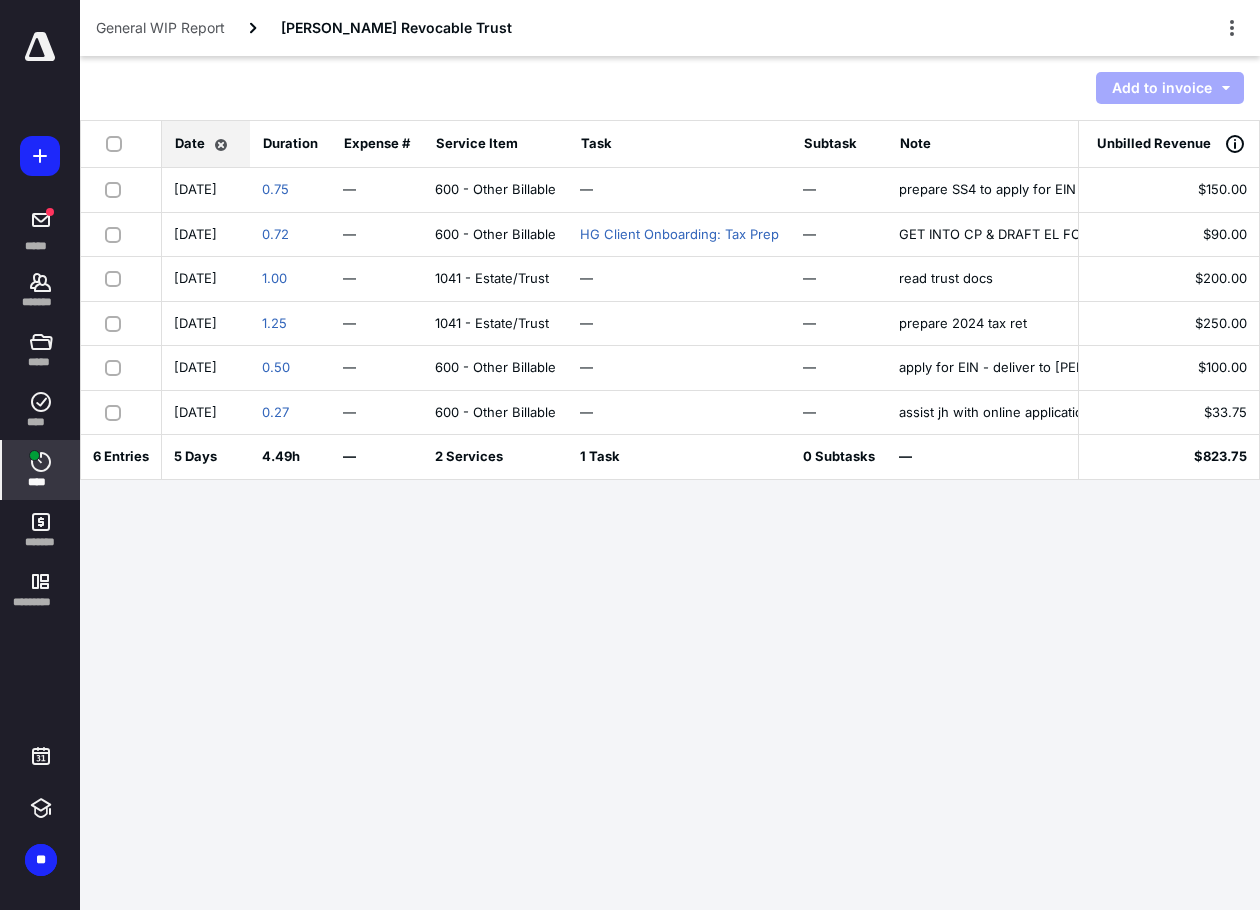 scroll, scrollTop: 0, scrollLeft: 249, axis: horizontal 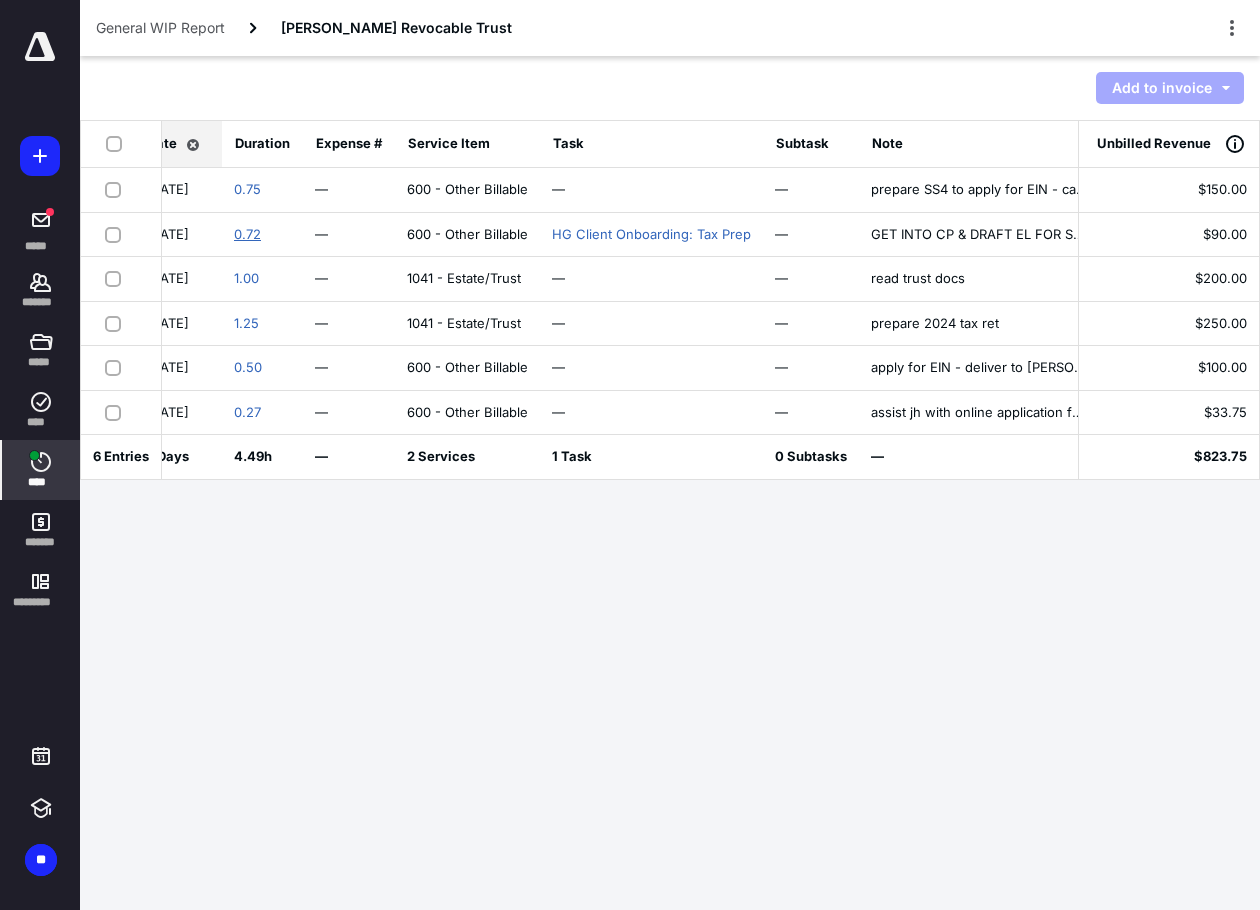 click on "0.72" at bounding box center (247, 234) 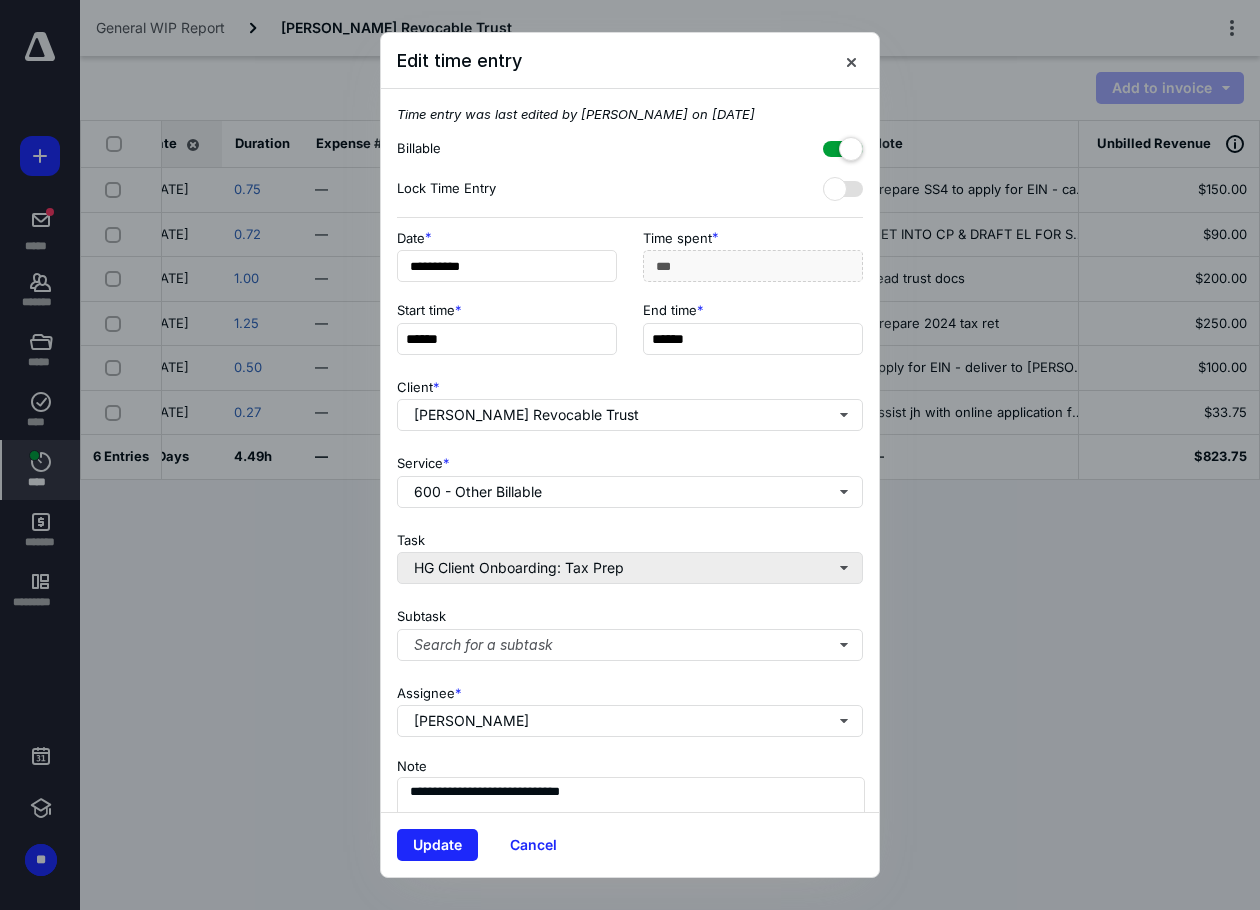 scroll, scrollTop: 0, scrollLeft: 0, axis: both 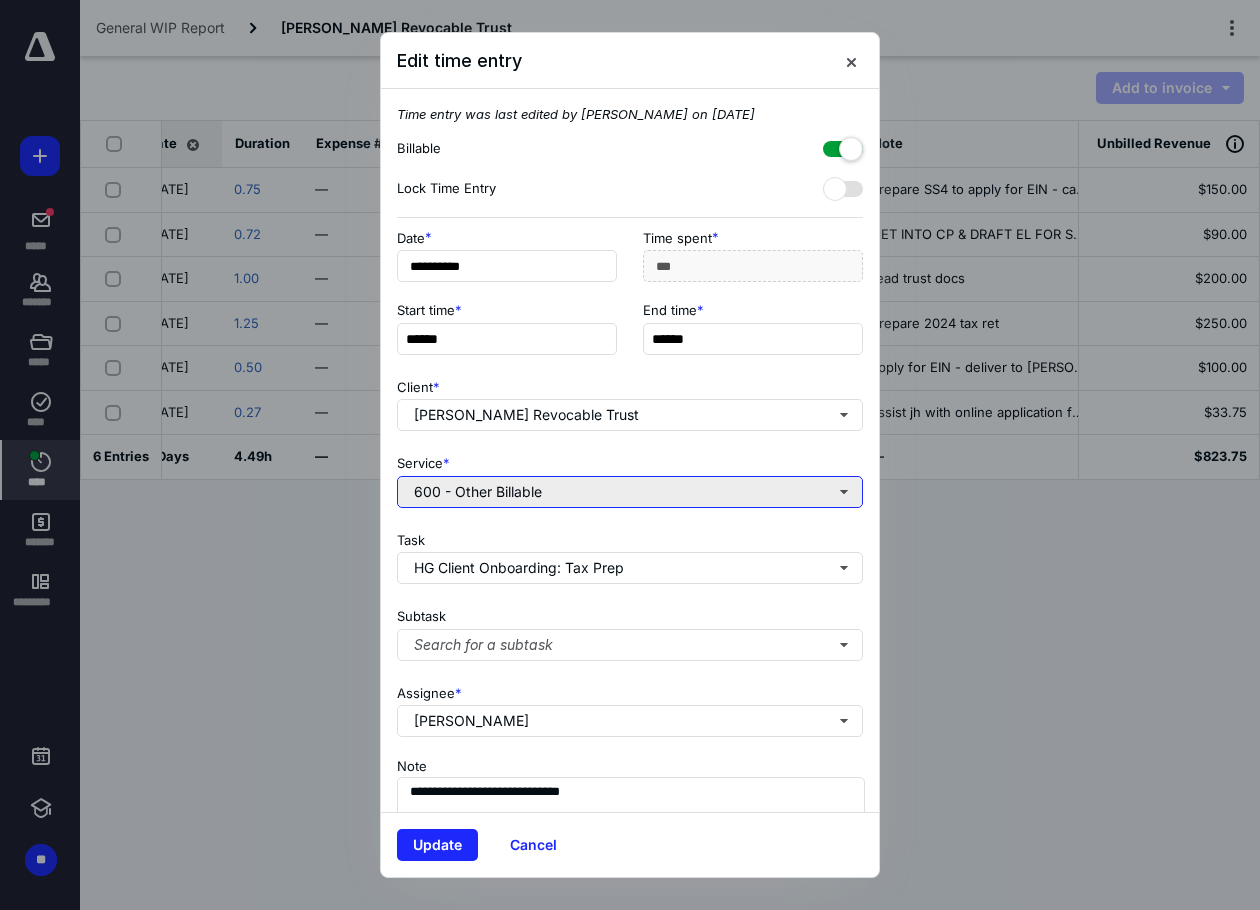 click on "600 - Other Billable" at bounding box center [630, 492] 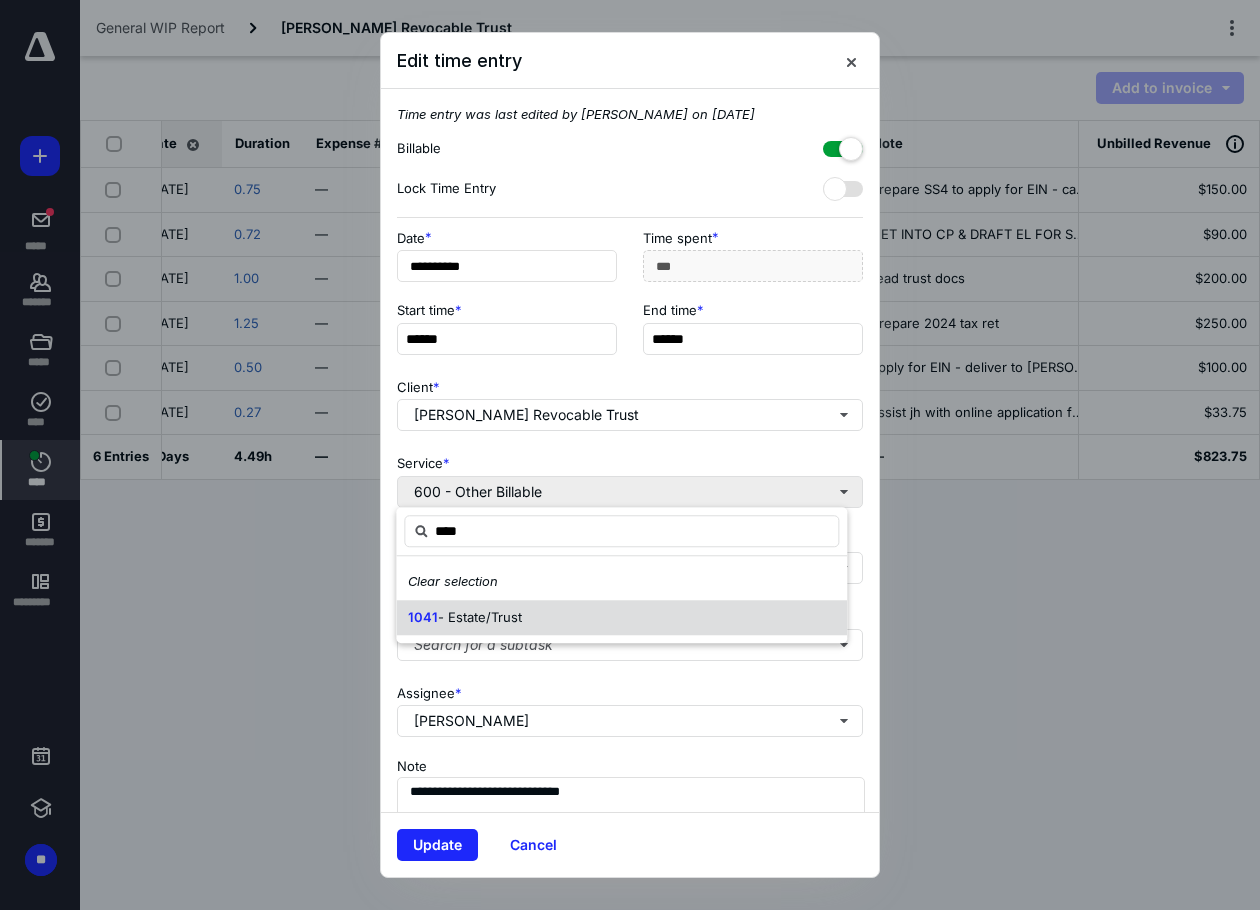 type on "****" 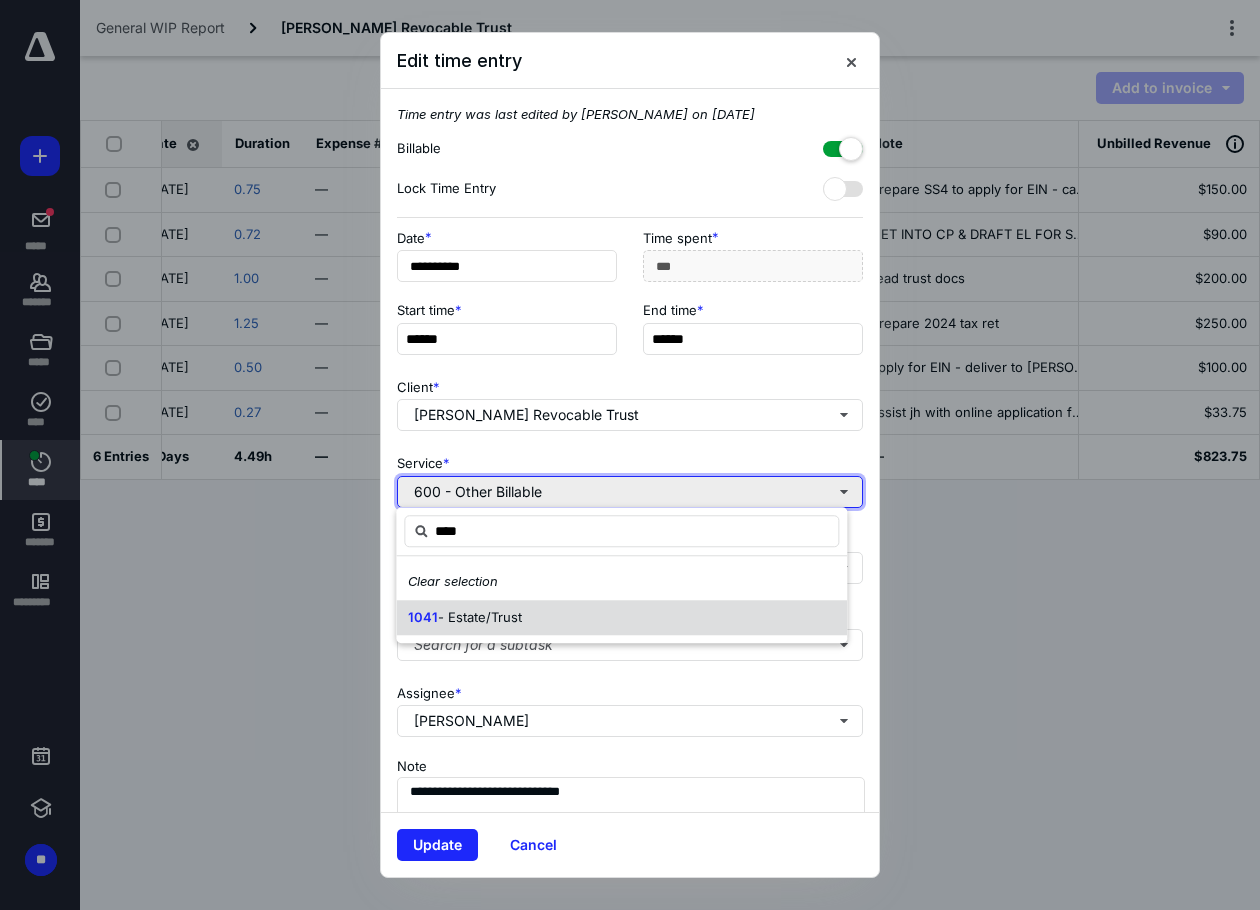 type 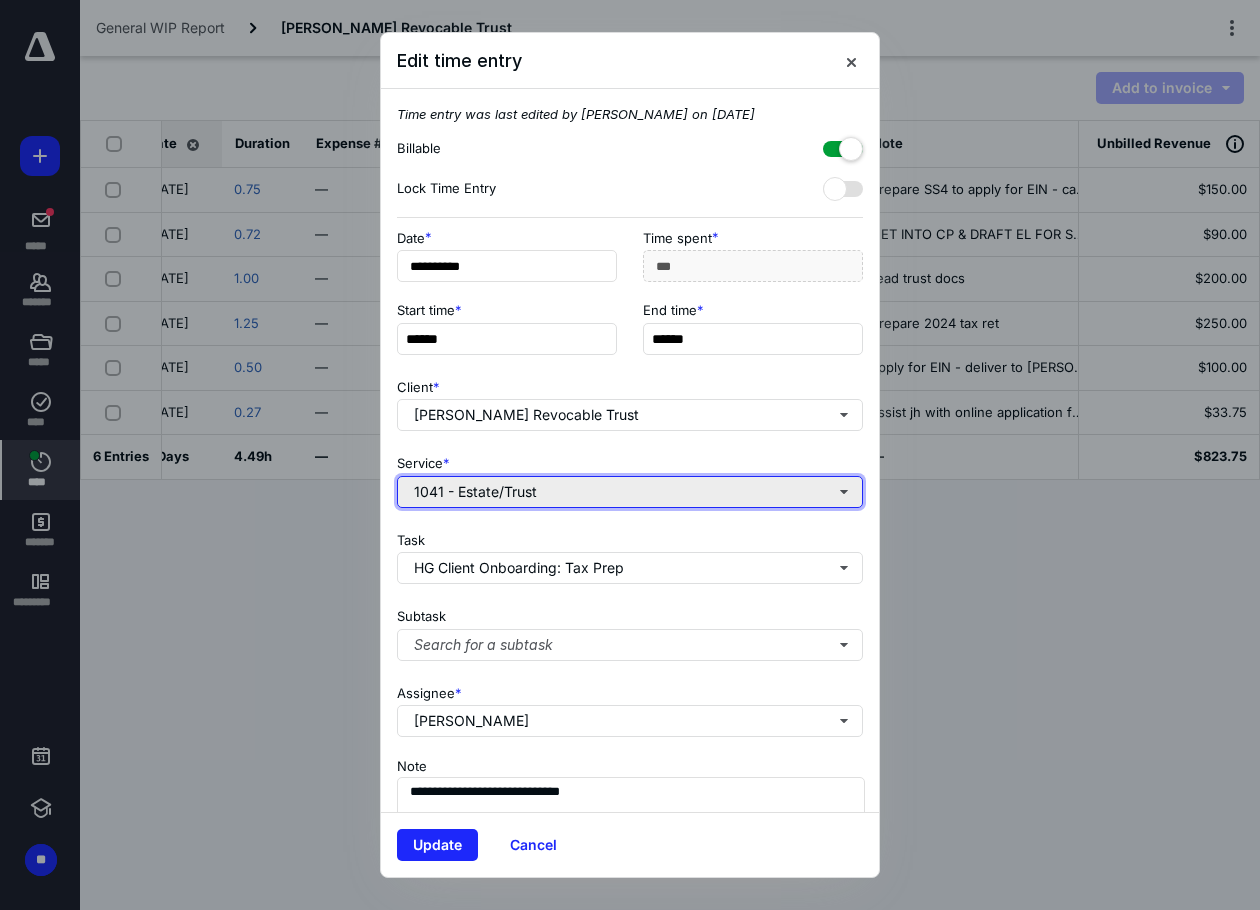 type 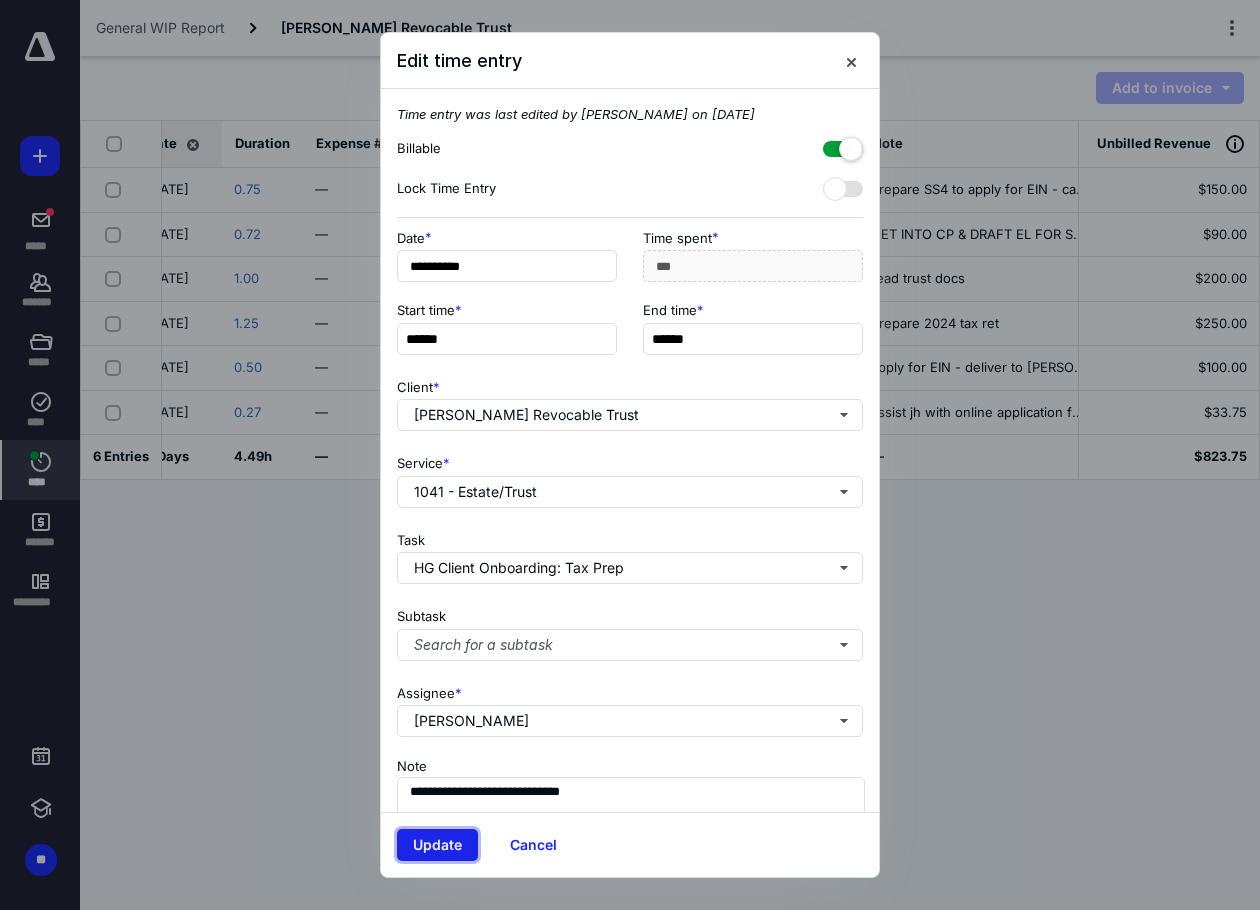 click on "Update" at bounding box center (437, 845) 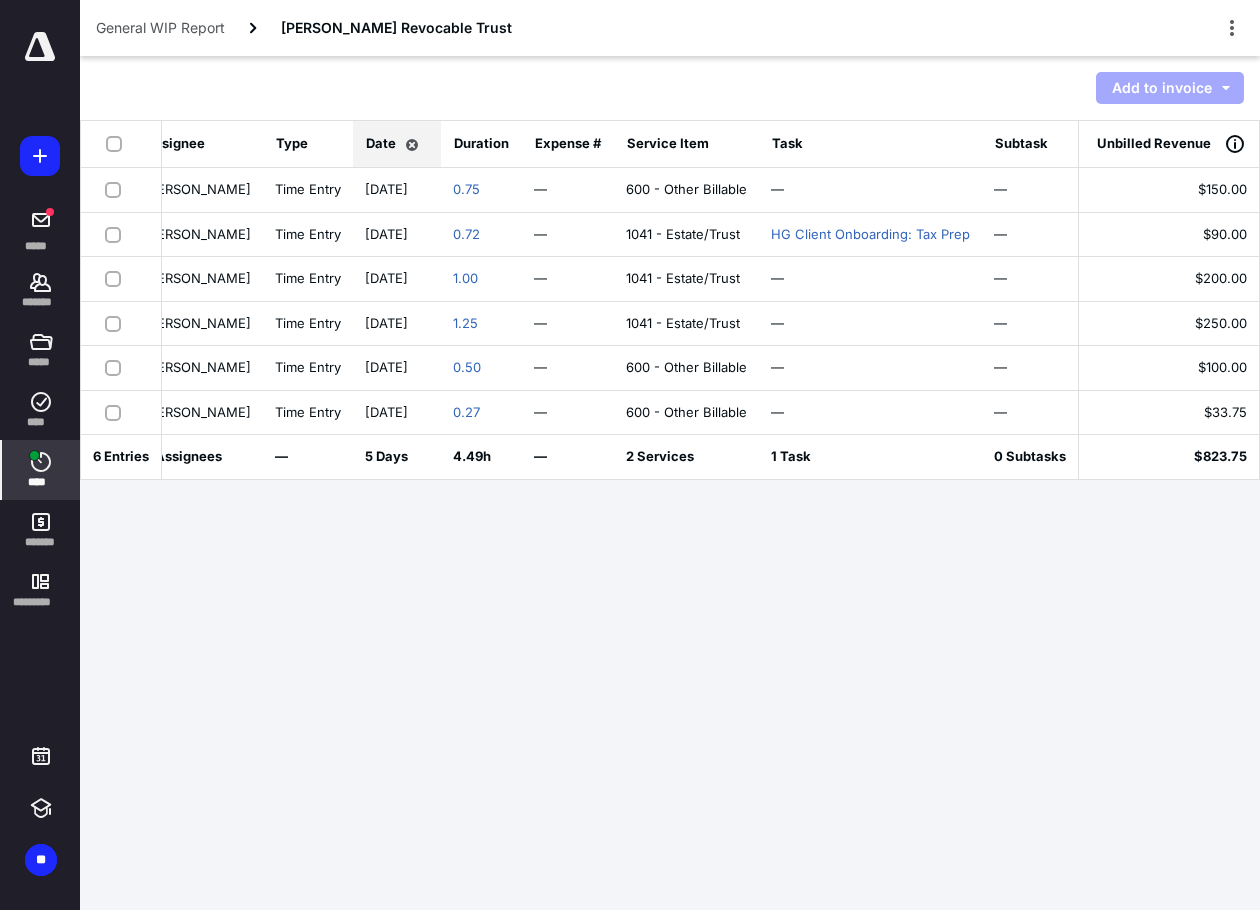 scroll, scrollTop: 0, scrollLeft: 0, axis: both 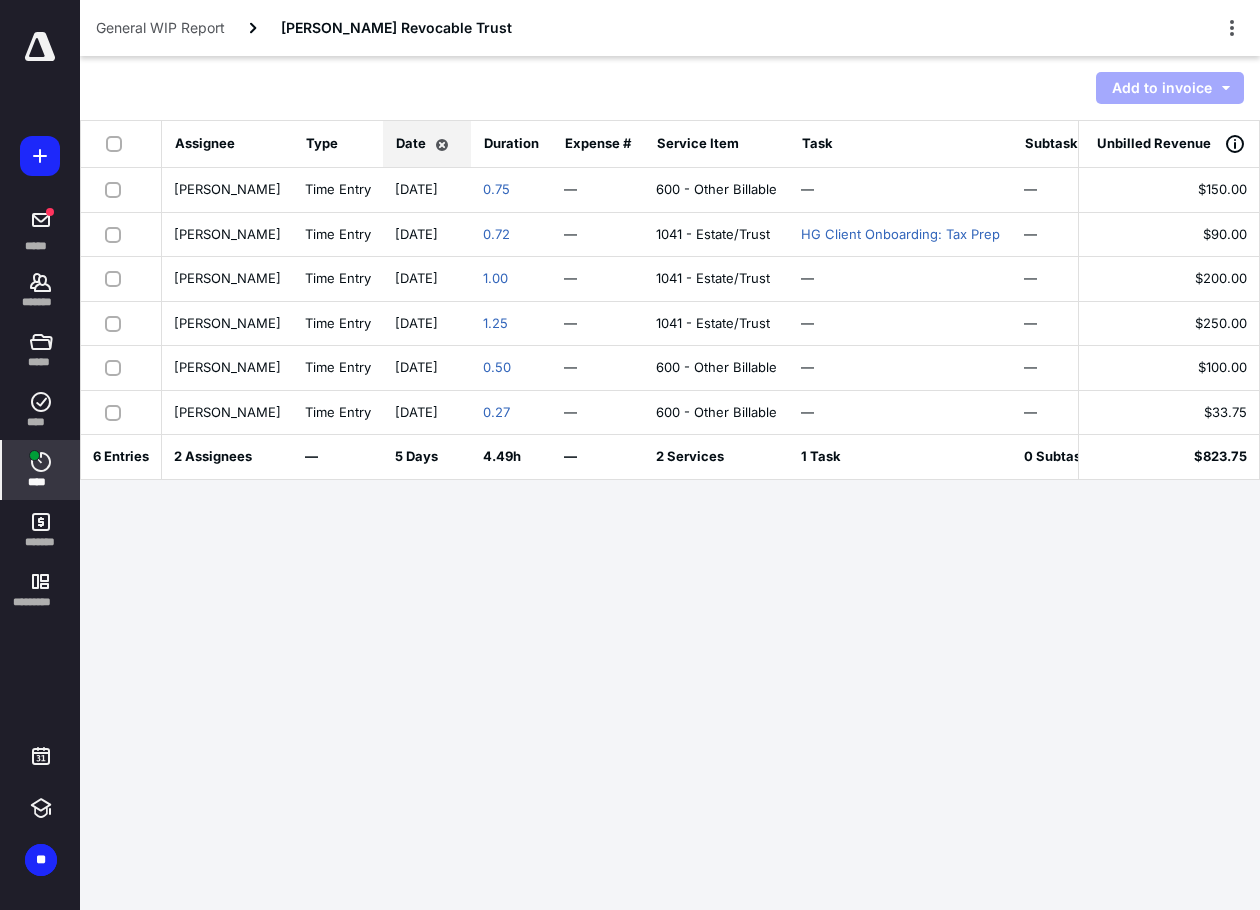 click at bounding box center (117, 189) 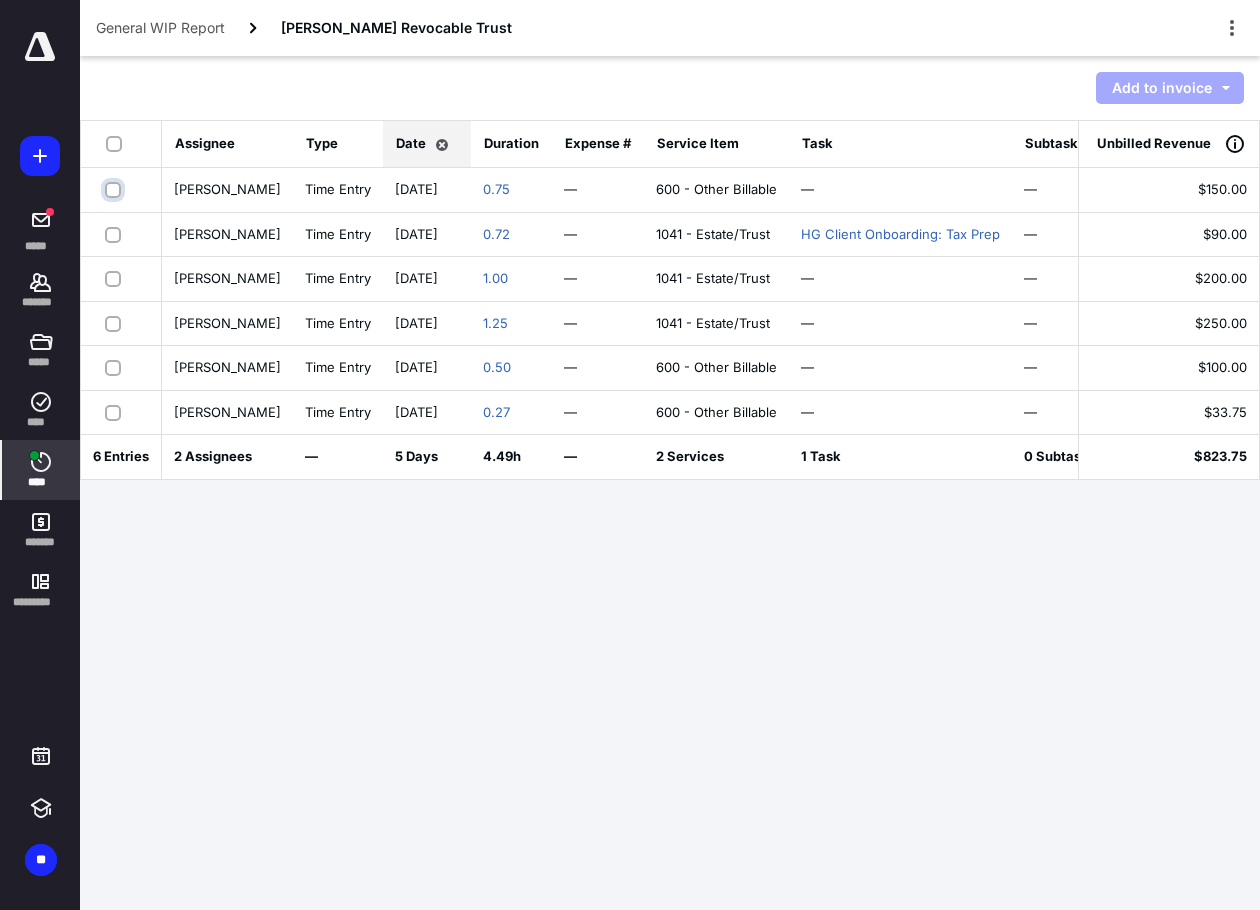 checkbox on "true" 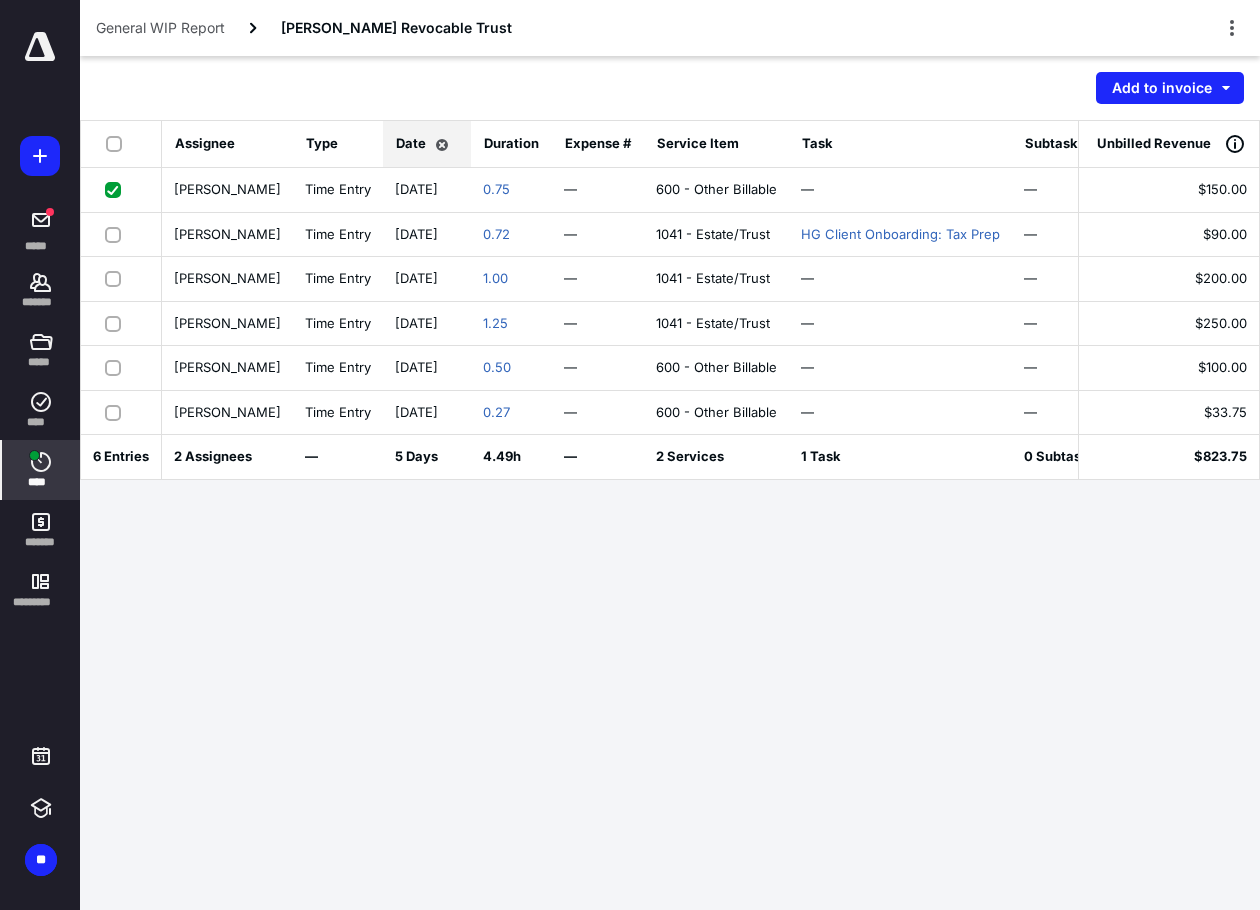 click at bounding box center [117, 367] 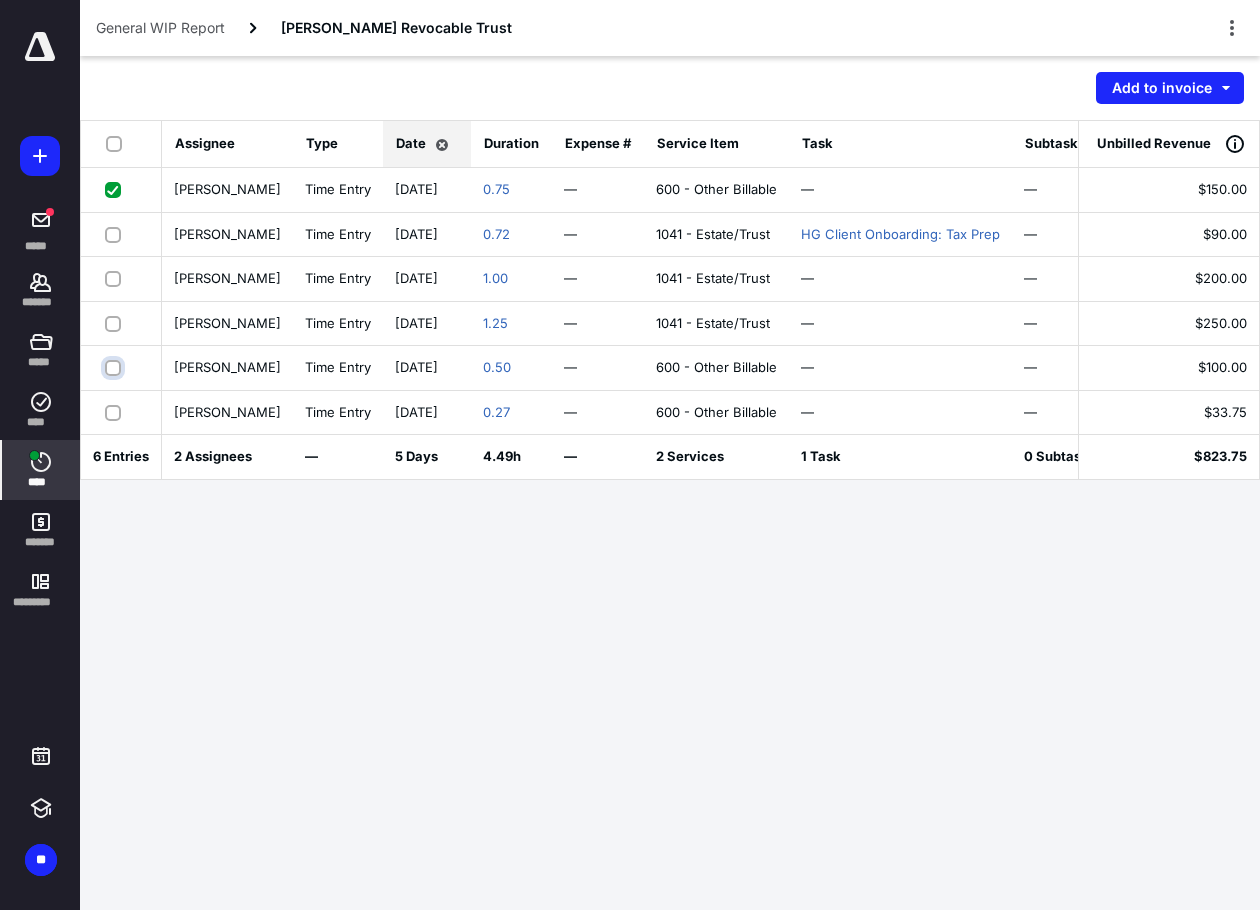 click at bounding box center [115, 367] 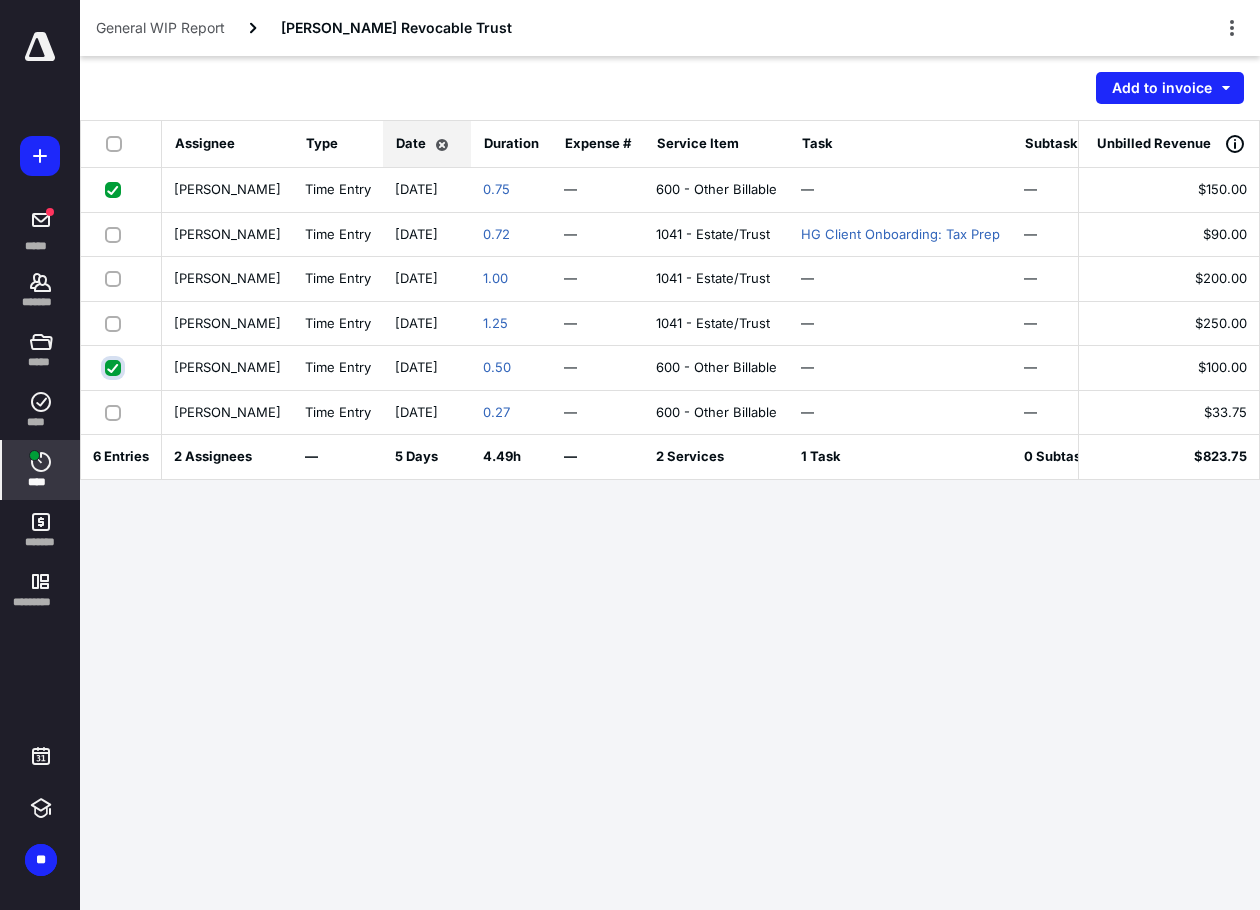 checkbox on "true" 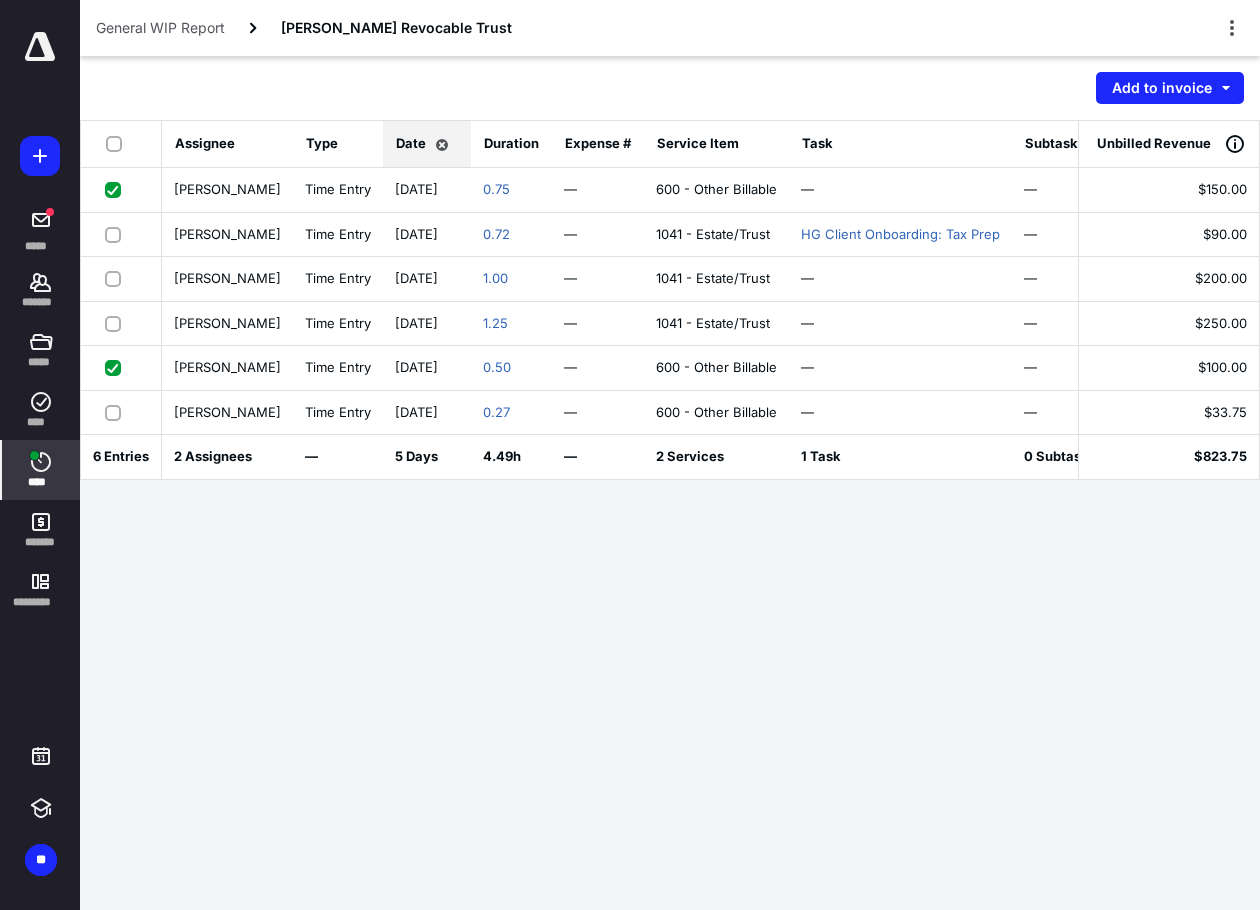 click at bounding box center (117, 412) 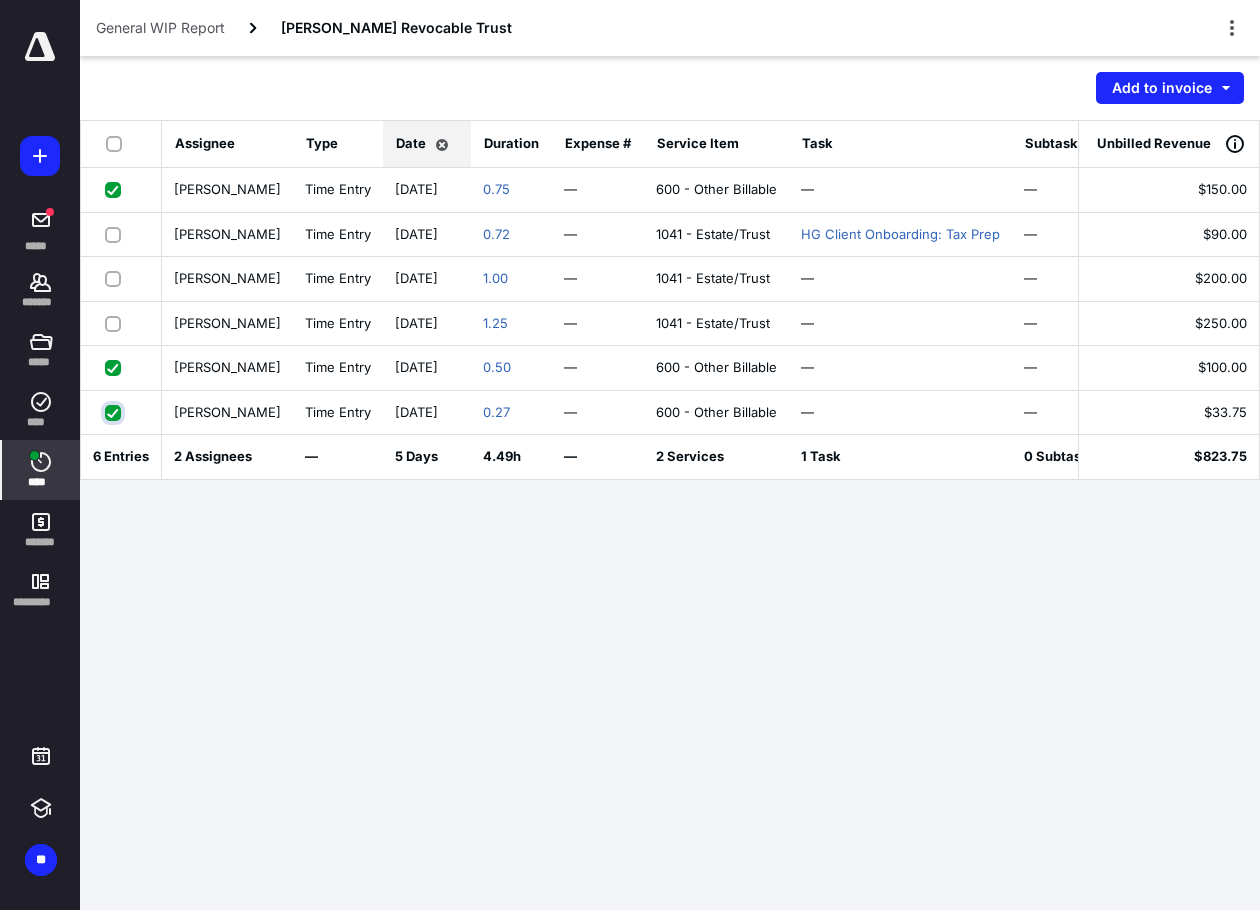 checkbox on "true" 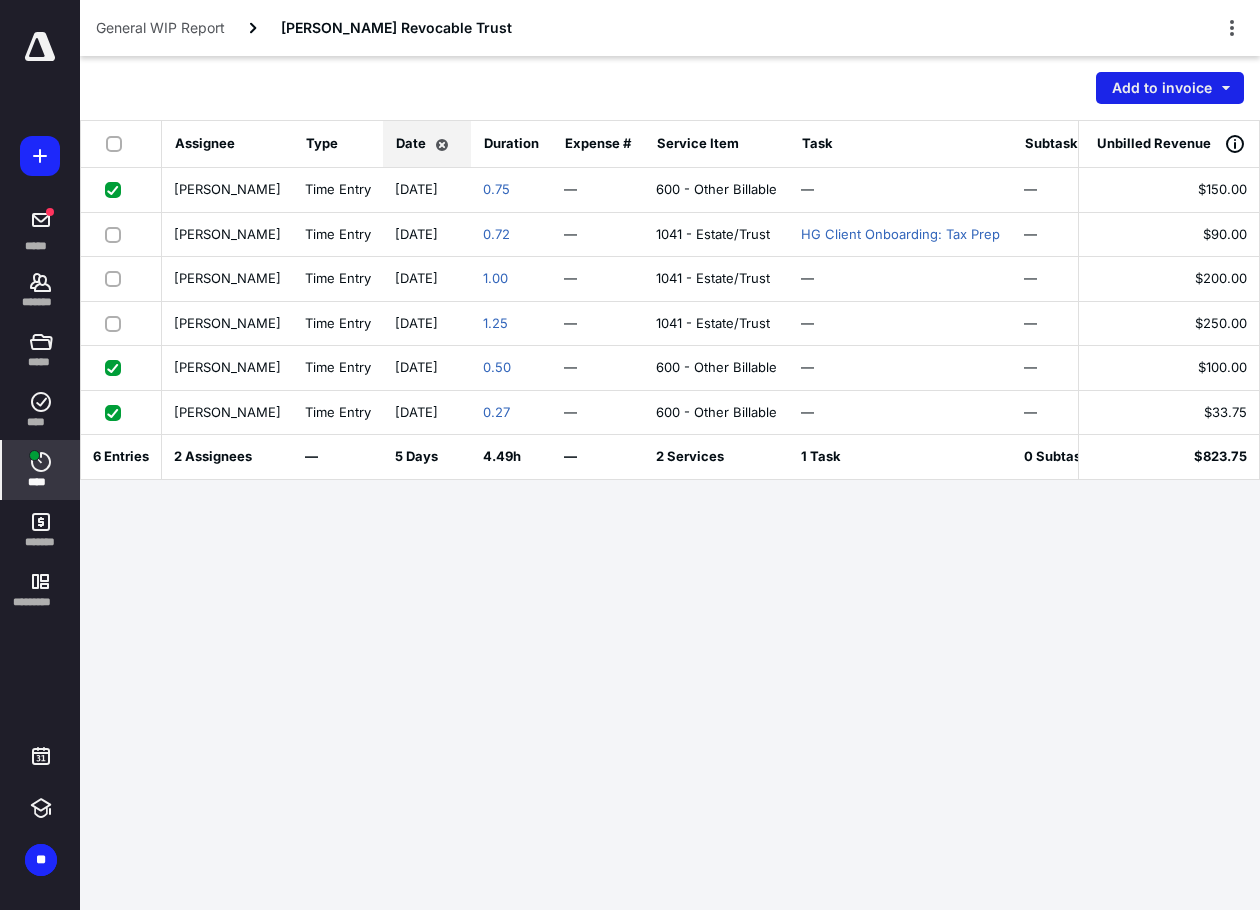 click on "Add to invoice" at bounding box center [1170, 88] 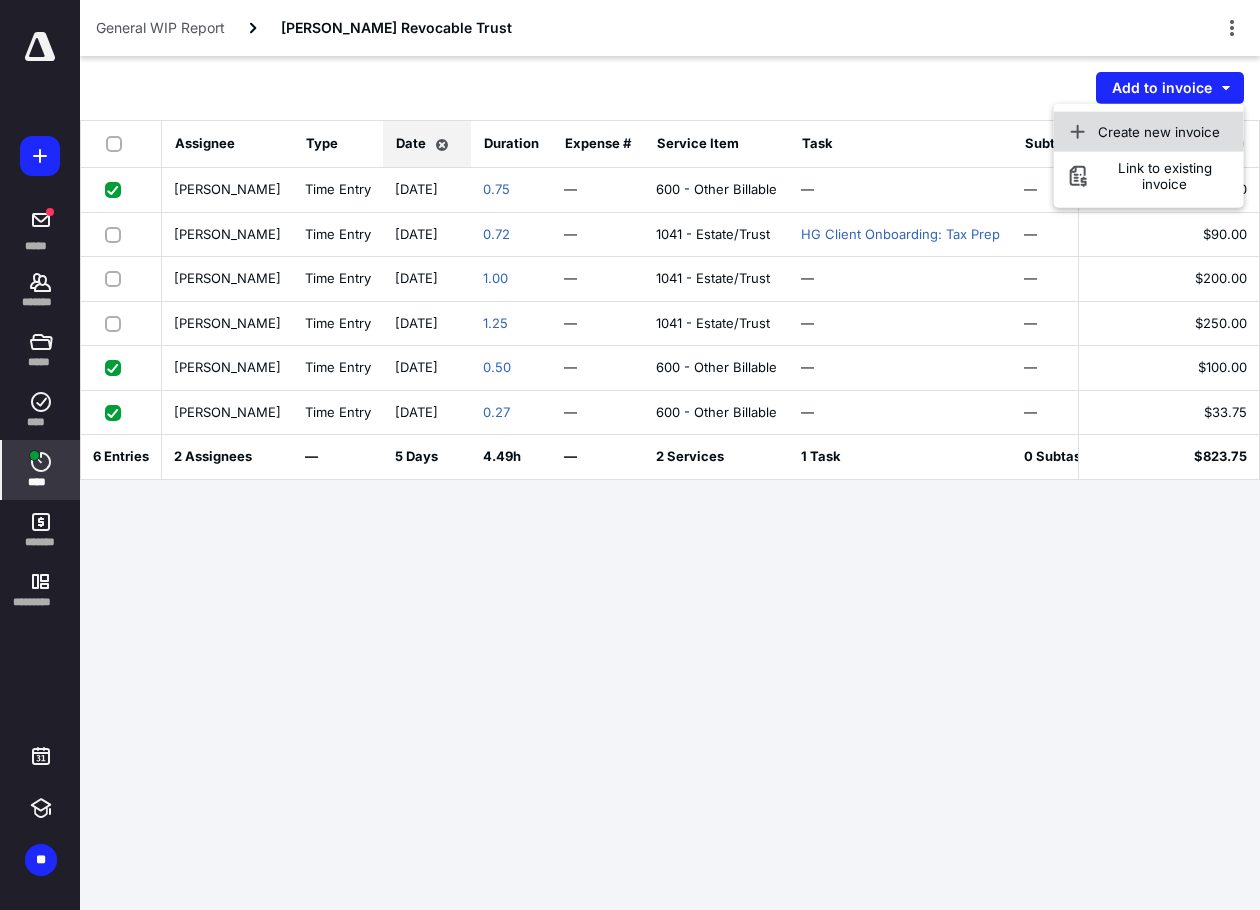click on "Create new invoice" at bounding box center [1159, 132] 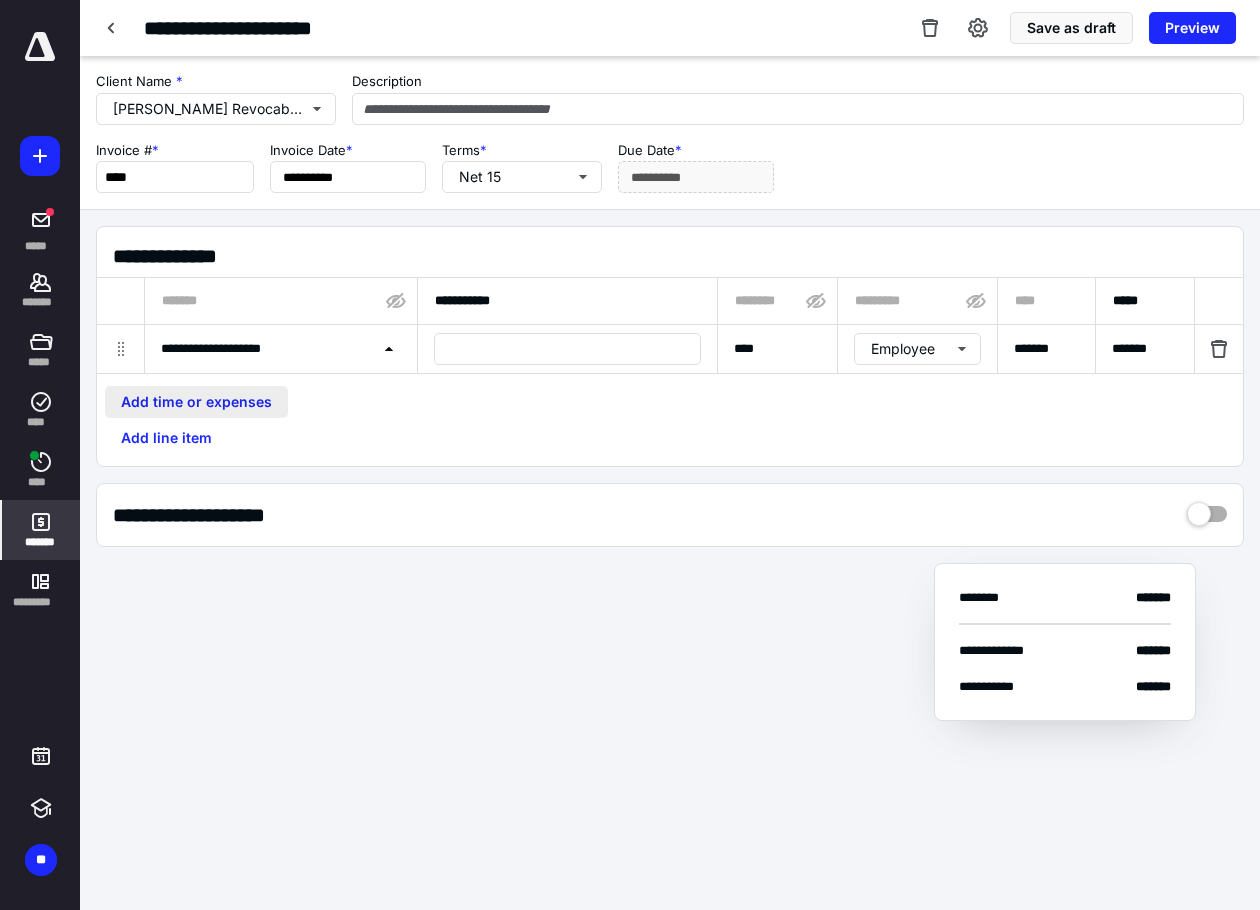 click on "Add time or expenses" at bounding box center [196, 402] 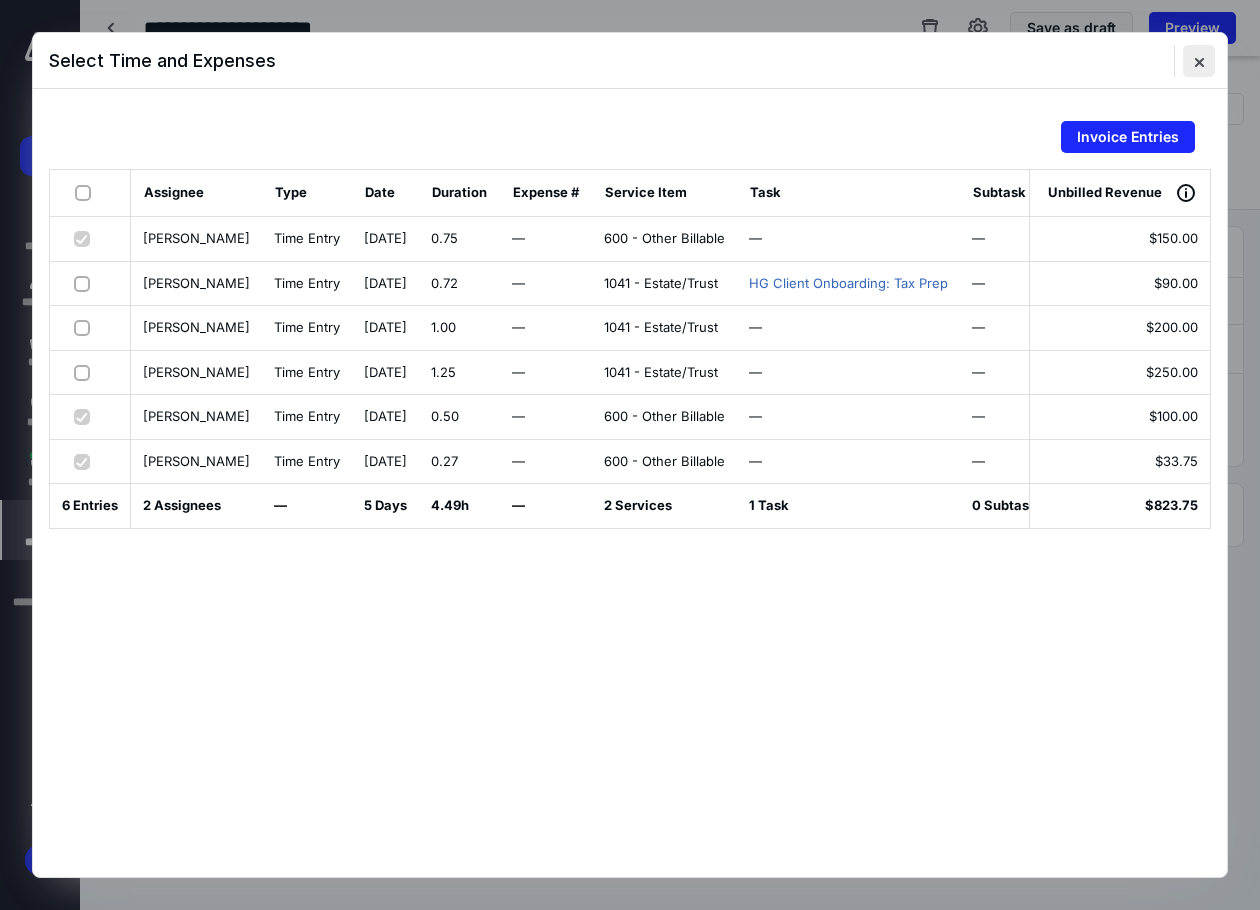 click at bounding box center [1199, 61] 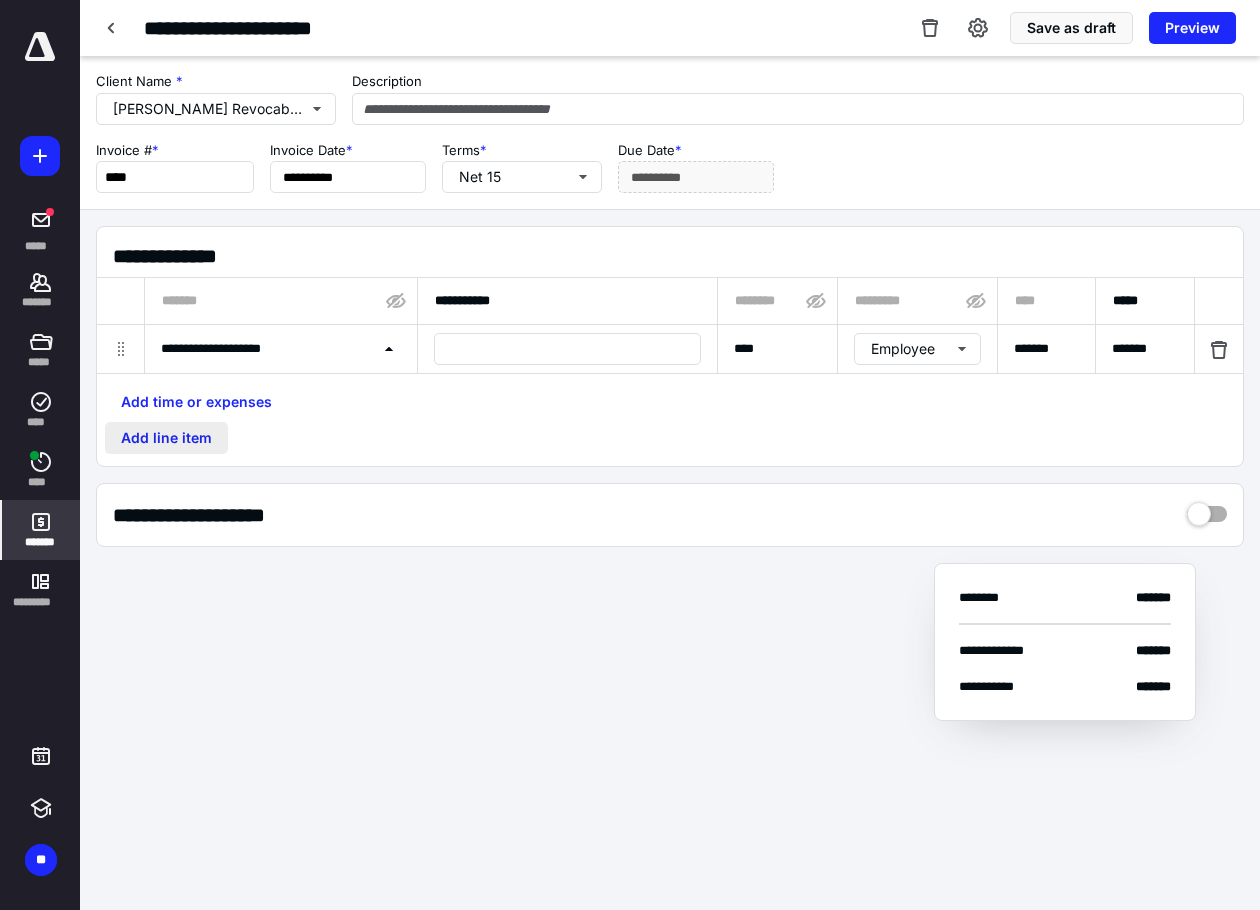 click on "Add line item" at bounding box center (166, 438) 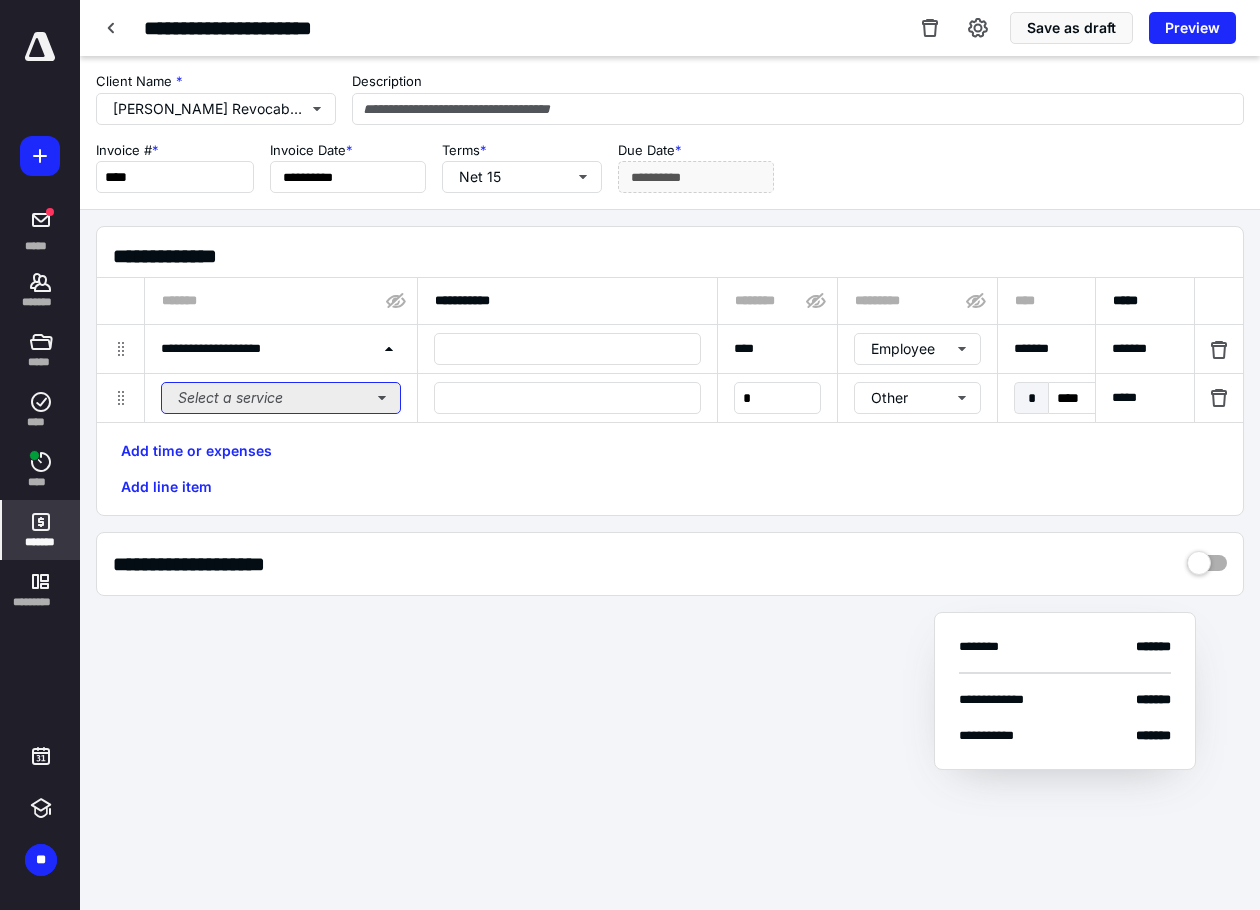 click on "Select a service" at bounding box center [281, 398] 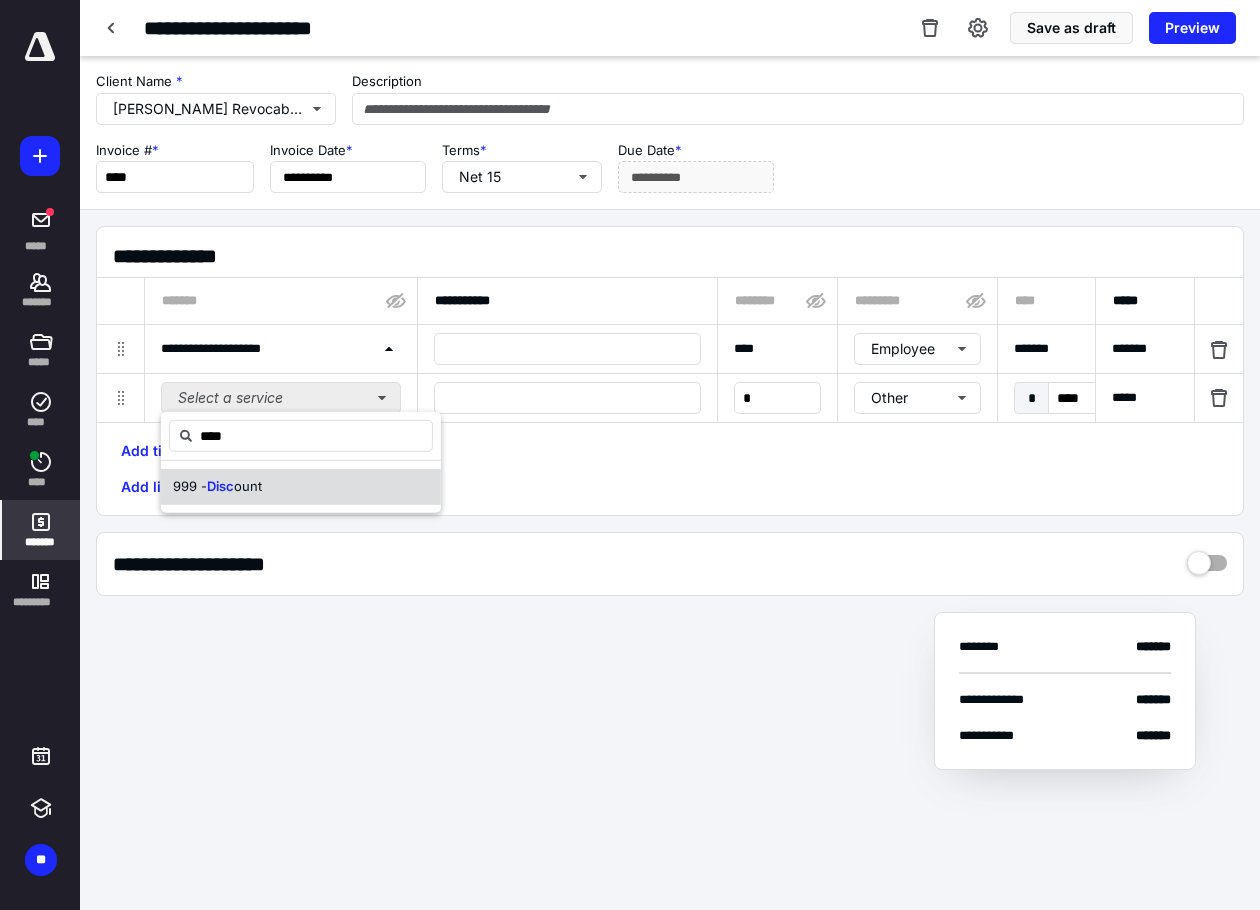type on "****" 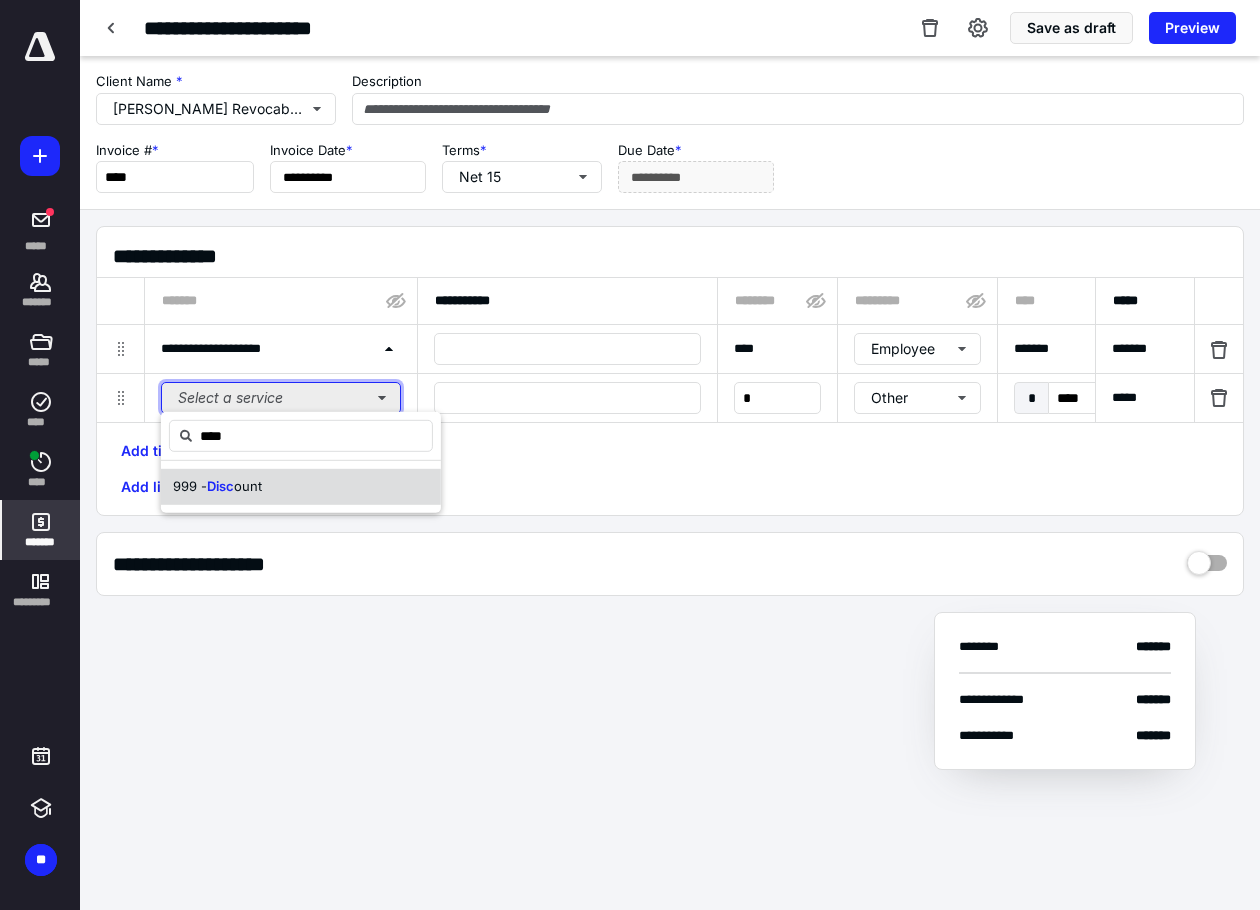 type 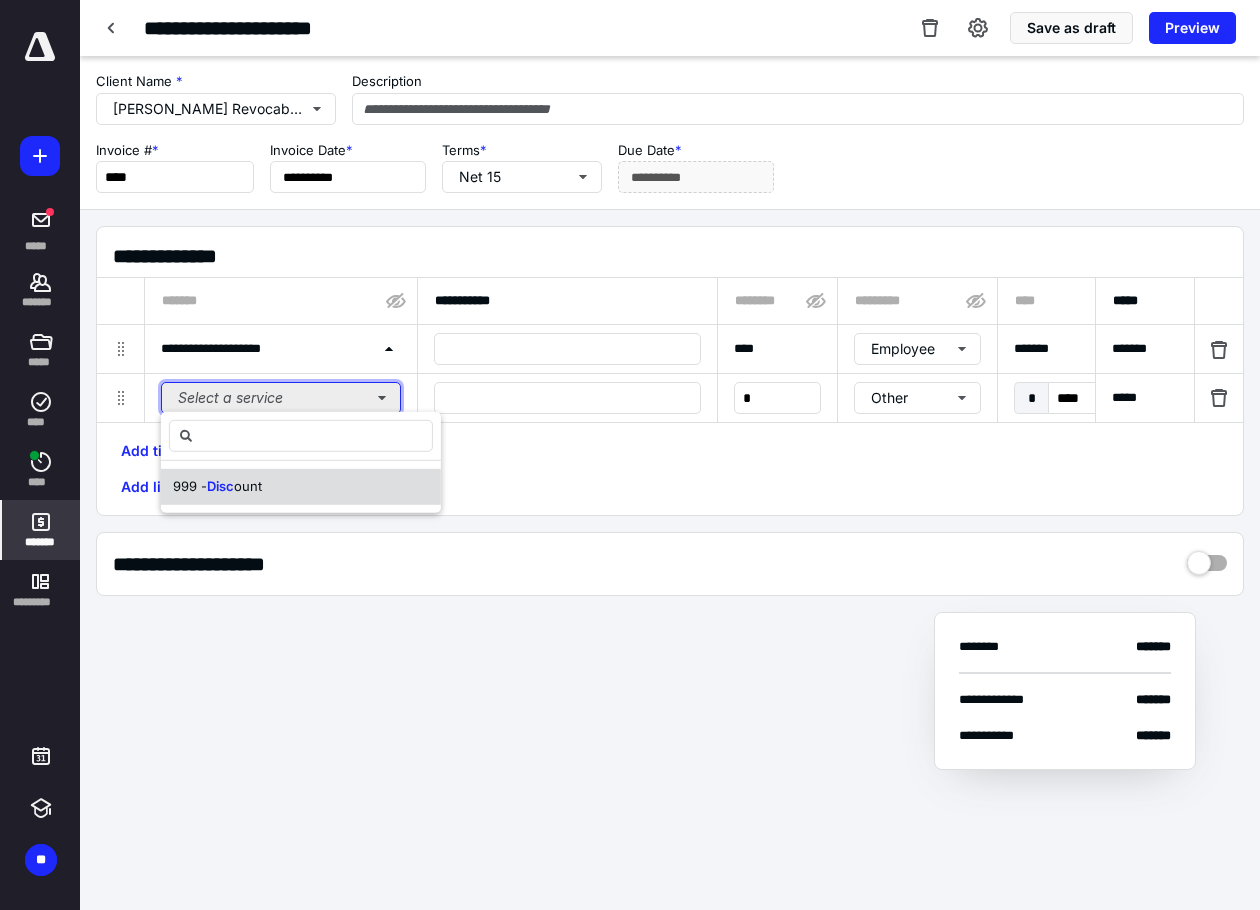 type 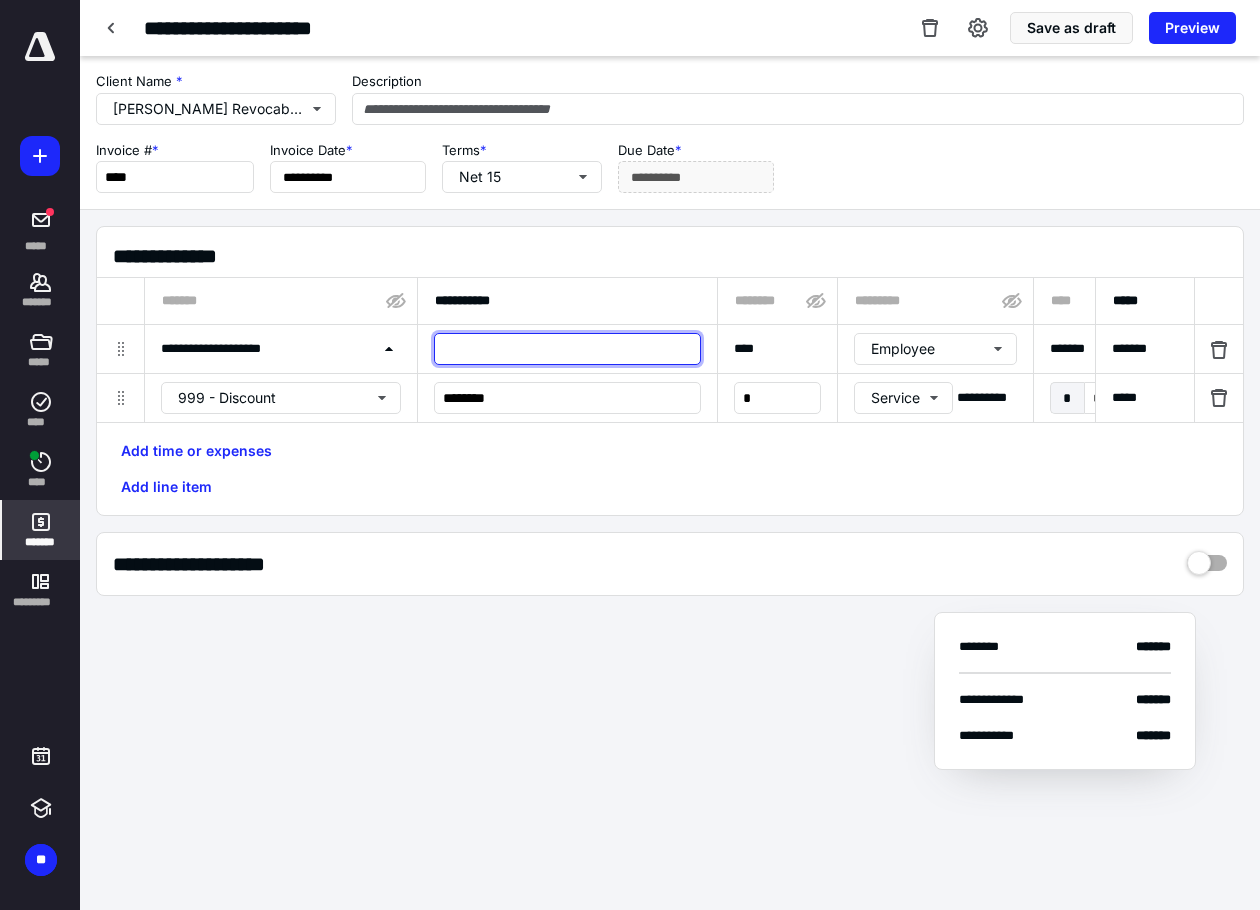 click at bounding box center (567, 349) 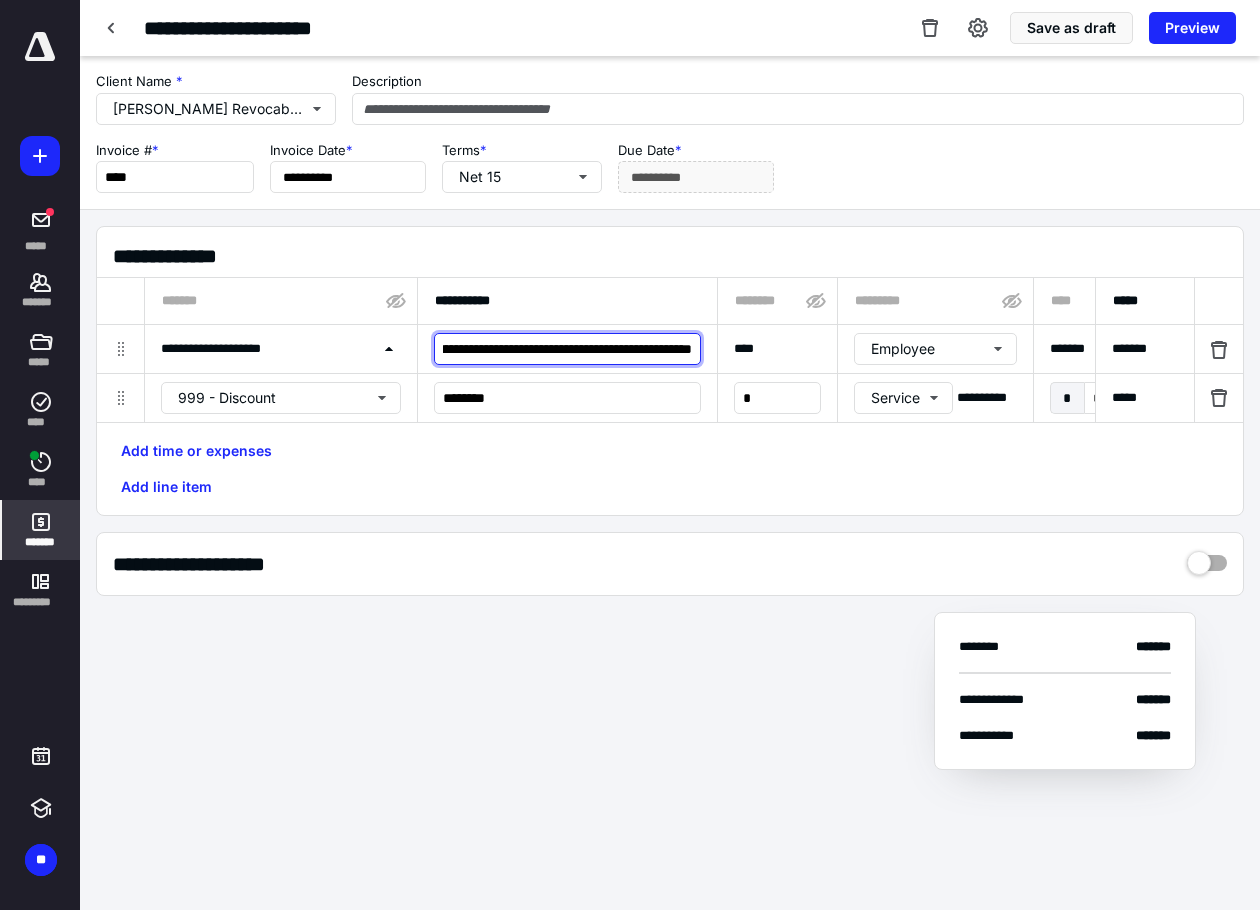 scroll, scrollTop: 0, scrollLeft: 153, axis: horizontal 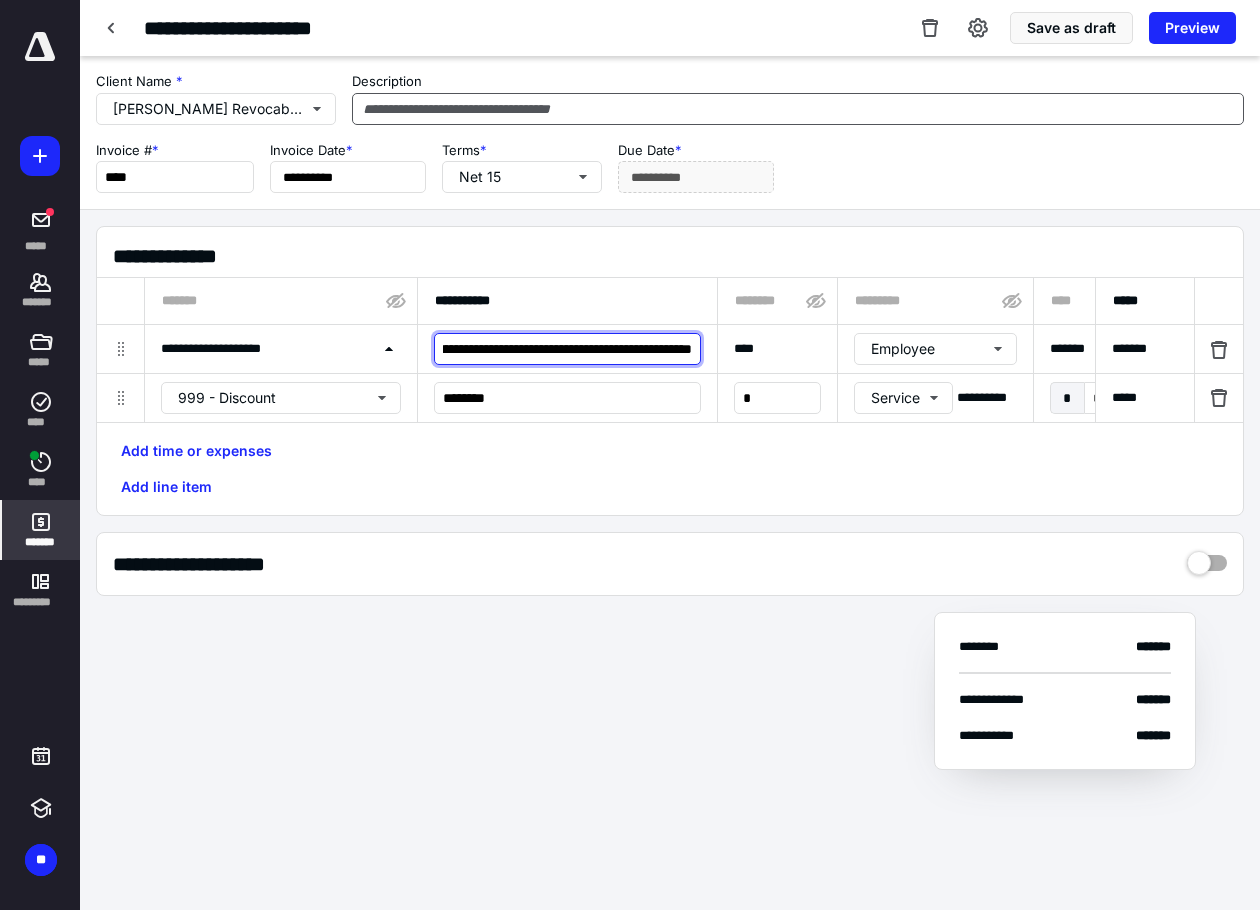 type on "**********" 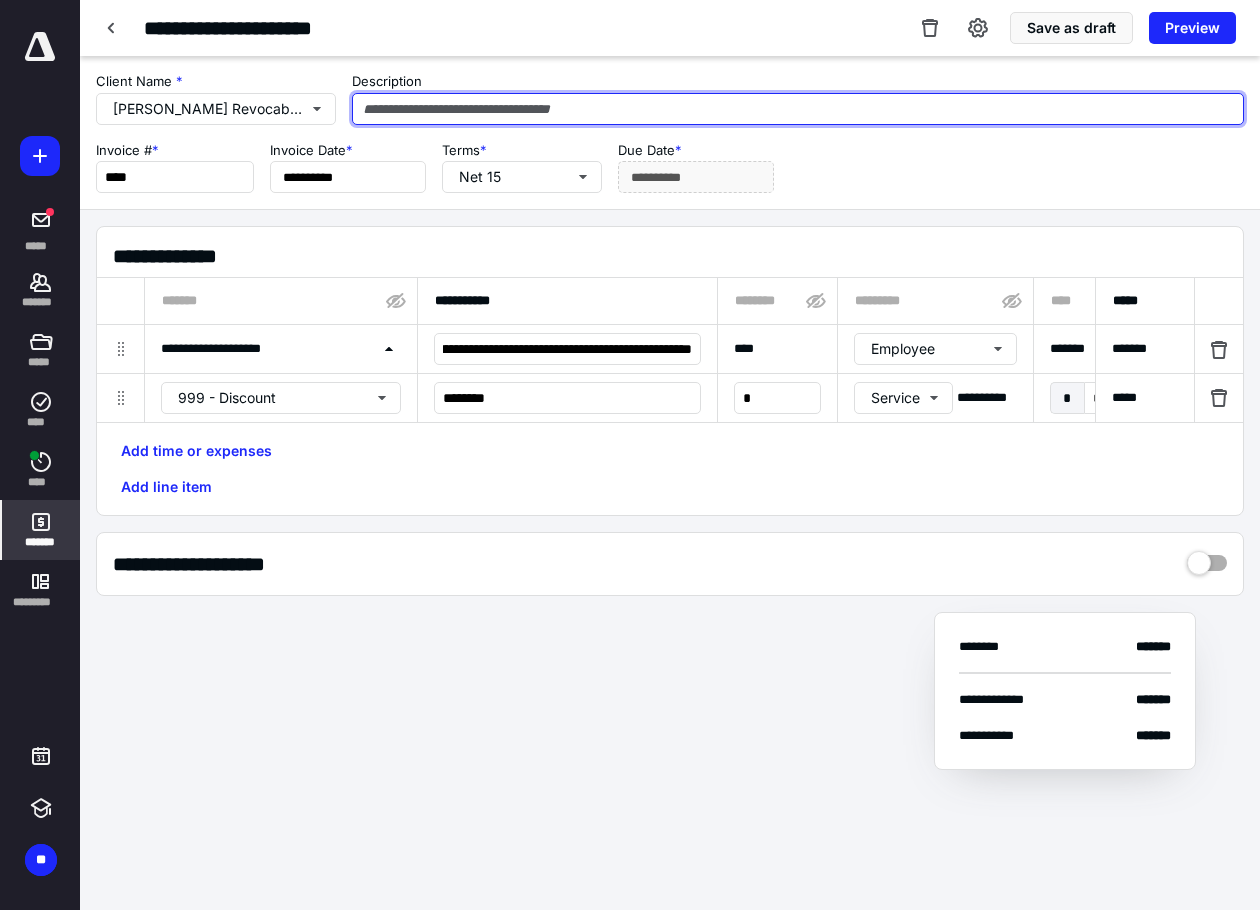click at bounding box center (798, 109) 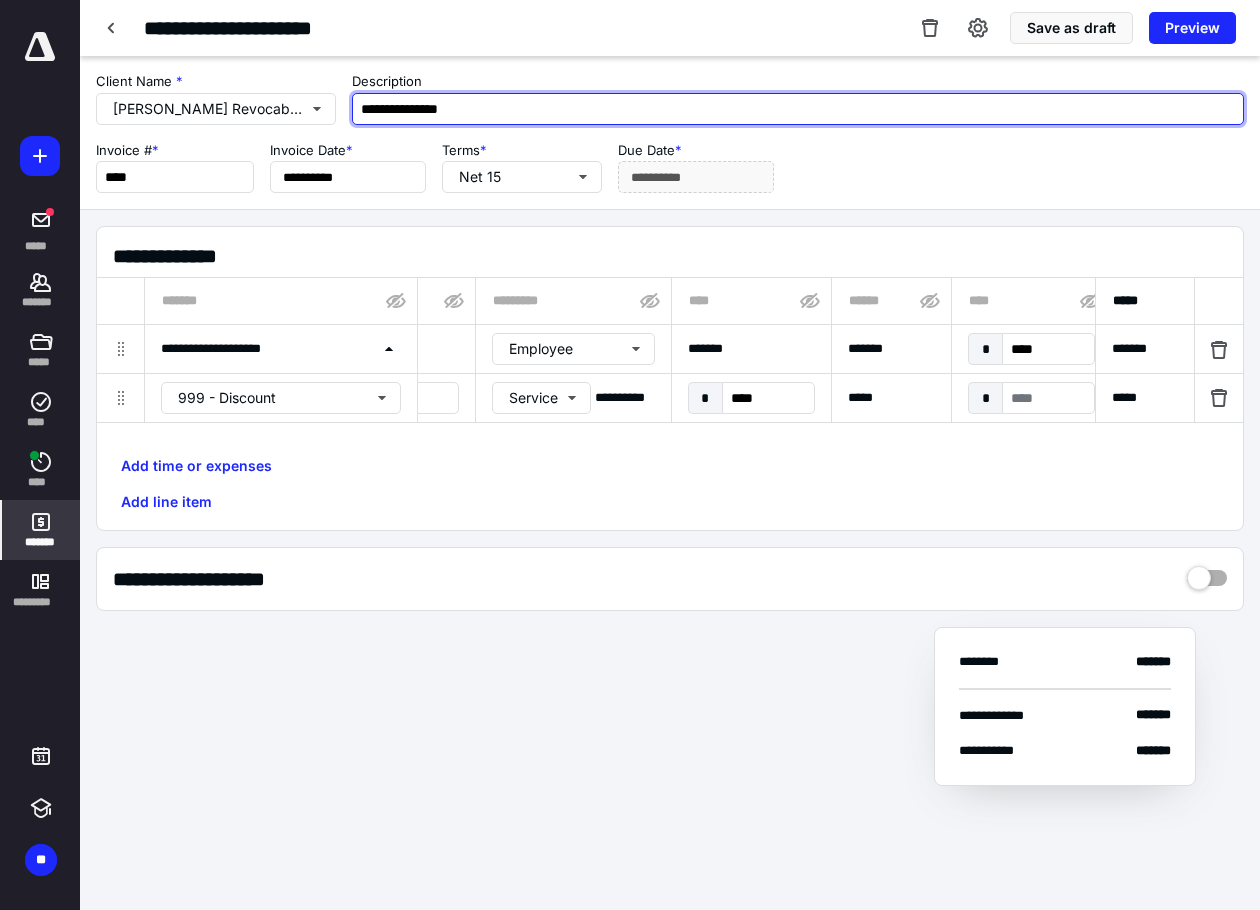 scroll, scrollTop: 0, scrollLeft: 373, axis: horizontal 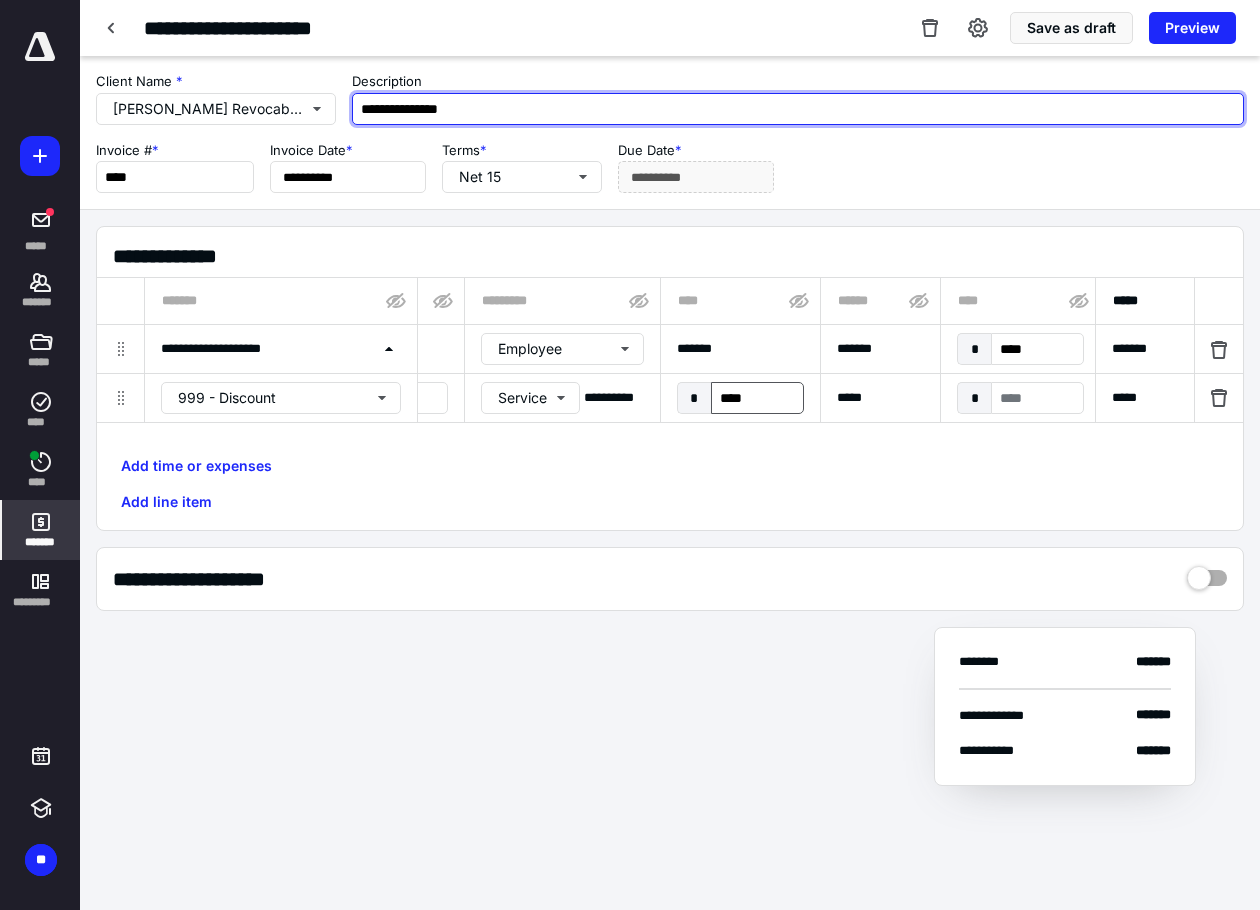 type on "**********" 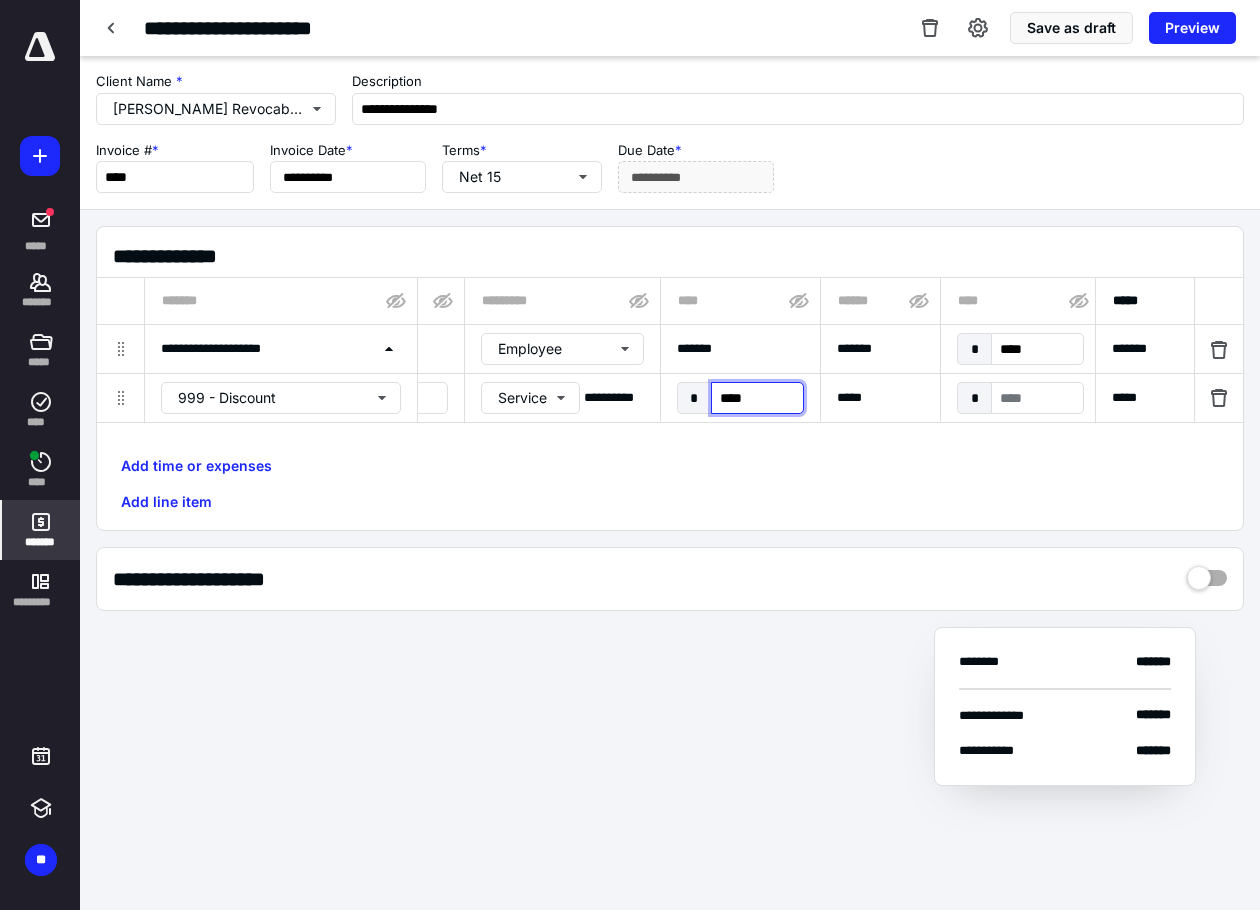 click on "****" at bounding box center [757, 398] 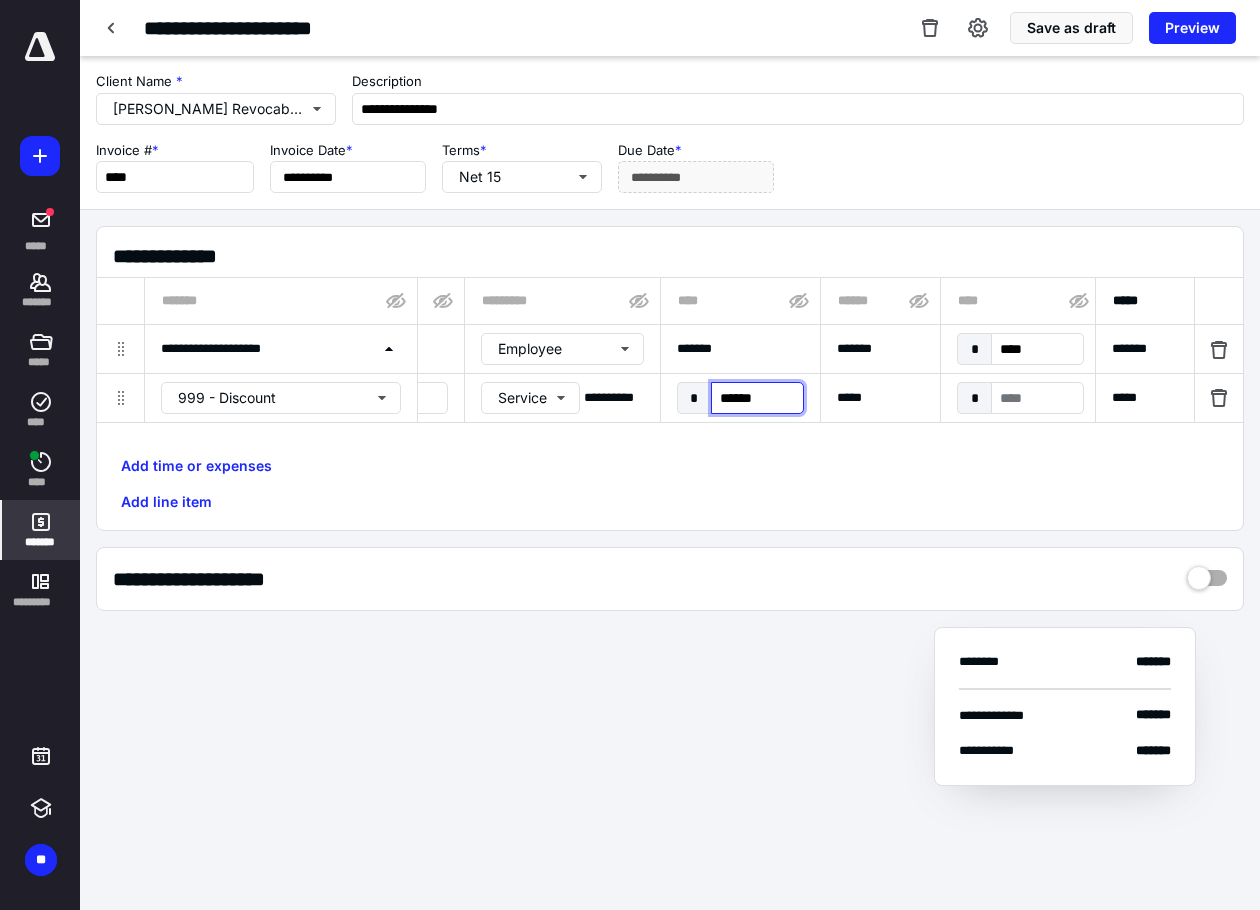 type on "*******" 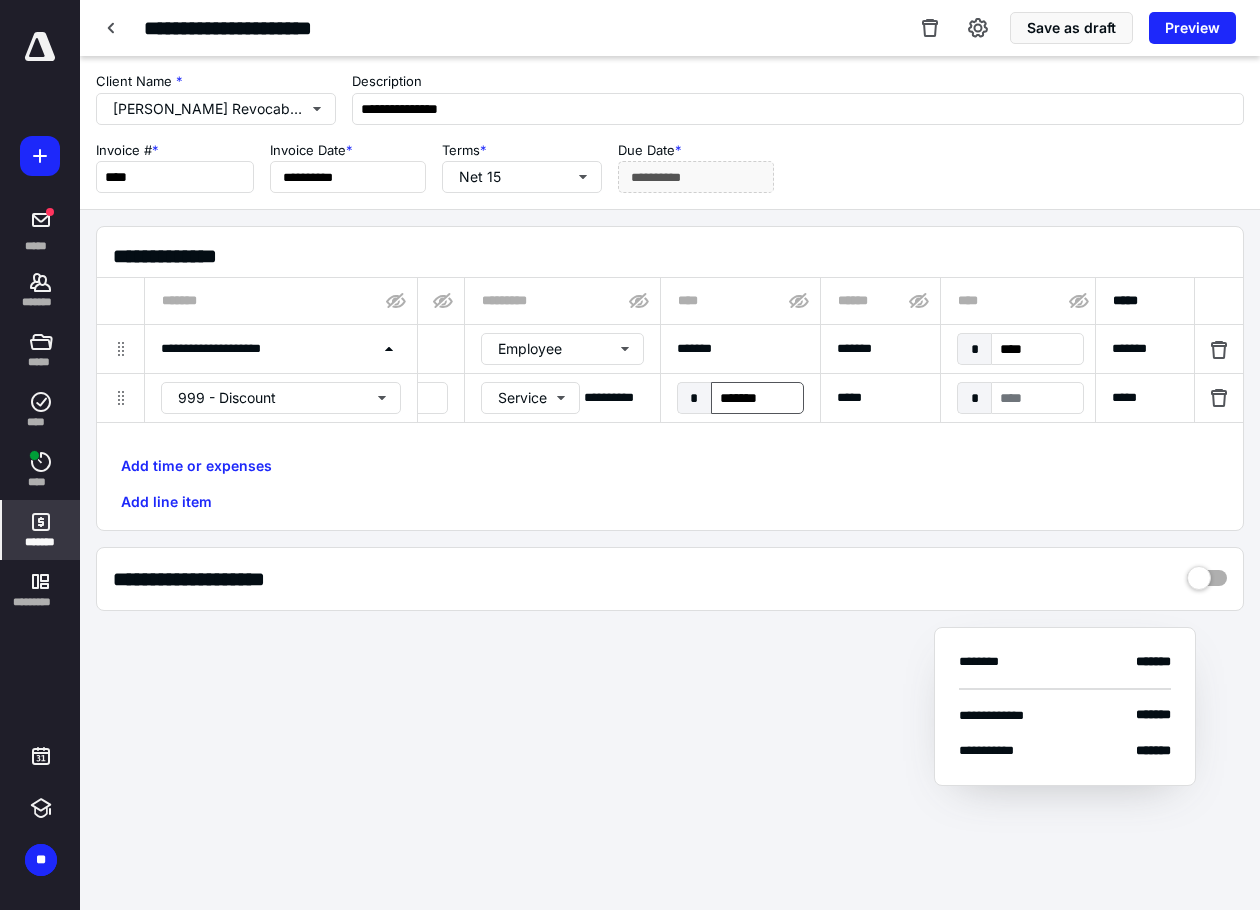 scroll, scrollTop: 0, scrollLeft: 1302, axis: horizontal 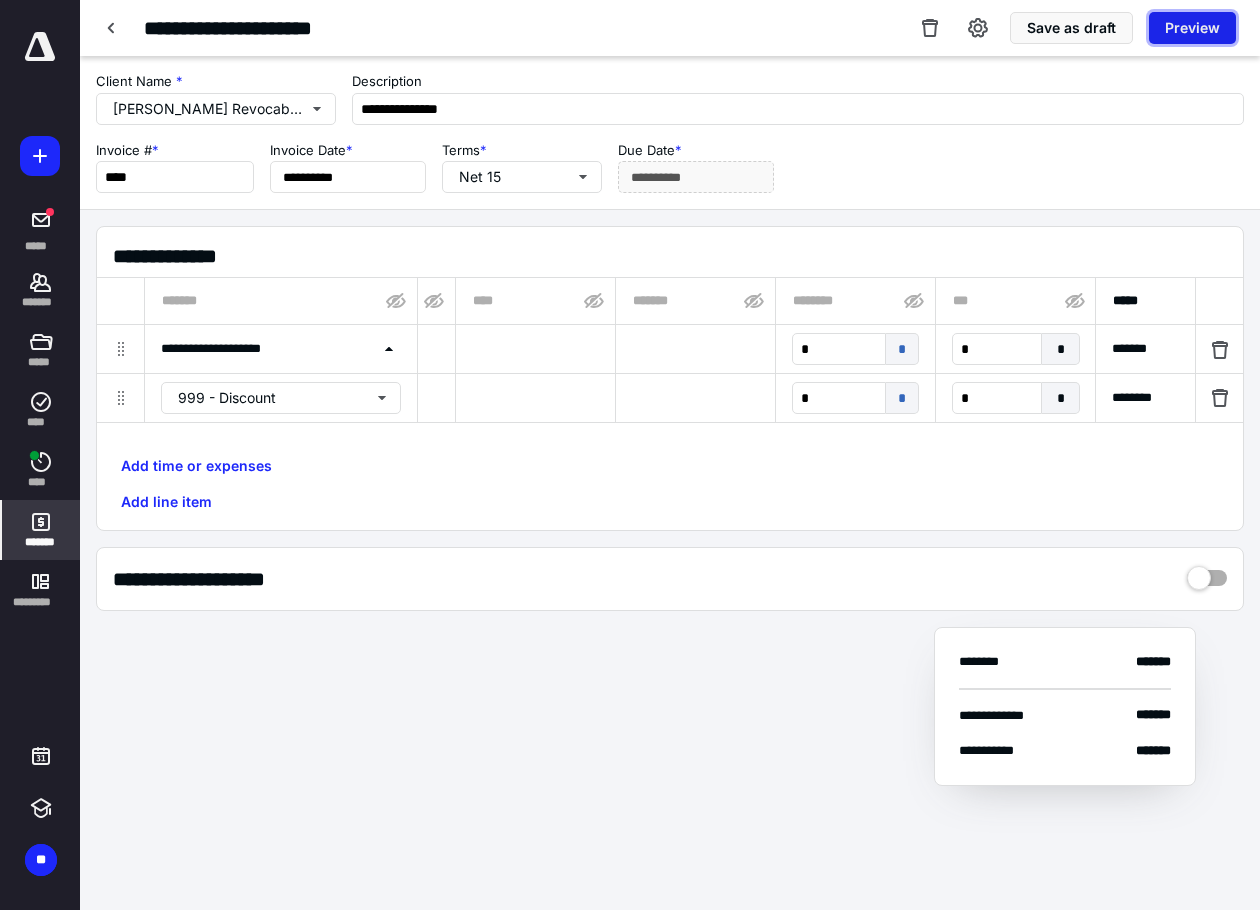 click on "Preview" at bounding box center (1192, 28) 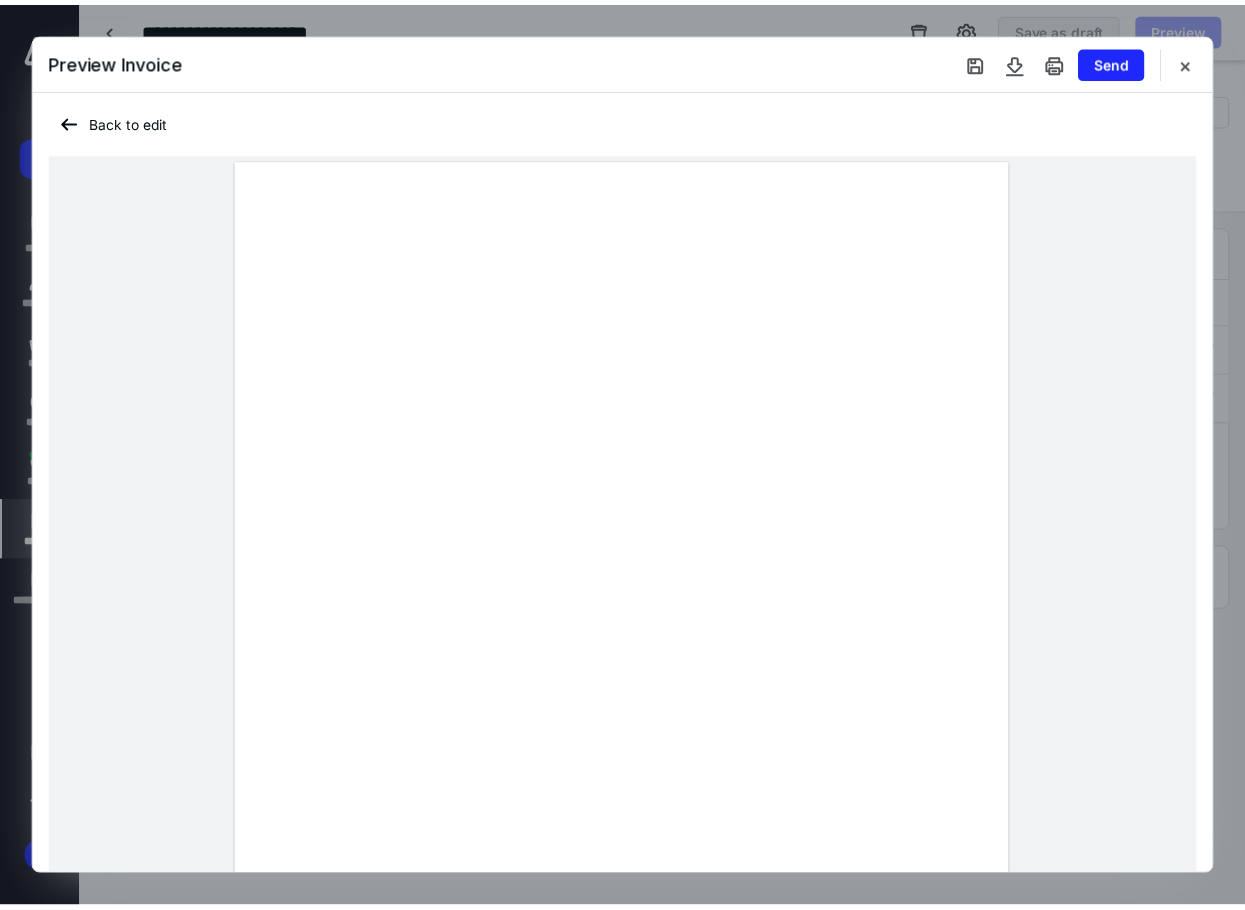 scroll, scrollTop: 0, scrollLeft: 0, axis: both 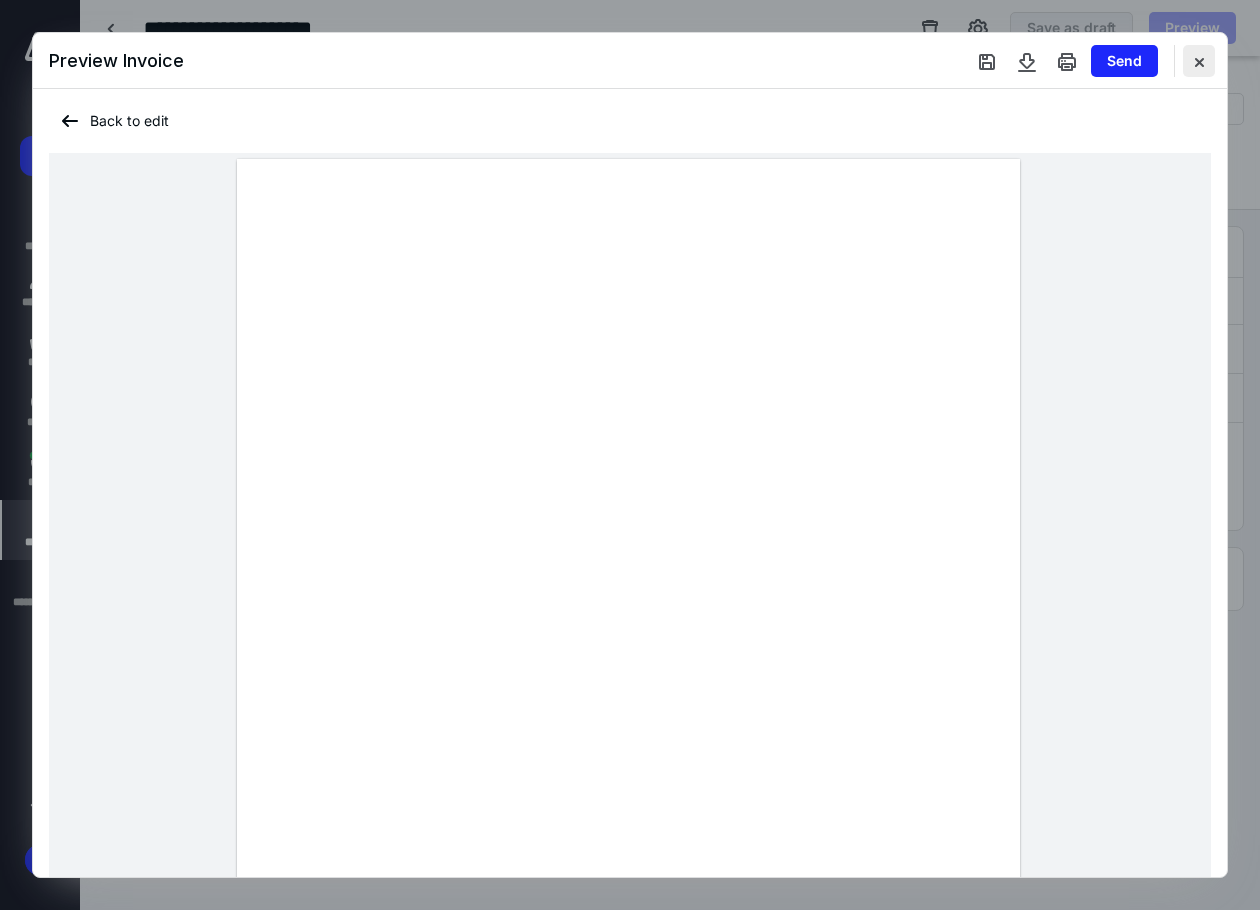 click at bounding box center (1199, 61) 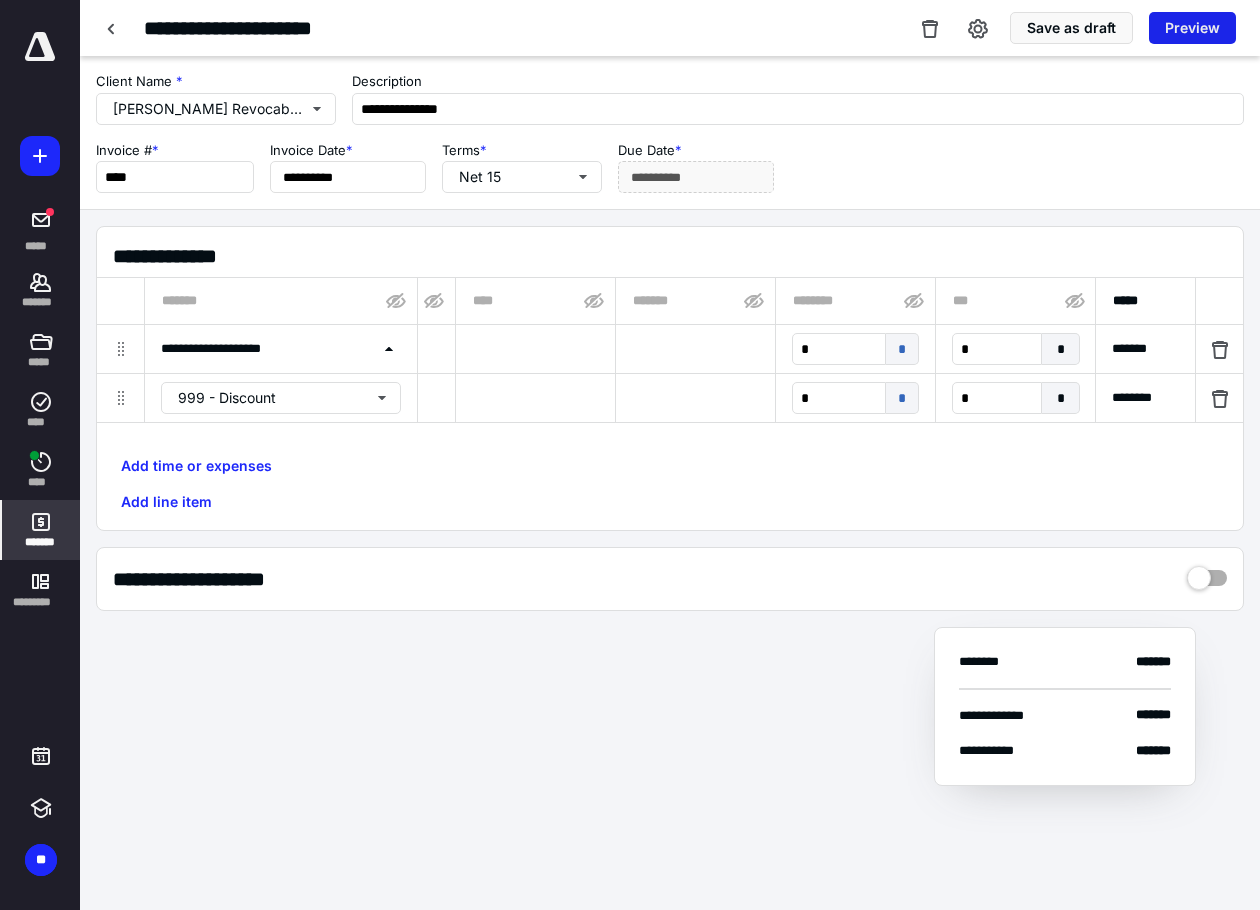 click on "Preview" at bounding box center (1192, 28) 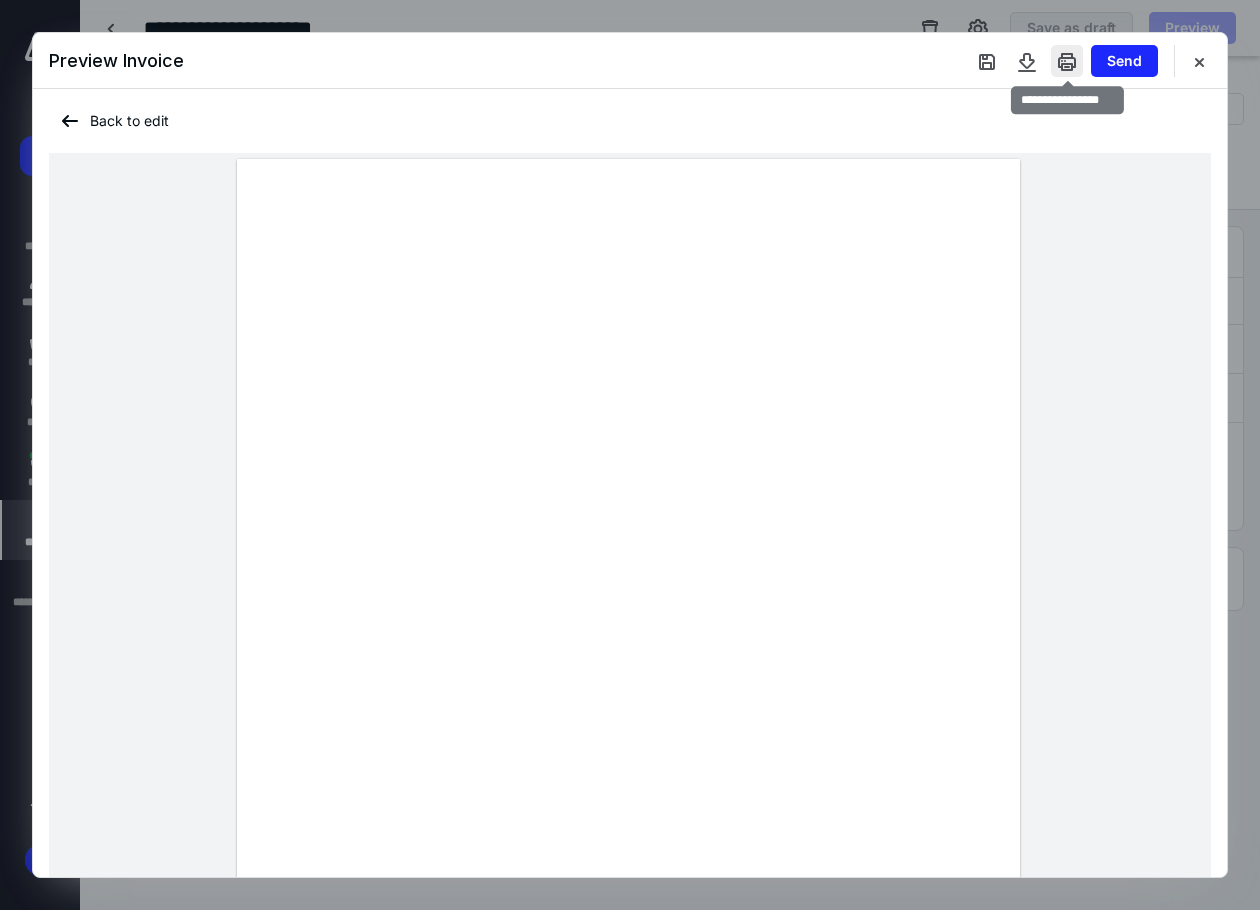 click at bounding box center [1067, 61] 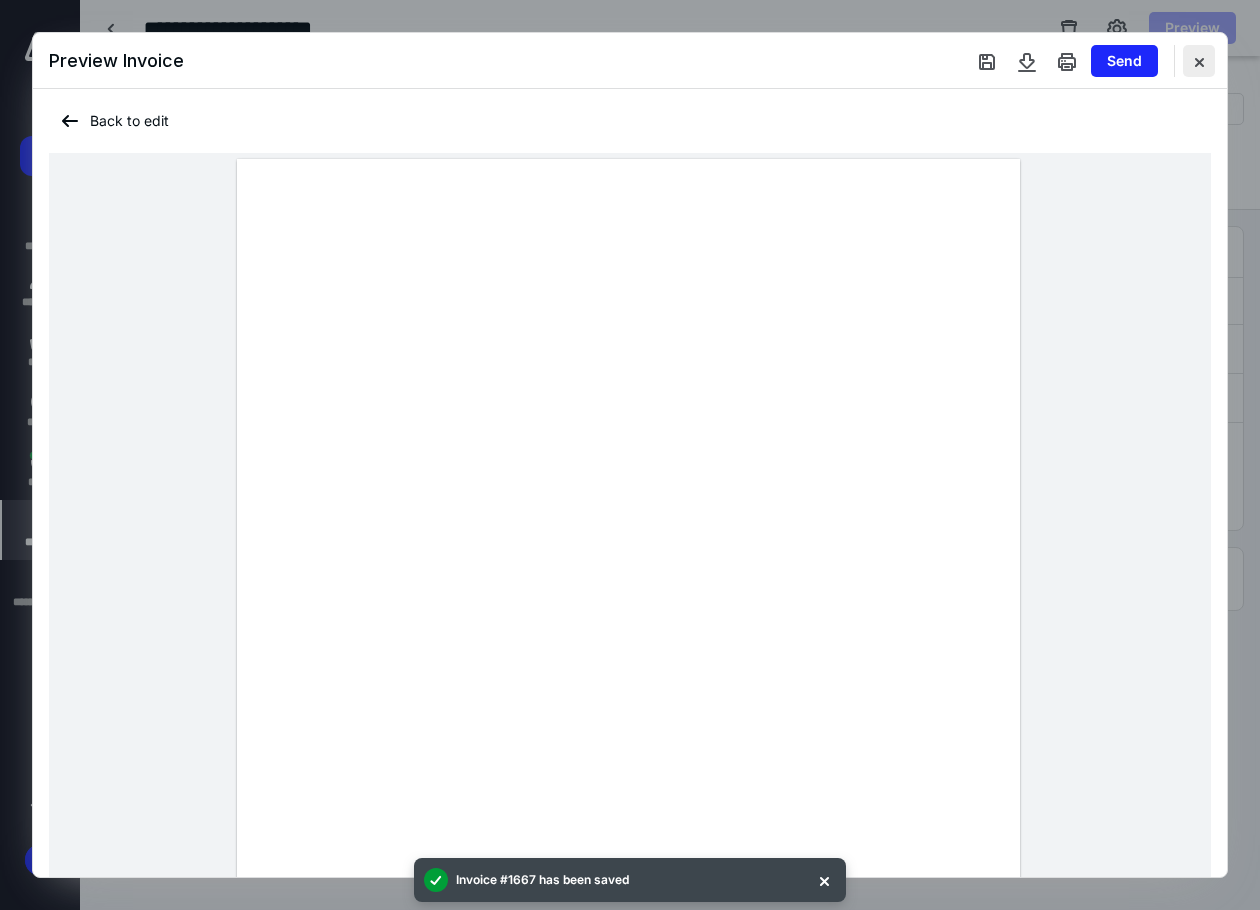 click at bounding box center (1199, 61) 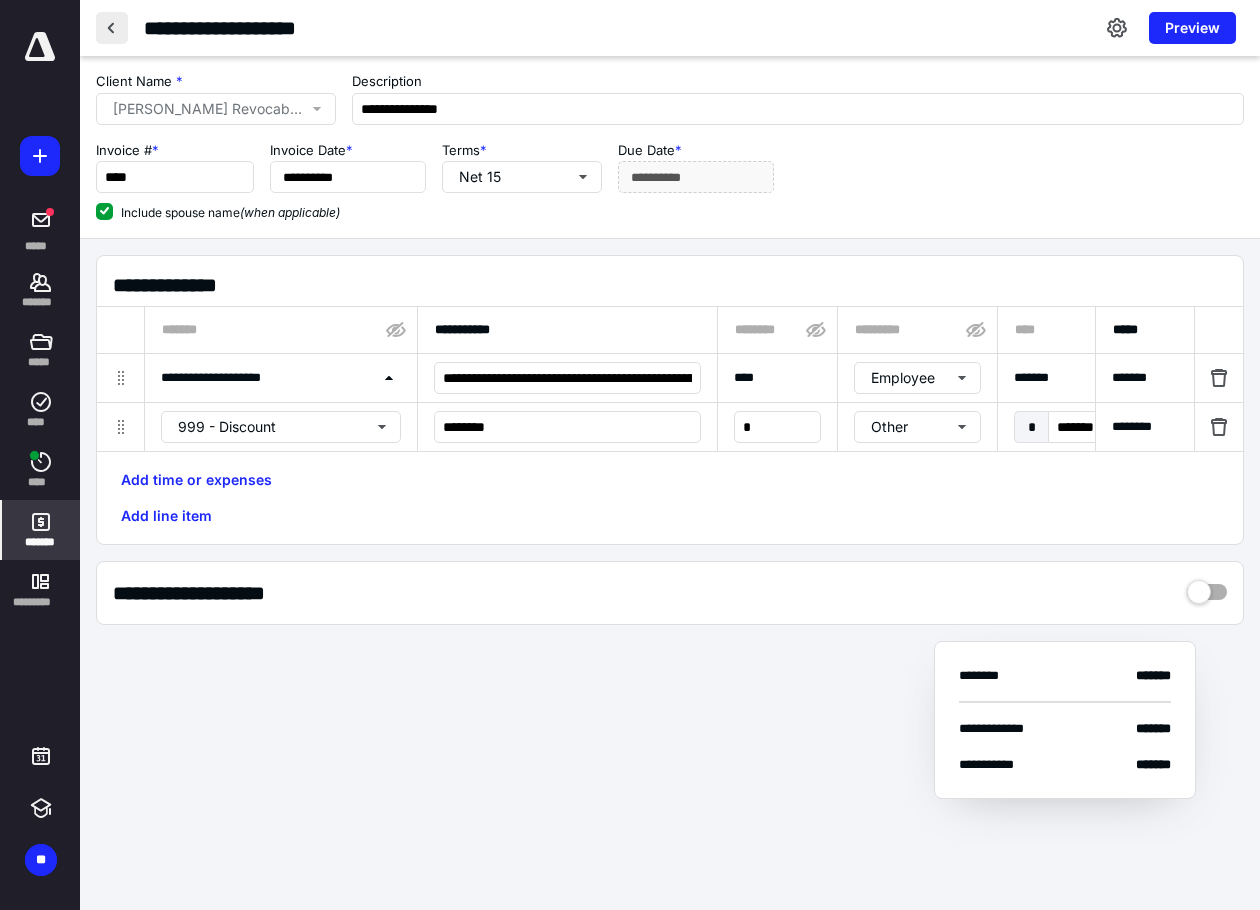 click at bounding box center [112, 28] 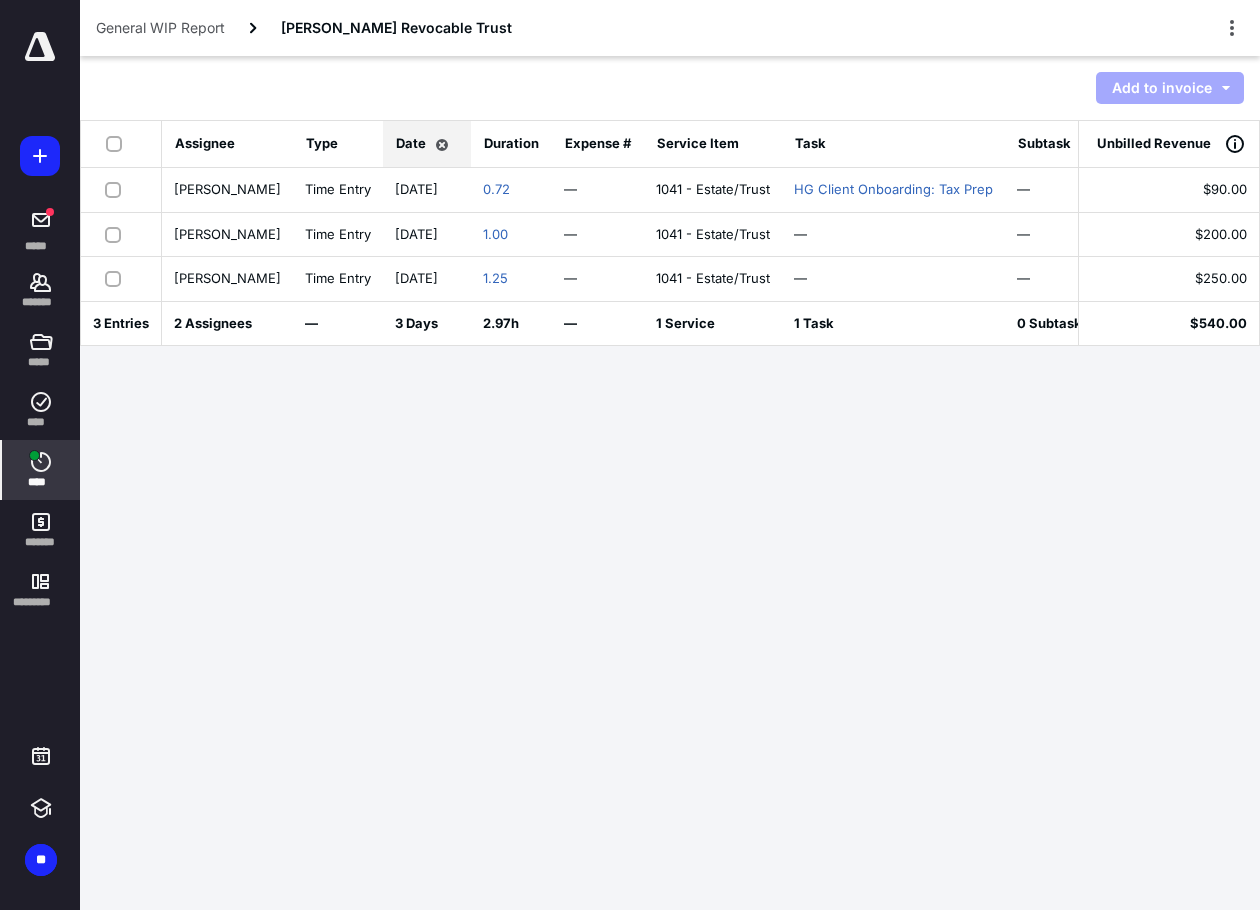 click on "Barbara Jean Erion Revocable Trust" at bounding box center [396, 28] 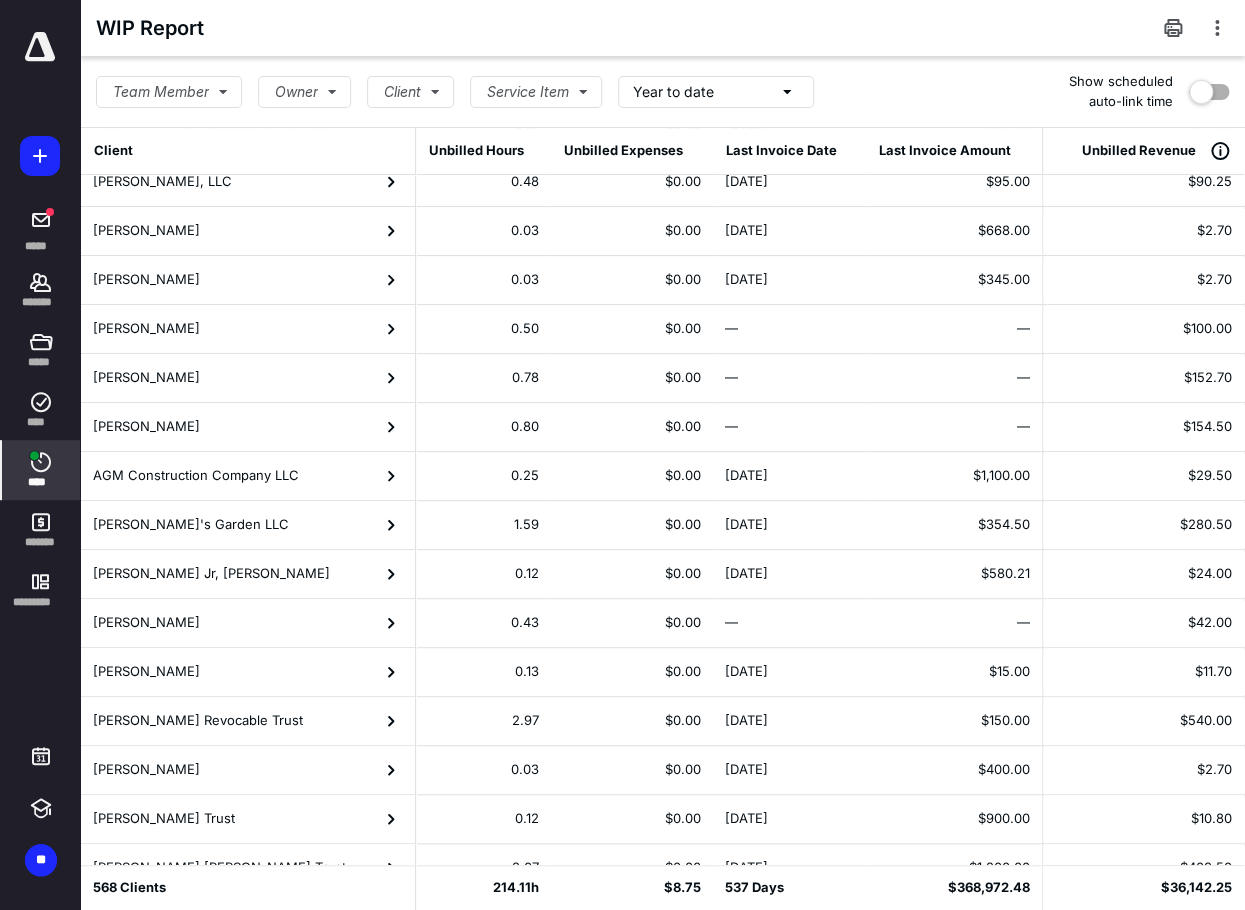 scroll, scrollTop: 100, scrollLeft: 0, axis: vertical 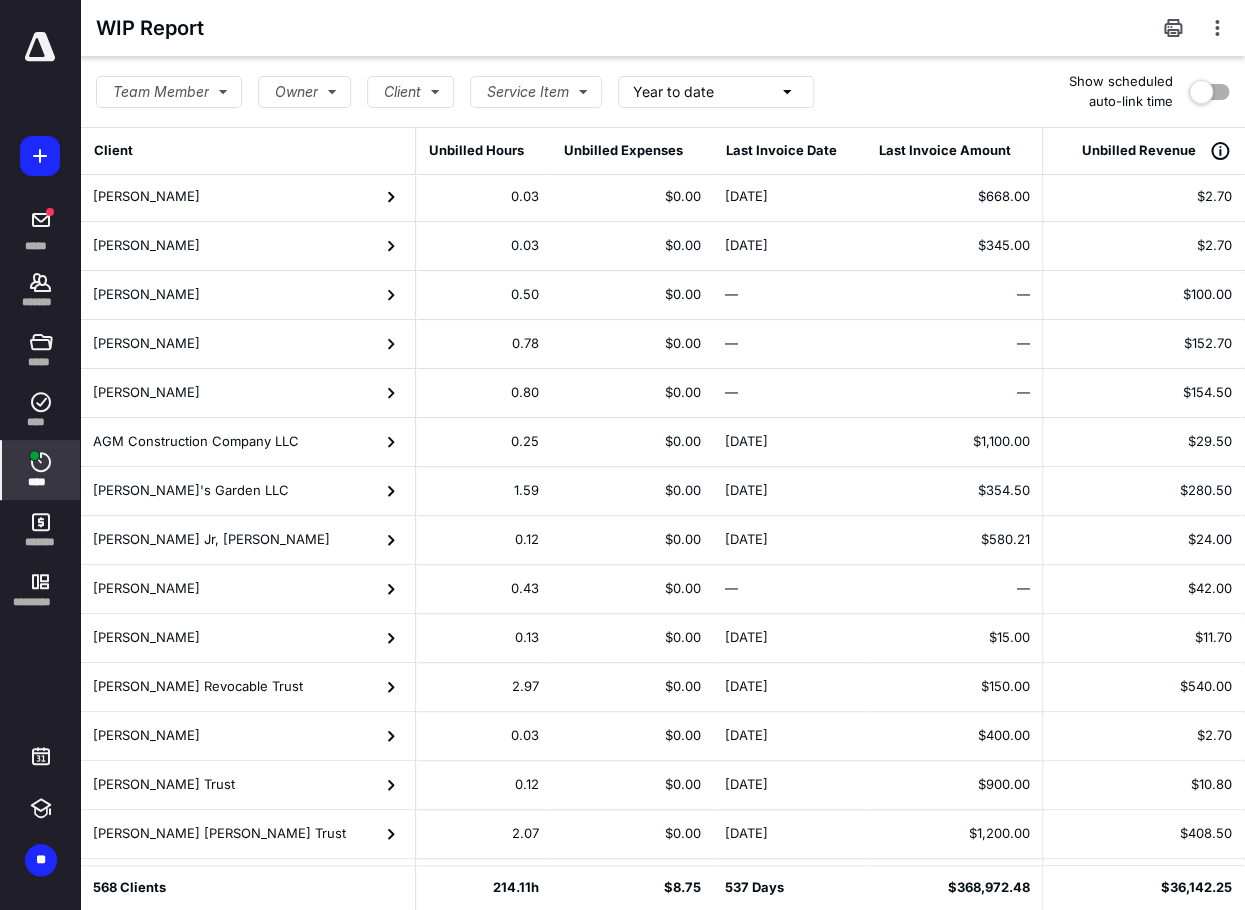 click on "Barbara Jean Erion Revocable Trust" at bounding box center (198, 687) 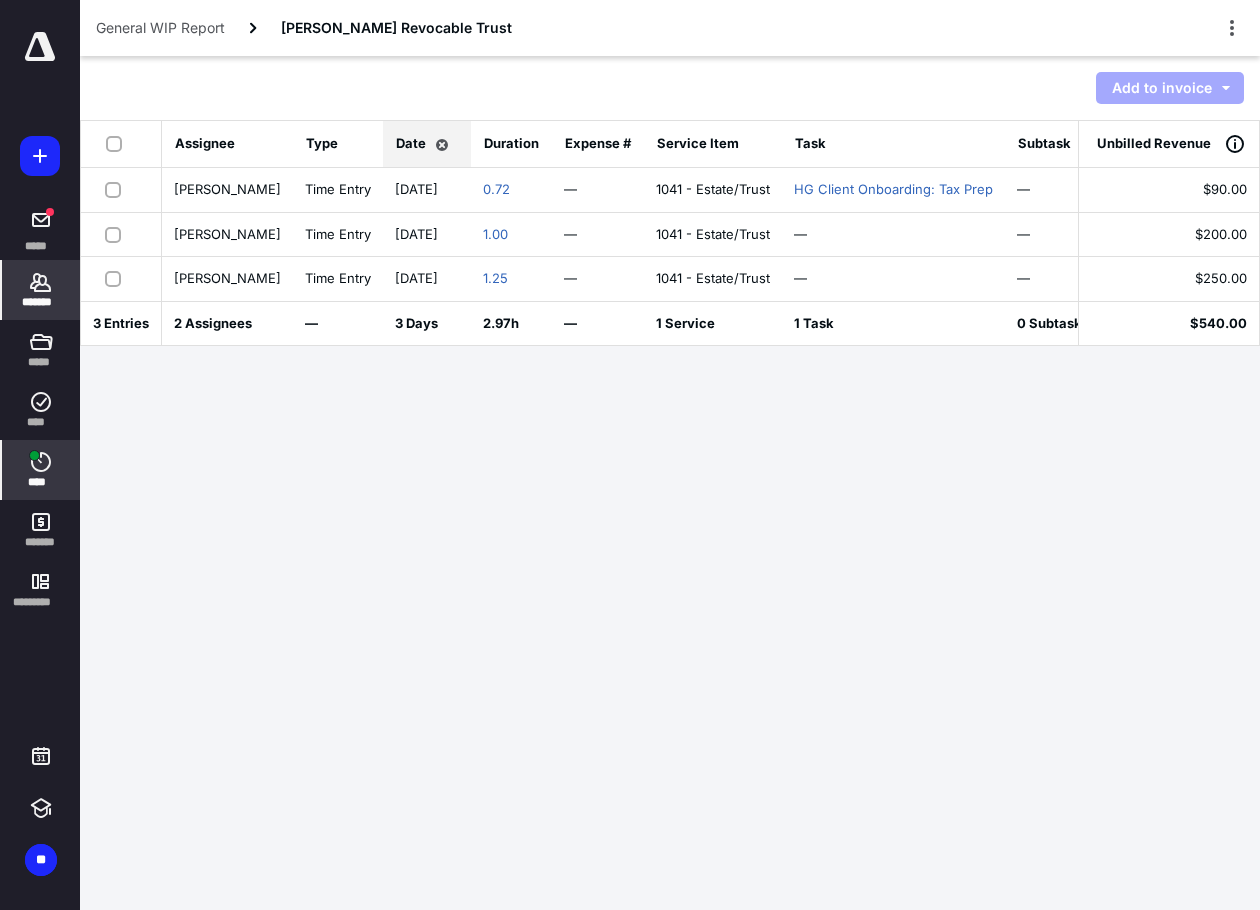 click 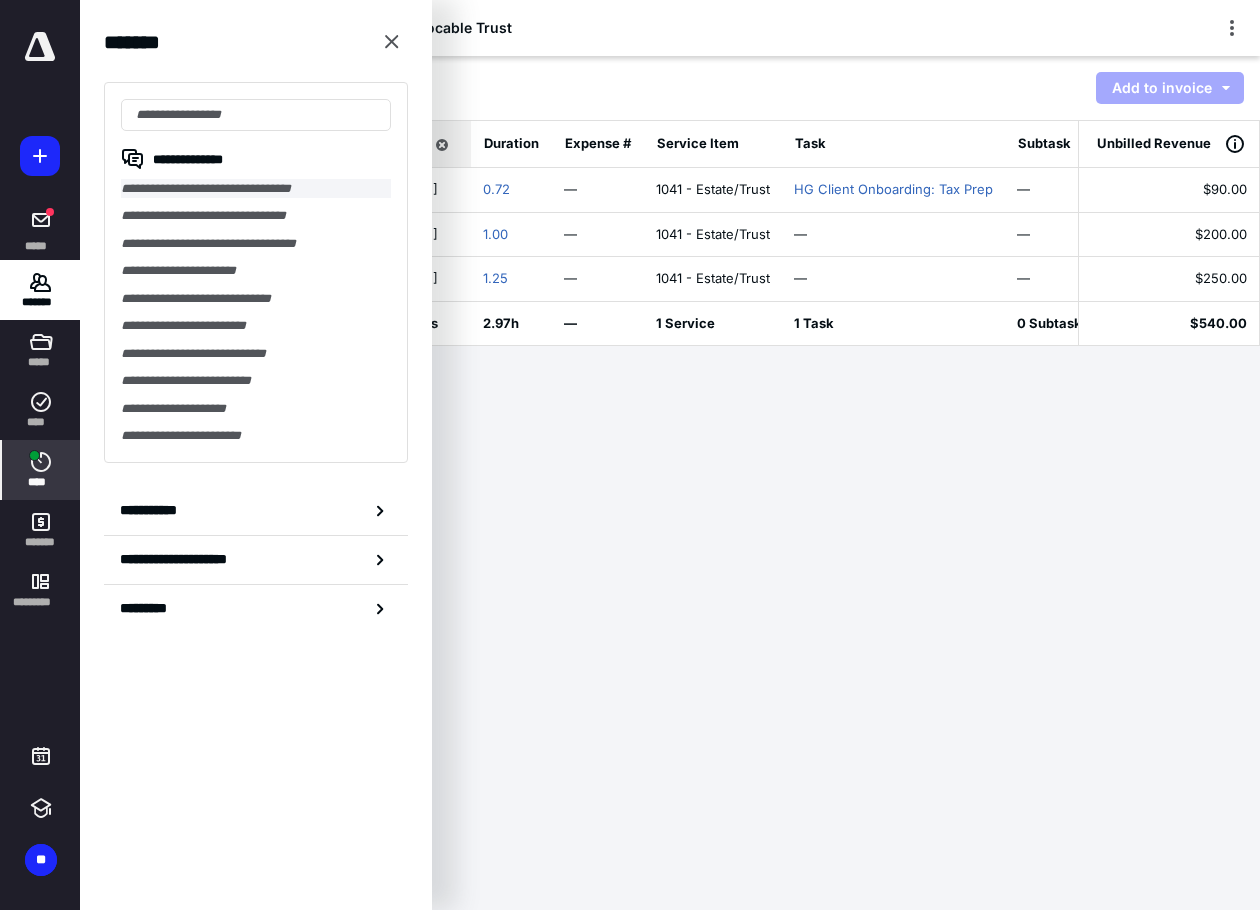 click on "**********" at bounding box center (256, 188) 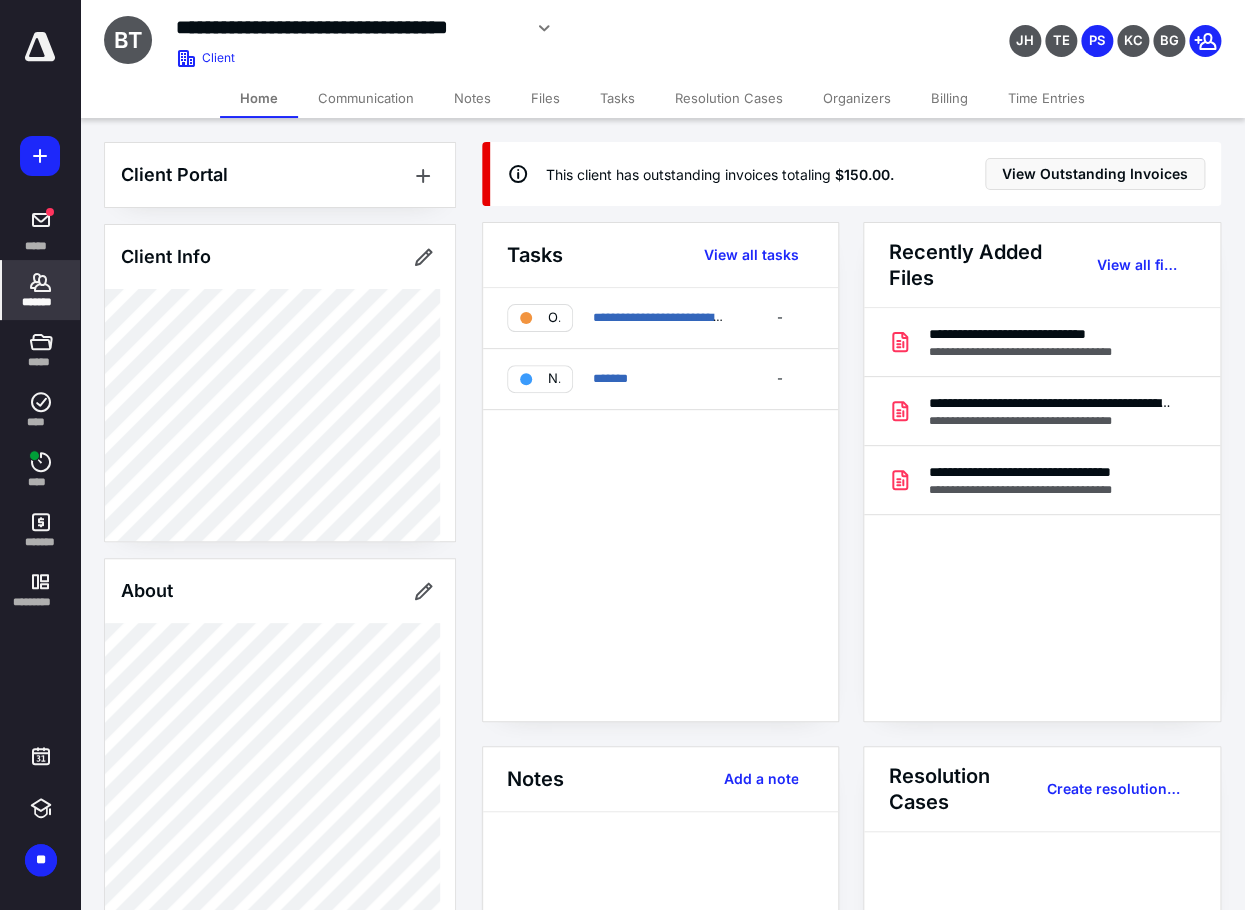 click on "Files" at bounding box center [545, 98] 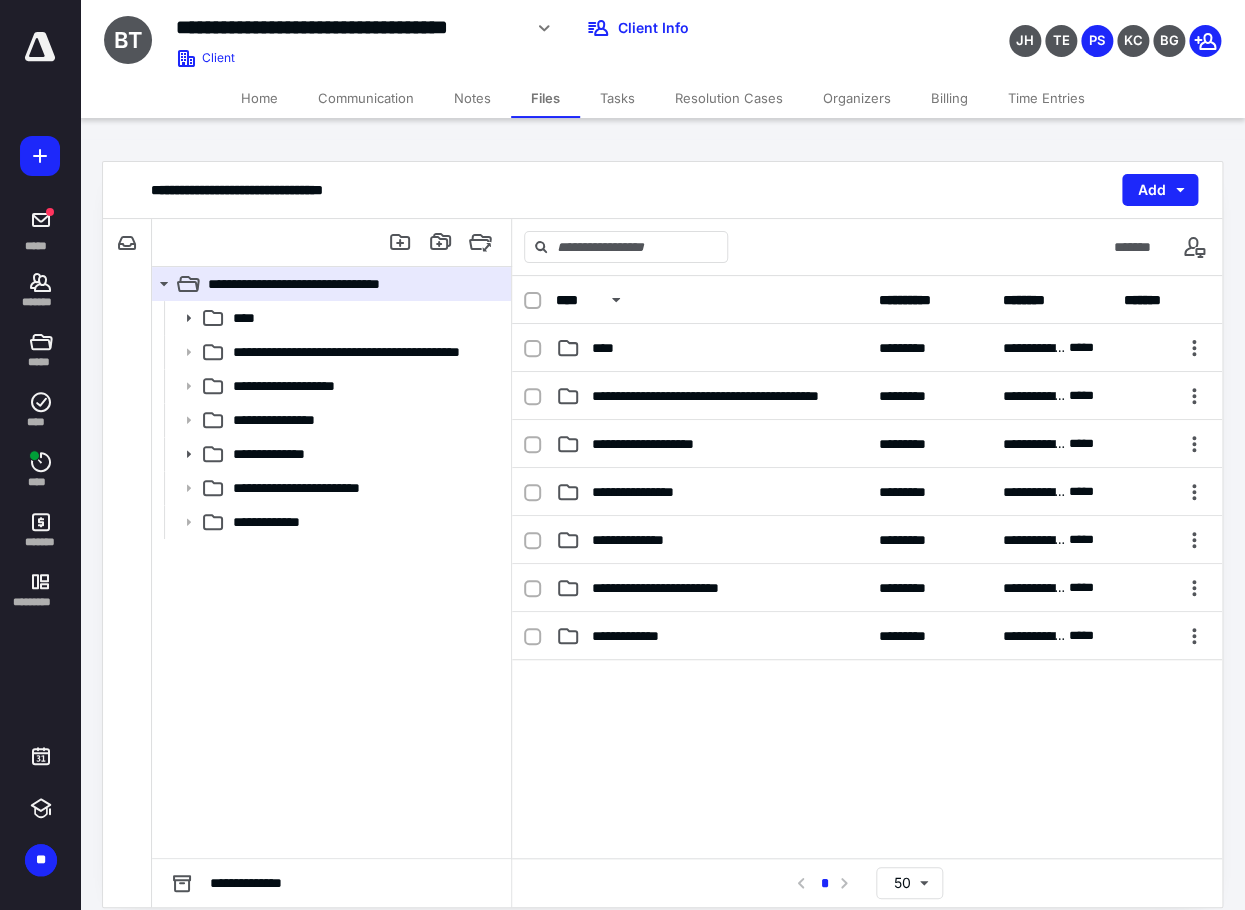 click on "Billing" at bounding box center [949, 98] 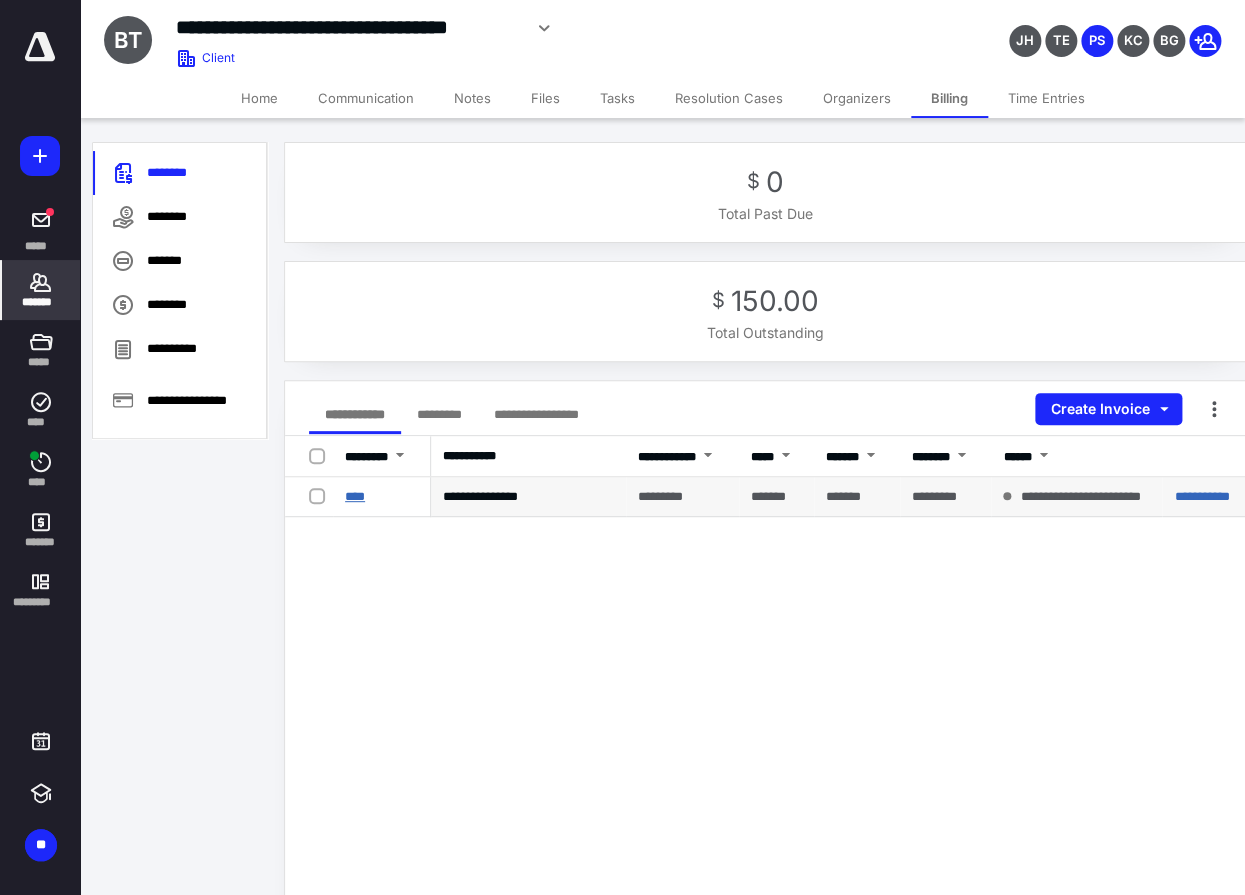 click on "****" at bounding box center (355, 496) 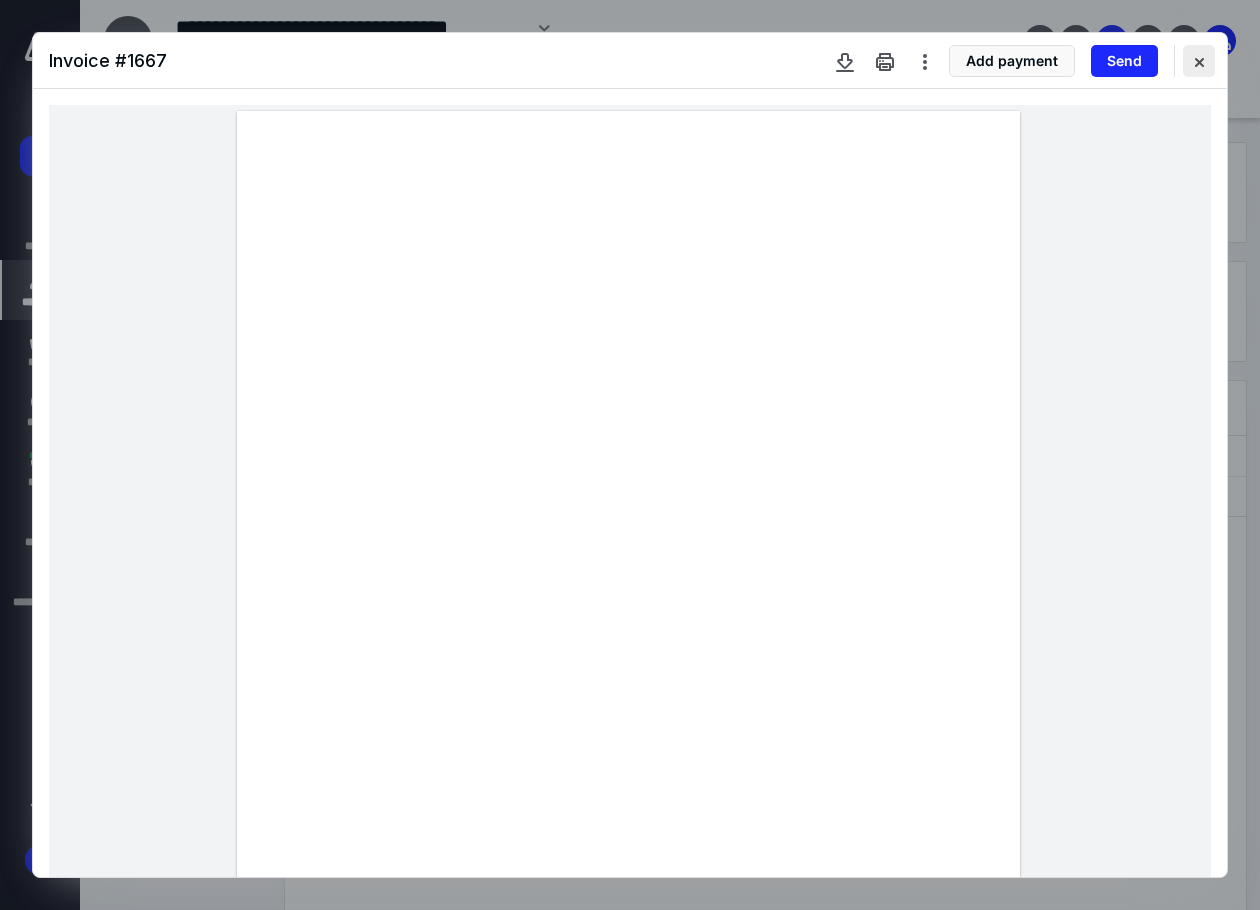 click at bounding box center (1199, 61) 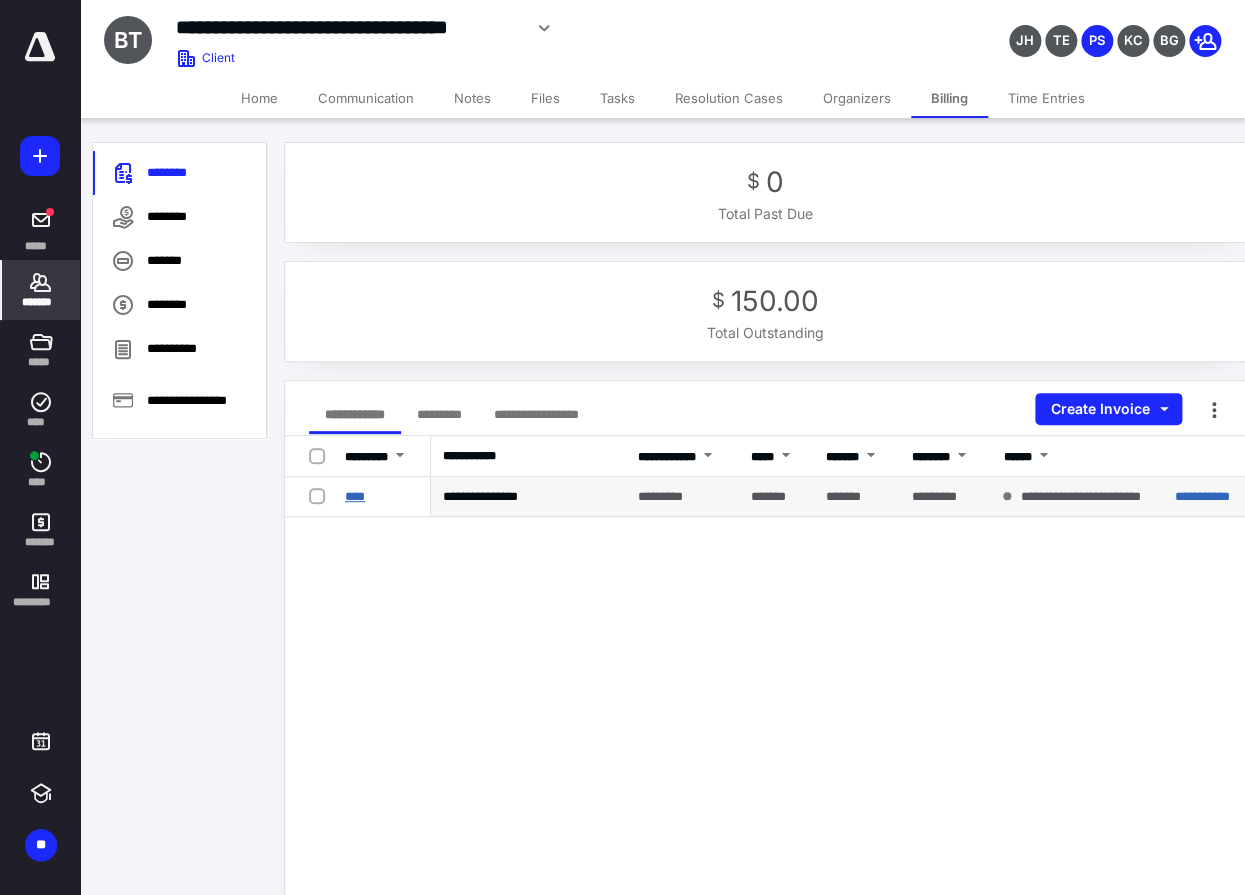 click on "****" at bounding box center [355, 496] 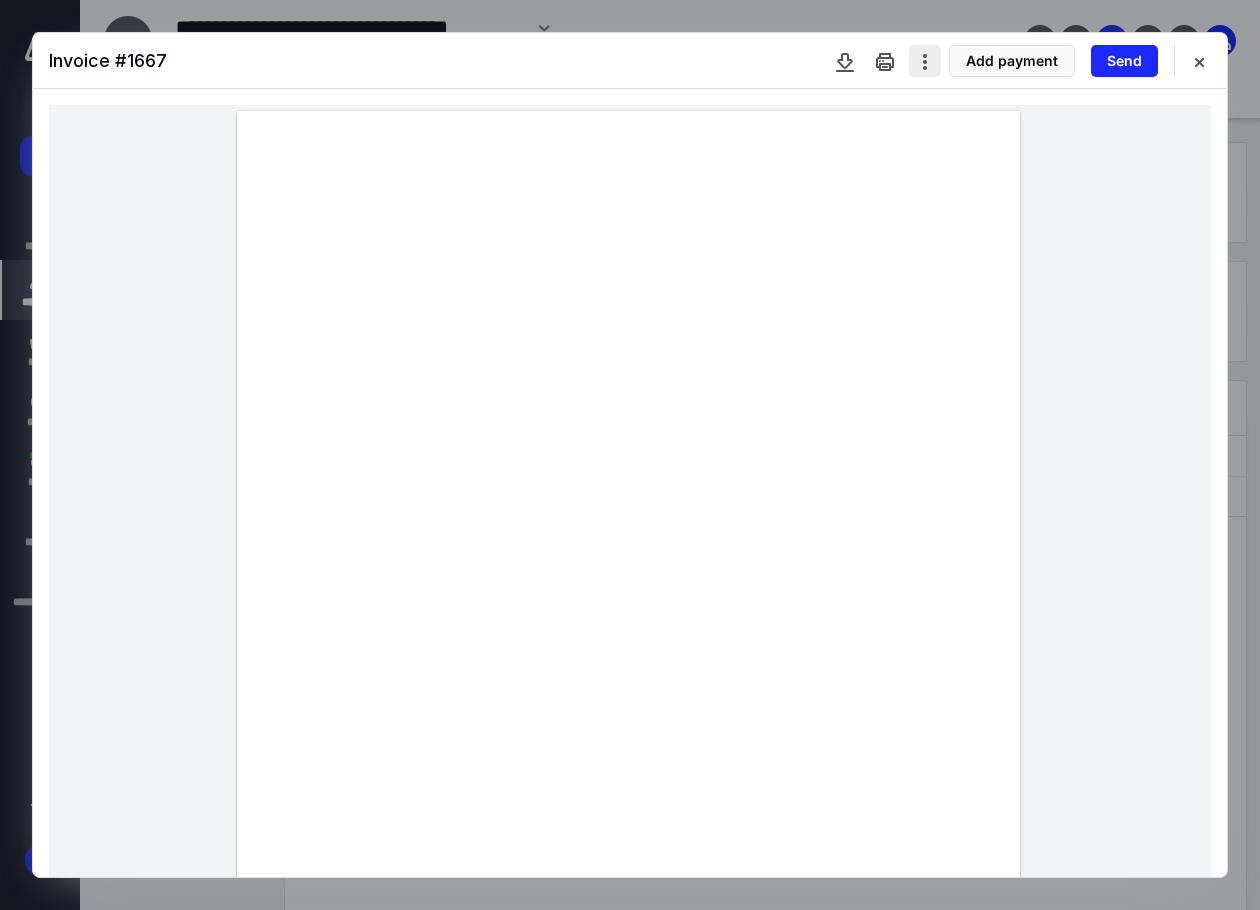 click at bounding box center [925, 61] 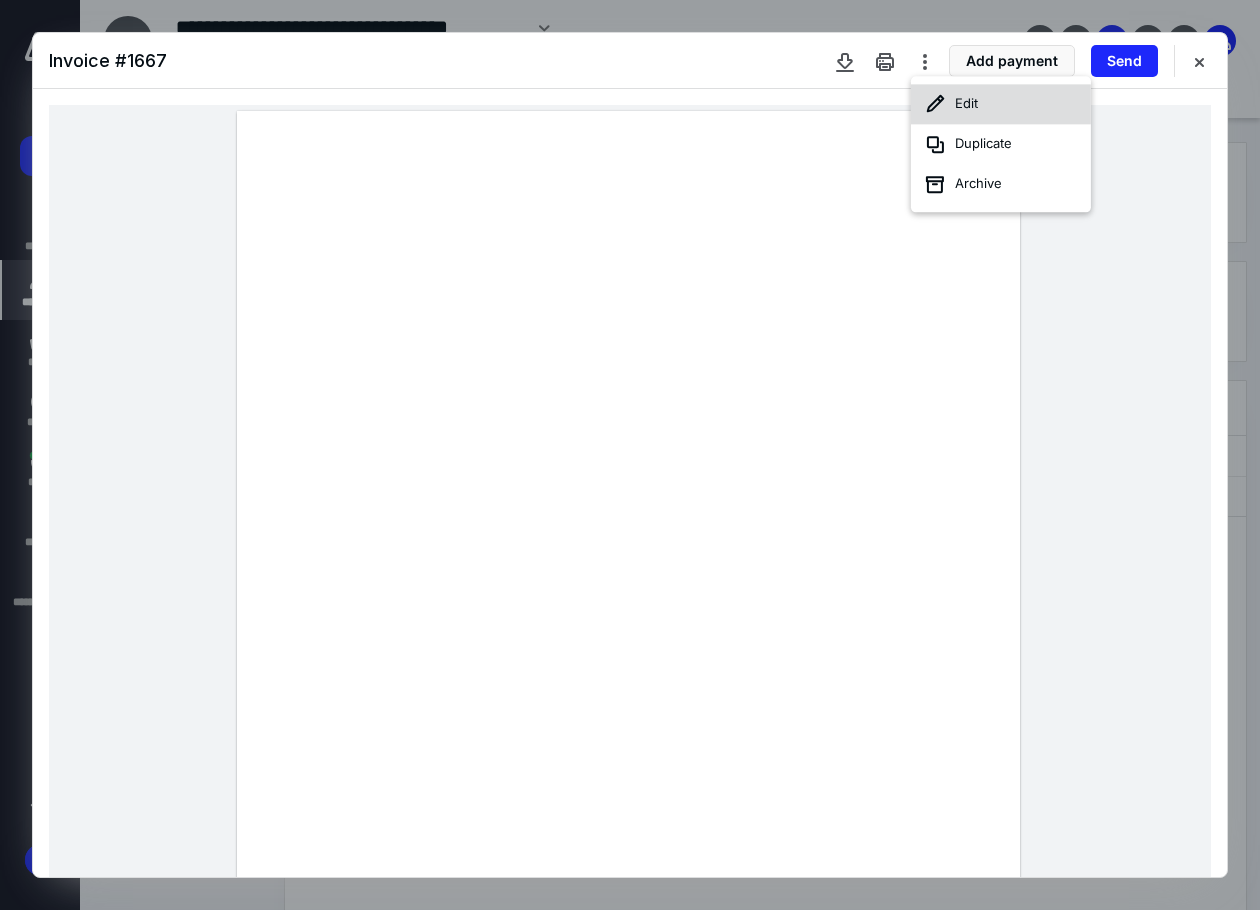 click on "Edit" at bounding box center (1001, 104) 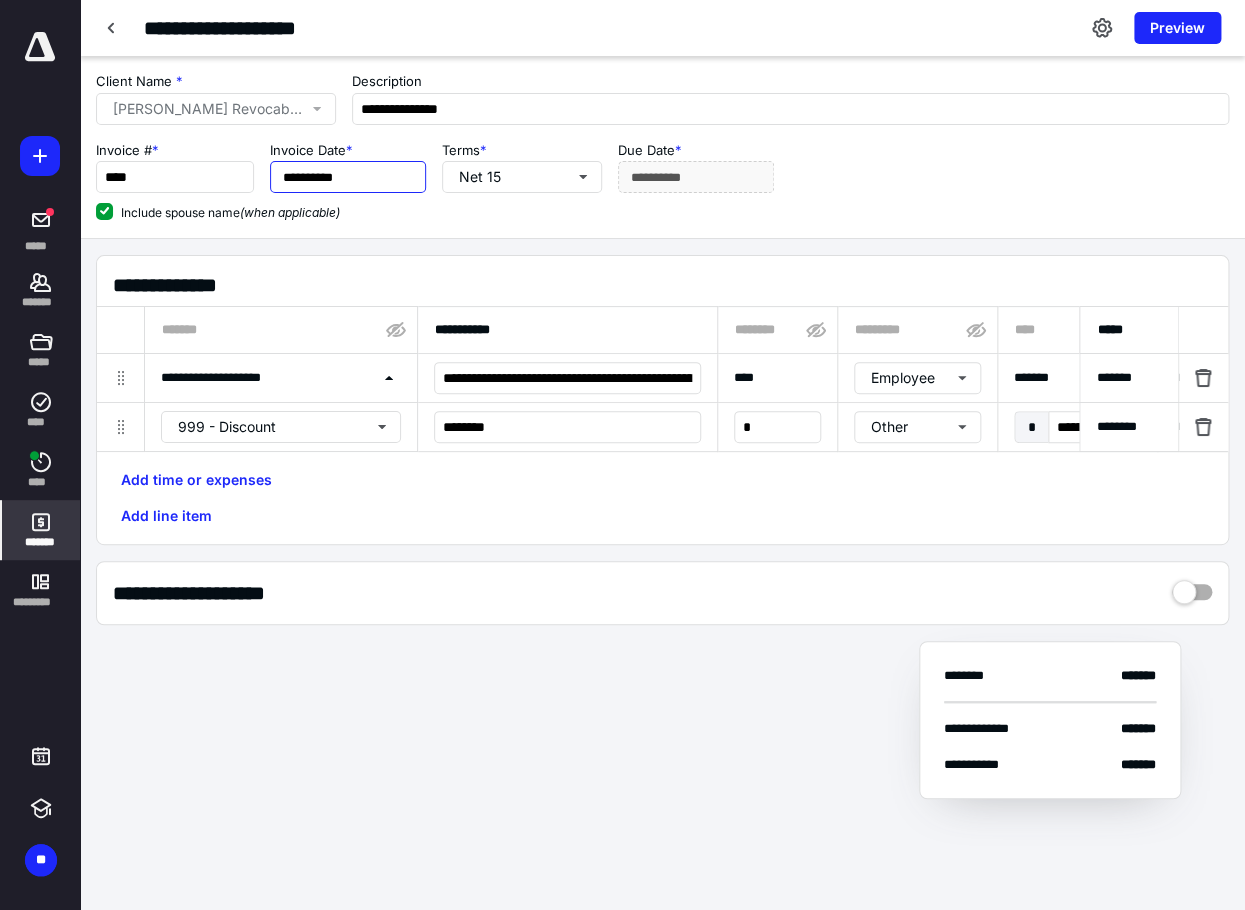 click on "**********" at bounding box center [348, 177] 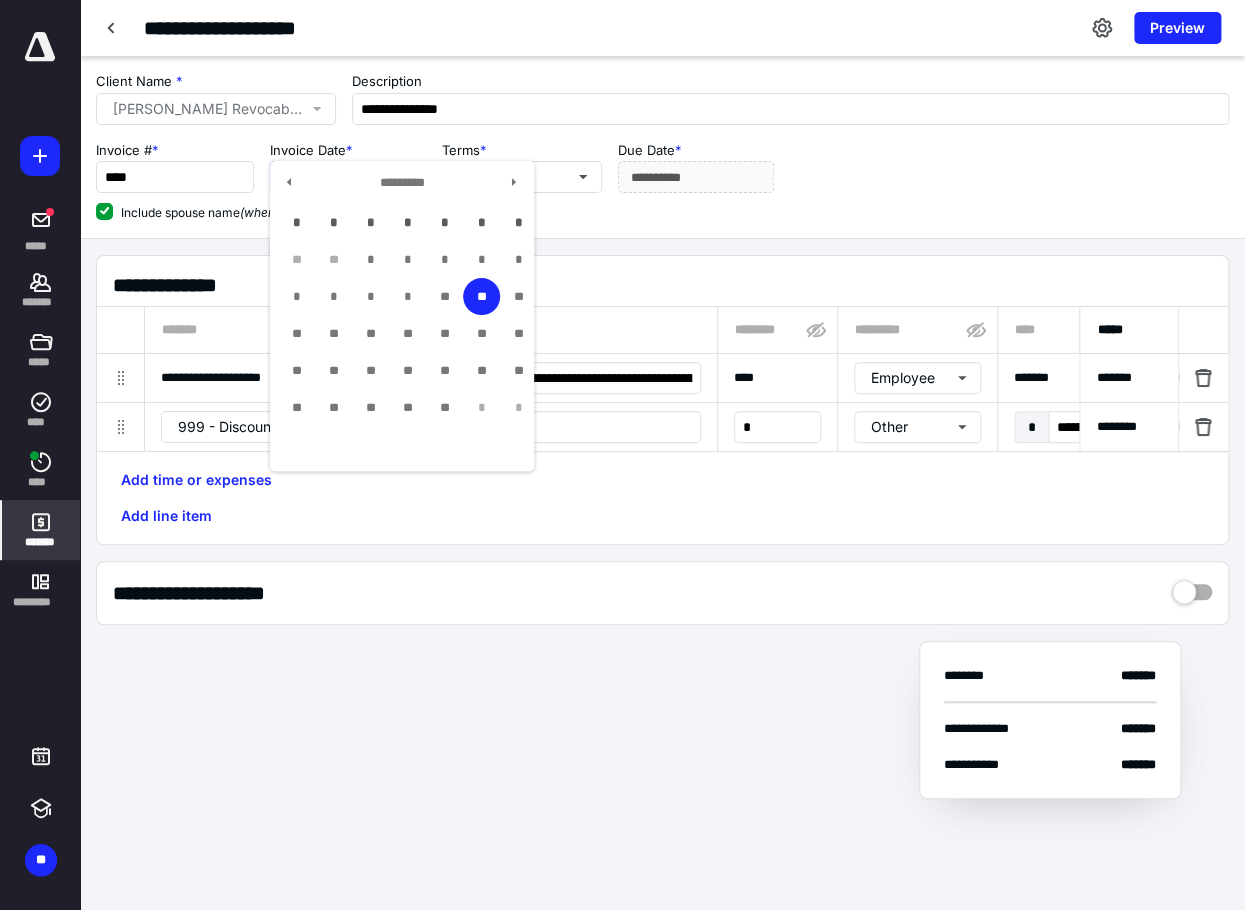click on "*********" at bounding box center (401, 182) 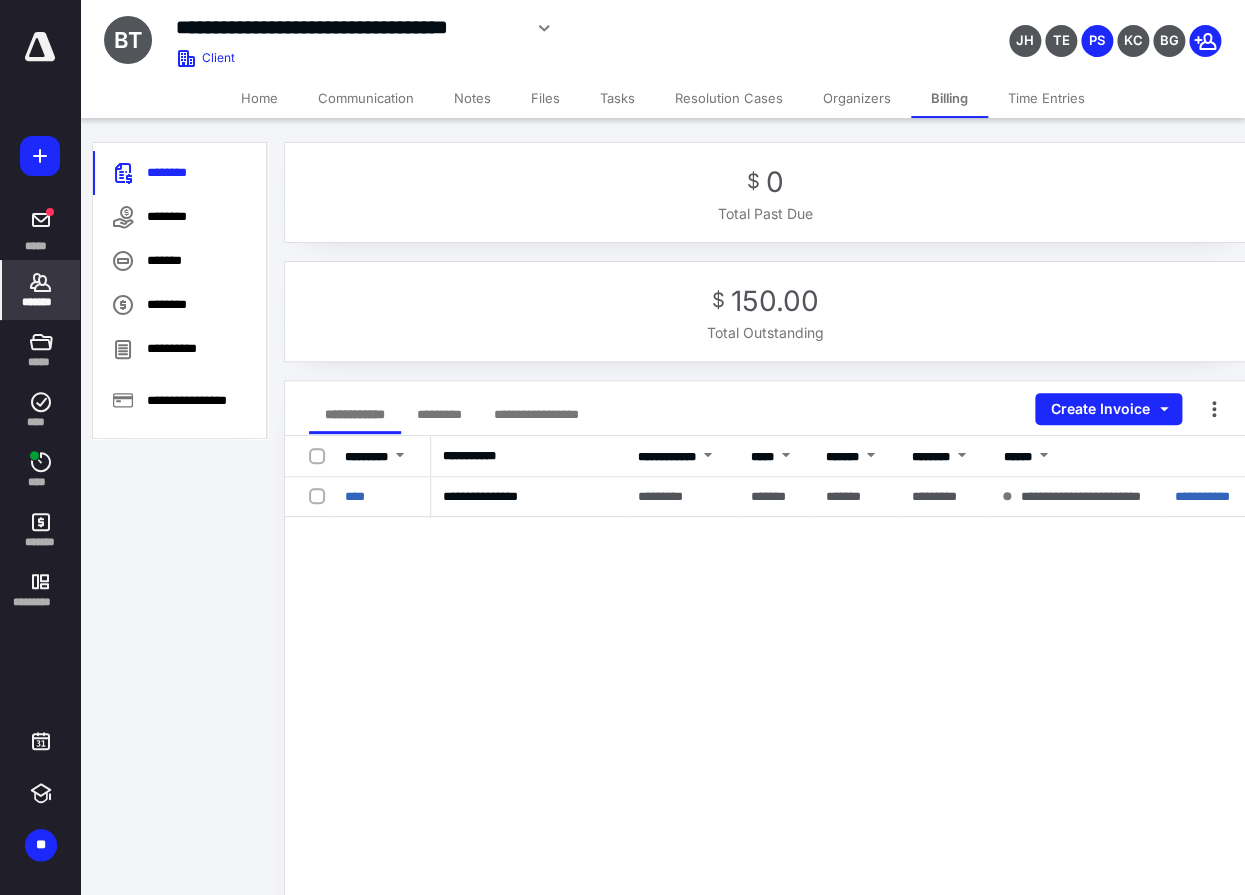 click on "*******" at bounding box center (41, 290) 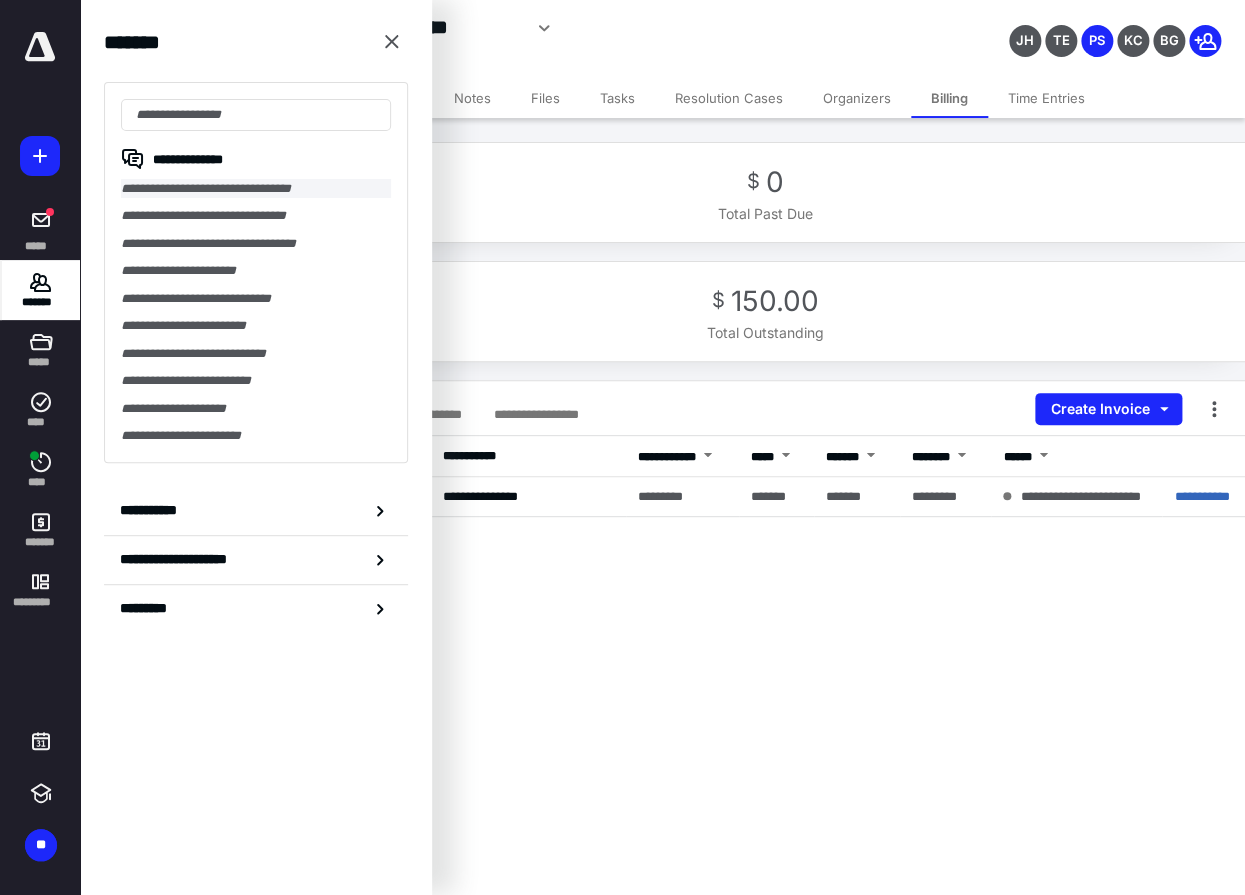 click on "**********" at bounding box center [256, 188] 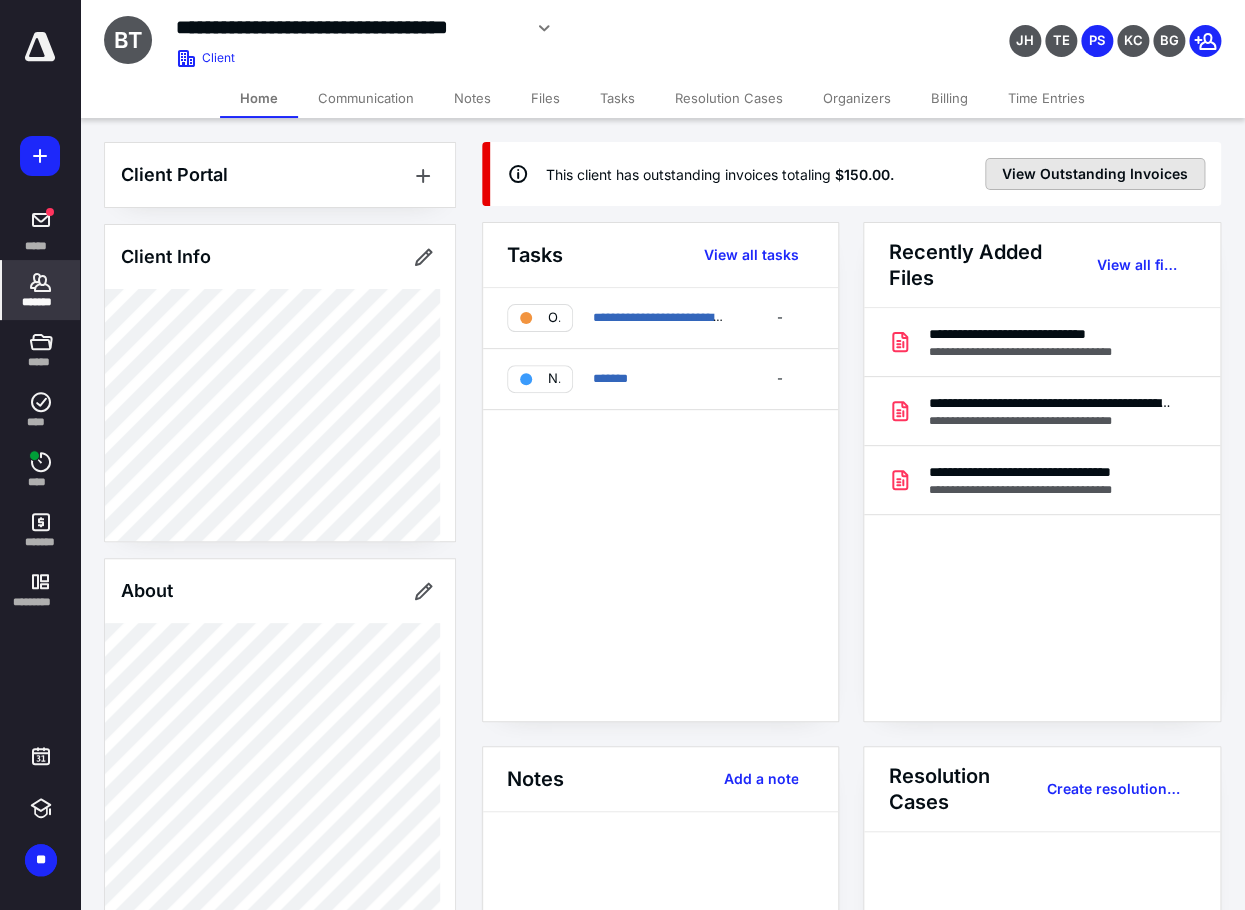 click on "View Outstanding Invoices" at bounding box center (1095, 174) 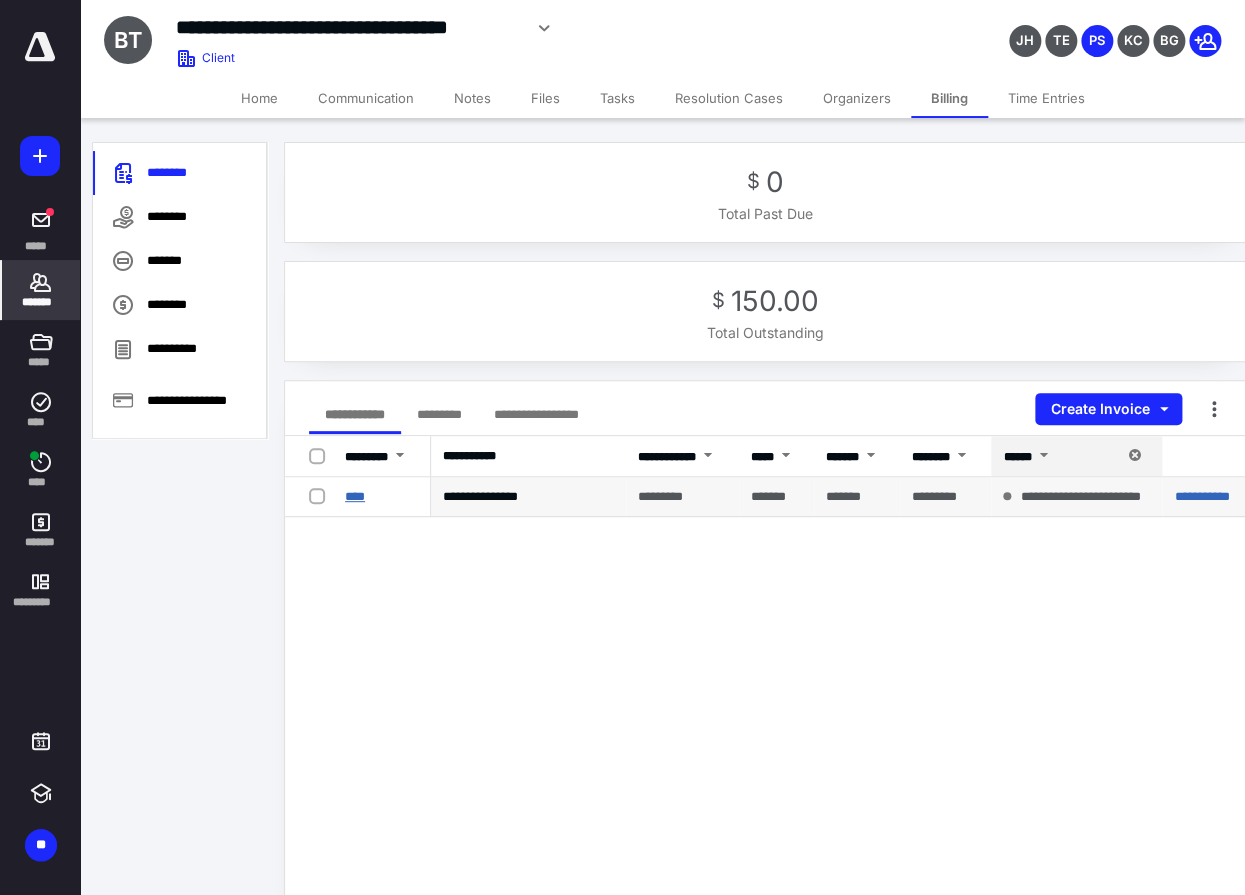 click on "****" at bounding box center [355, 496] 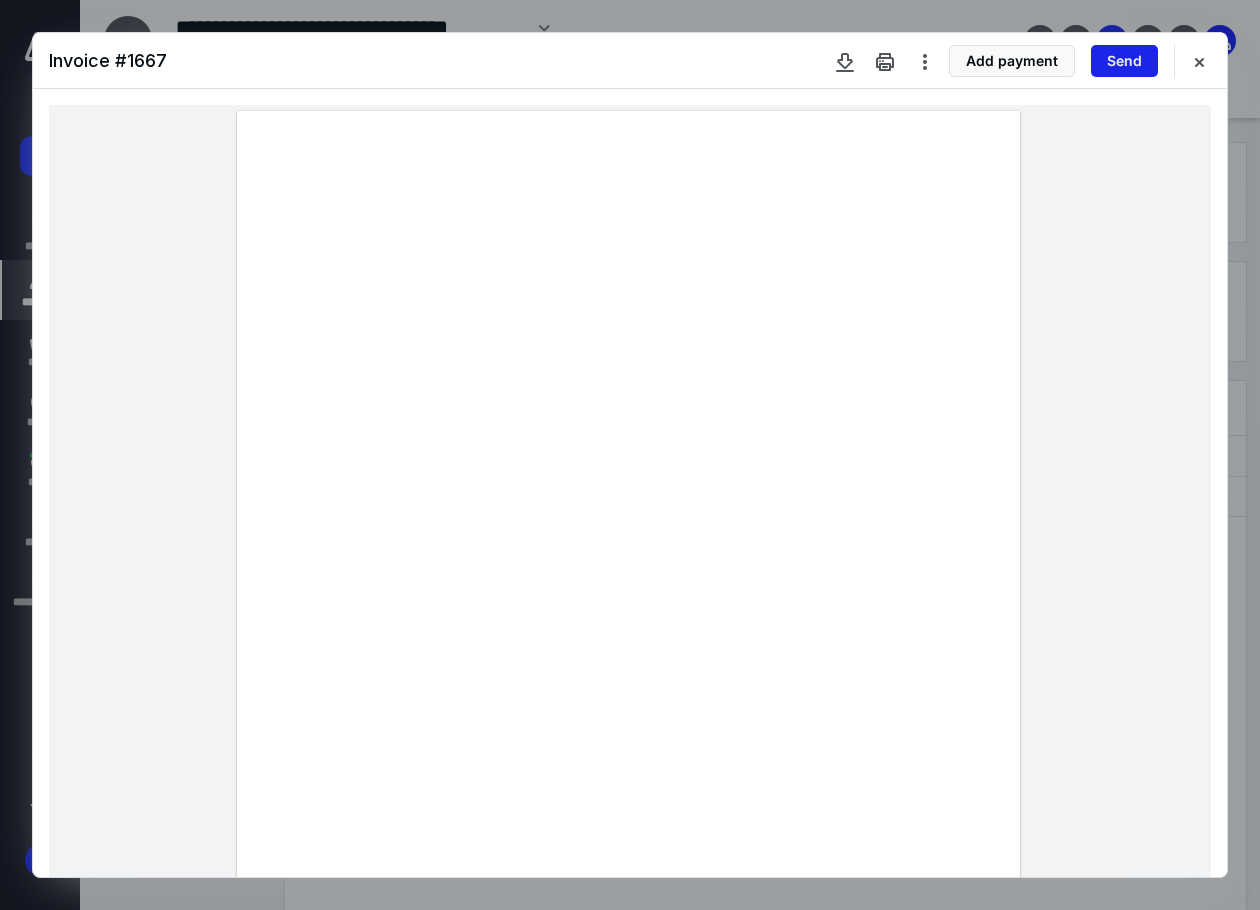 click on "Send" at bounding box center (1124, 61) 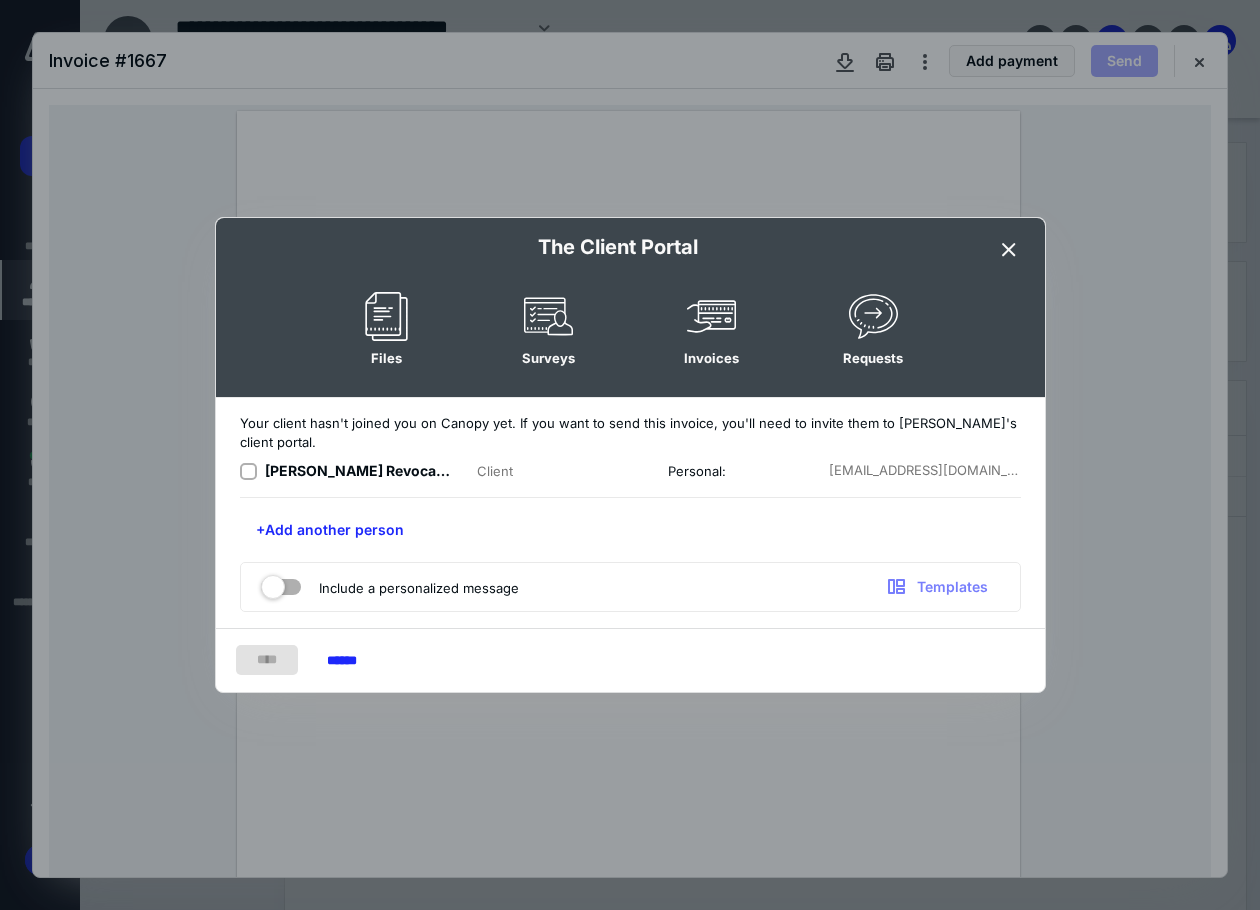 click at bounding box center (1009, 250) 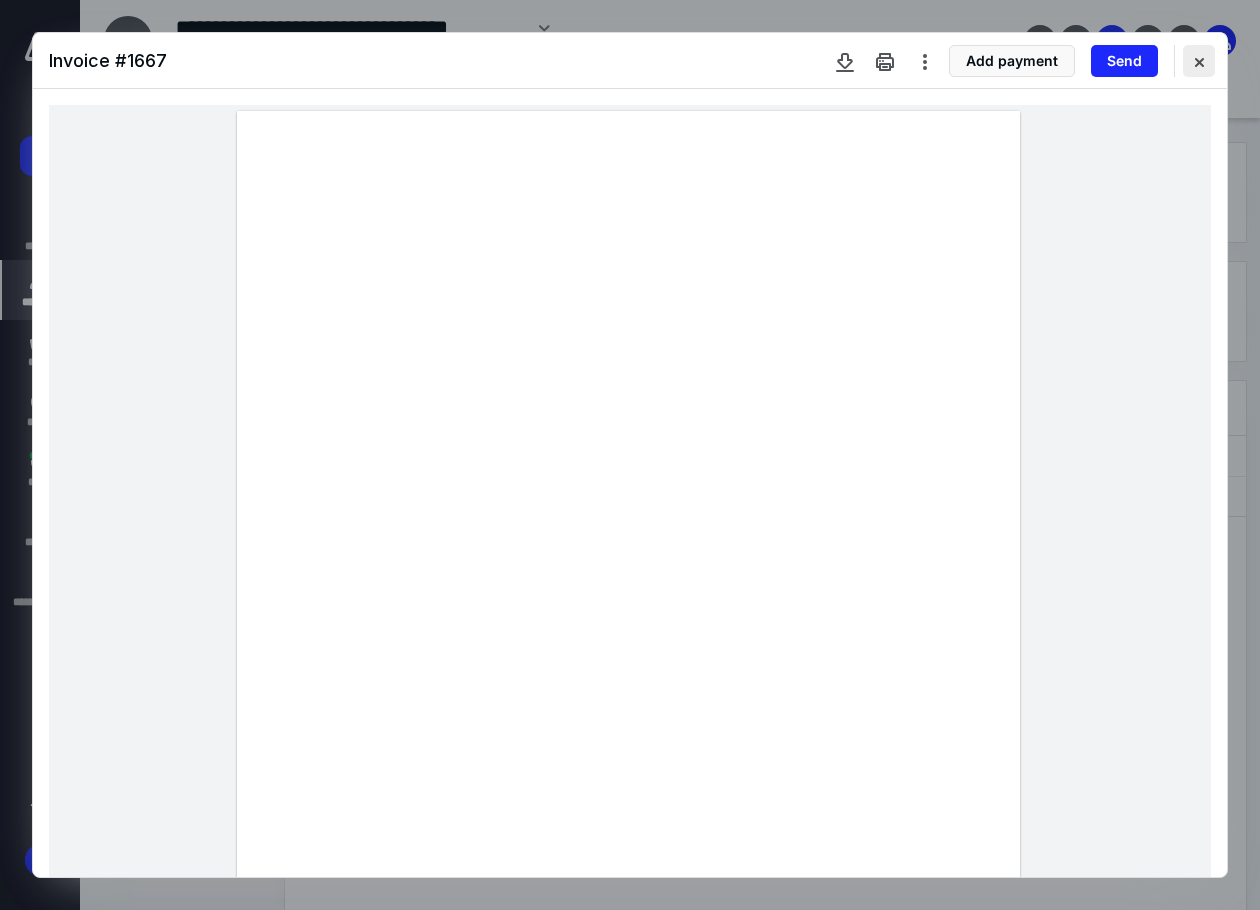click at bounding box center (1199, 61) 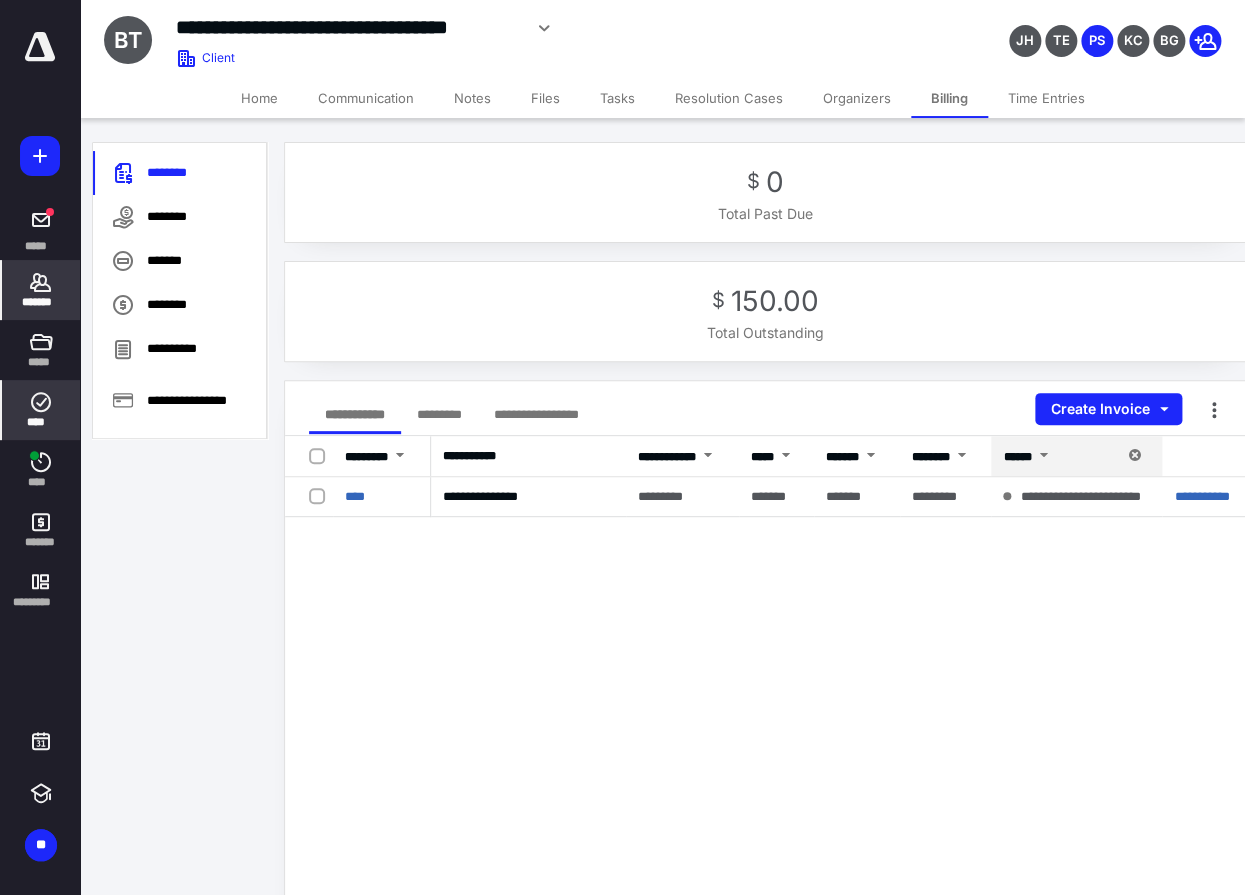 click on "****" at bounding box center (41, 410) 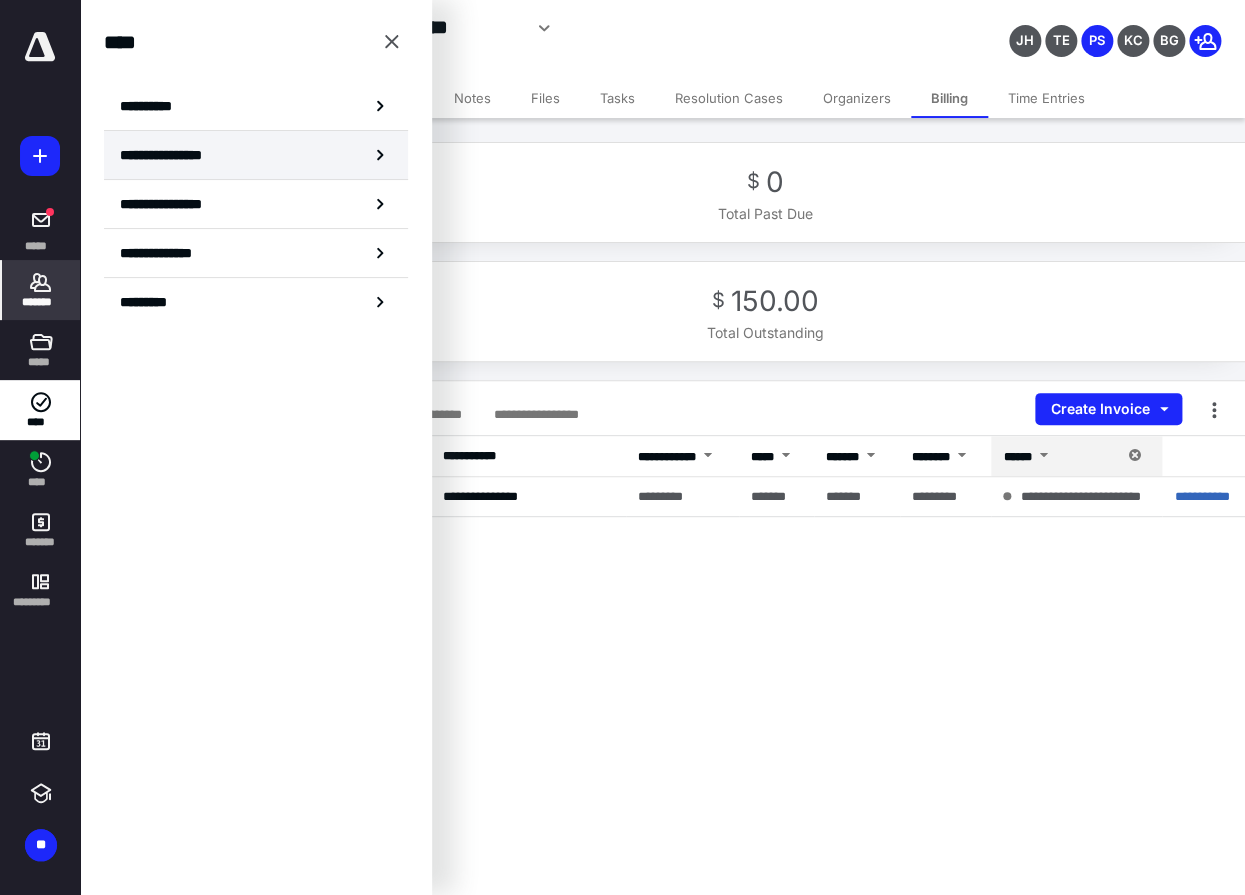 click on "**********" at bounding box center (256, 155) 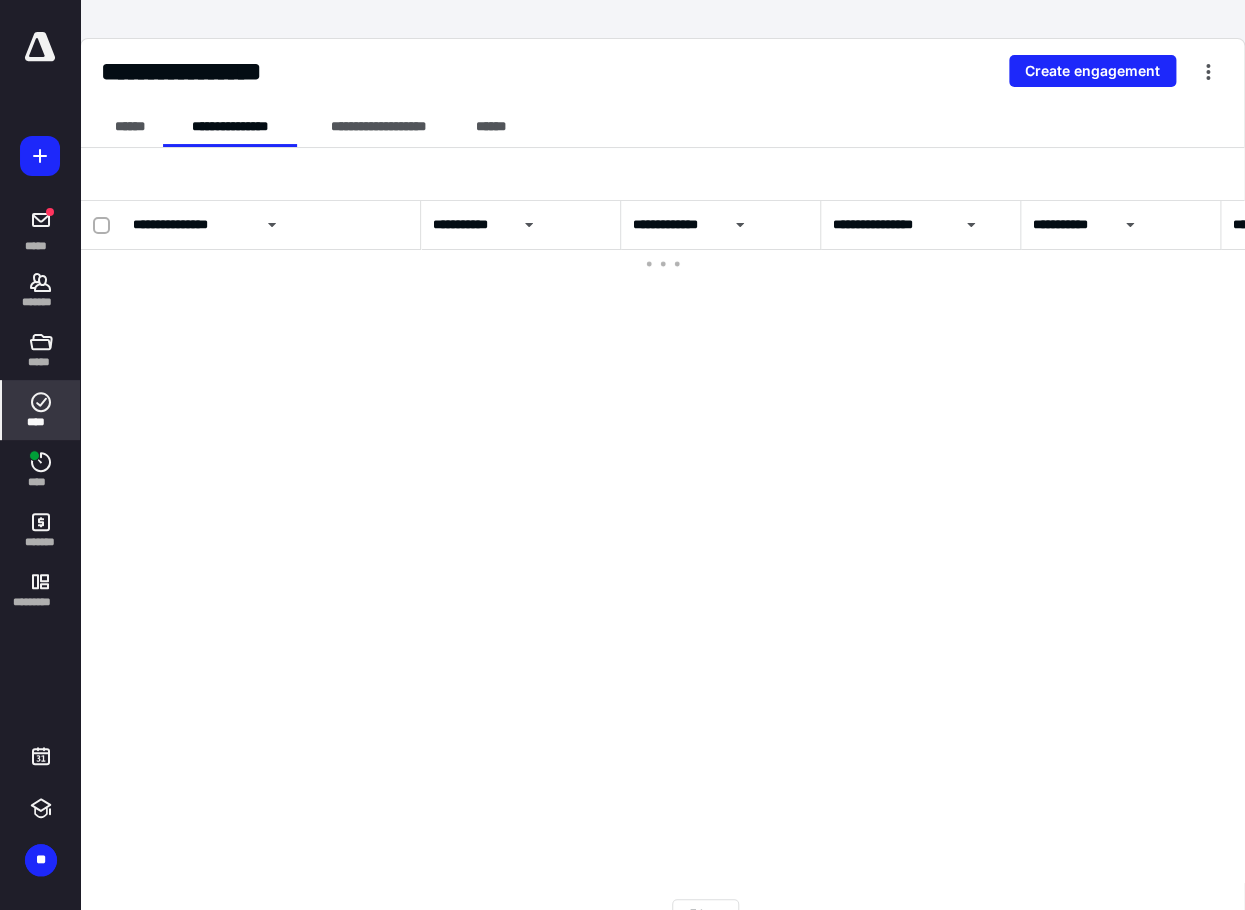 click on "****" at bounding box center (41, 422) 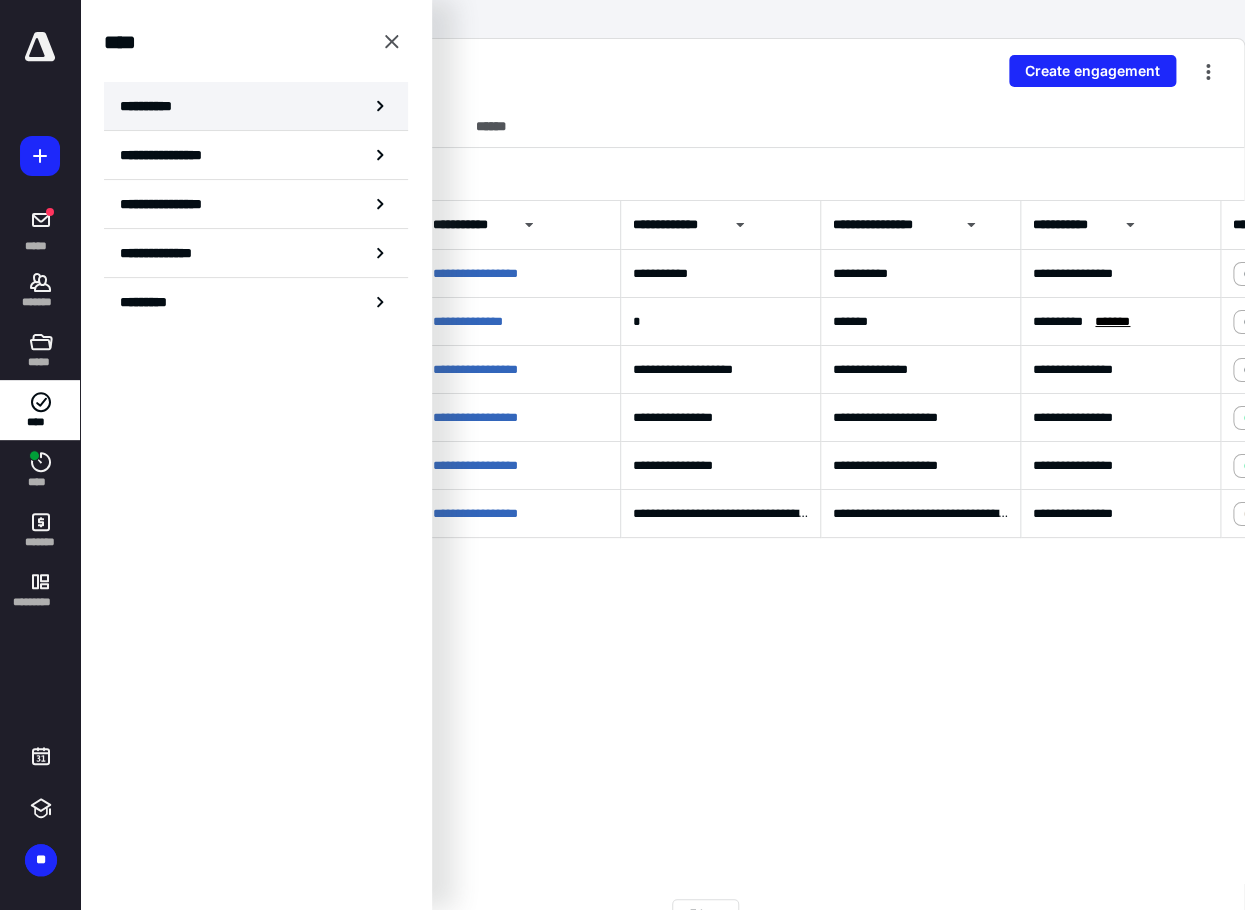 click on "**********" at bounding box center [153, 106] 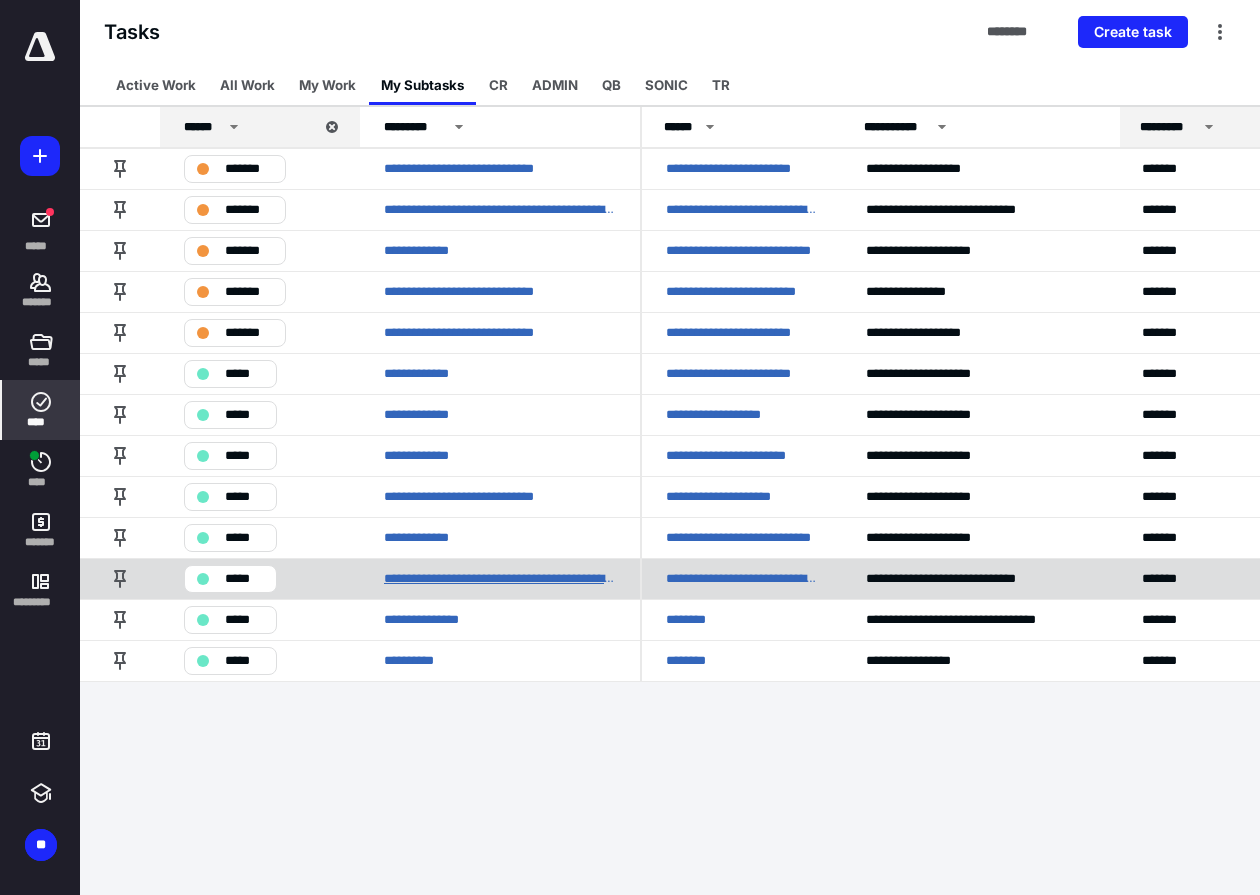 click on "**********" at bounding box center [500, 578] 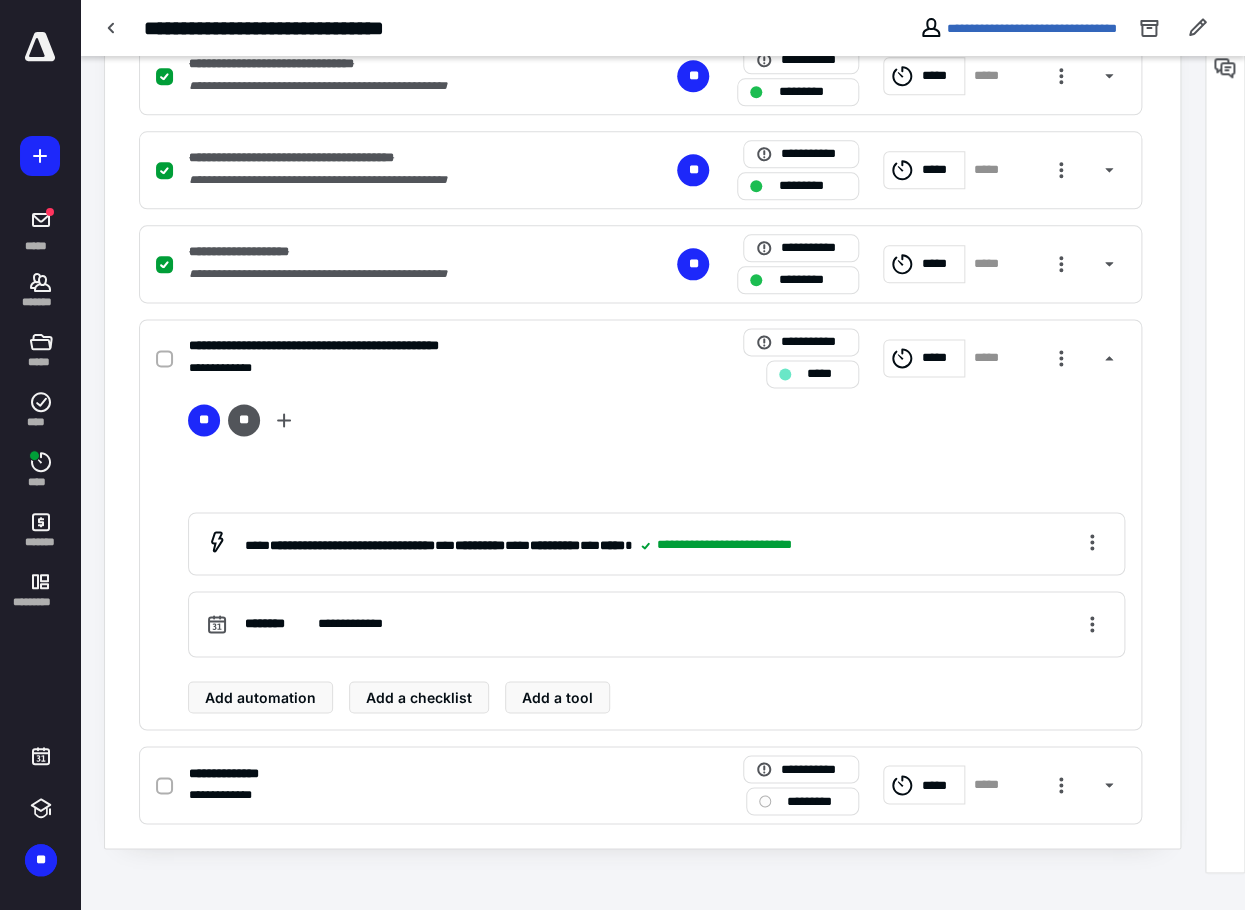 scroll, scrollTop: 329, scrollLeft: 0, axis: vertical 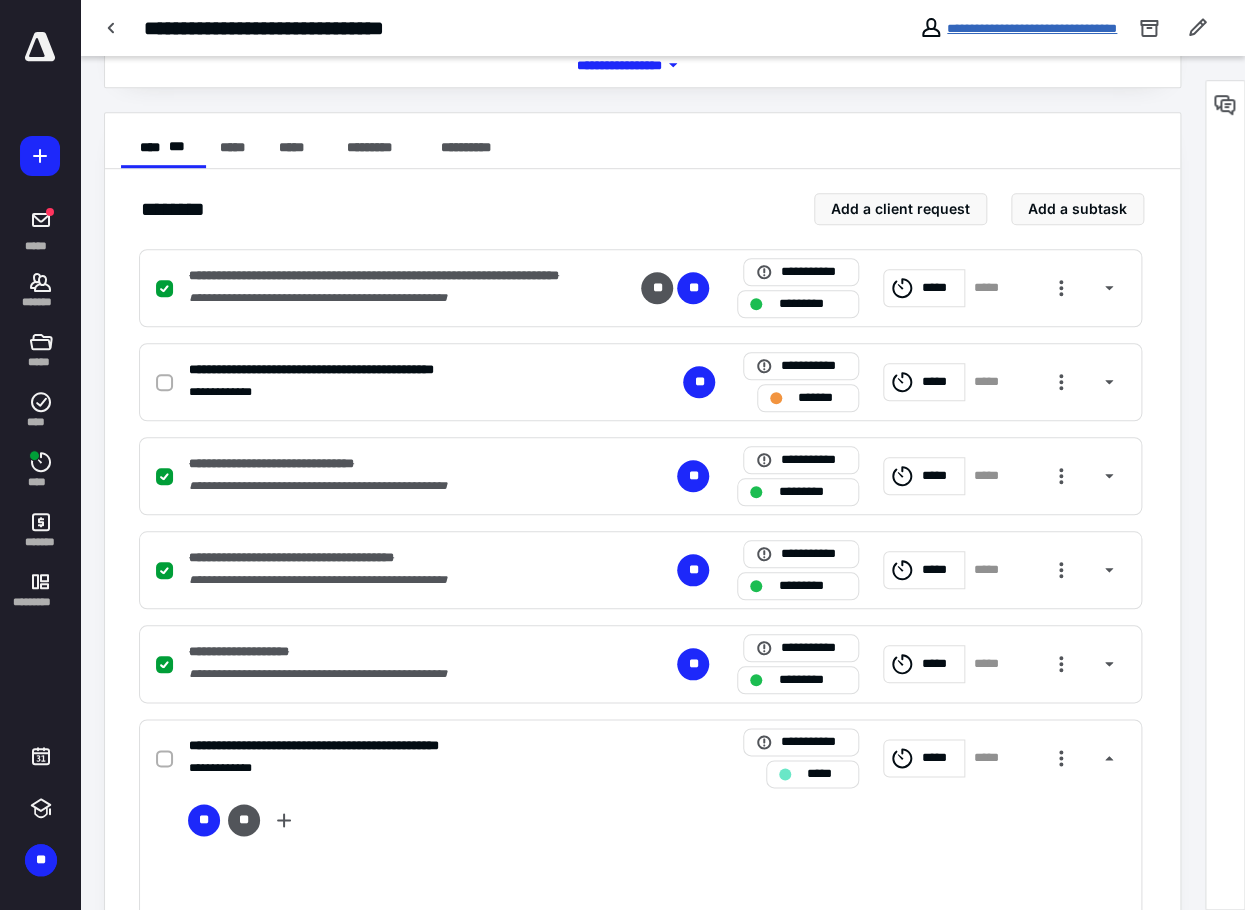 click on "**********" at bounding box center (1032, 28) 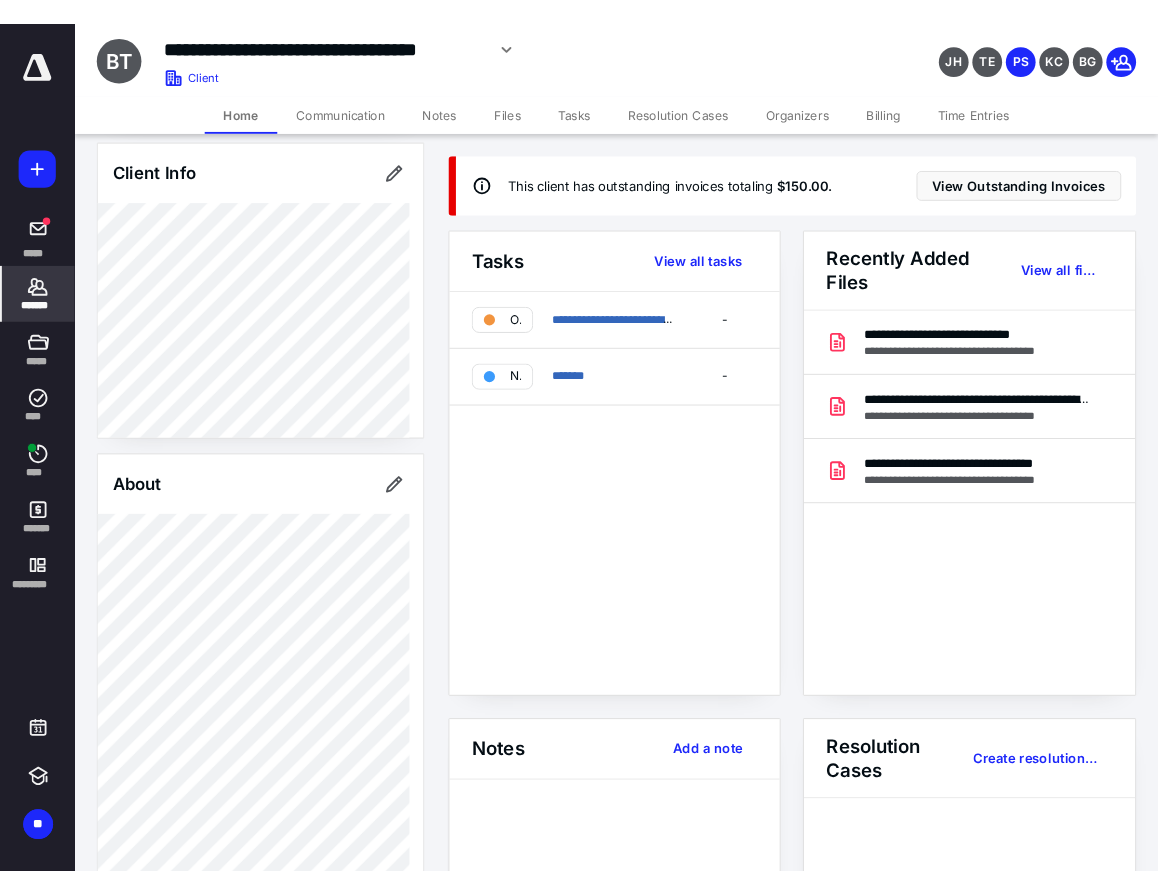 scroll, scrollTop: 0, scrollLeft: 0, axis: both 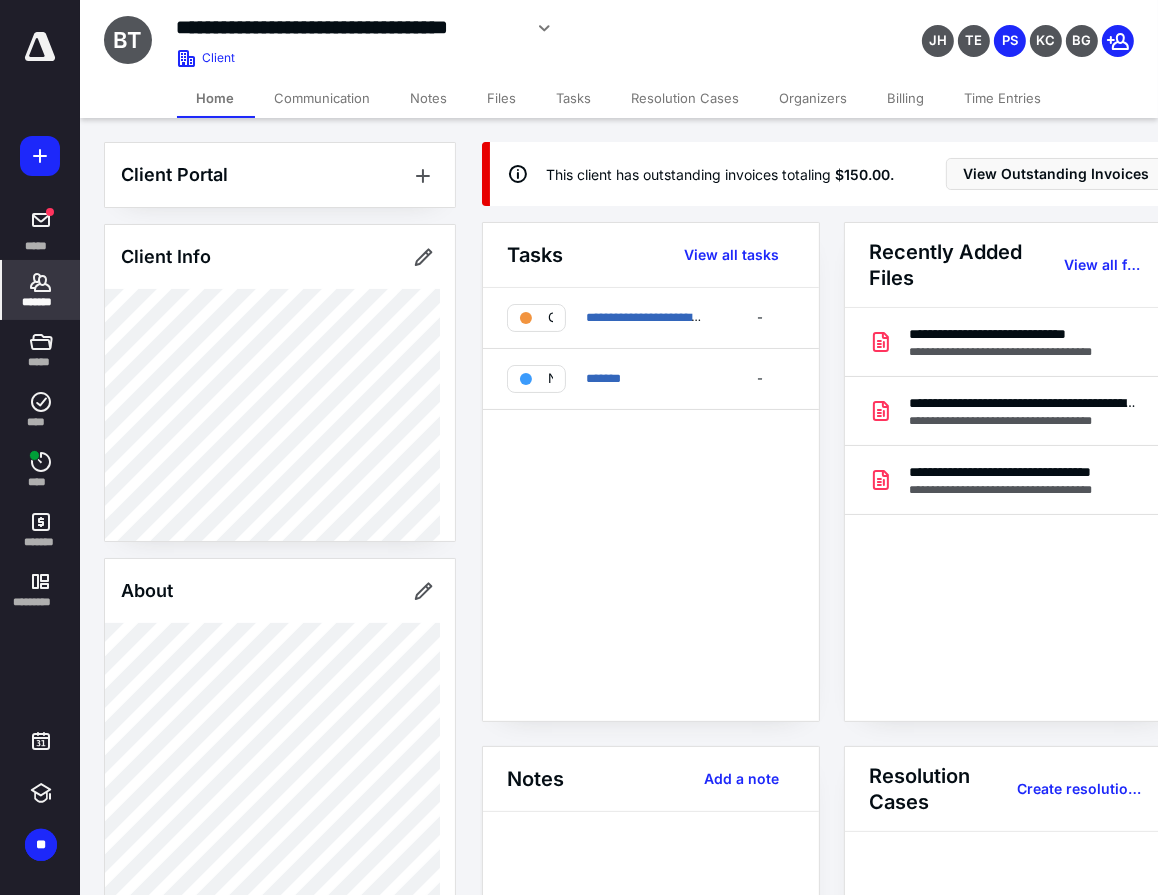click on "Tasks" at bounding box center [574, 98] 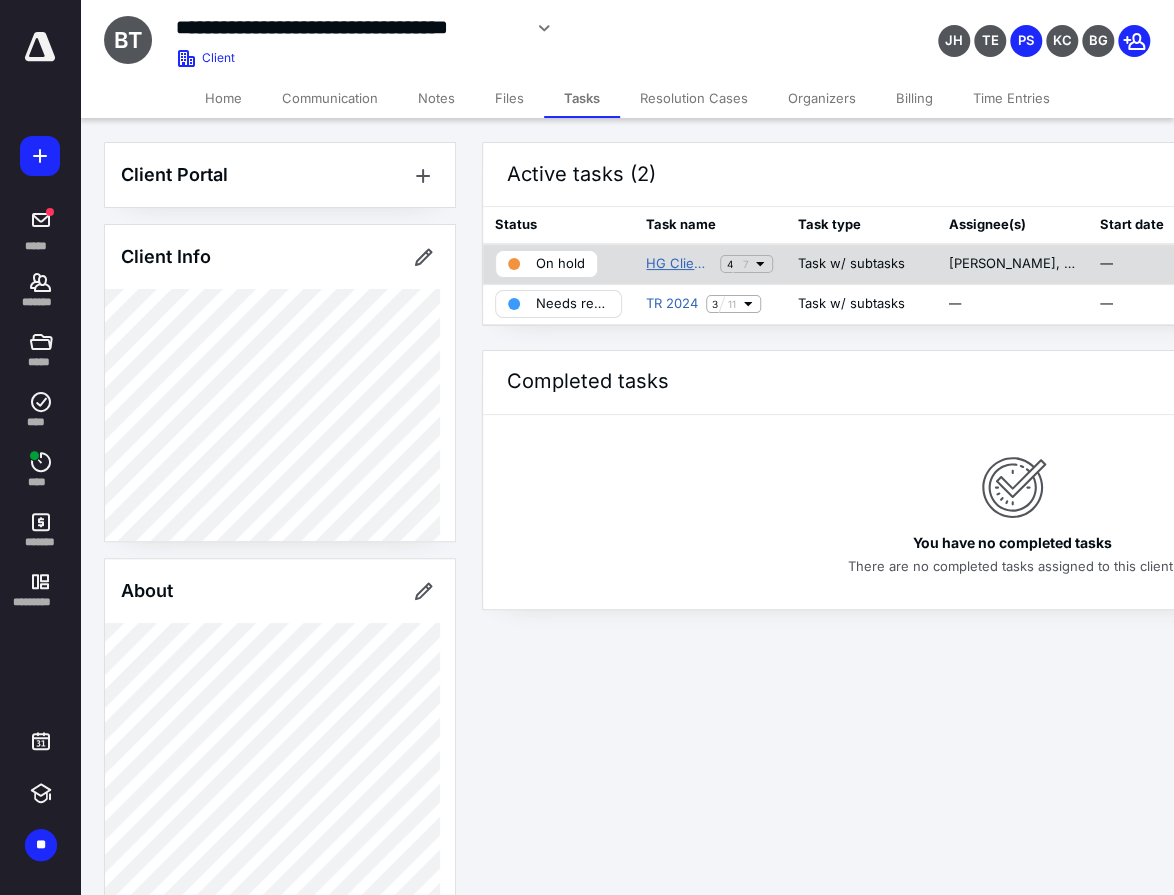 click on "HG Client Onboarding: Tax Prep" at bounding box center [679, 264] 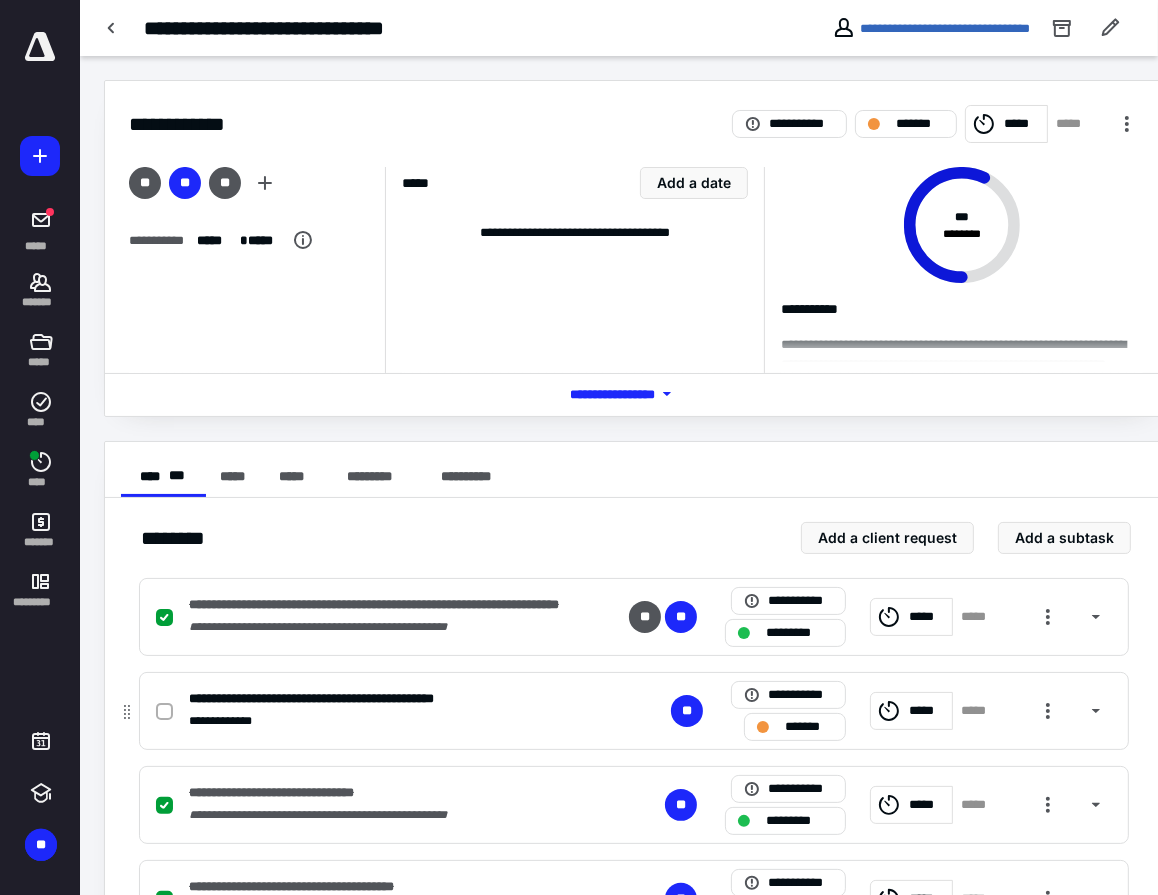 click on "**********" at bounding box center [634, 711] 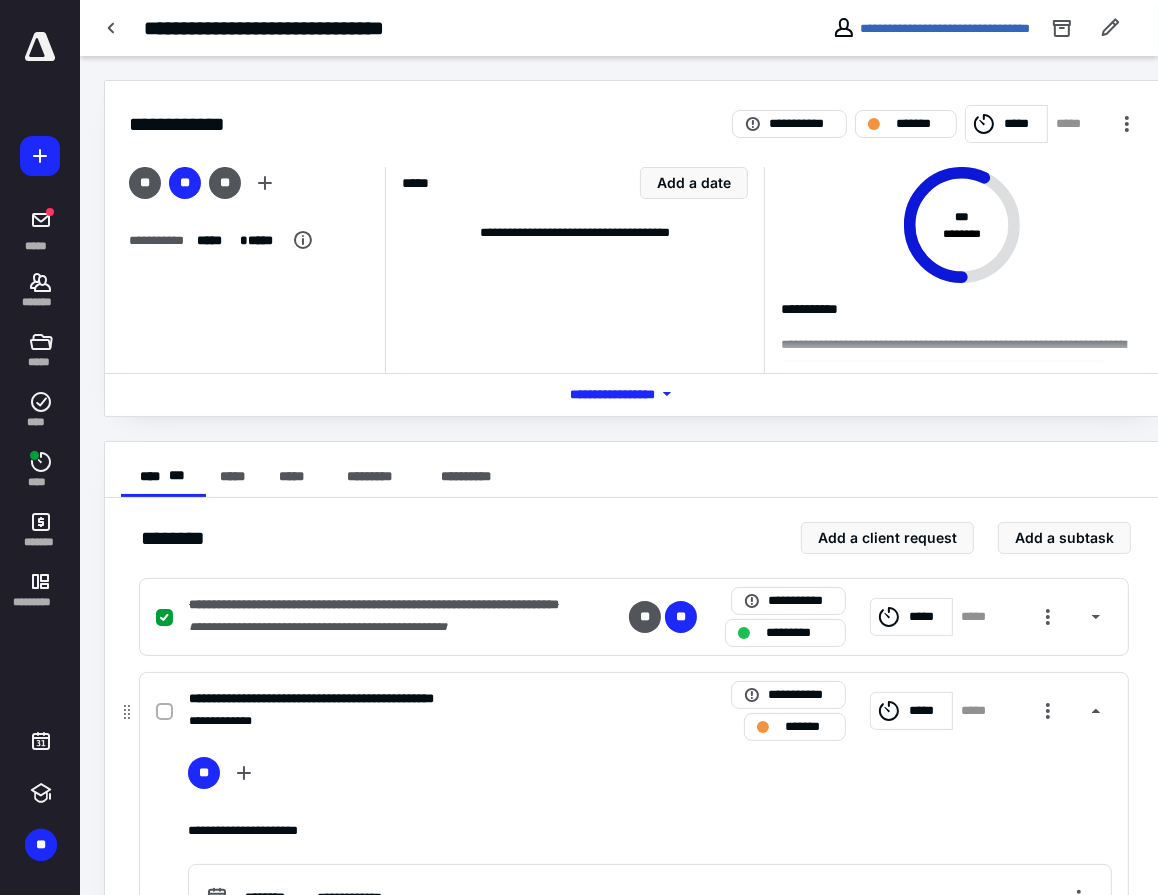 click 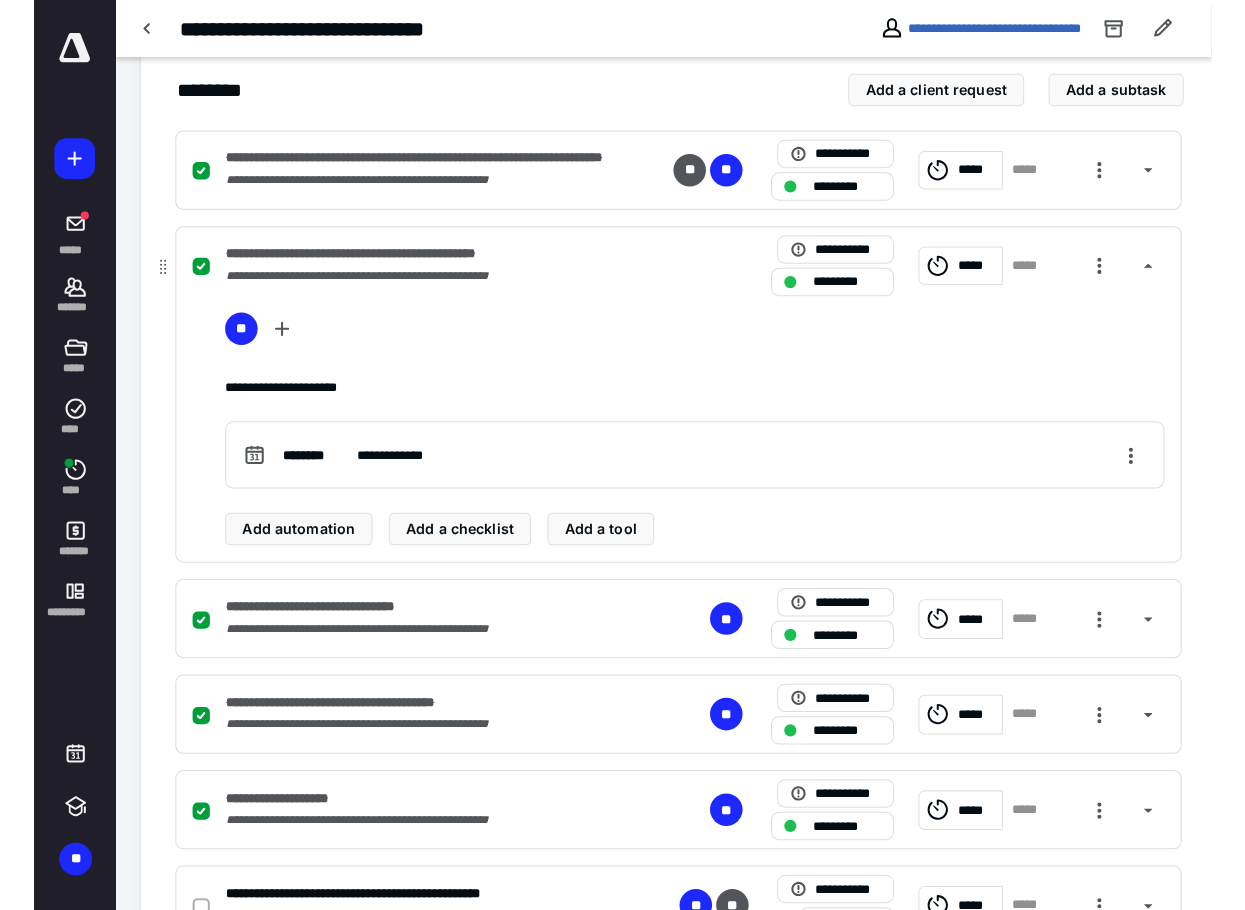 scroll, scrollTop: 500, scrollLeft: 0, axis: vertical 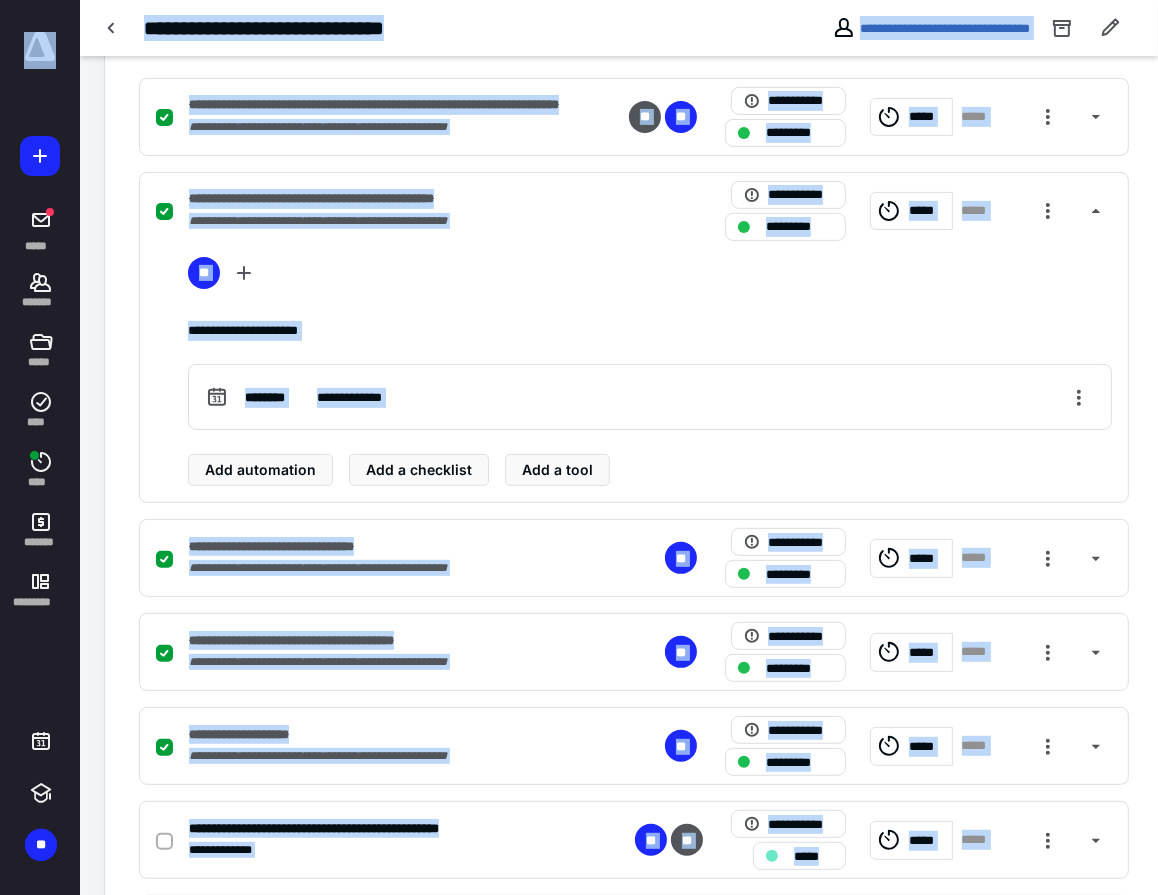 drag, startPoint x: 0, startPoint y: 202, endPoint x: -80, endPoint y: 198, distance: 80.09994 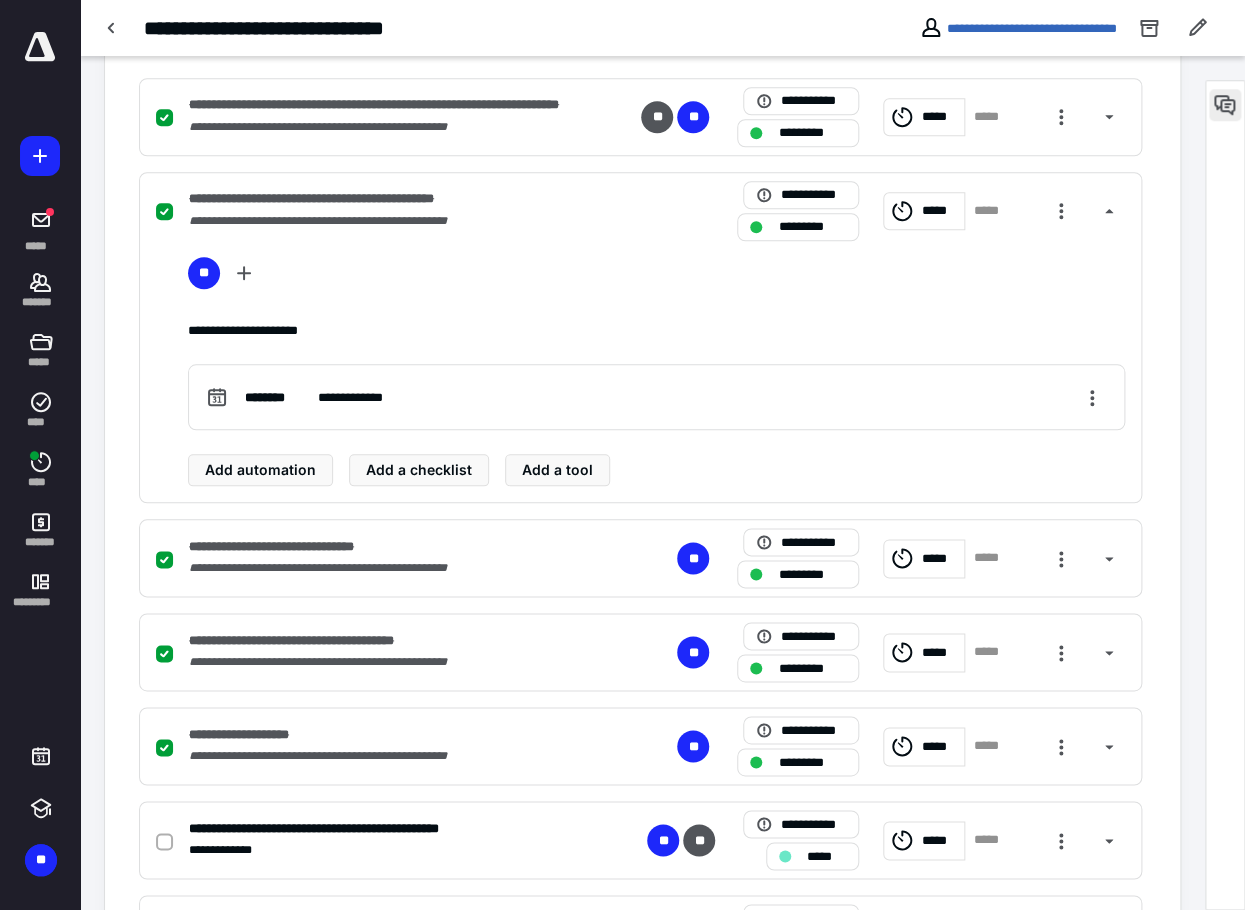 click at bounding box center (1225, 105) 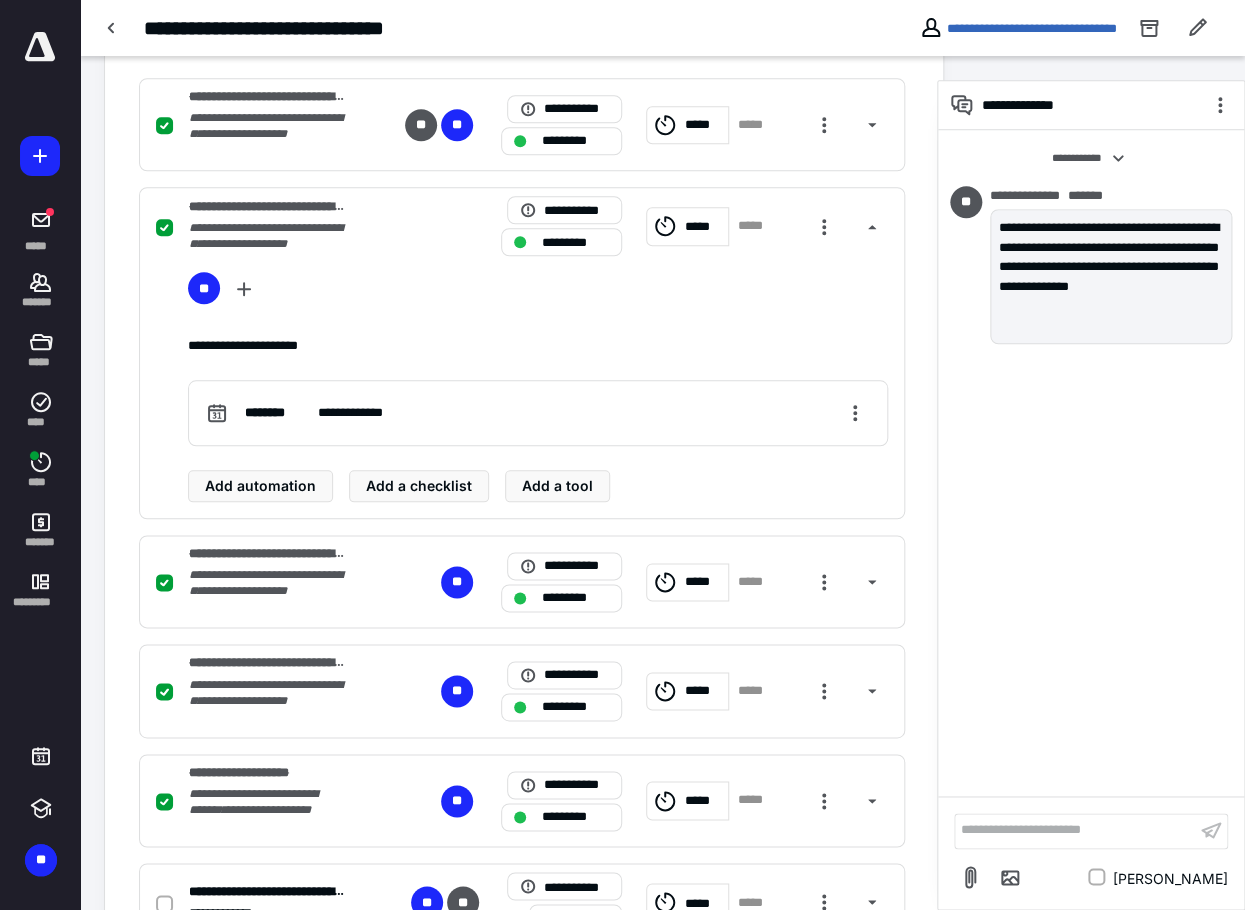 click on "**********" at bounding box center [1075, 830] 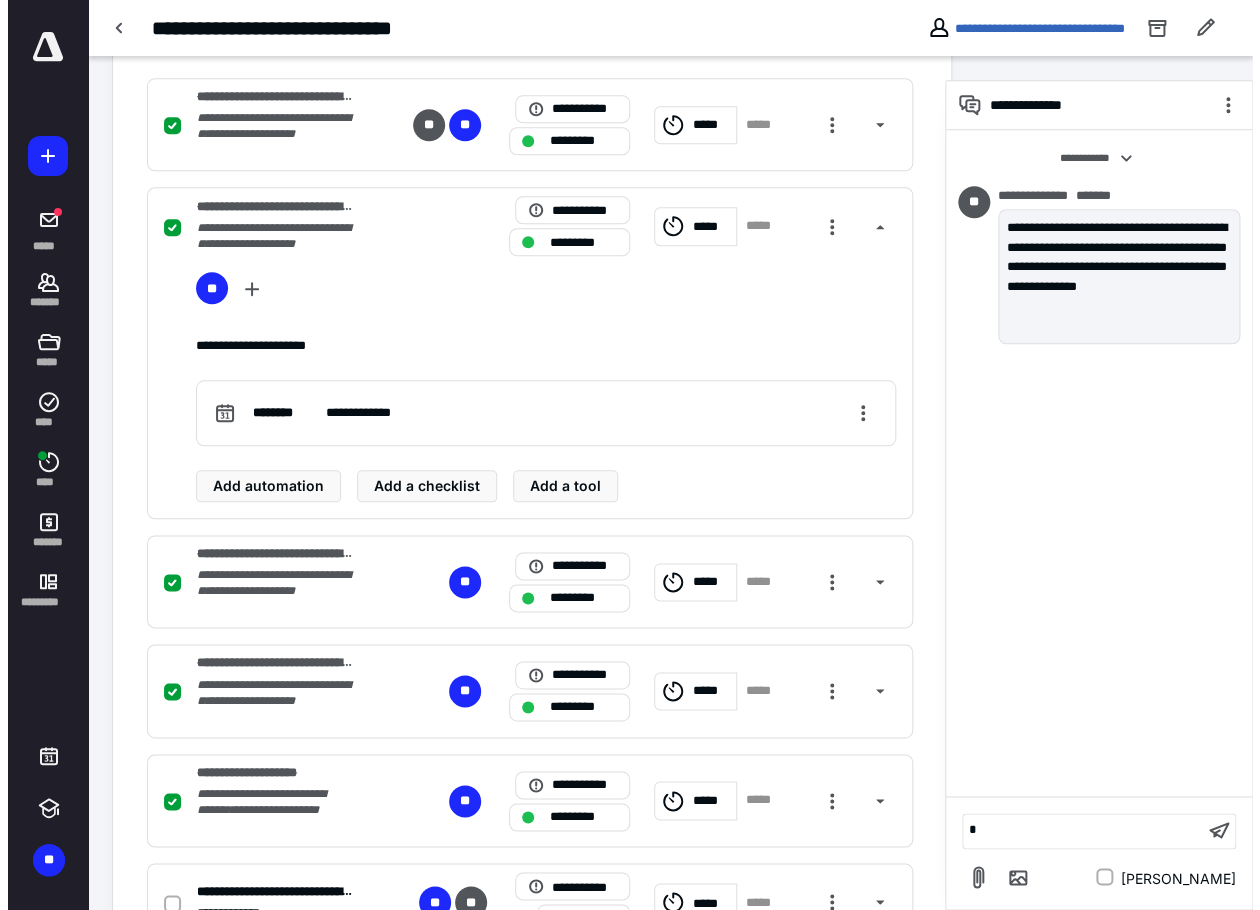 scroll, scrollTop: 711, scrollLeft: 0, axis: vertical 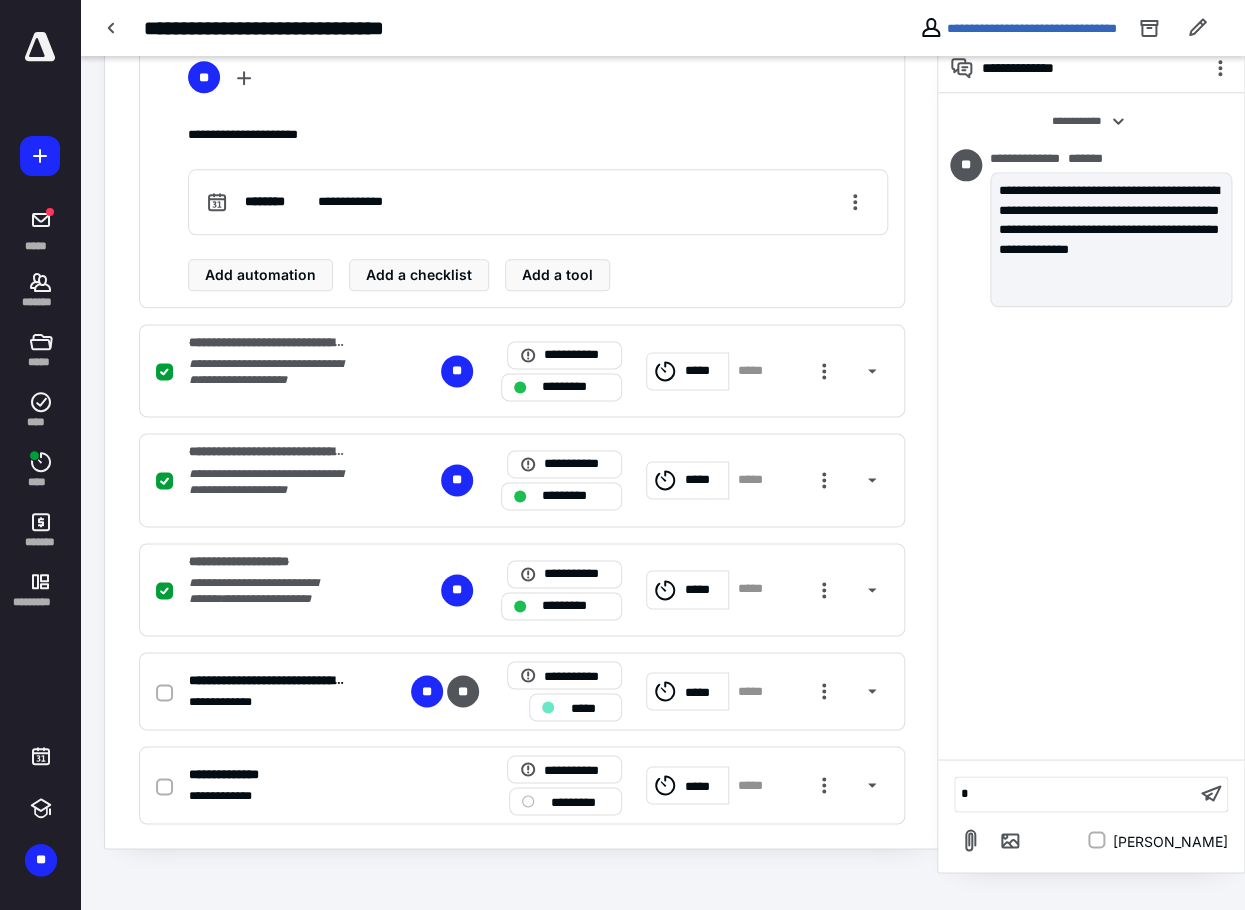 type 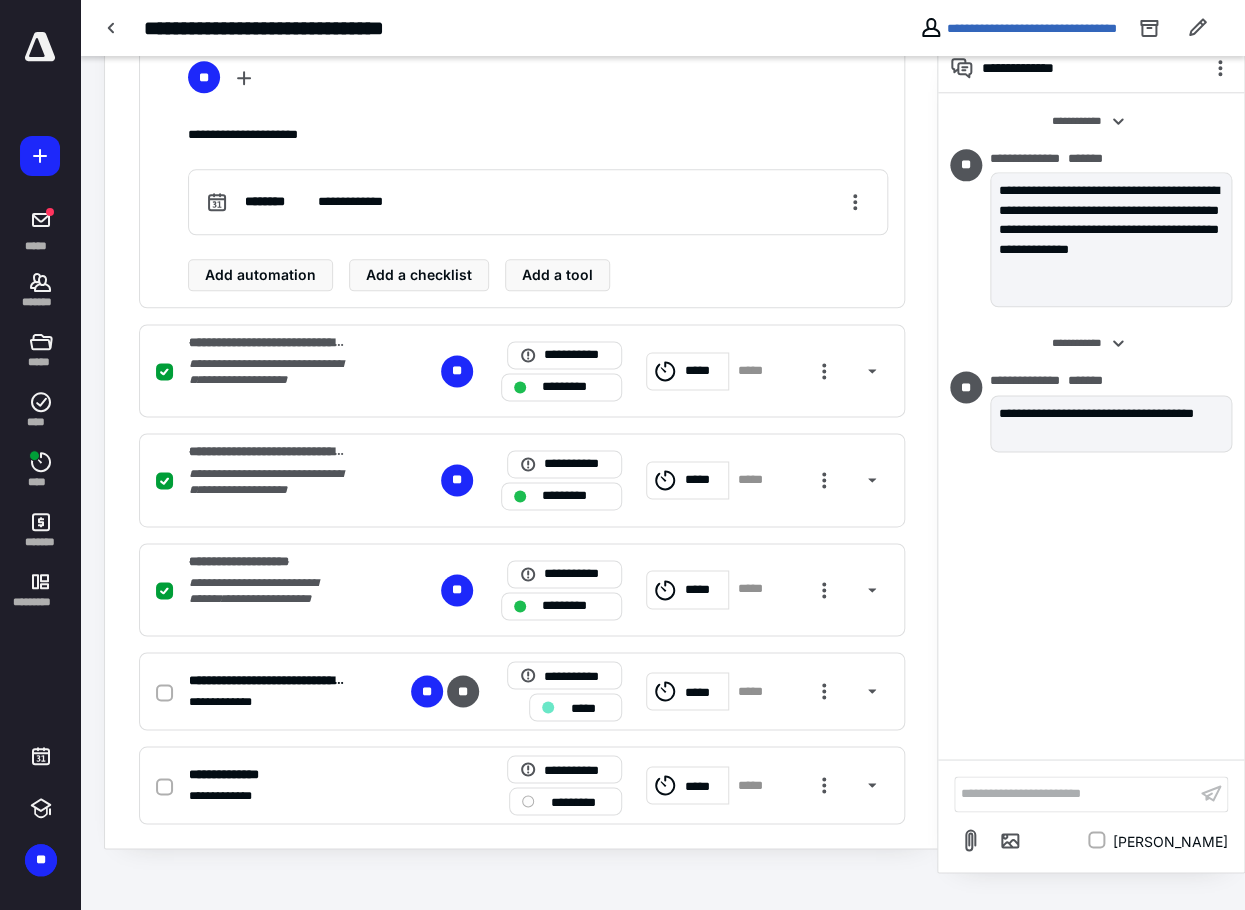click on "**********" at bounding box center (1091, 426) 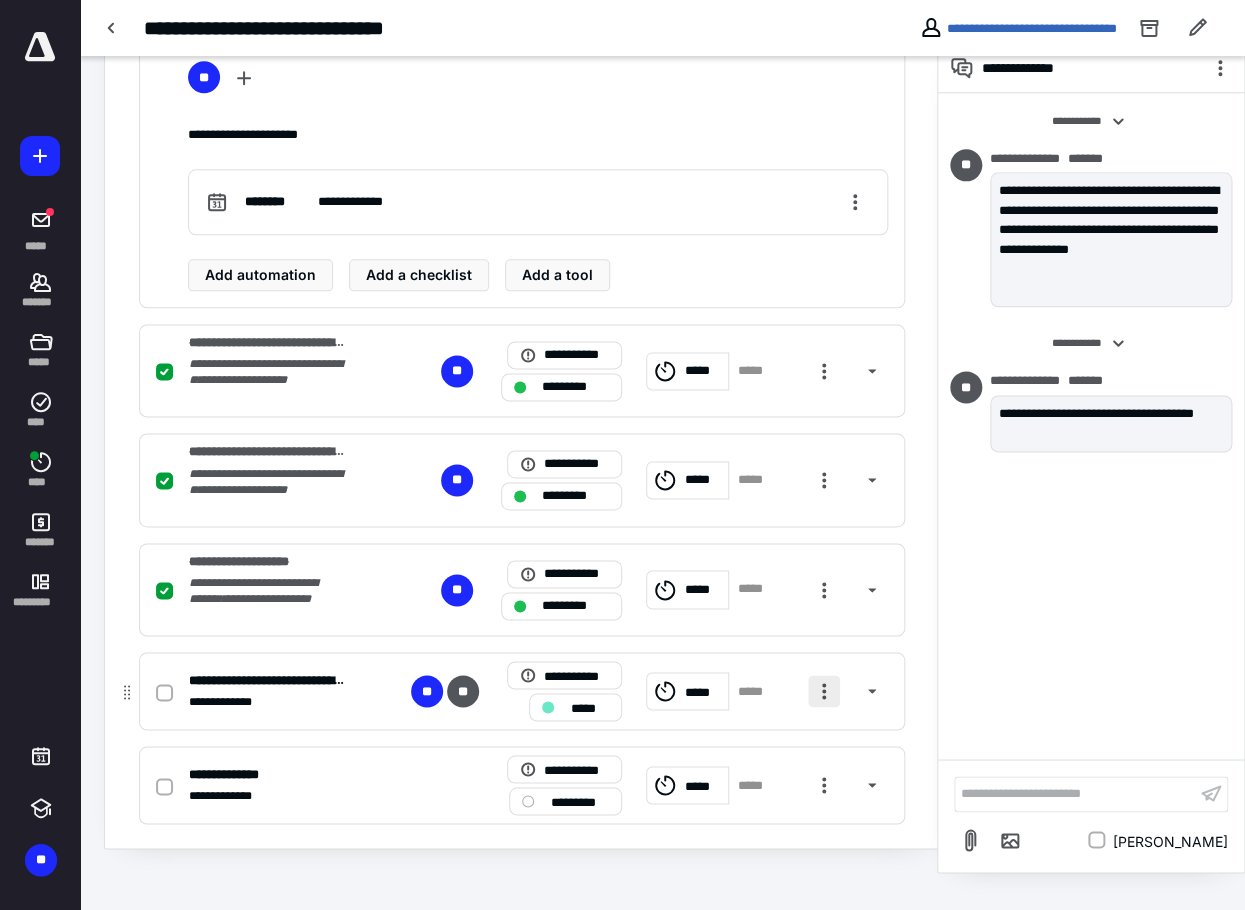 click at bounding box center (824, 691) 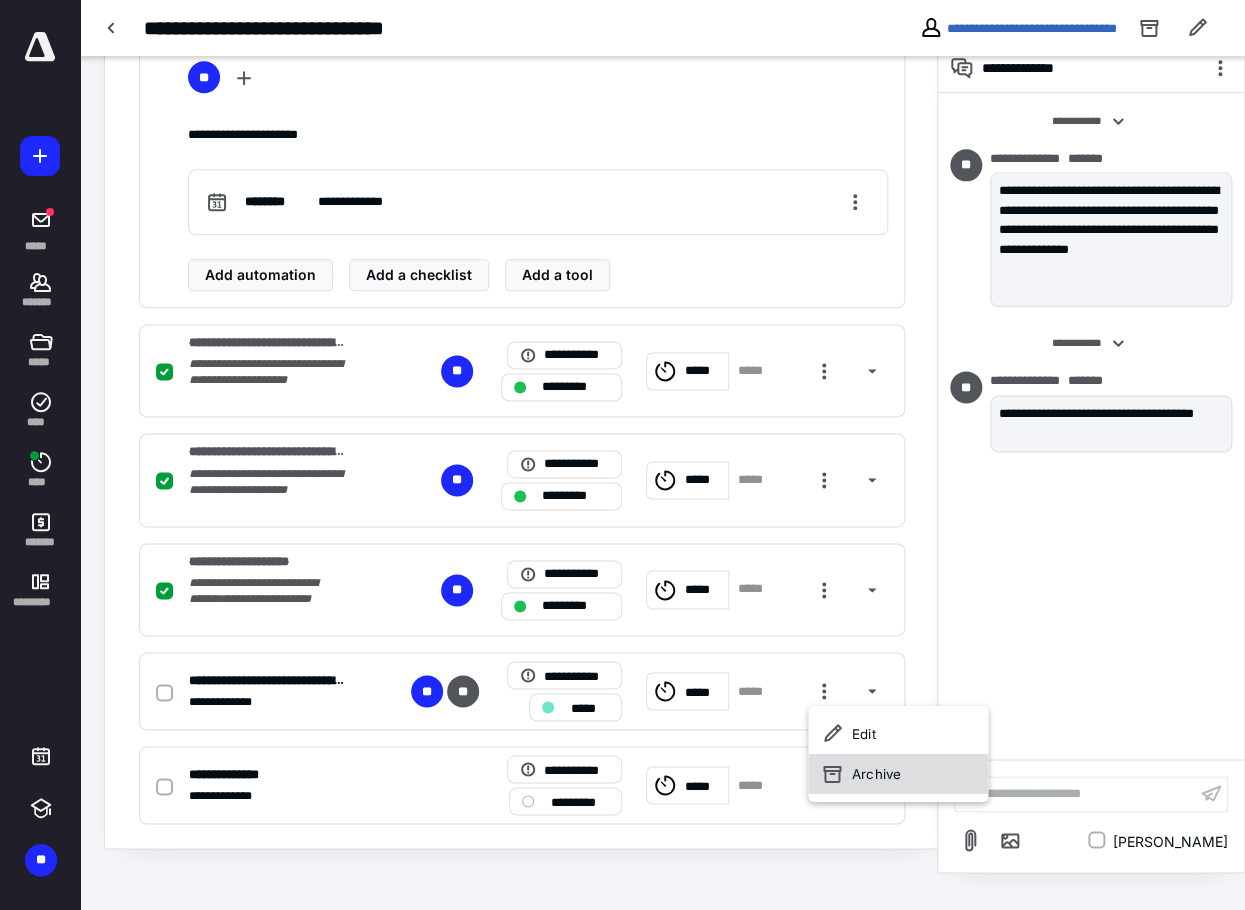 click on "Archive" at bounding box center [898, 773] 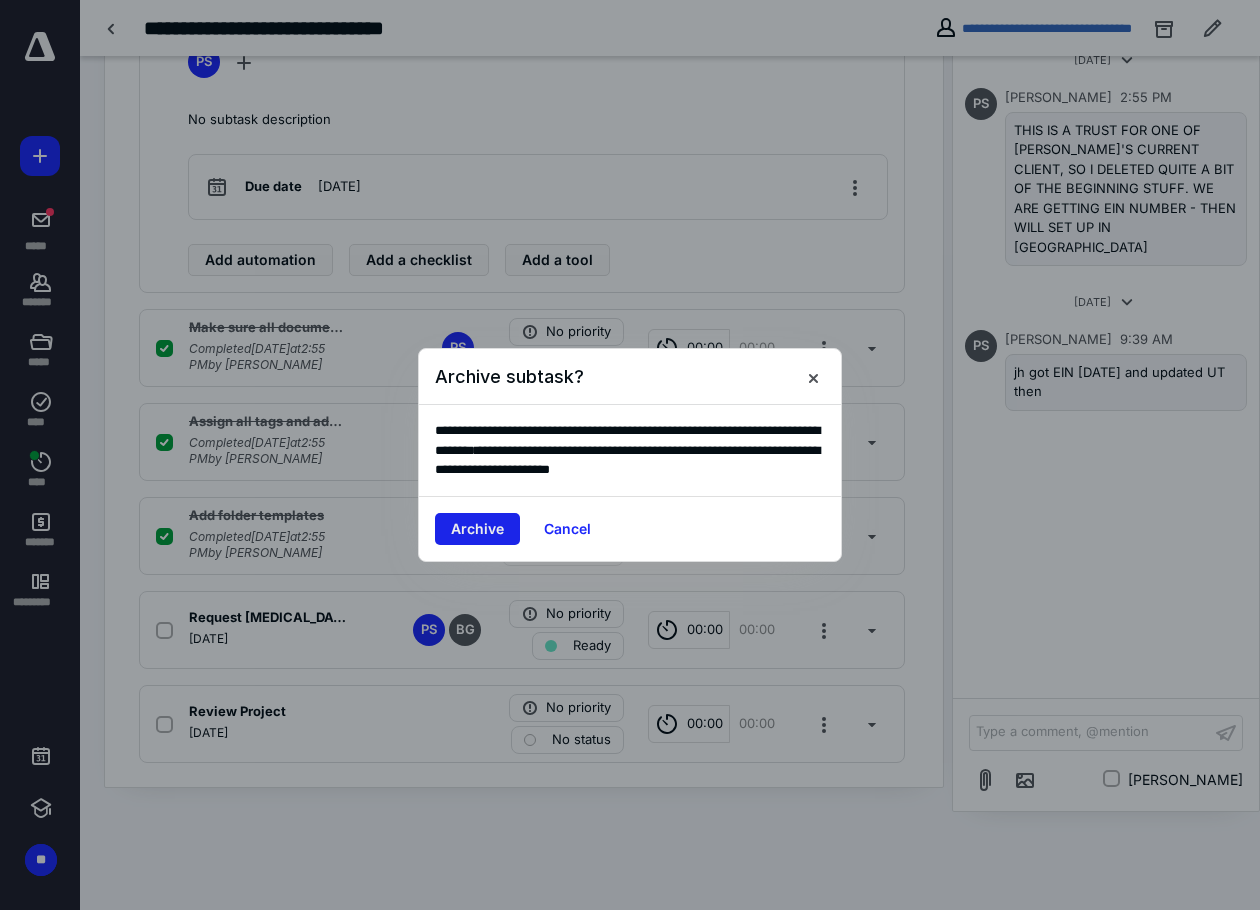 click on "Archive" at bounding box center (477, 529) 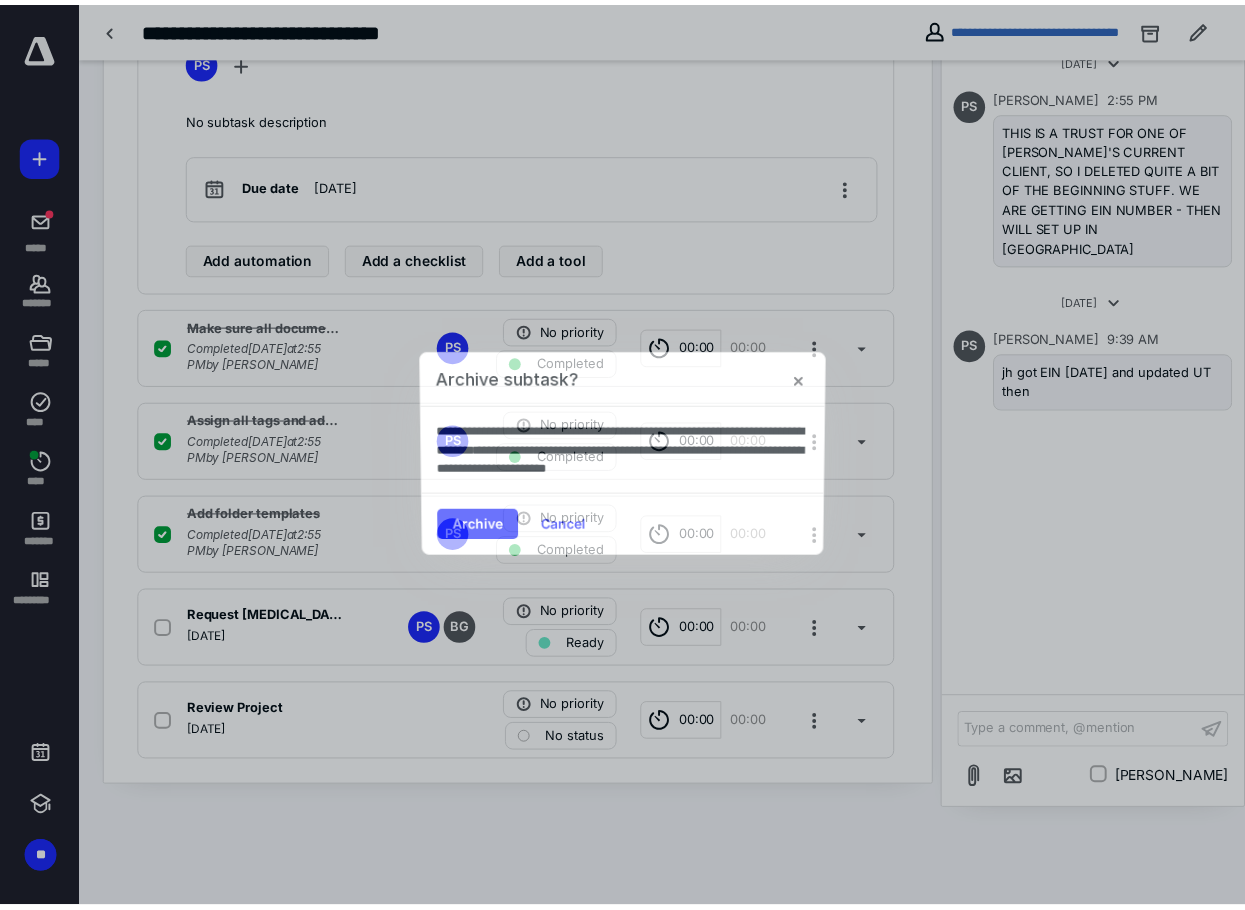 scroll, scrollTop: 618, scrollLeft: 0, axis: vertical 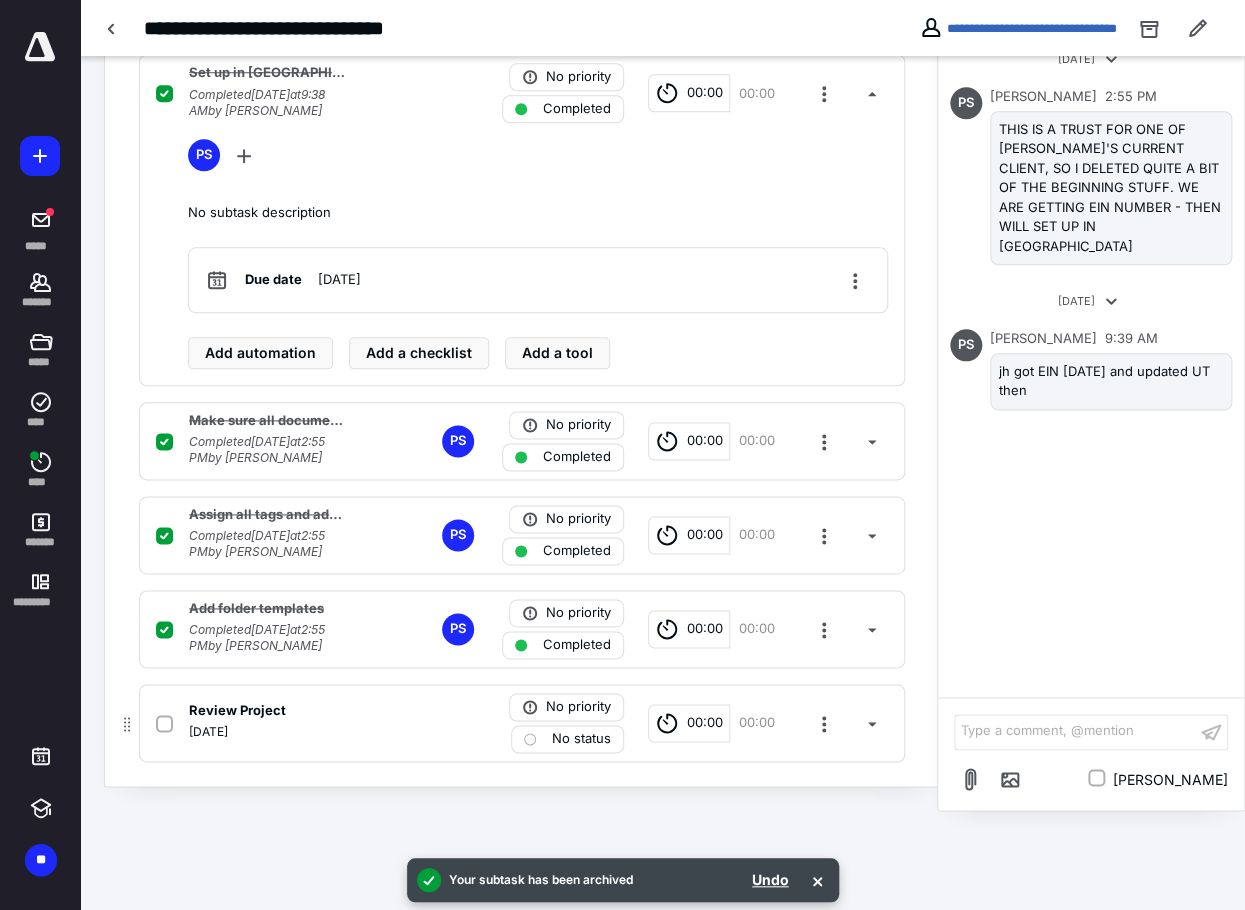 click at bounding box center (164, 723) 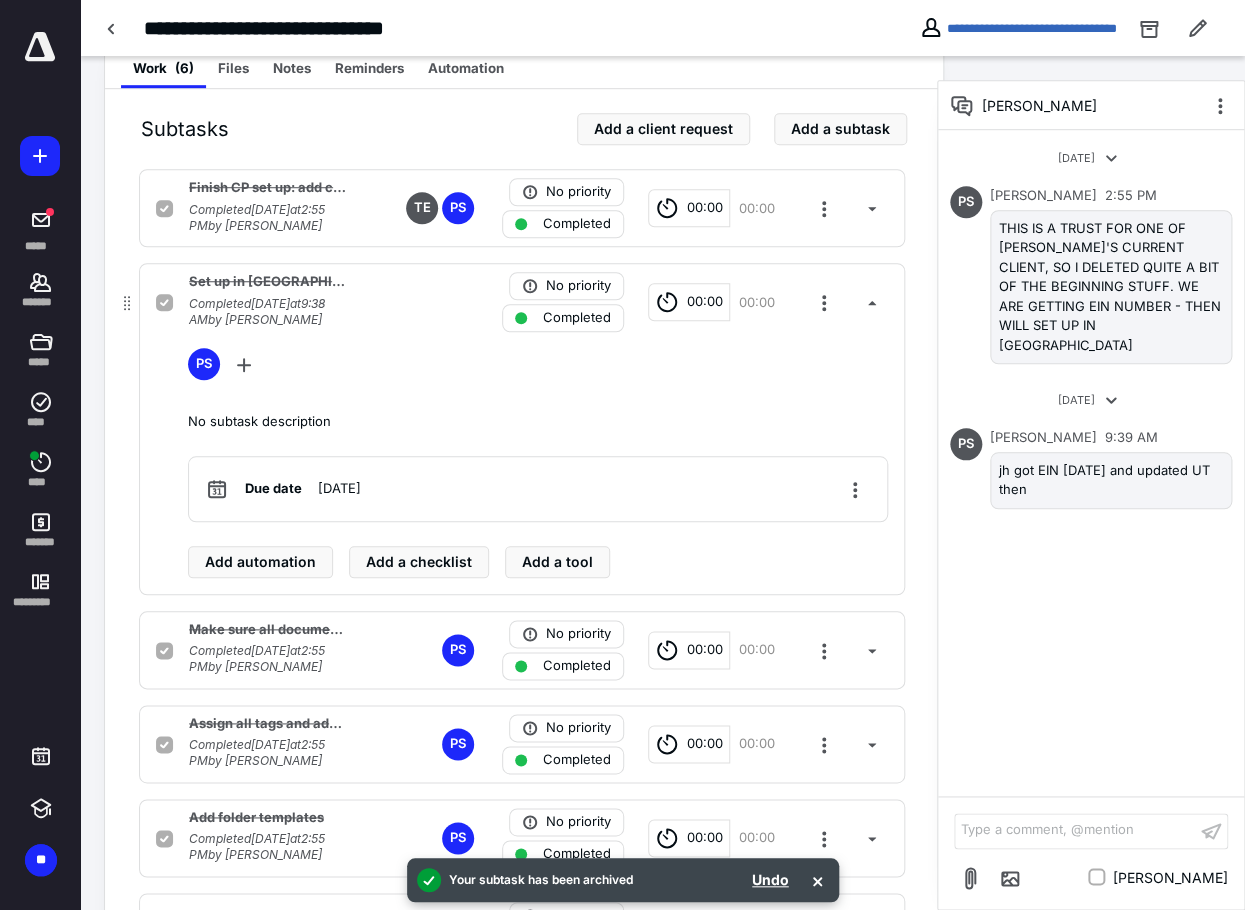 scroll, scrollTop: 118, scrollLeft: 0, axis: vertical 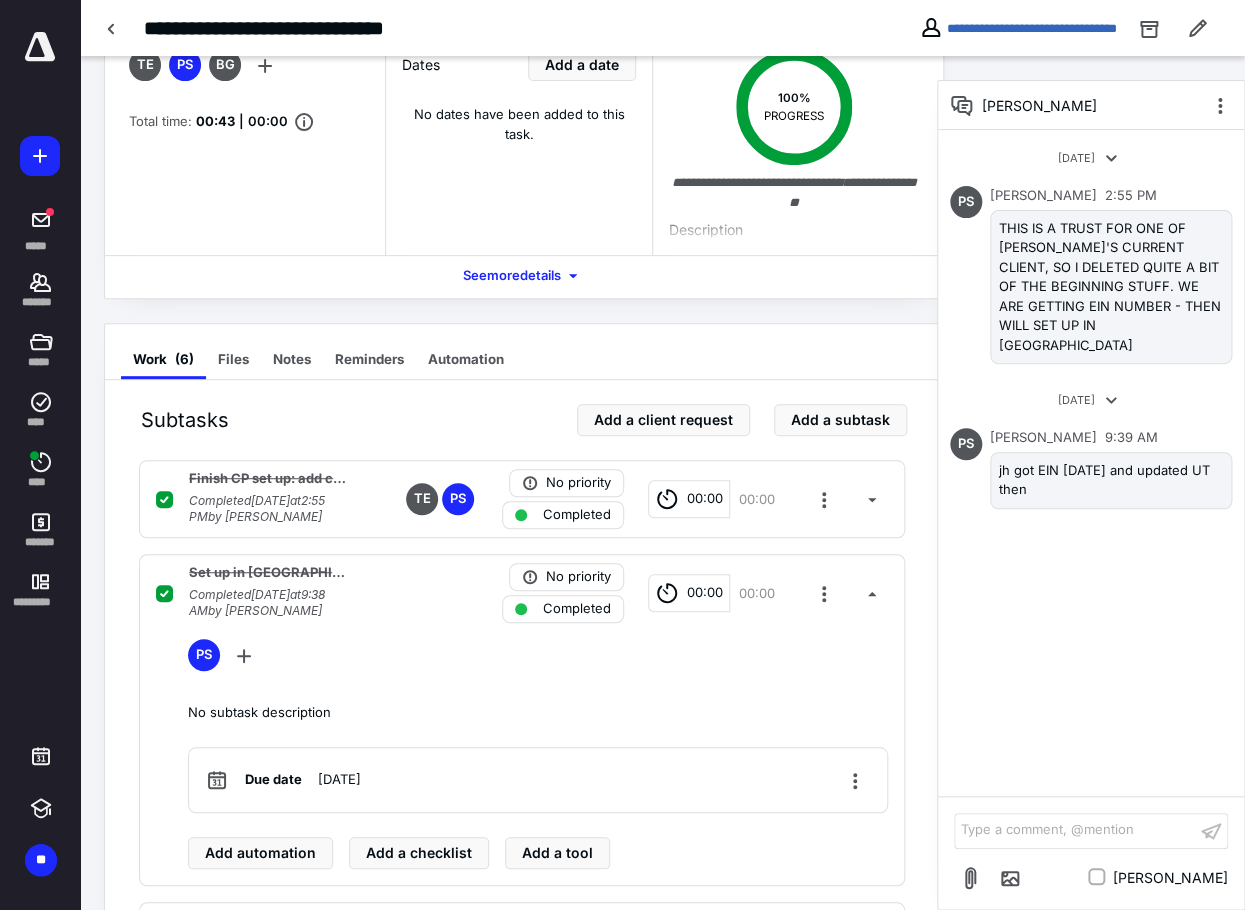 checkbox on "false" 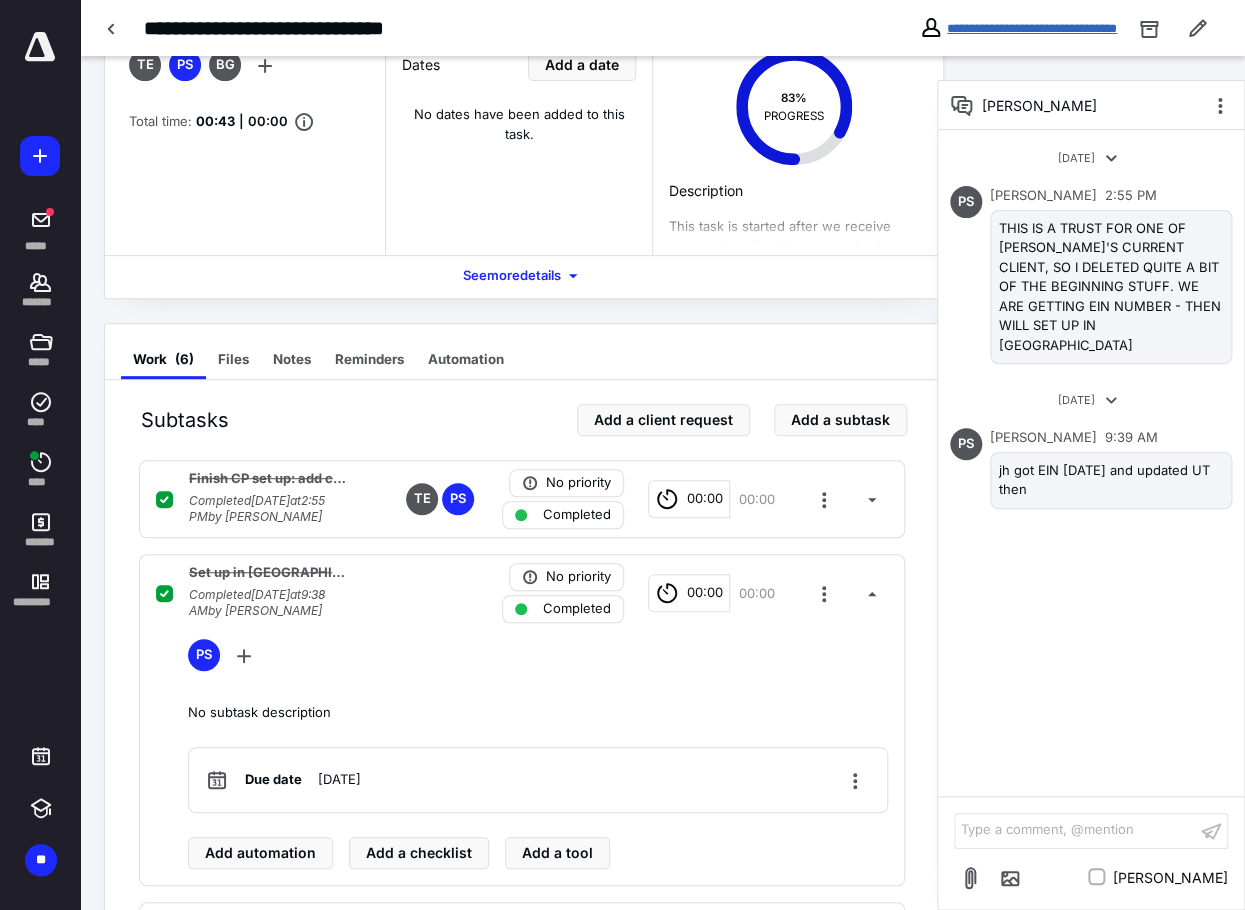click on "**********" at bounding box center [1032, 28] 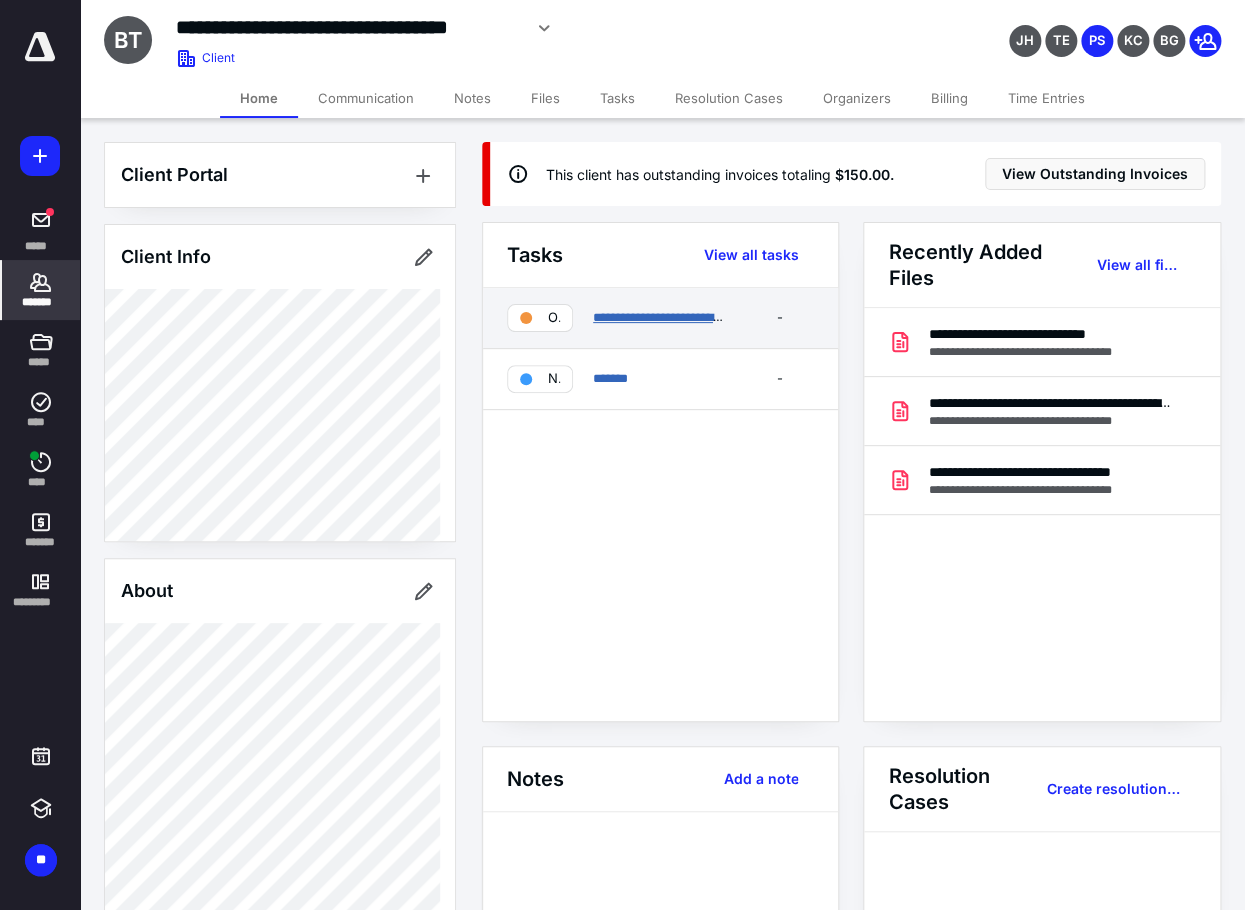 click on "**********" at bounding box center [668, 317] 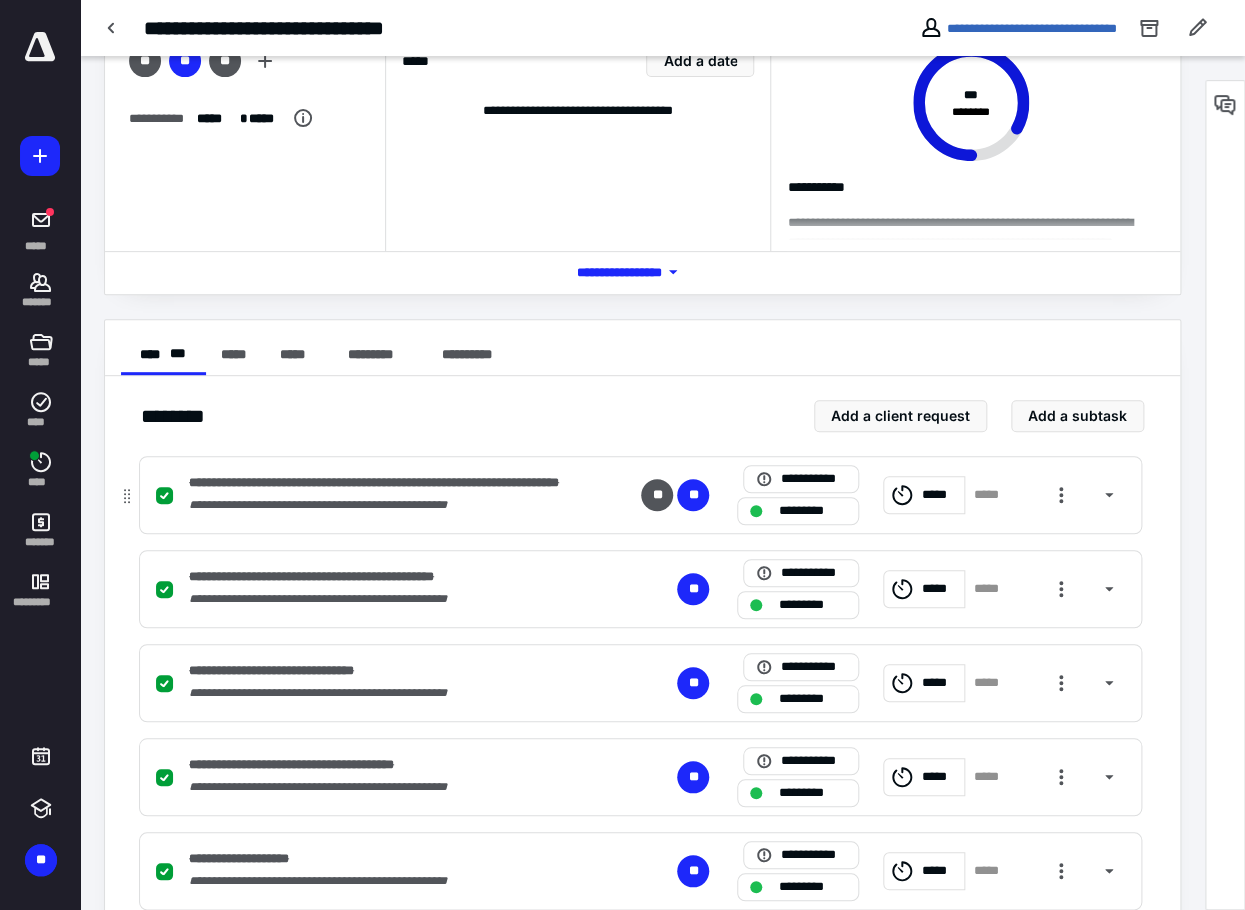 scroll, scrollTop: 303, scrollLeft: 0, axis: vertical 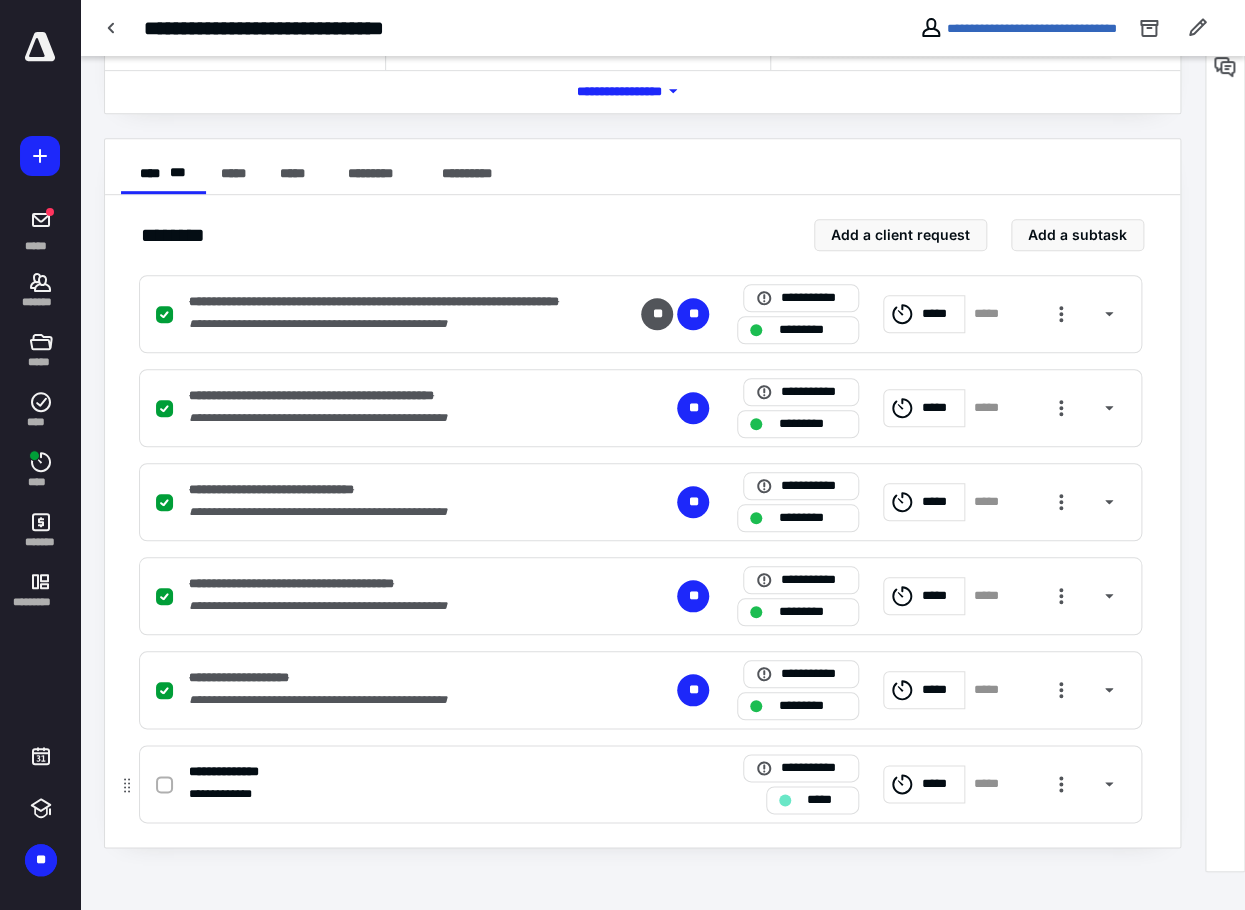 click 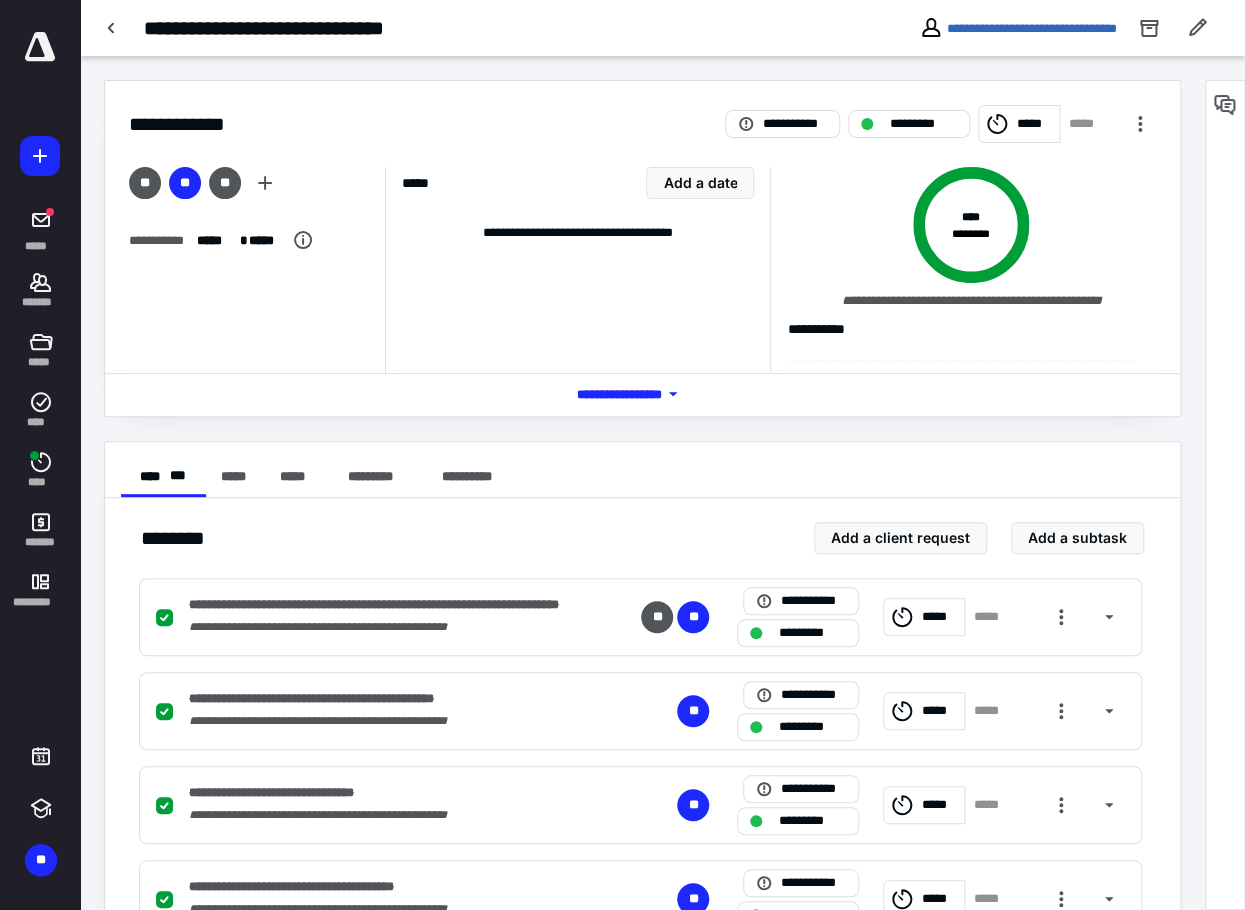 scroll, scrollTop: 0, scrollLeft: 0, axis: both 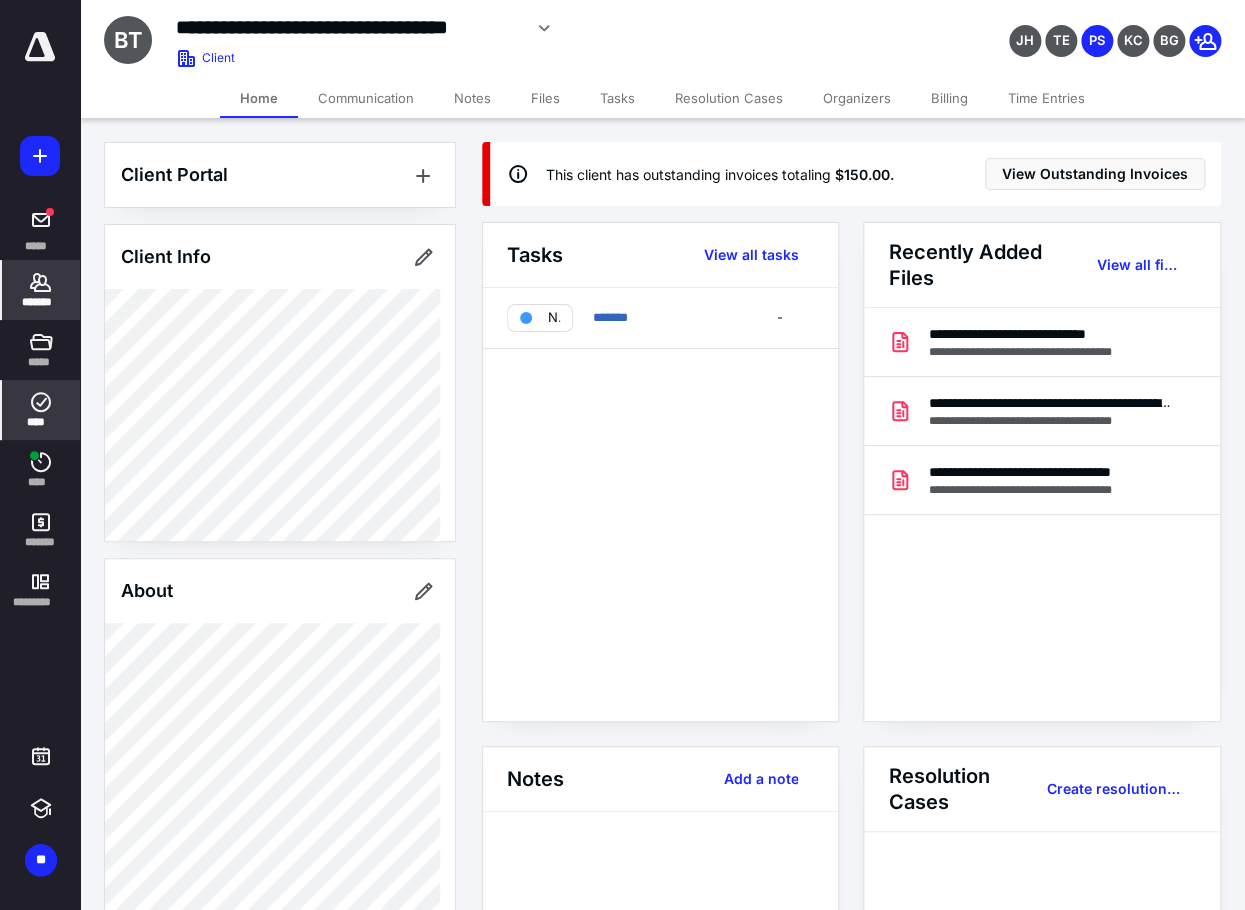 click on "****" at bounding box center (41, 422) 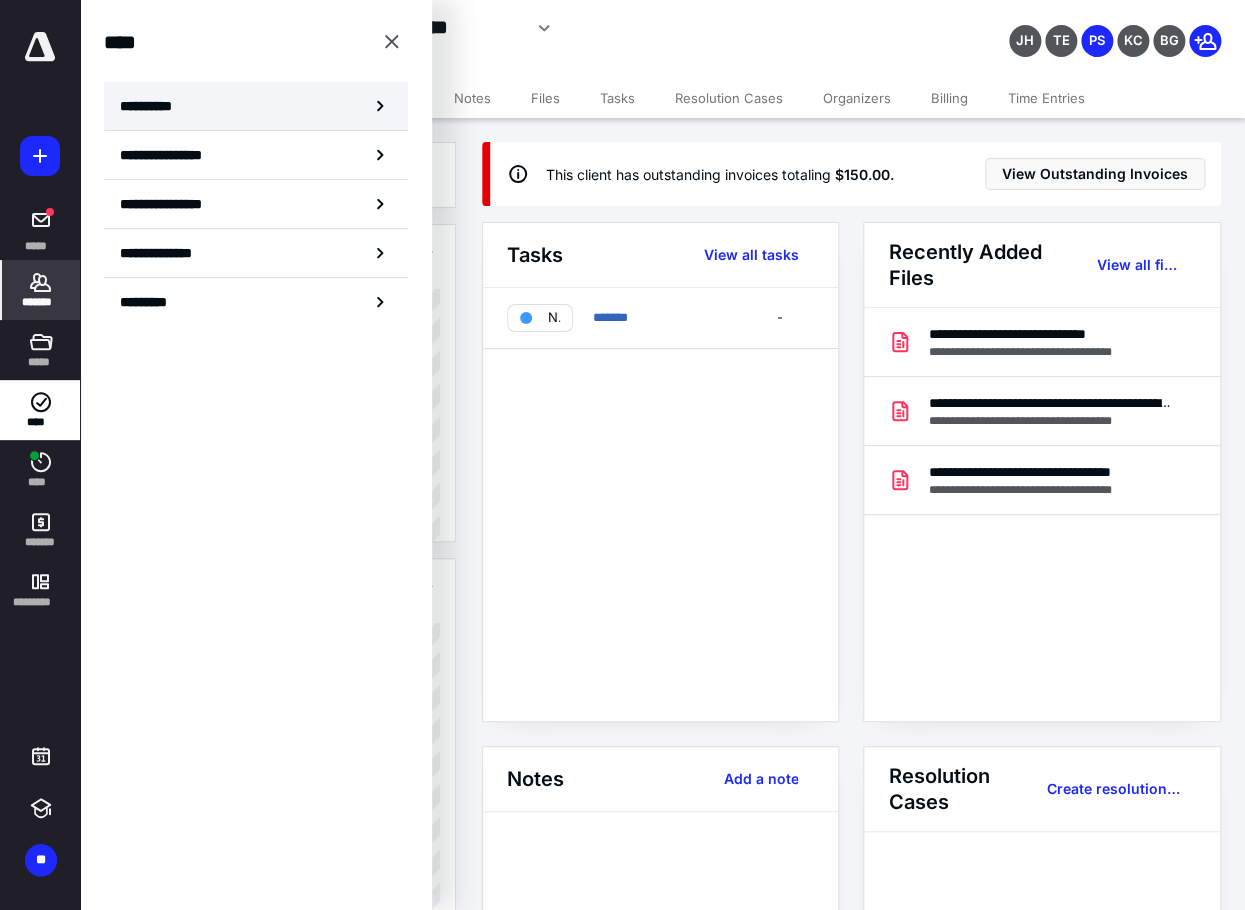 click on "**********" at bounding box center (256, 106) 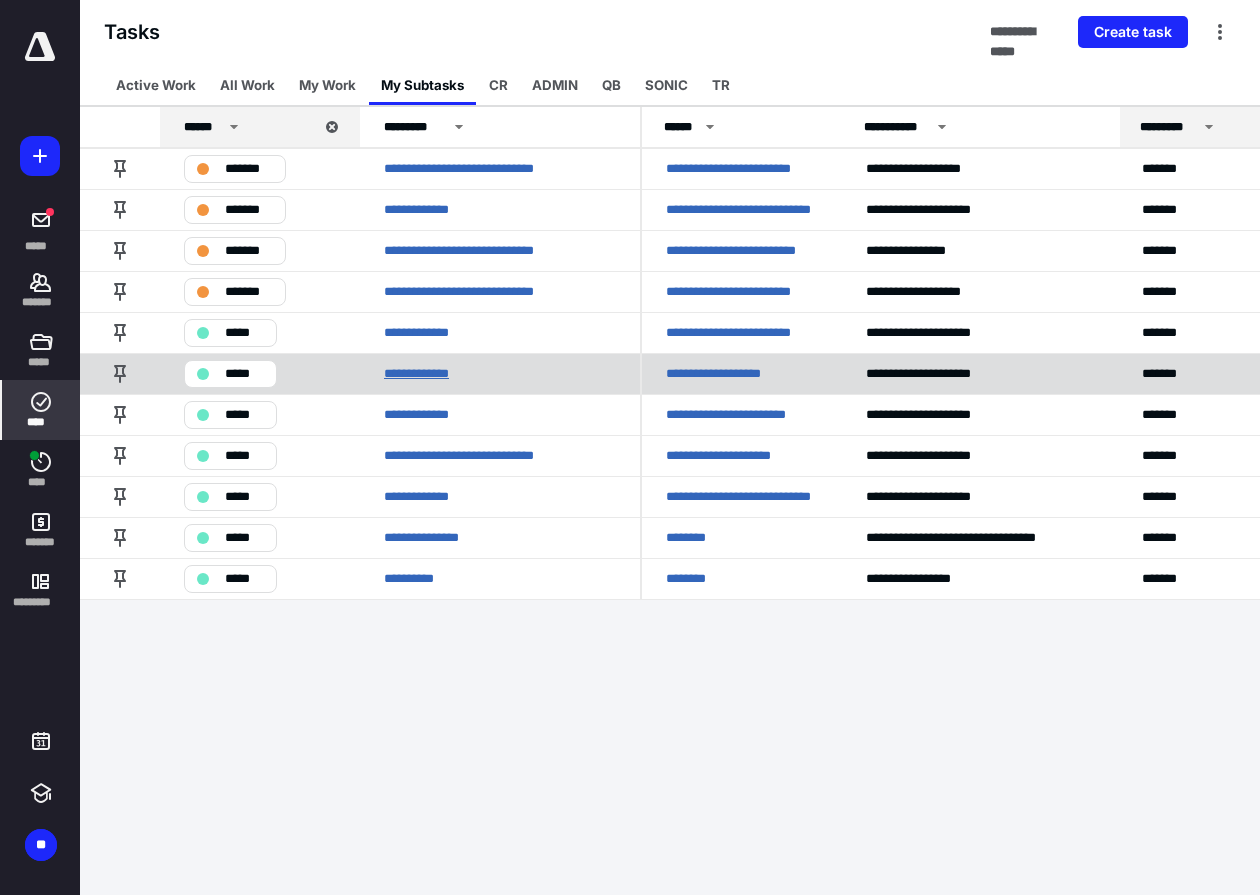 click on "**********" at bounding box center (426, 373) 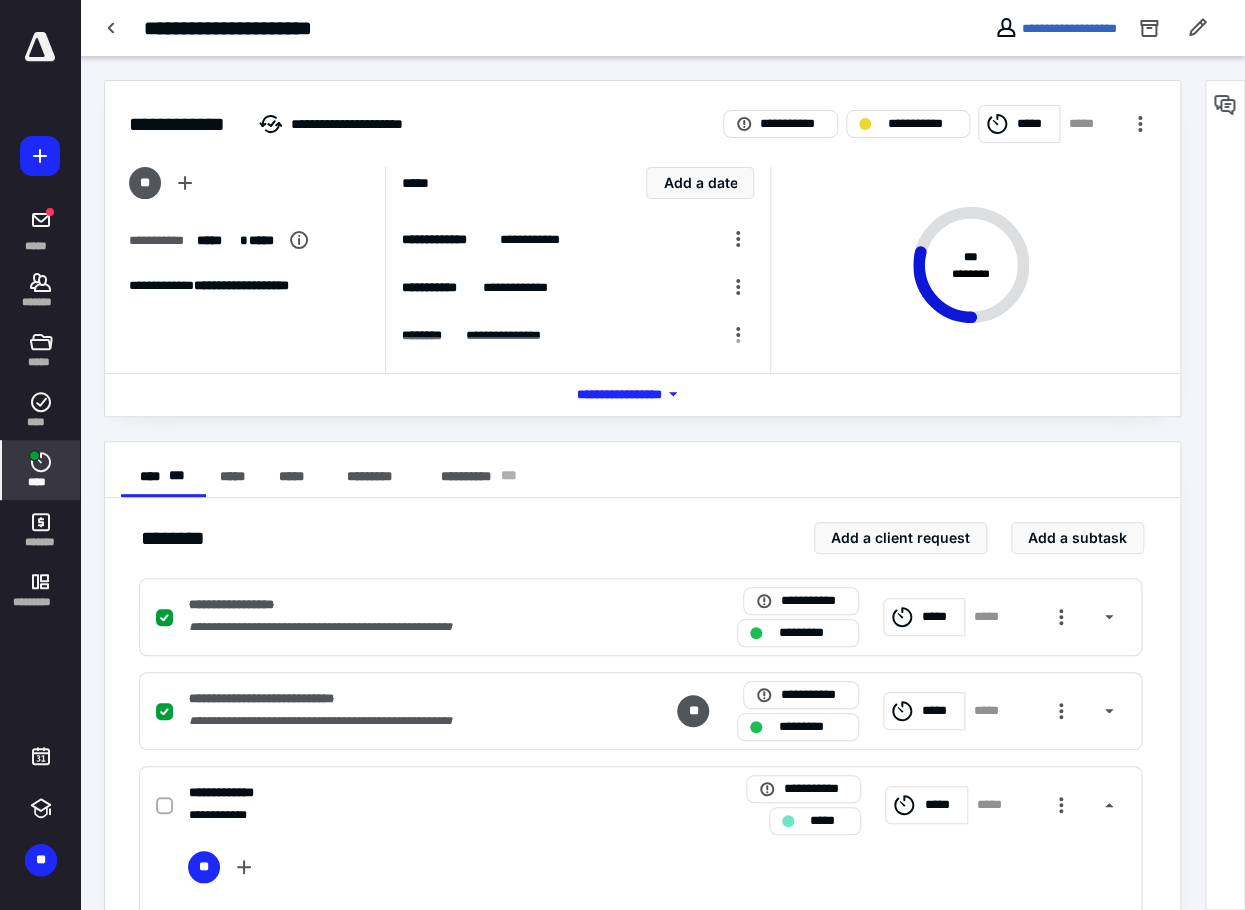 click at bounding box center [34, 455] 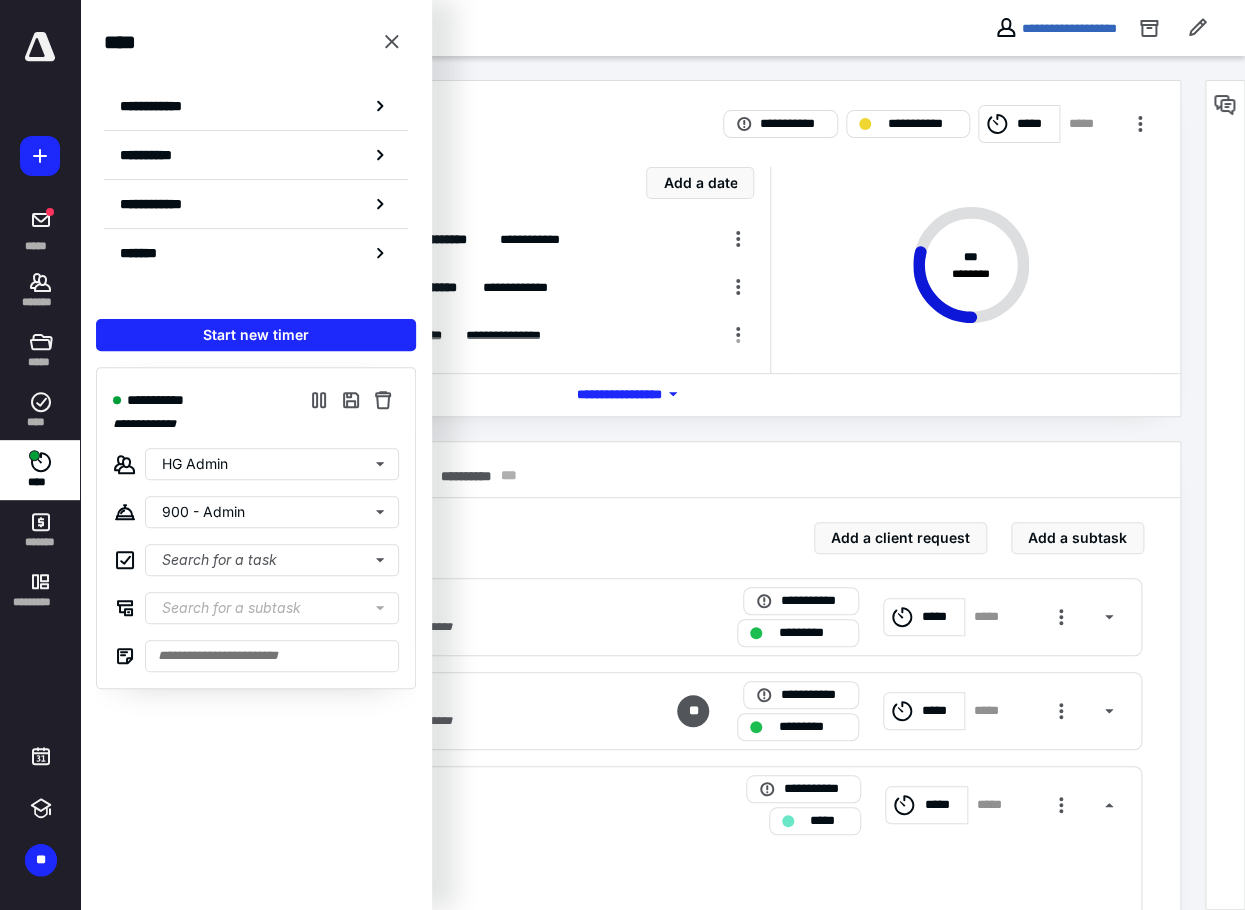 click on "**********" at bounding box center (642, 969) 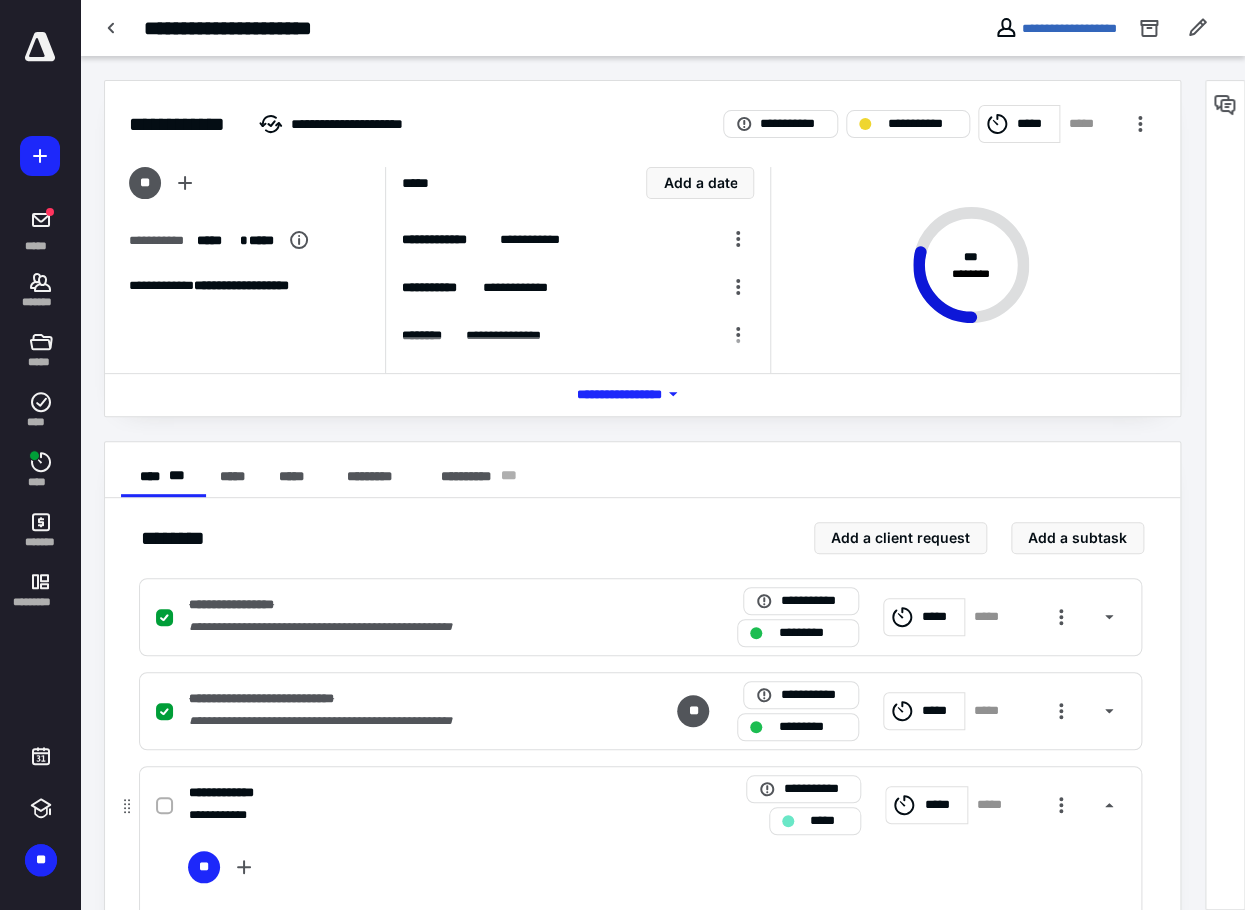 click on "*****" at bounding box center [926, 805] 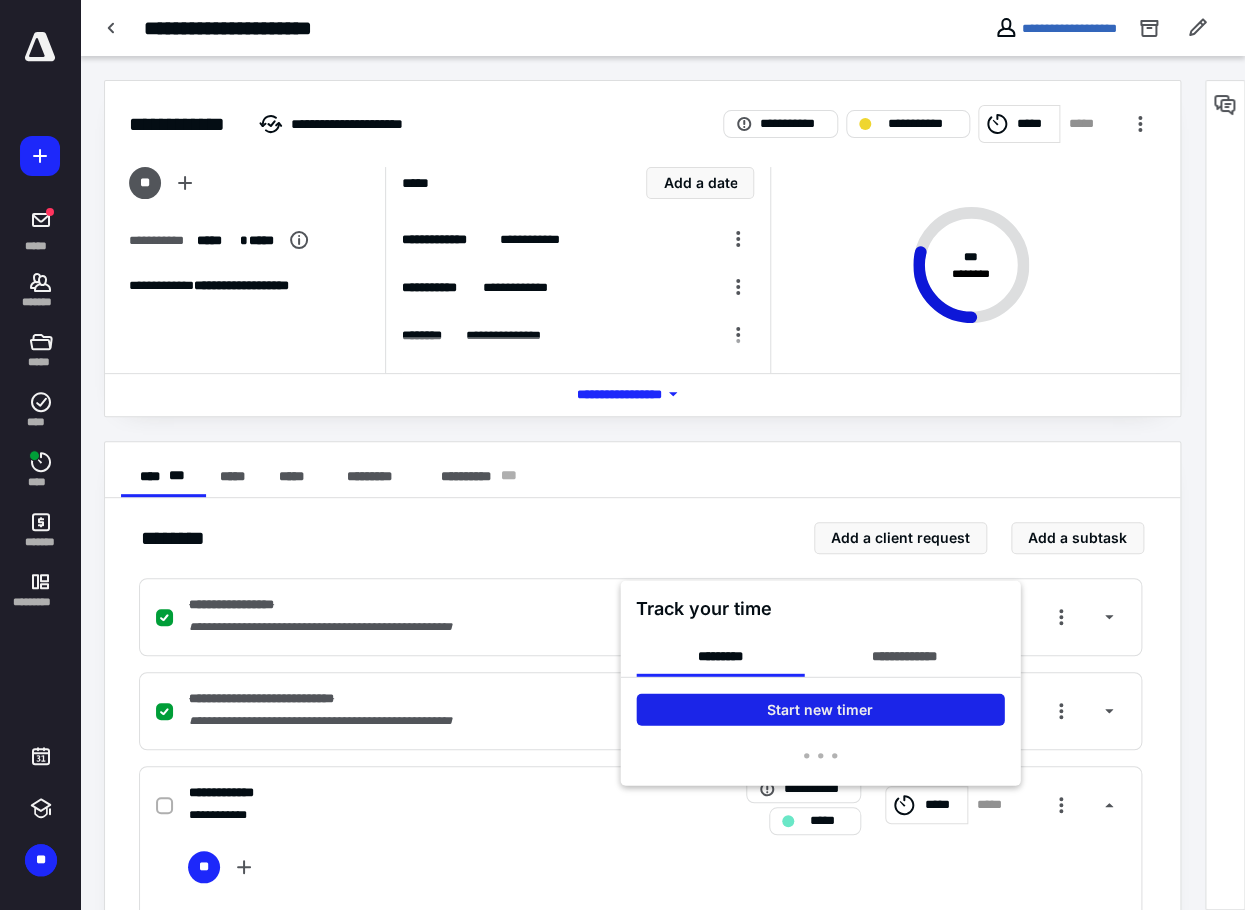 click on "**********" at bounding box center (820, 674) 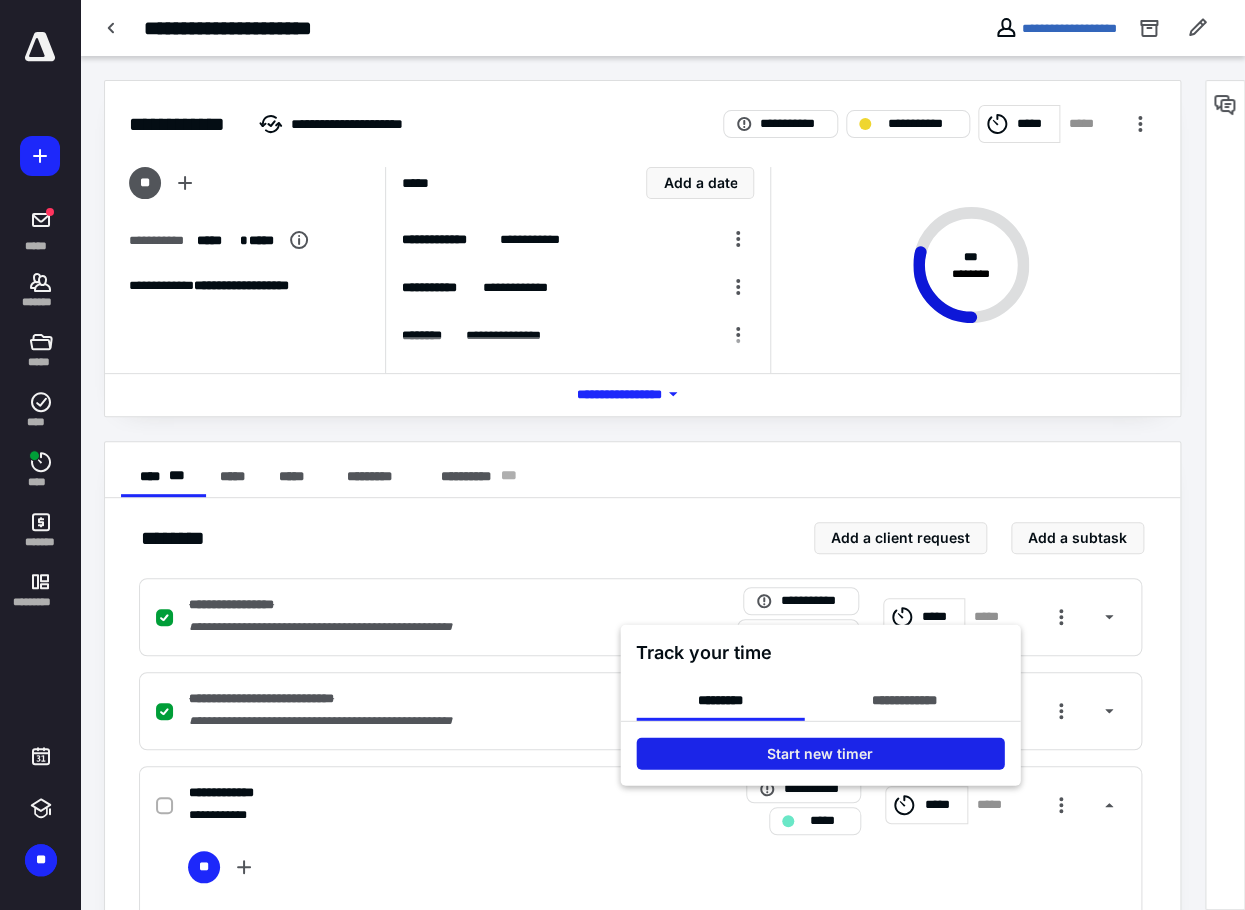 click on "Start new timer" at bounding box center [820, 753] 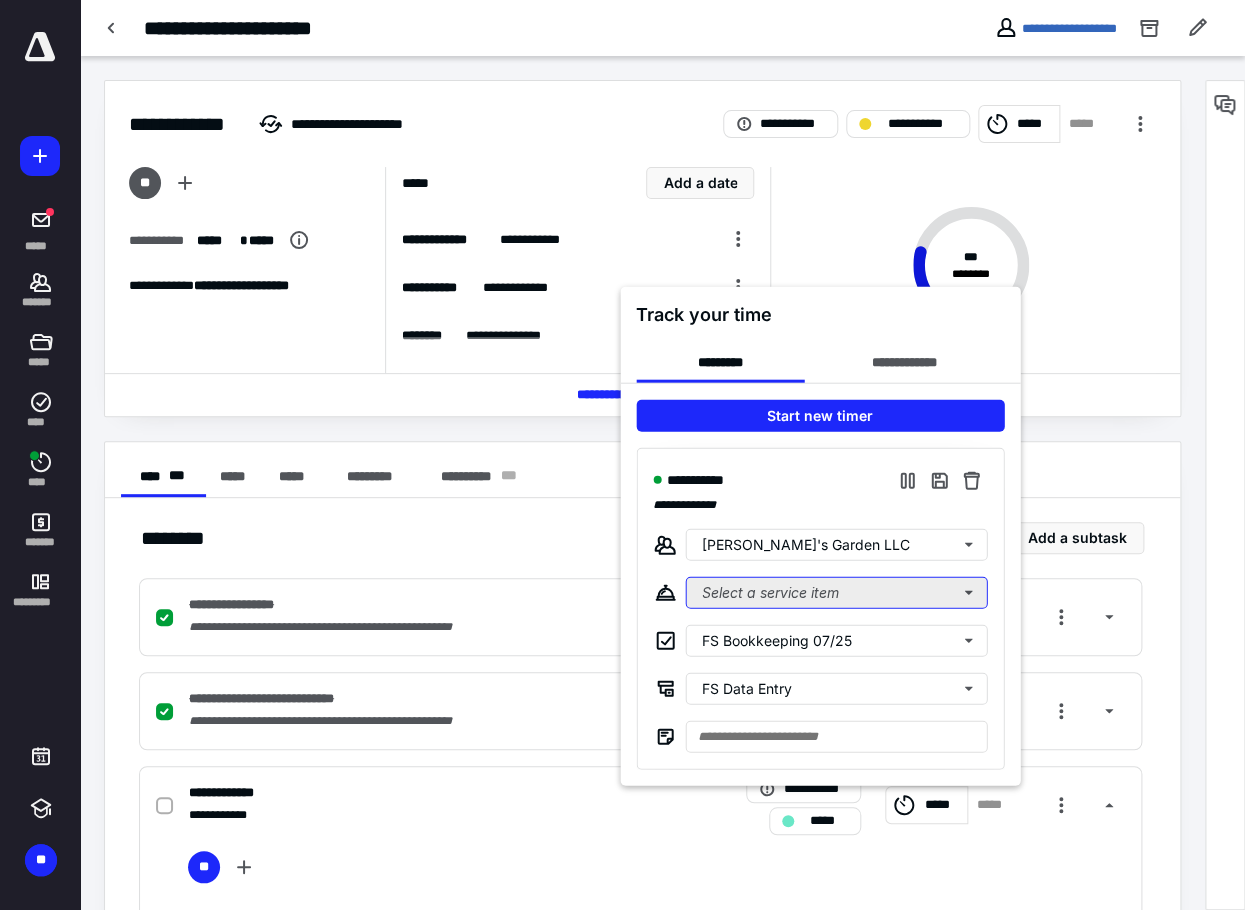 click on "Select a service item" at bounding box center [836, 592] 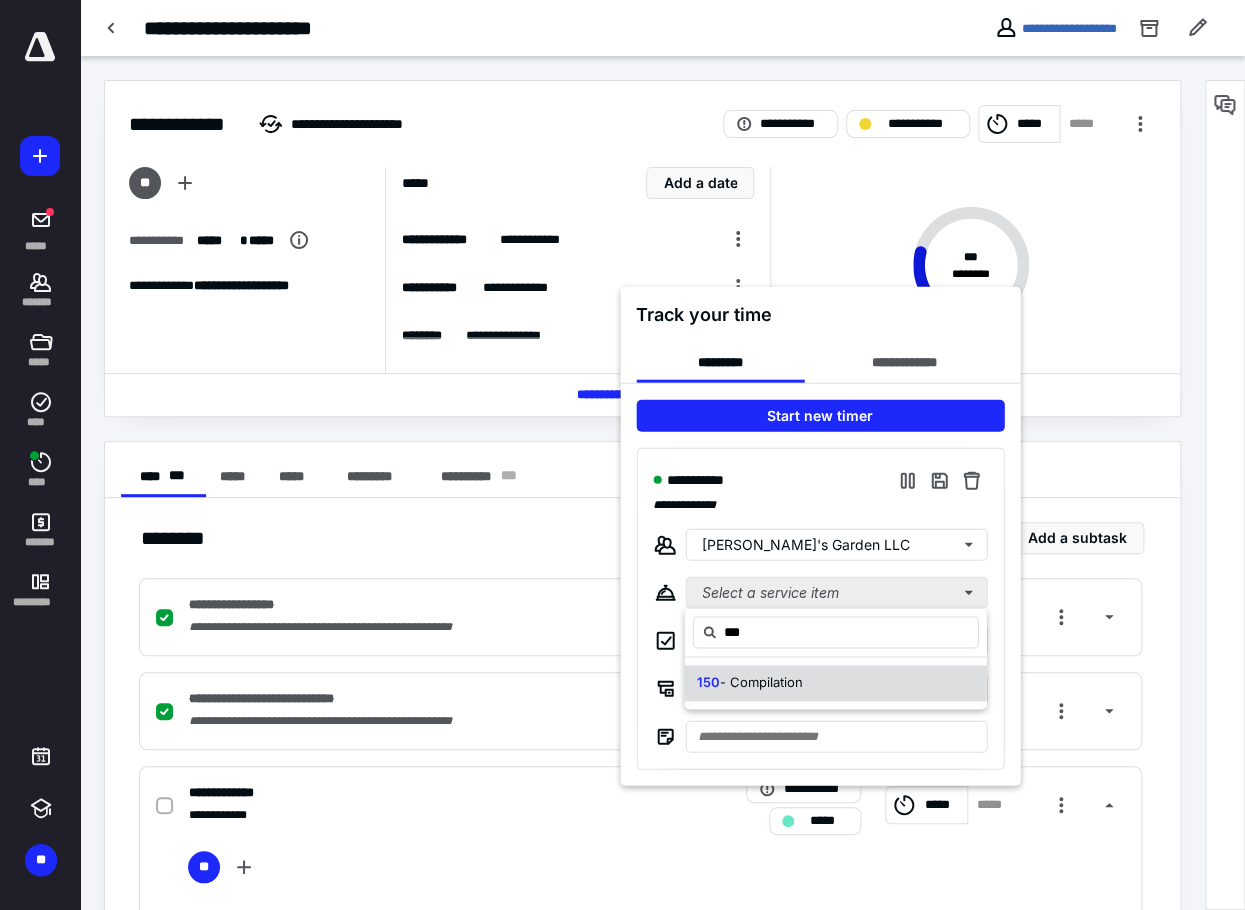 type on "***" 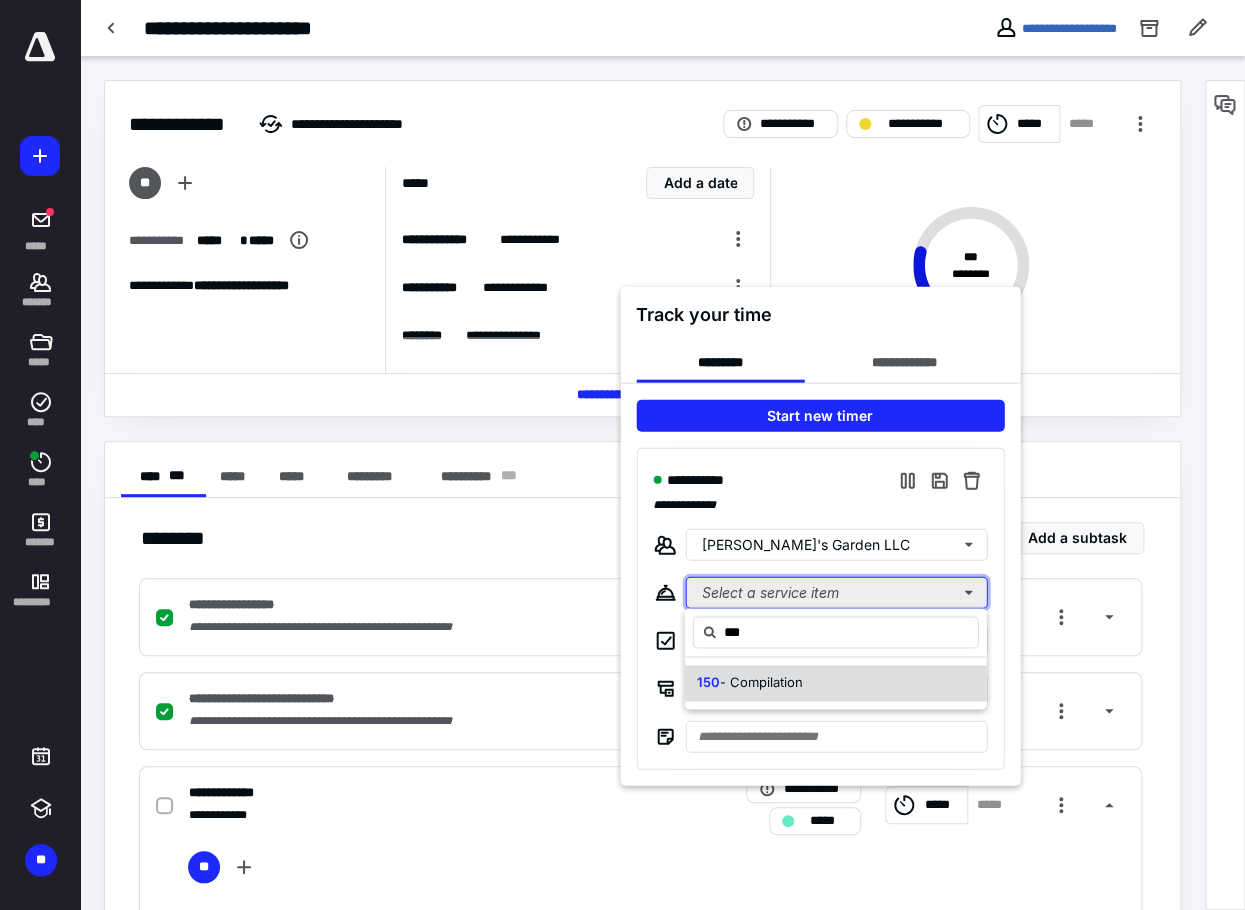 type 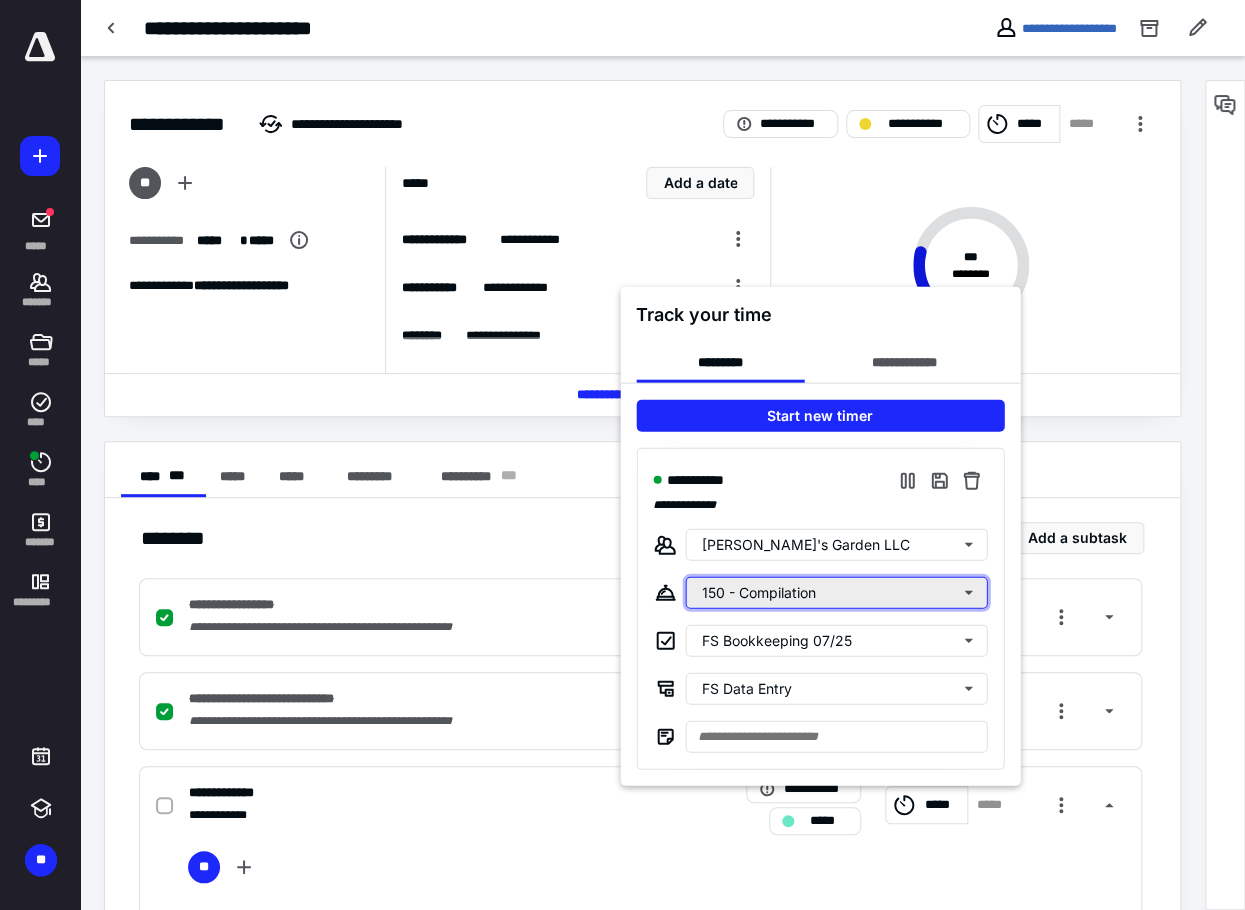 type 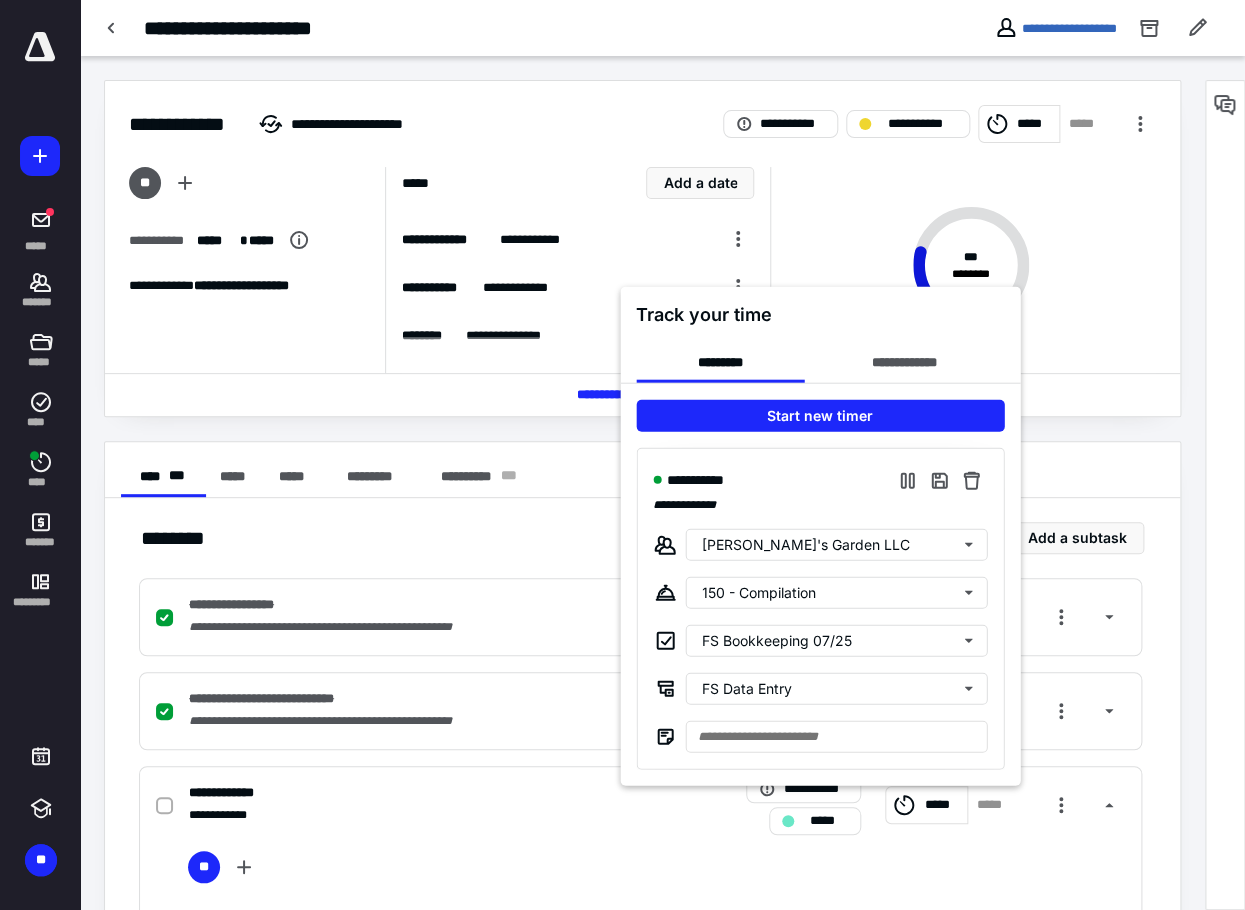 click at bounding box center (622, 455) 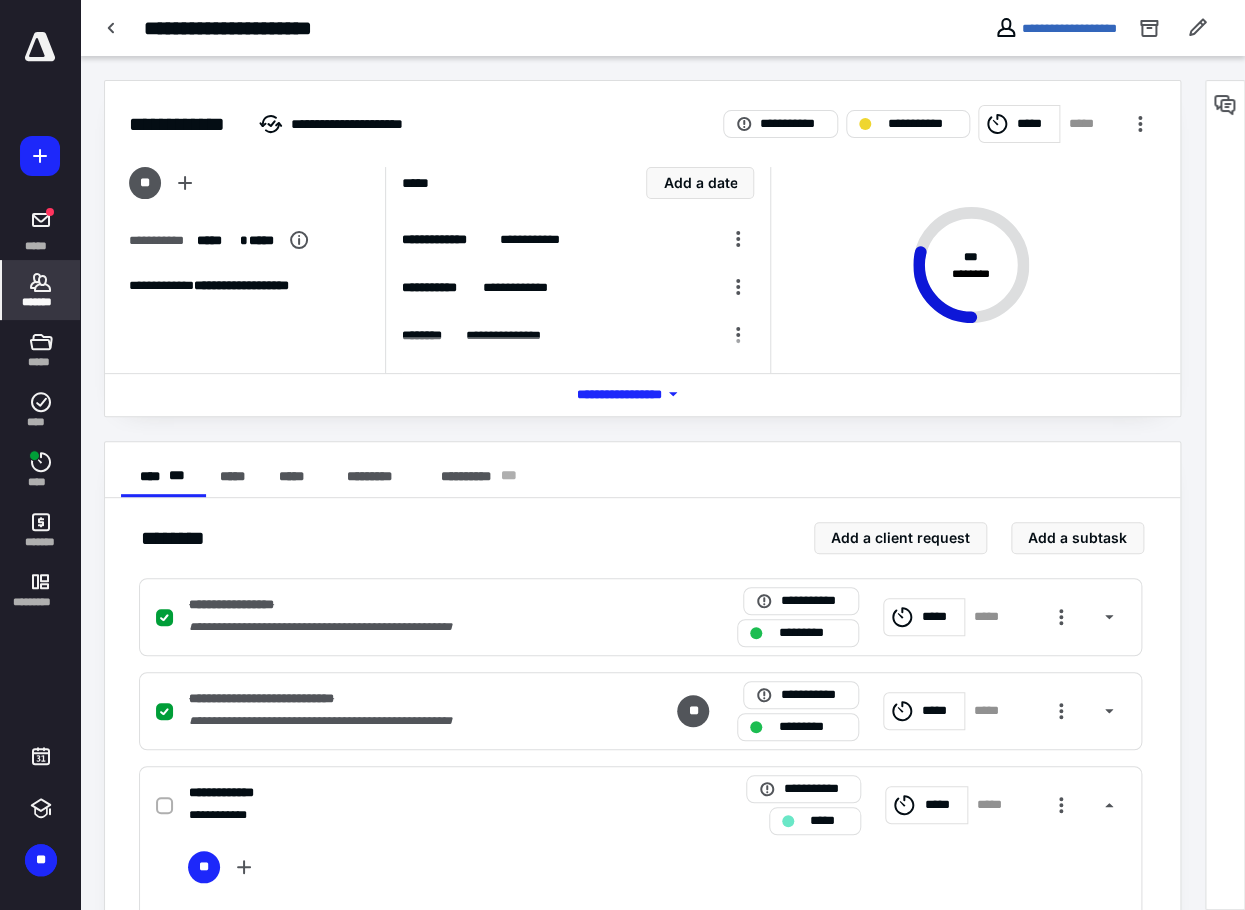 drag, startPoint x: 49, startPoint y: 301, endPoint x: 192, endPoint y: 176, distance: 189.93156 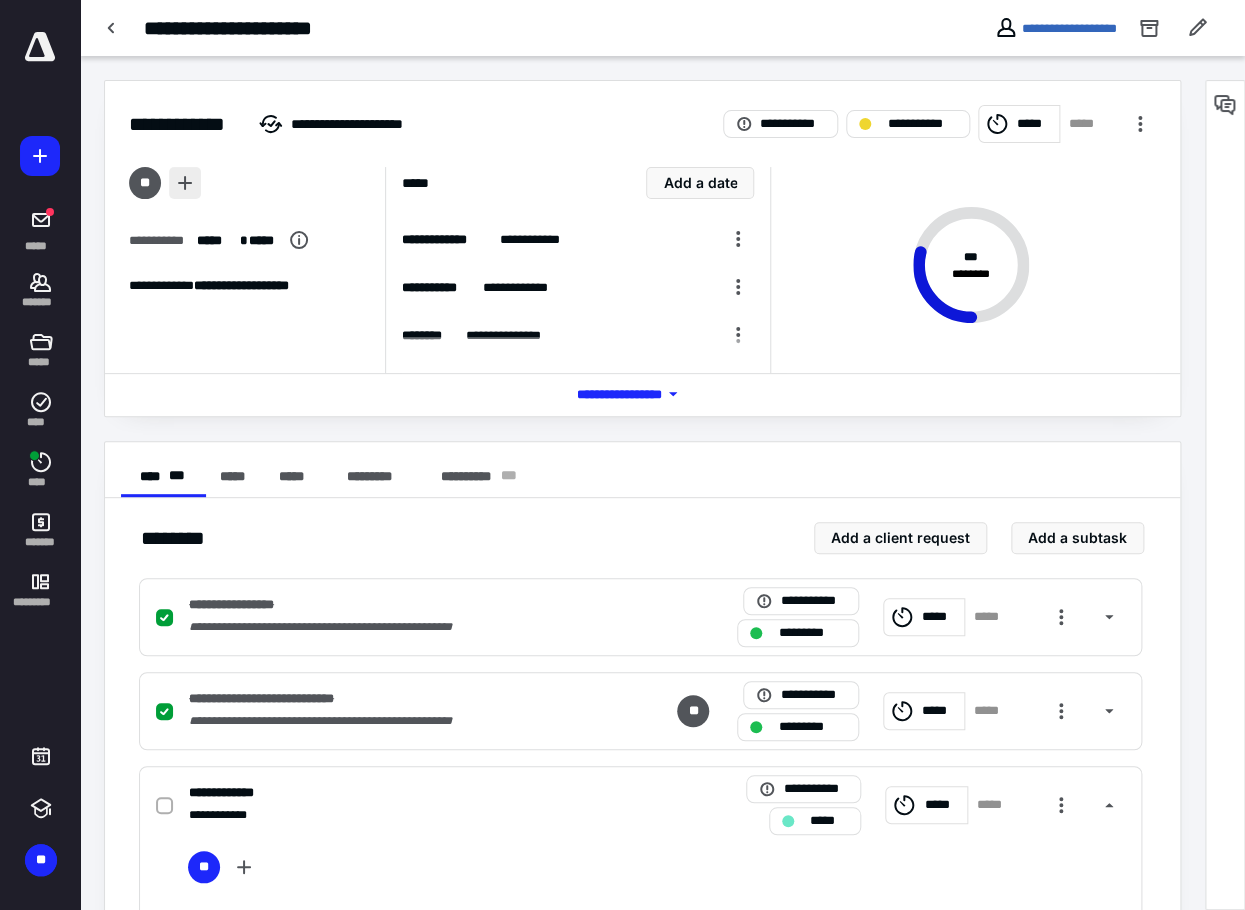 click on "*******" at bounding box center [41, 302] 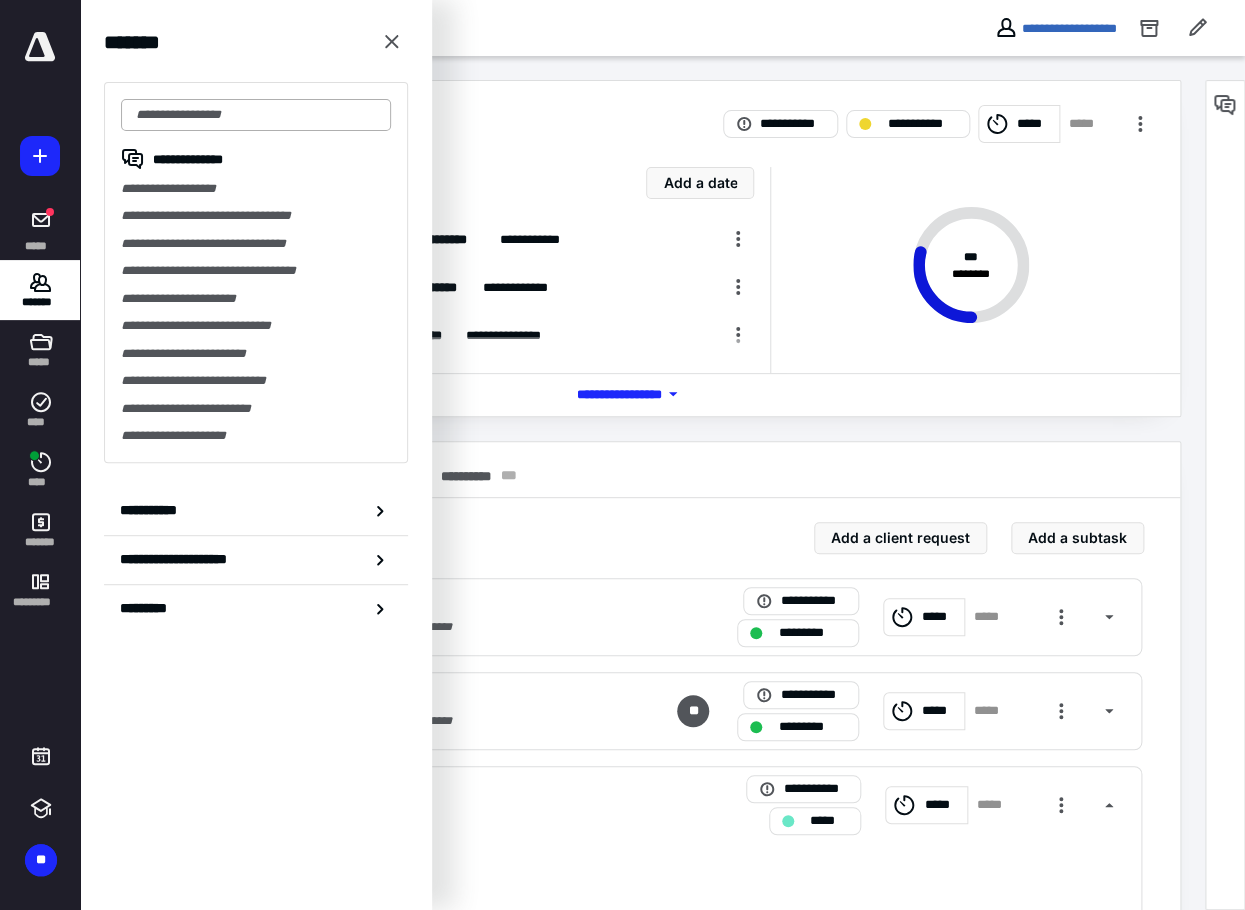 click at bounding box center [256, 115] 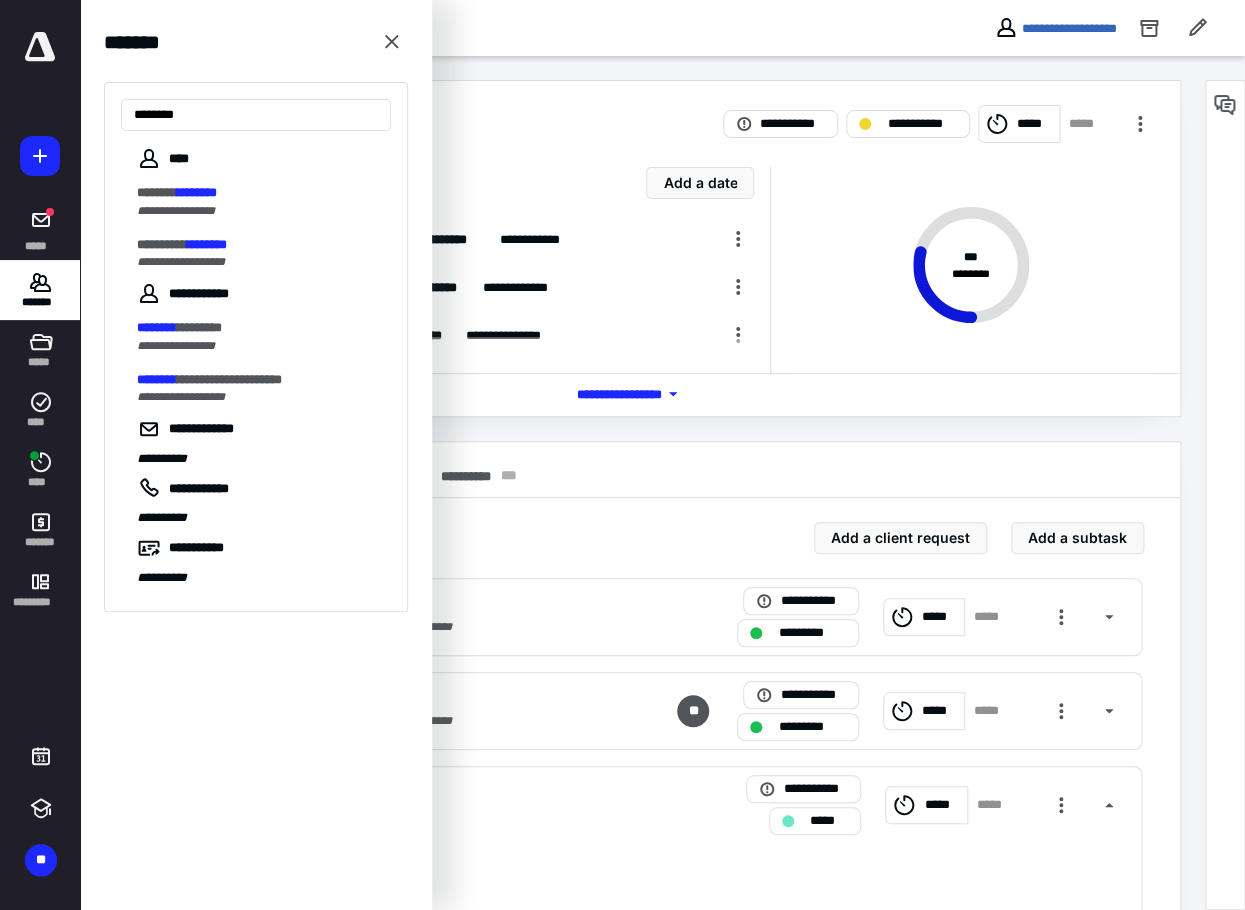 type on "********" 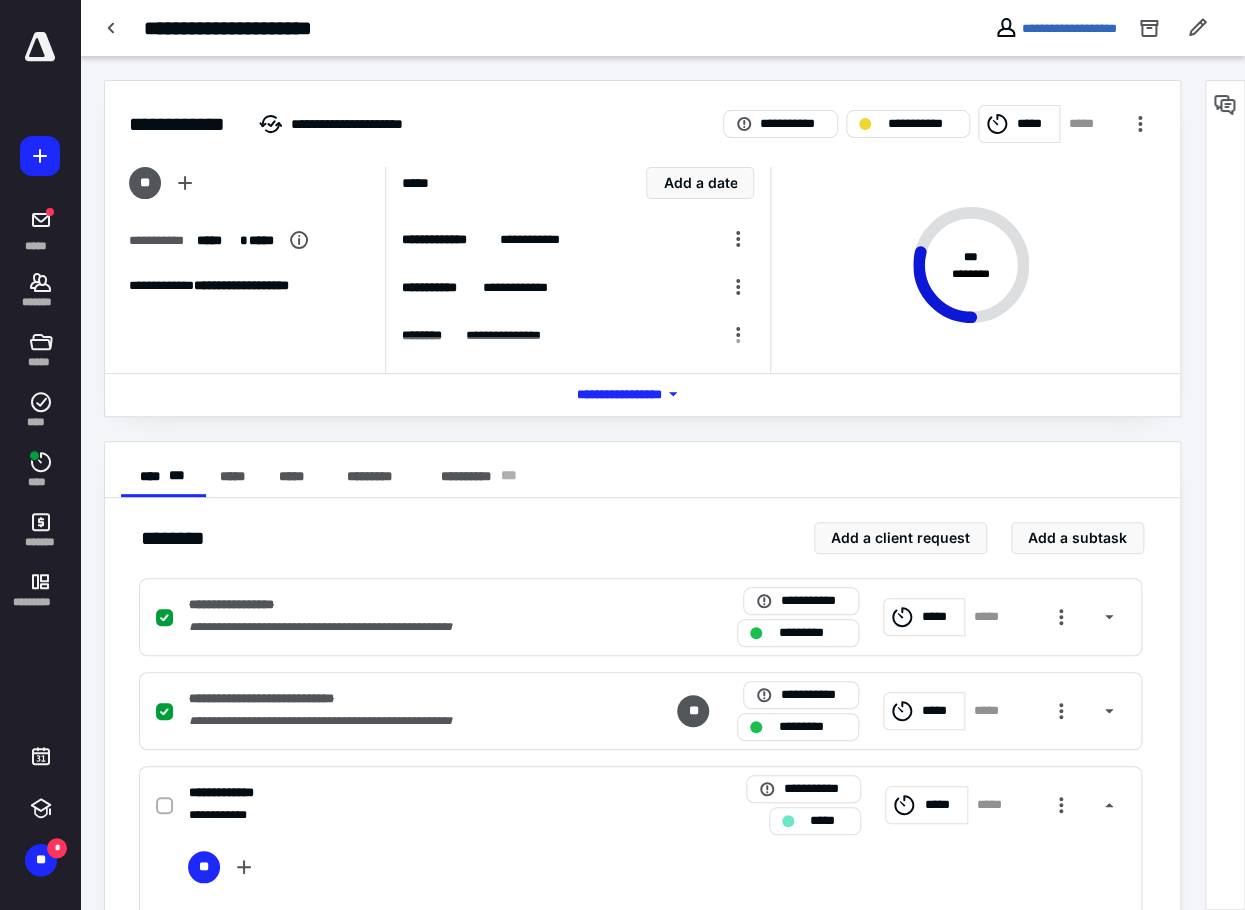 click on "** * ********" at bounding box center [962, 270] 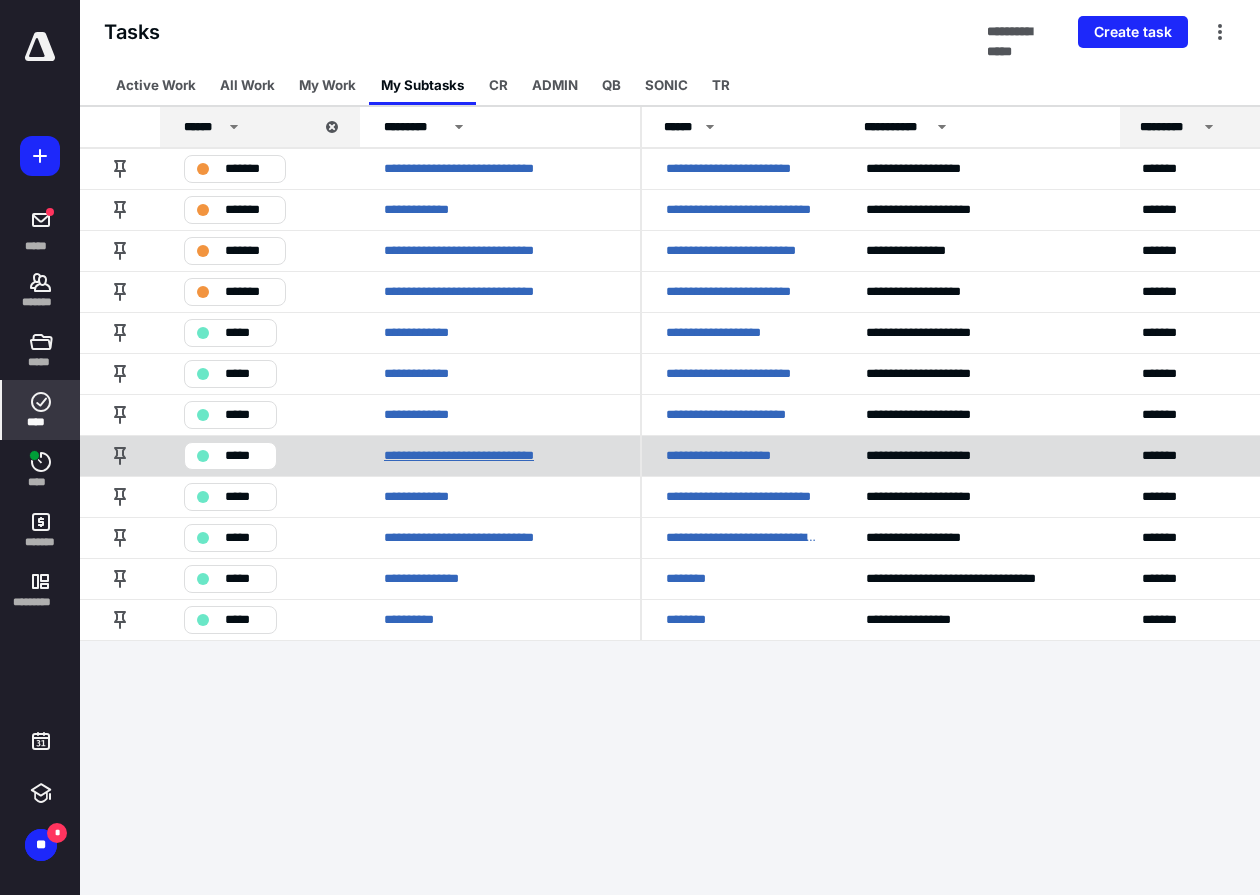 click on "**********" at bounding box center [478, 455] 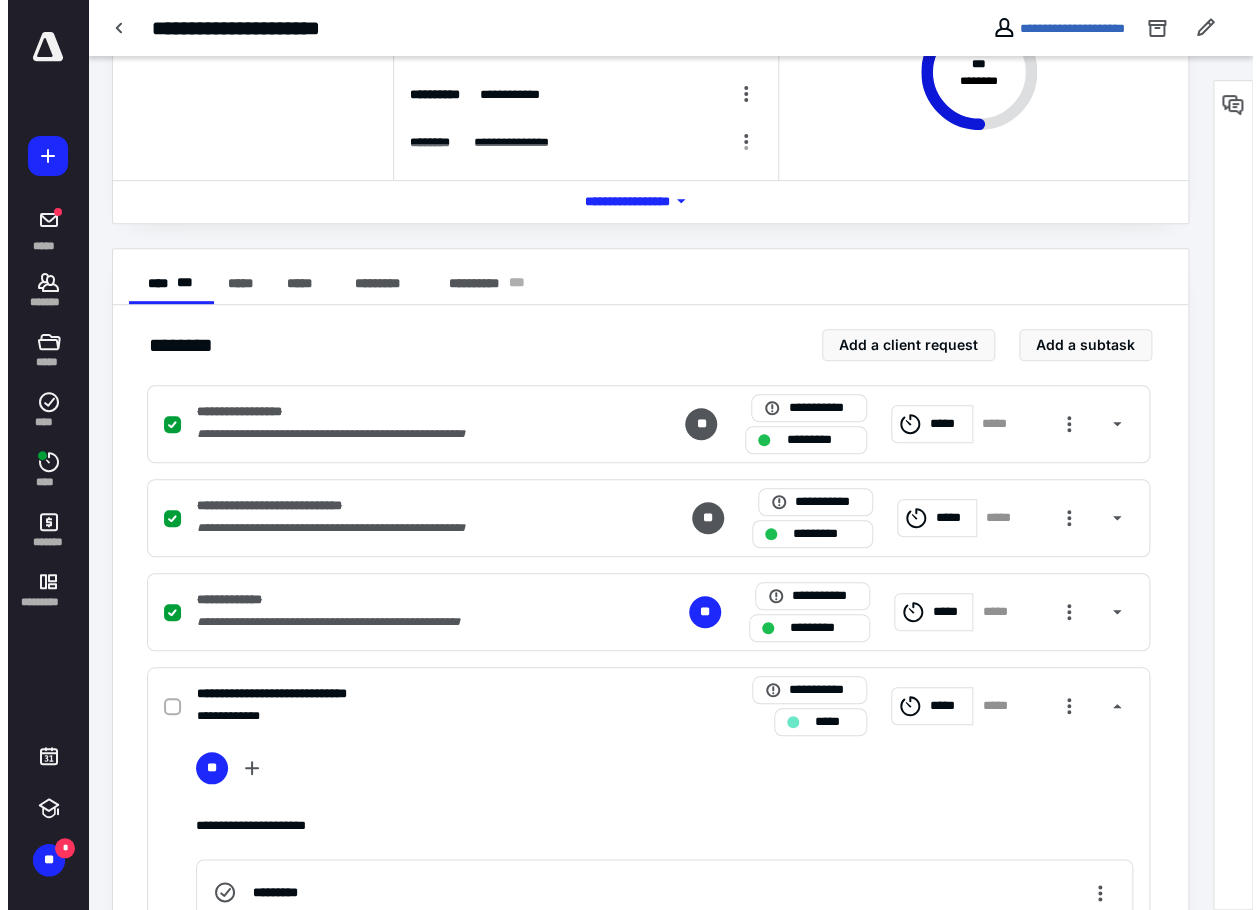 scroll, scrollTop: 0, scrollLeft: 0, axis: both 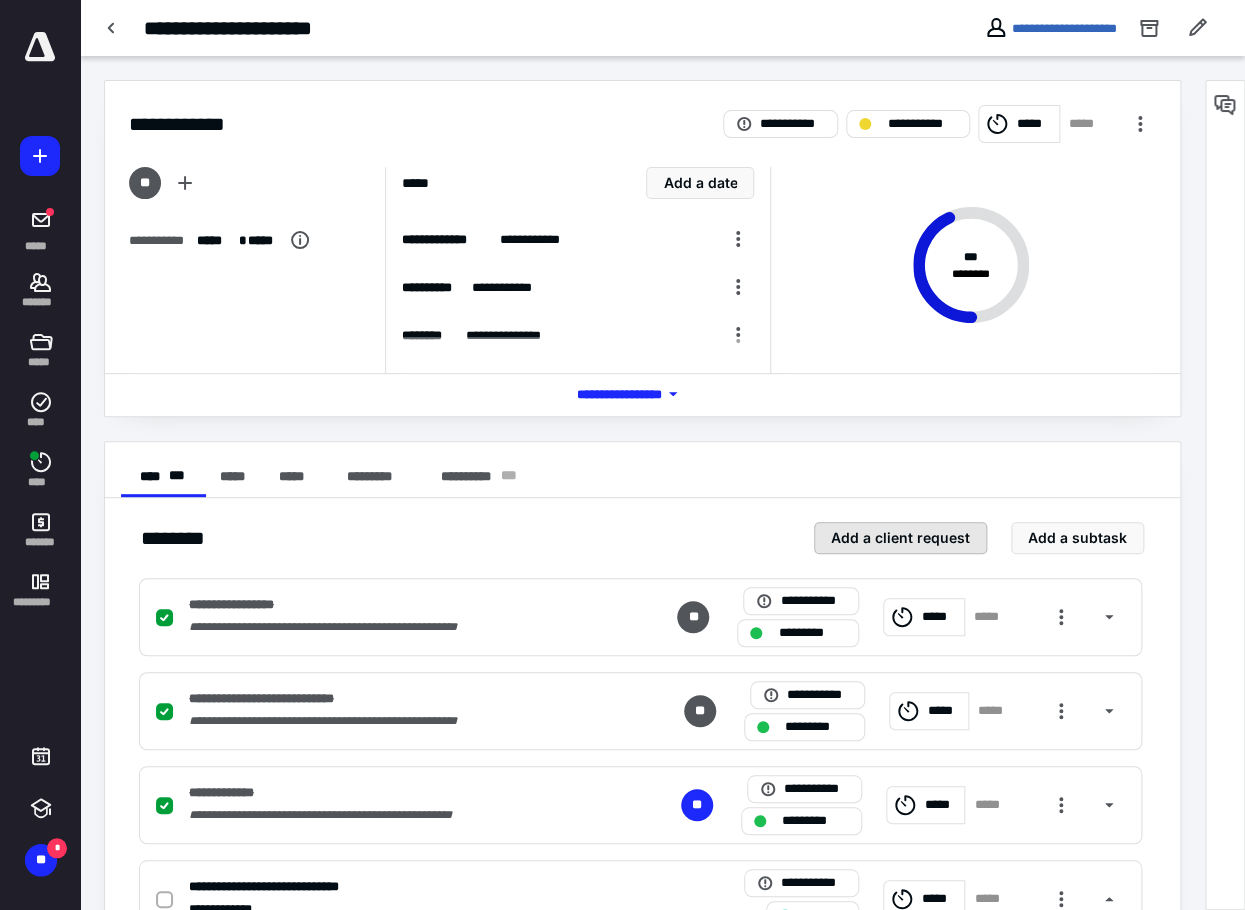 click on "Add a client request" at bounding box center (900, 538) 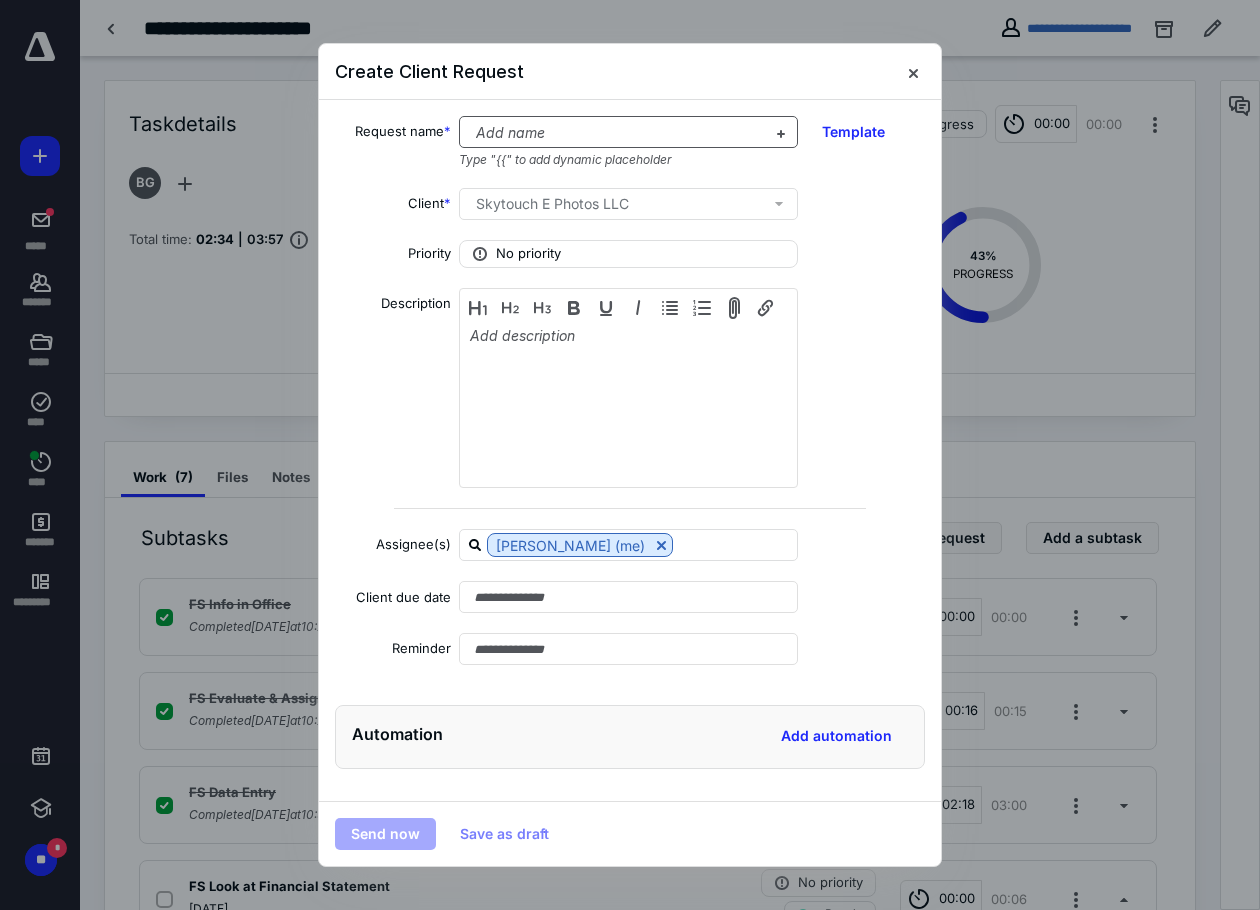 click at bounding box center (616, 133) 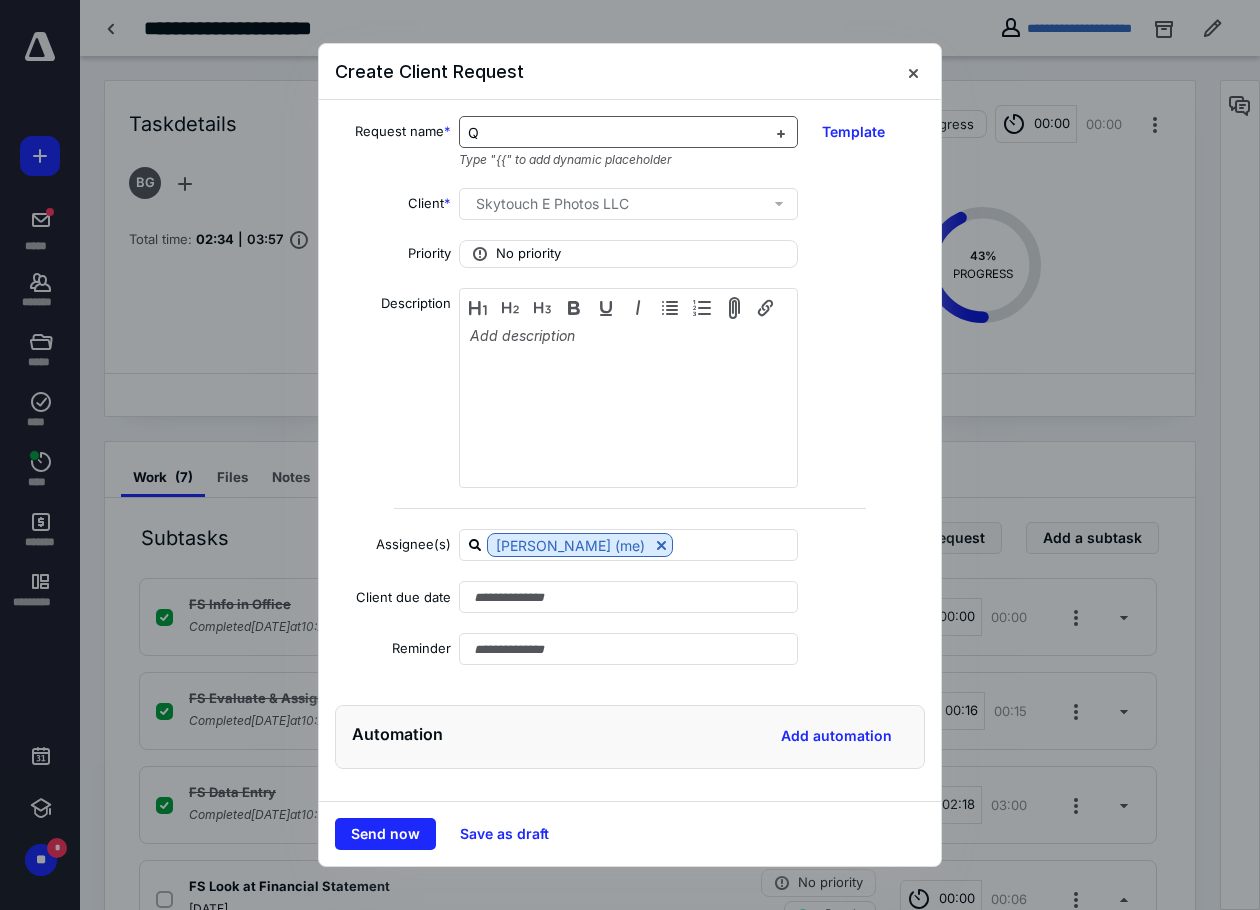 type 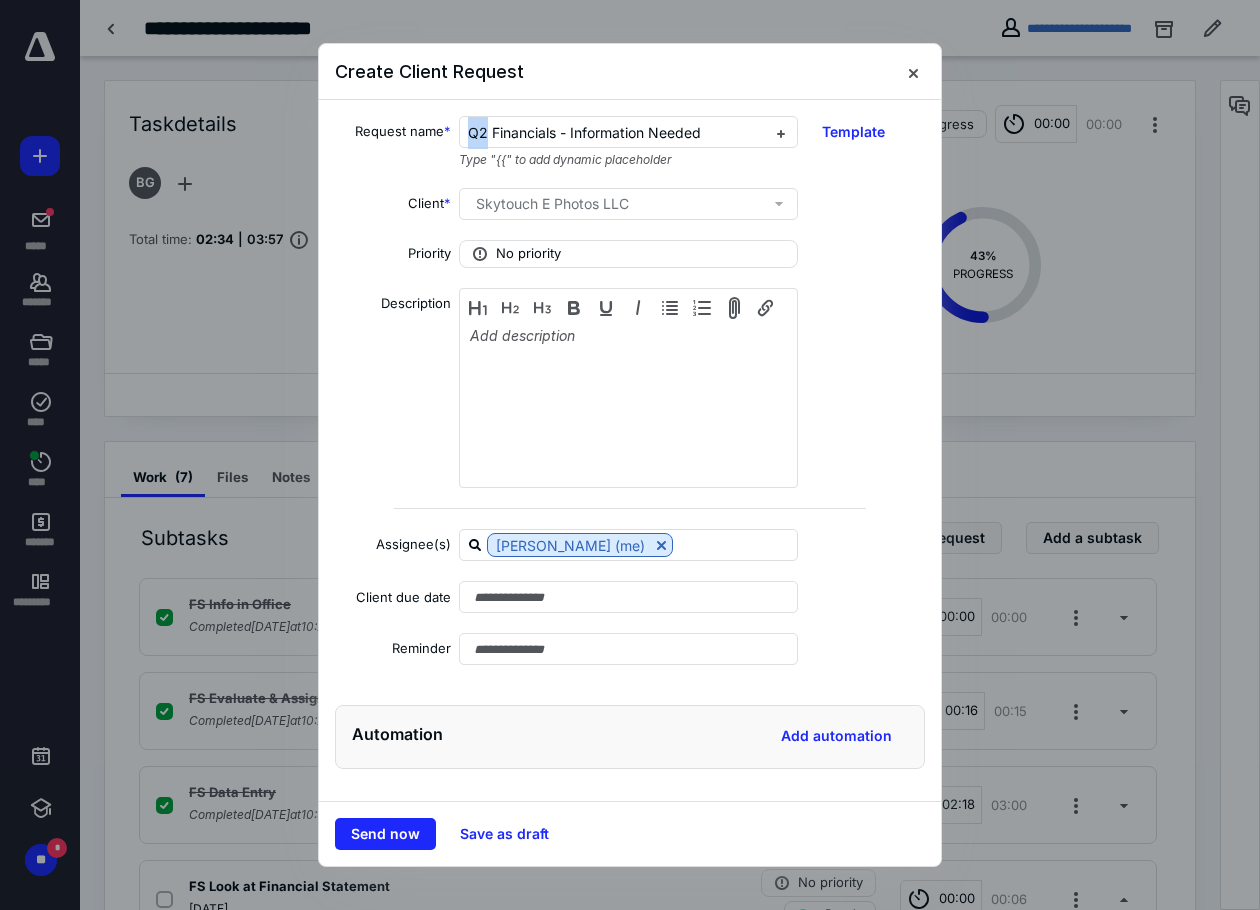 drag, startPoint x: 487, startPoint y: 128, endPoint x: 450, endPoint y: 129, distance: 37.01351 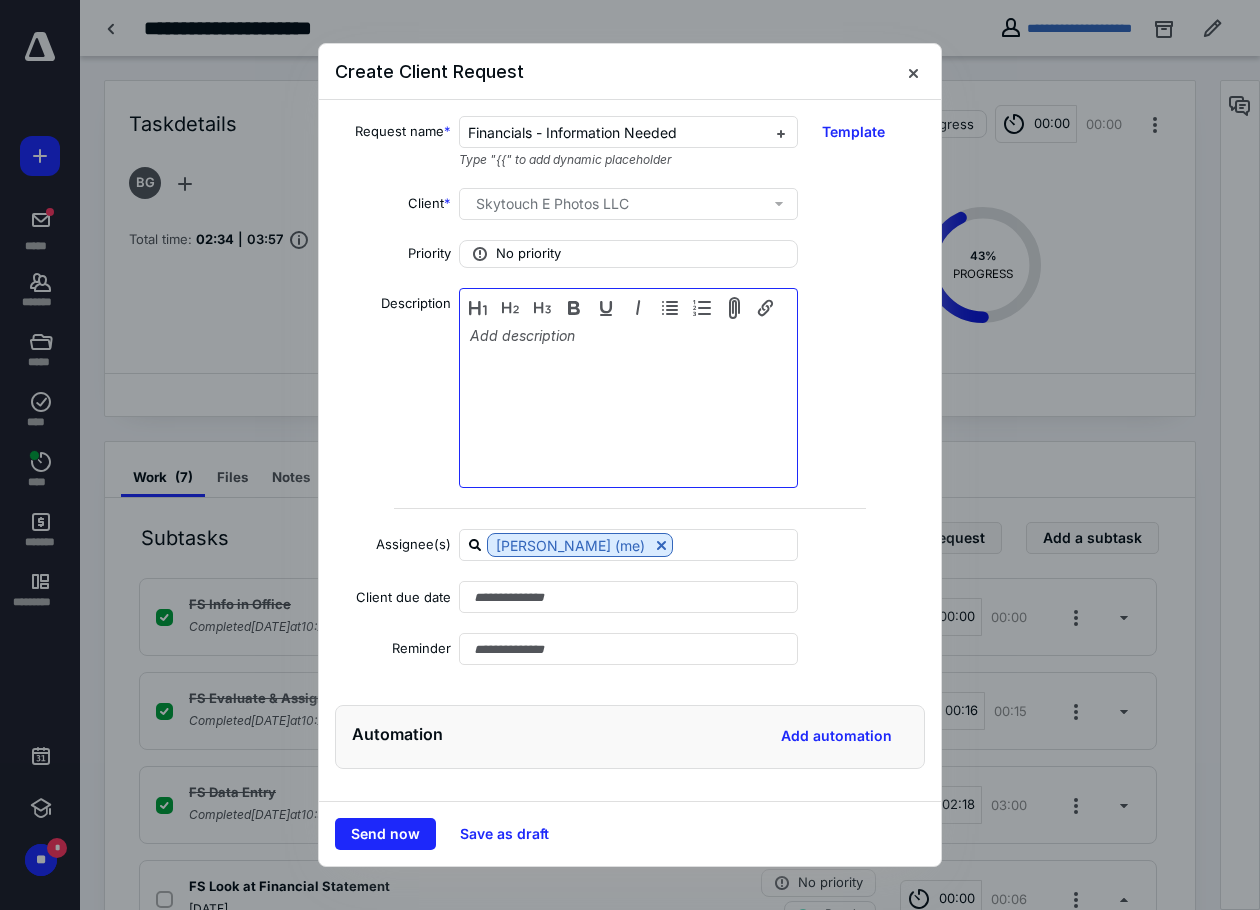 click at bounding box center [628, 390] 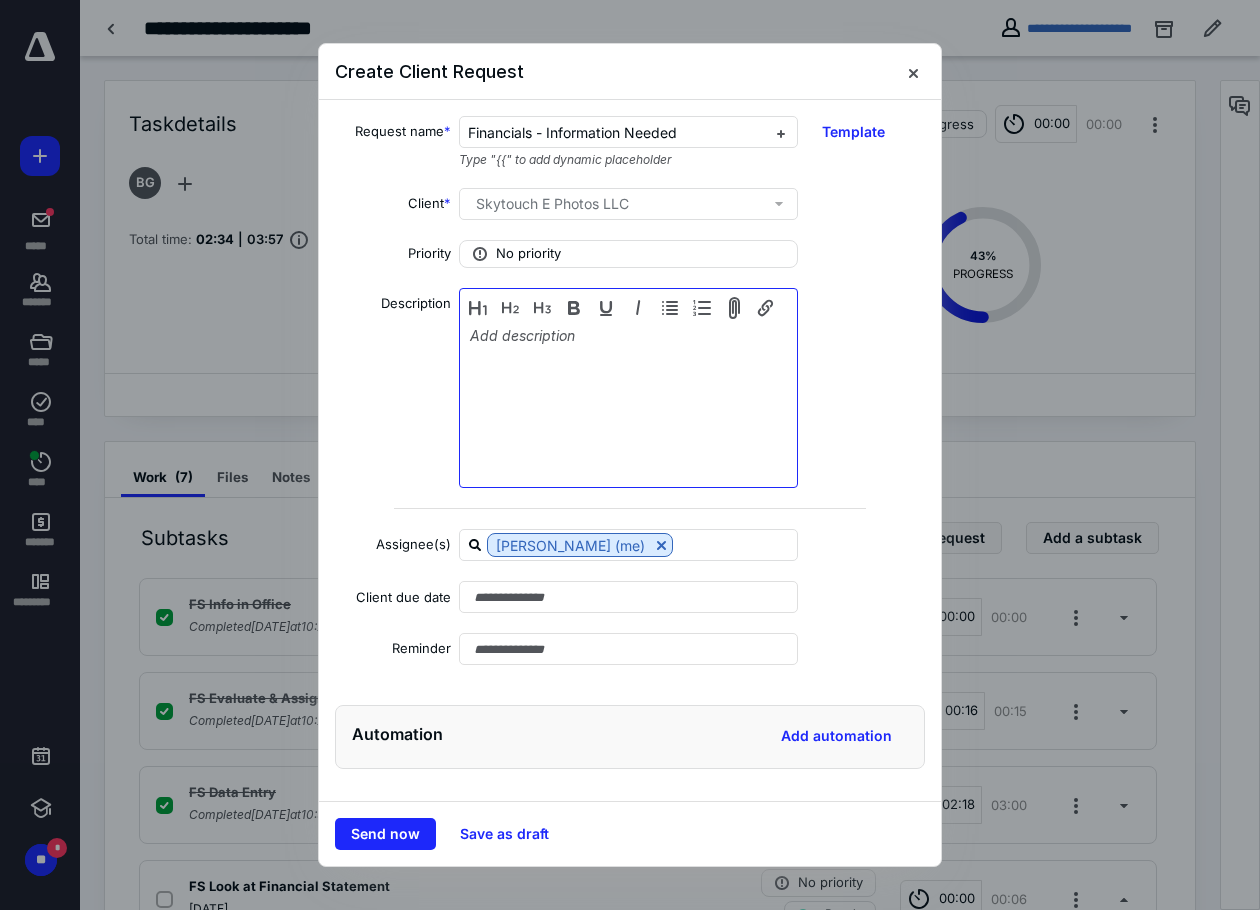 type 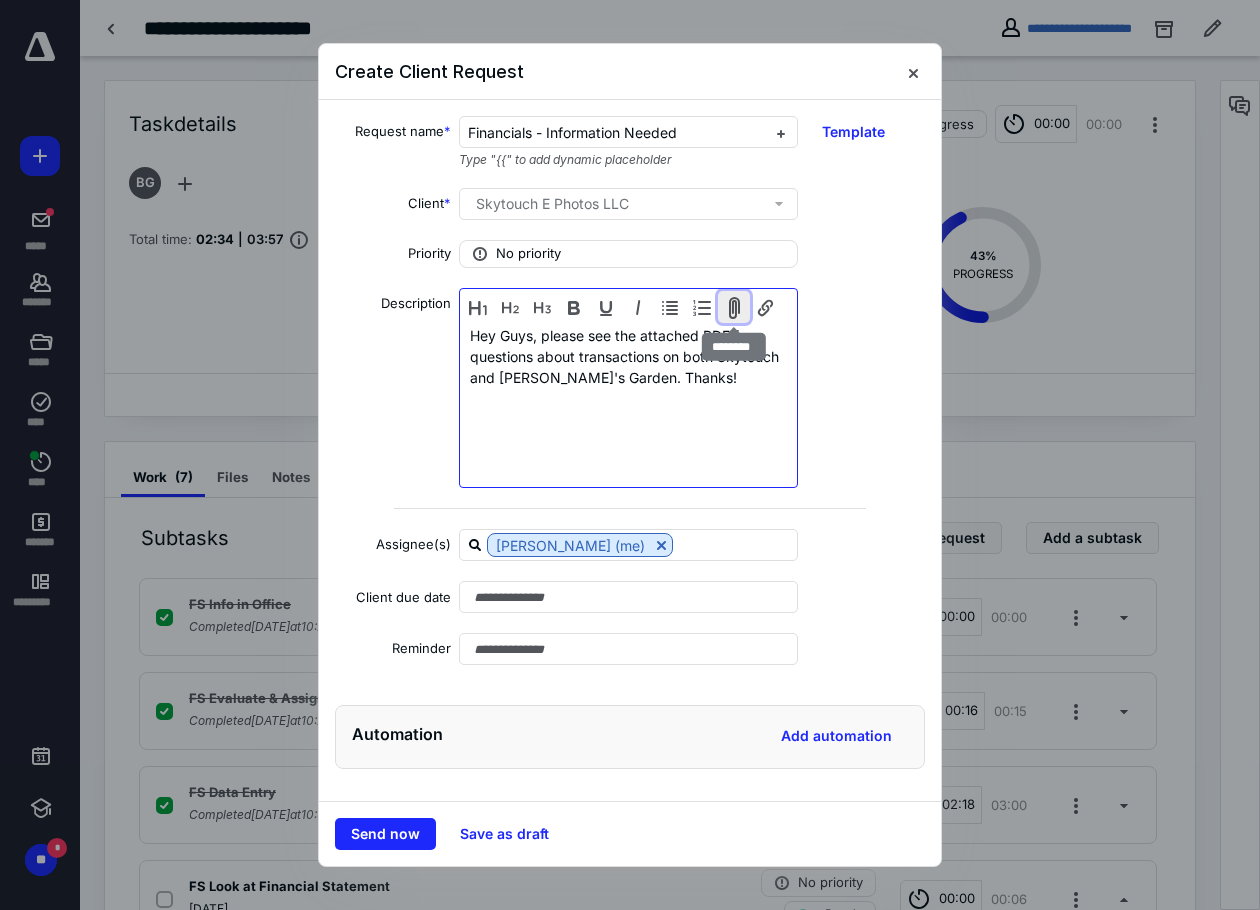 click at bounding box center (734, 307) 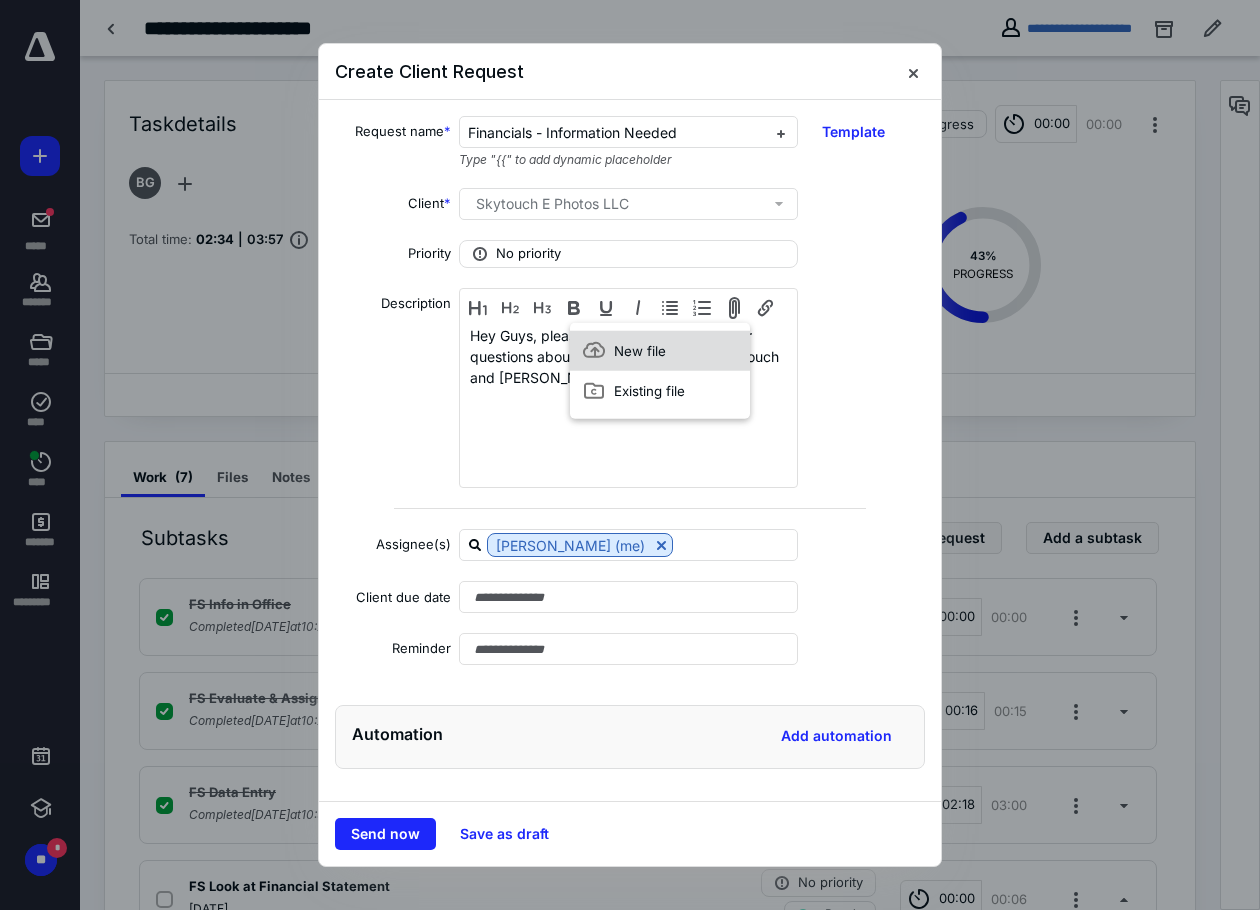 click on "New file" at bounding box center (660, 351) 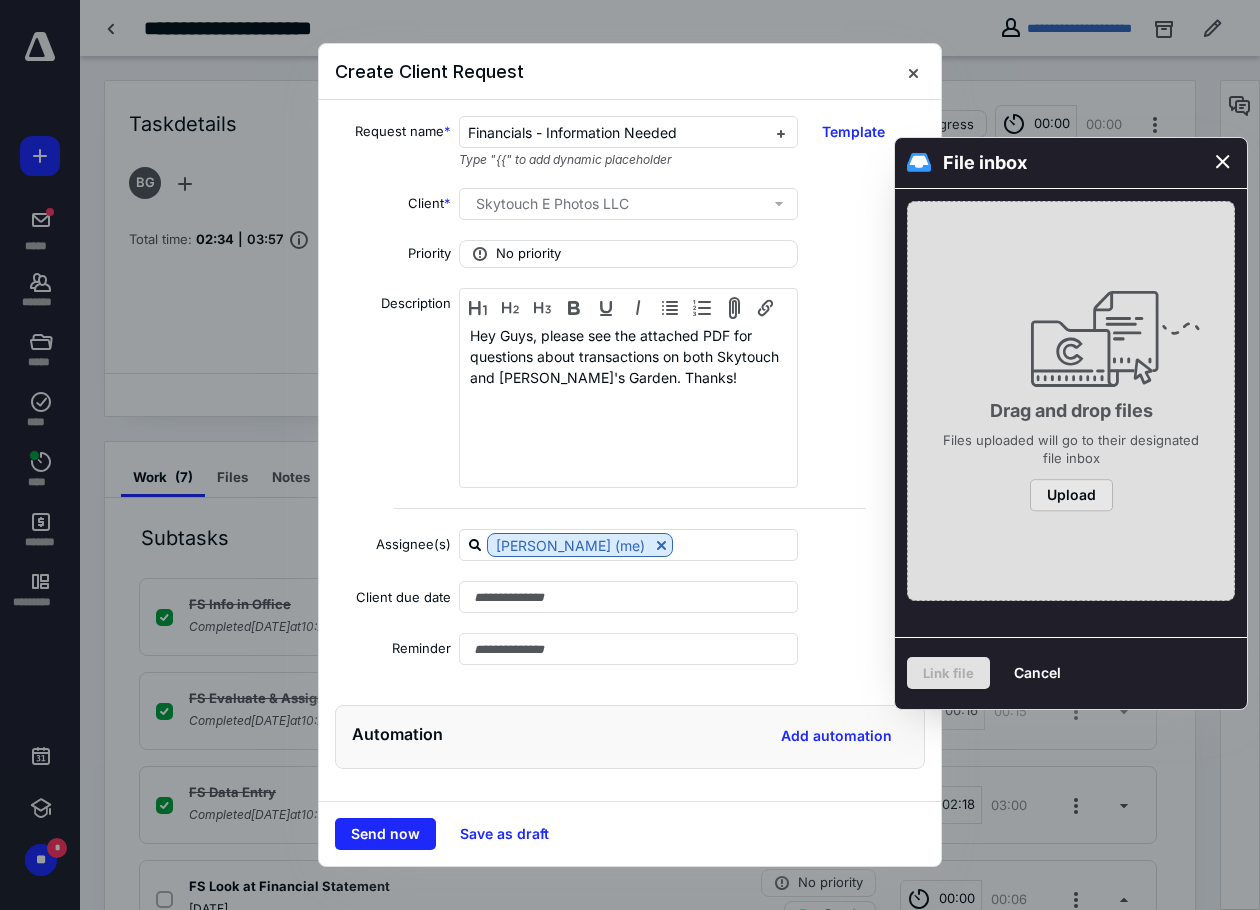 click on "Upload" at bounding box center [1071, 495] 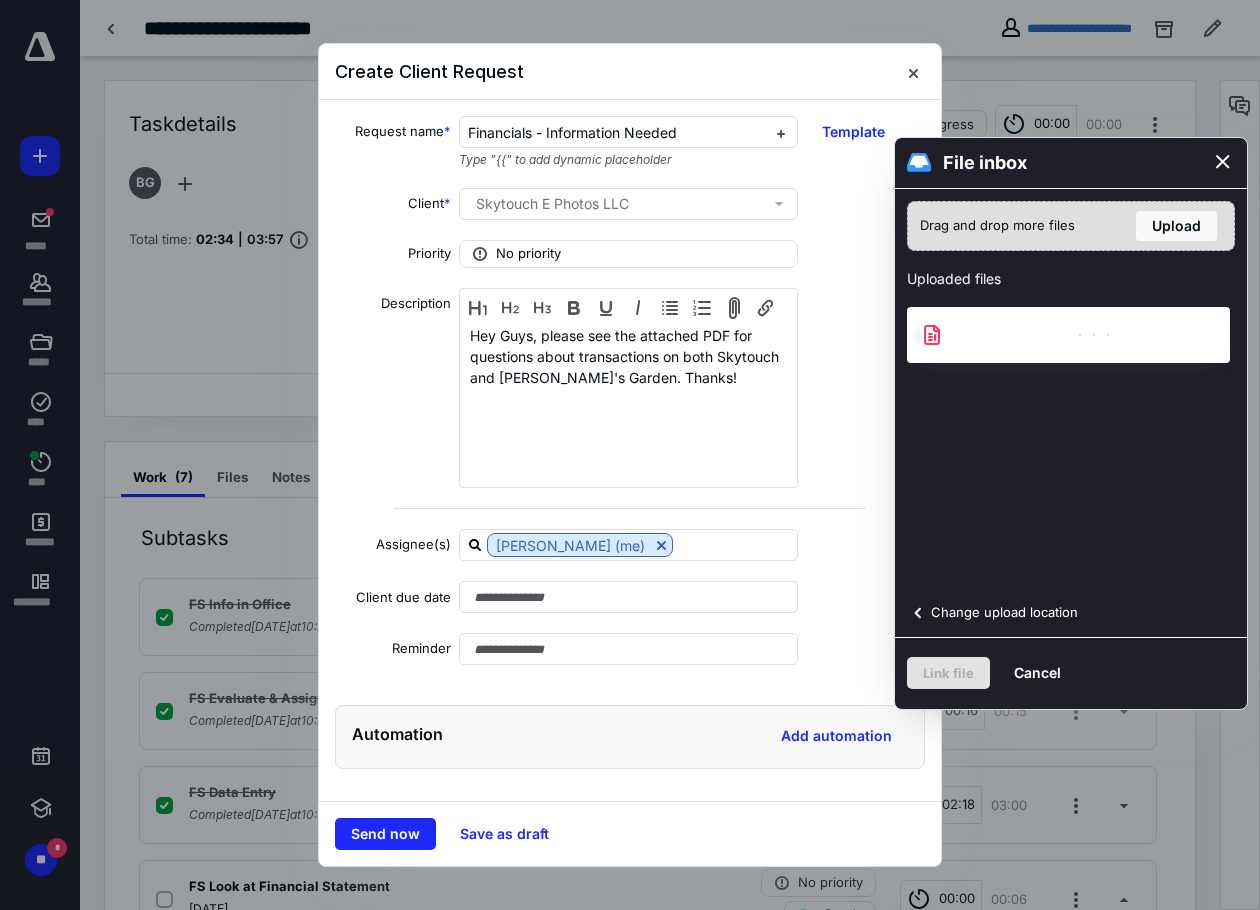 click on "Change upload location" at bounding box center [992, 613] 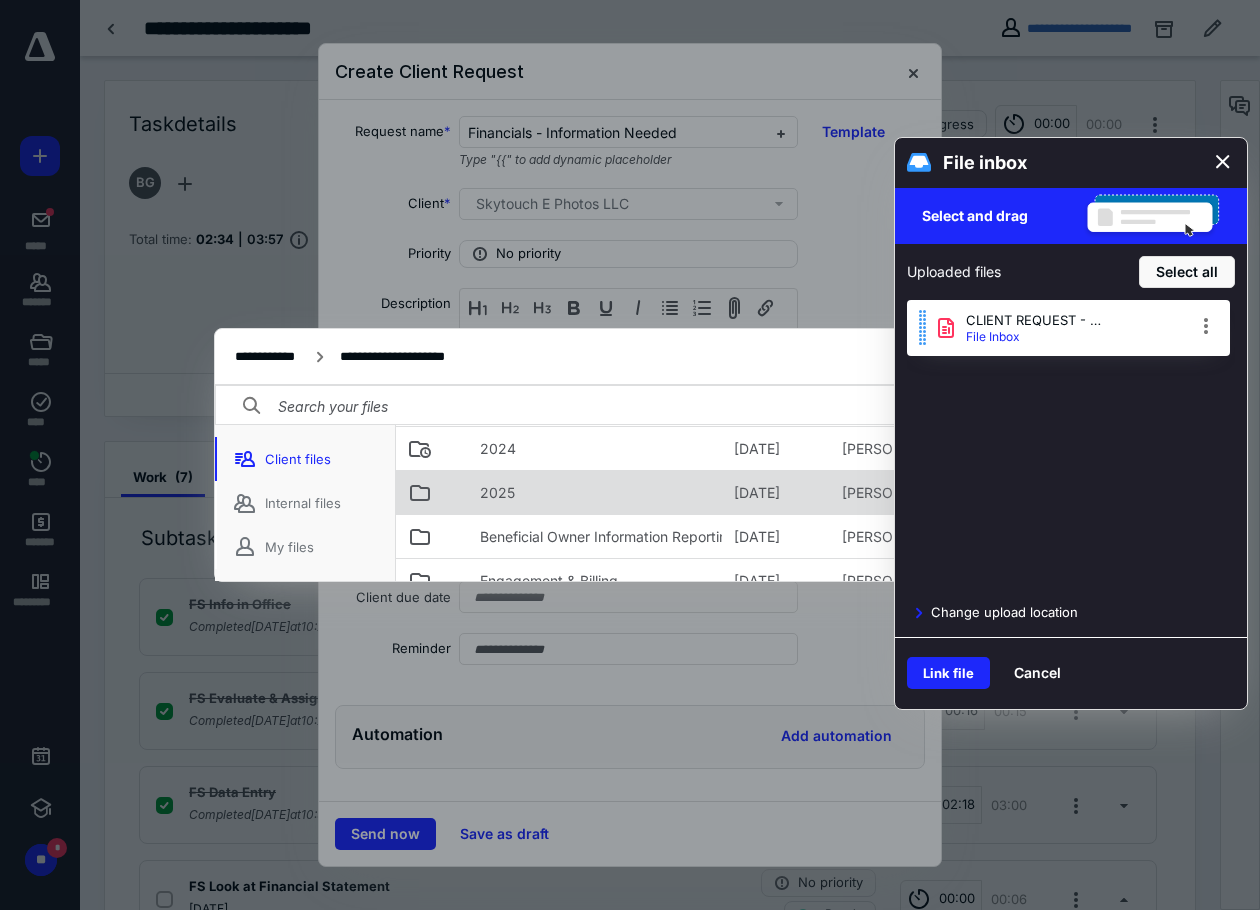 click on "2025" at bounding box center (497, 493) 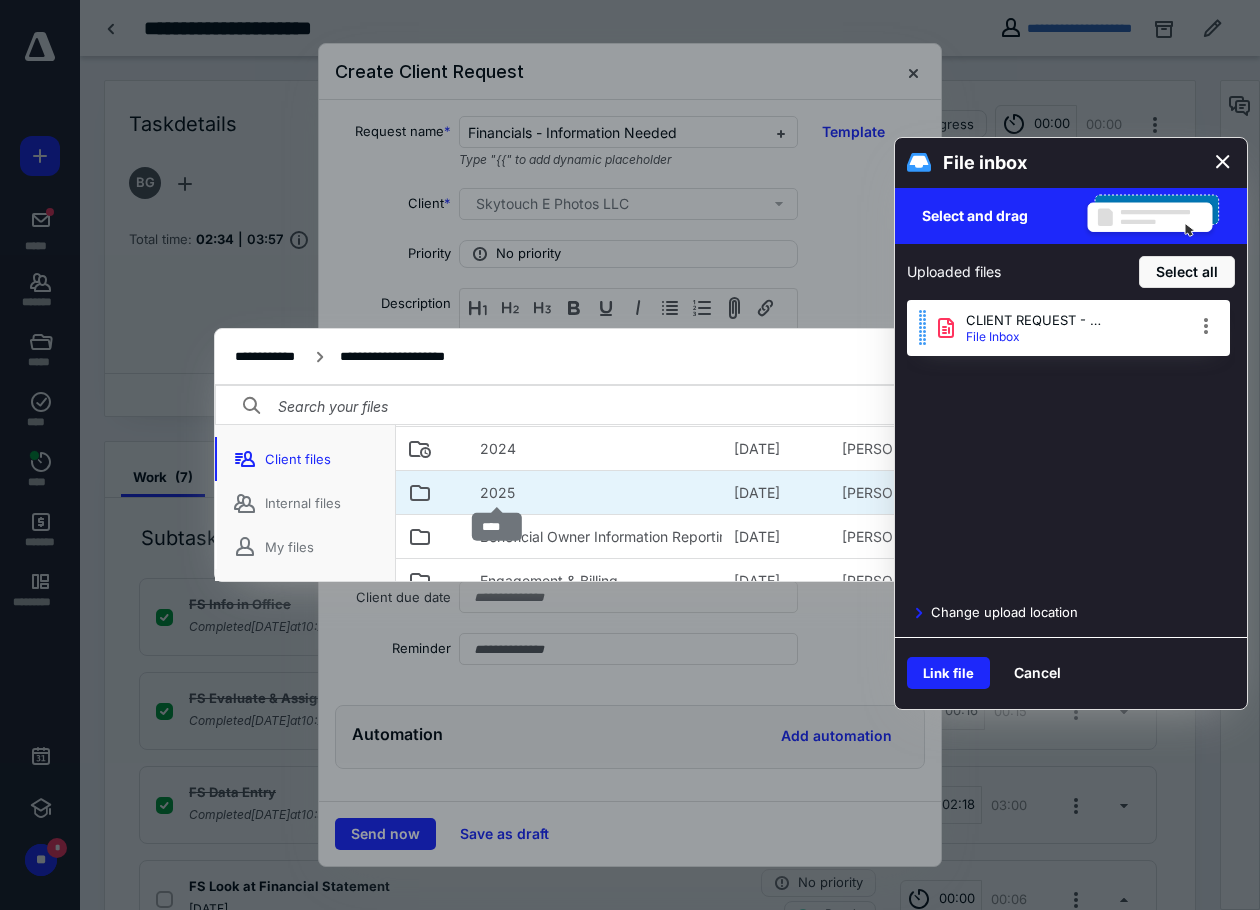 click on "2025" at bounding box center [497, 493] 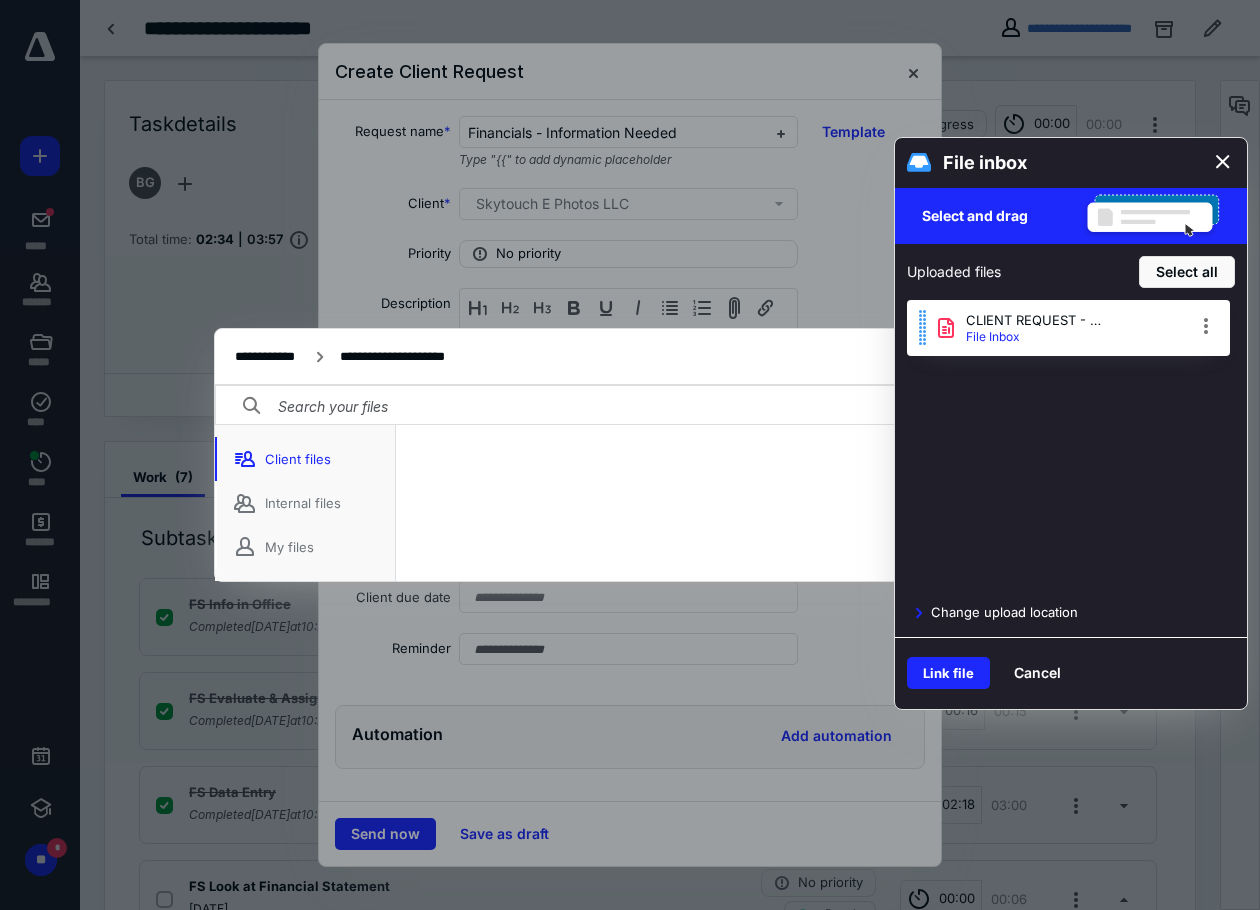 scroll, scrollTop: 56, scrollLeft: 0, axis: vertical 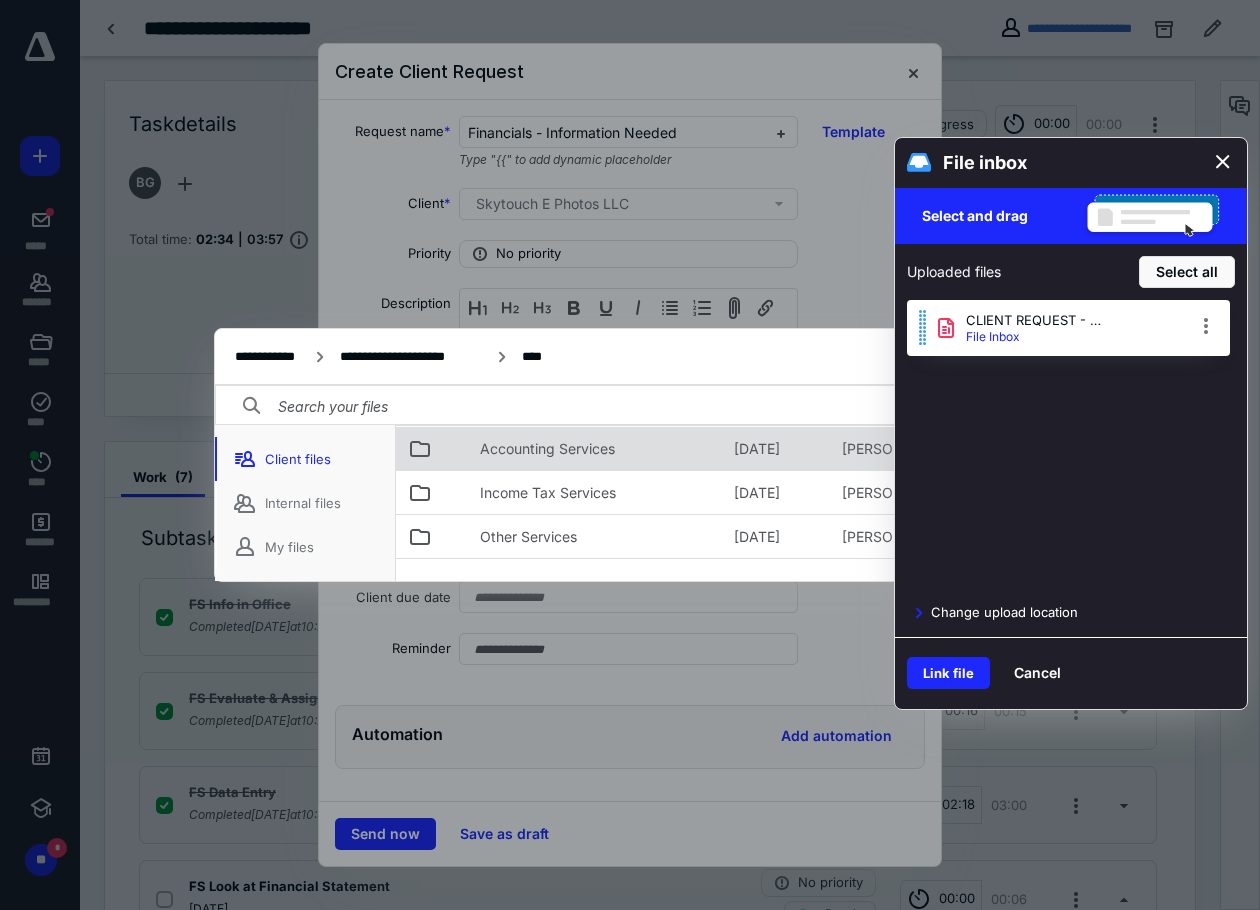 click on "Accounting Services" at bounding box center [547, 449] 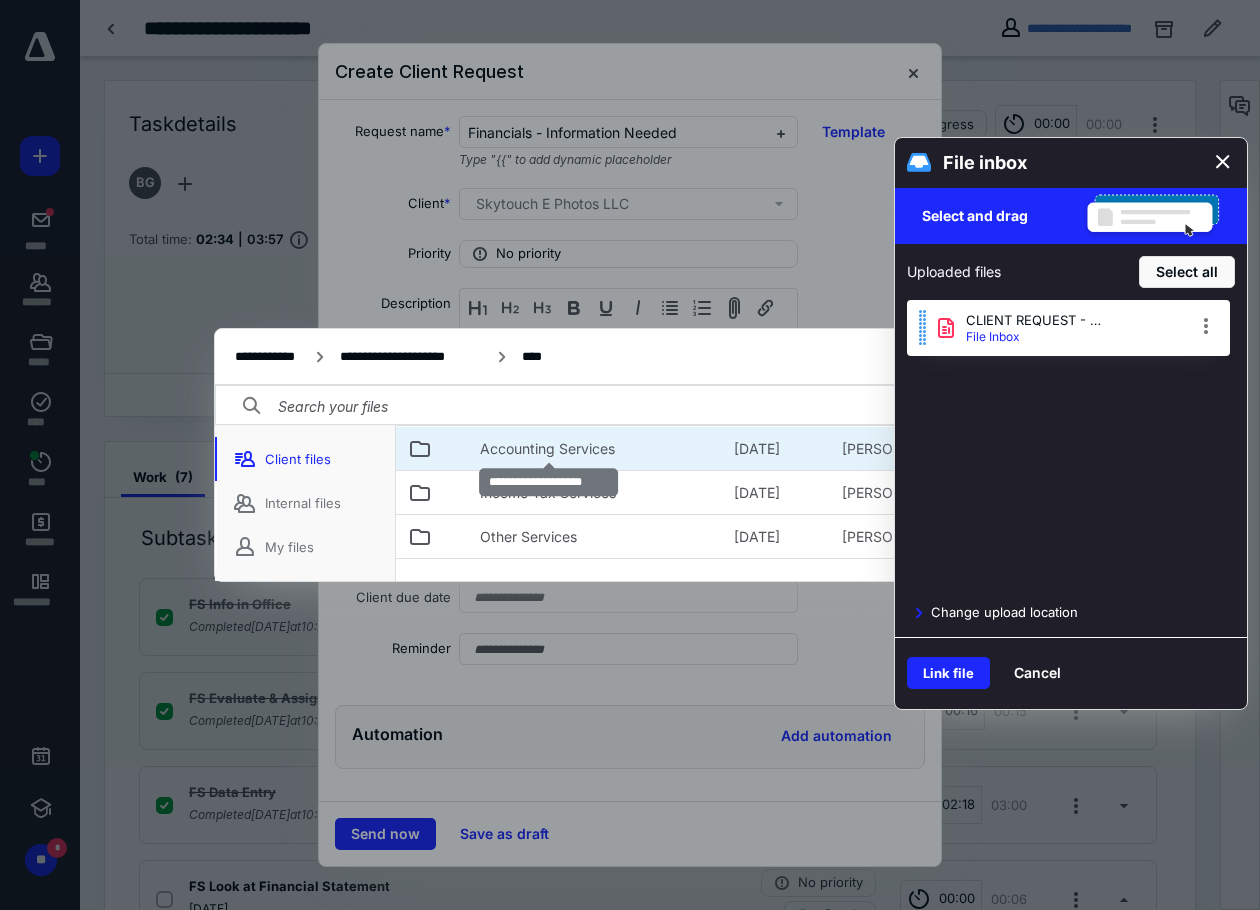click on "Accounting Services" at bounding box center [547, 449] 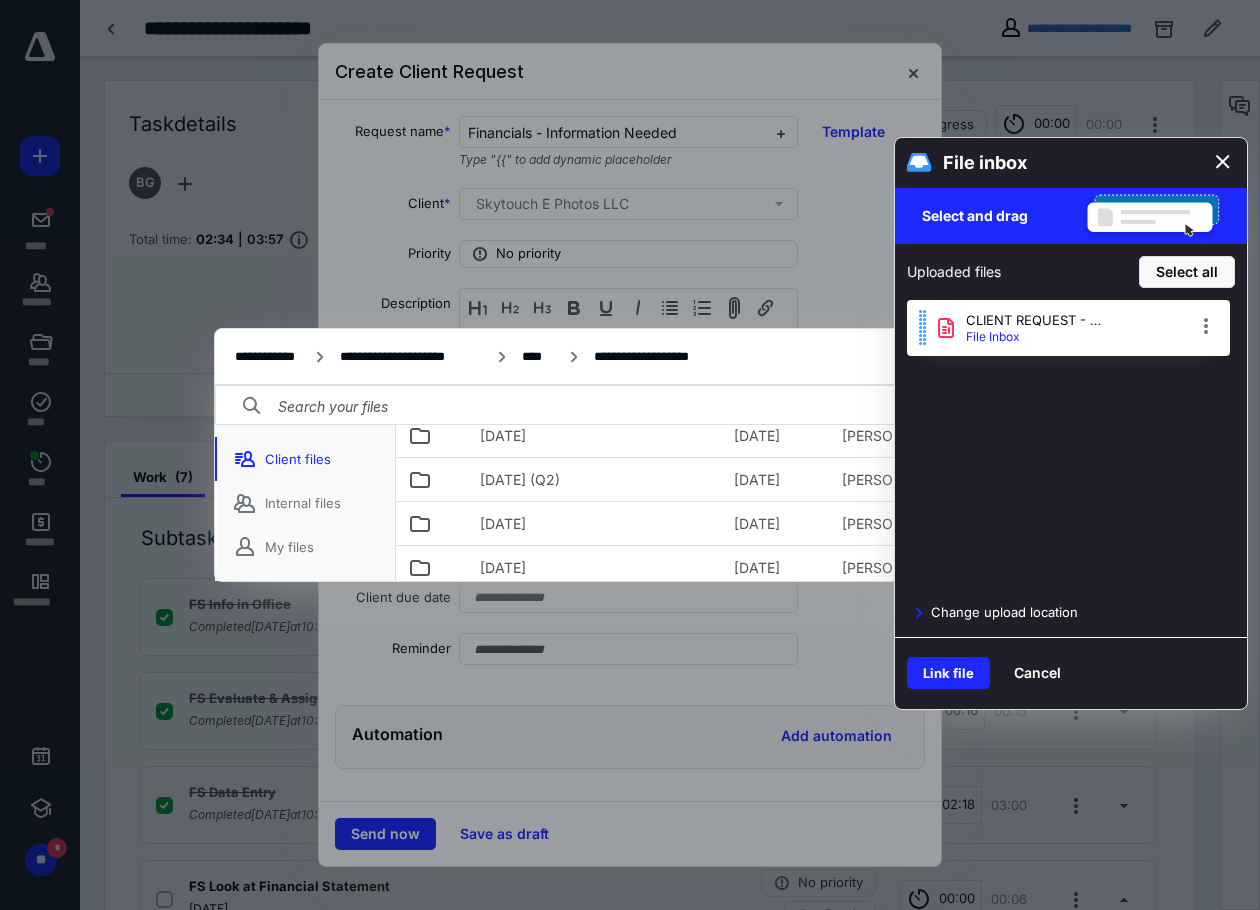 scroll, scrollTop: 256, scrollLeft: 0, axis: vertical 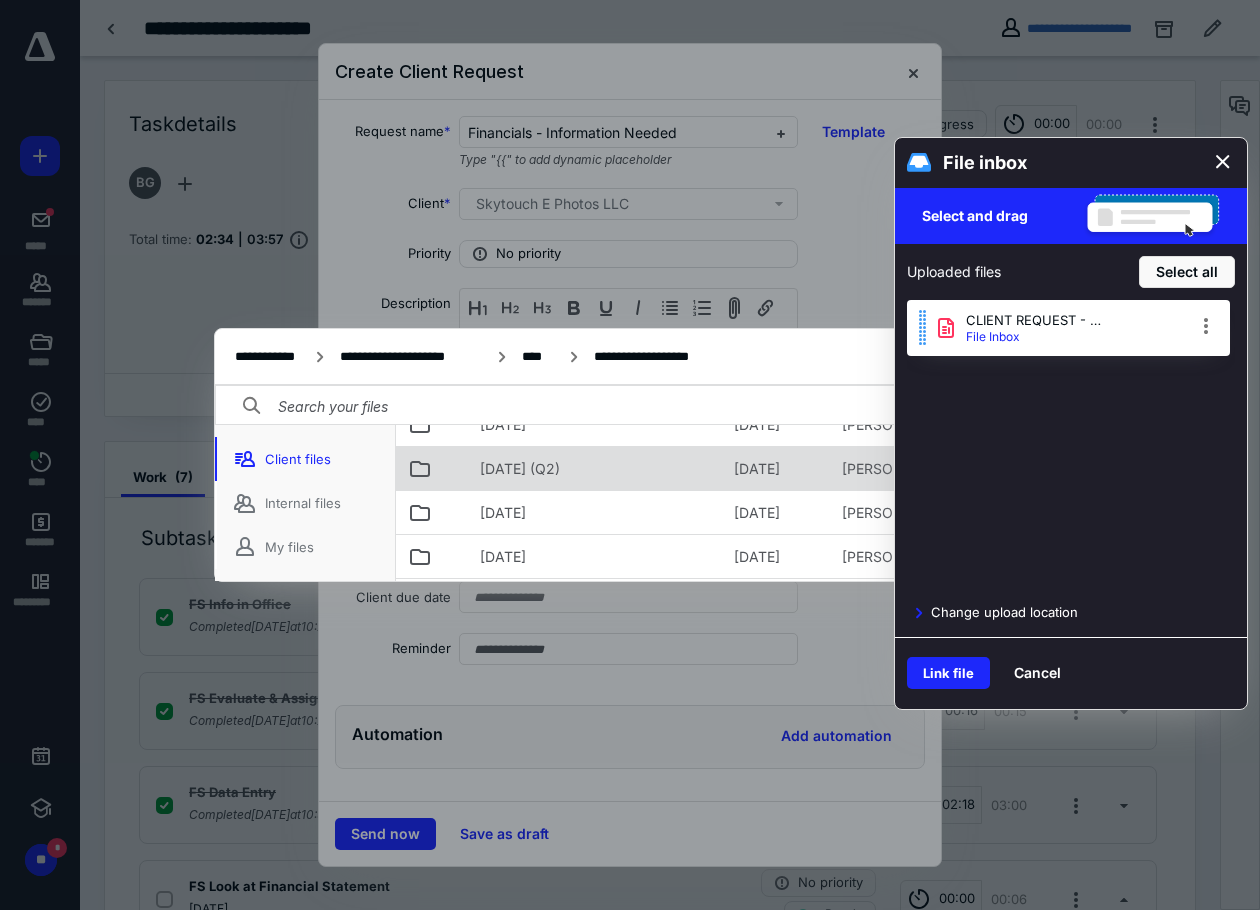 click on "06 Jun (Q2)" at bounding box center [520, 469] 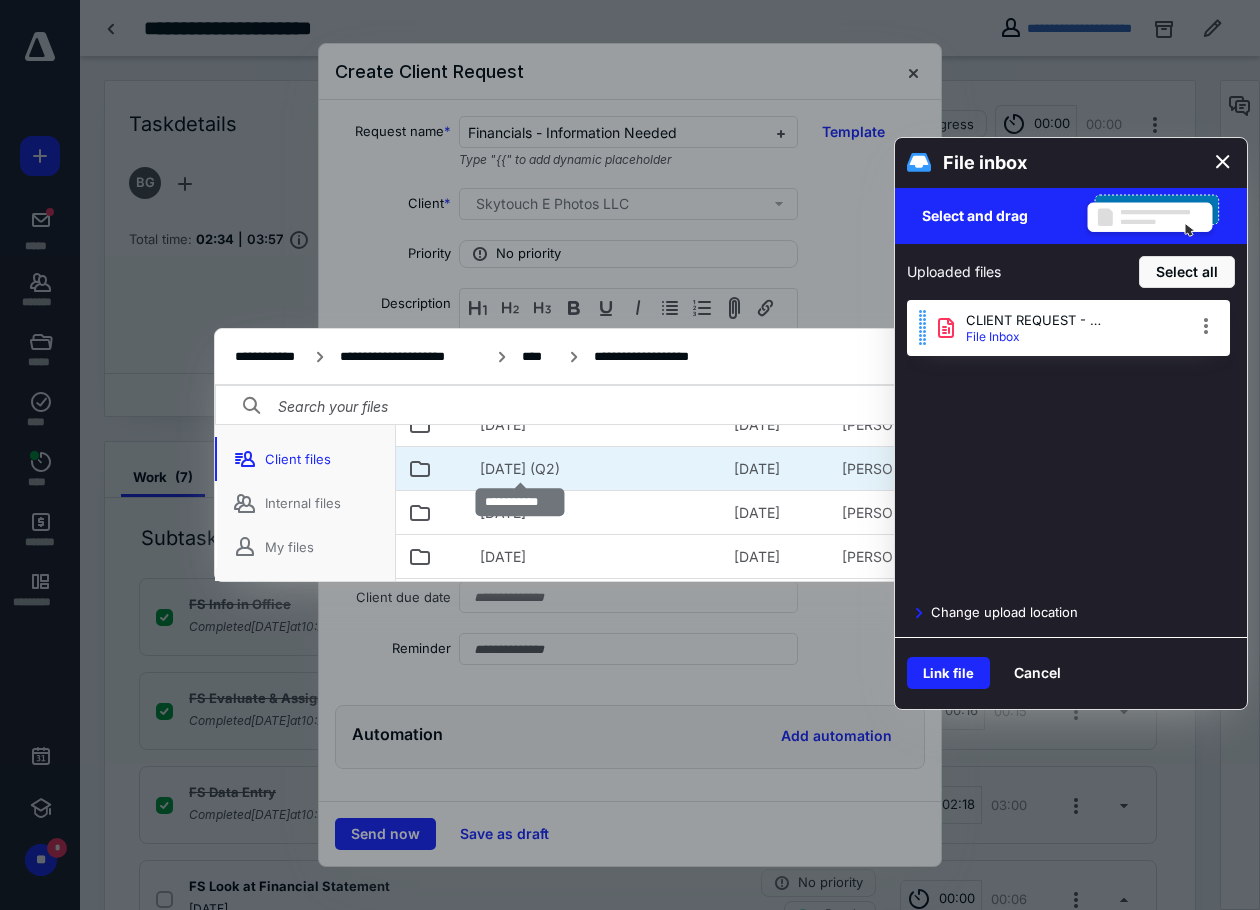 click on "06 Jun (Q2)" at bounding box center [520, 469] 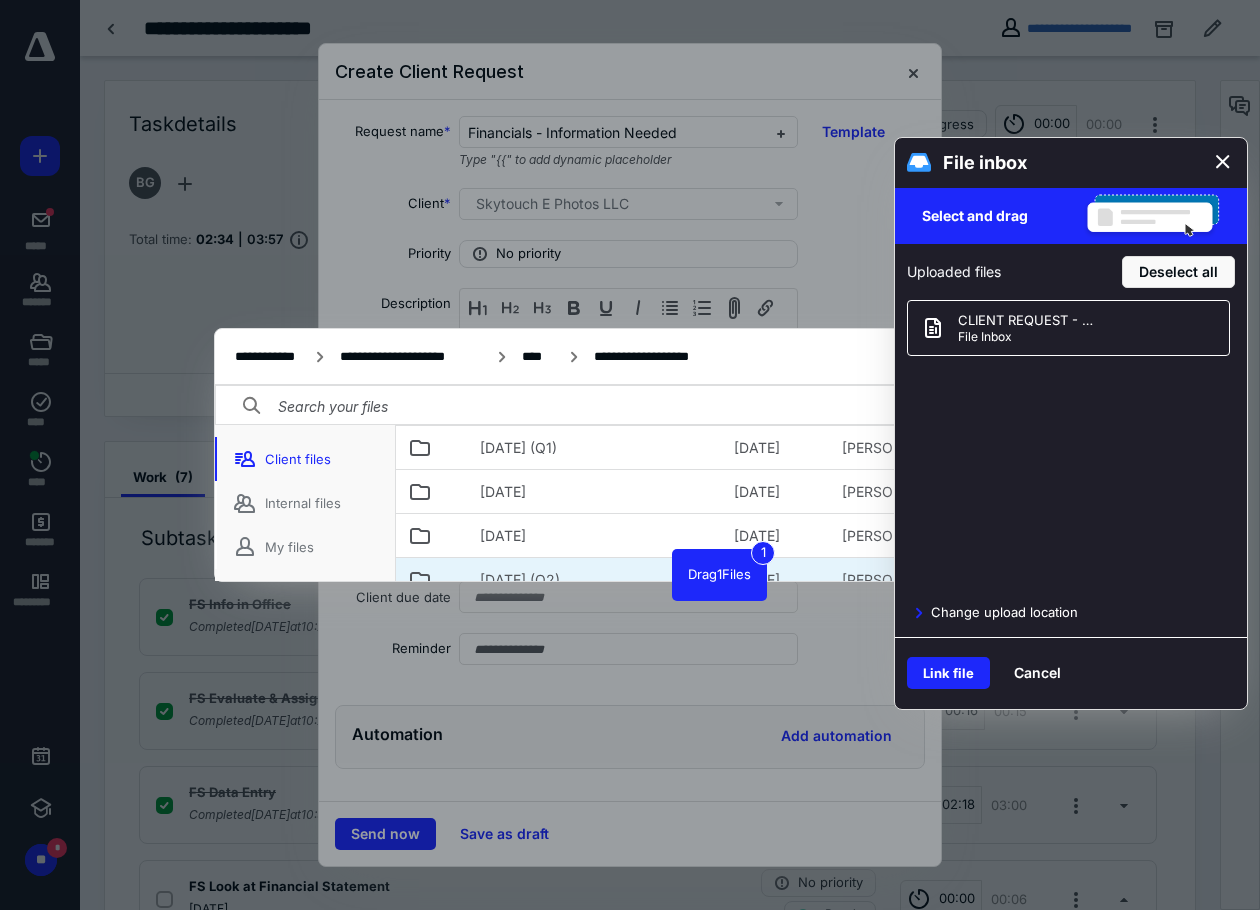 scroll, scrollTop: 185, scrollLeft: 0, axis: vertical 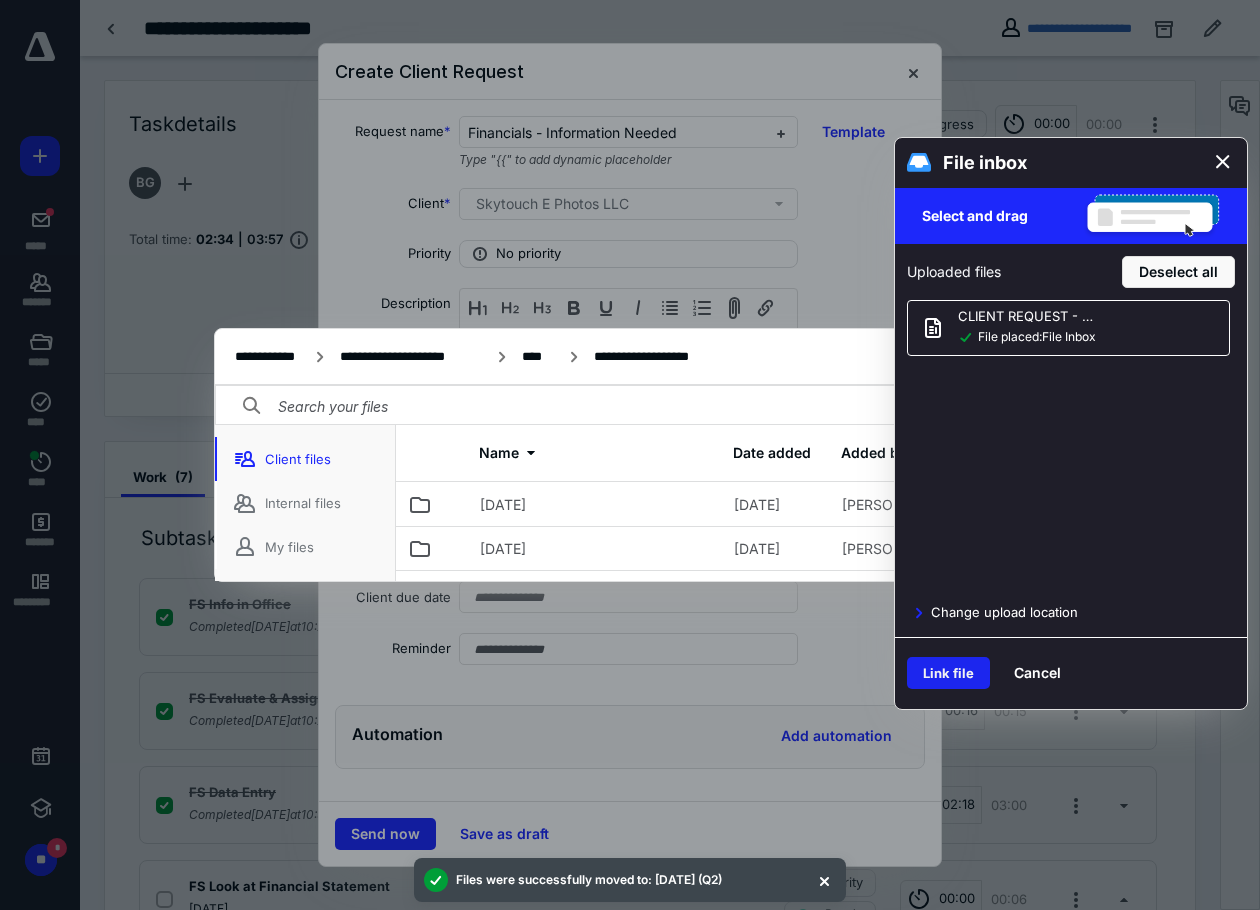 click on "Link file" at bounding box center (948, 673) 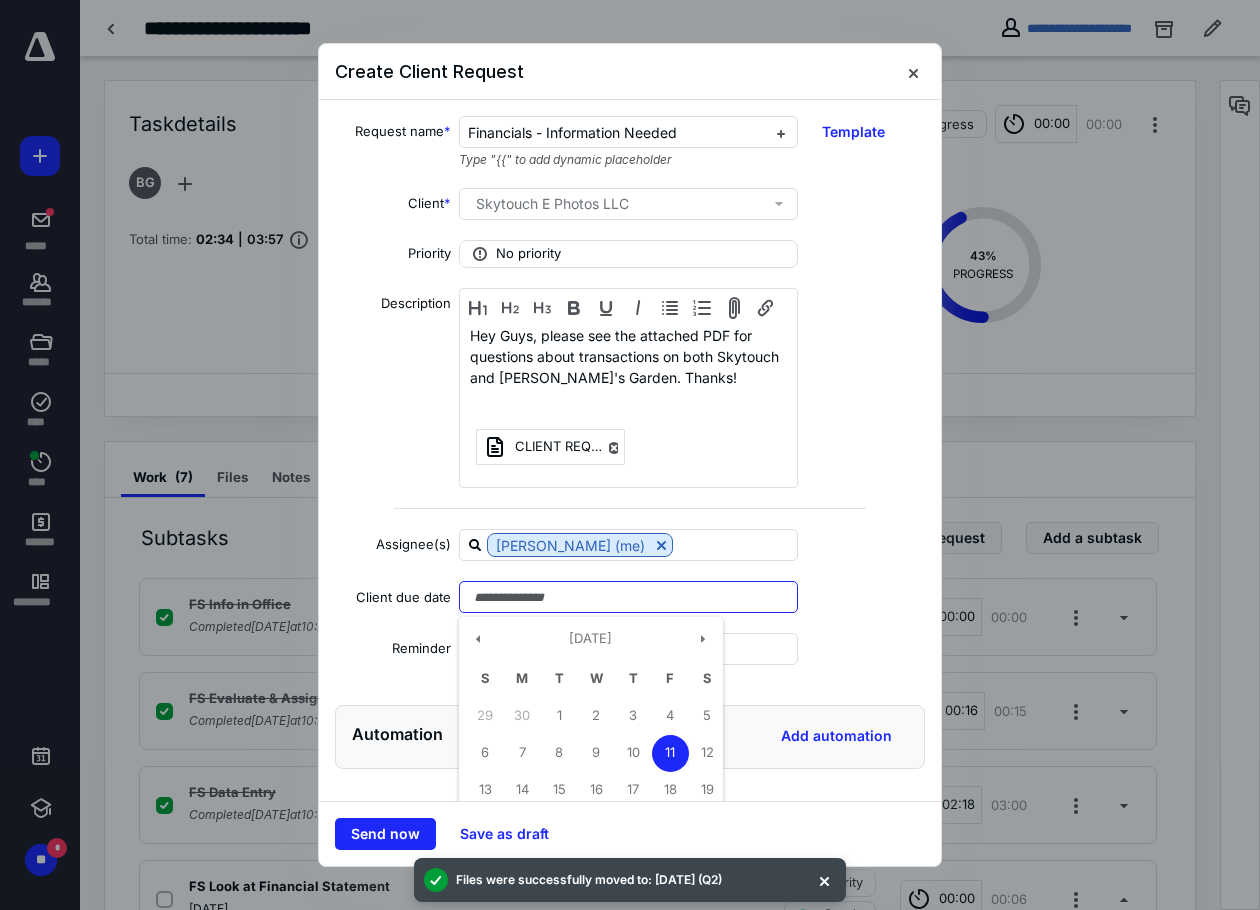 click at bounding box center (628, 597) 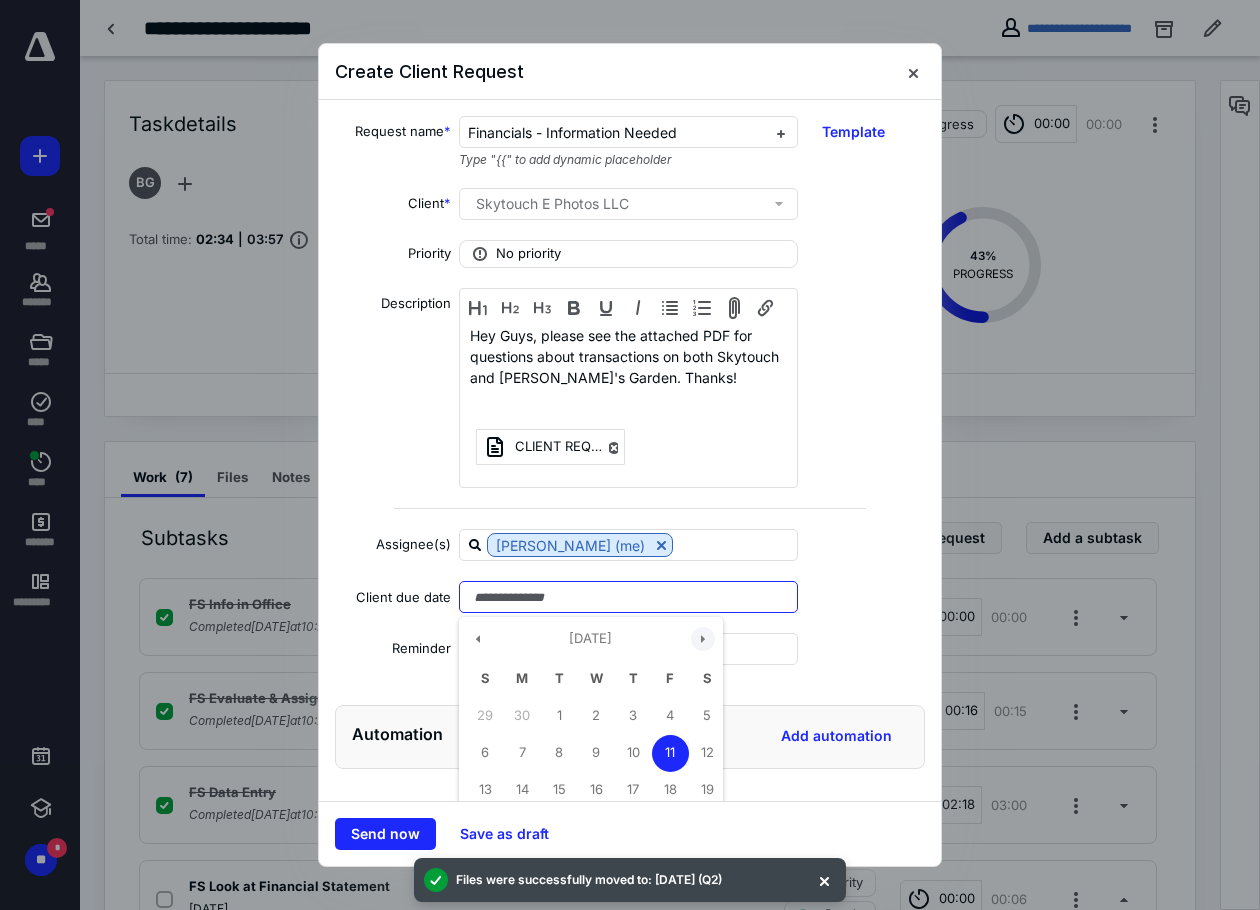 click at bounding box center [703, 639] 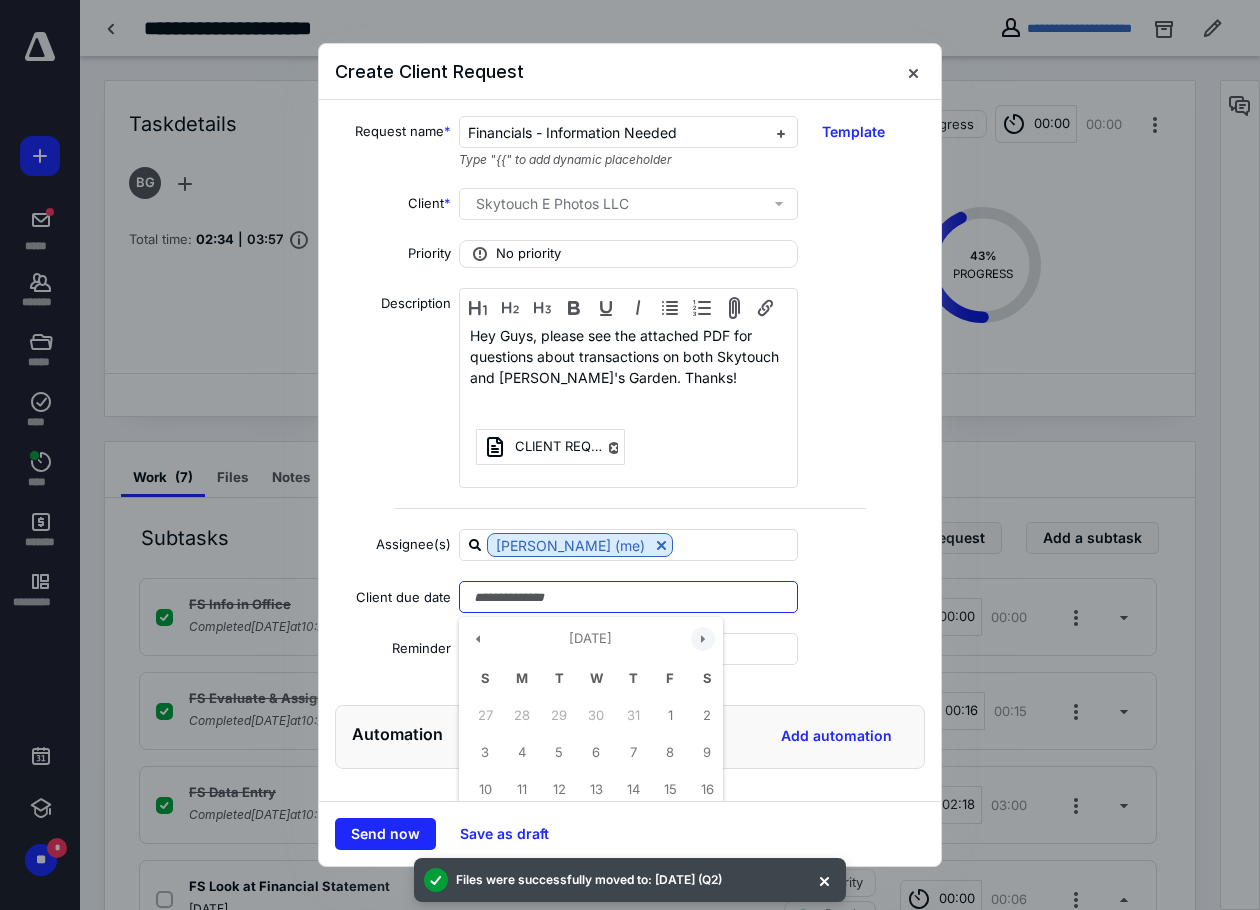 click at bounding box center [703, 639] 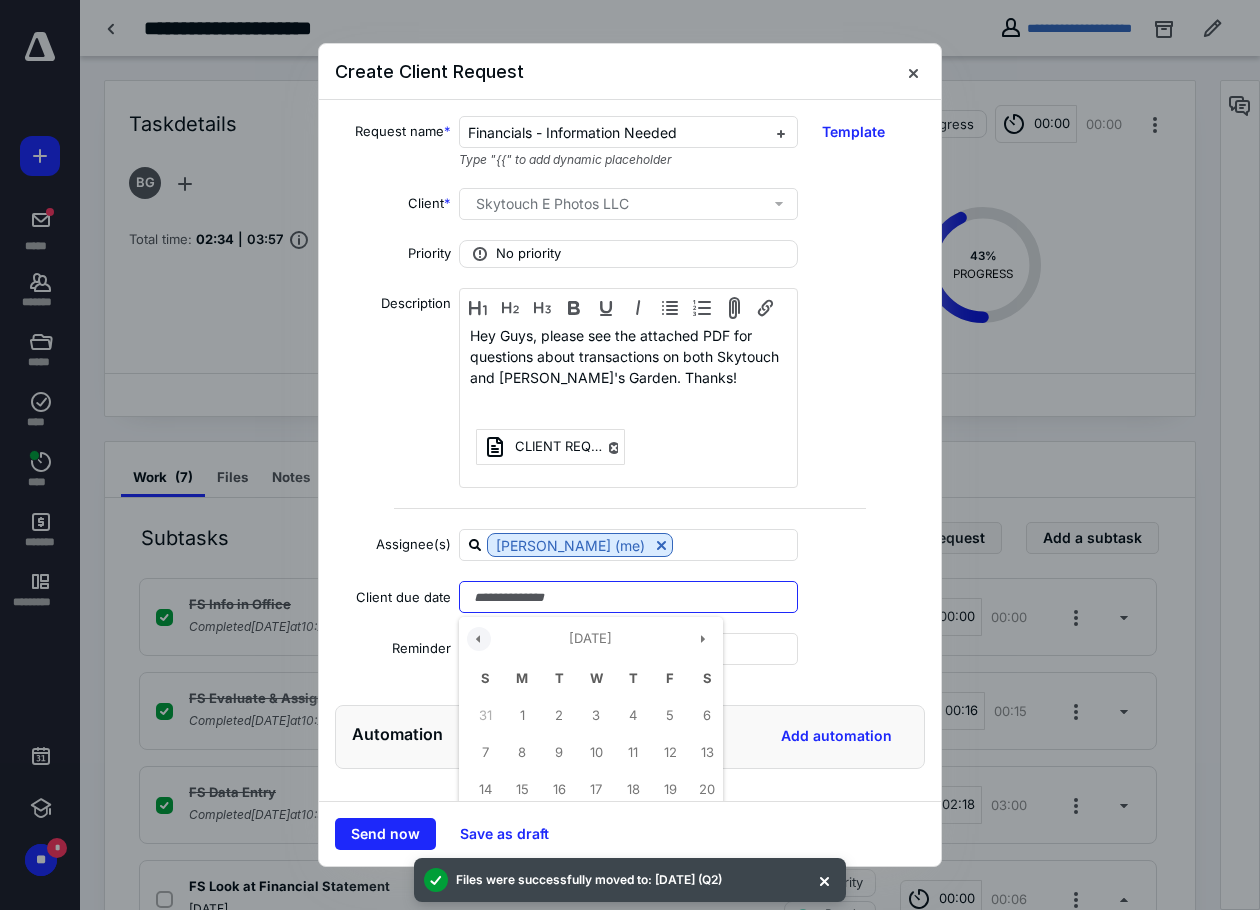 click at bounding box center (479, 639) 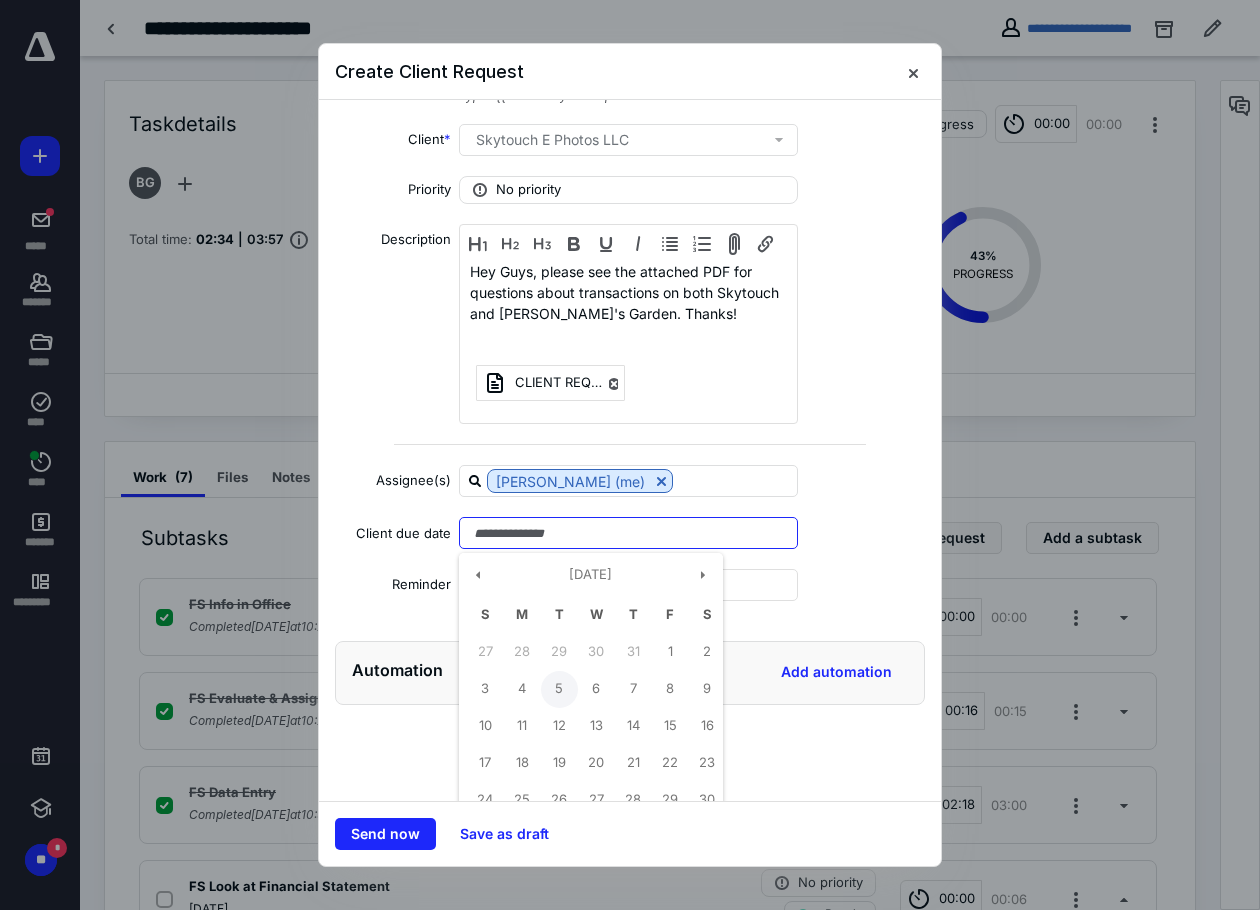 scroll, scrollTop: 100, scrollLeft: 0, axis: vertical 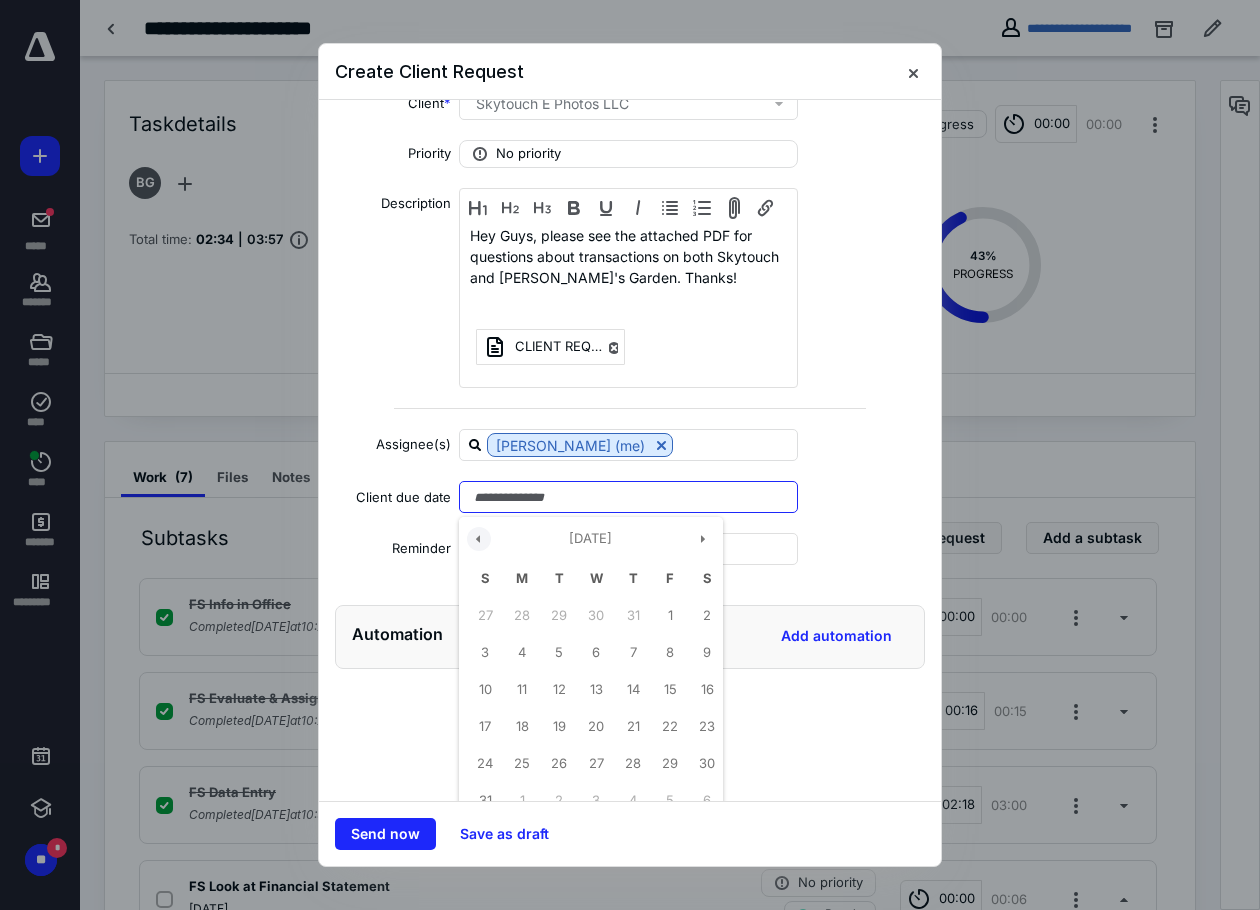 click at bounding box center (479, 539) 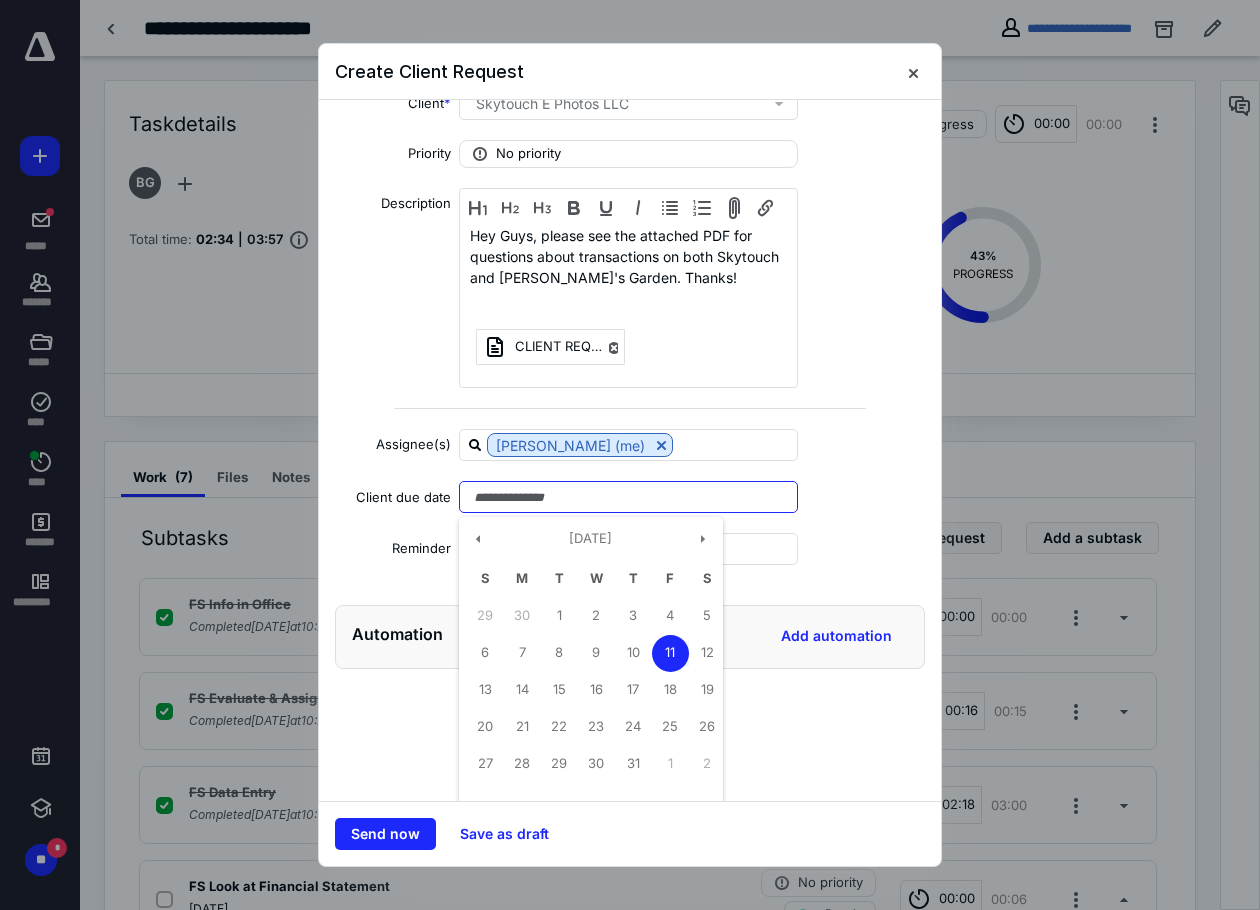 scroll, scrollTop: 126, scrollLeft: 0, axis: vertical 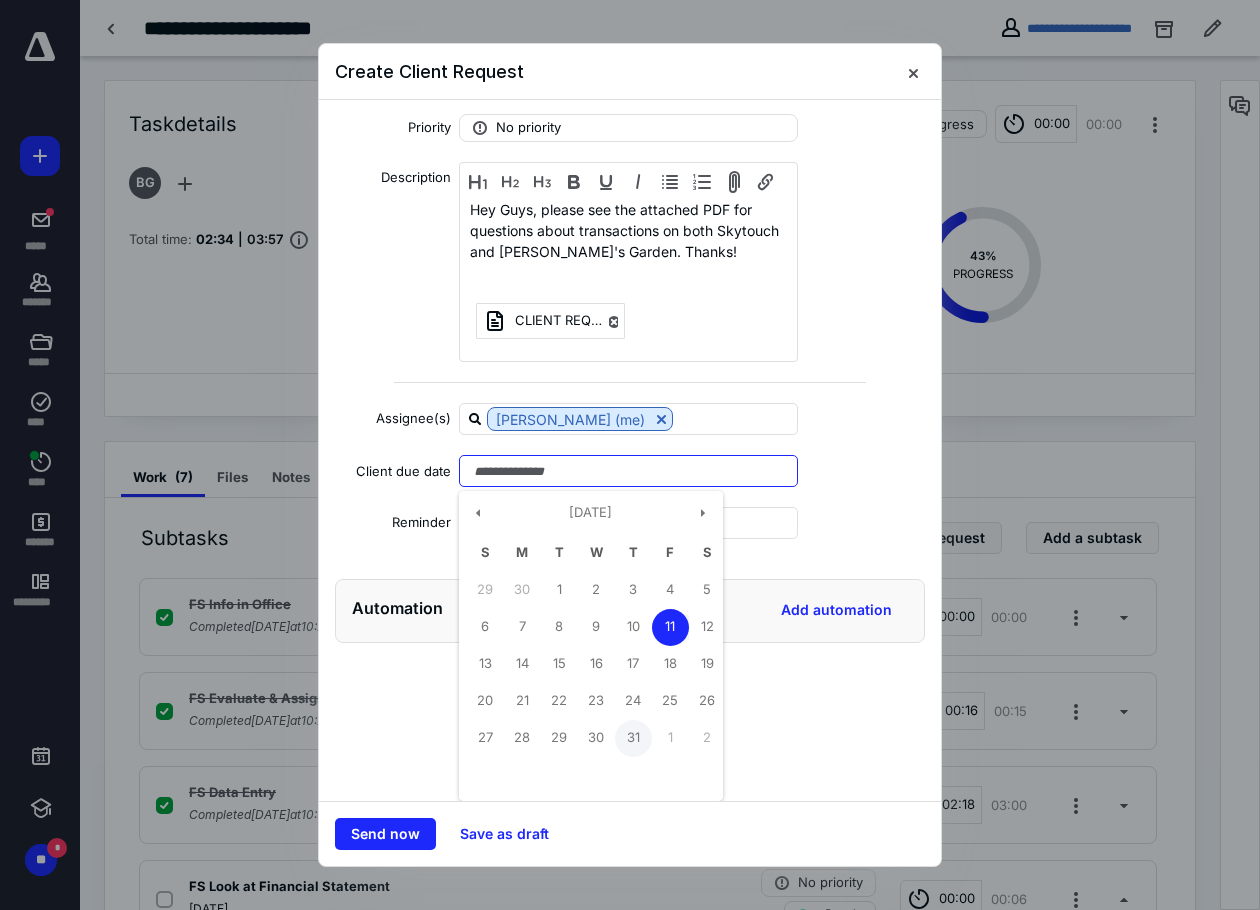 click on "31" at bounding box center [633, 738] 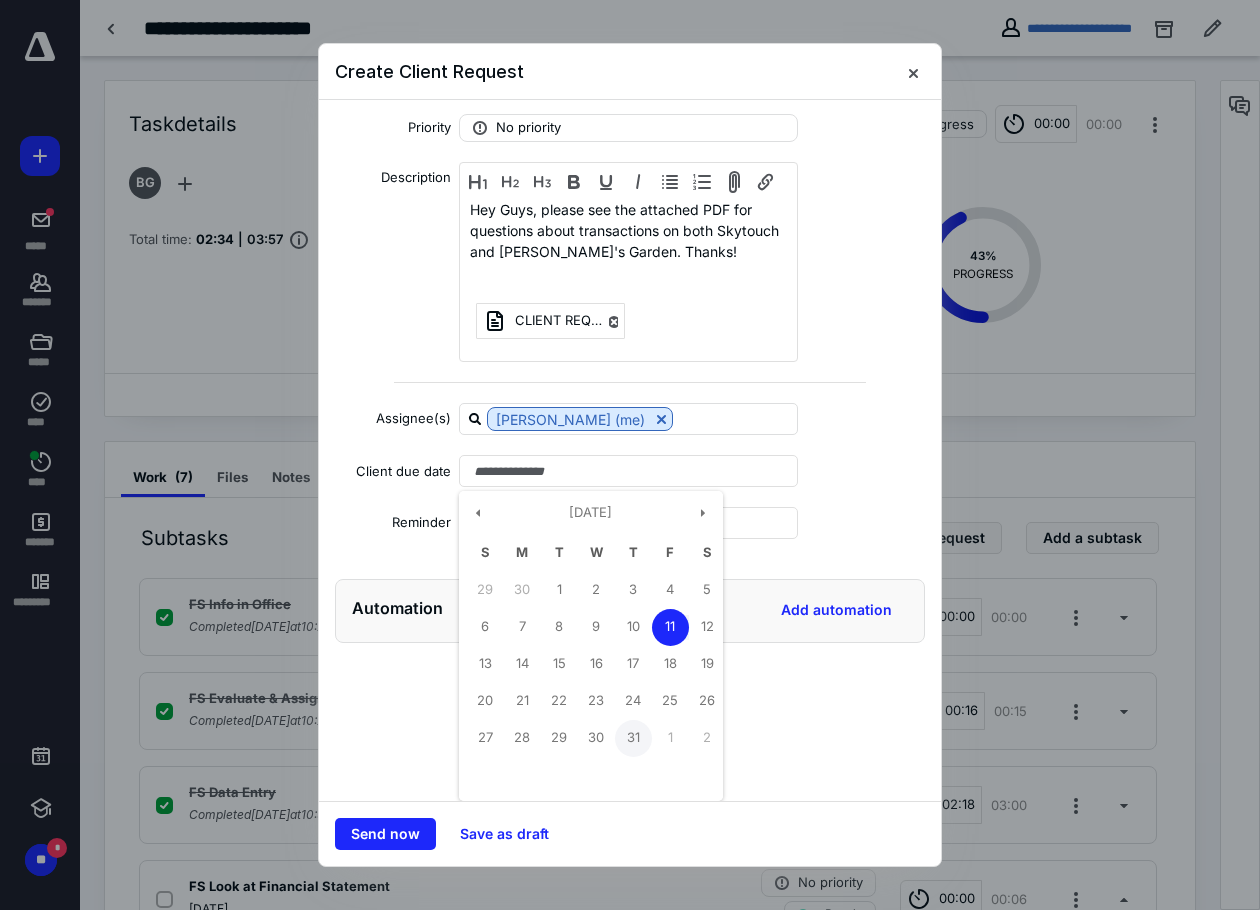 type on "**********" 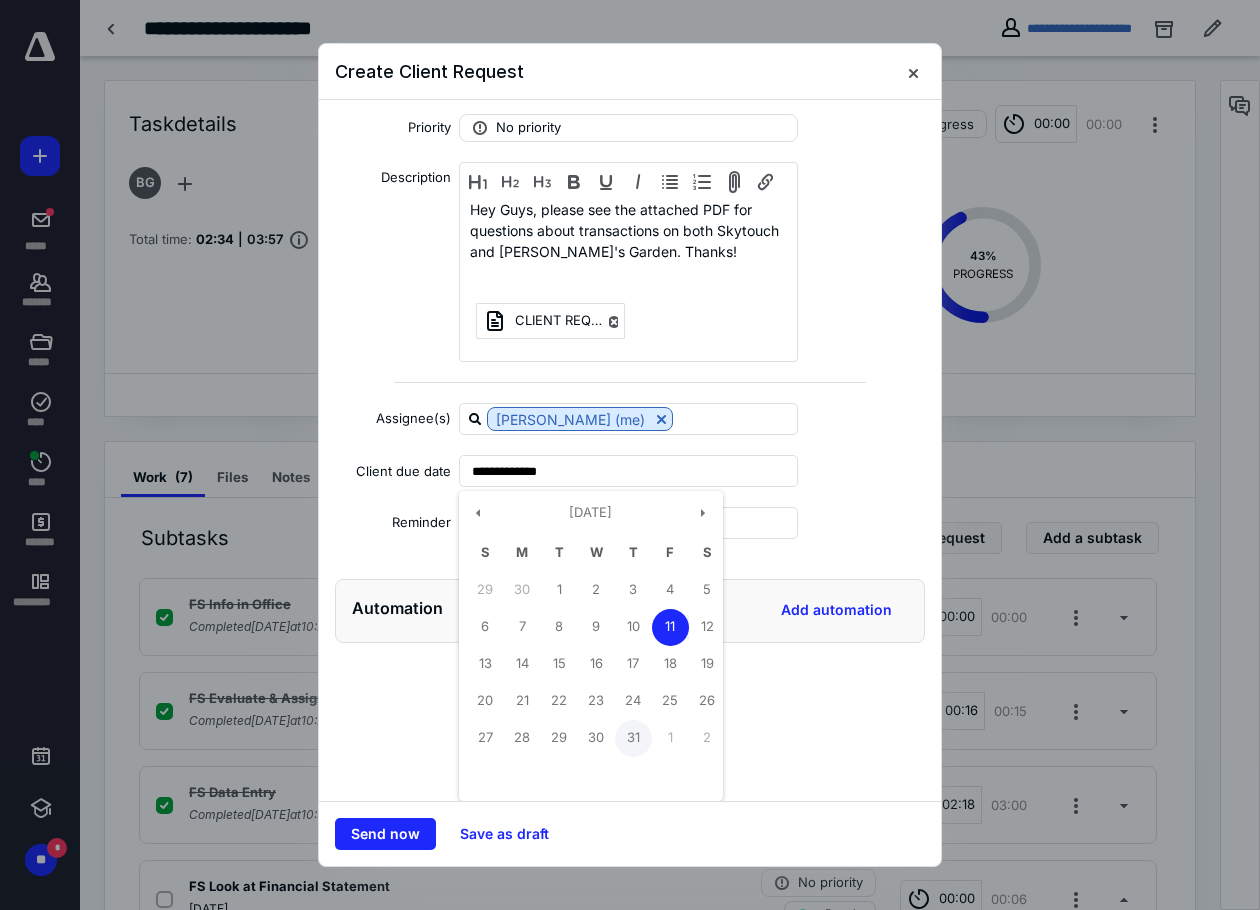 scroll, scrollTop: 0, scrollLeft: 0, axis: both 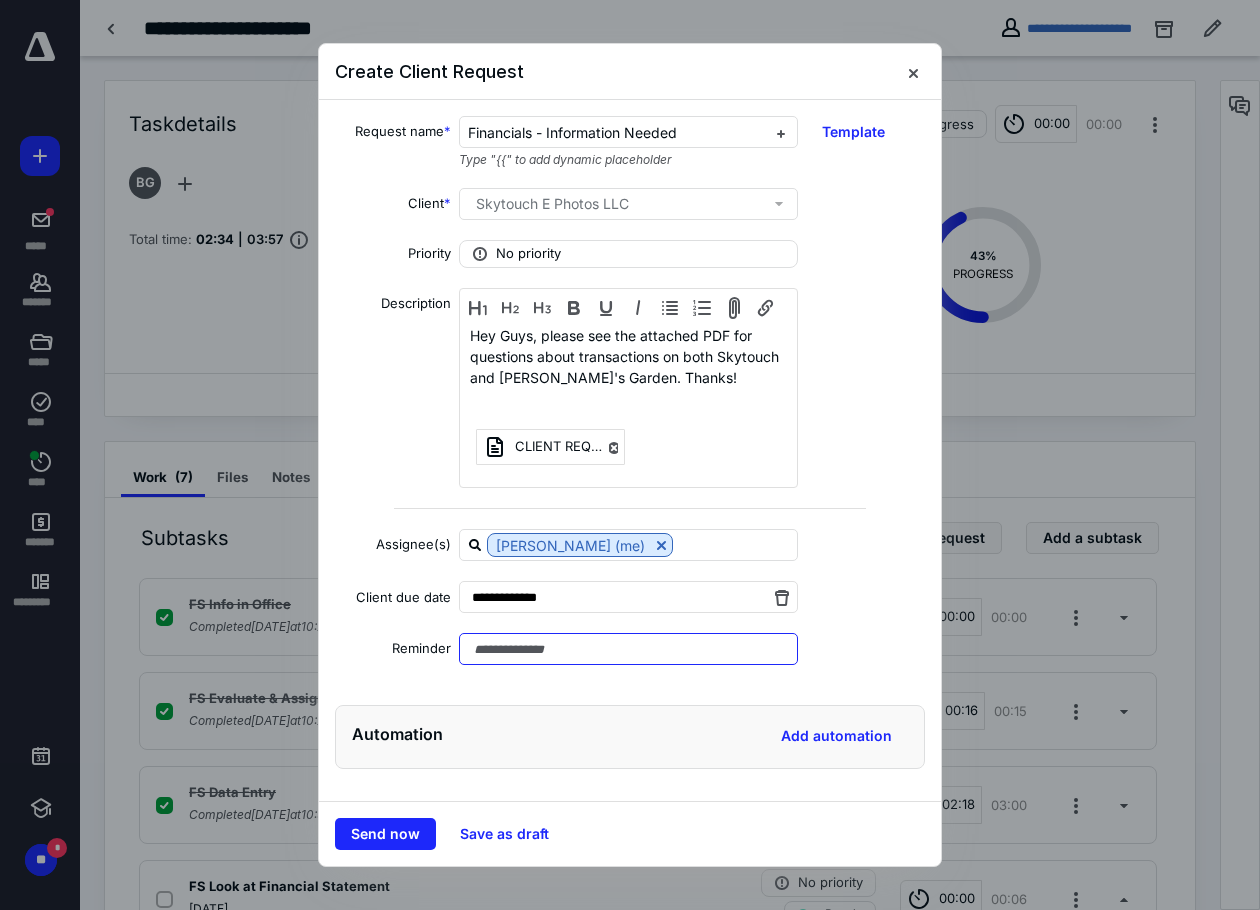 click at bounding box center (628, 649) 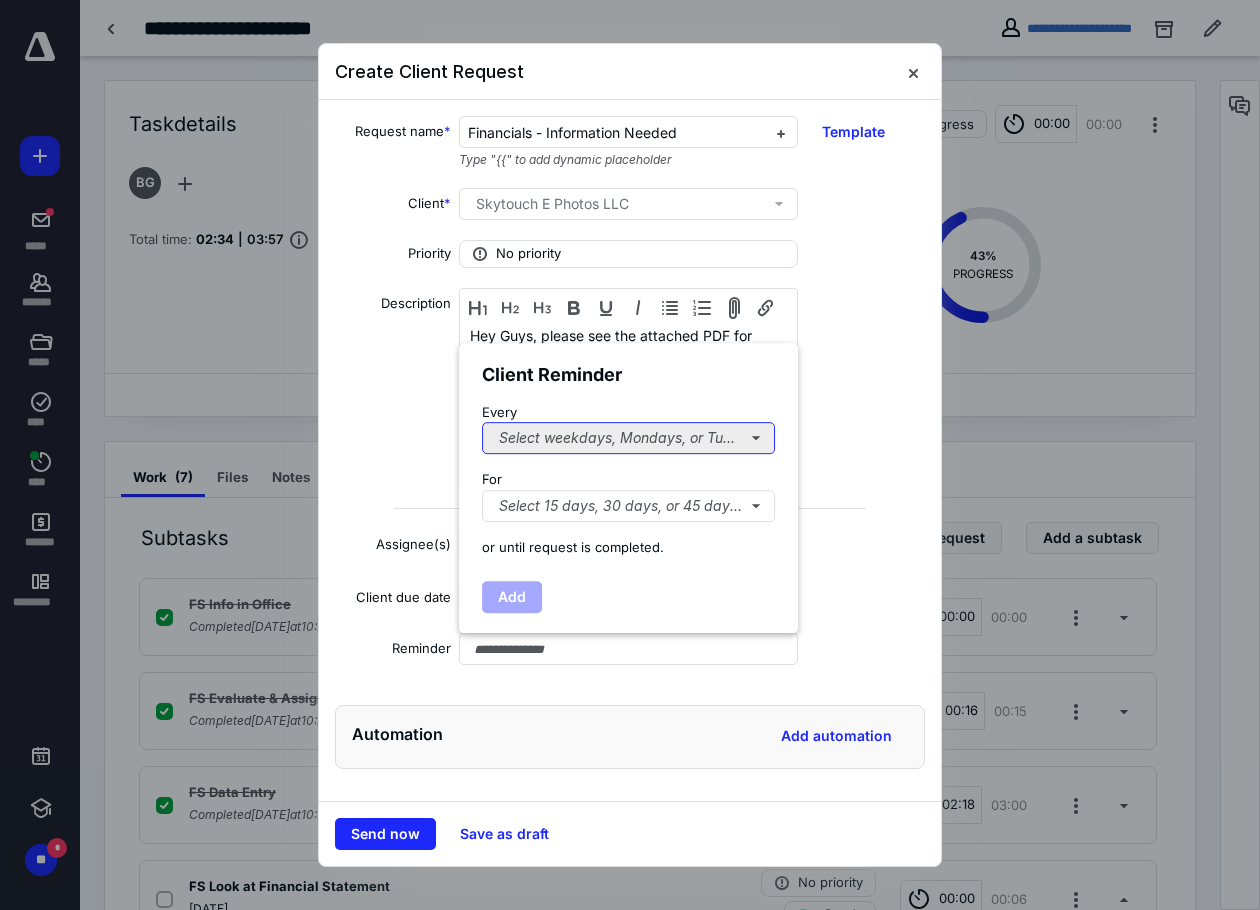 click on "Select weekdays, Mondays, or Tues..." at bounding box center [628, 438] 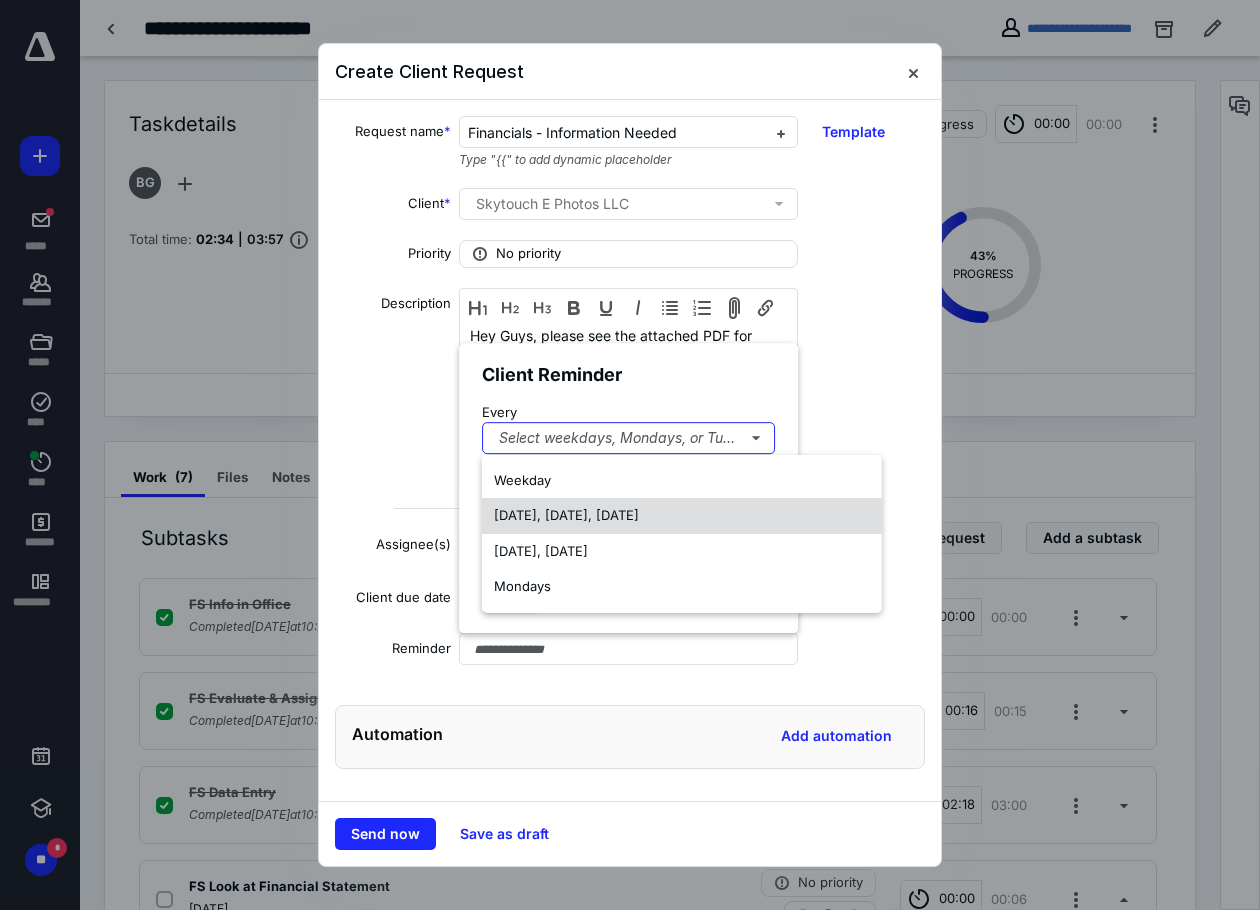 click on "Monday, Wednesday, Friday" at bounding box center (566, 515) 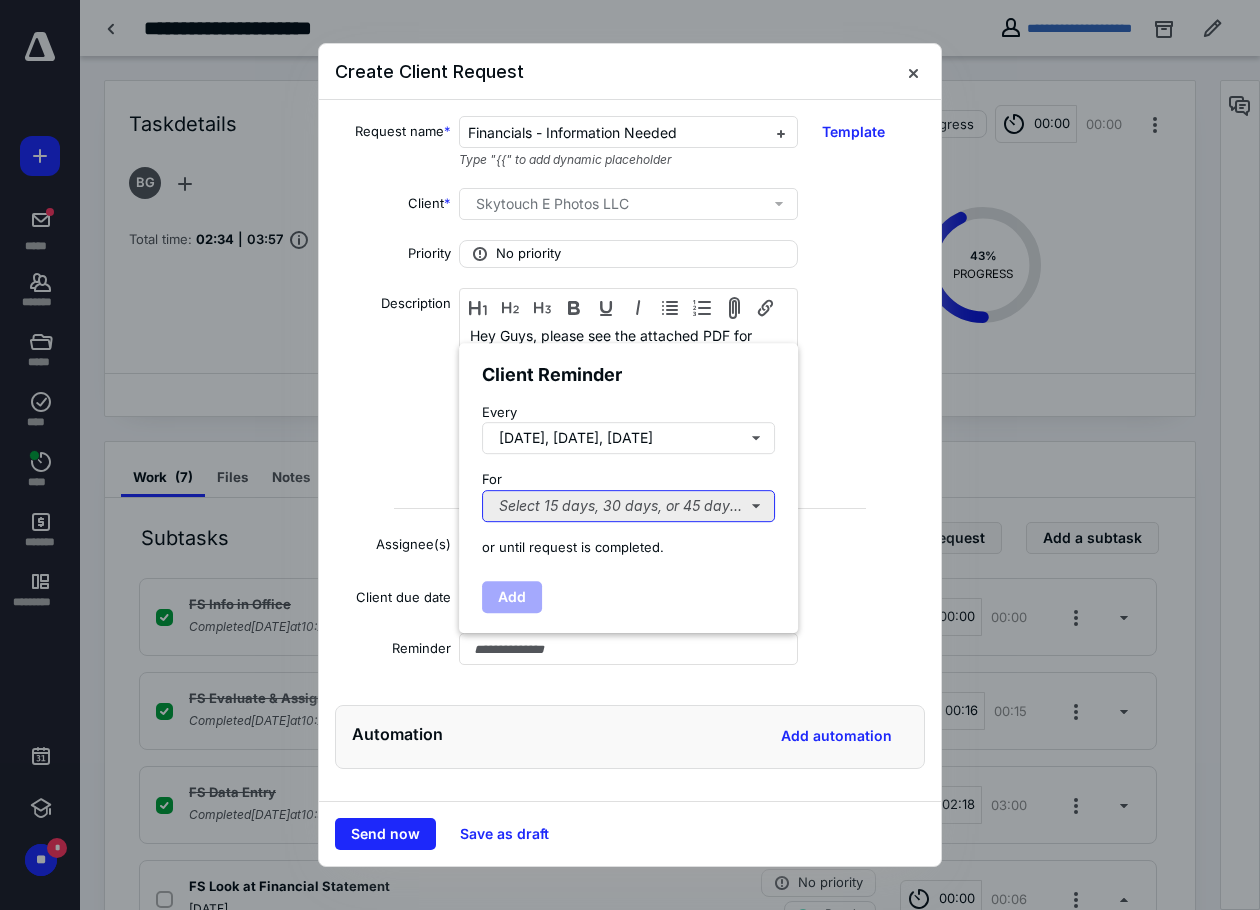 click on "Select 15 days, 30 days, or 45 days..." at bounding box center (628, 506) 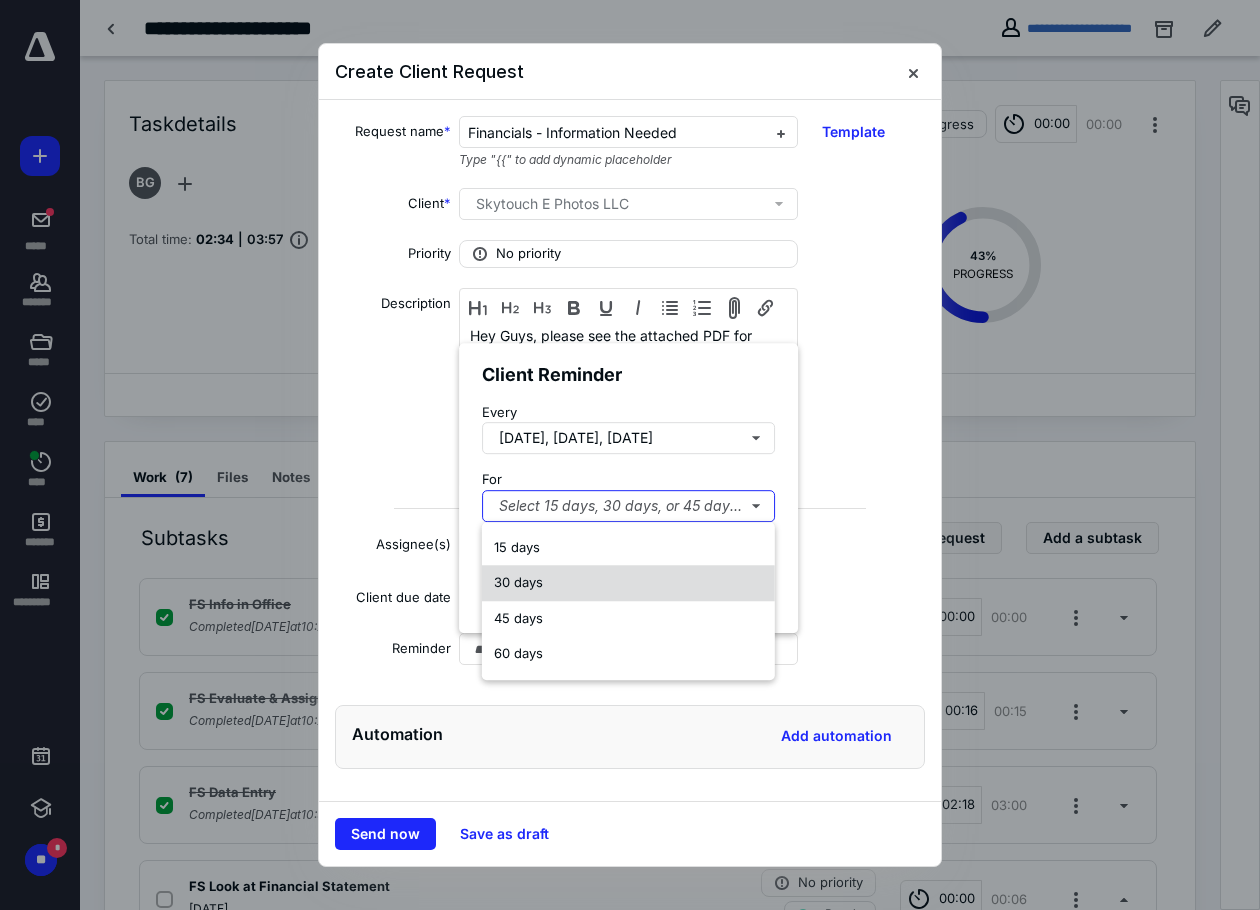 click on "30 days" at bounding box center [628, 583] 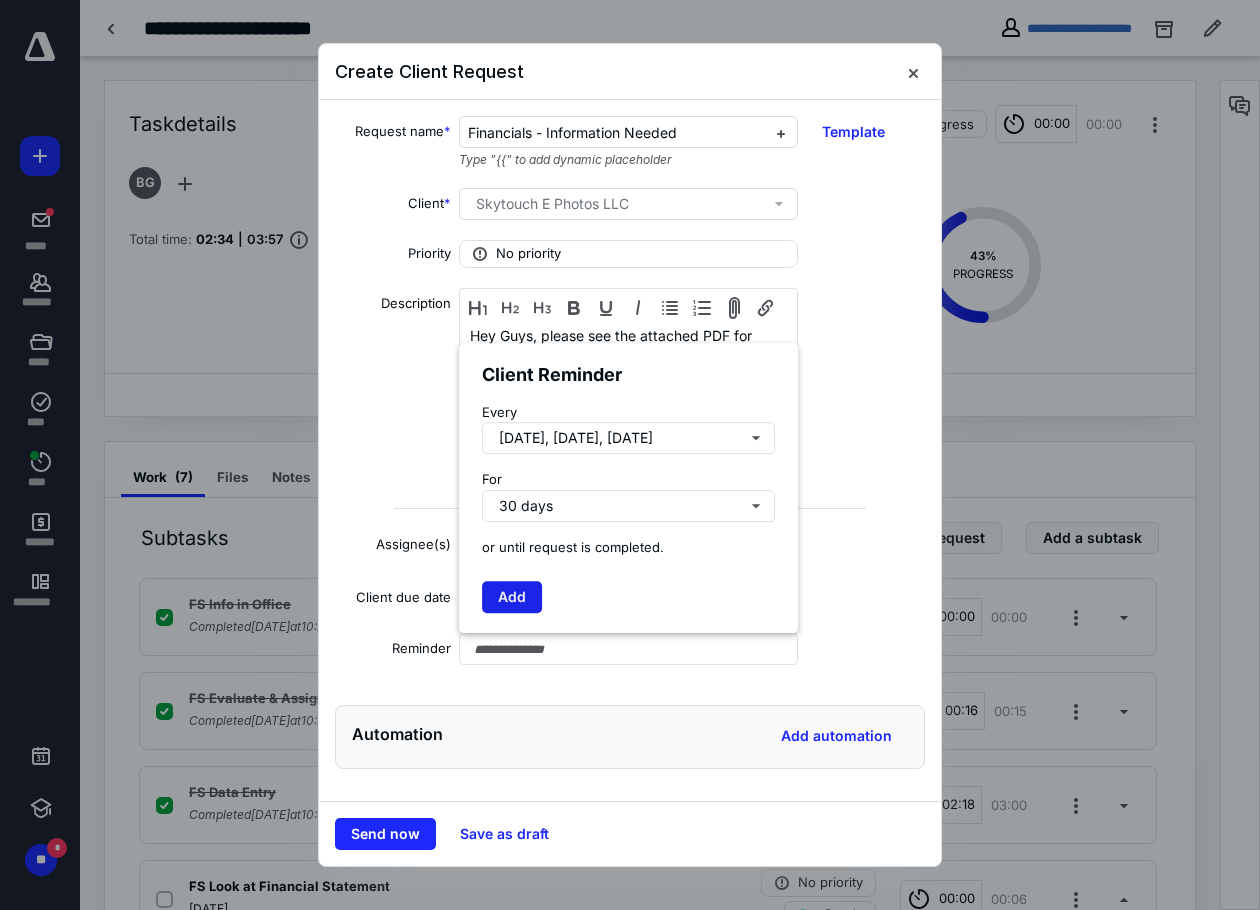 click on "Add" at bounding box center (512, 597) 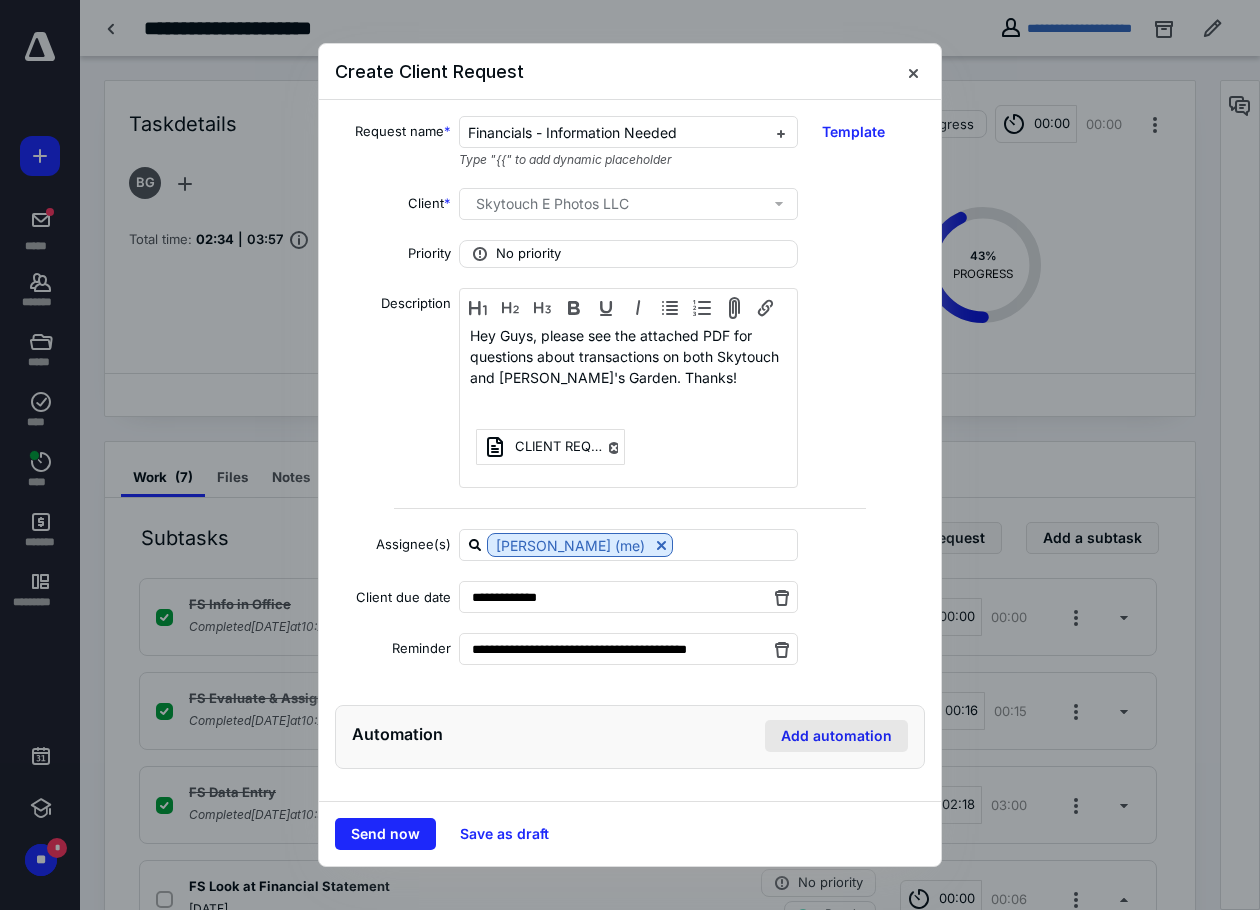 click on "Add automation" at bounding box center (836, 736) 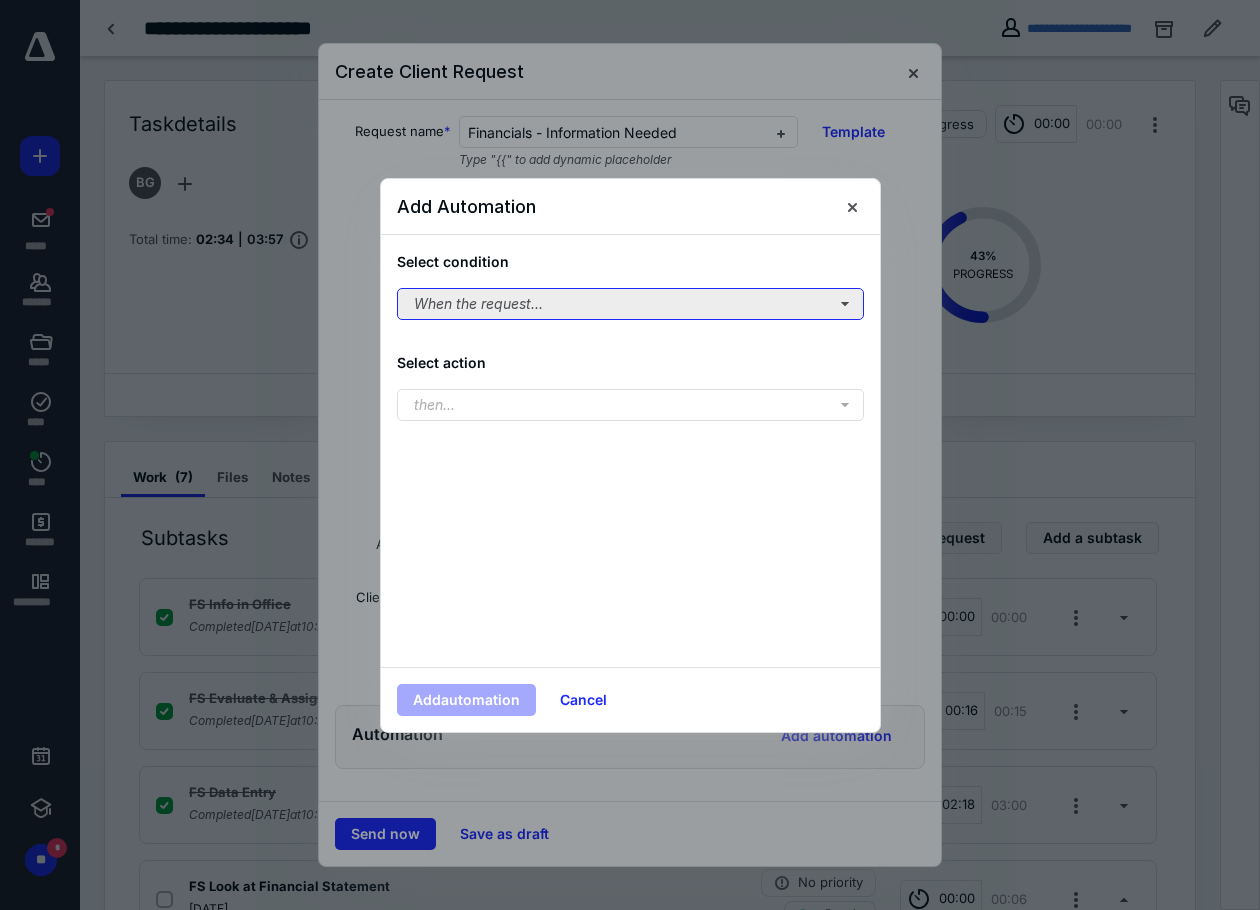 click on "When the request..." at bounding box center [630, 304] 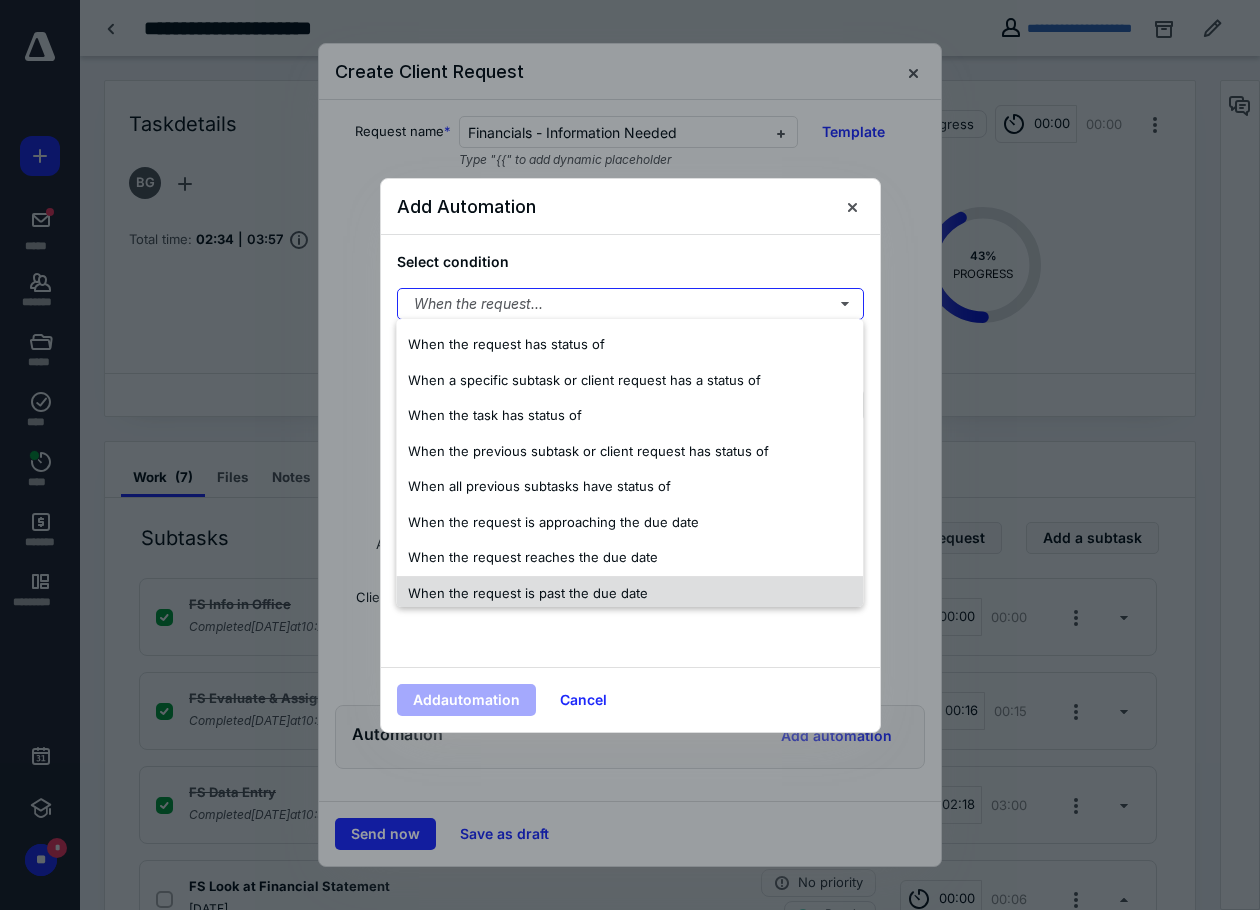 click on "When the request is past the due date" at bounding box center (629, 594) 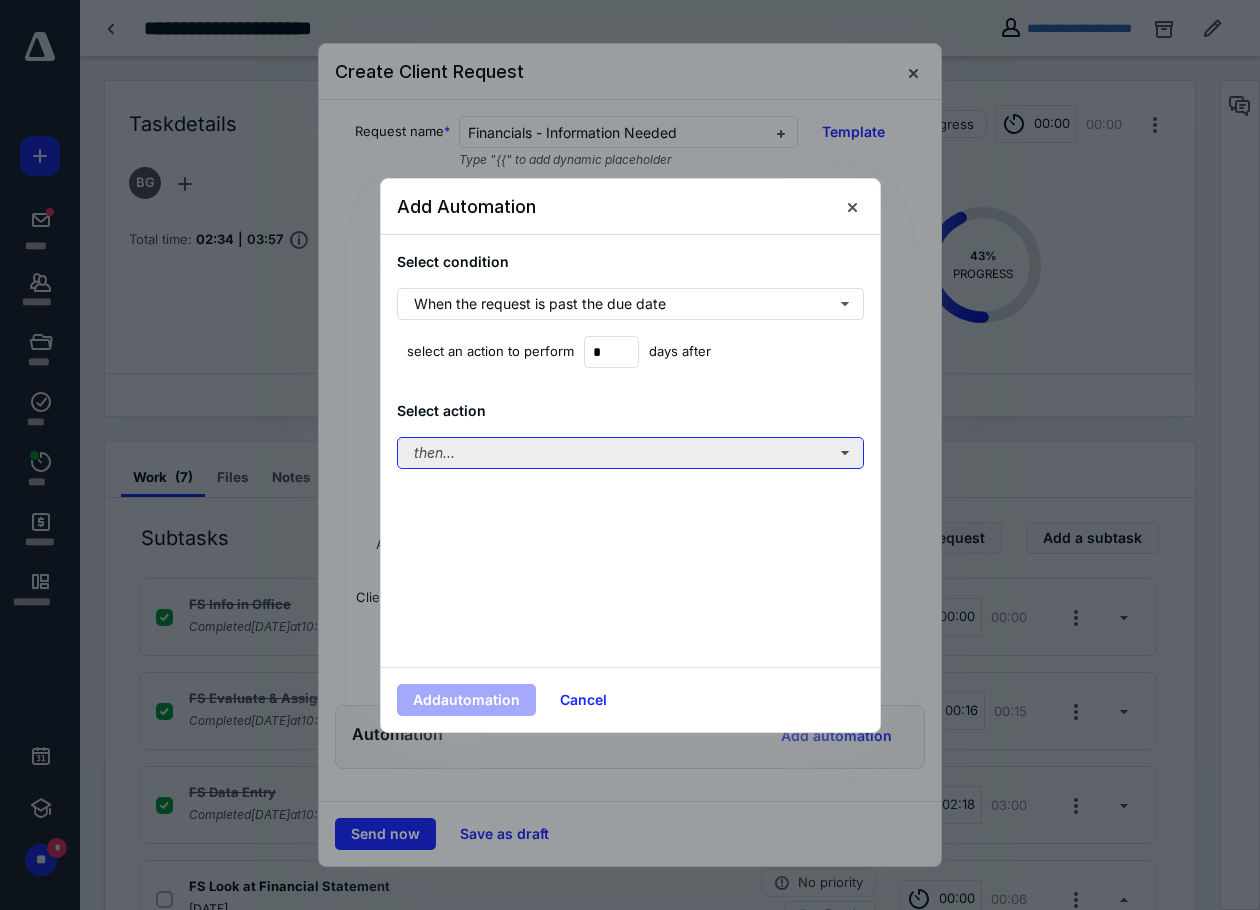 click on "then..." at bounding box center (630, 453) 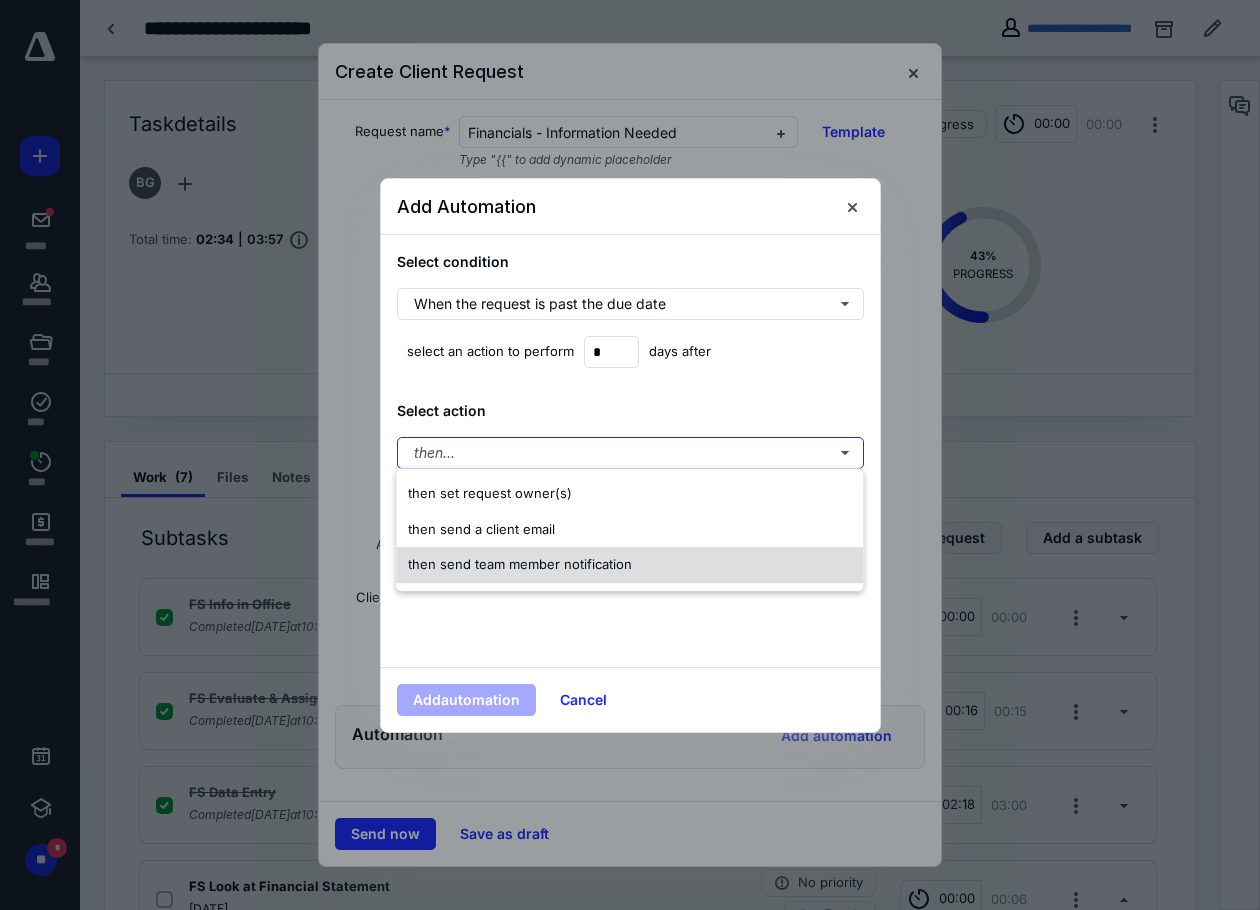 click on "then send team member notification" at bounding box center [520, 564] 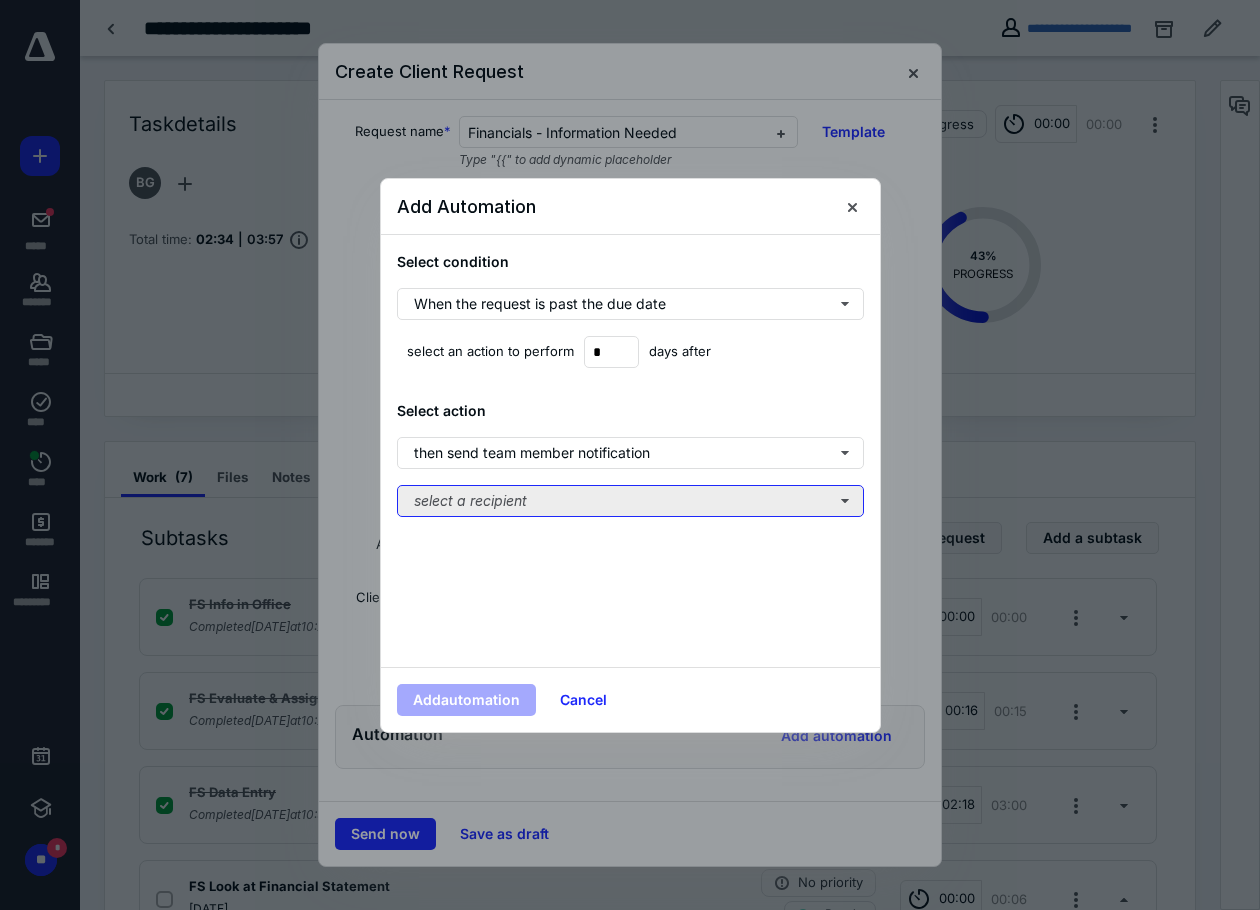 click on "select a recipient" at bounding box center [630, 501] 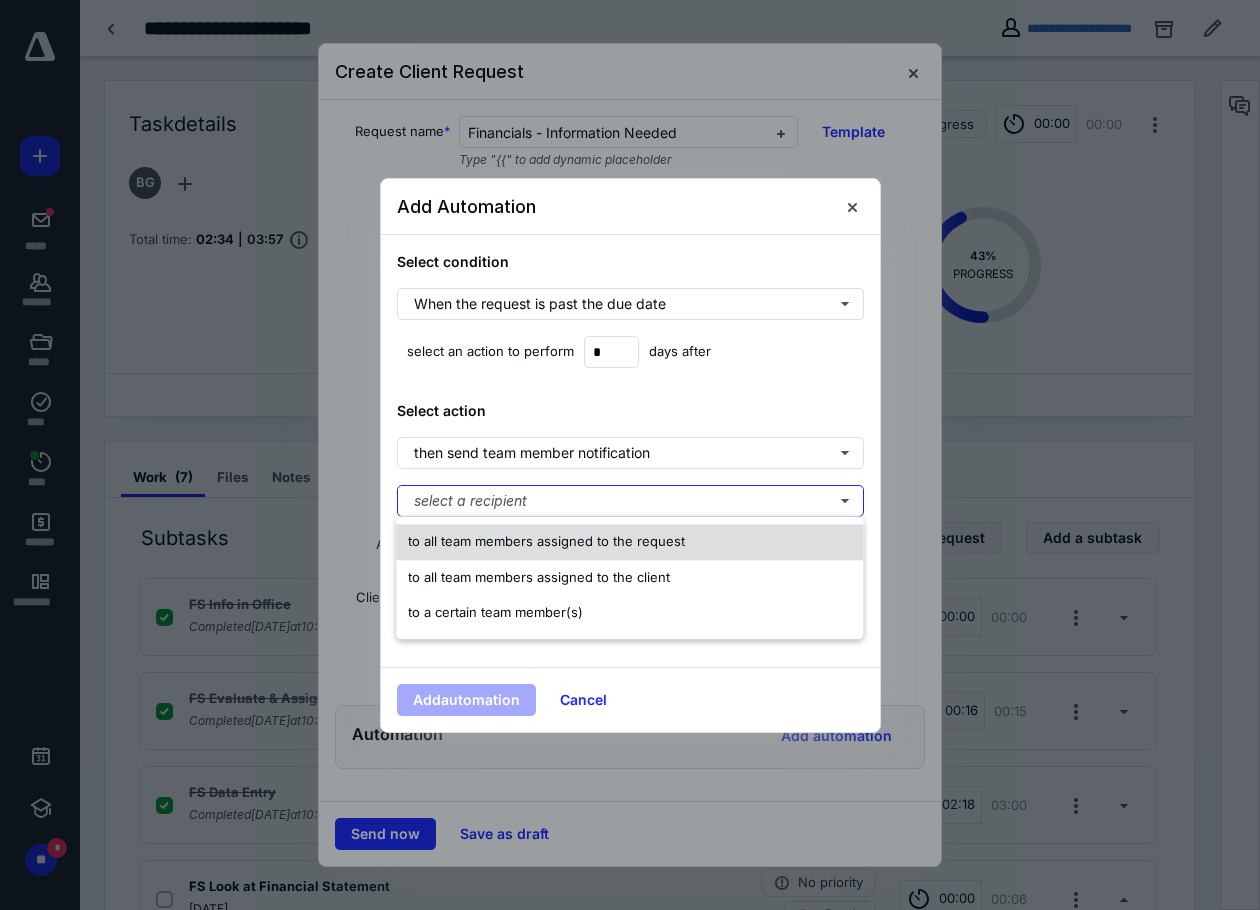 click on "to all team members assigned to the request" at bounding box center [546, 541] 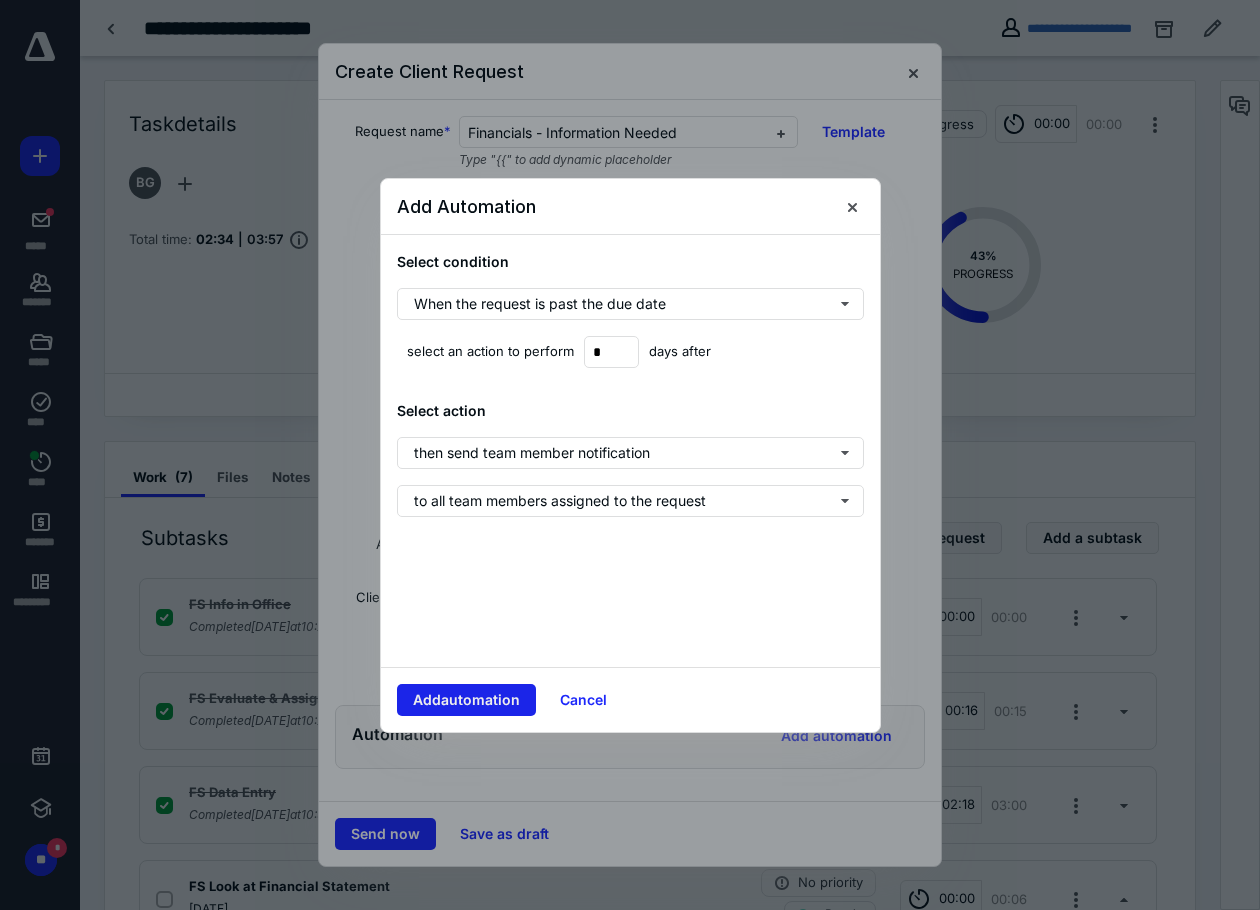 click on "Add  automation" at bounding box center [466, 700] 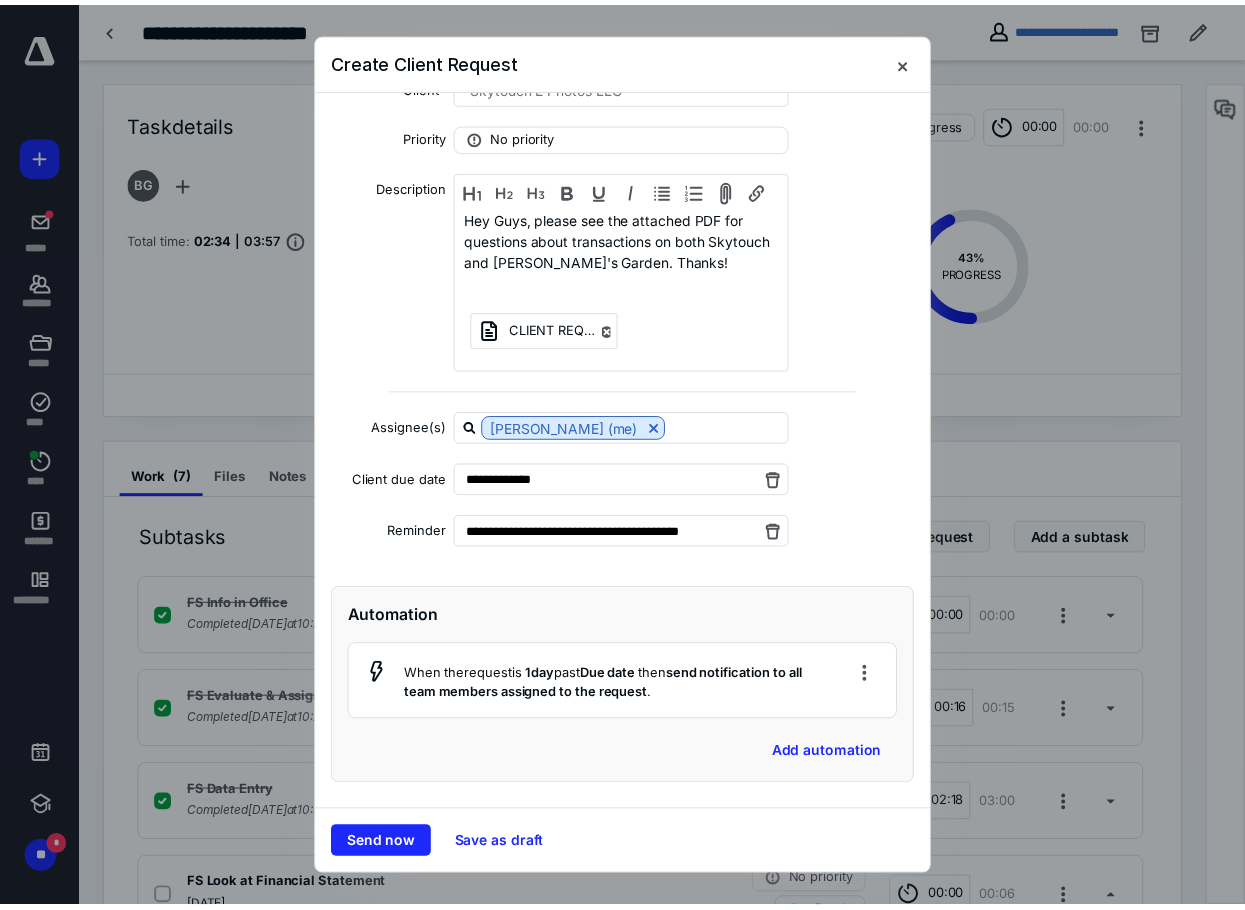 scroll, scrollTop: 111, scrollLeft: 0, axis: vertical 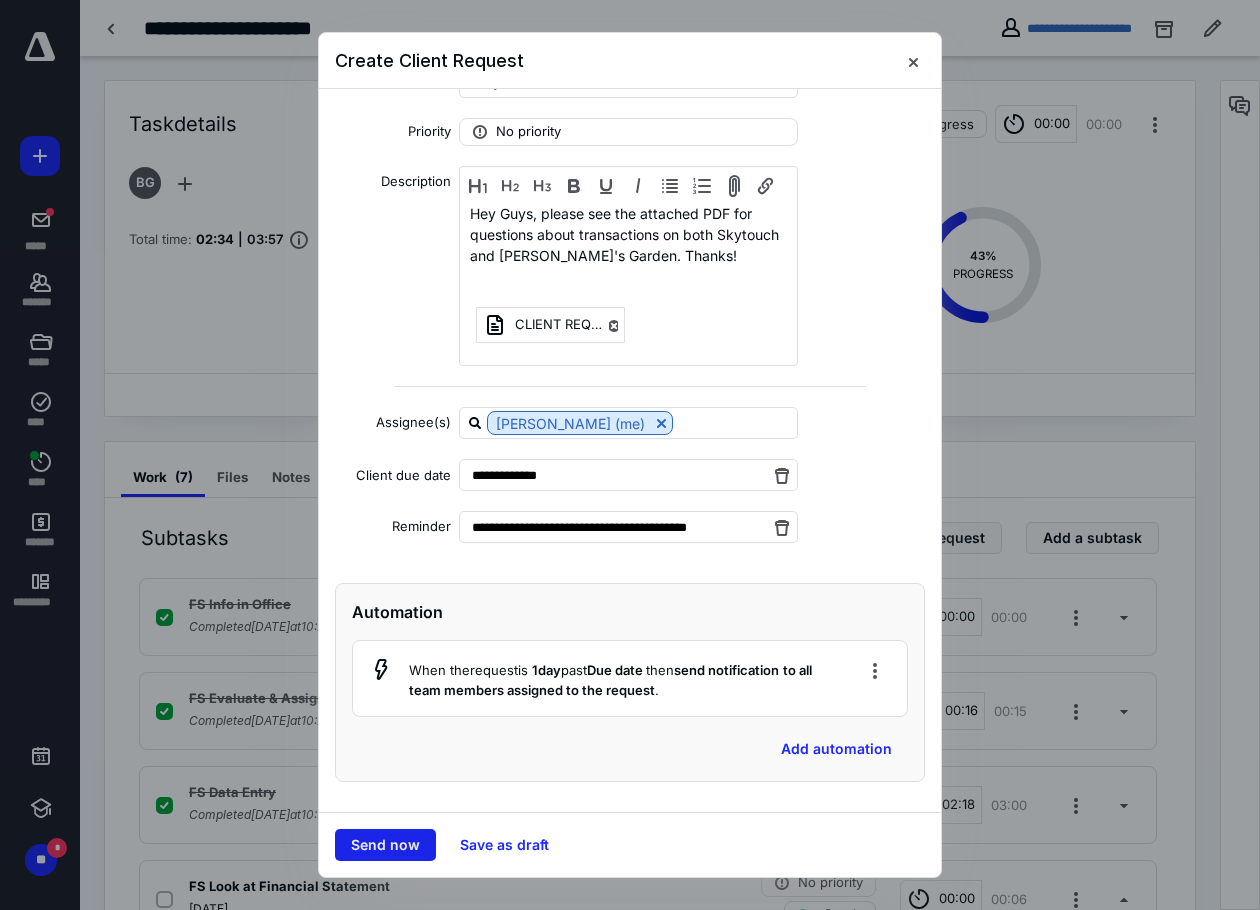 click on "Send now" at bounding box center [385, 845] 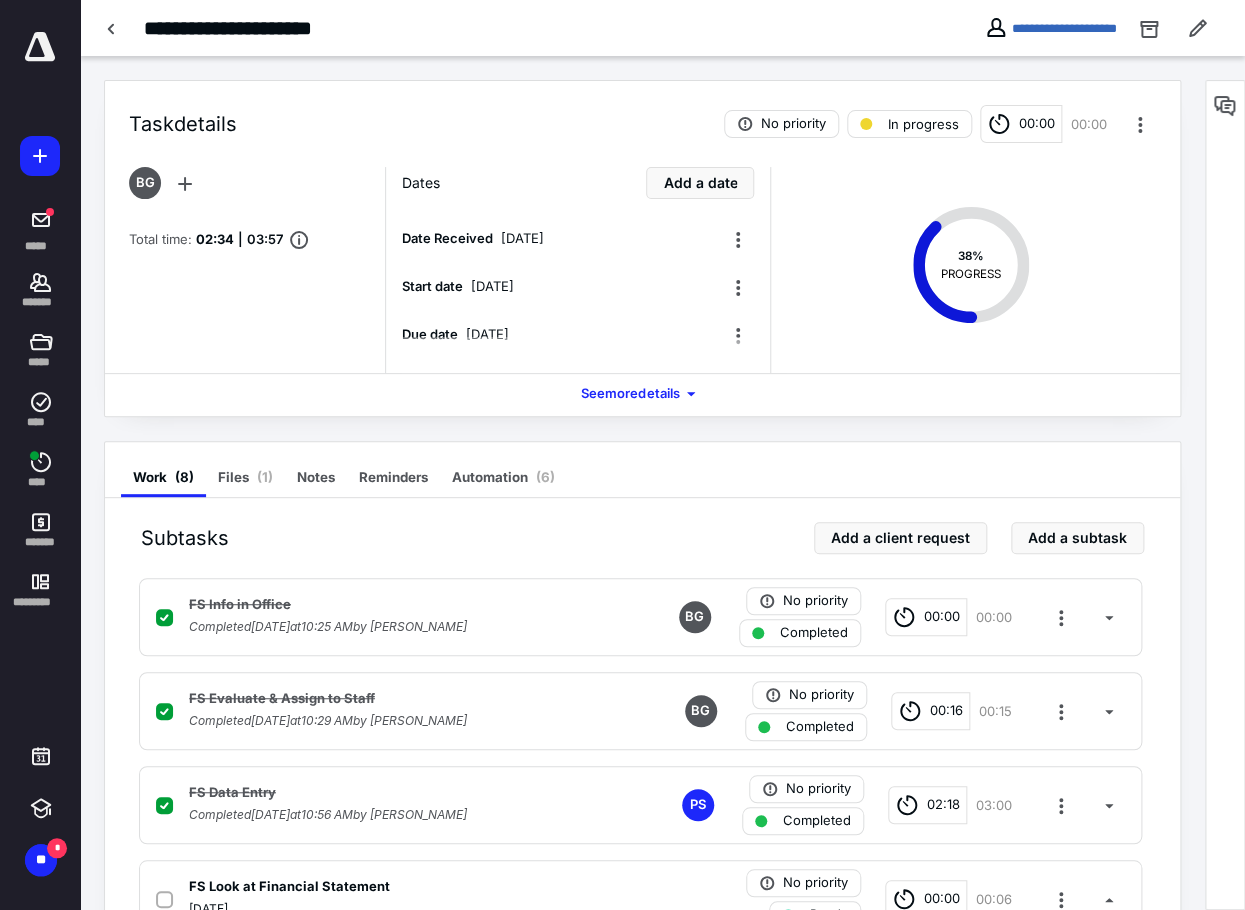 click on "38 % PROGRESS" at bounding box center [962, 270] 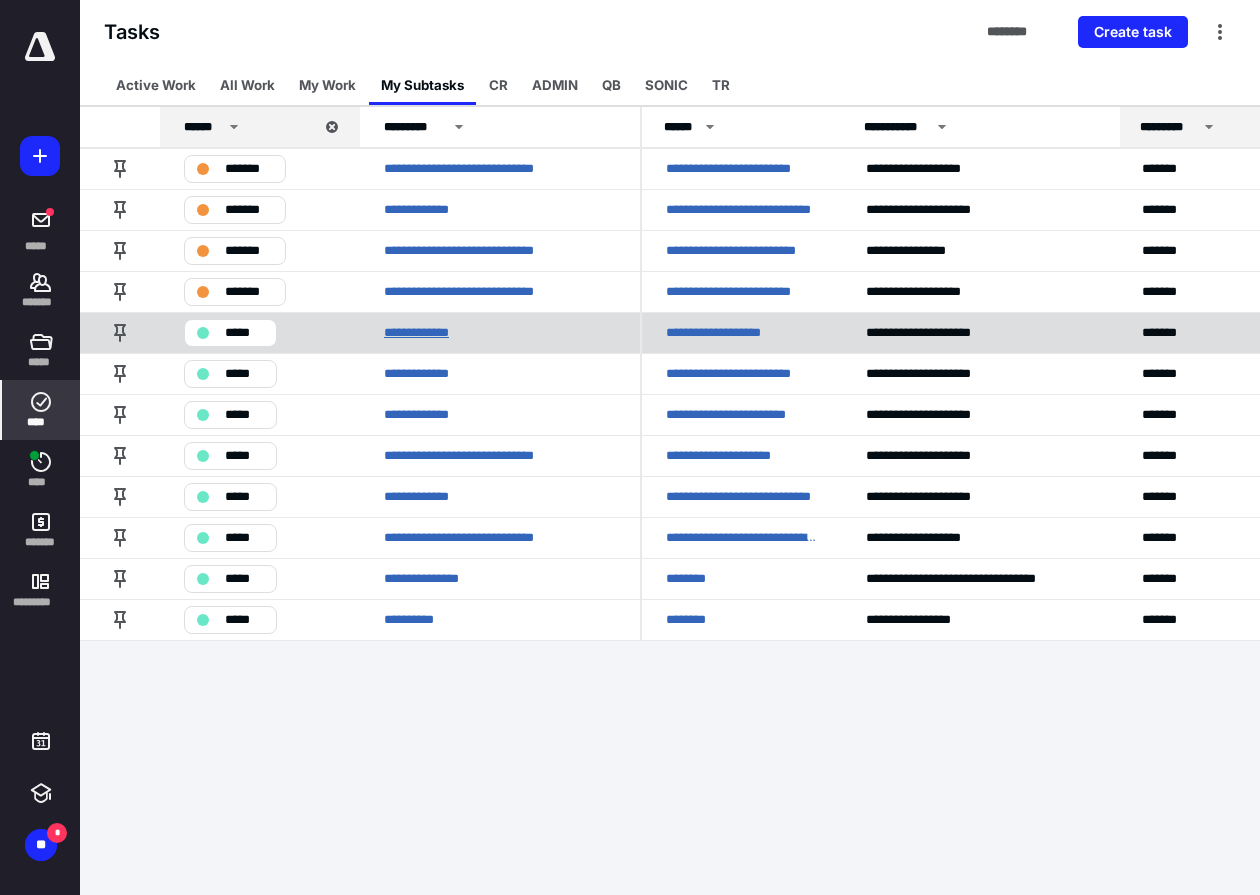 click on "**********" at bounding box center [426, 332] 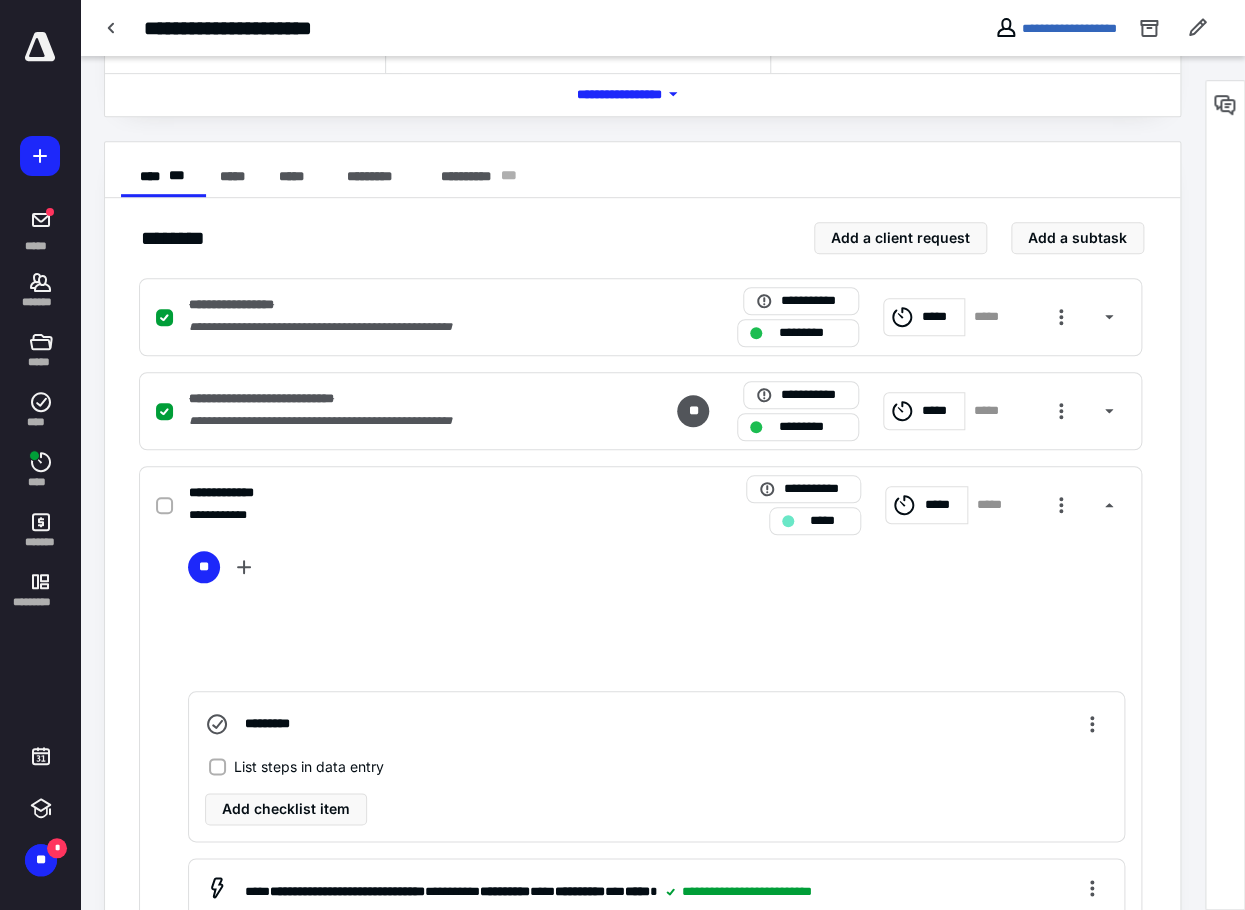 scroll, scrollTop: 400, scrollLeft: 0, axis: vertical 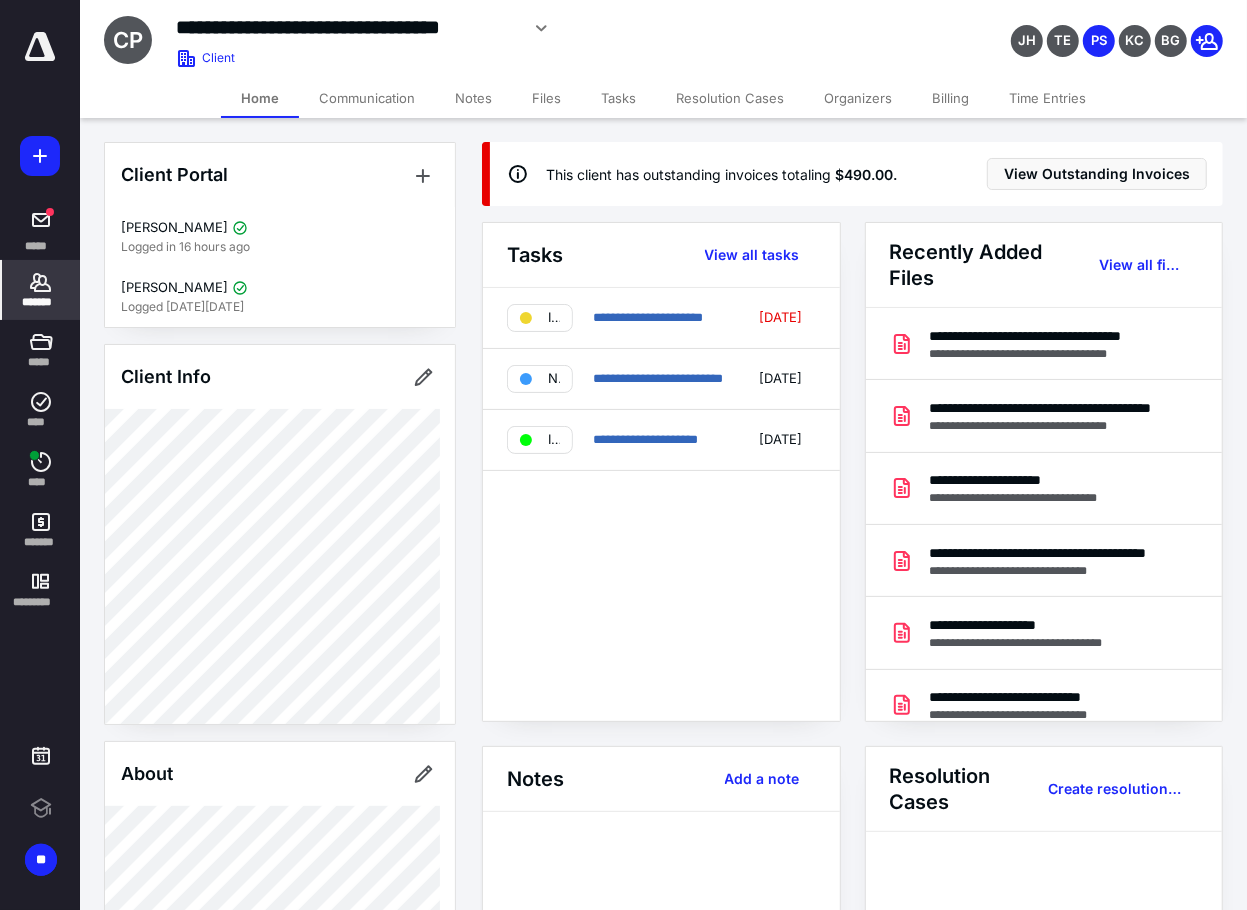 click on "Files" at bounding box center (546, 98) 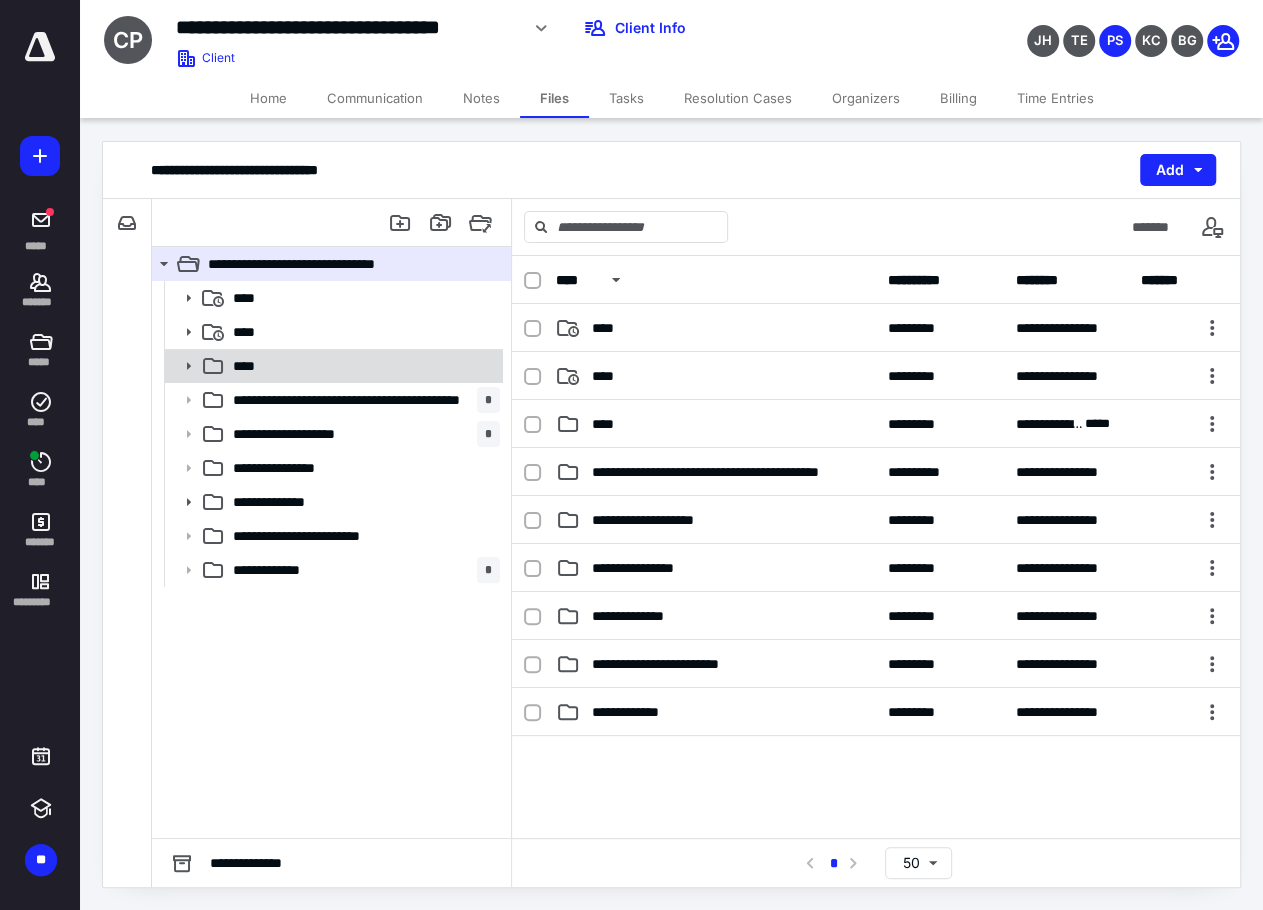 click 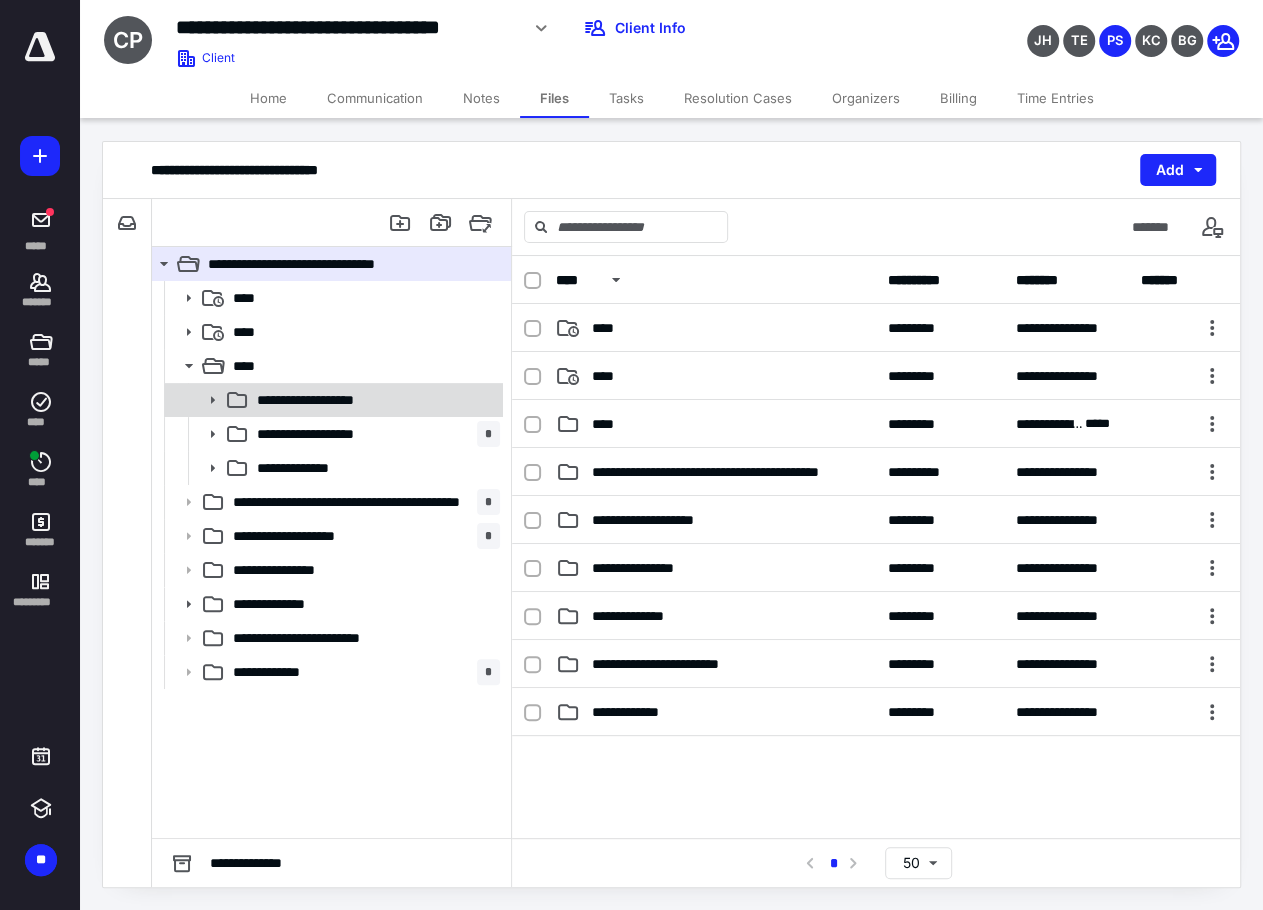 click 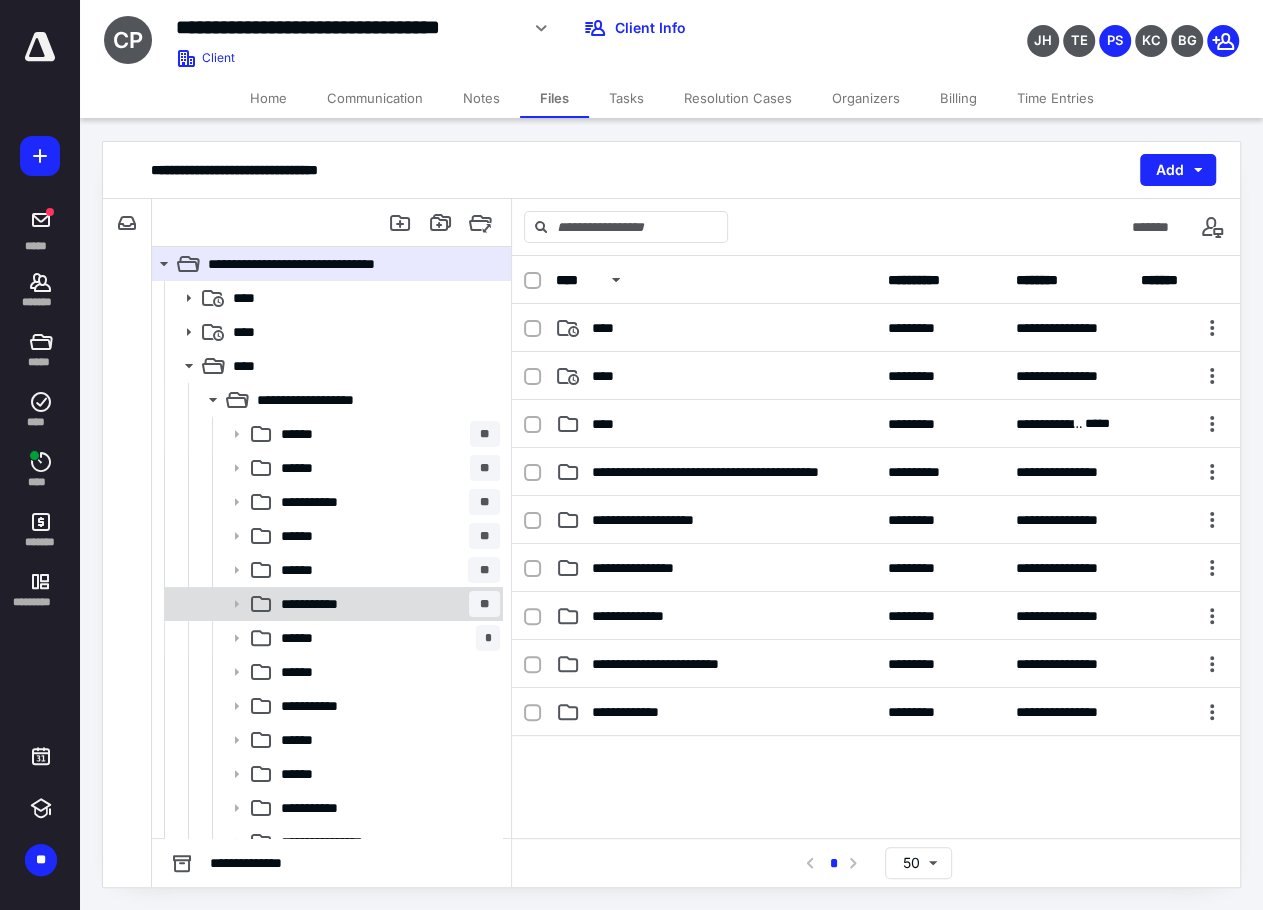 click on "**********" at bounding box center (320, 604) 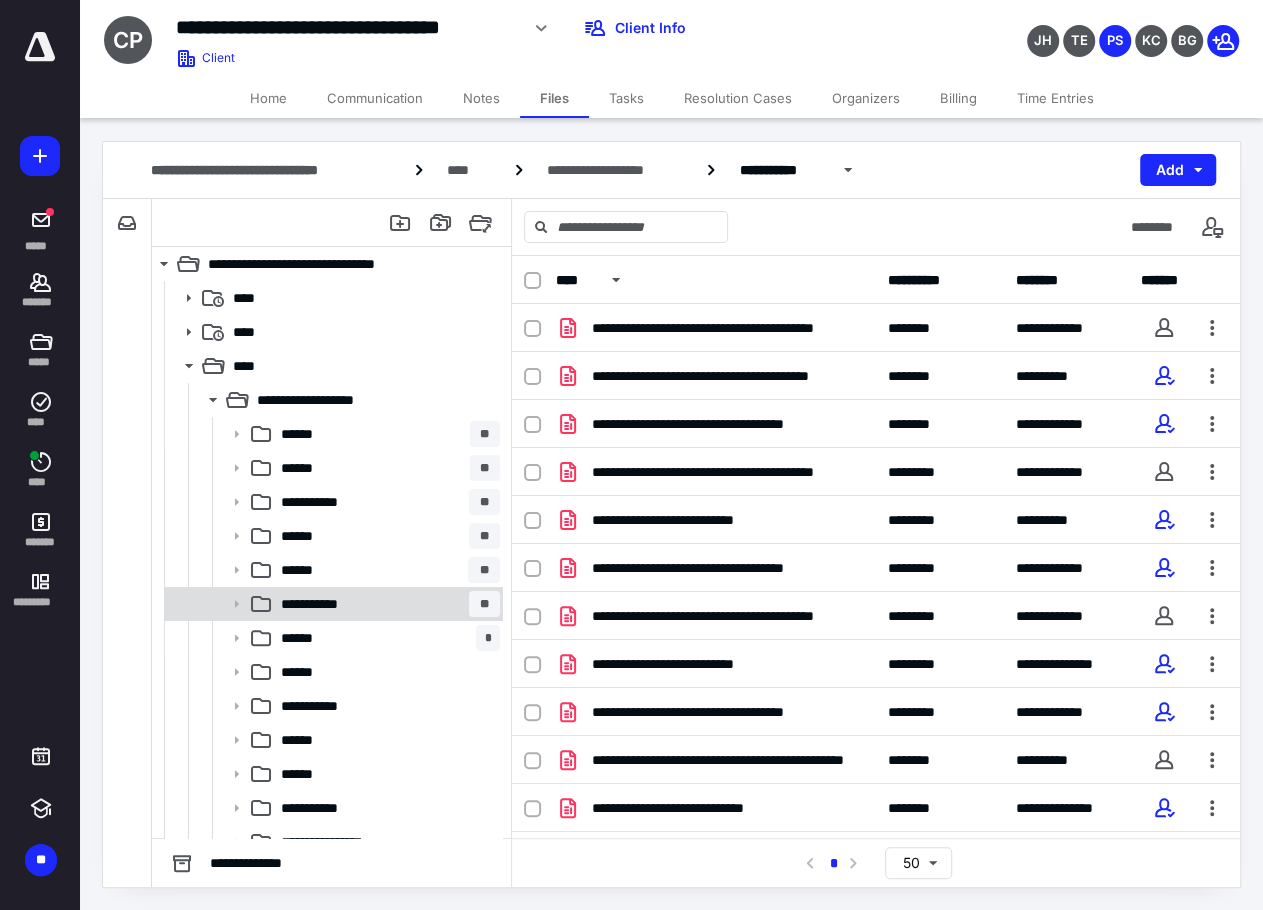 click on "**********" at bounding box center [332, 604] 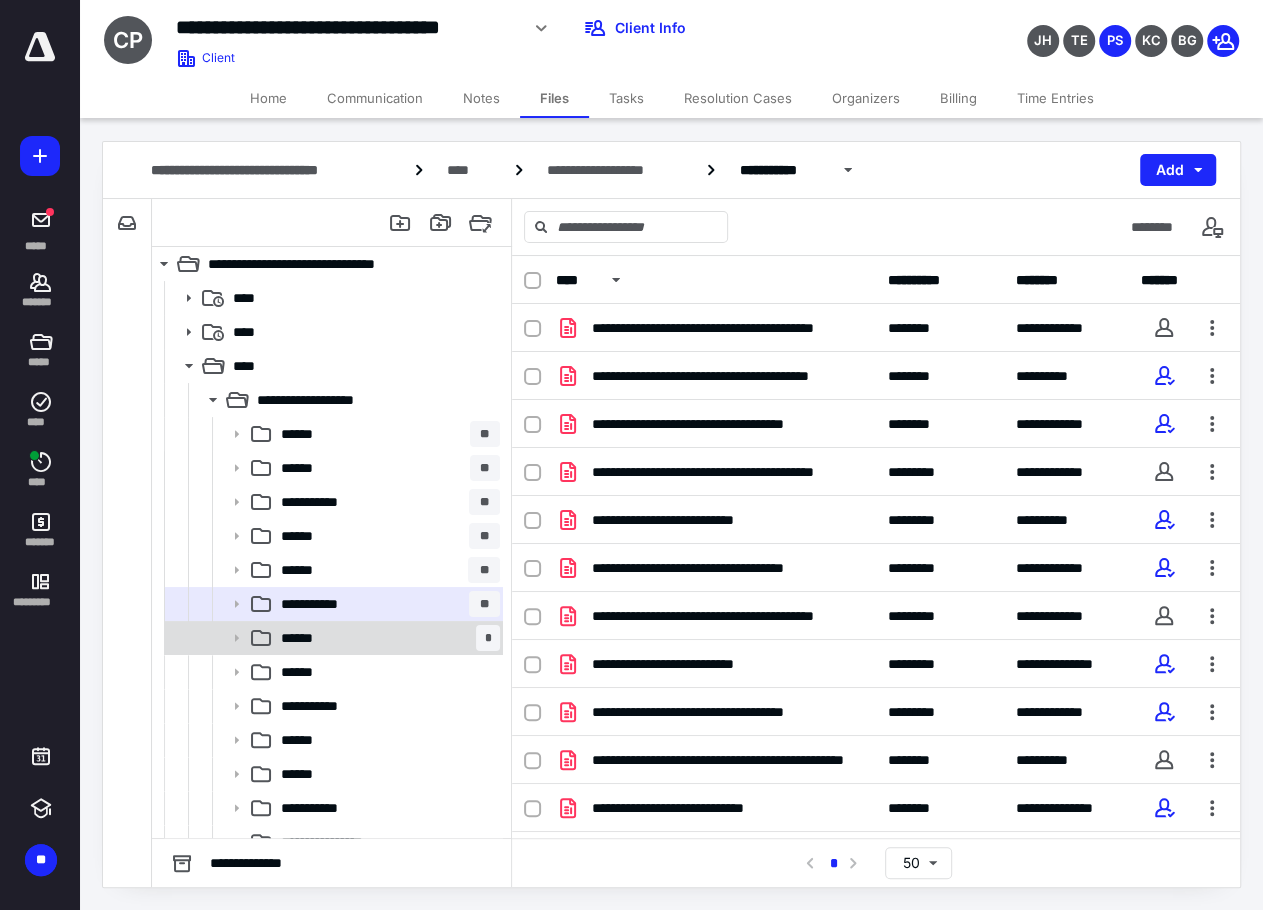 click on "****** *" at bounding box center (386, 638) 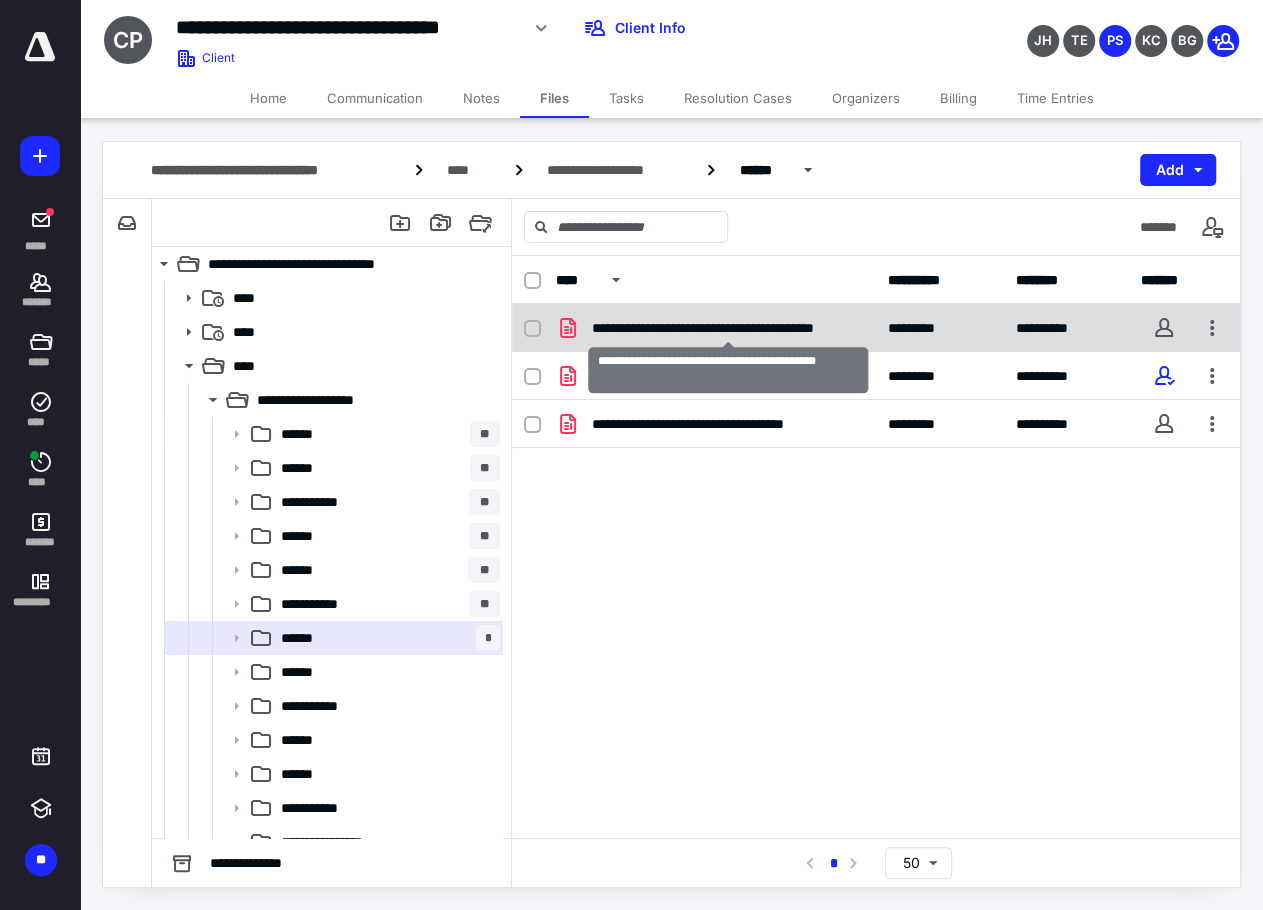 click on "**********" at bounding box center [728, 328] 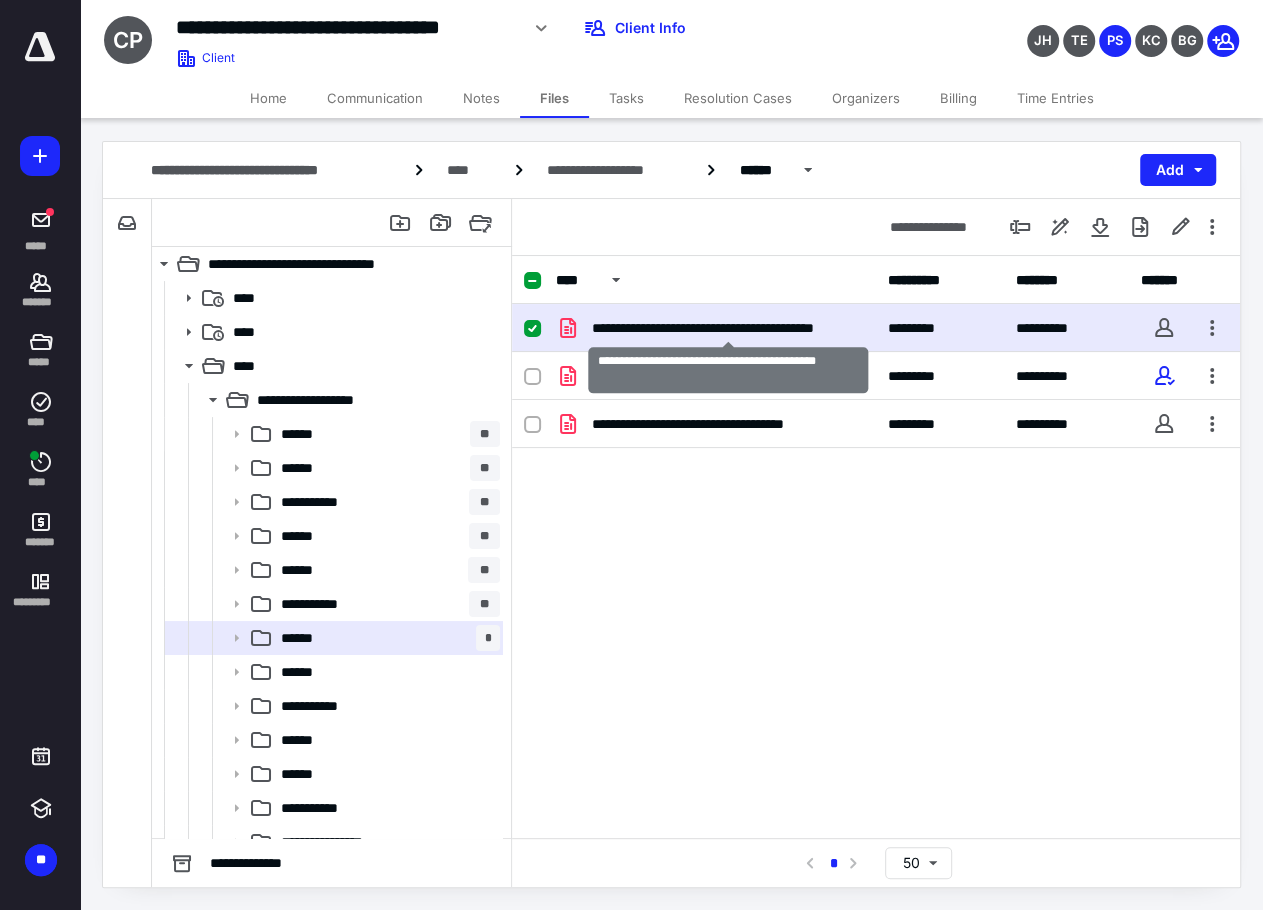 click on "**********" at bounding box center (728, 328) 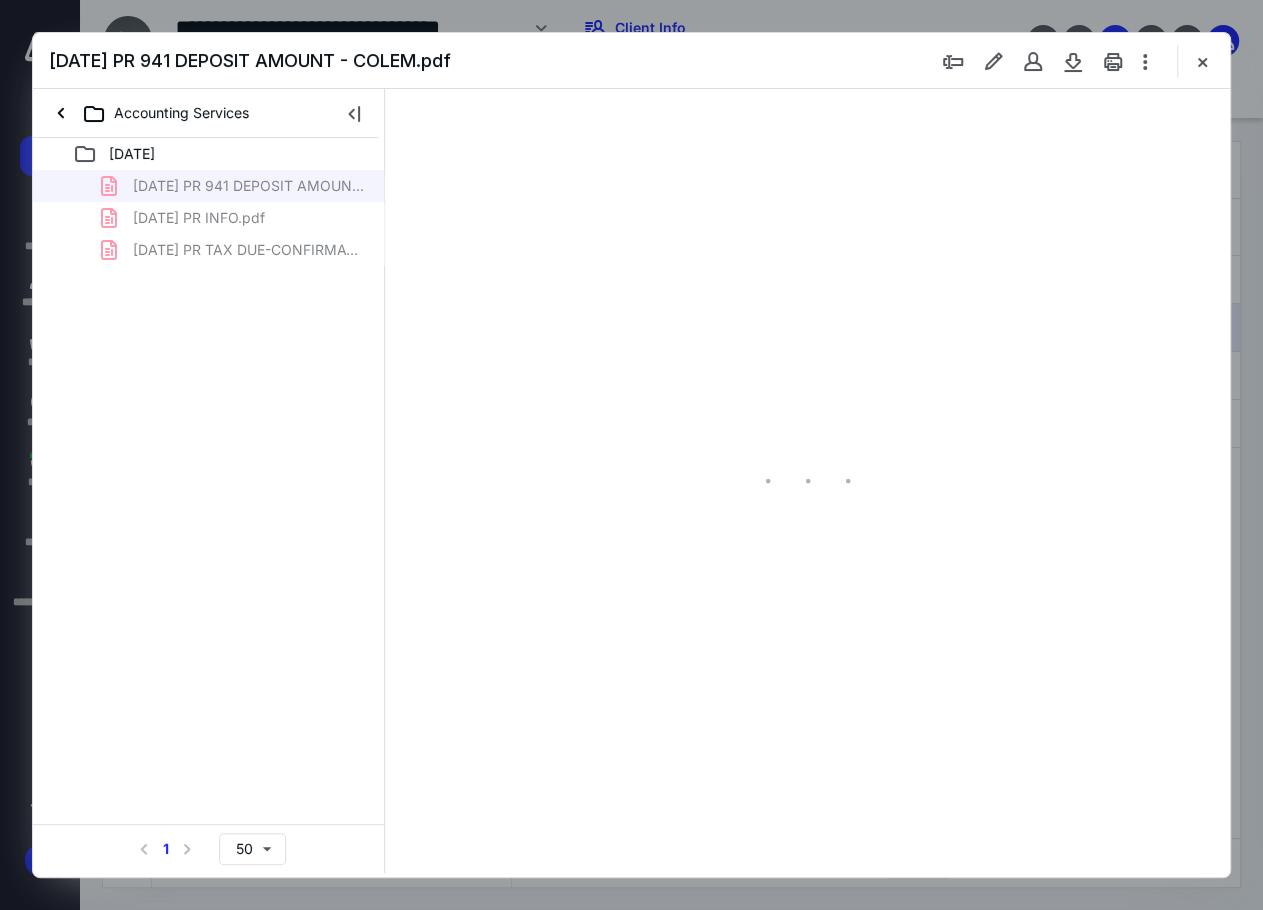 scroll, scrollTop: 0, scrollLeft: 0, axis: both 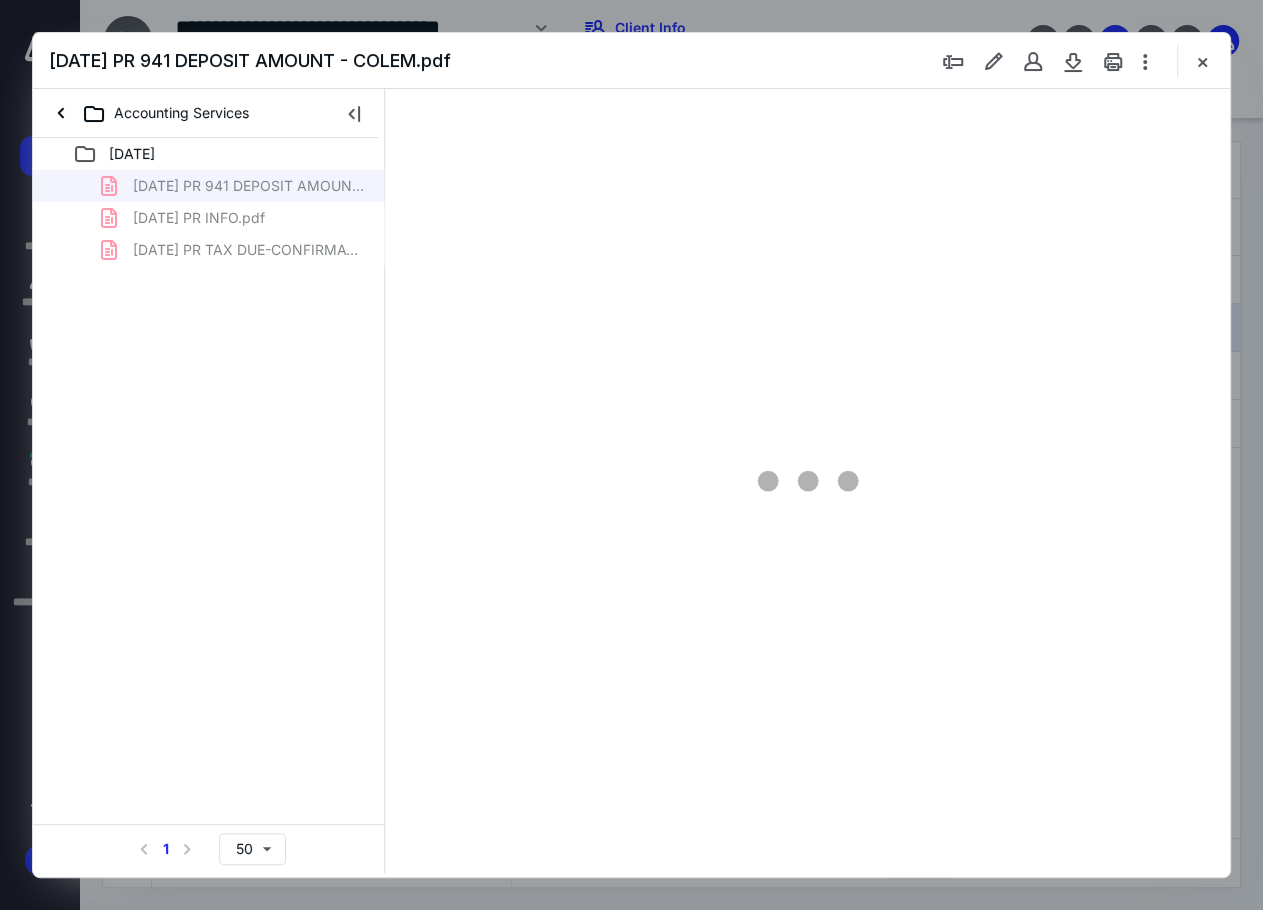 type on "135" 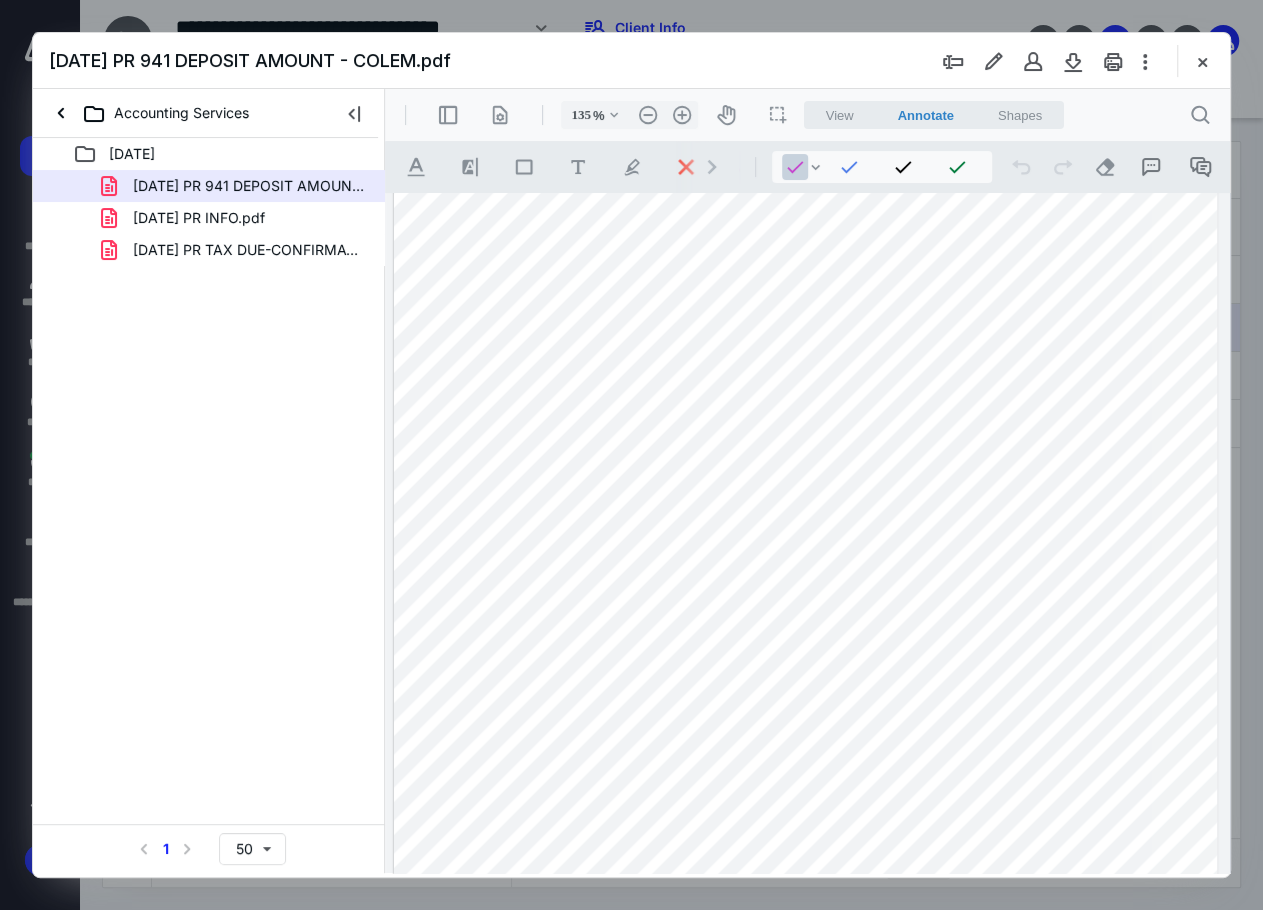 scroll, scrollTop: 576, scrollLeft: 0, axis: vertical 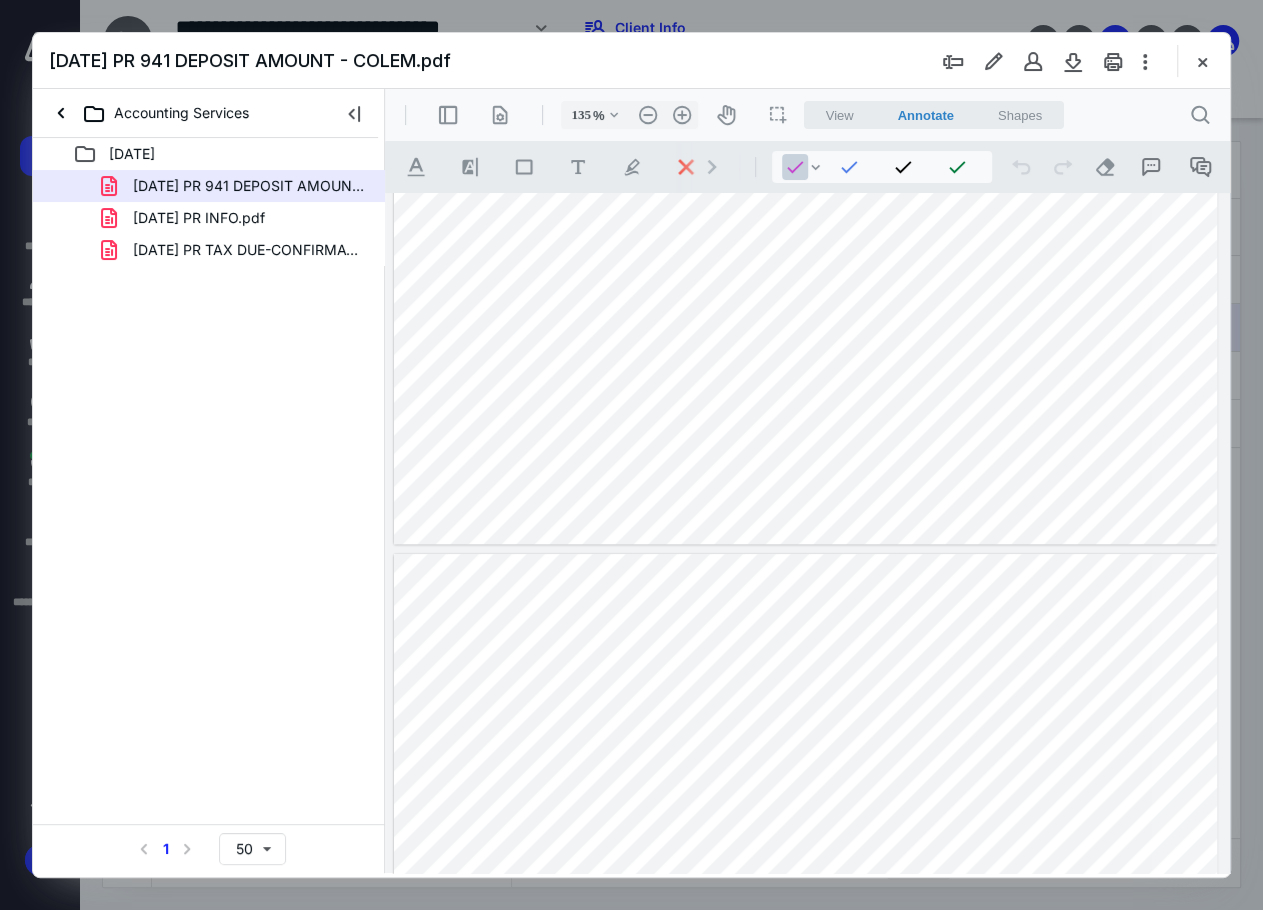 type on "*" 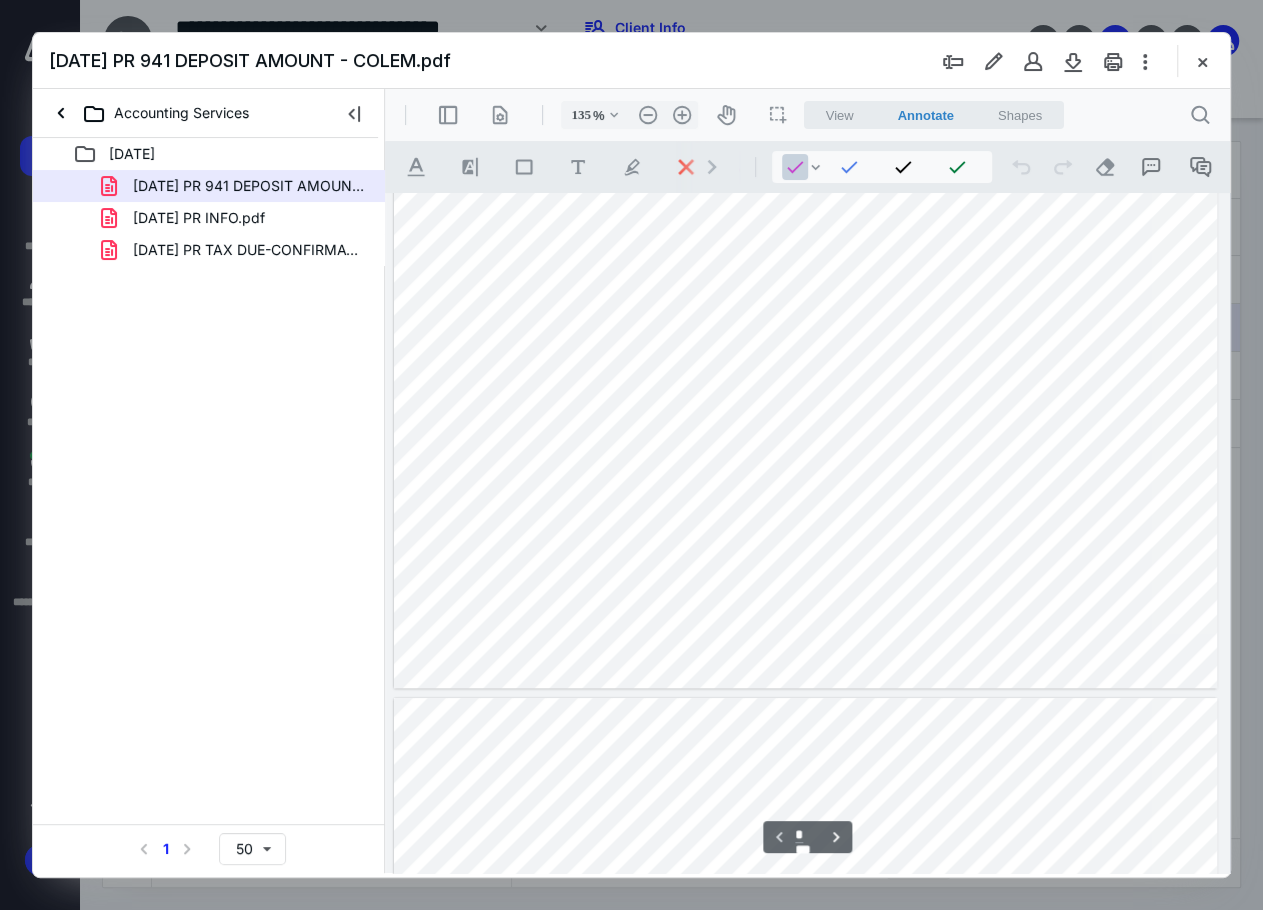 scroll, scrollTop: 0, scrollLeft: 0, axis: both 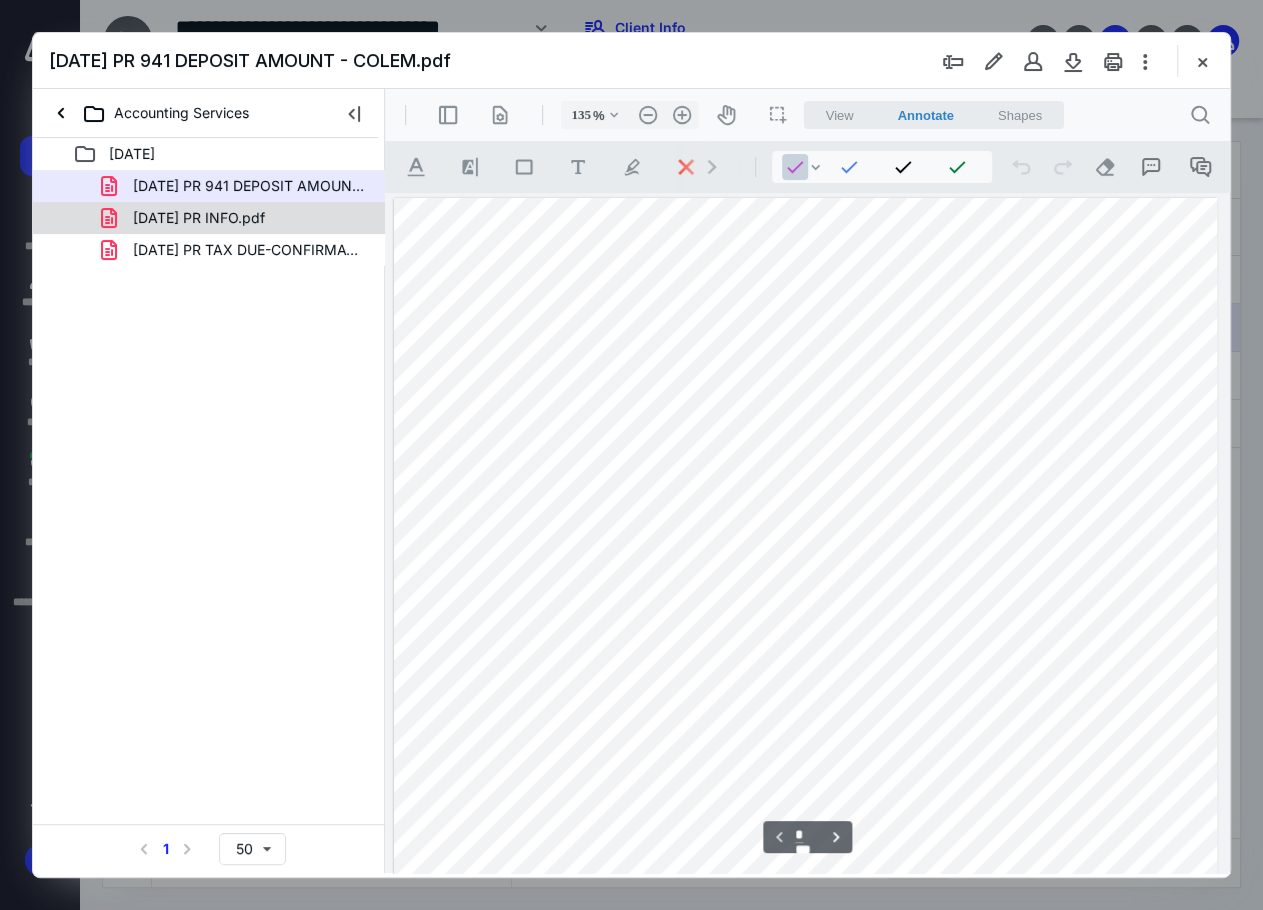 click on "[DATE] PR INFO.pdf" at bounding box center [237, 218] 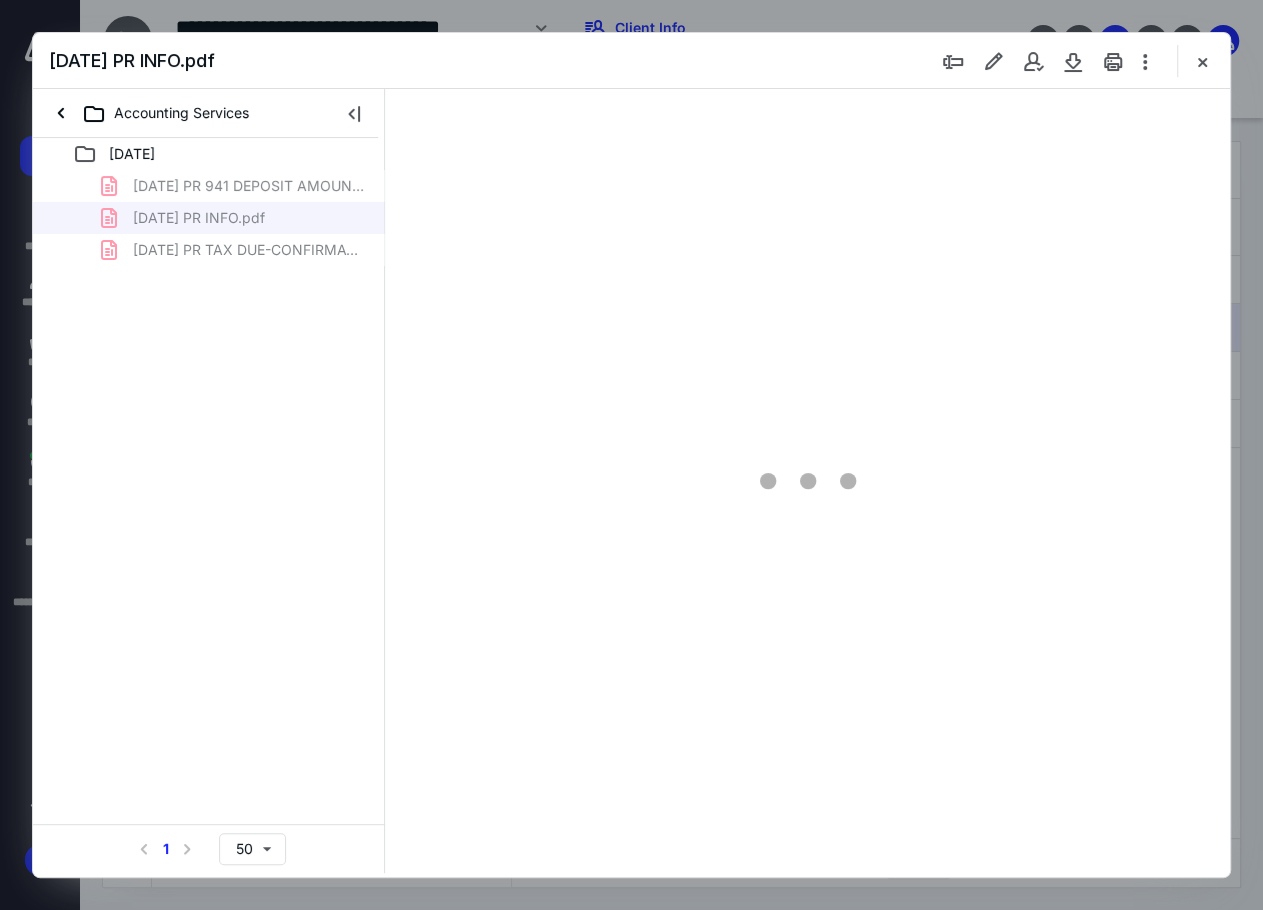 type on "99" 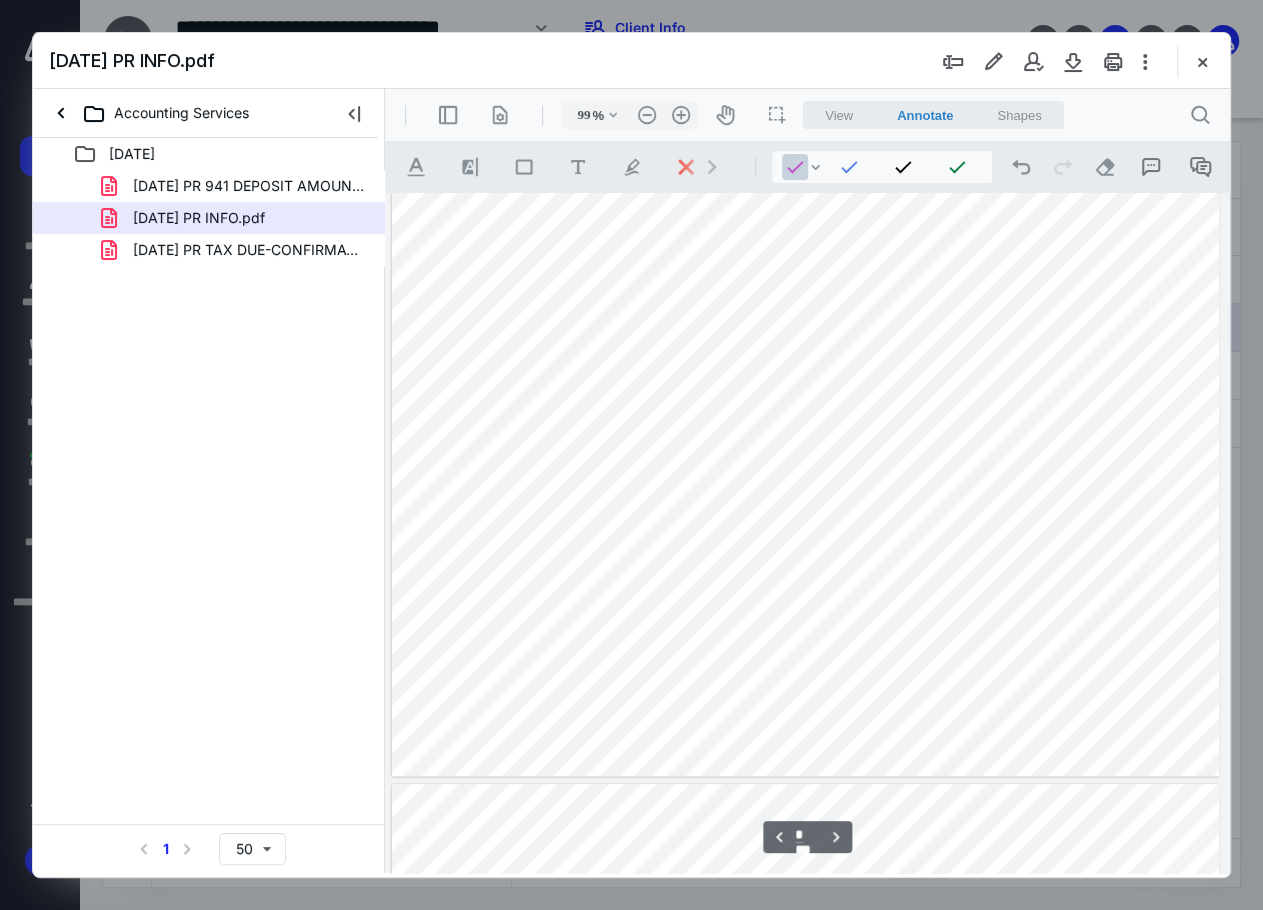 scroll, scrollTop: 608, scrollLeft: 0, axis: vertical 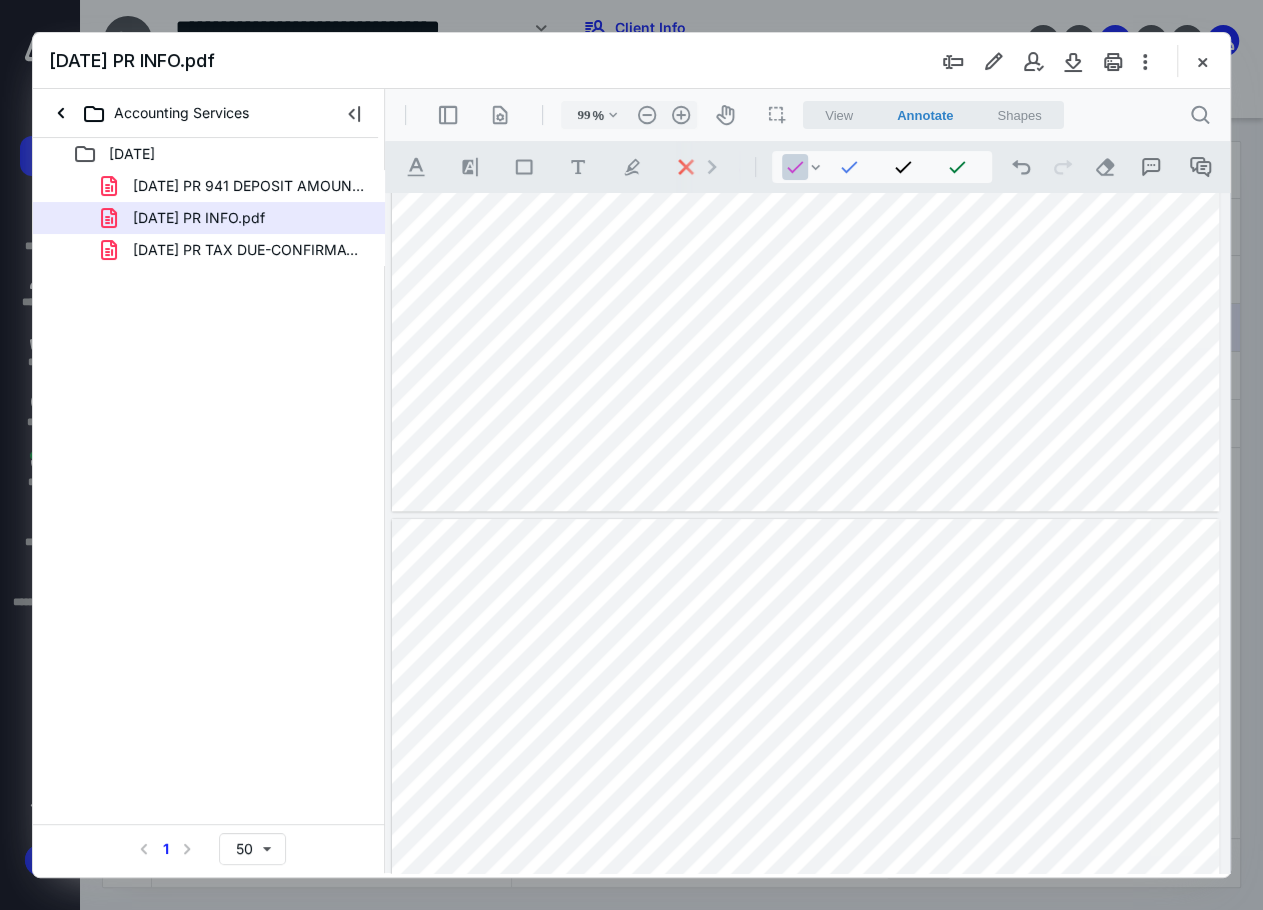 type on "*" 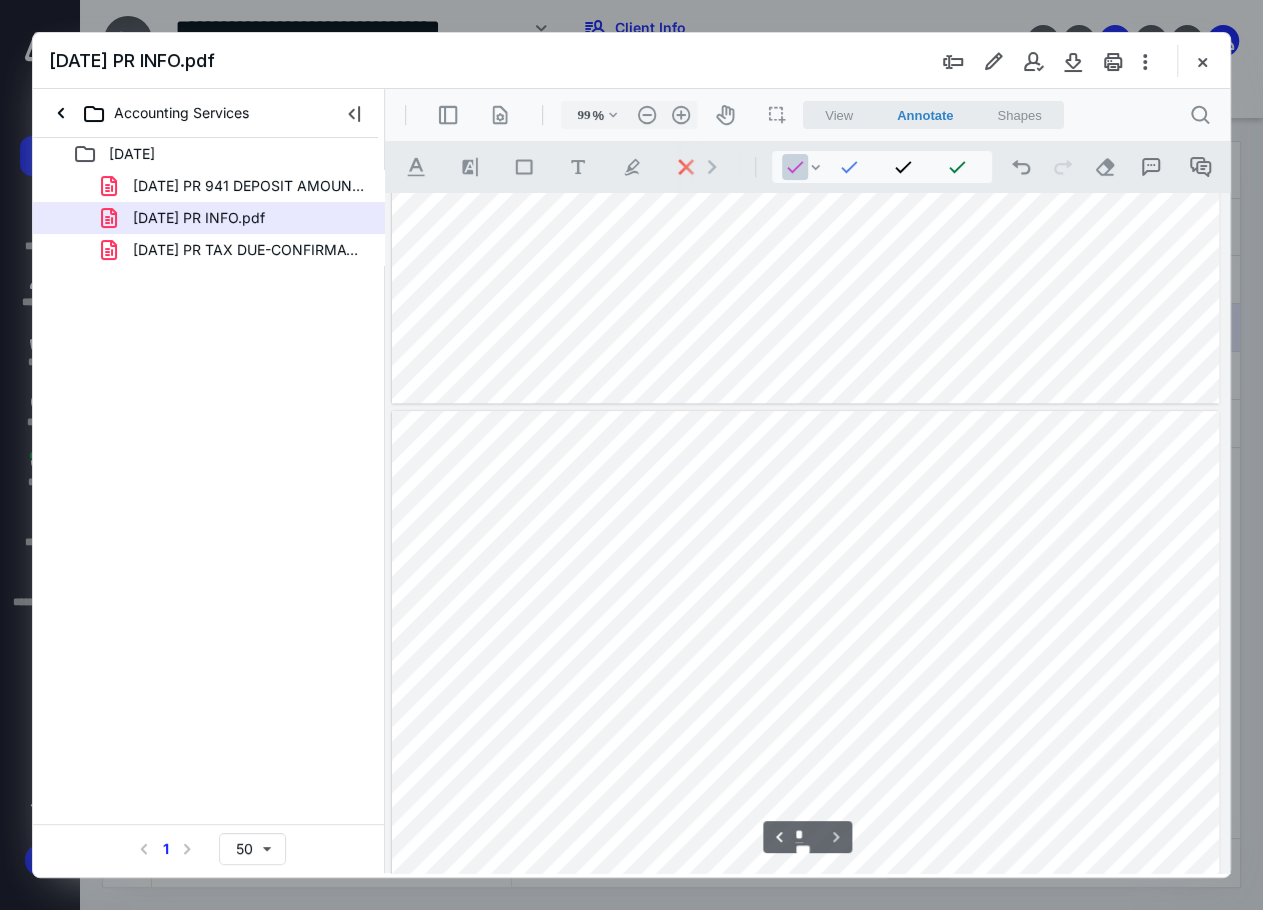 scroll, scrollTop: 1008, scrollLeft: 0, axis: vertical 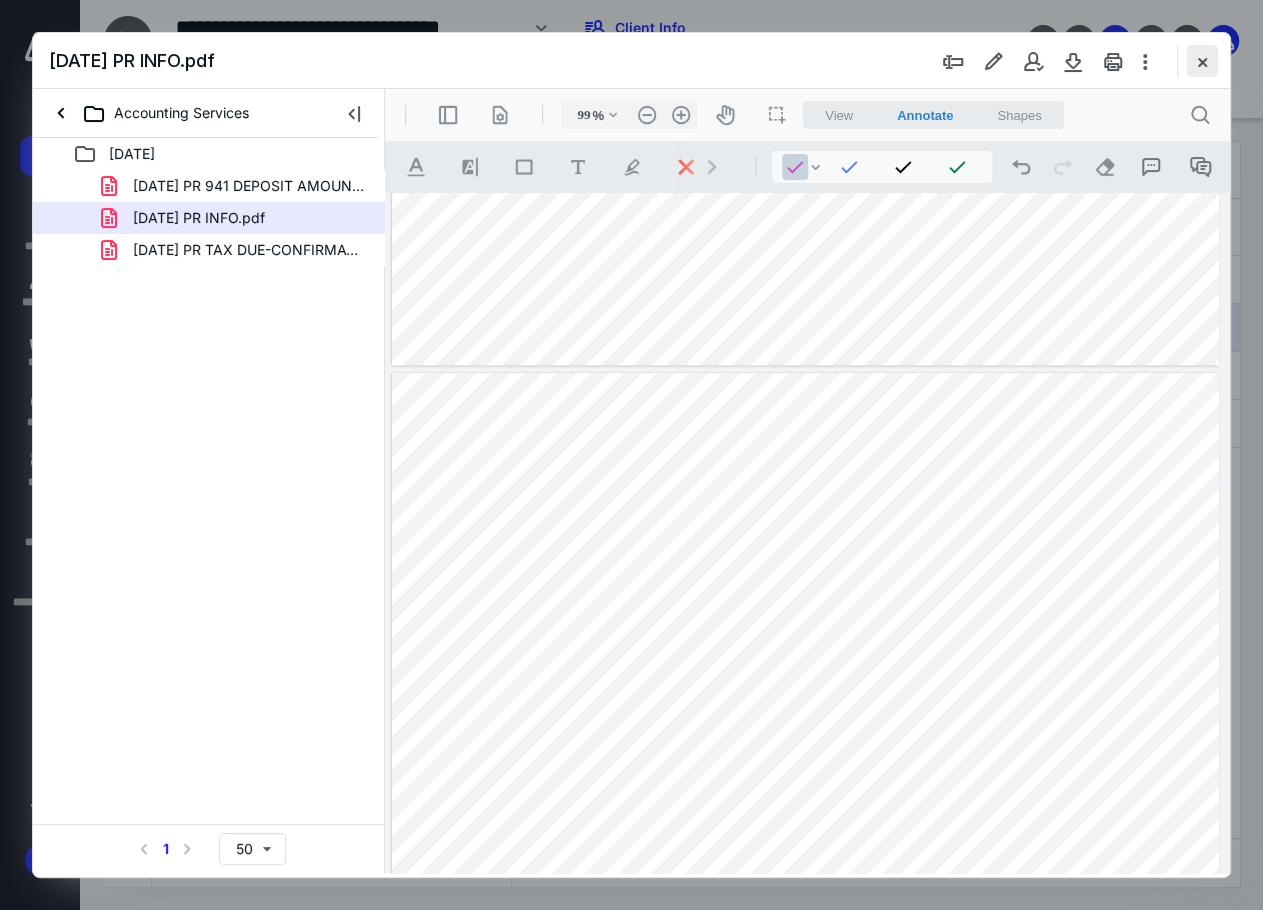 click at bounding box center [1202, 61] 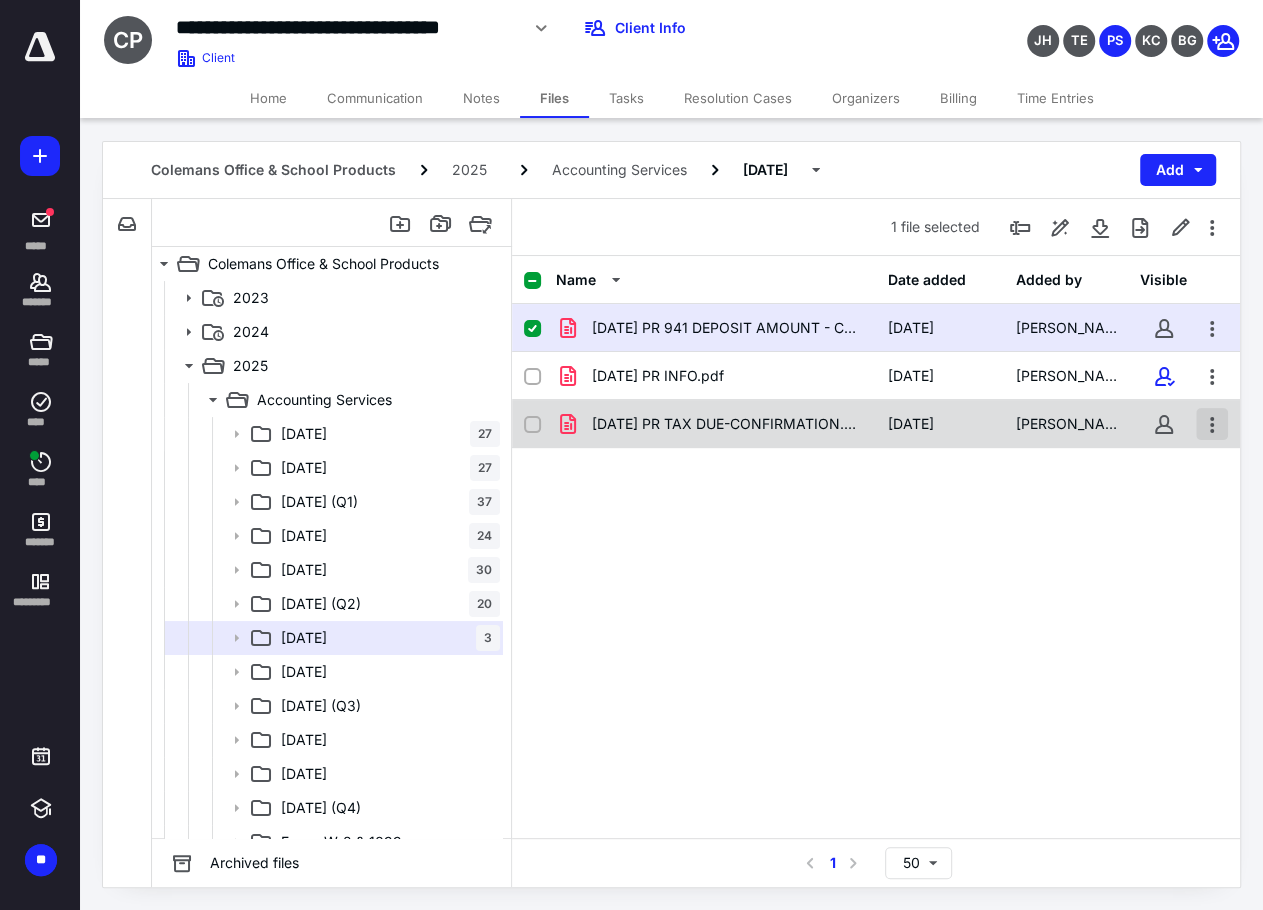 click at bounding box center [1212, 424] 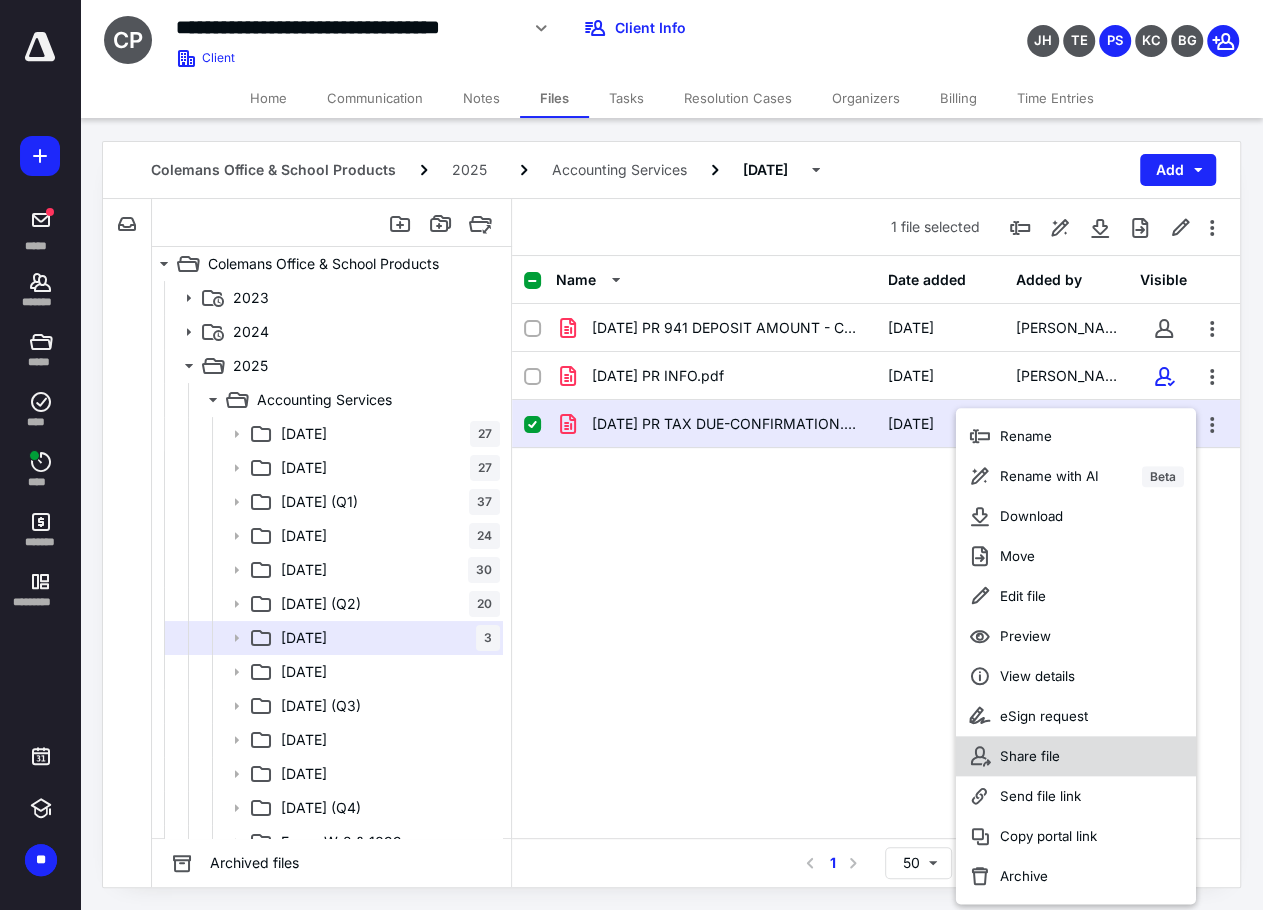 click on "Share file" at bounding box center (1075, 756) 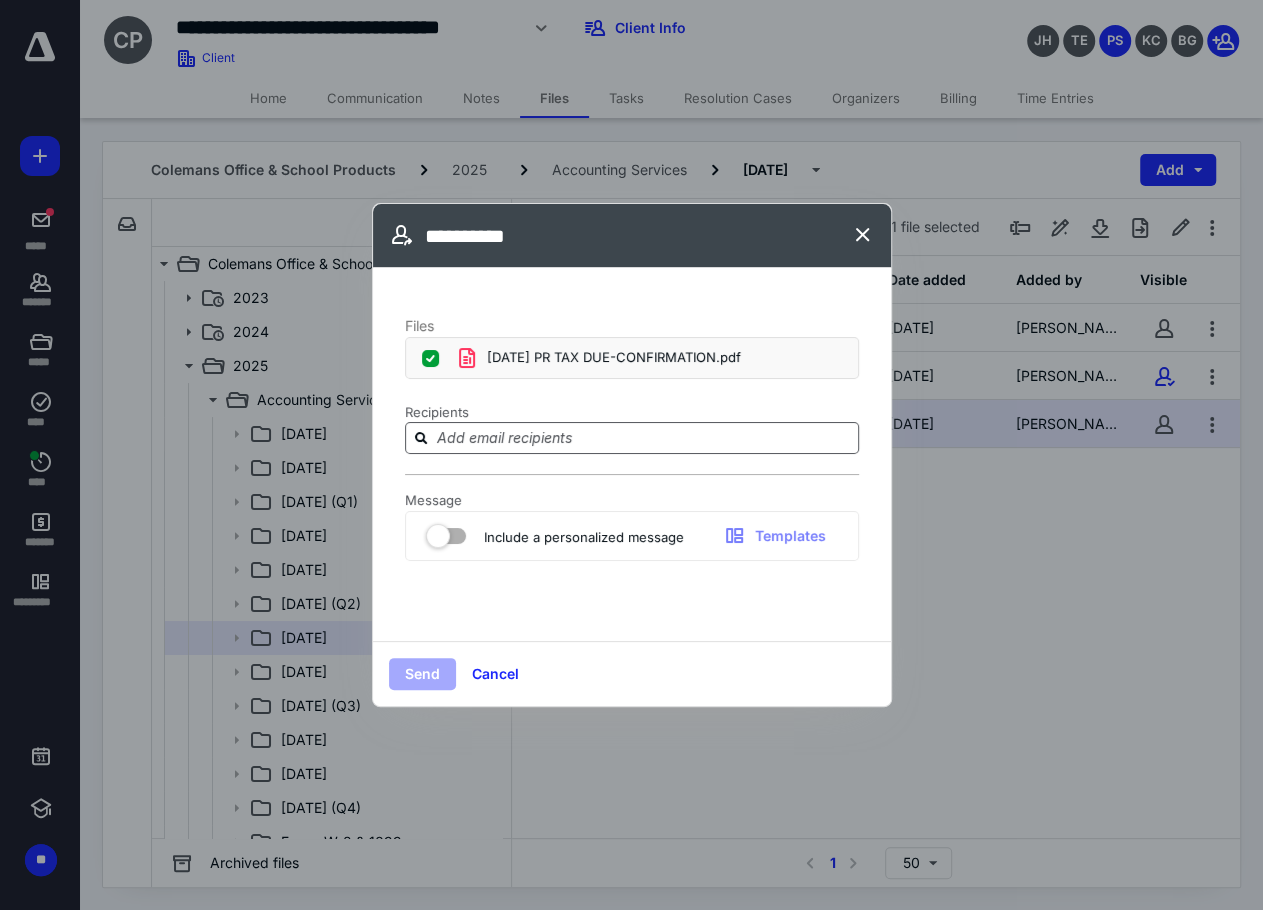 click at bounding box center [644, 437] 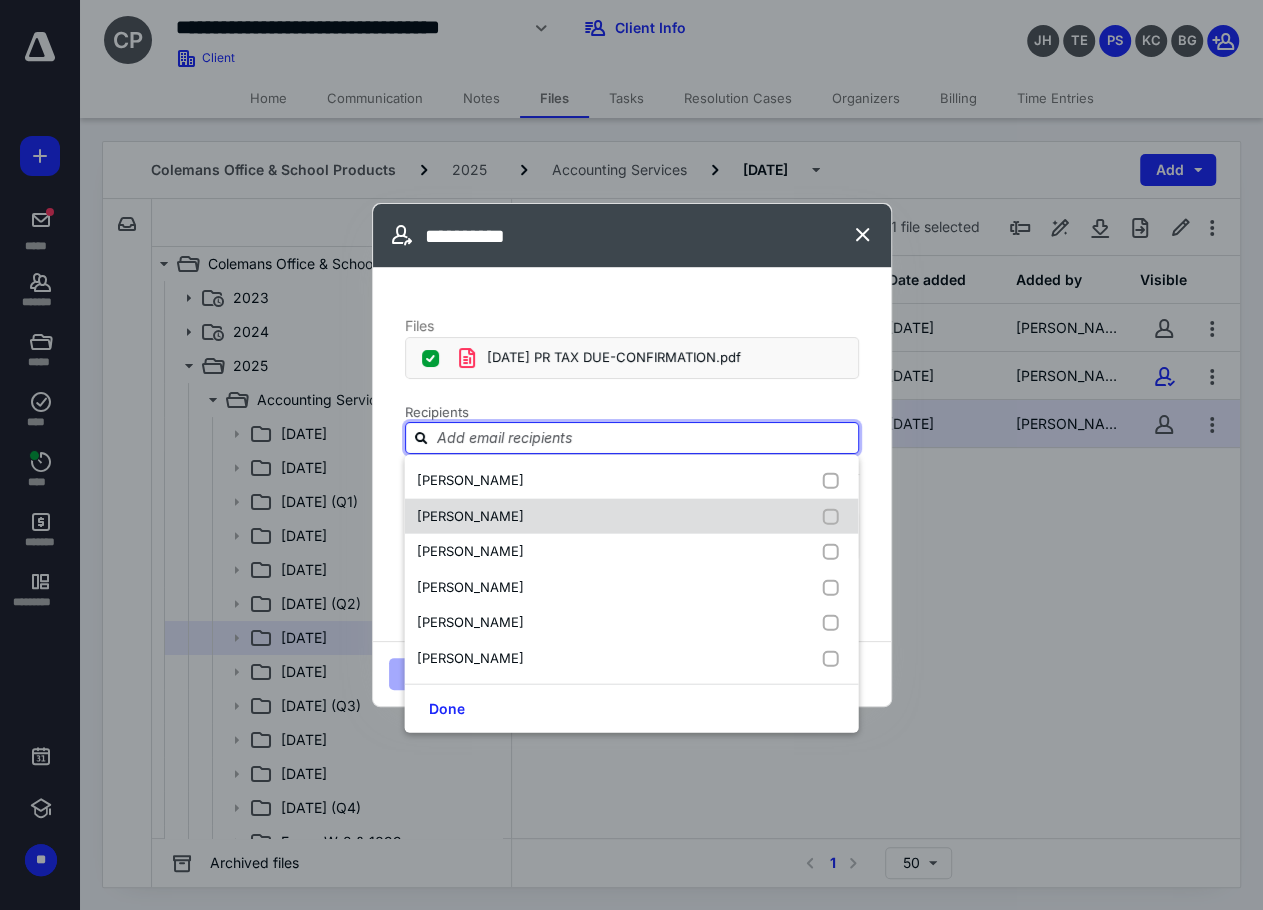 click on "[PERSON_NAME]" at bounding box center (632, 516) 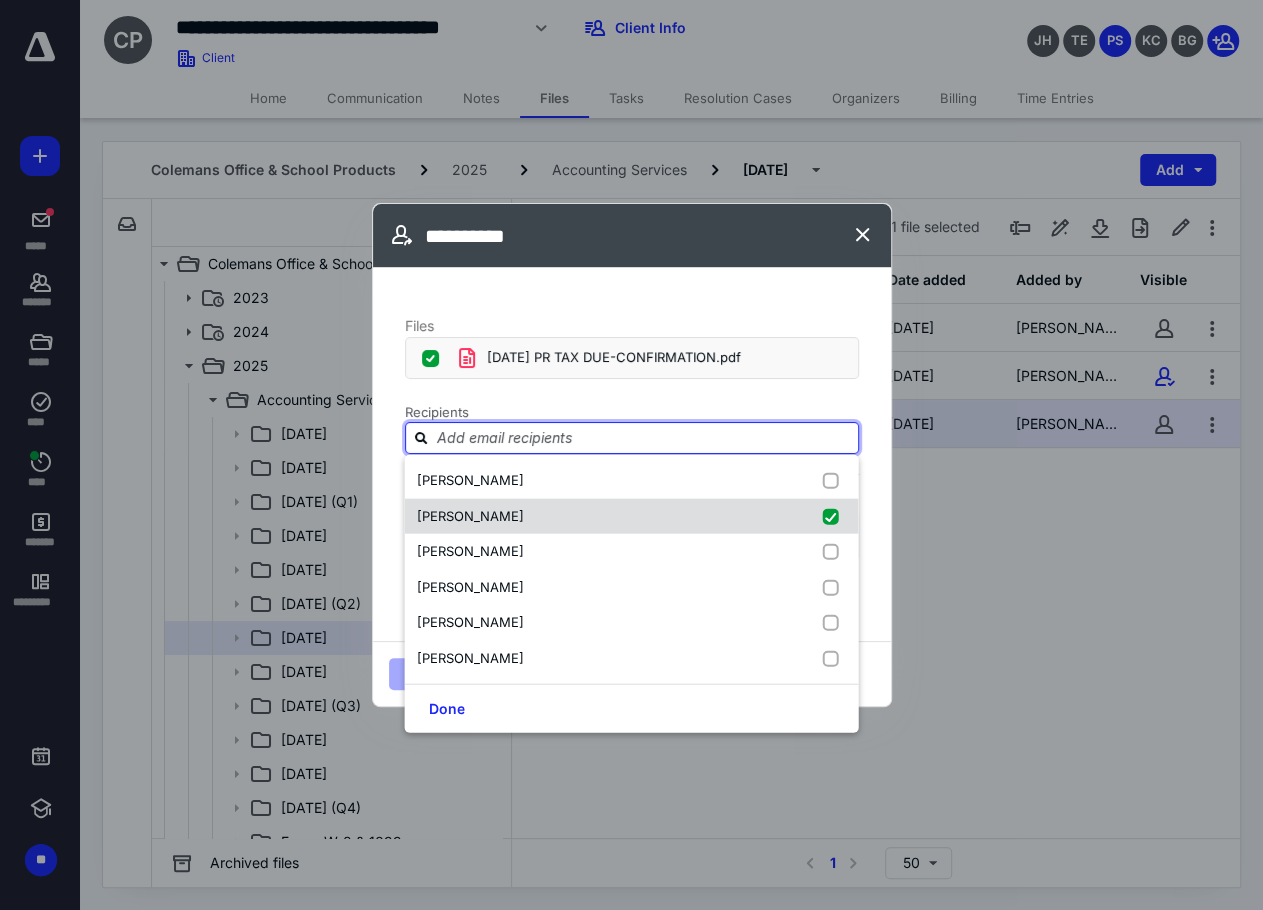 checkbox on "true" 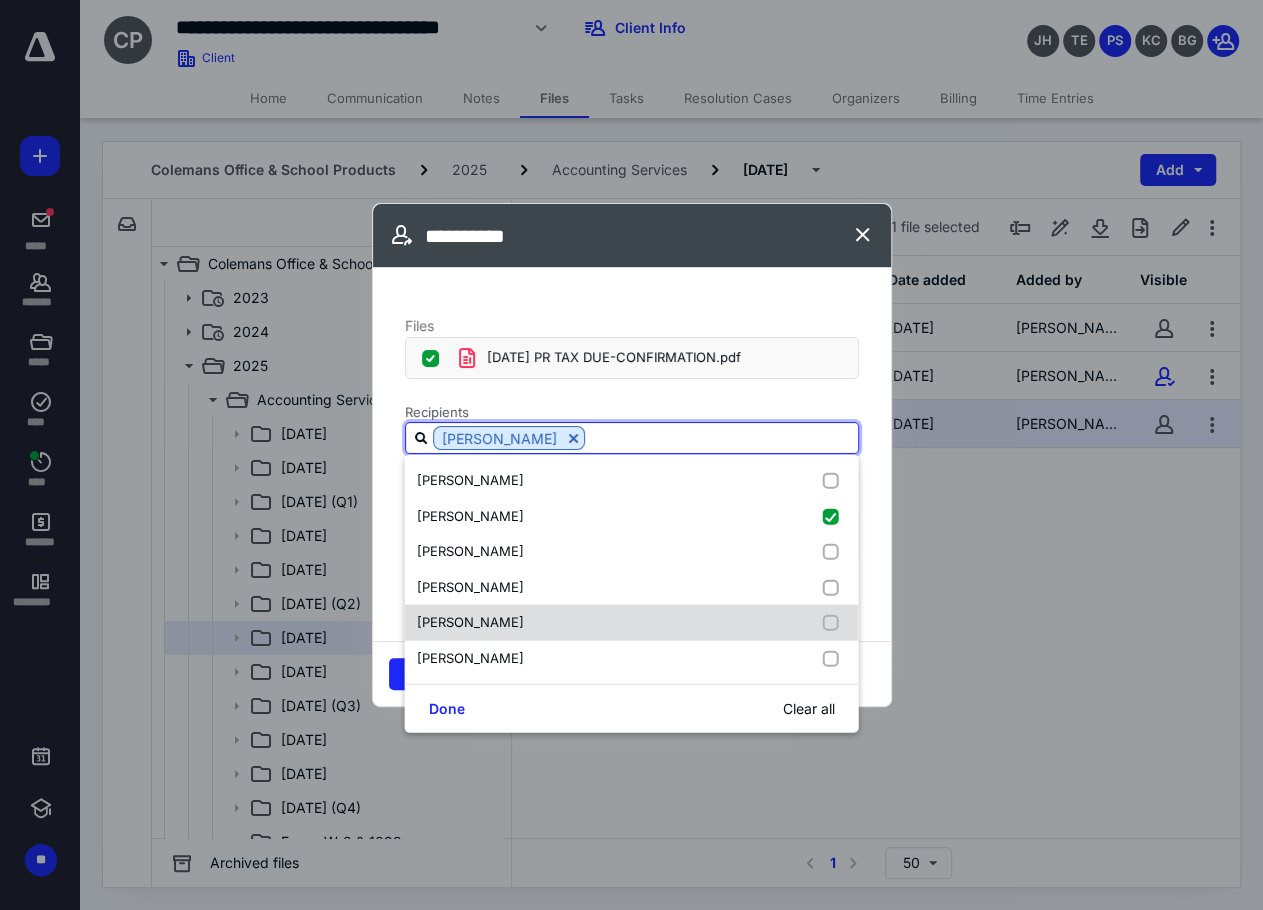 click on "[PERSON_NAME]" at bounding box center (632, 623) 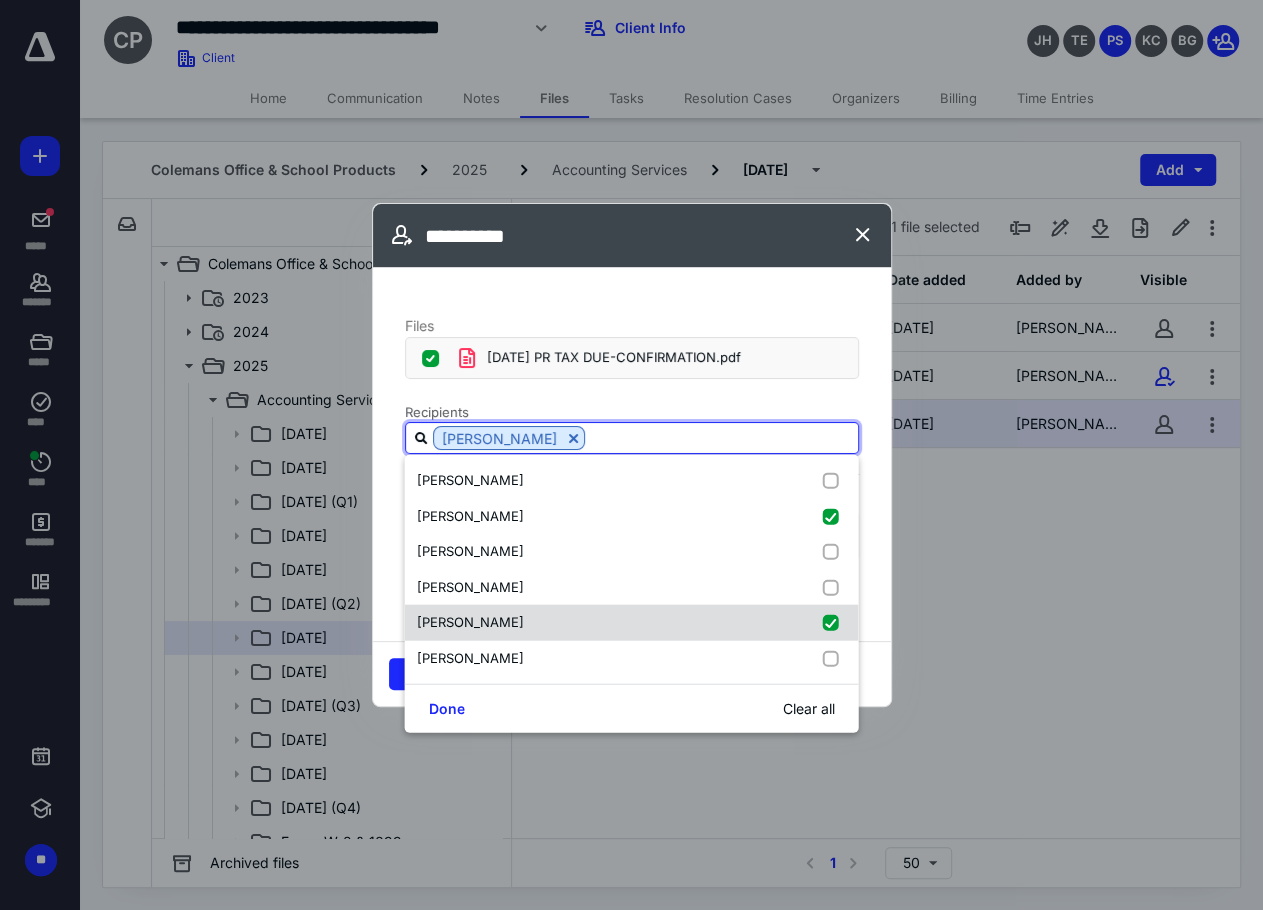 checkbox on "true" 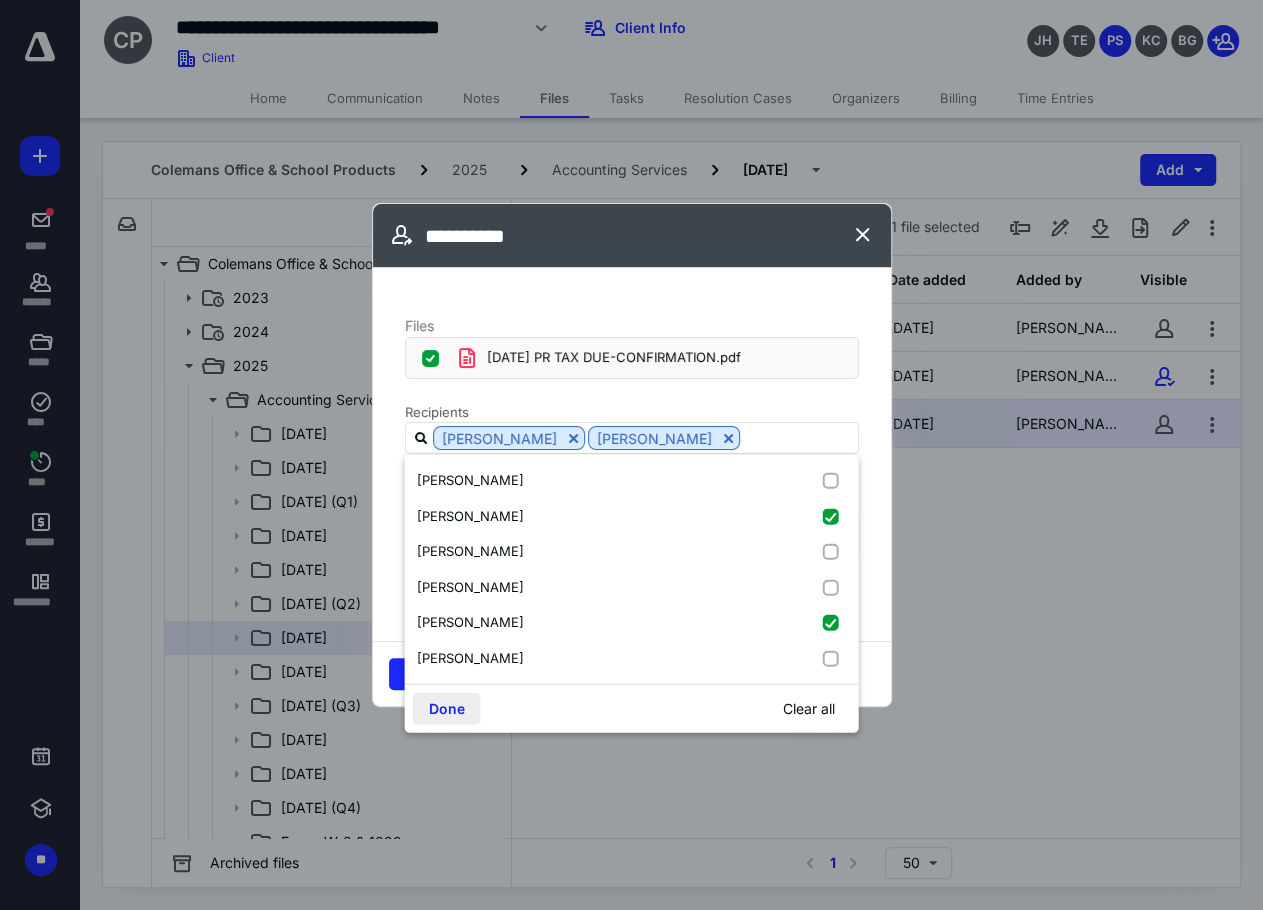 click on "Done" at bounding box center (447, 709) 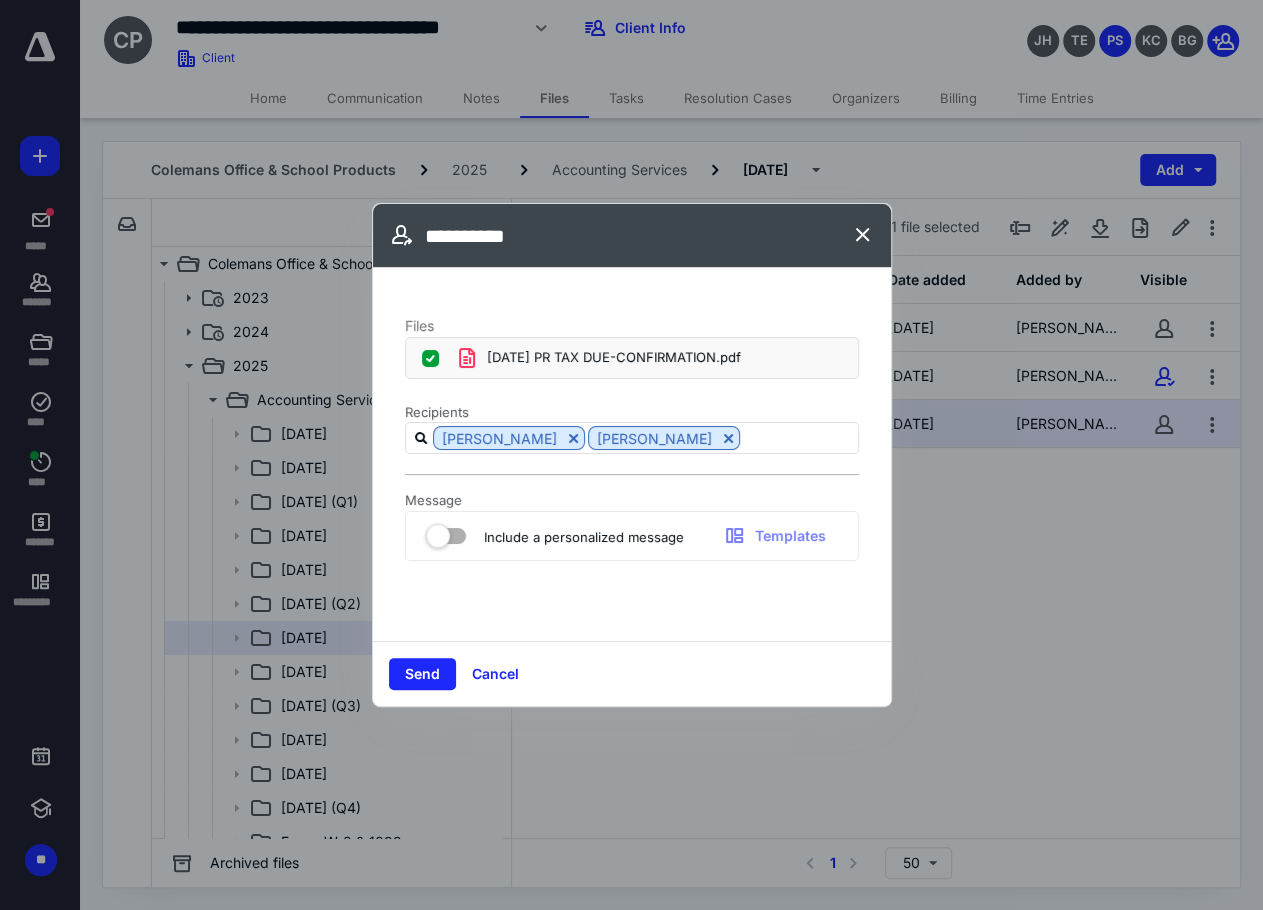 click at bounding box center (446, 532) 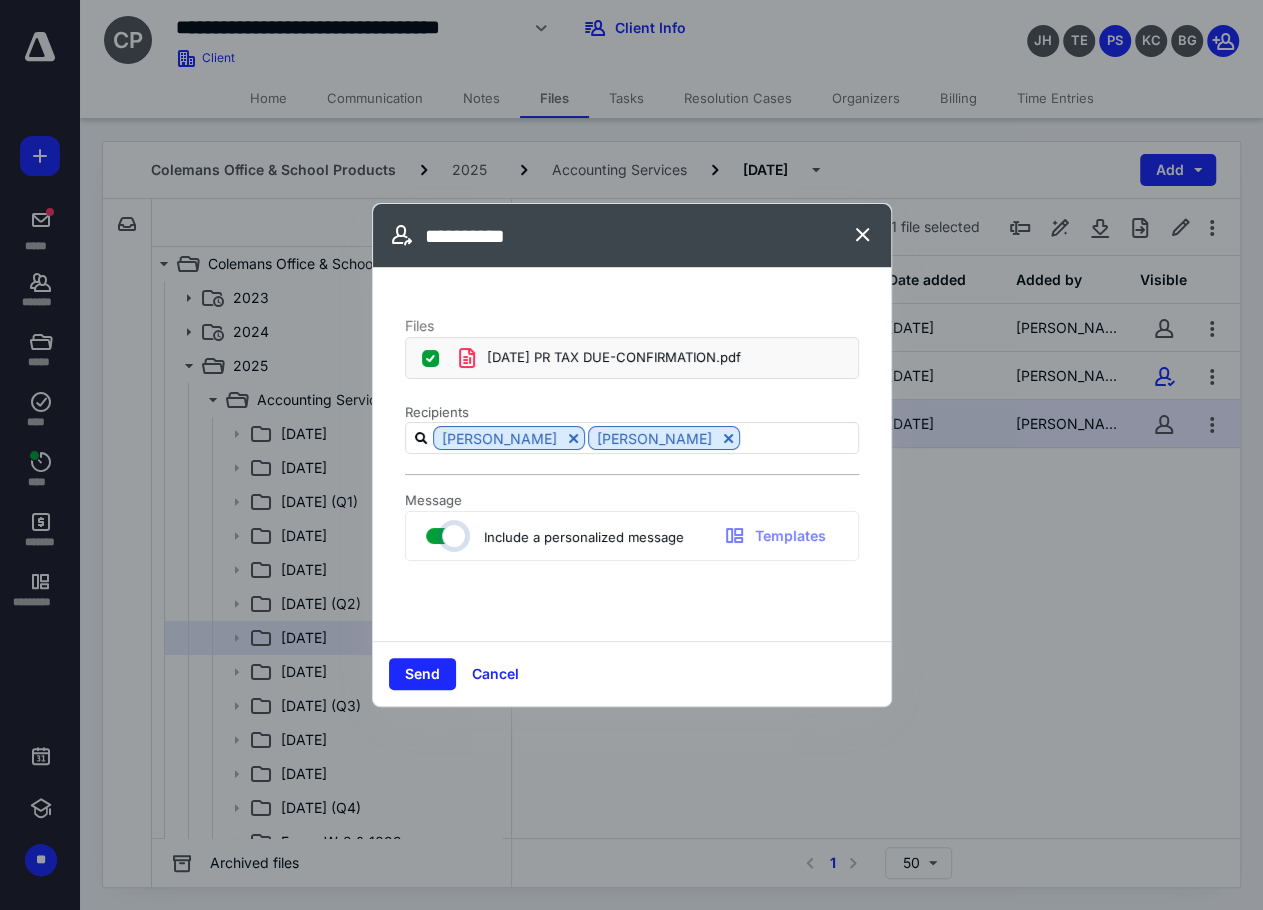 checkbox on "true" 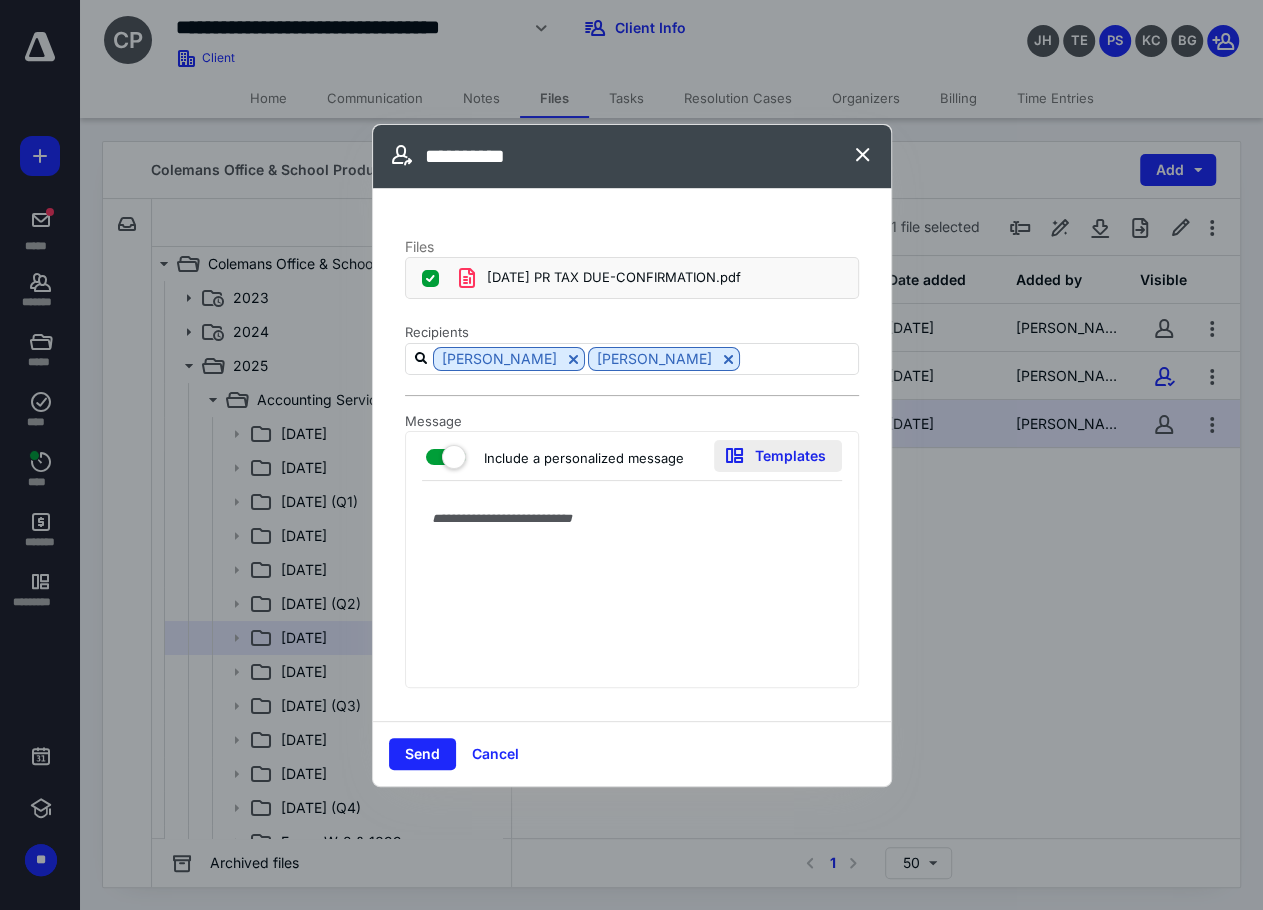 click on "Templates" at bounding box center [778, 456] 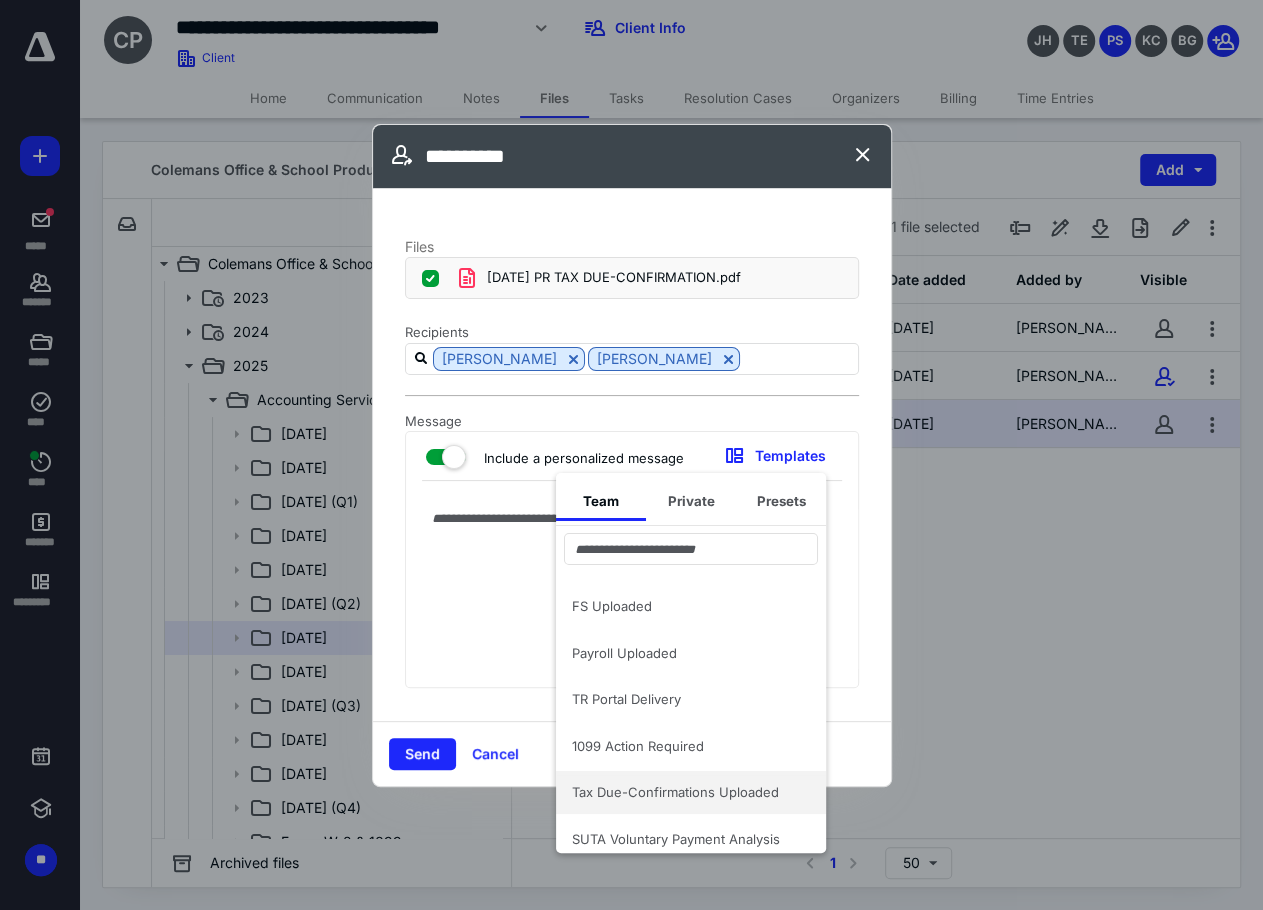 click on "Tax Due-Confirmations Uploaded" at bounding box center [679, 792] 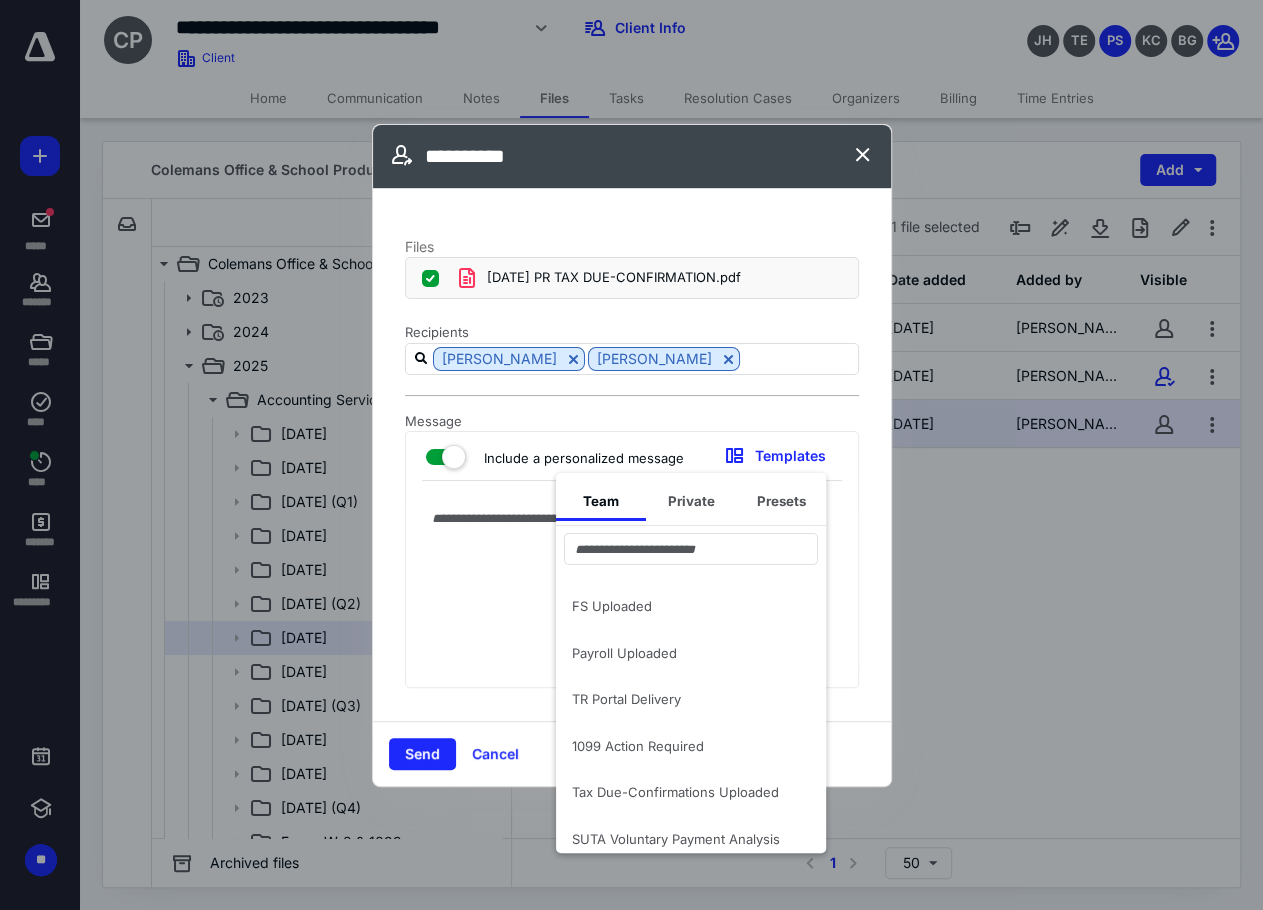 type on "**********" 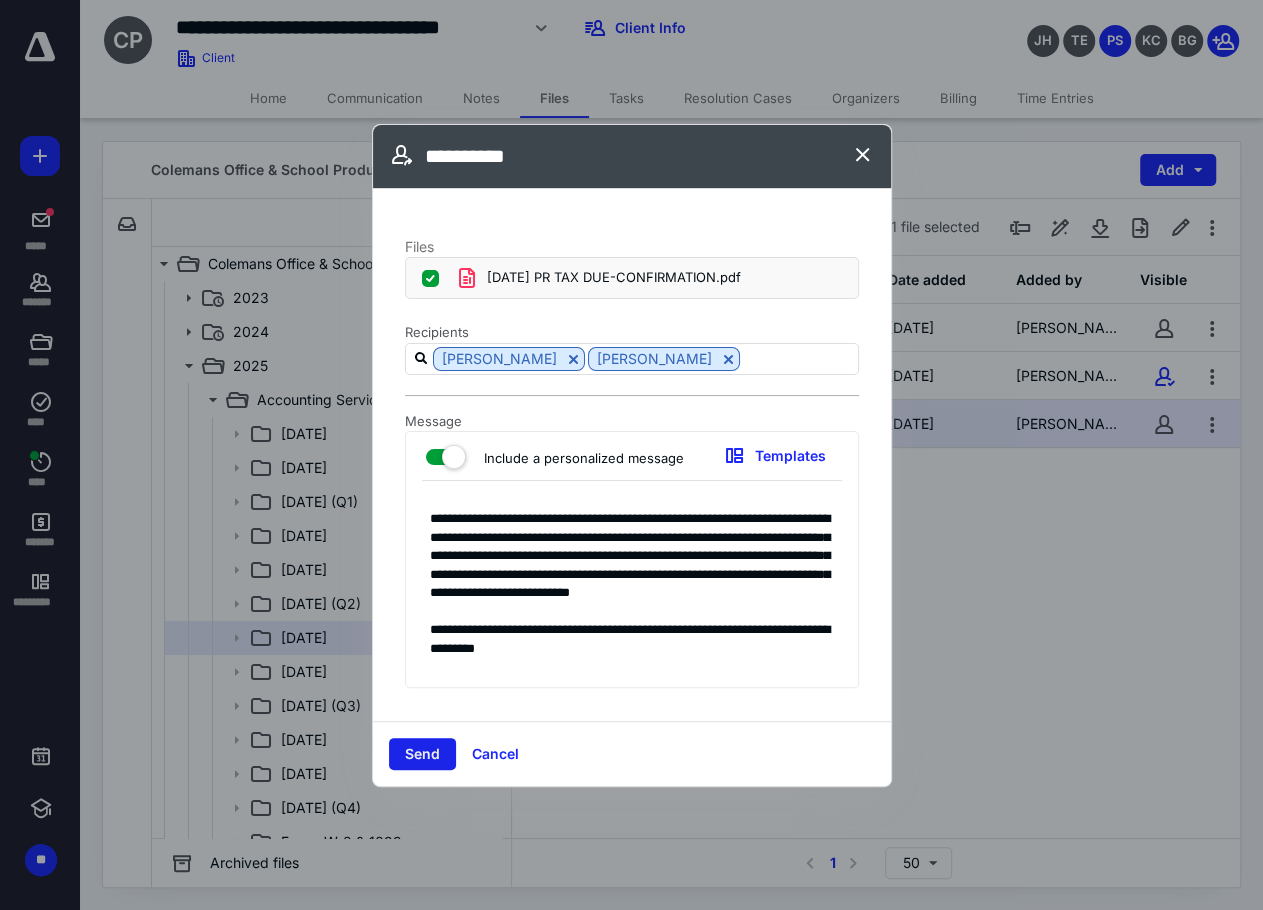 click on "Send" at bounding box center [422, 754] 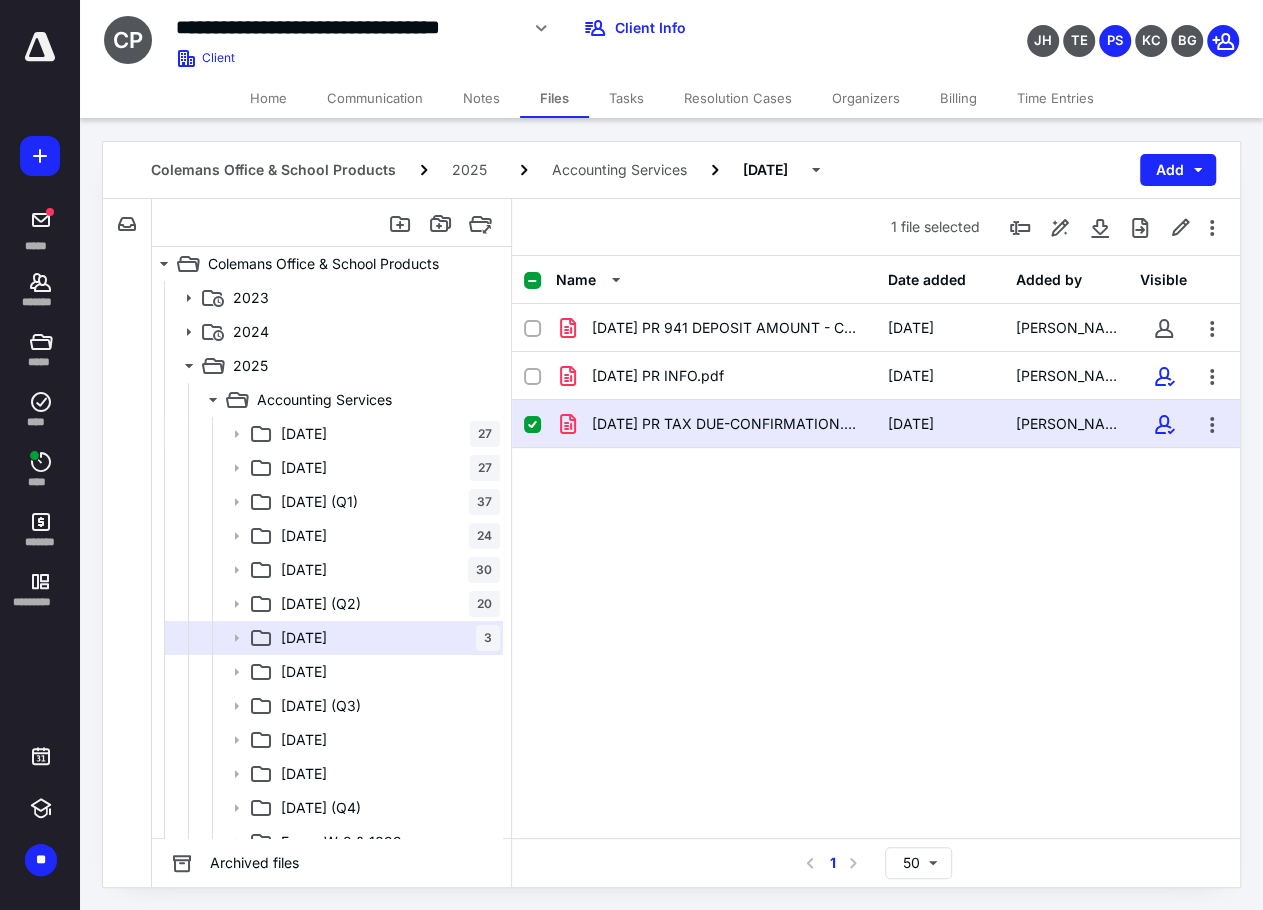 click on "Name Date added Added by Visible 2025.07.11 PR 941 DEPOSIT AMOUNT - COLEM.pdf 7/11/2025 Kim Cooper 2025.07.11 PR INFO.pdf 7/10/2025 JACK DAYER 2025.07.11 PR TAX DUE-CONFIRMATION.pdf 7/11/2025 Kim Cooper" at bounding box center [876, 547] 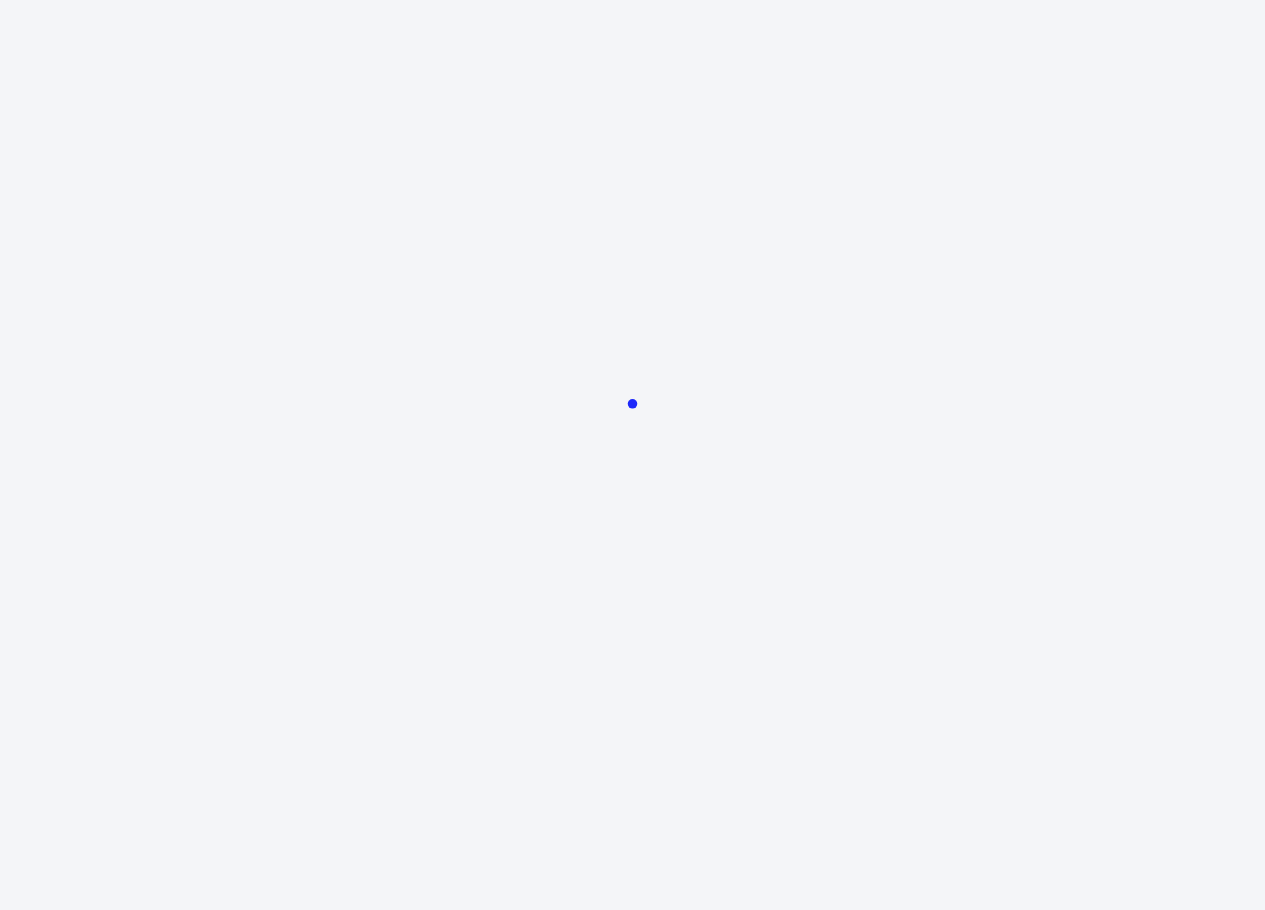 scroll, scrollTop: 0, scrollLeft: 0, axis: both 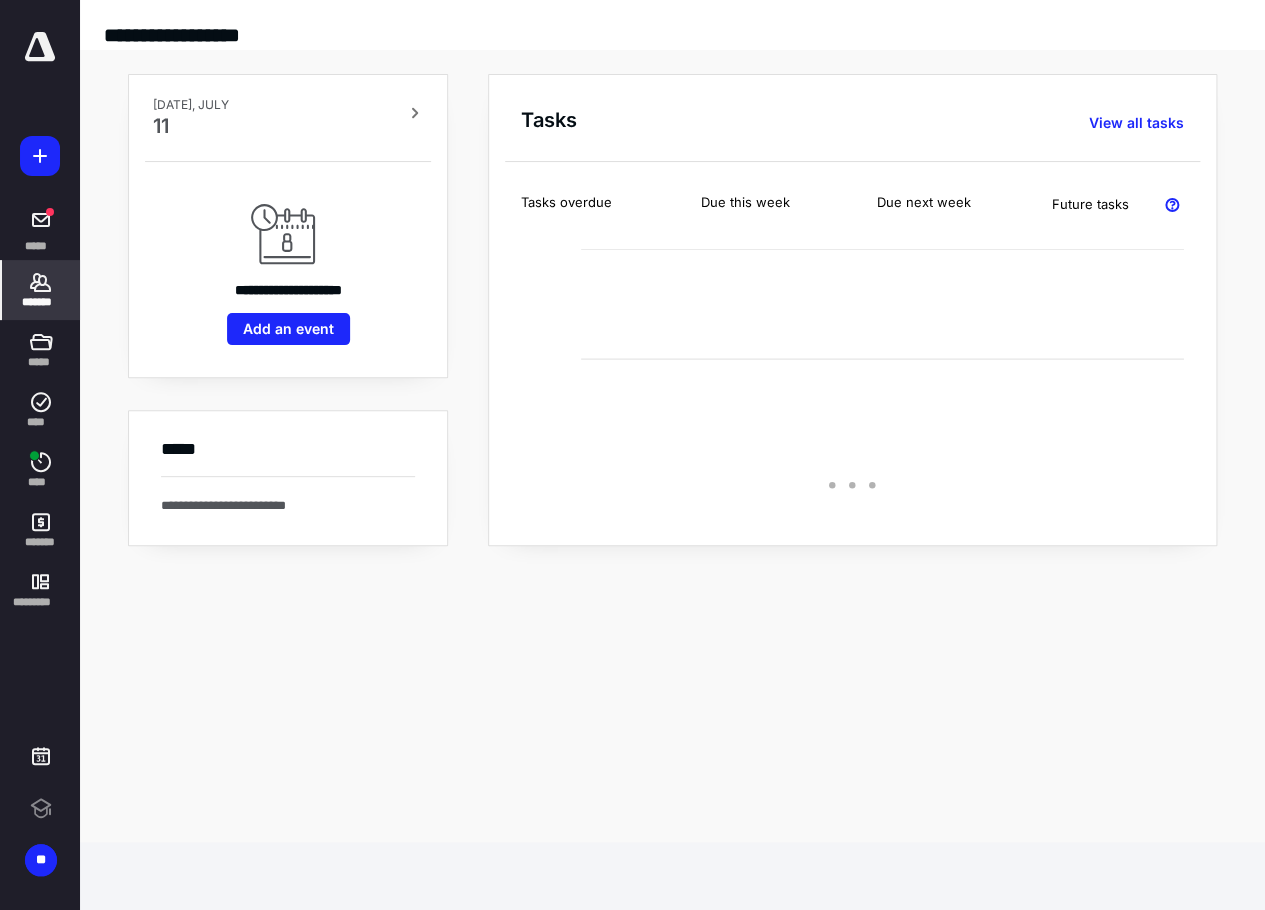 click 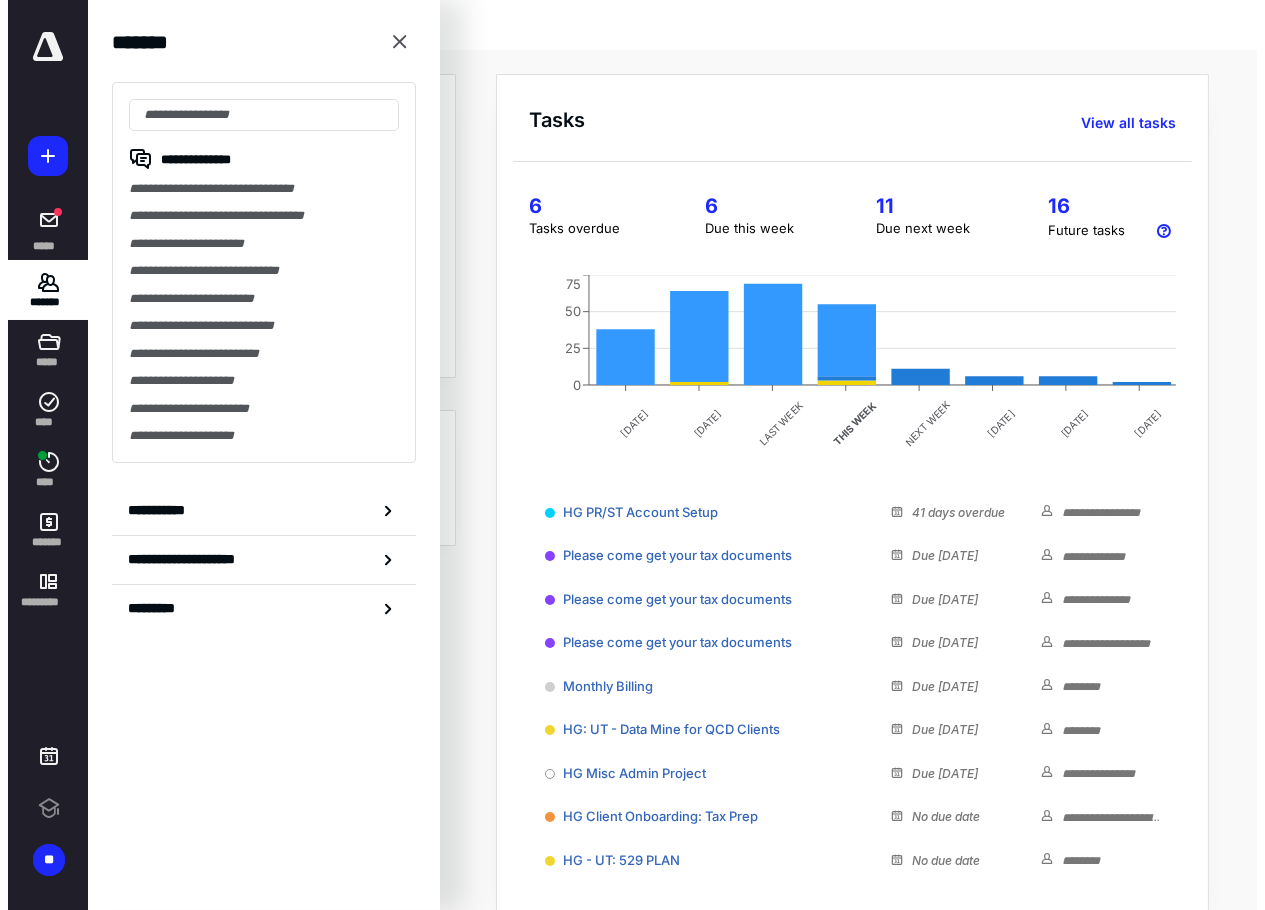 scroll, scrollTop: 0, scrollLeft: 0, axis: both 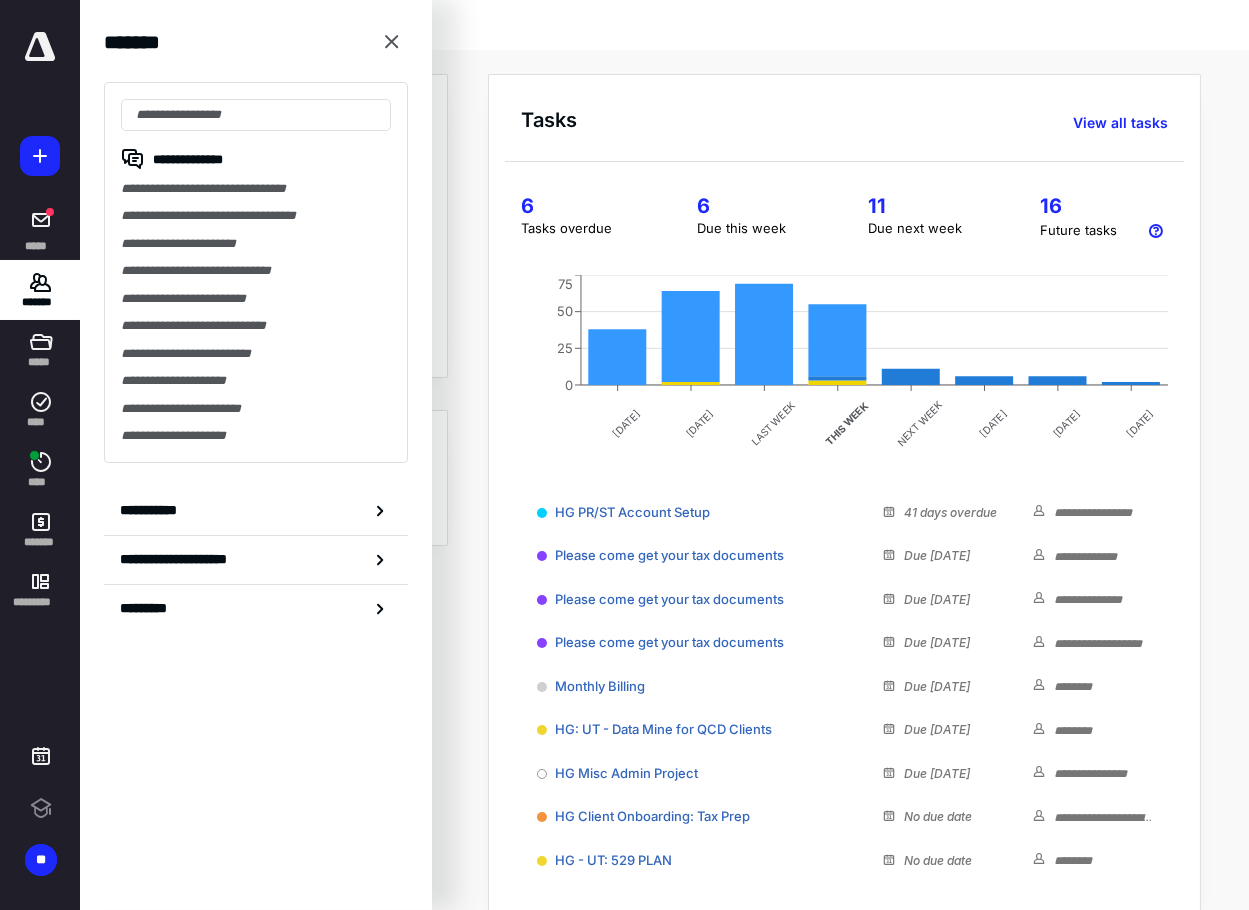 click on "**********" at bounding box center [256, 272] 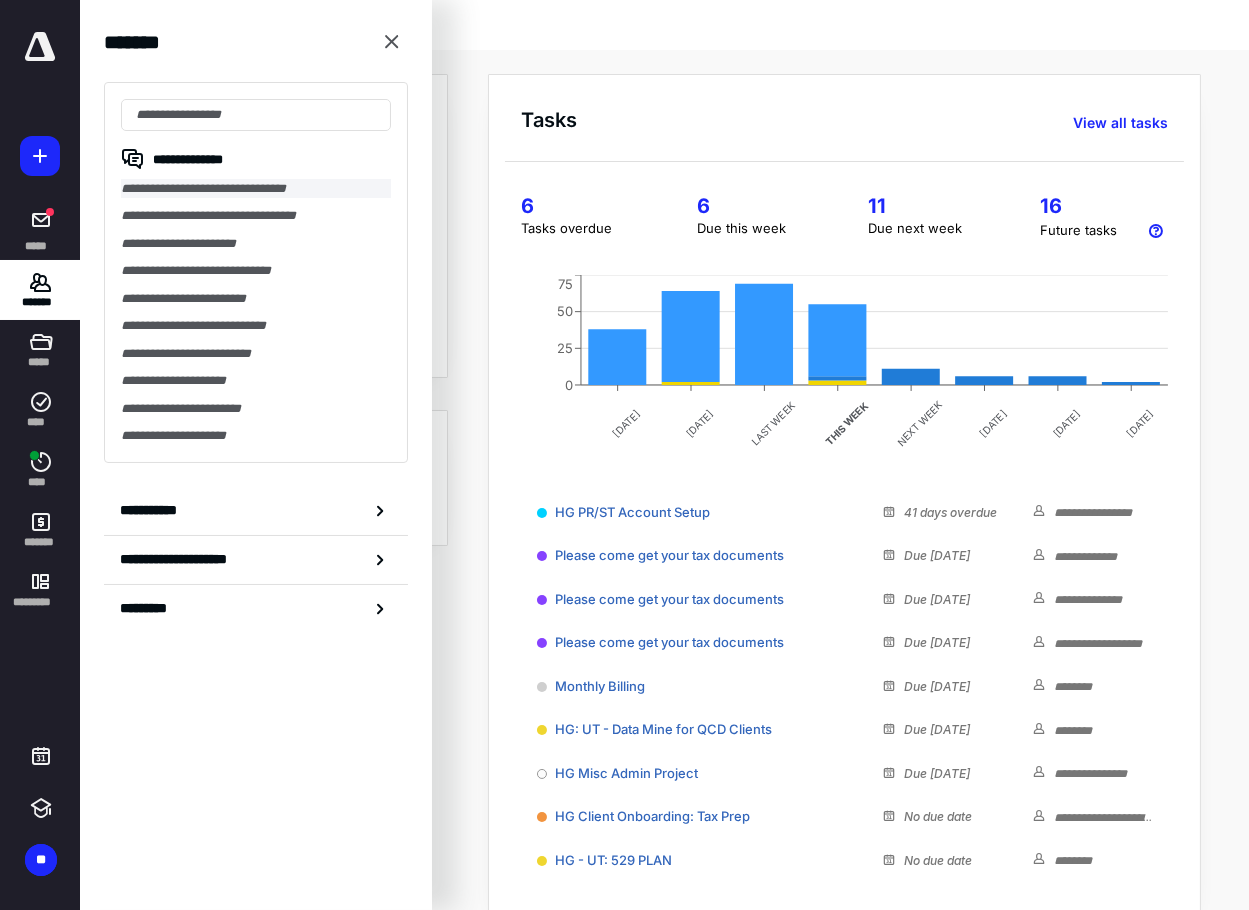 click on "**********" at bounding box center (256, 188) 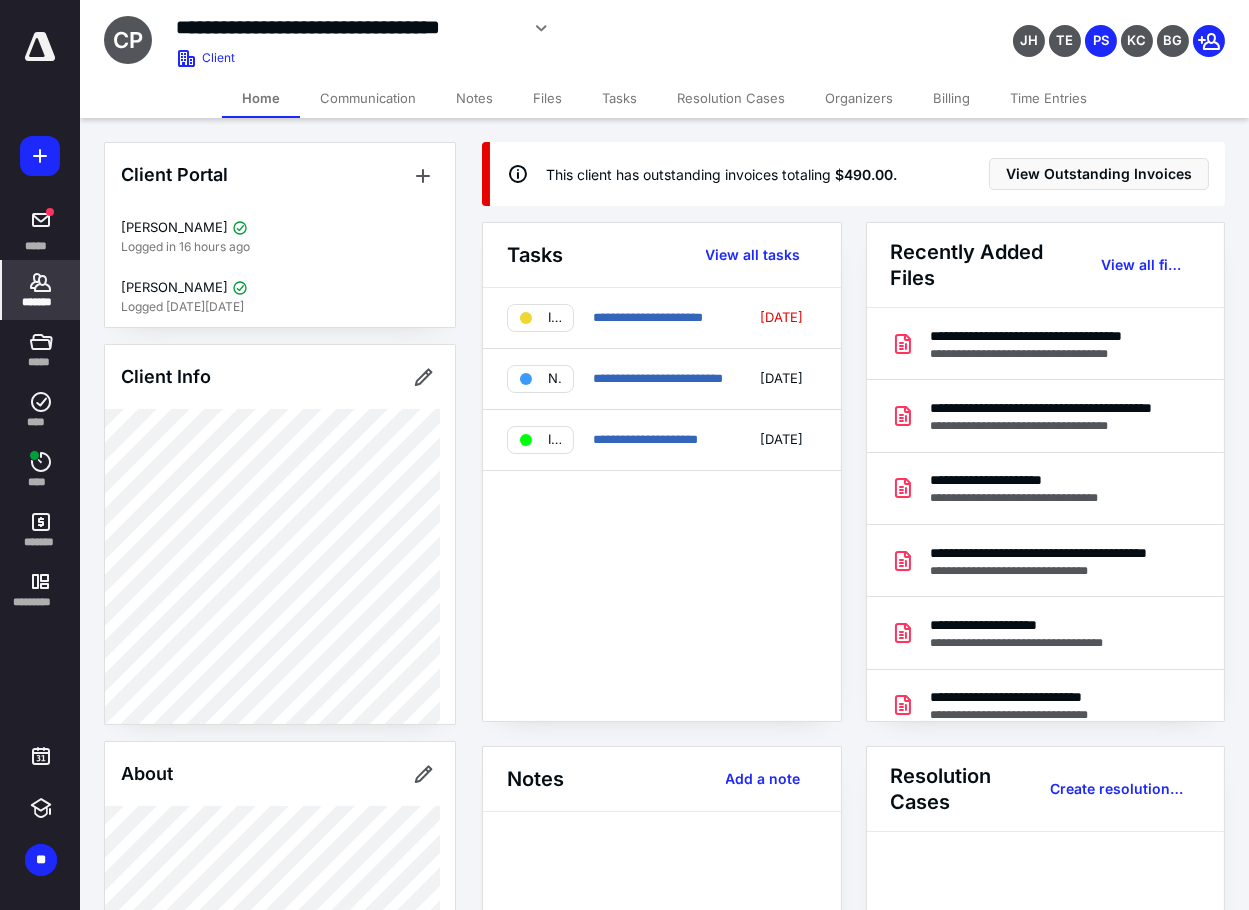 click on "Files" at bounding box center [547, 98] 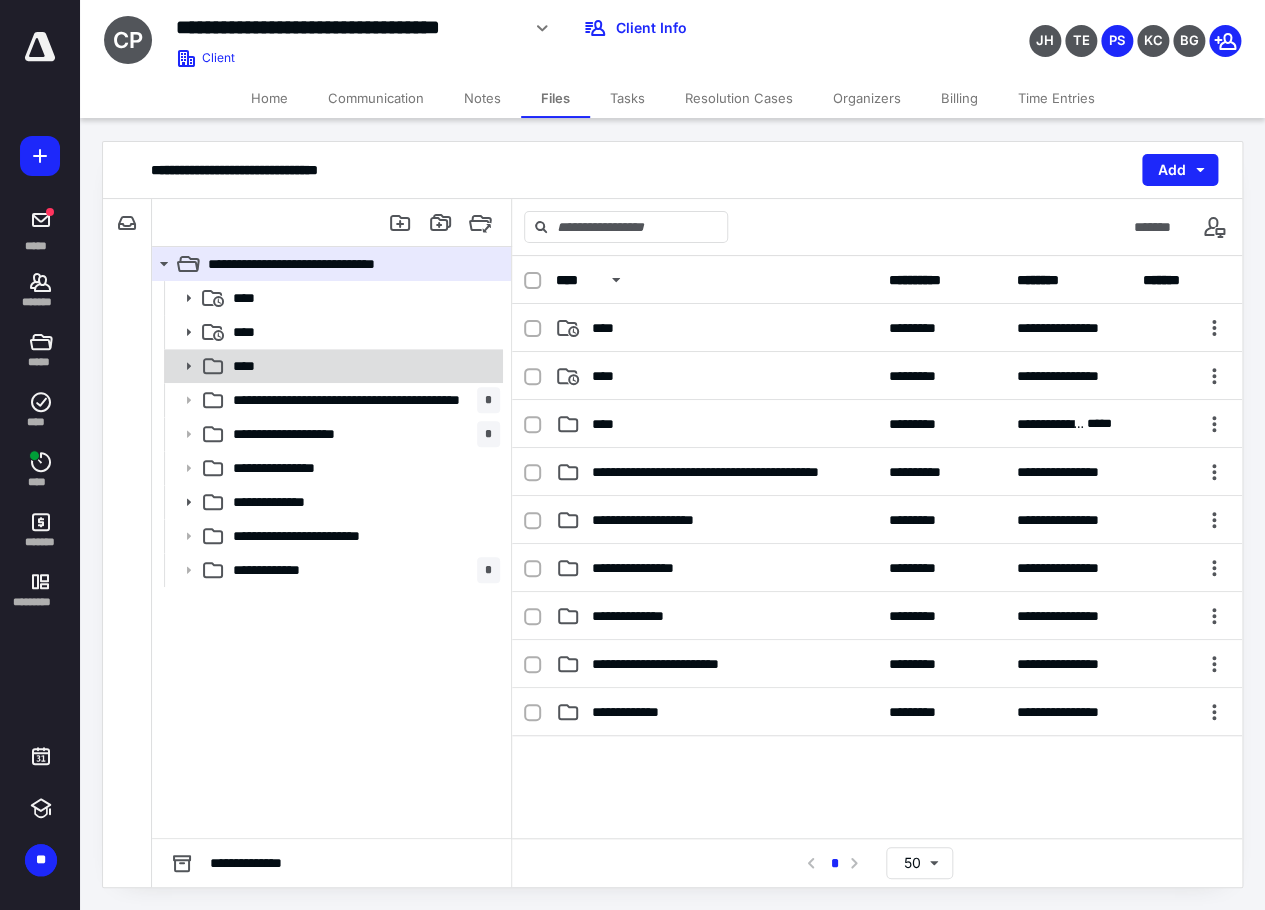 click 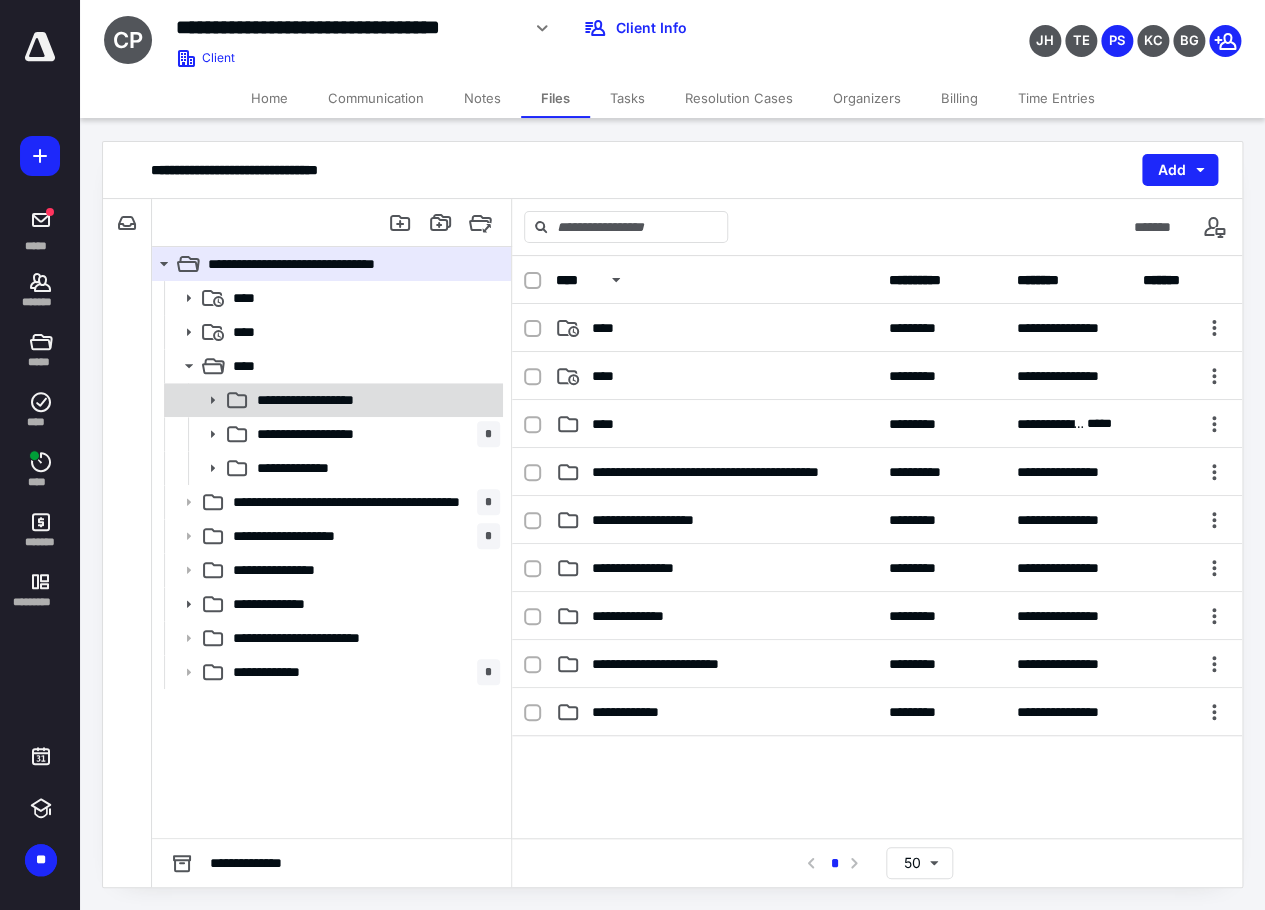 click 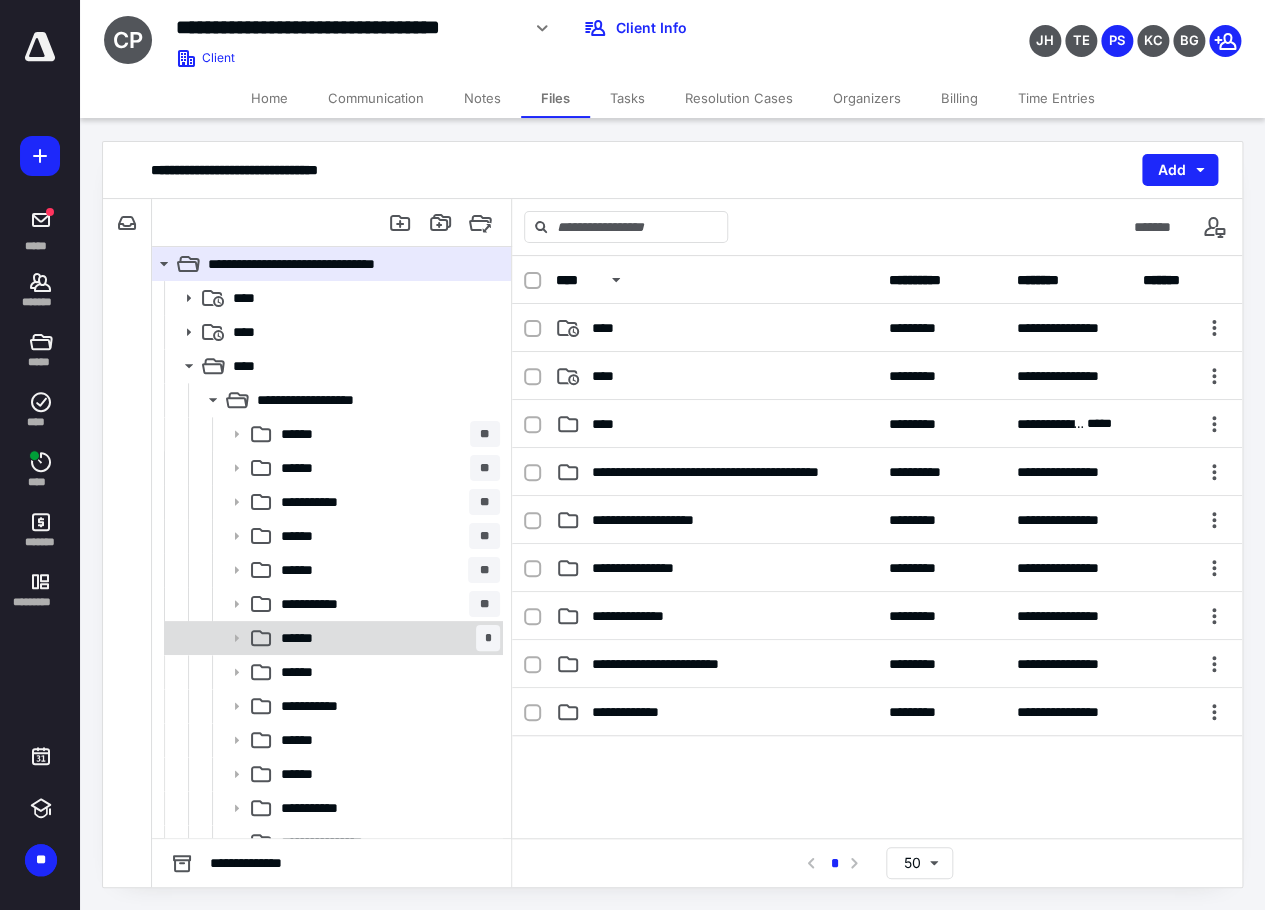 click on "******" at bounding box center (301, 638) 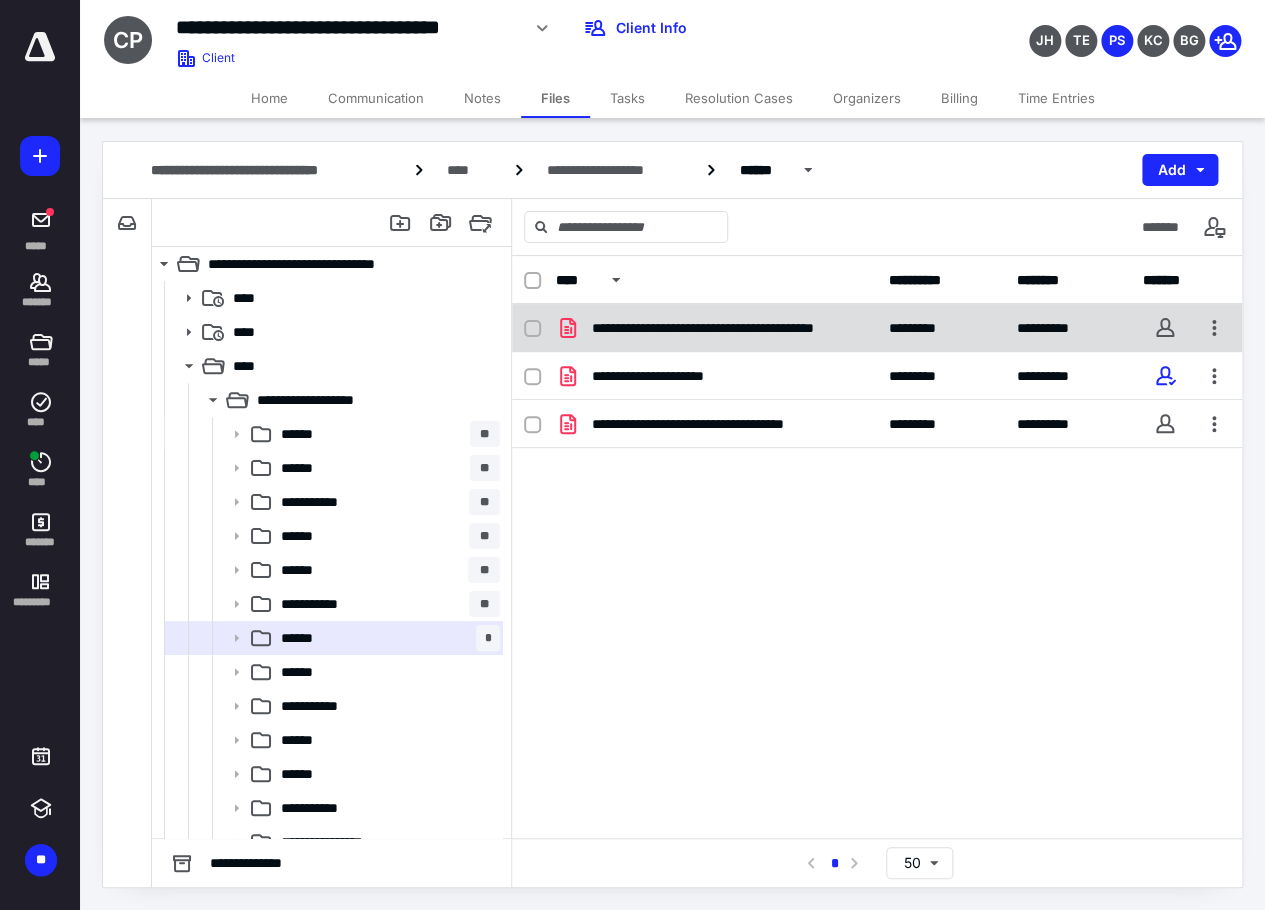 click on "**********" at bounding box center [728, 328] 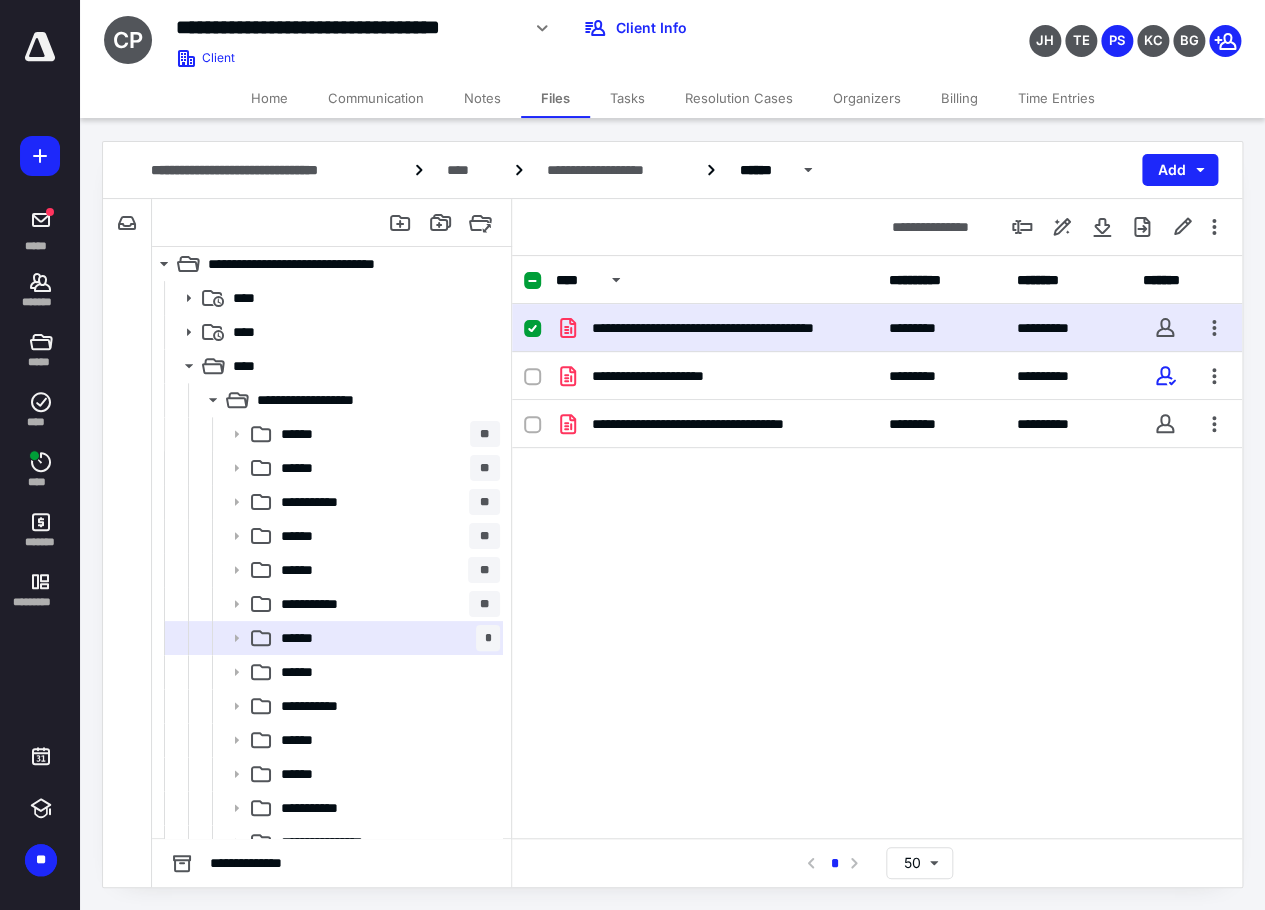 click on "**********" at bounding box center [728, 328] 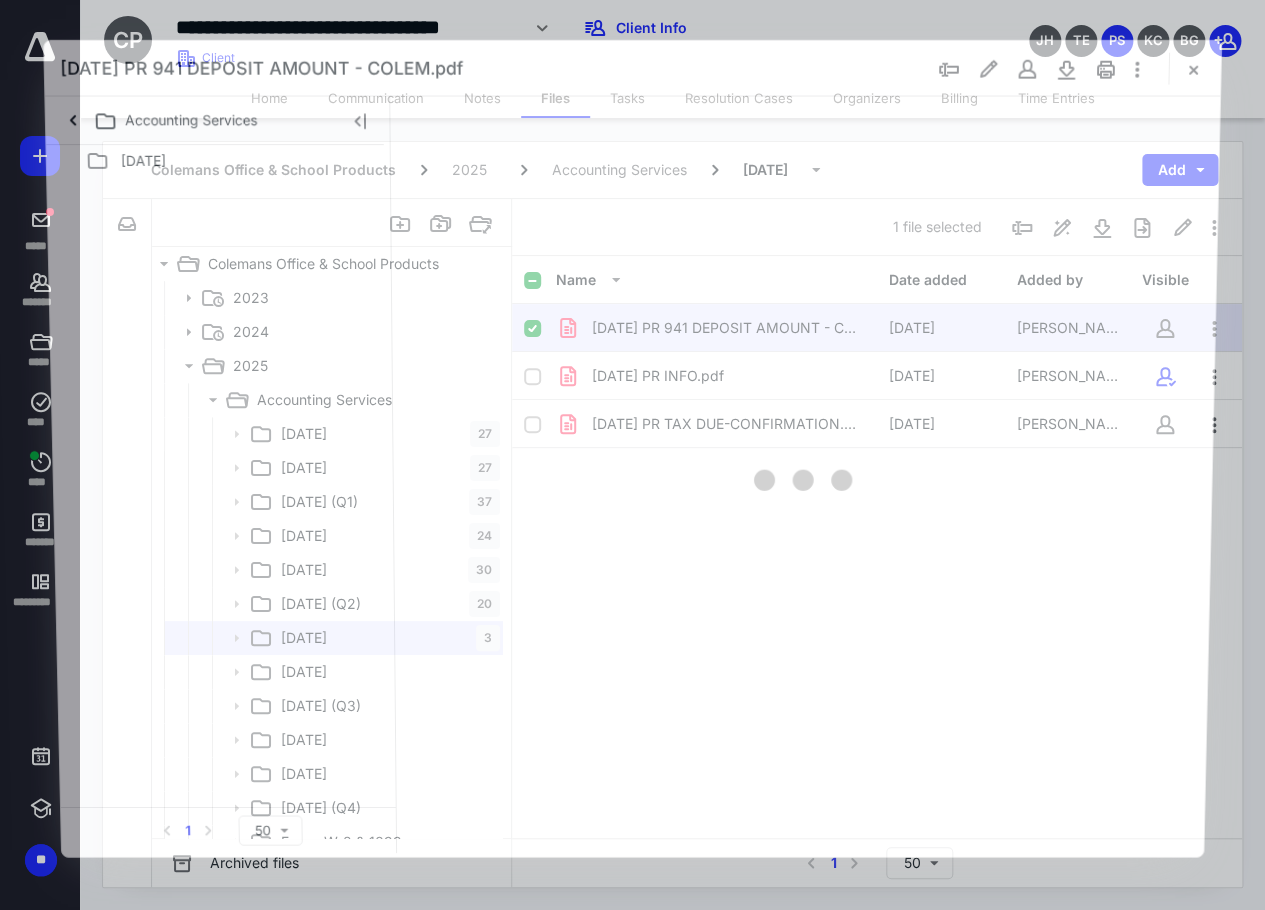 scroll, scrollTop: 0, scrollLeft: 0, axis: both 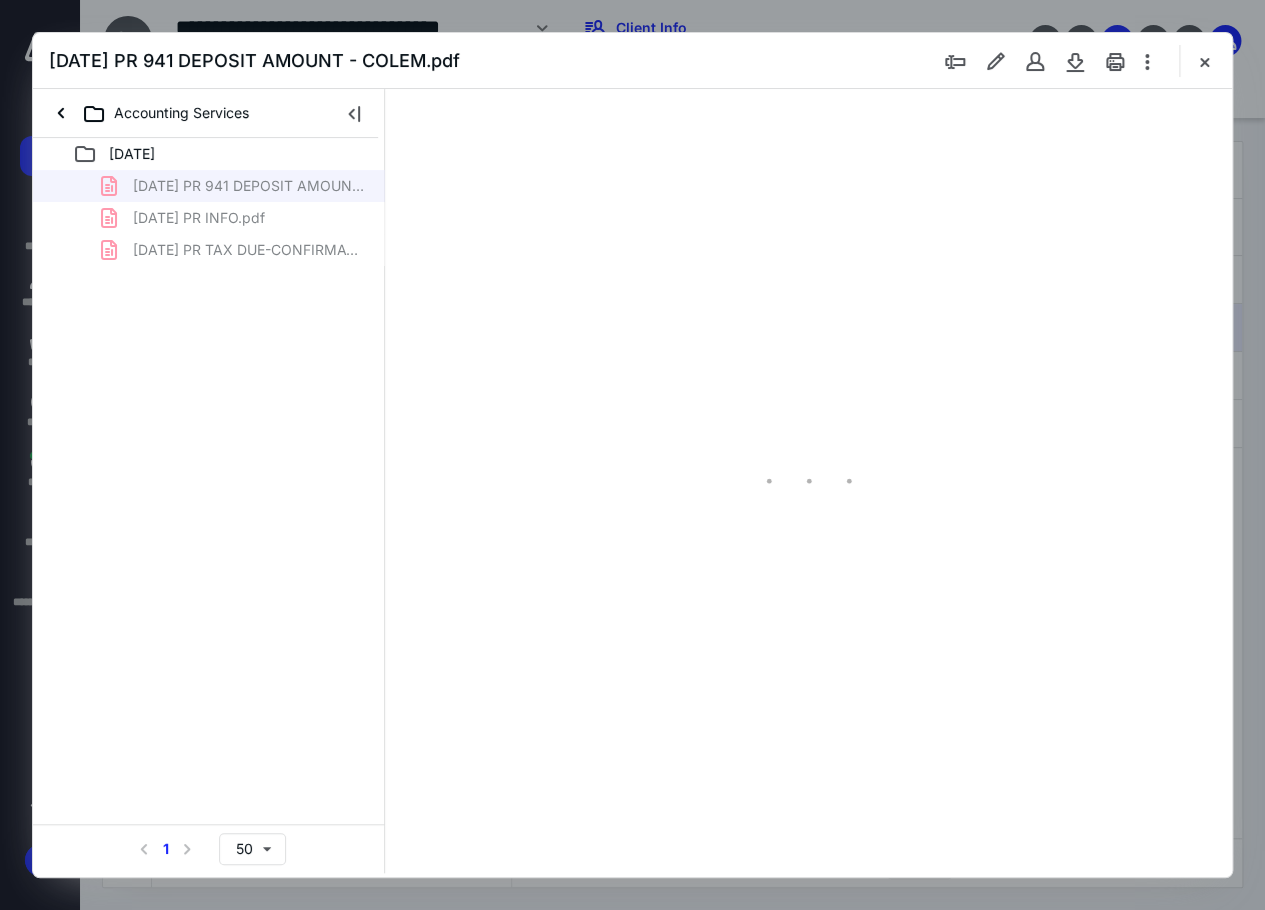type on "135" 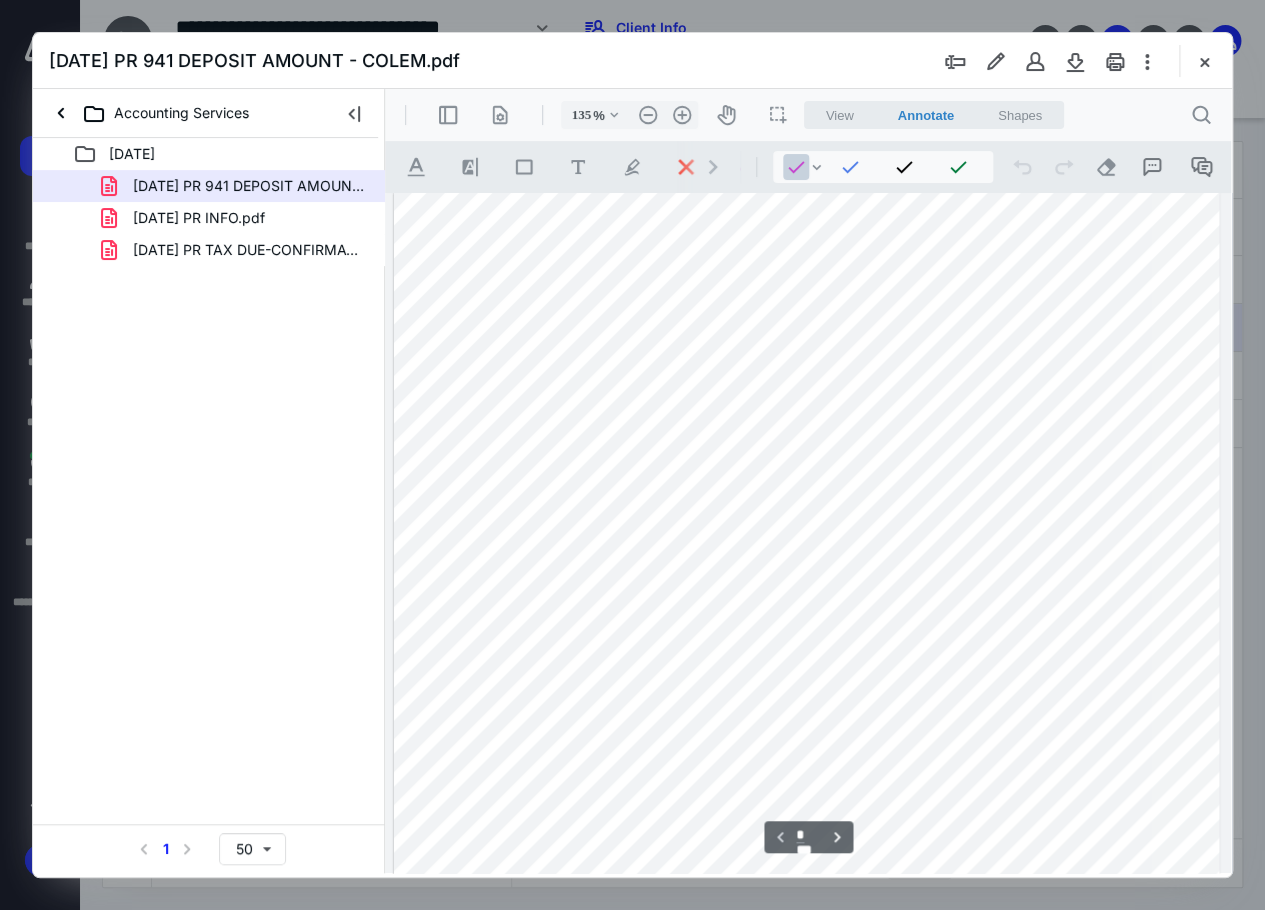 scroll, scrollTop: 0, scrollLeft: 0, axis: both 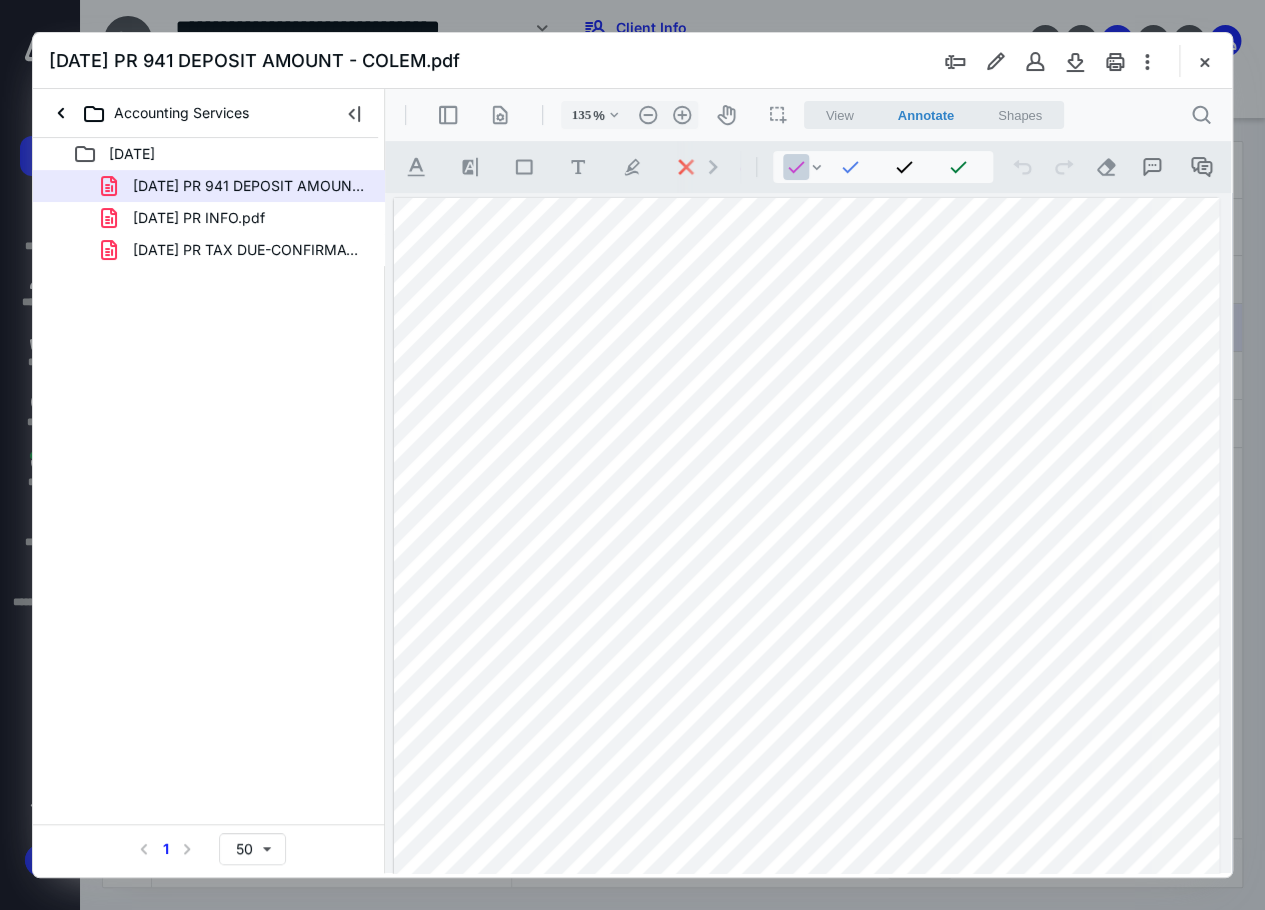 click at bounding box center (807, 732) 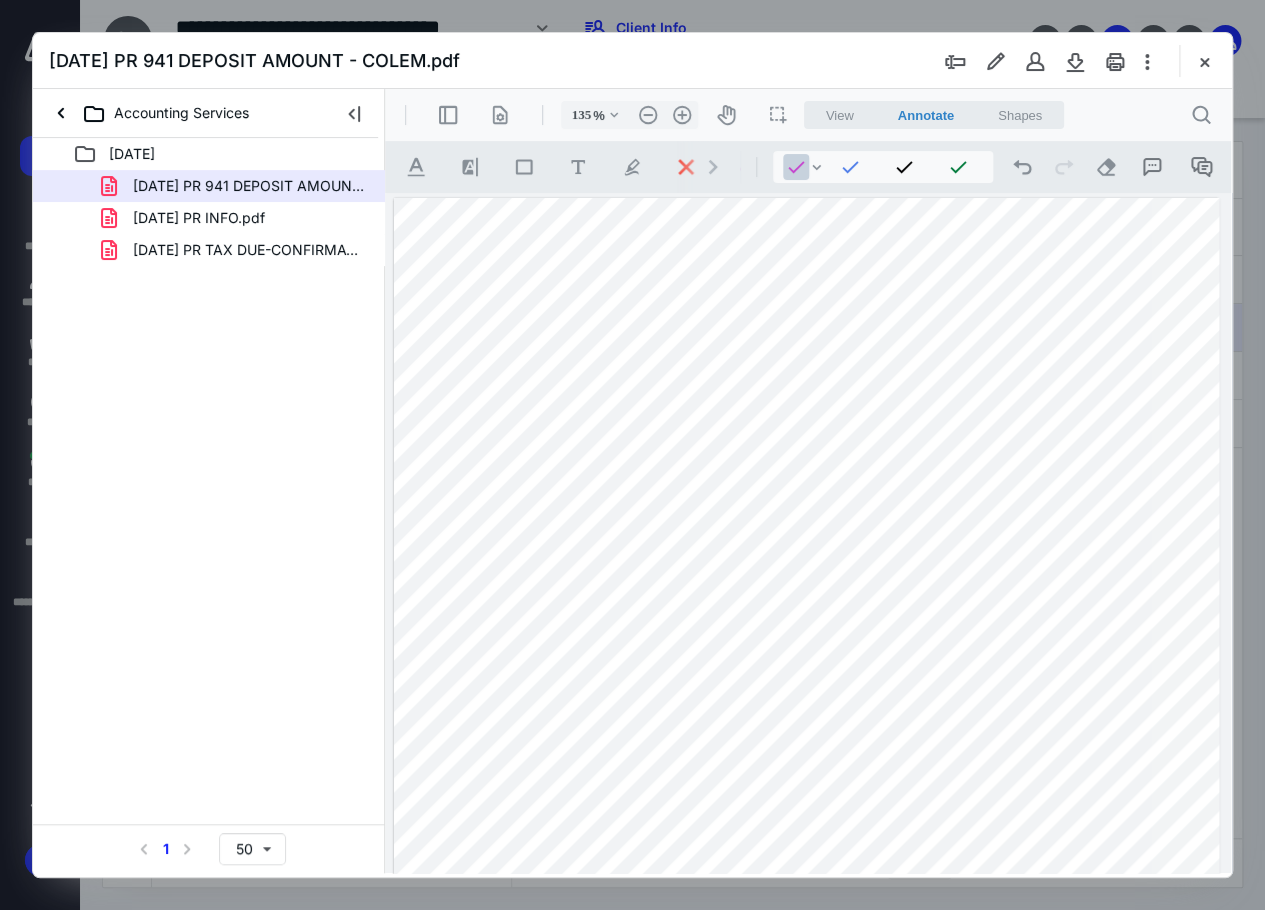 click at bounding box center (807, 732) 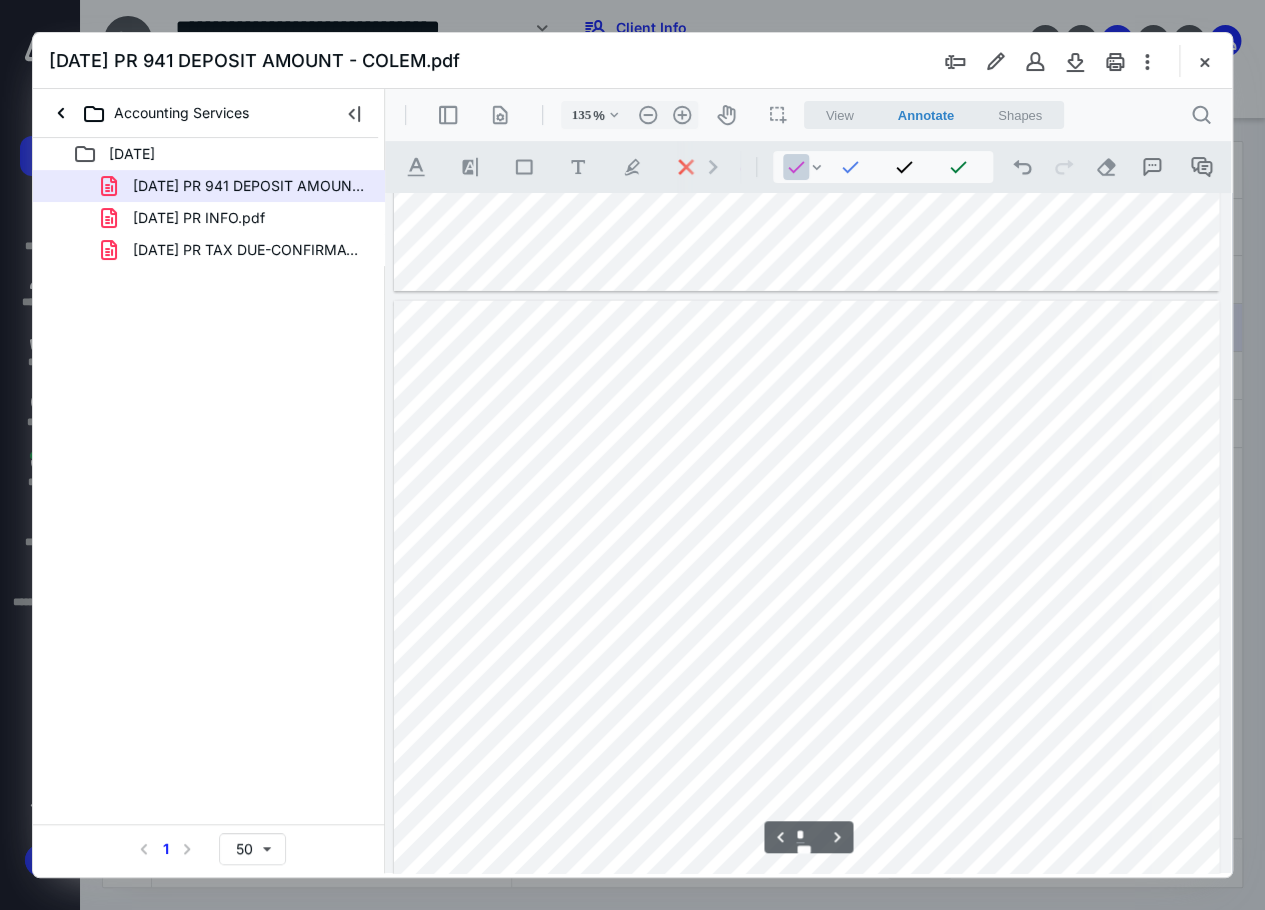 scroll, scrollTop: 2100, scrollLeft: 0, axis: vertical 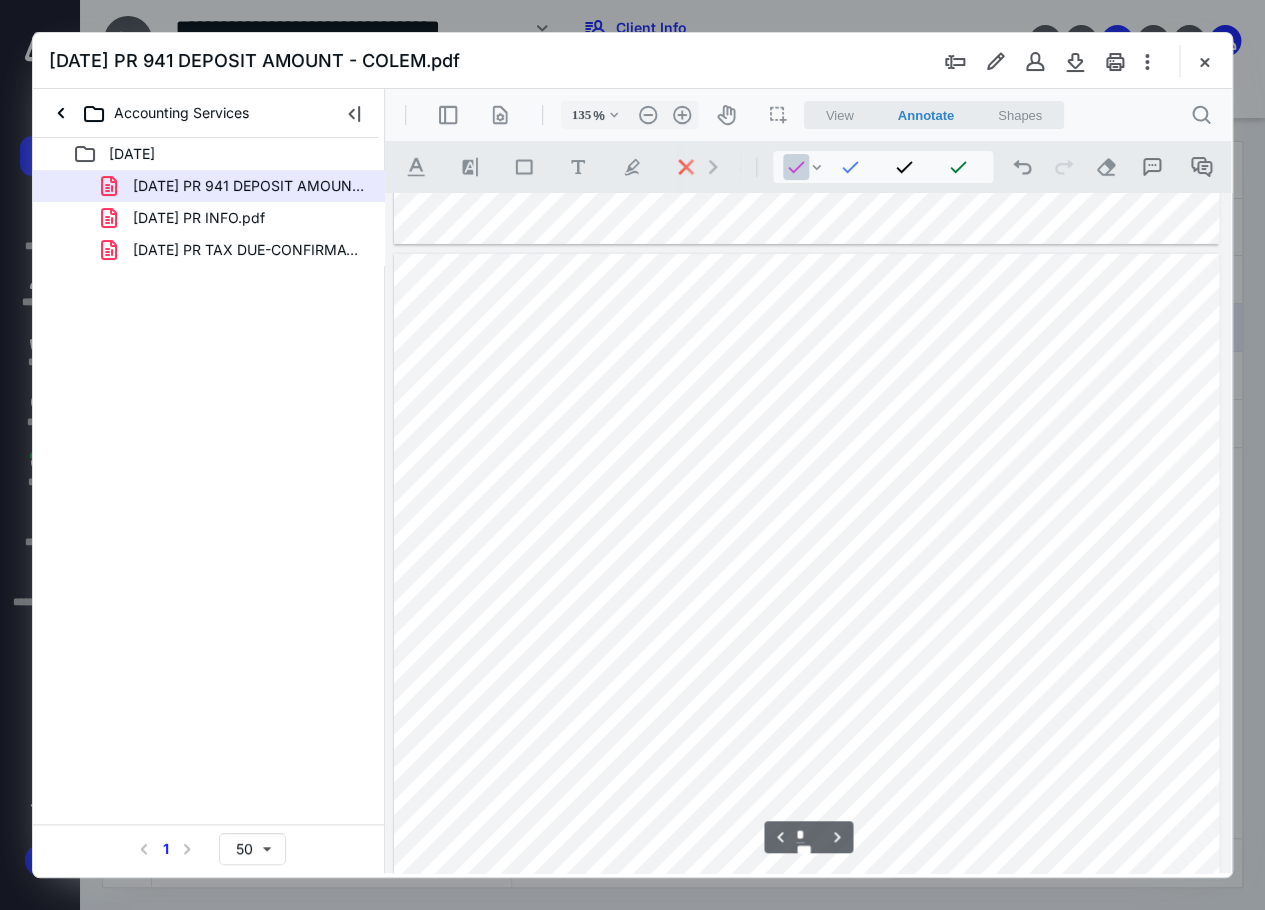 click at bounding box center (807, 788) 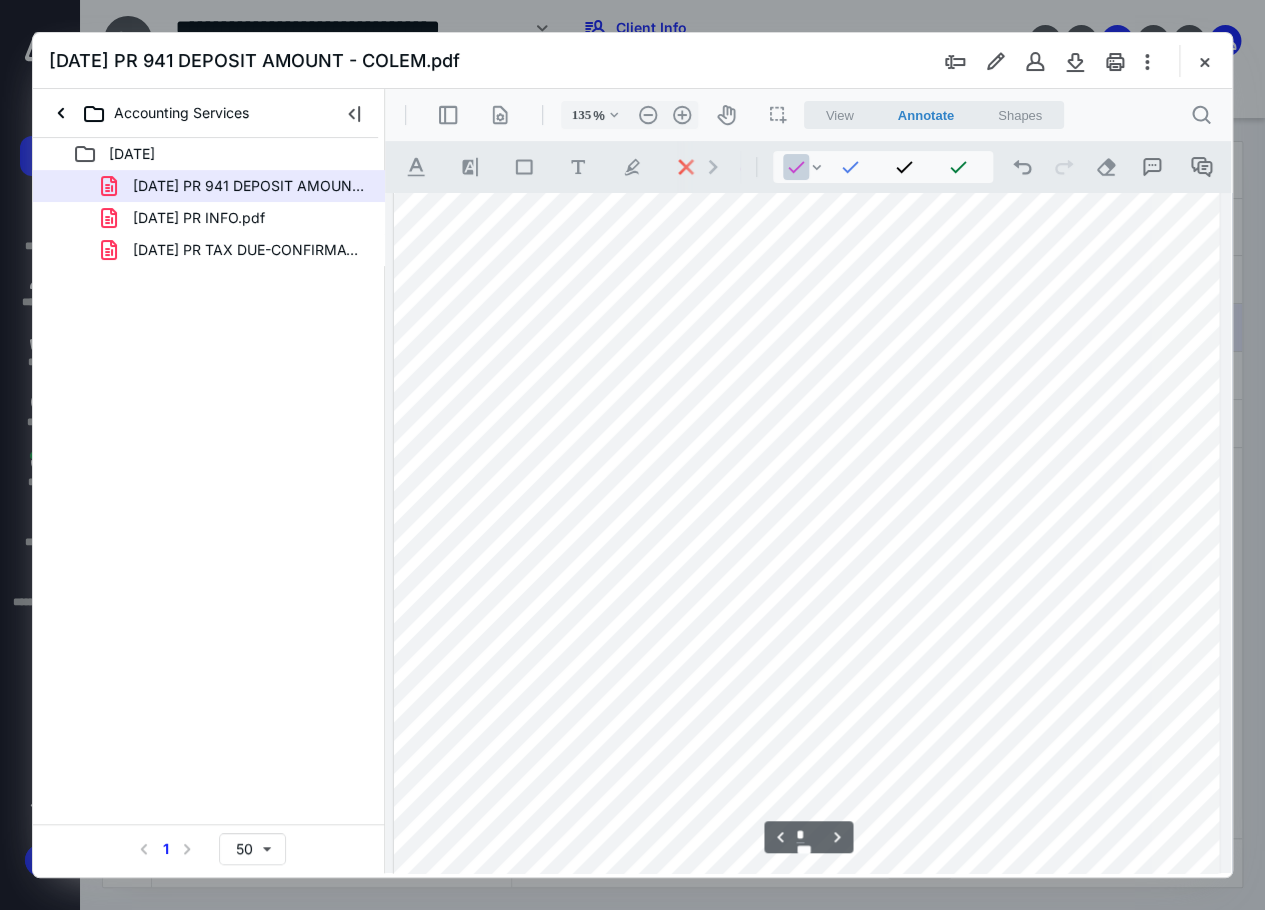 scroll, scrollTop: 2400, scrollLeft: 0, axis: vertical 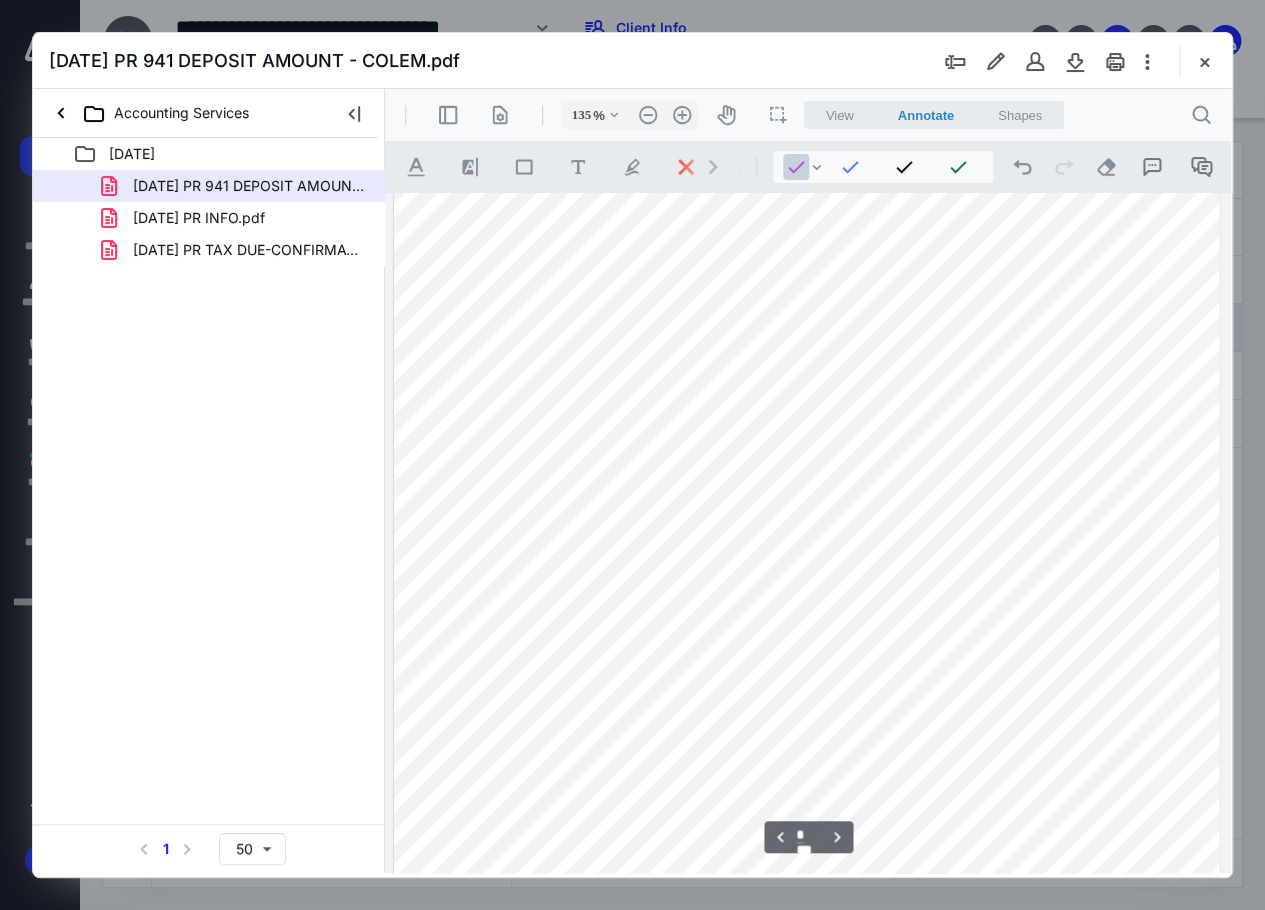 click at bounding box center (807, 488) 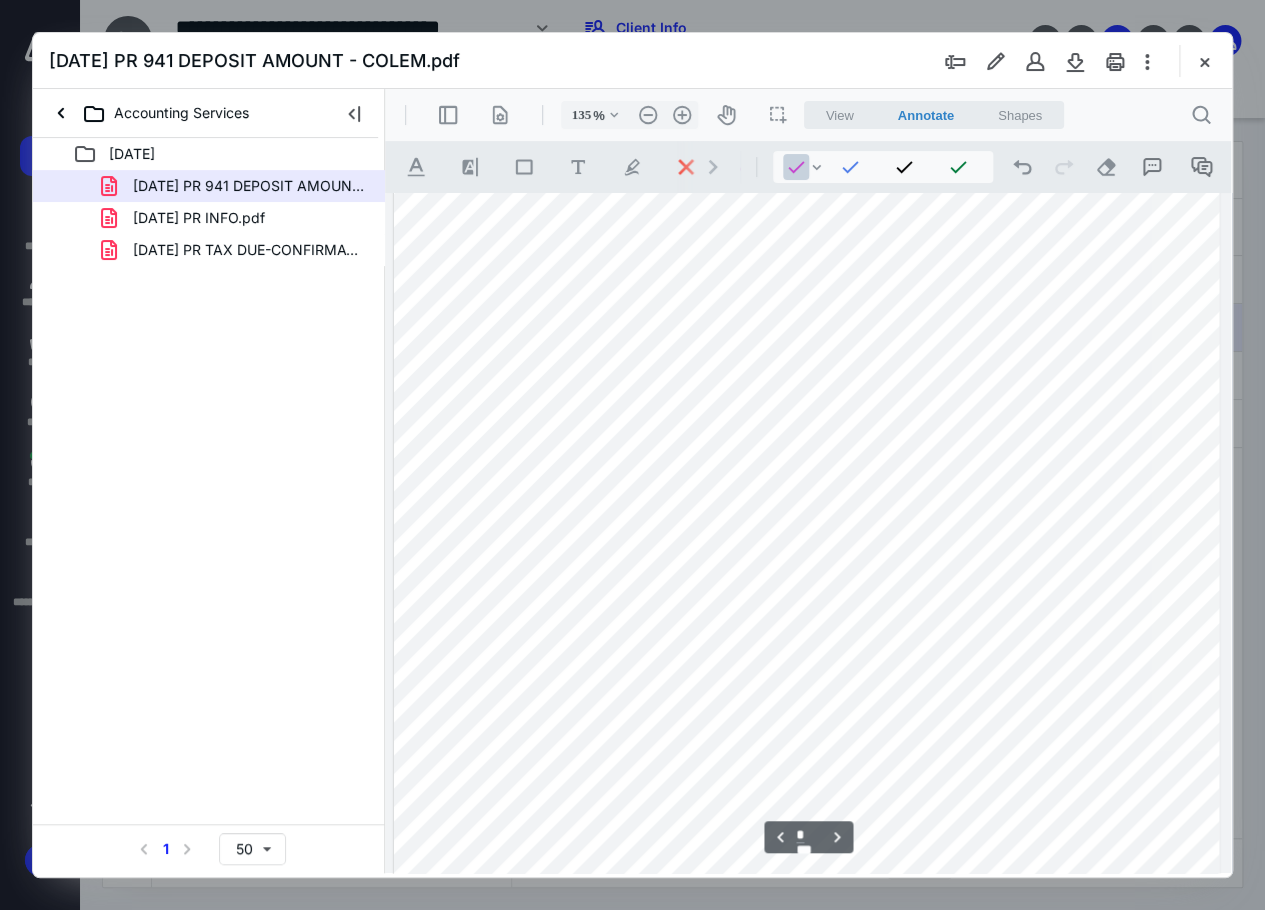 scroll, scrollTop: 2600, scrollLeft: 0, axis: vertical 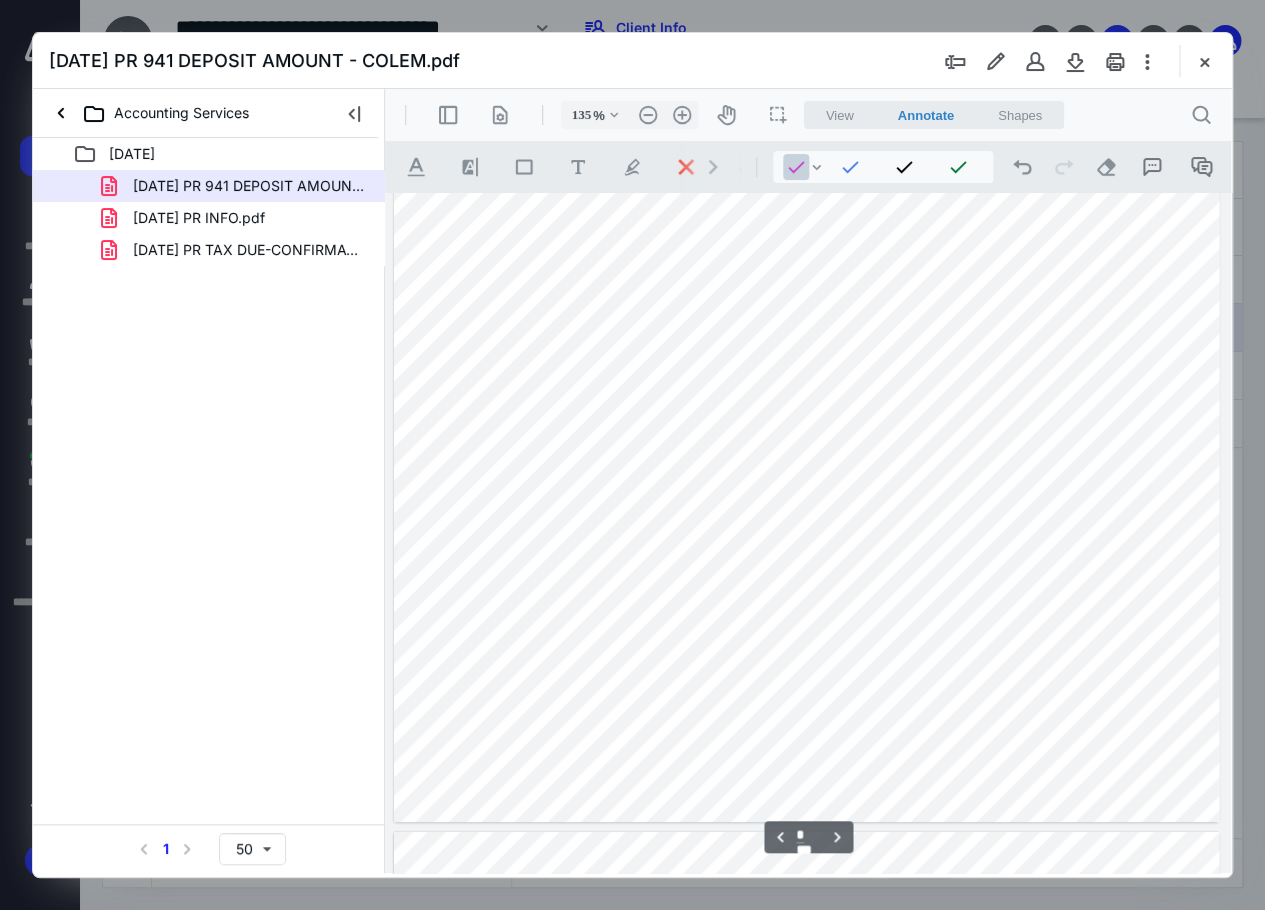 click at bounding box center [807, 288] 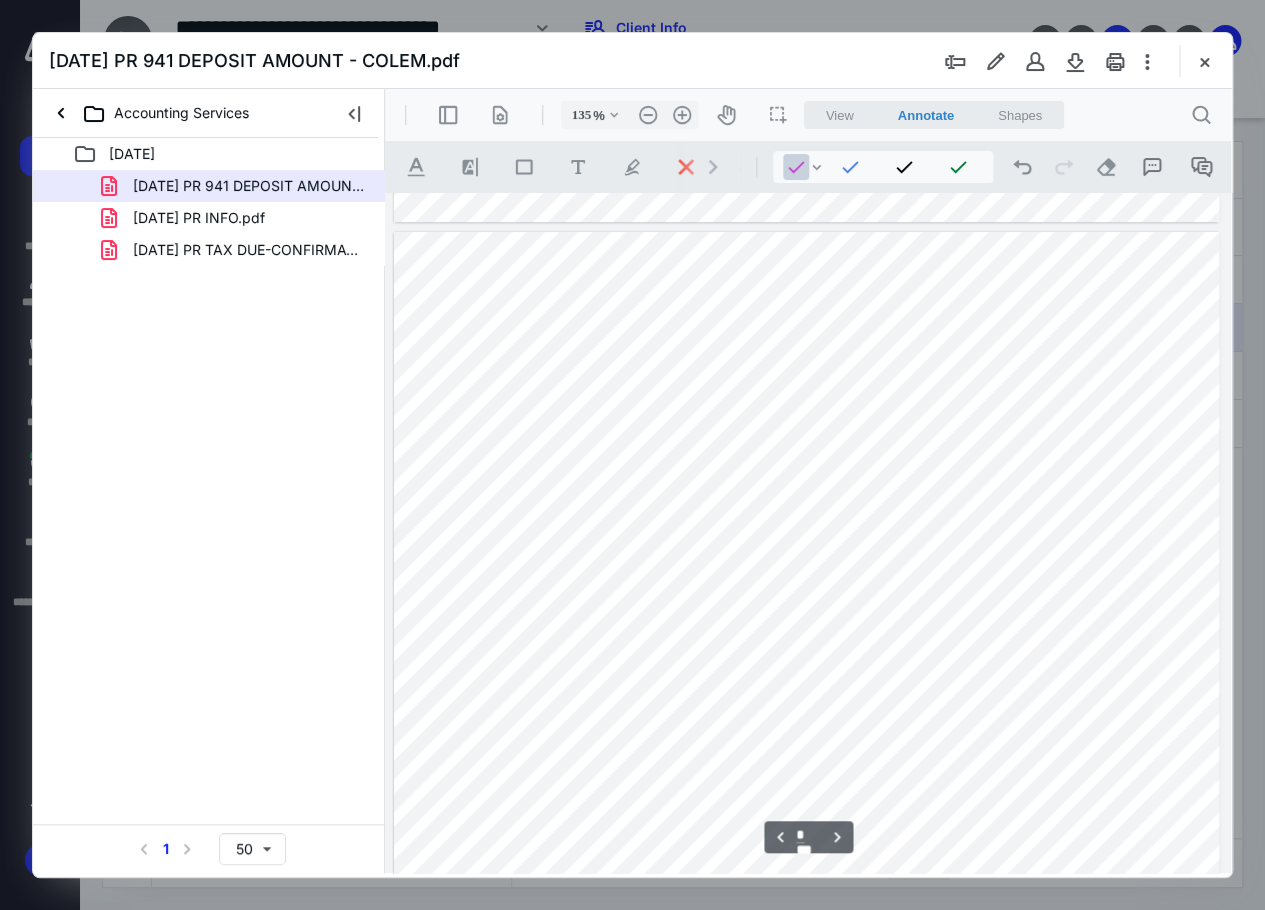 scroll, scrollTop: 3300, scrollLeft: 0, axis: vertical 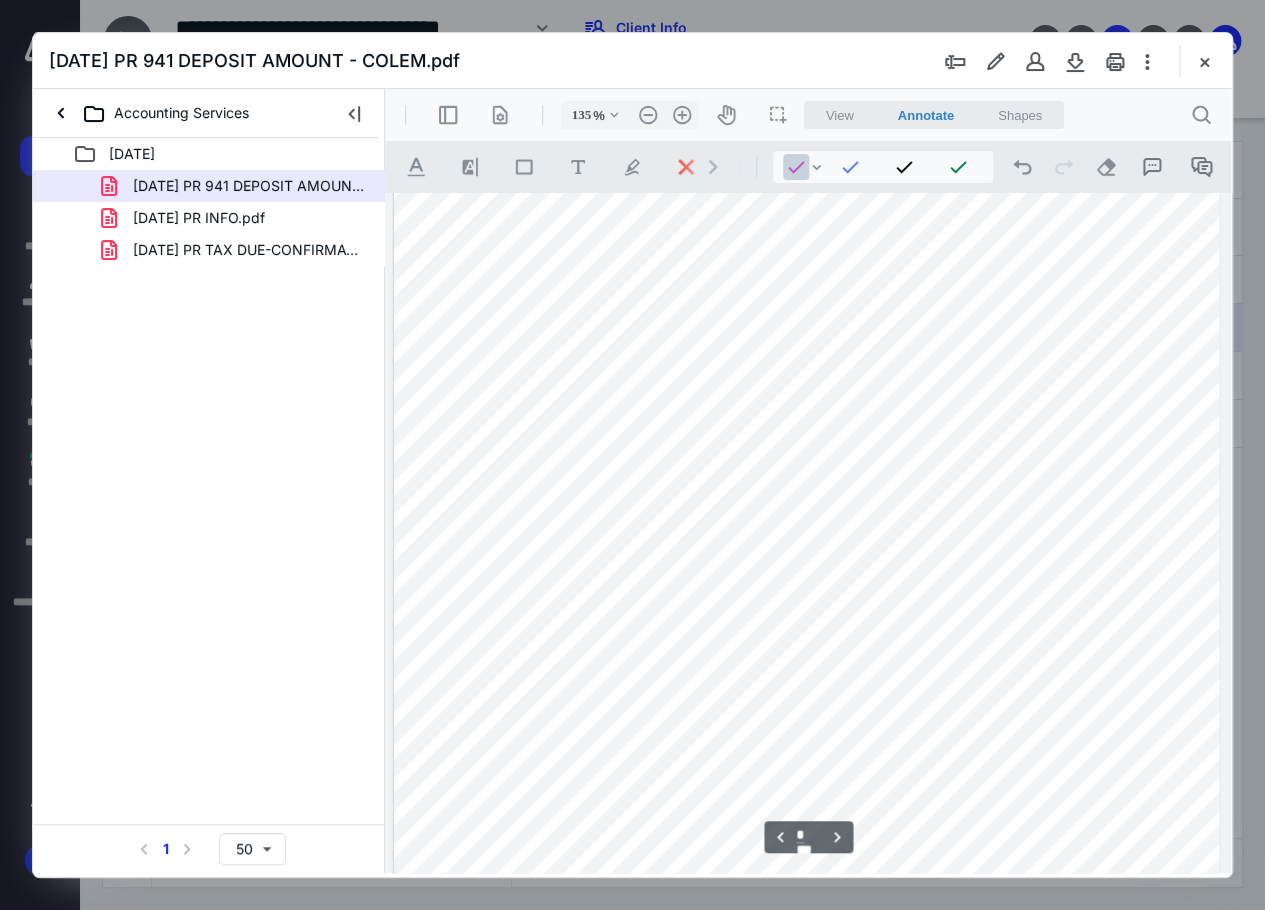click at bounding box center [807, 666] 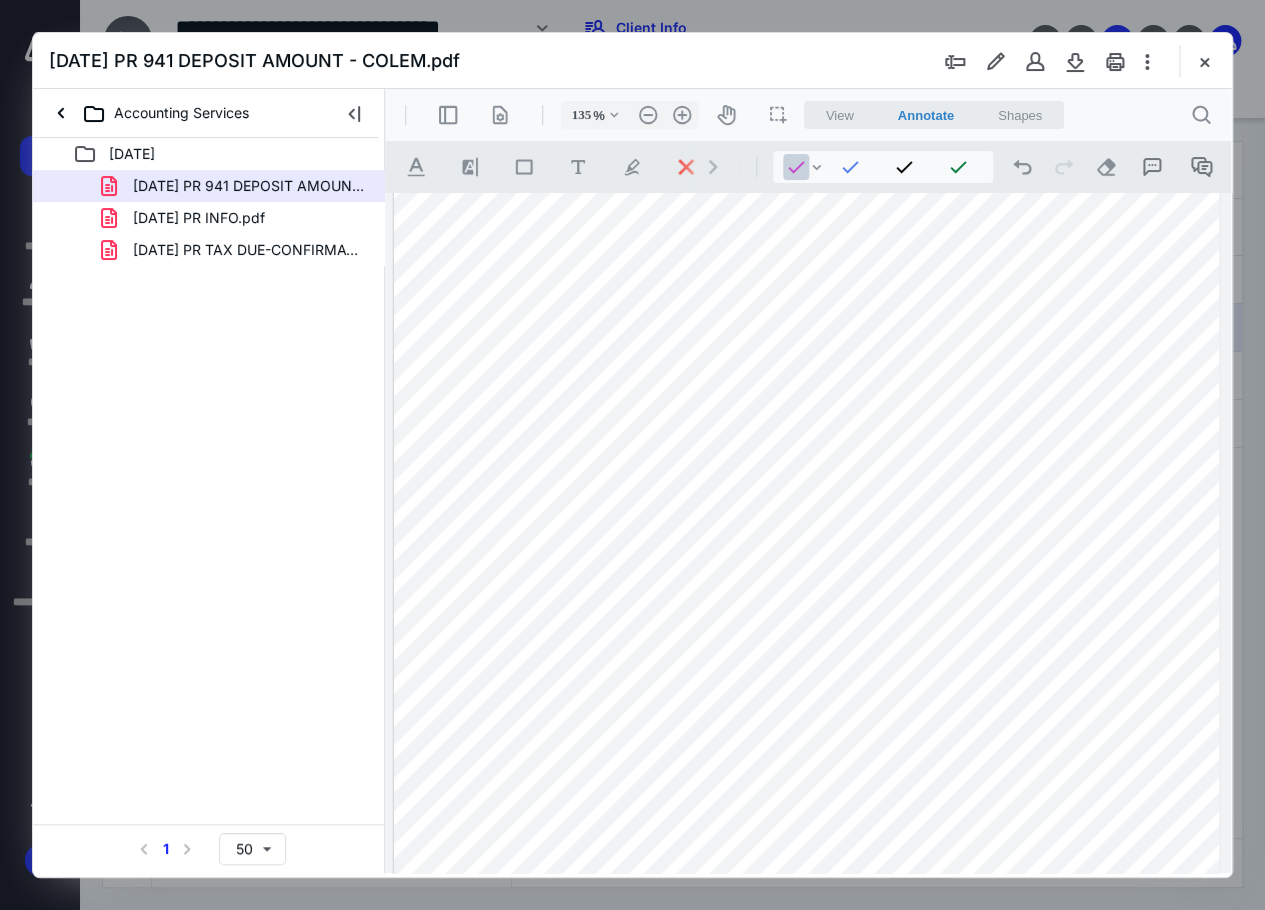 click at bounding box center [807, 666] 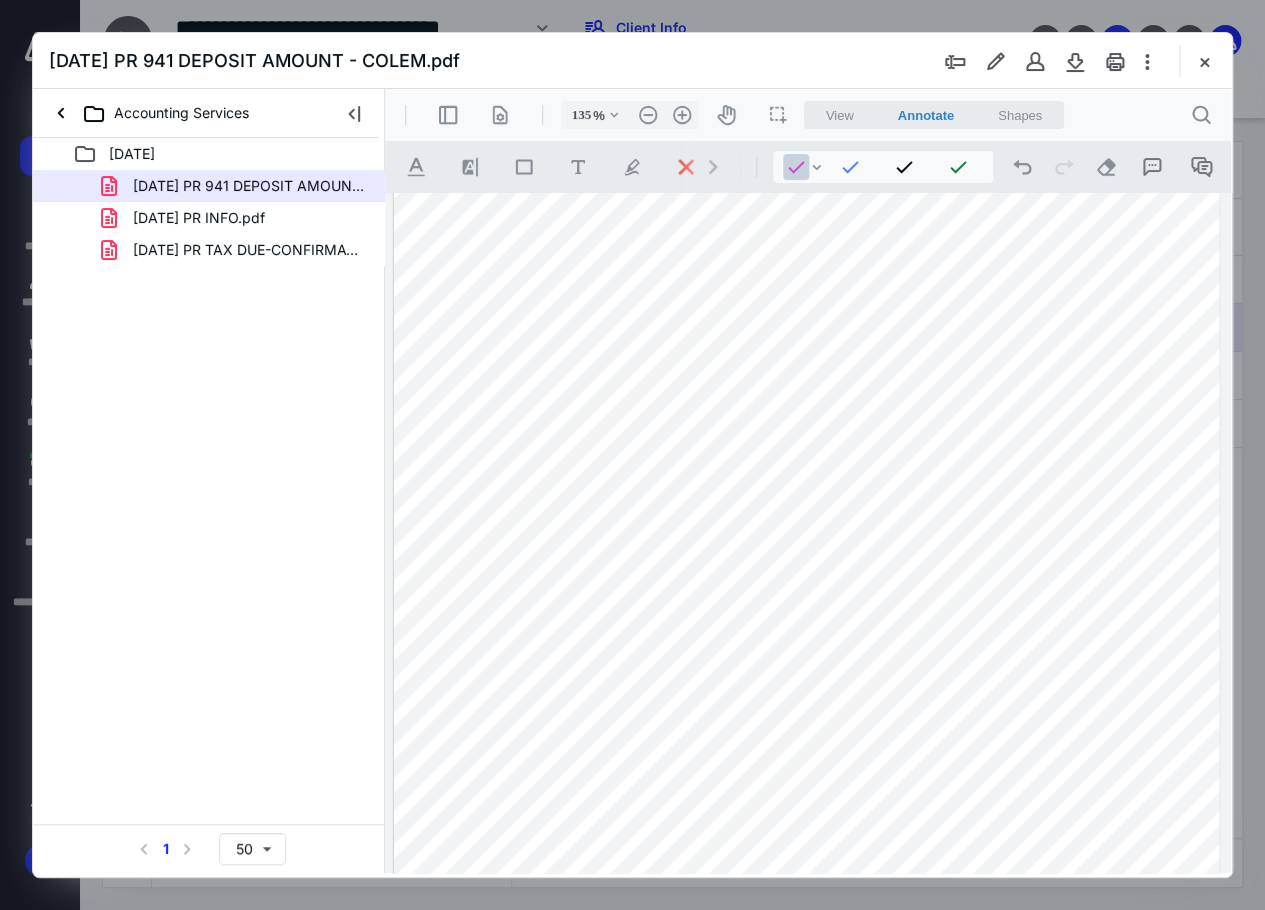 click at bounding box center (807, 666) 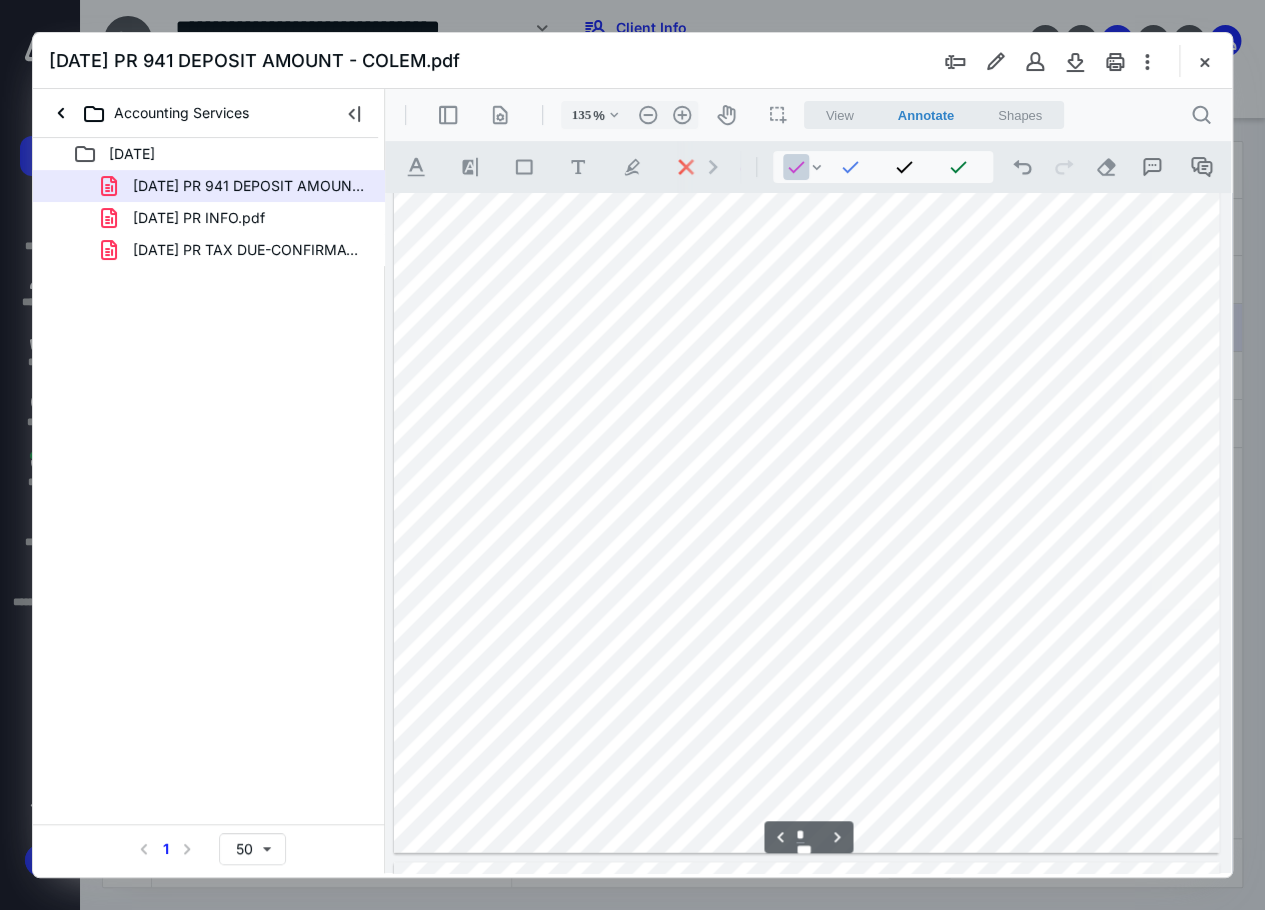 scroll, scrollTop: 3700, scrollLeft: 0, axis: vertical 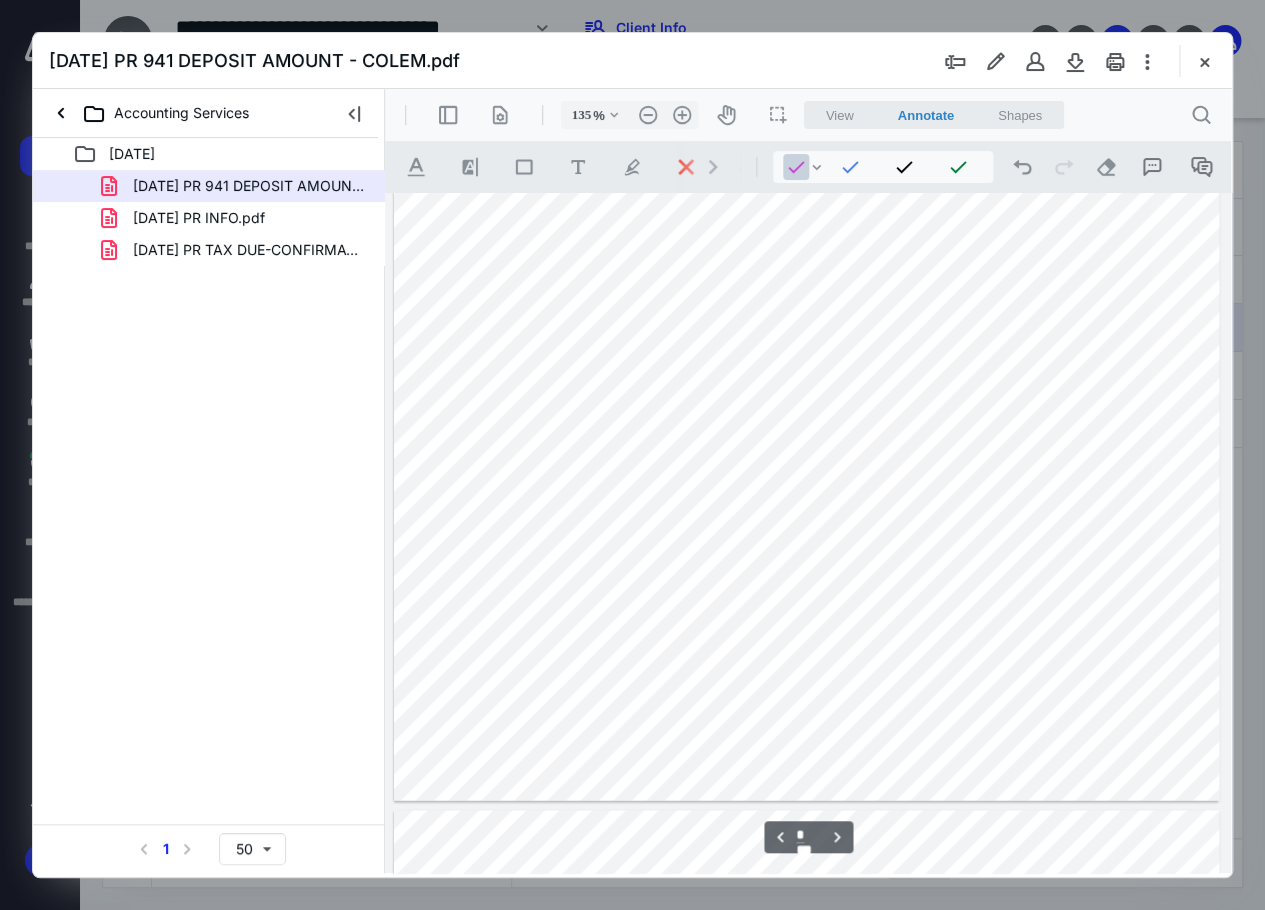 click at bounding box center (807, 266) 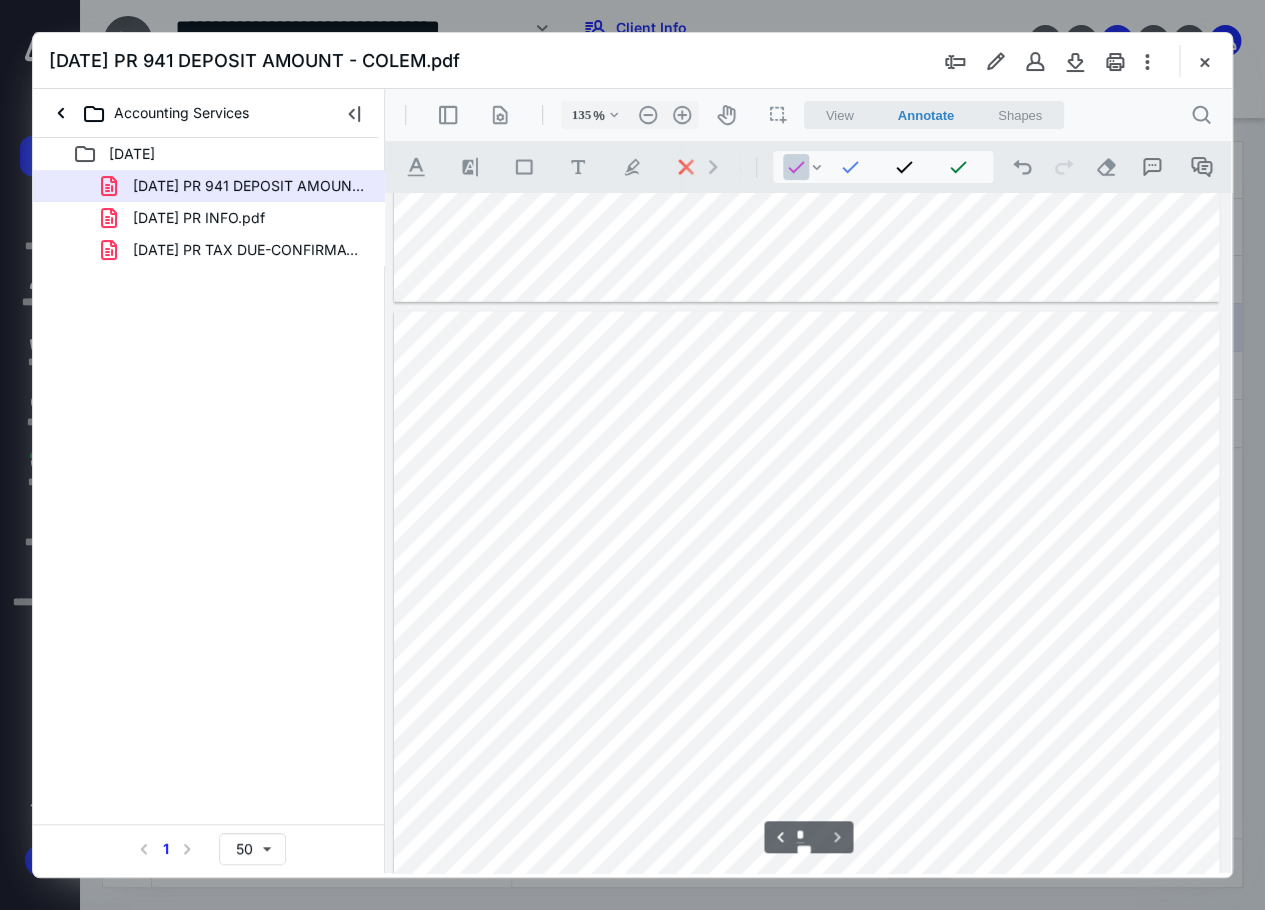 scroll, scrollTop: 4200, scrollLeft: 0, axis: vertical 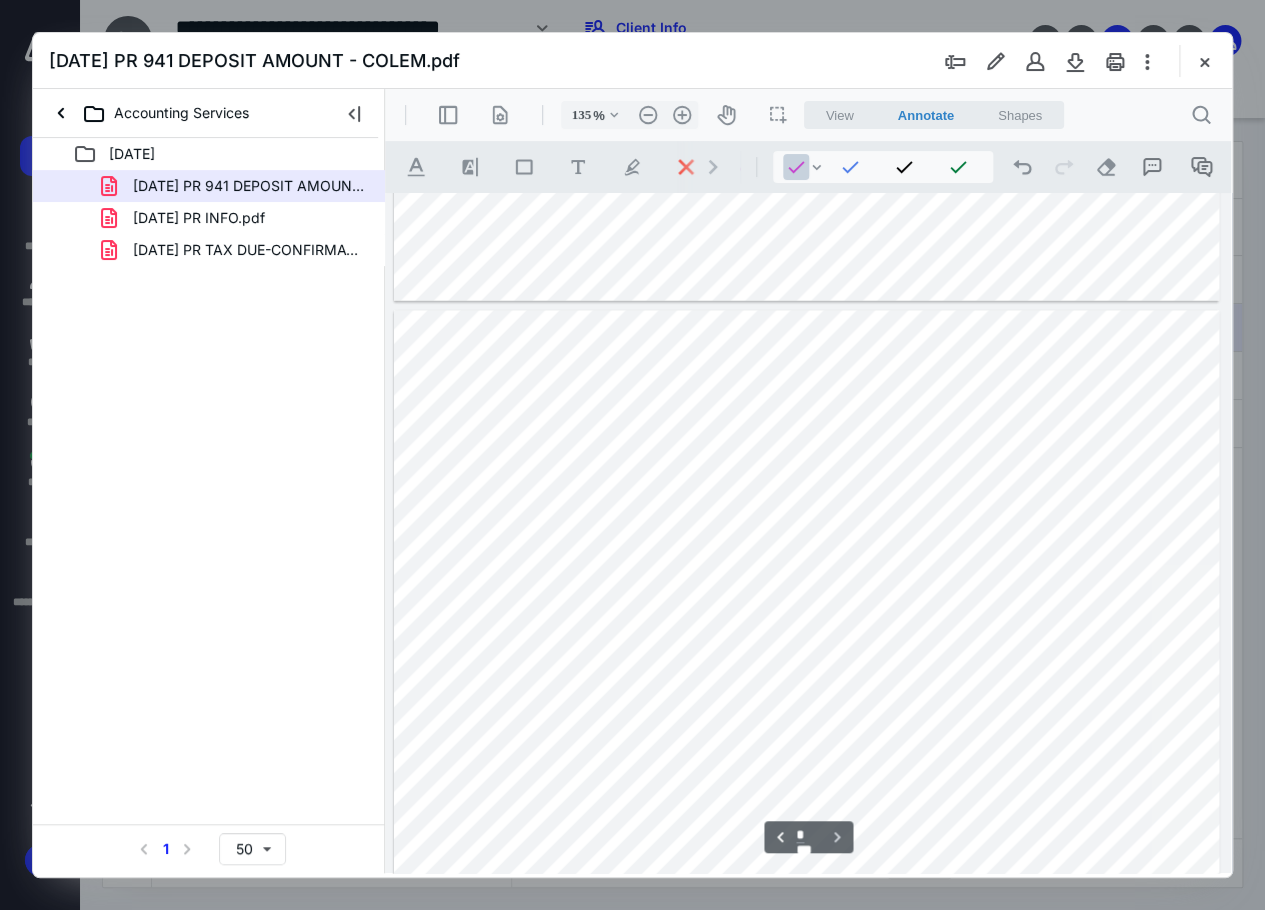 click at bounding box center [807, 844] 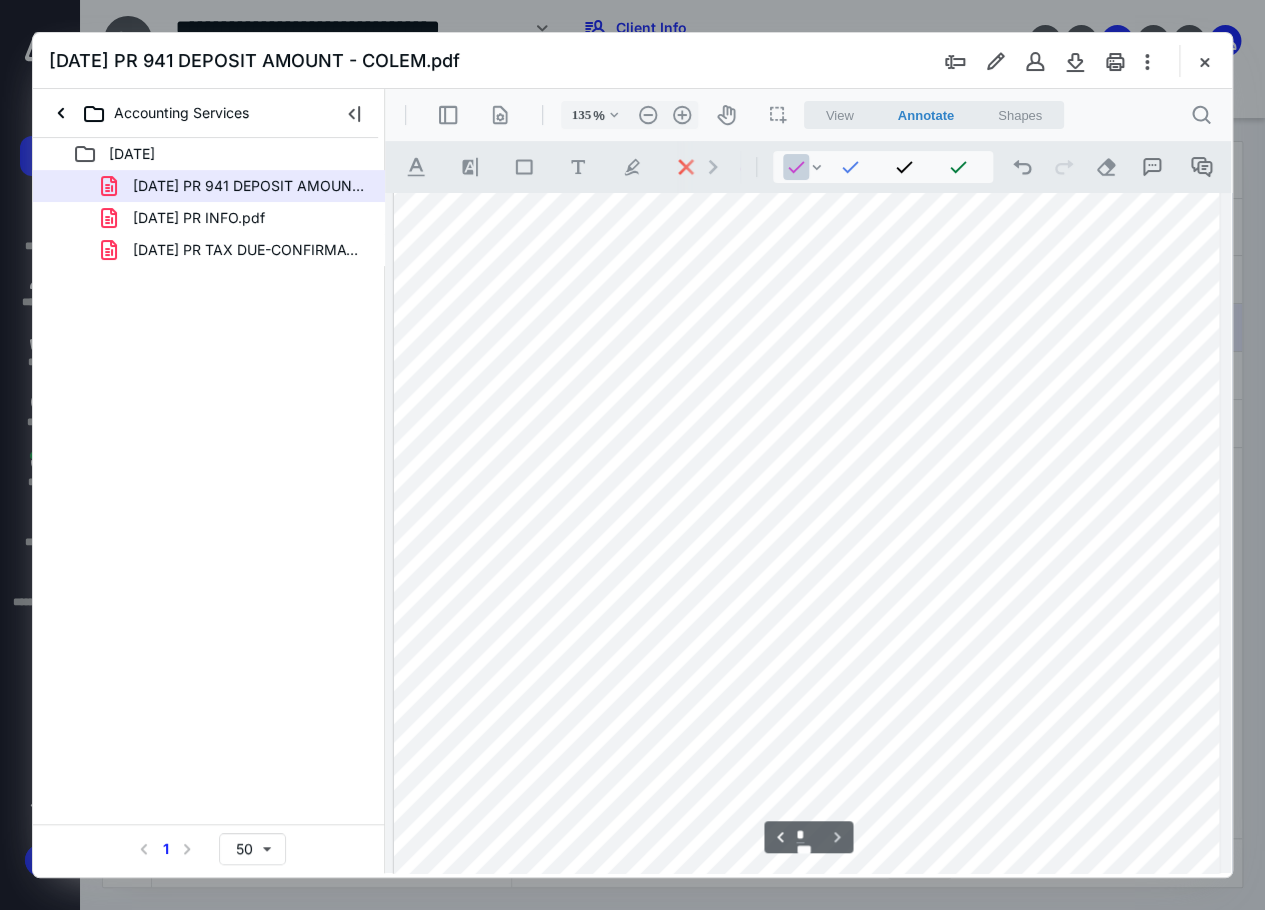 scroll, scrollTop: 4500, scrollLeft: 0, axis: vertical 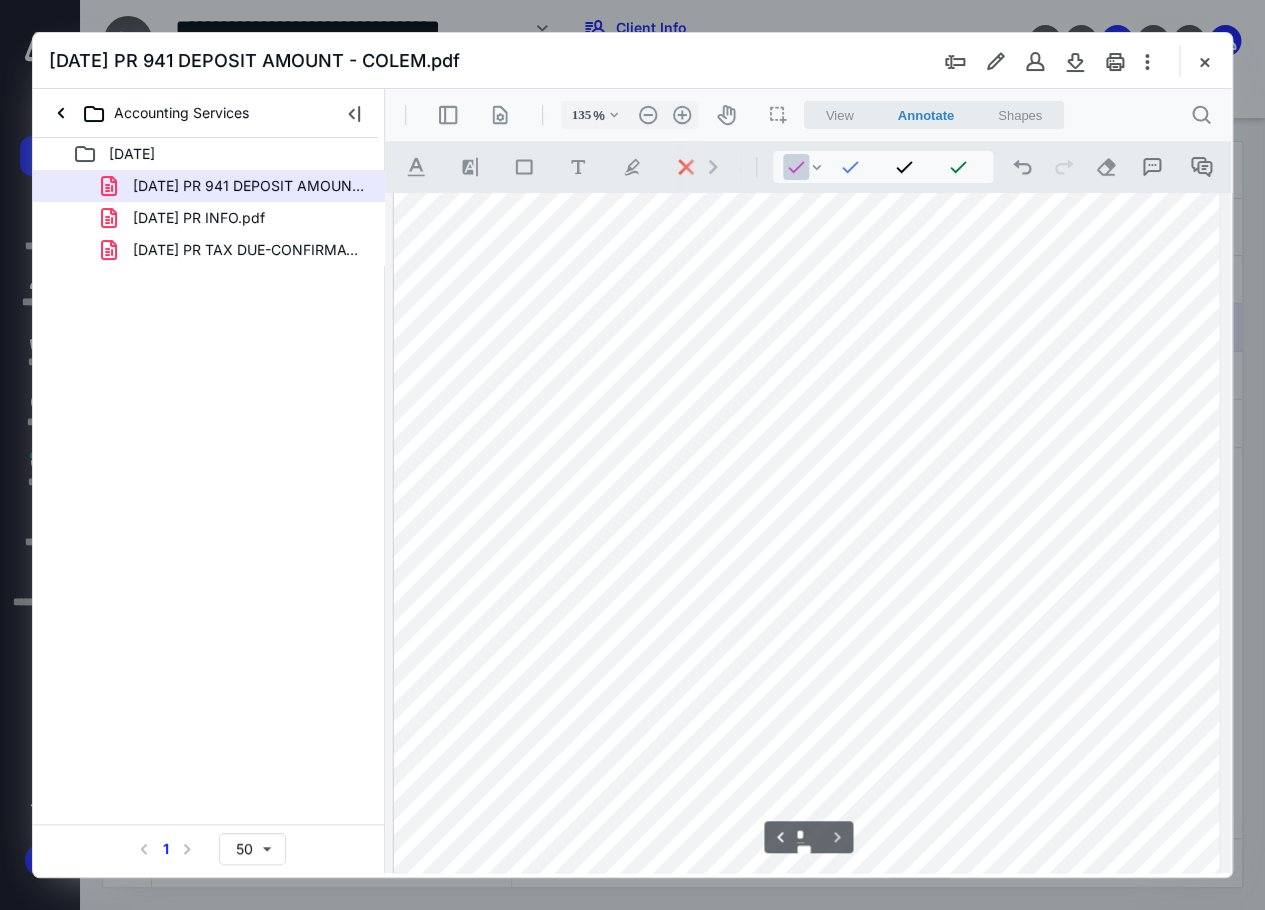 click at bounding box center [807, 544] 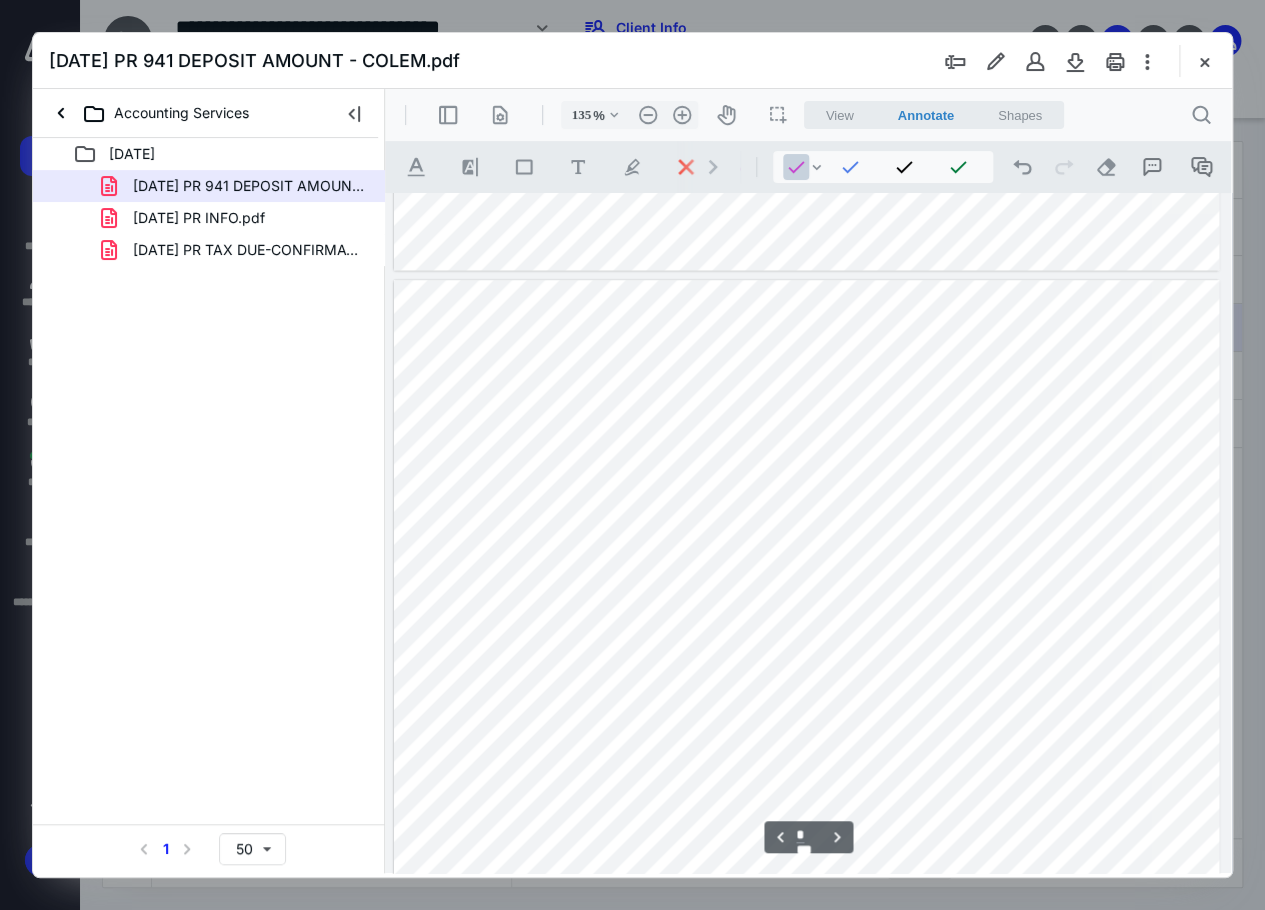type on "*" 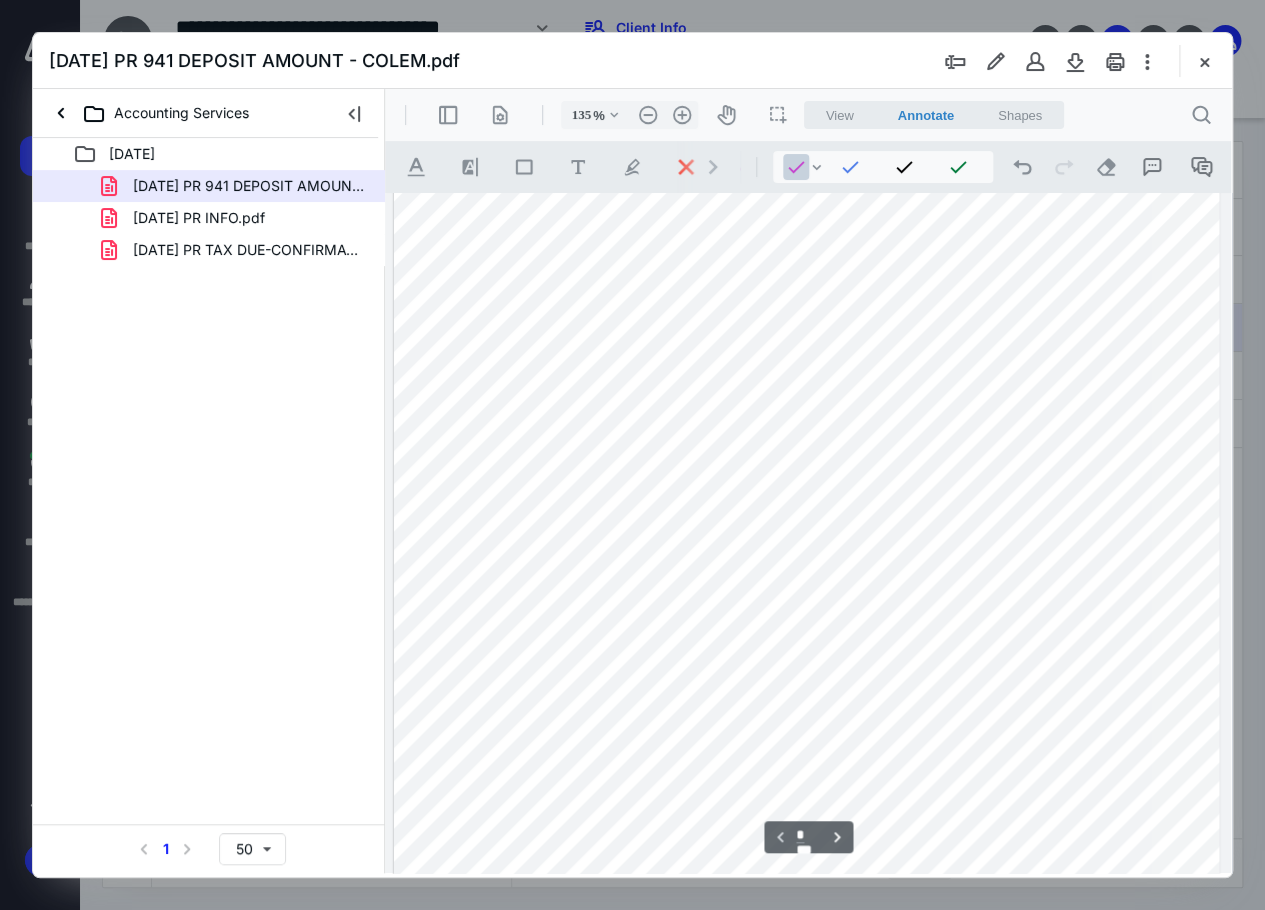 scroll, scrollTop: 0, scrollLeft: 0, axis: both 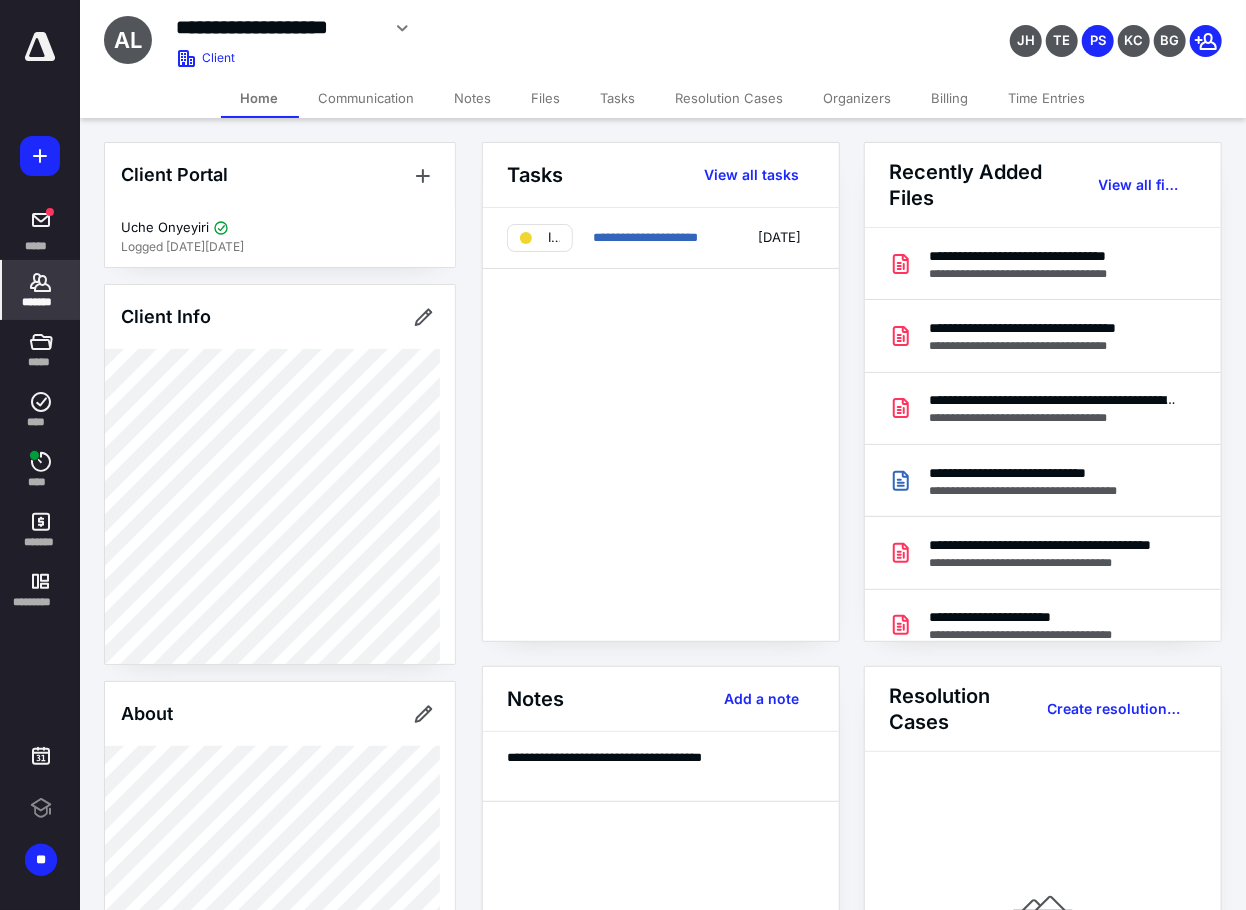 click on "Files" at bounding box center (546, 98) 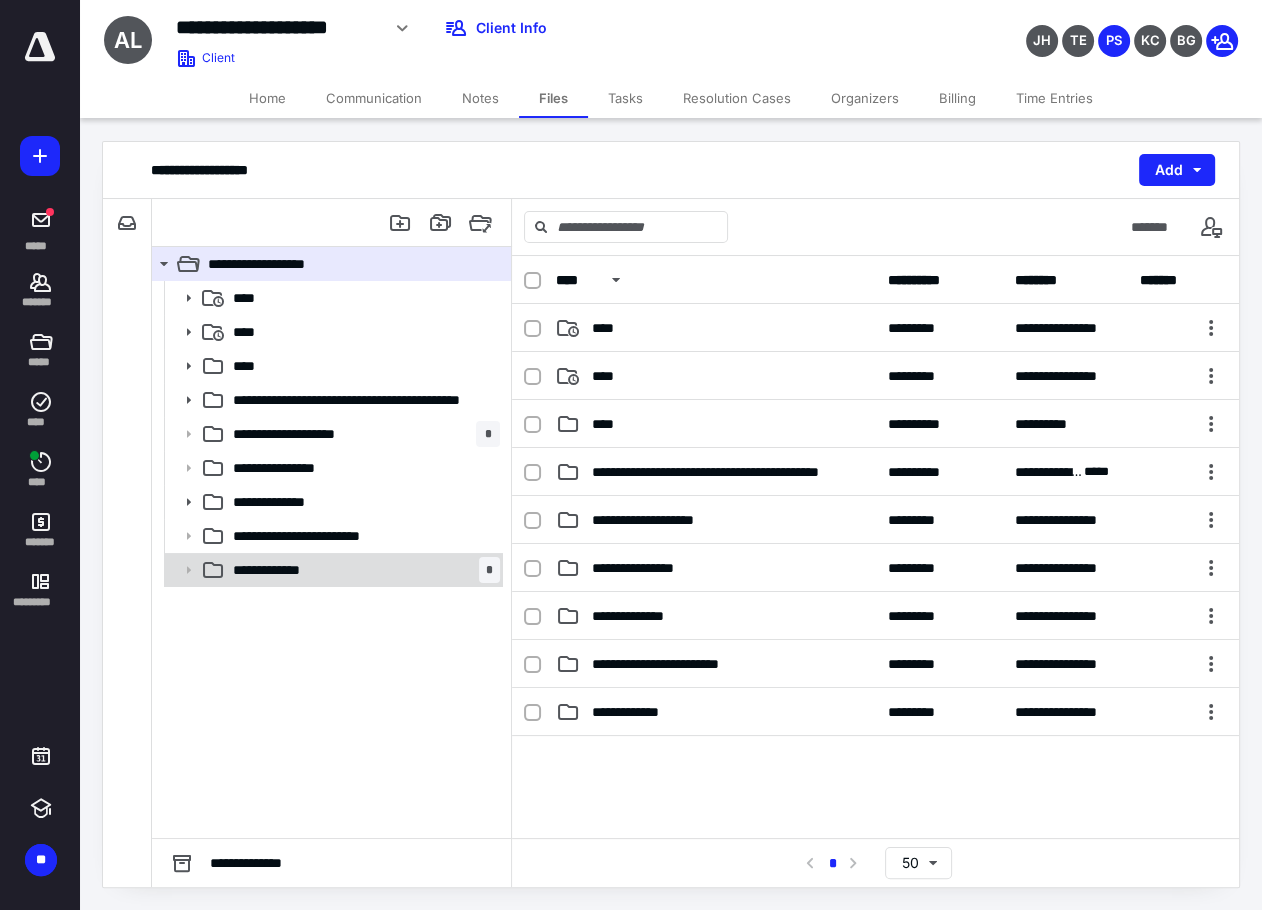 click on "**********" at bounding box center (277, 570) 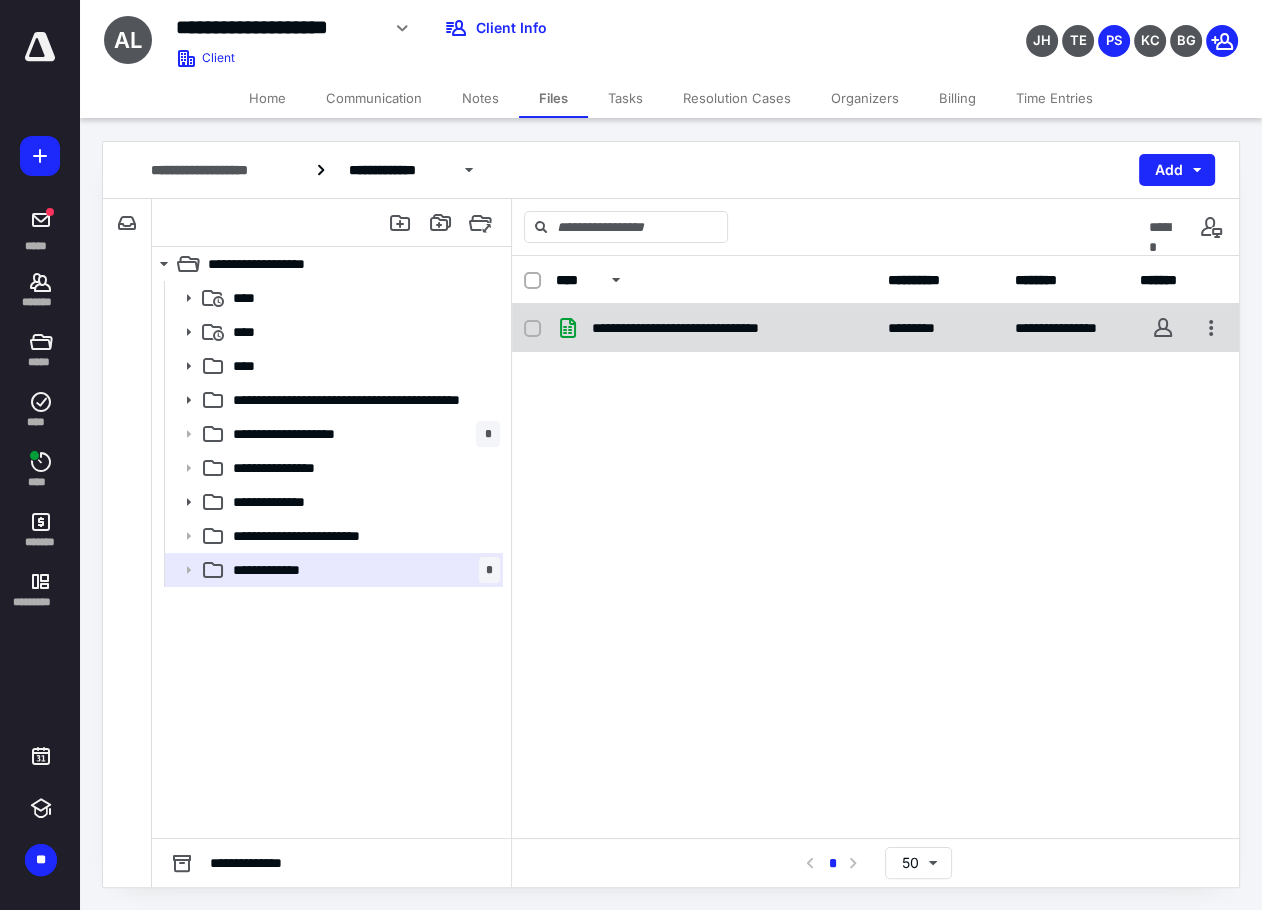 checkbox on "true" 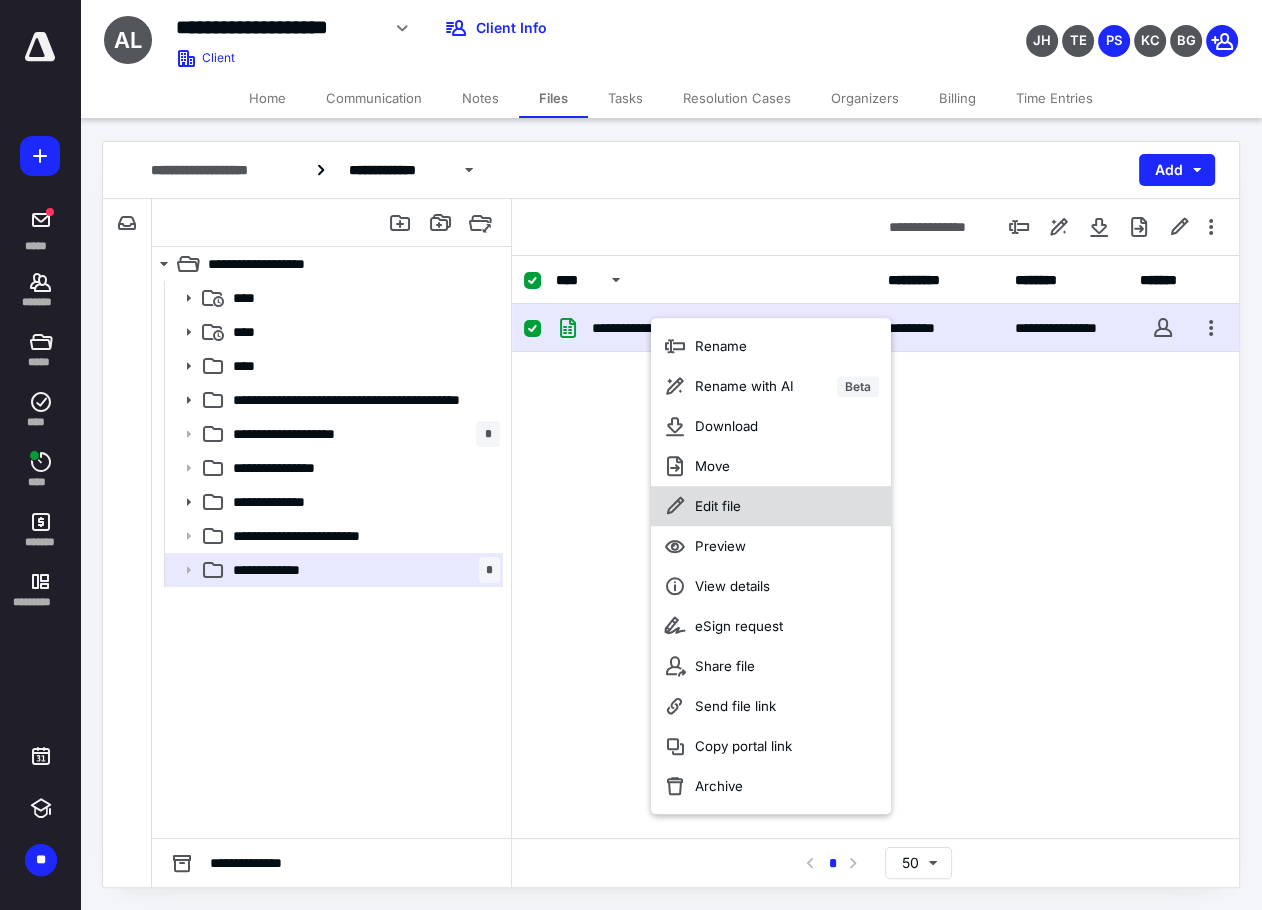click on "Edit file" at bounding box center [718, 506] 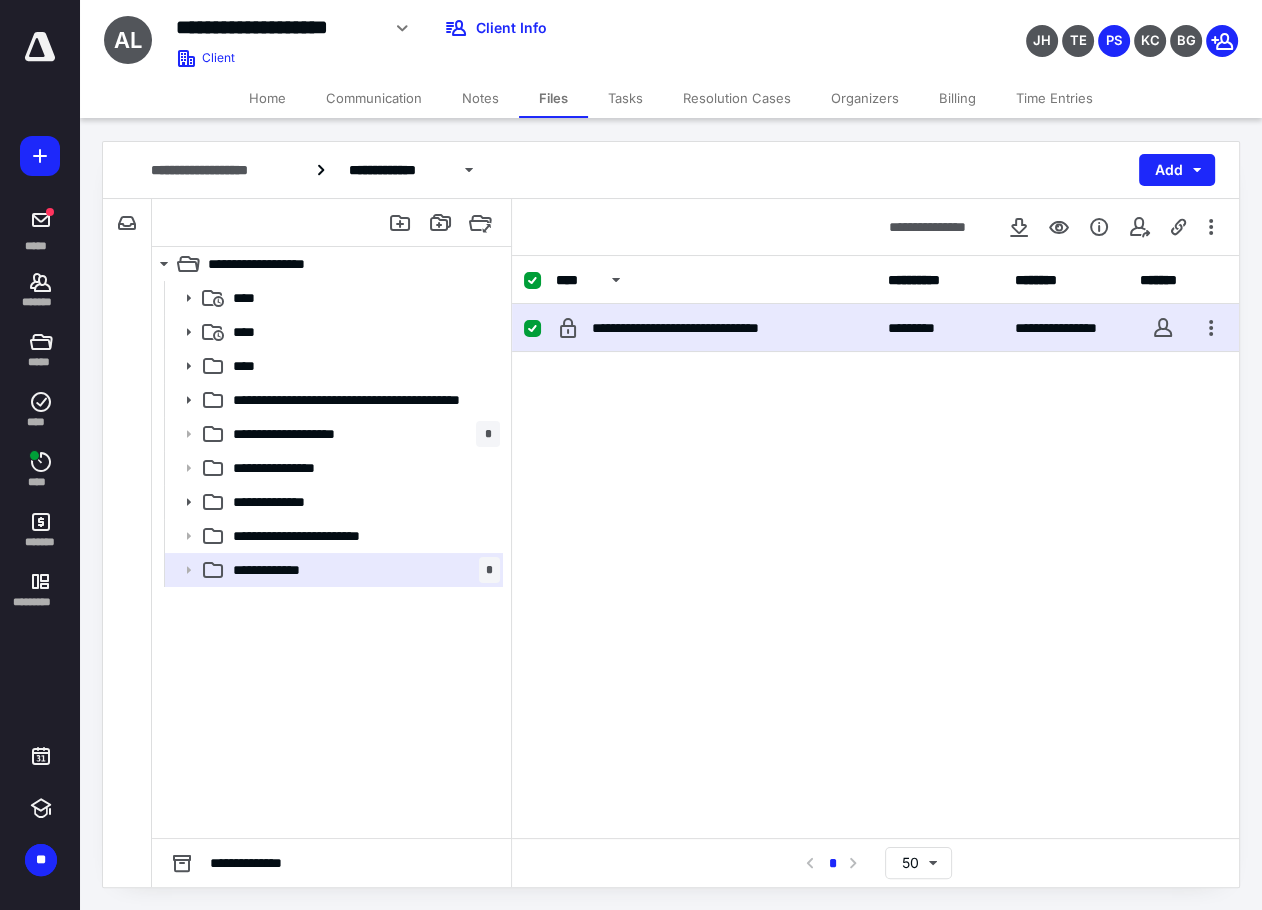 click on "**********" at bounding box center [875, 454] 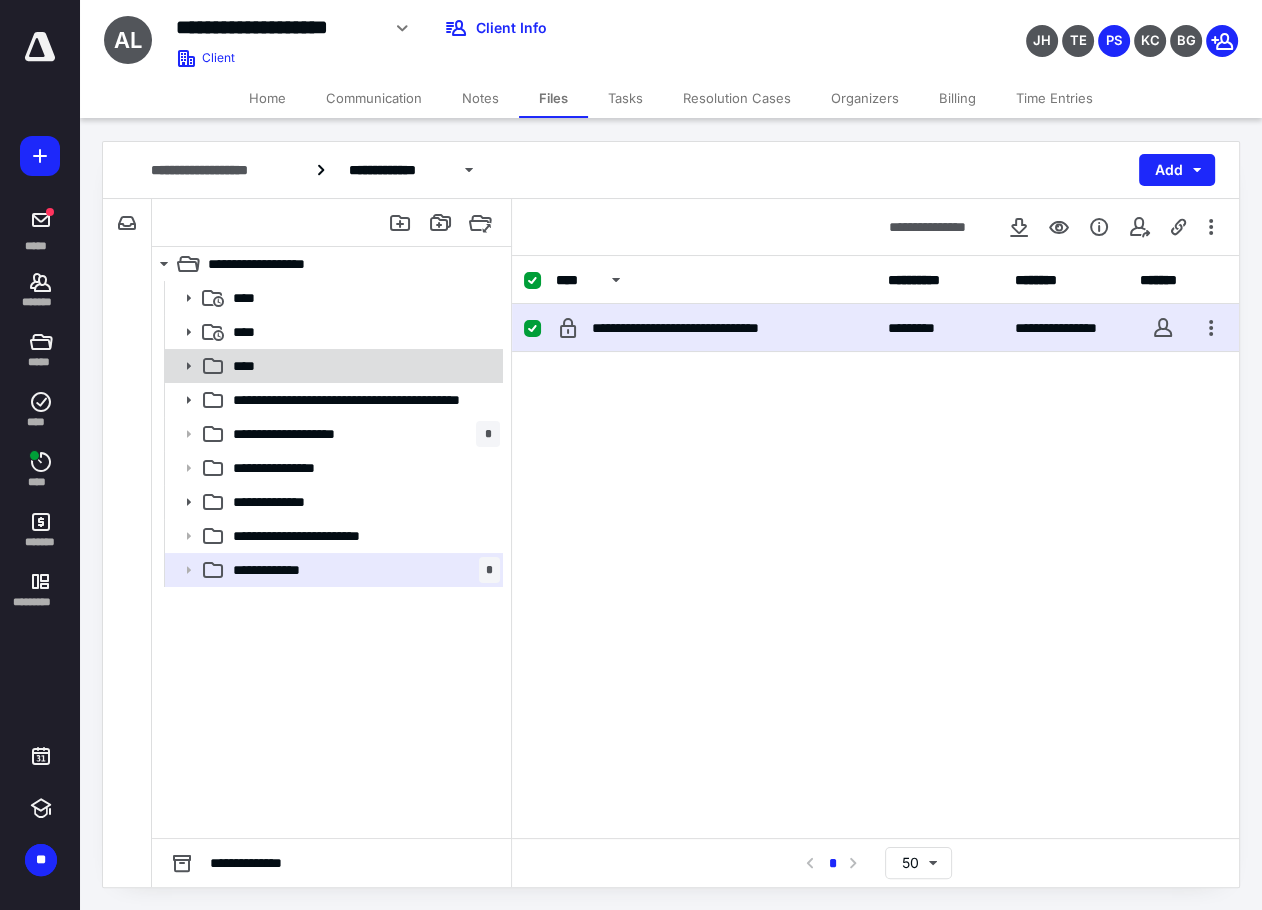 click on "****" at bounding box center (362, 366) 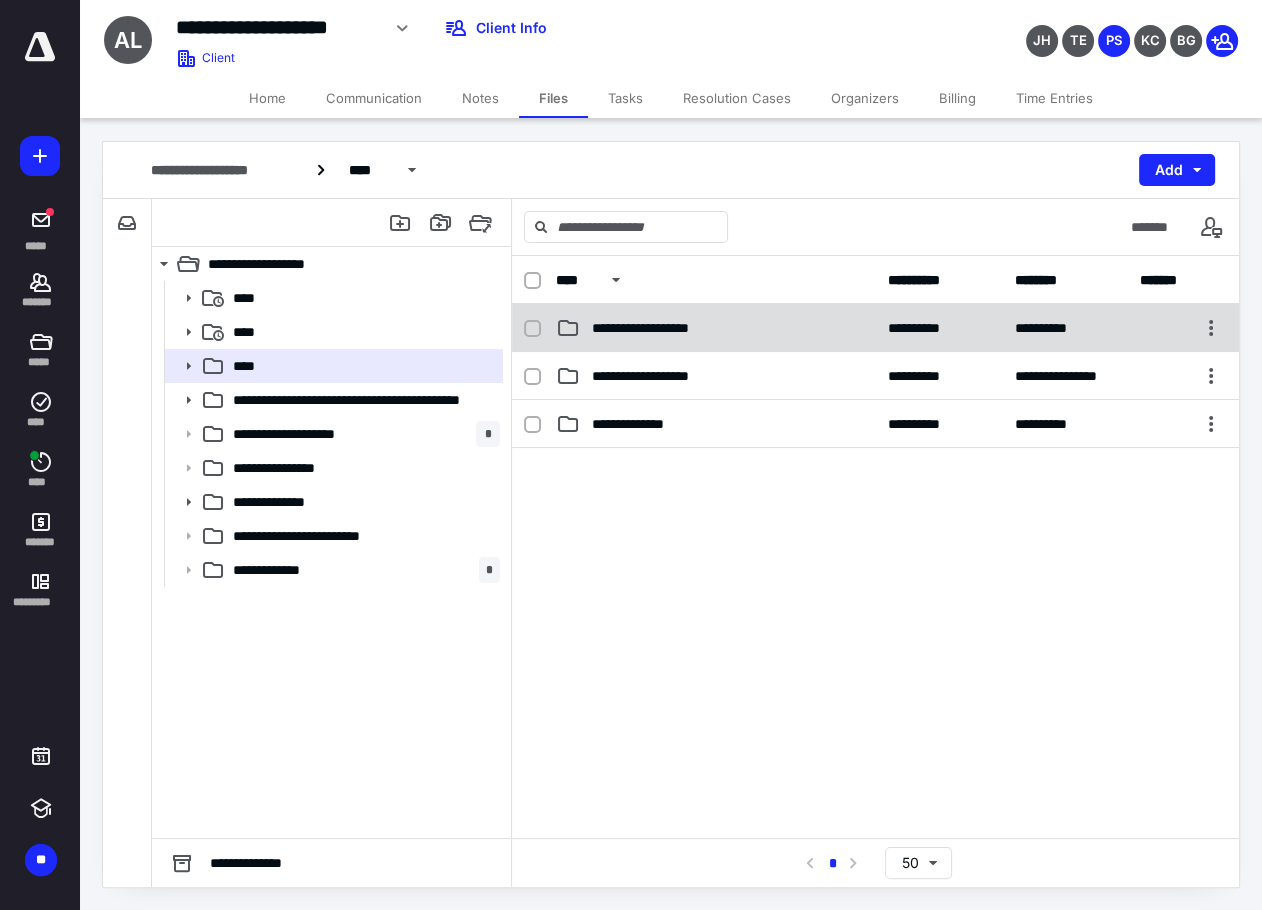 click on "**********" at bounding box center [660, 328] 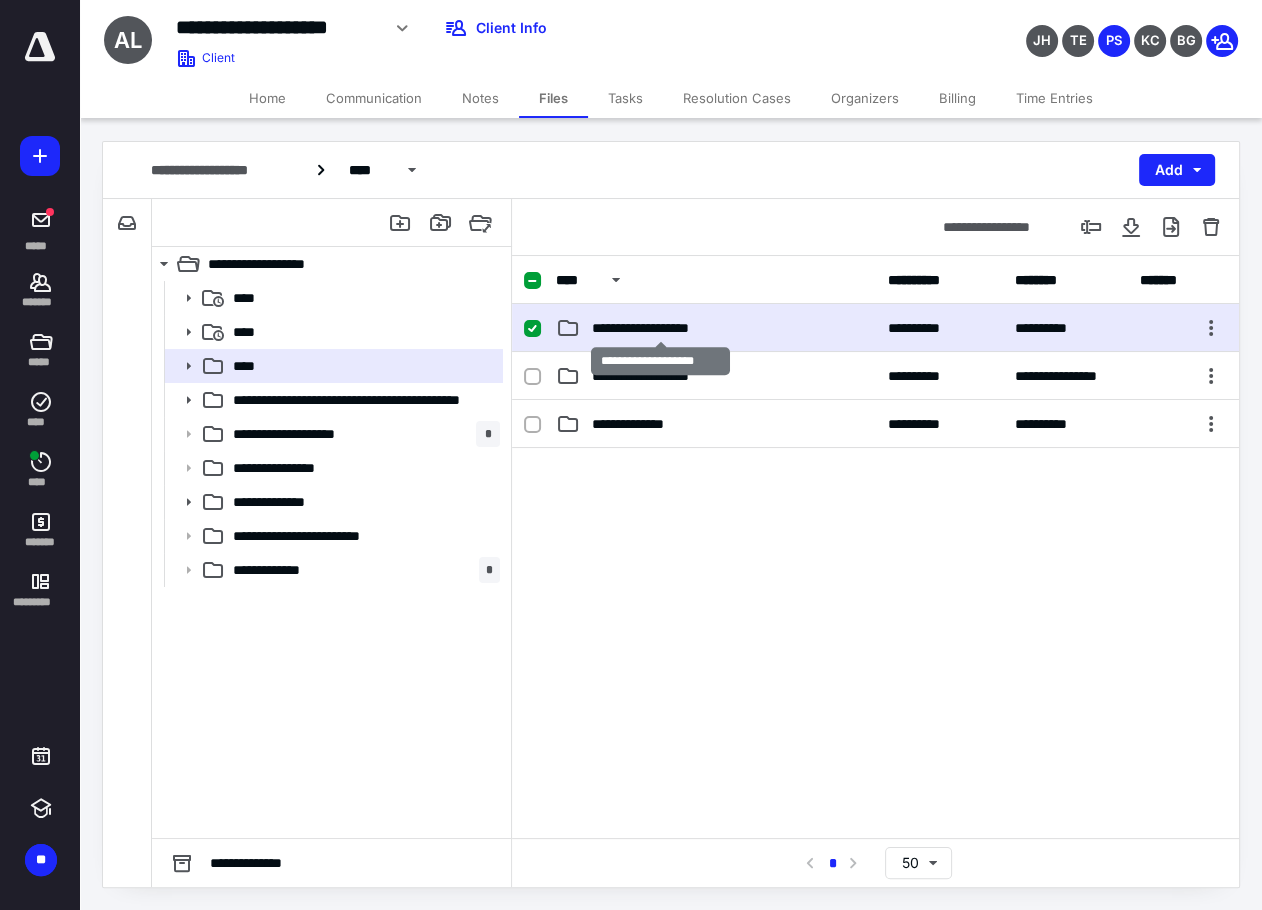 click on "**********" at bounding box center [660, 328] 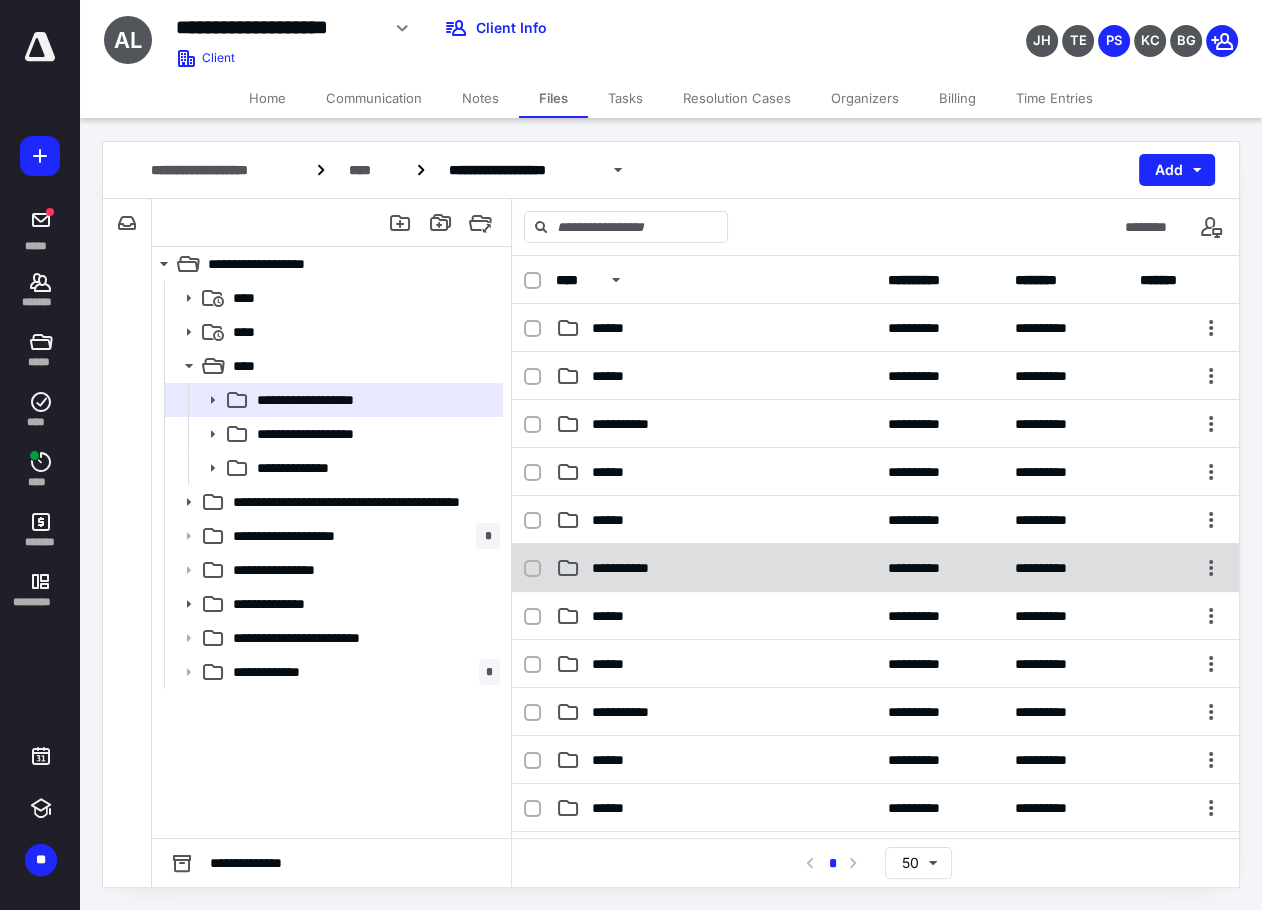 click on "**********" at bounding box center (631, 568) 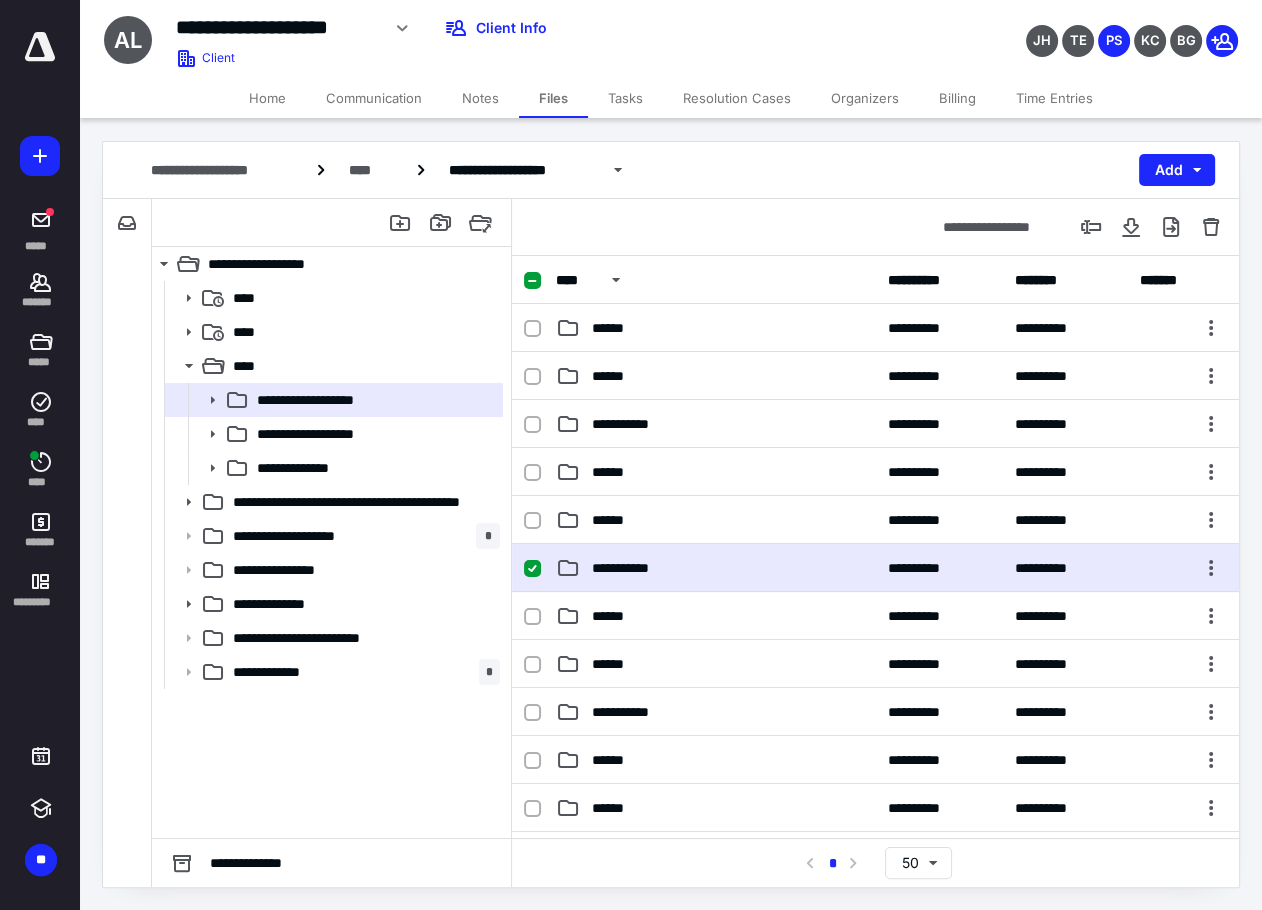 click on "**********" at bounding box center [631, 568] 